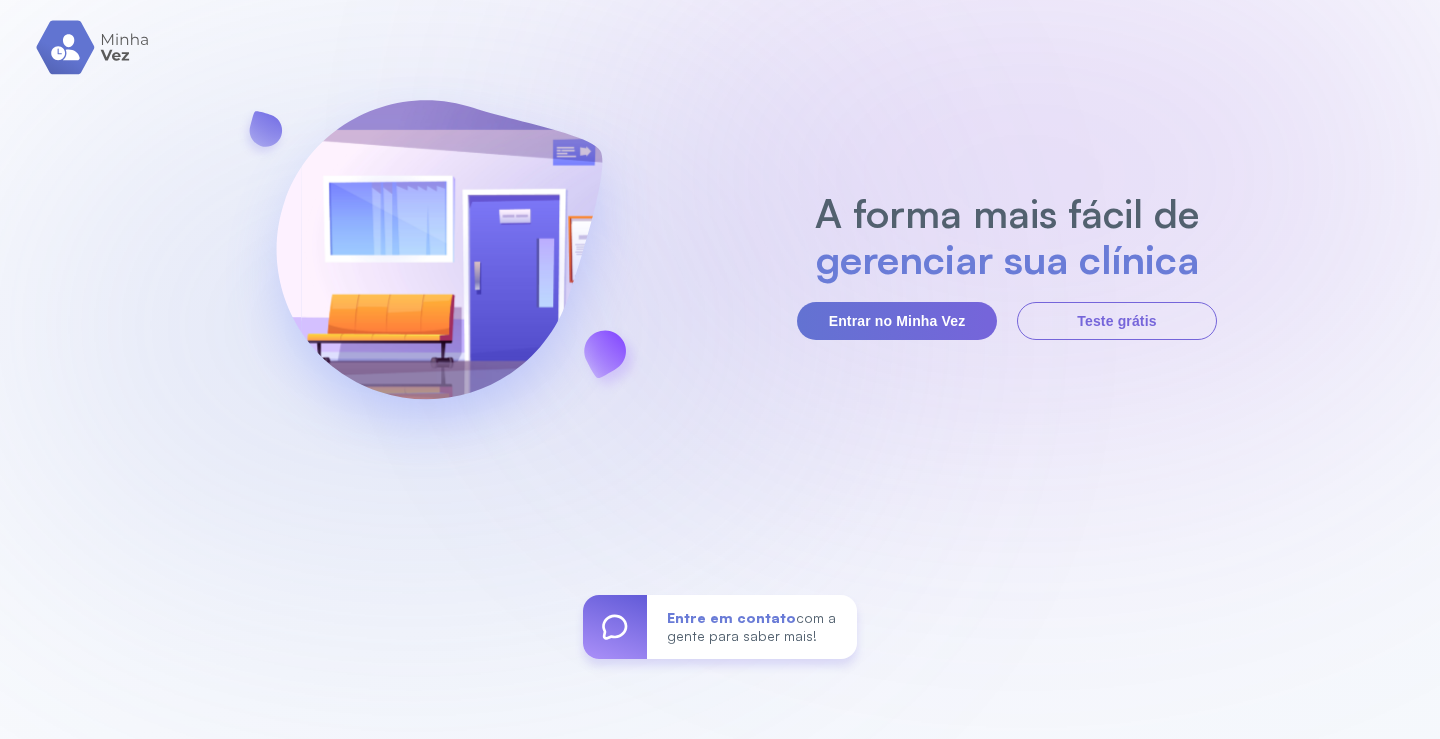 scroll, scrollTop: 0, scrollLeft: 0, axis: both 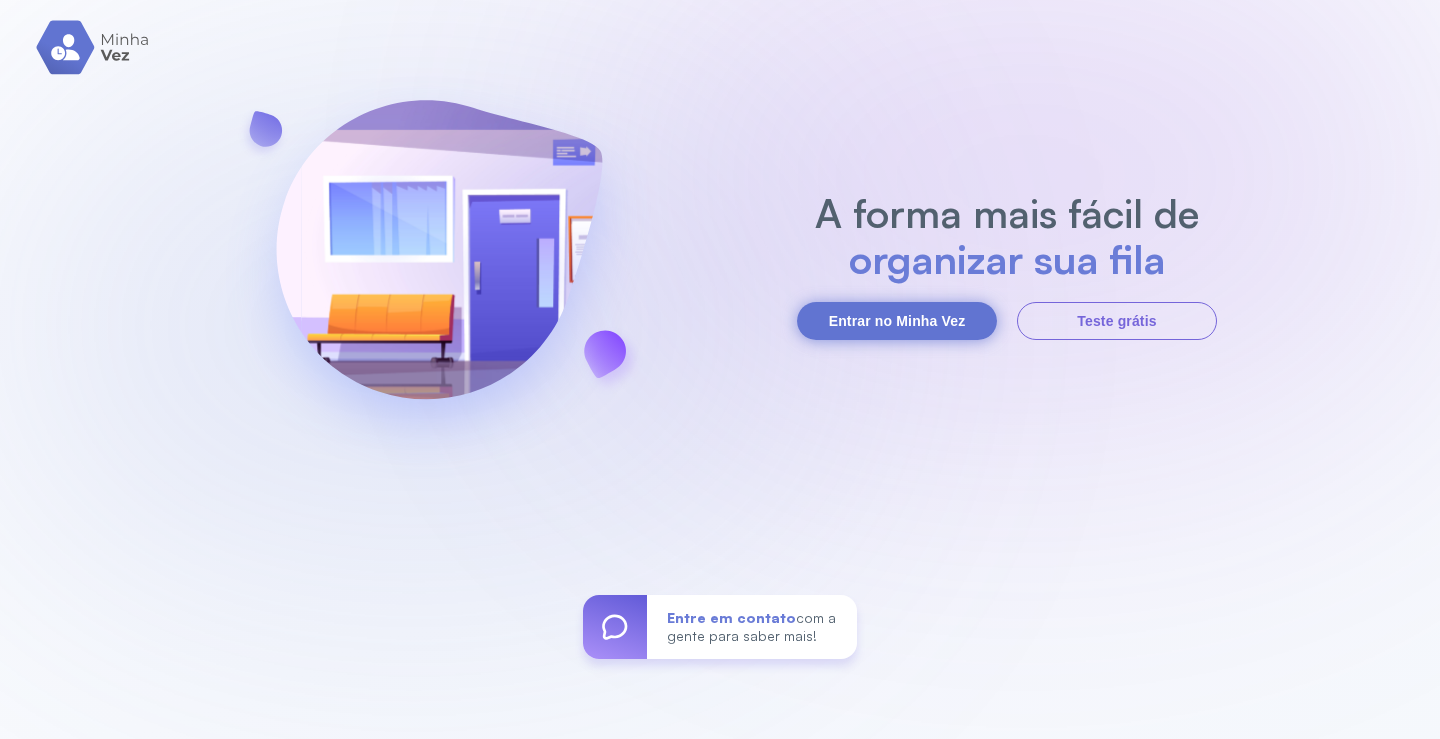 click on "Entrar no Minha Vez" at bounding box center [897, 321] 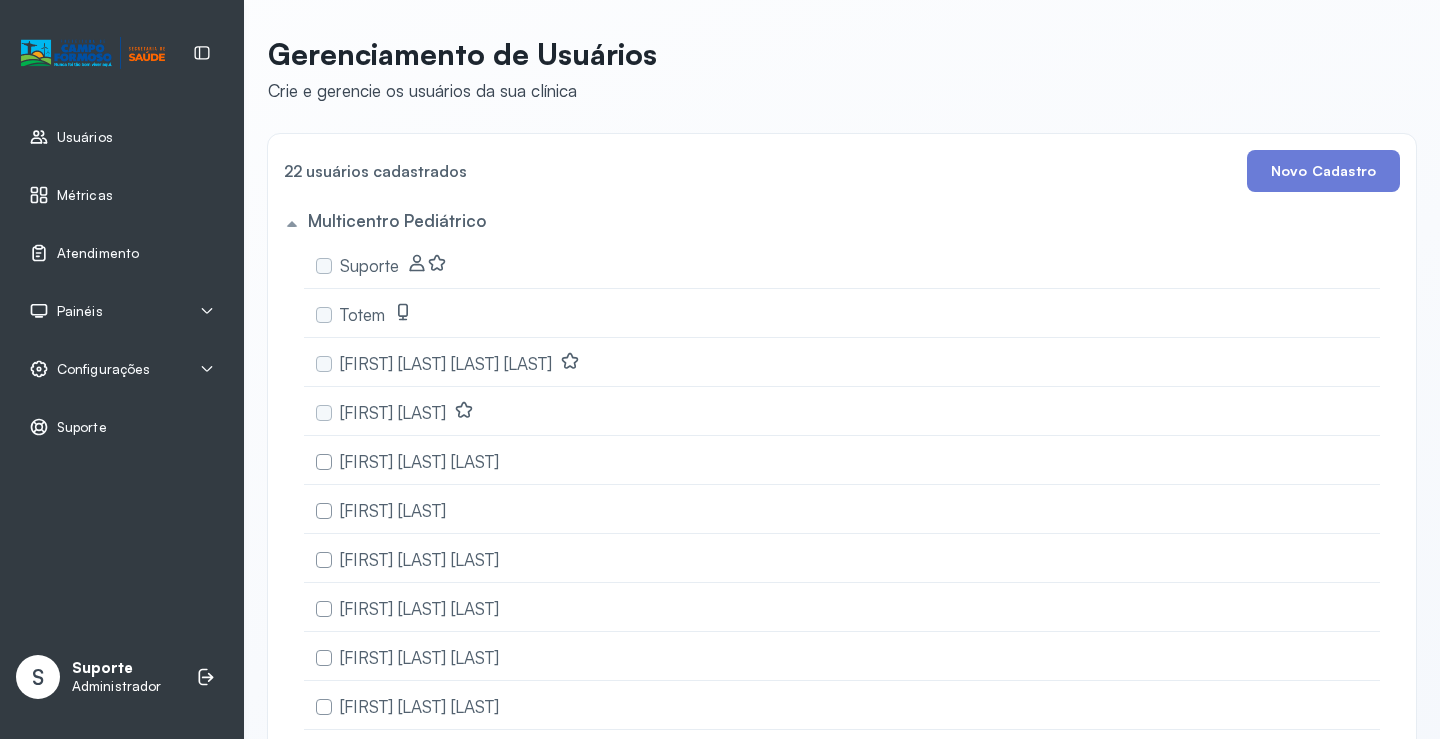 scroll, scrollTop: 0, scrollLeft: 0, axis: both 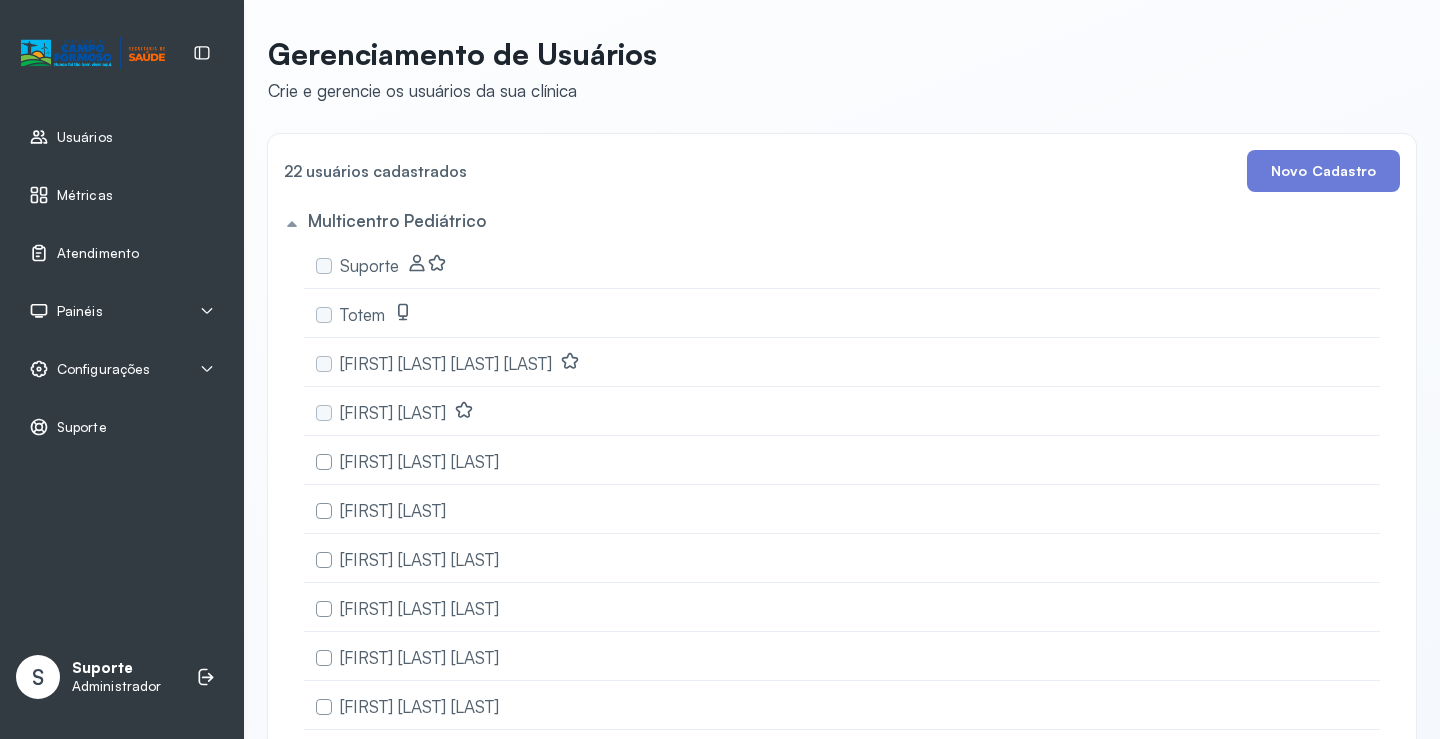 click on "Painéis" at bounding box center (122, 311) 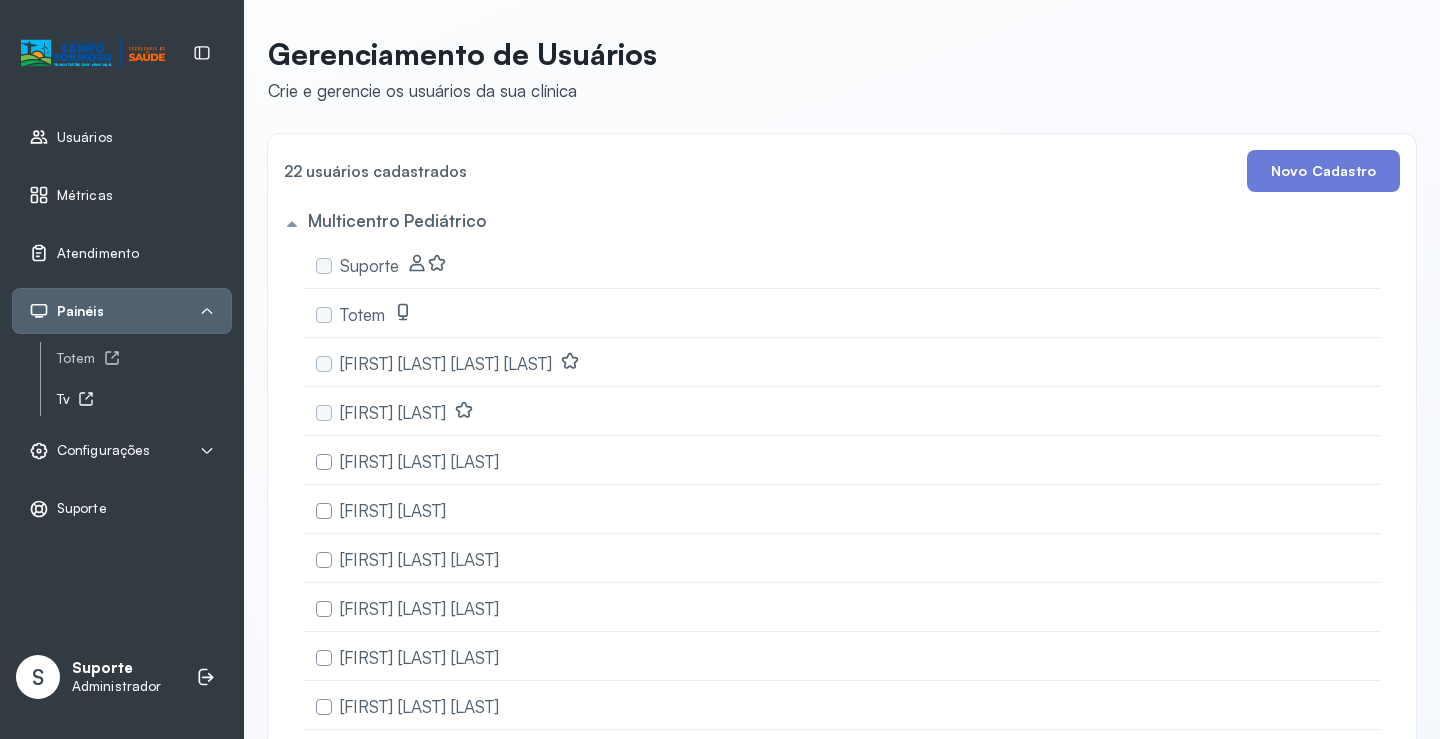 click on "Tv" at bounding box center [144, 399] 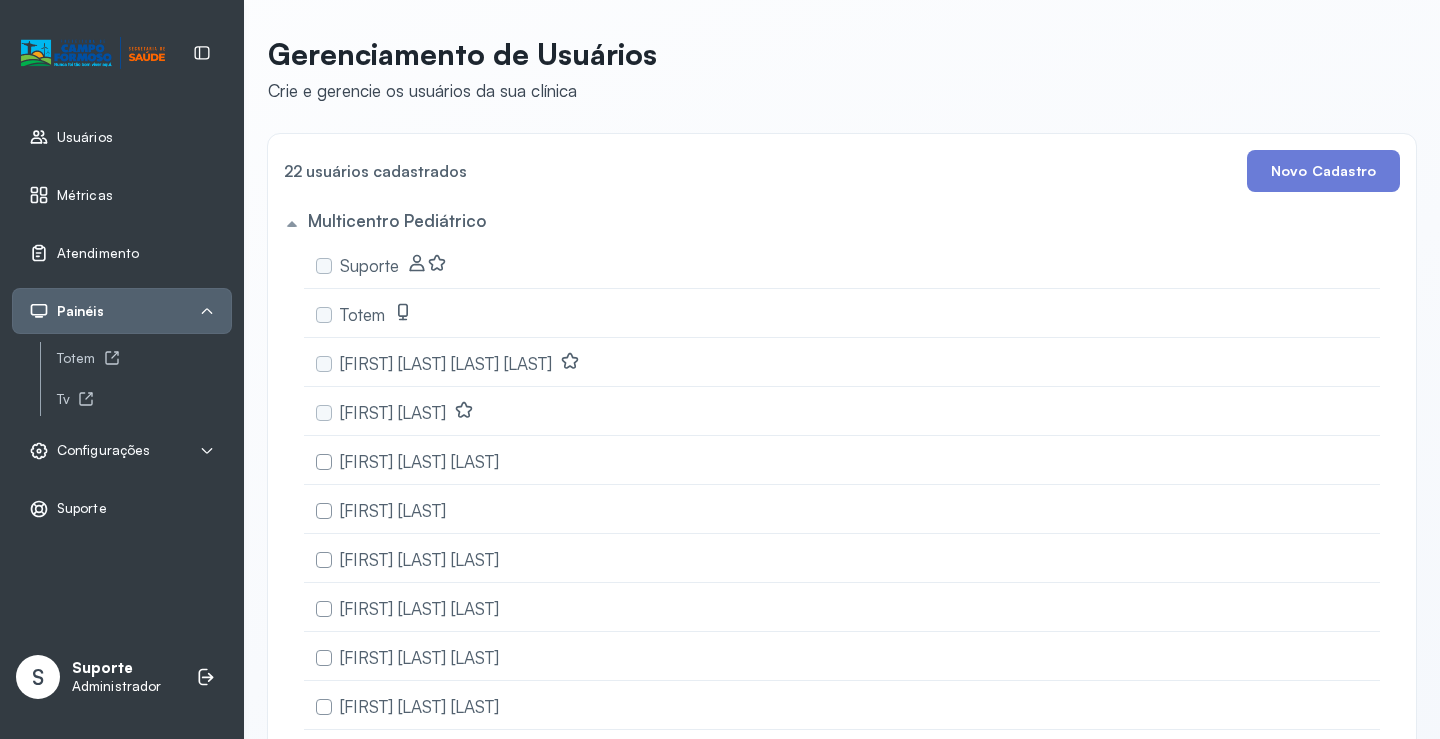 click on "Totem  Tv" at bounding box center (136, 379) 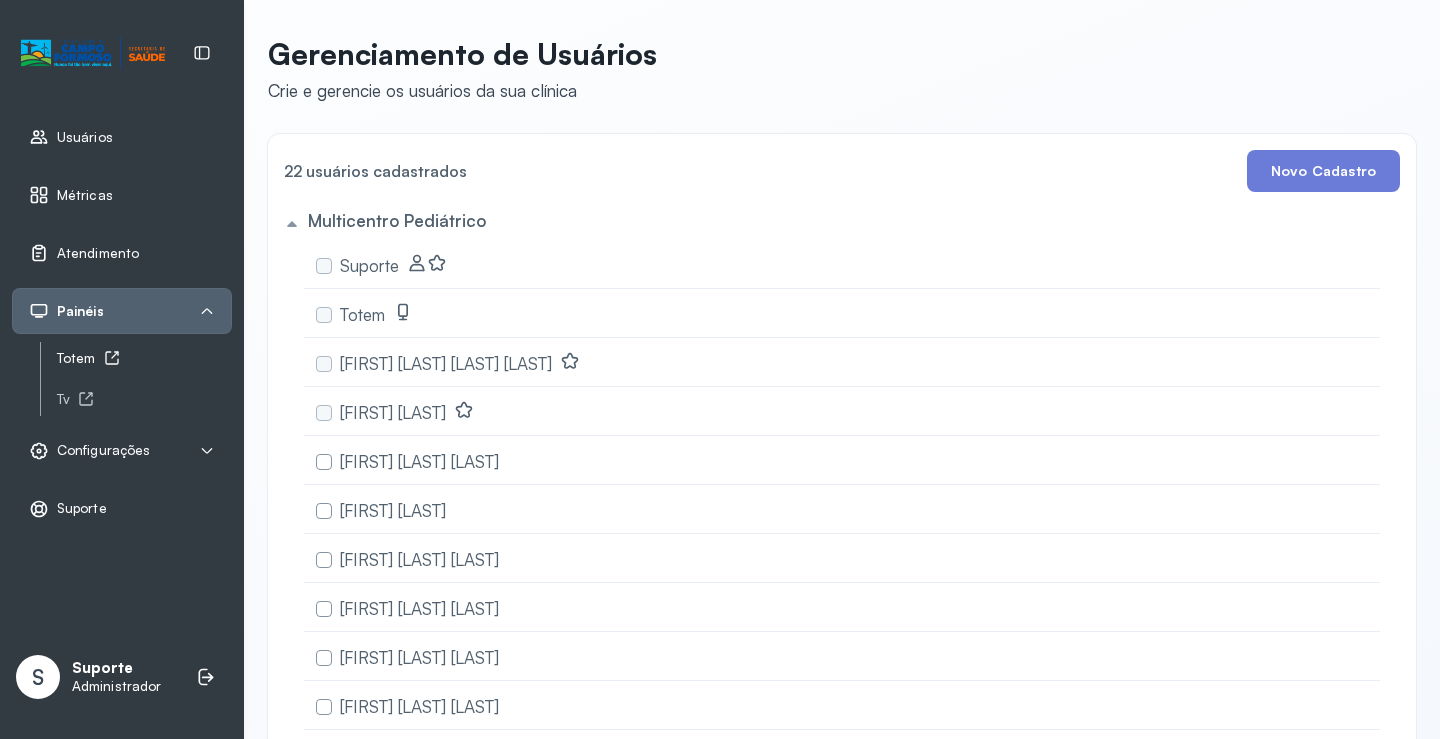 click on "Totem" at bounding box center [144, 358] 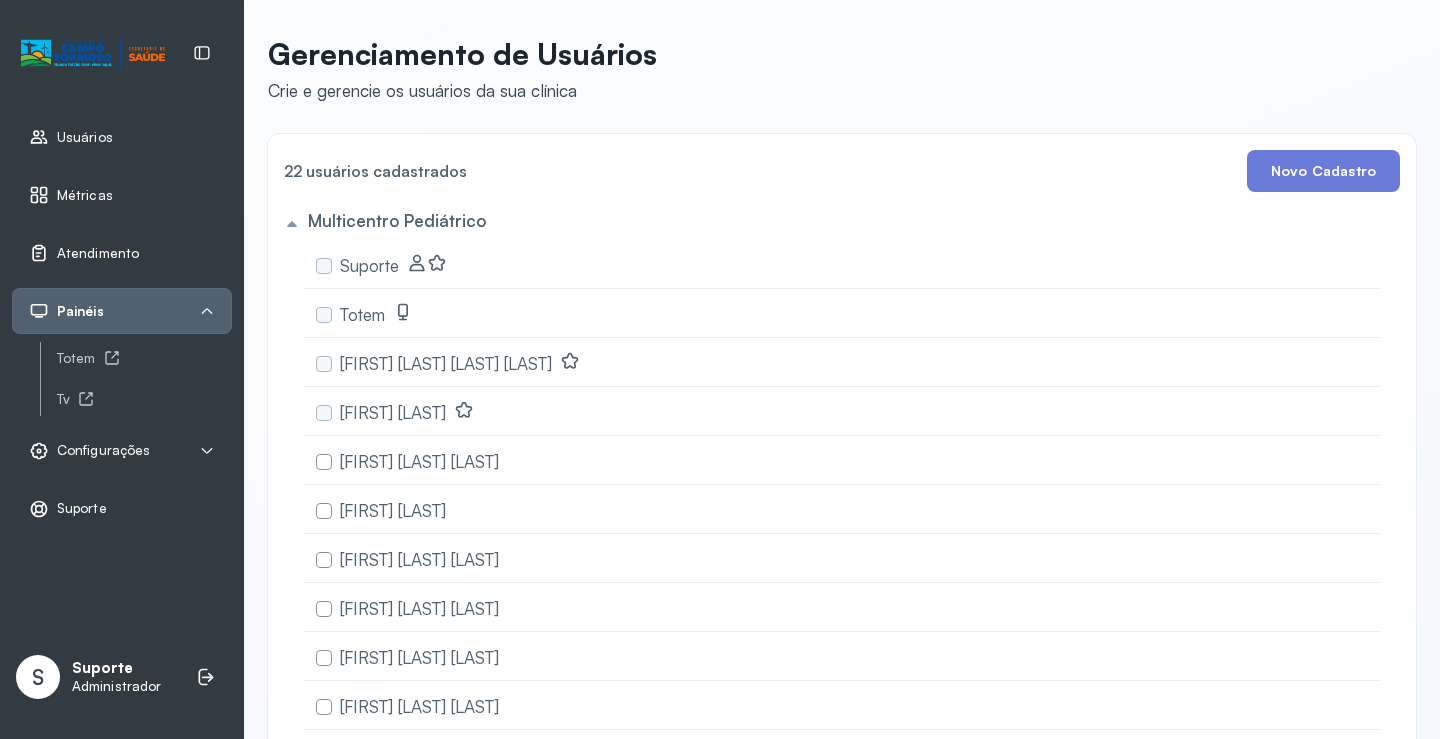 click on "Atendimento" at bounding box center [98, 253] 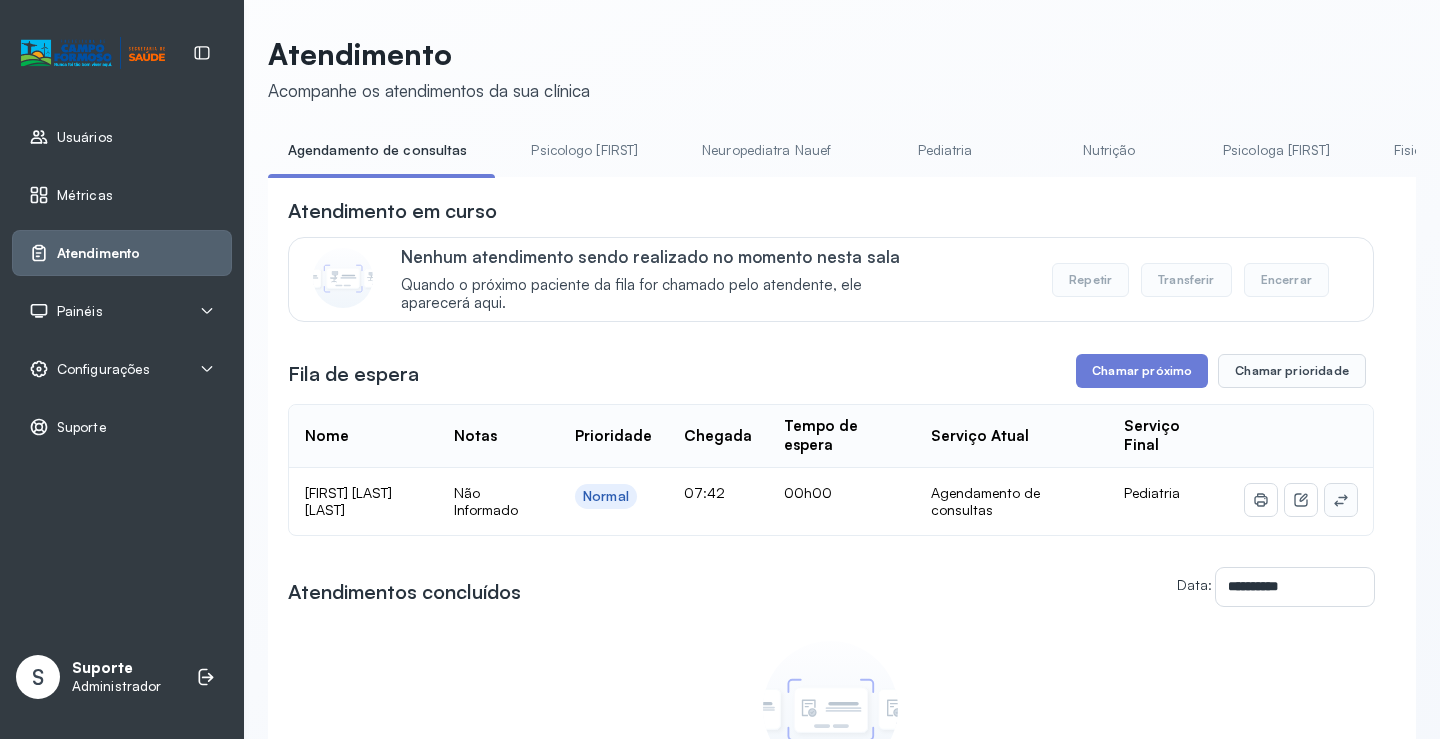 drag, startPoint x: 1336, startPoint y: 501, endPoint x: 1317, endPoint y: 491, distance: 21.470911 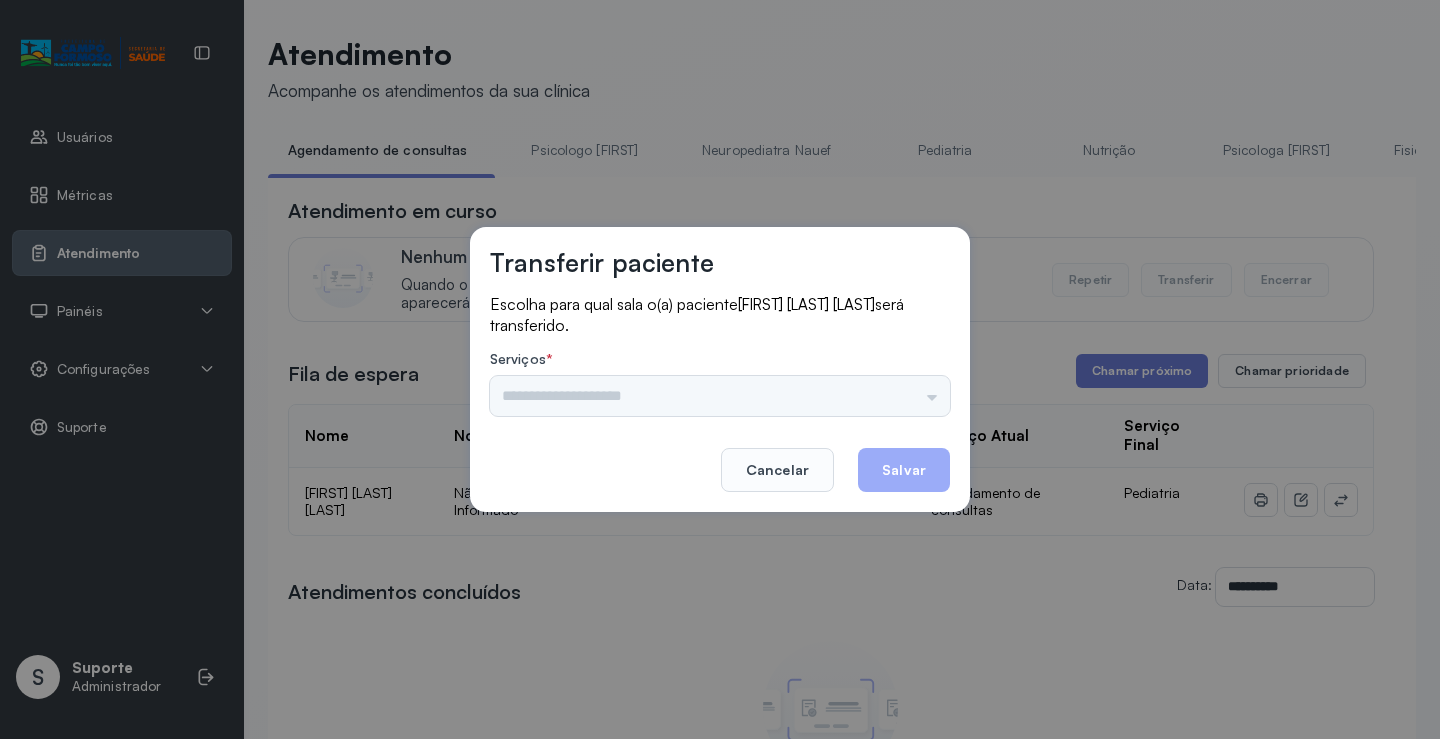 click on "Nenhuma opção encontrada" at bounding box center [720, 396] 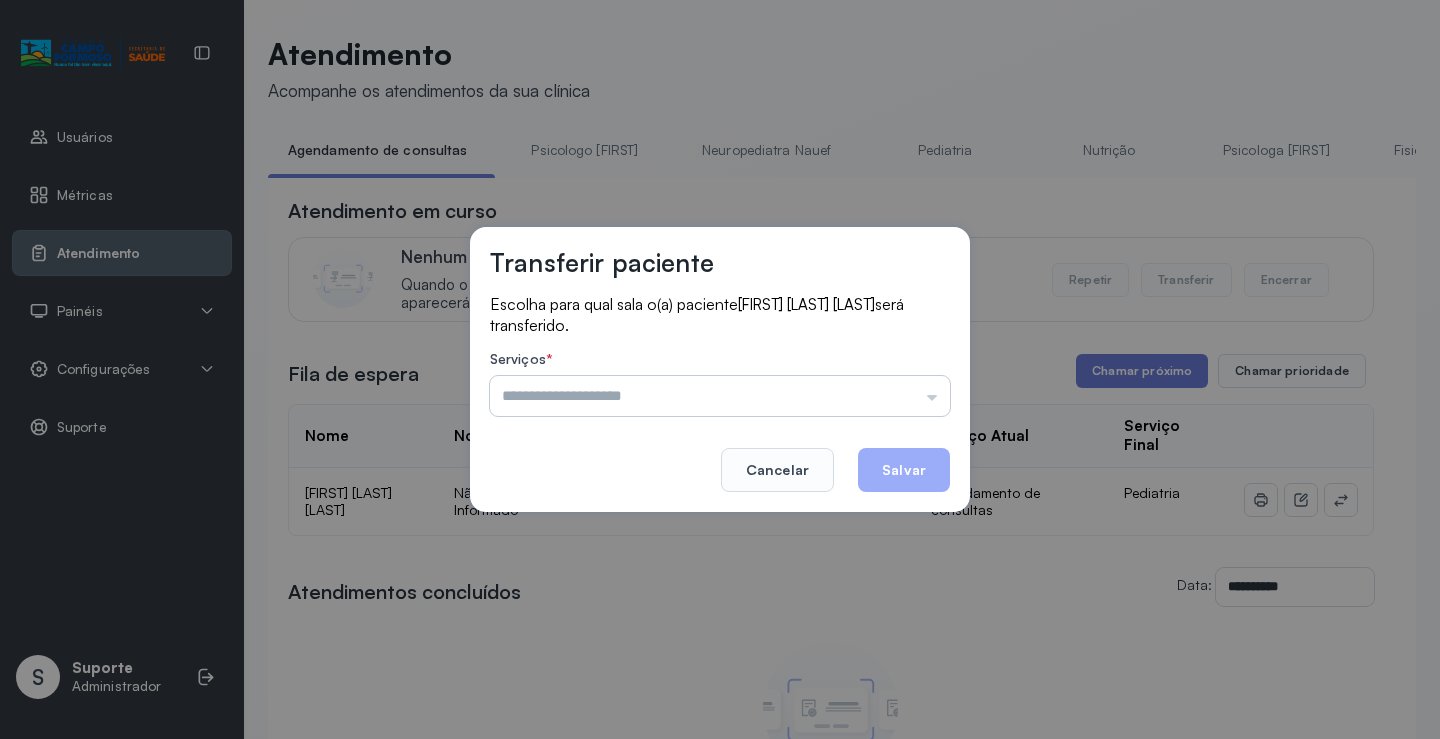 drag, startPoint x: 940, startPoint y: 385, endPoint x: 801, endPoint y: 426, distance: 144.92067 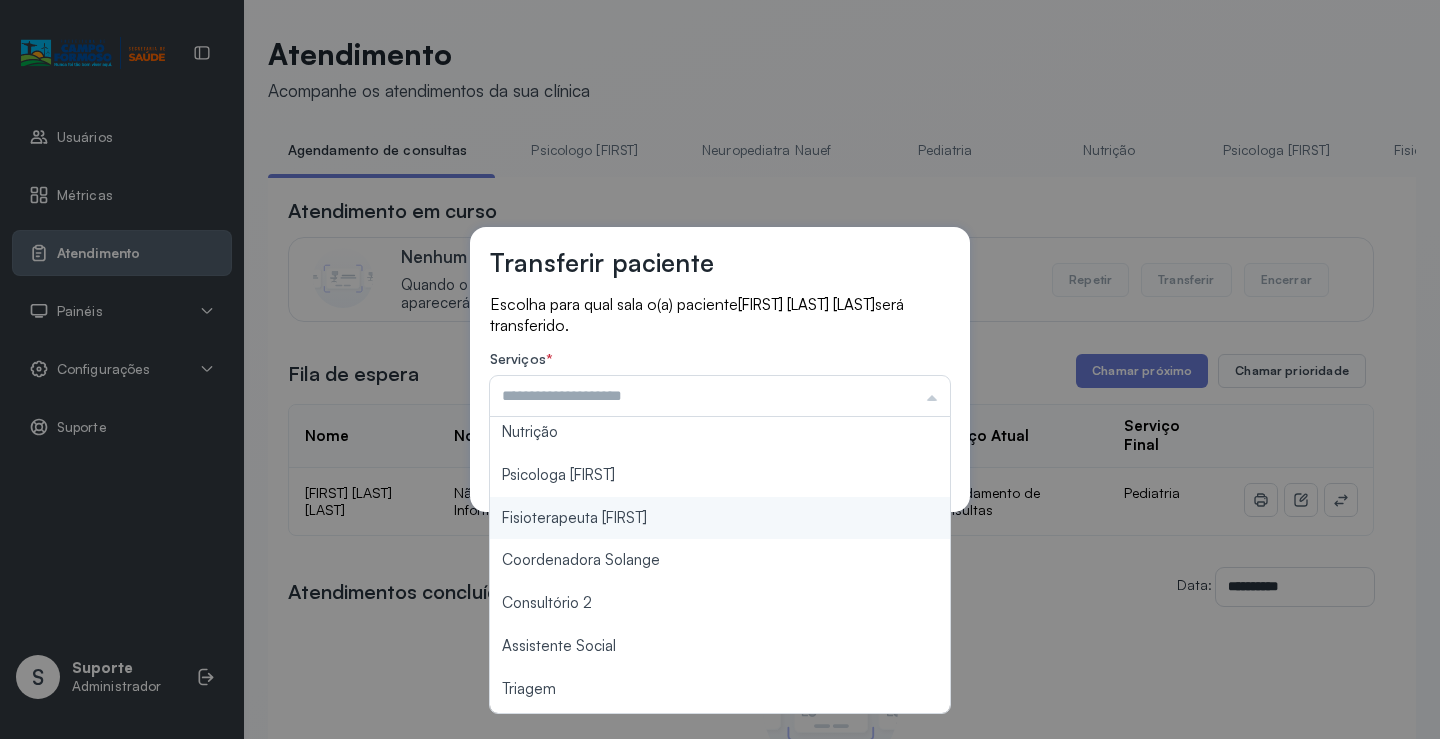 scroll, scrollTop: 300, scrollLeft: 0, axis: vertical 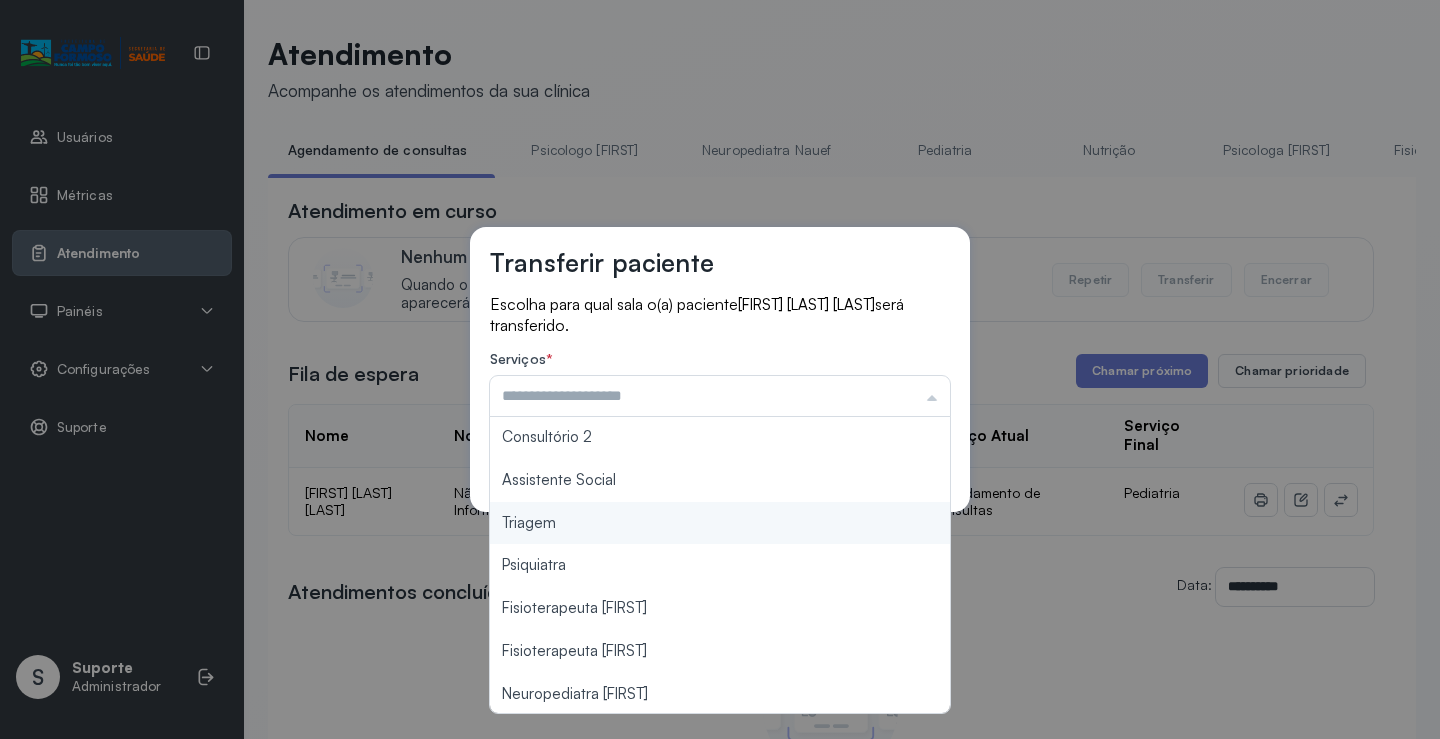 type on "*******" 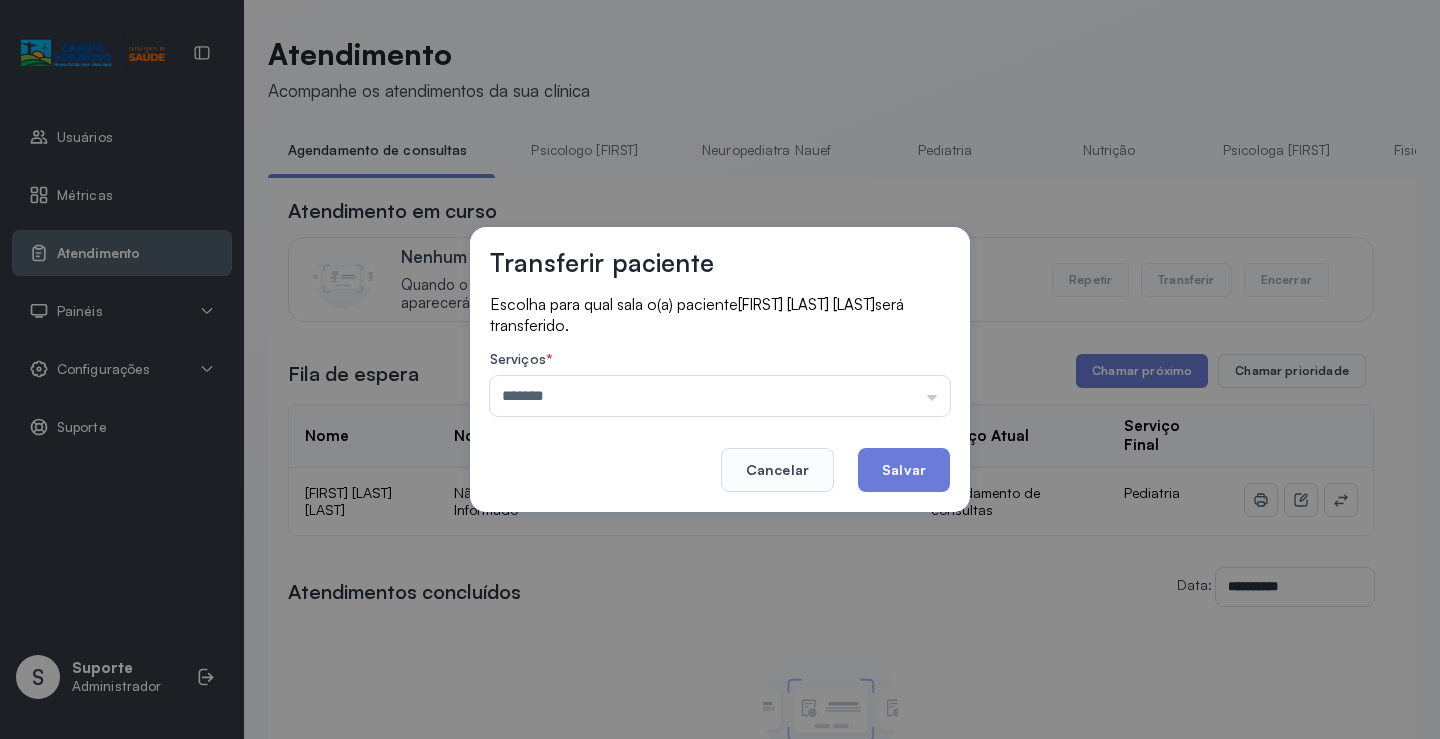 click on "Transferir paciente Escolha para qual sala o(a) paciente  [FIRST] [LAST] [LAST]  será transferido.  Serviços  *  ******* Psicologo [FIRST] Neuropediatra [FIRST] Pediatria Nutrição Psicologa [FIRST] Fisioterapeuta [FIRST] Coordenadora [FIRST] Consultório 2 Assistente Social Triagem Psiquiatra Fisioterapeuta [FIRST] Fisioterapeuta [FIRST] Neuropediatra [FIRST] Cancelar Salvar" at bounding box center [720, 369] 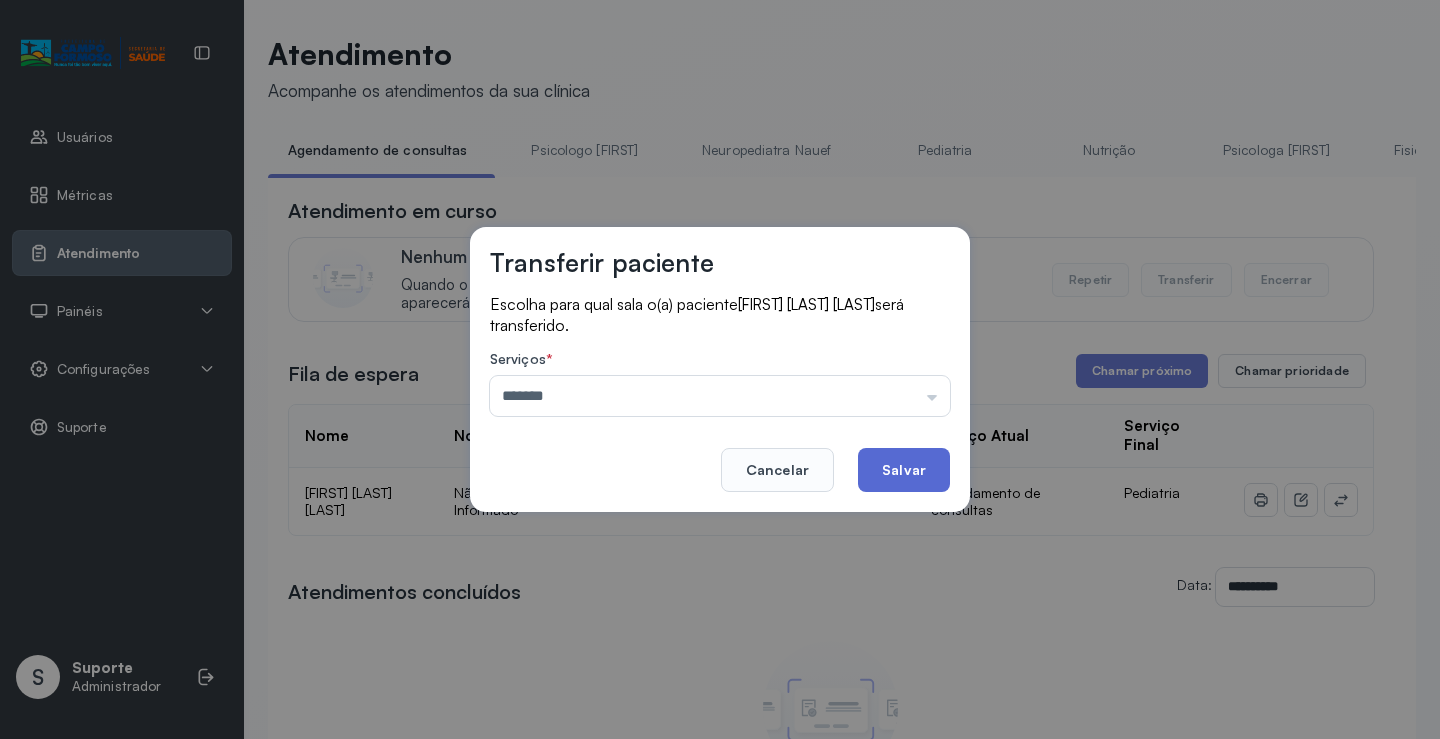 click on "Salvar" 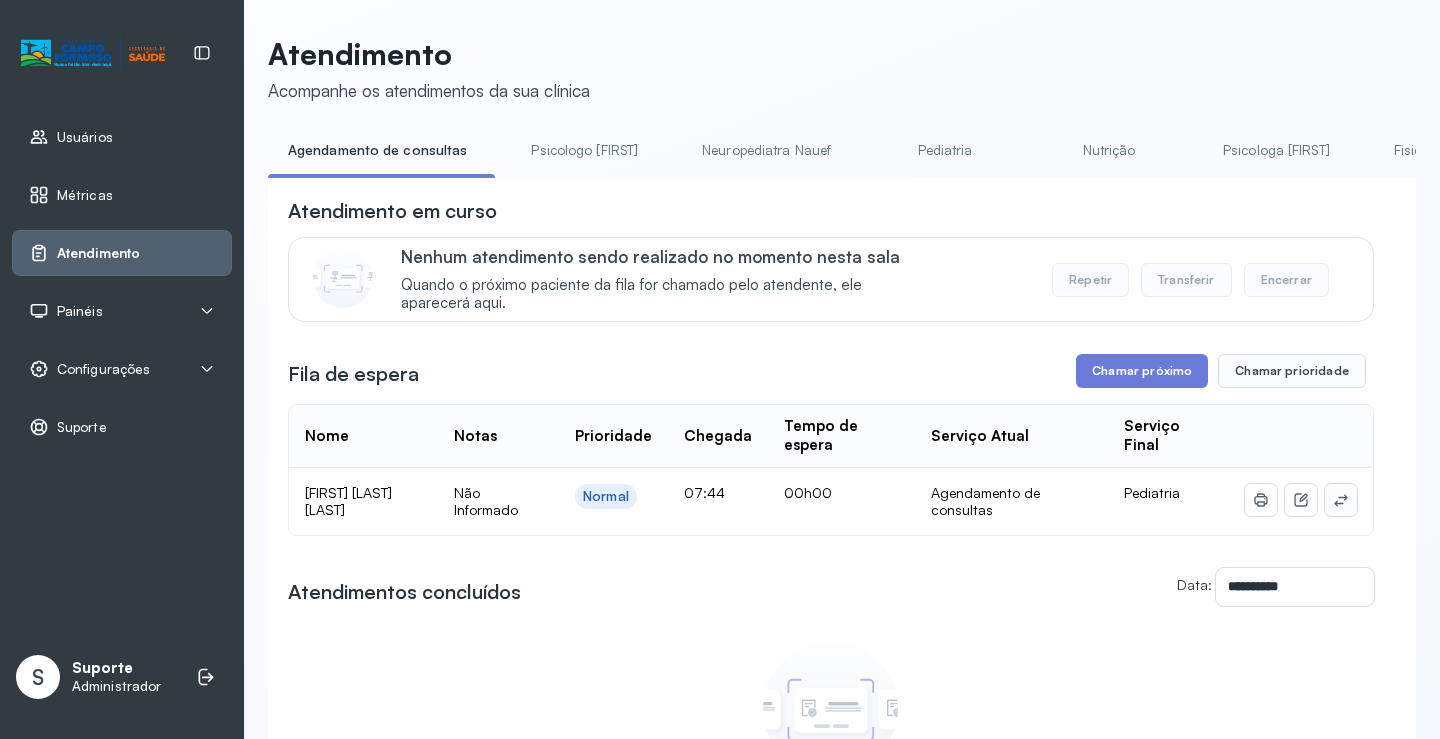 click 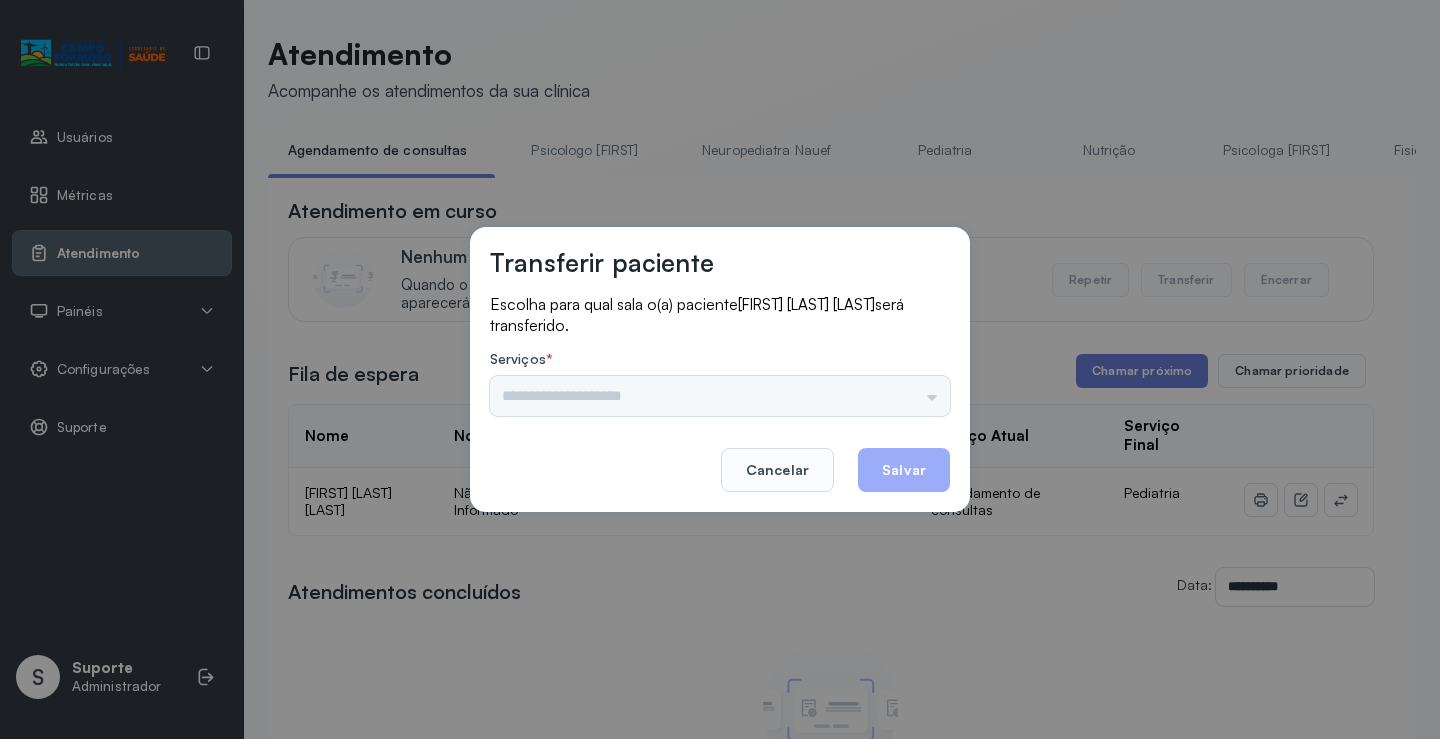 drag, startPoint x: 931, startPoint y: 384, endPoint x: 913, endPoint y: 400, distance: 24.083189 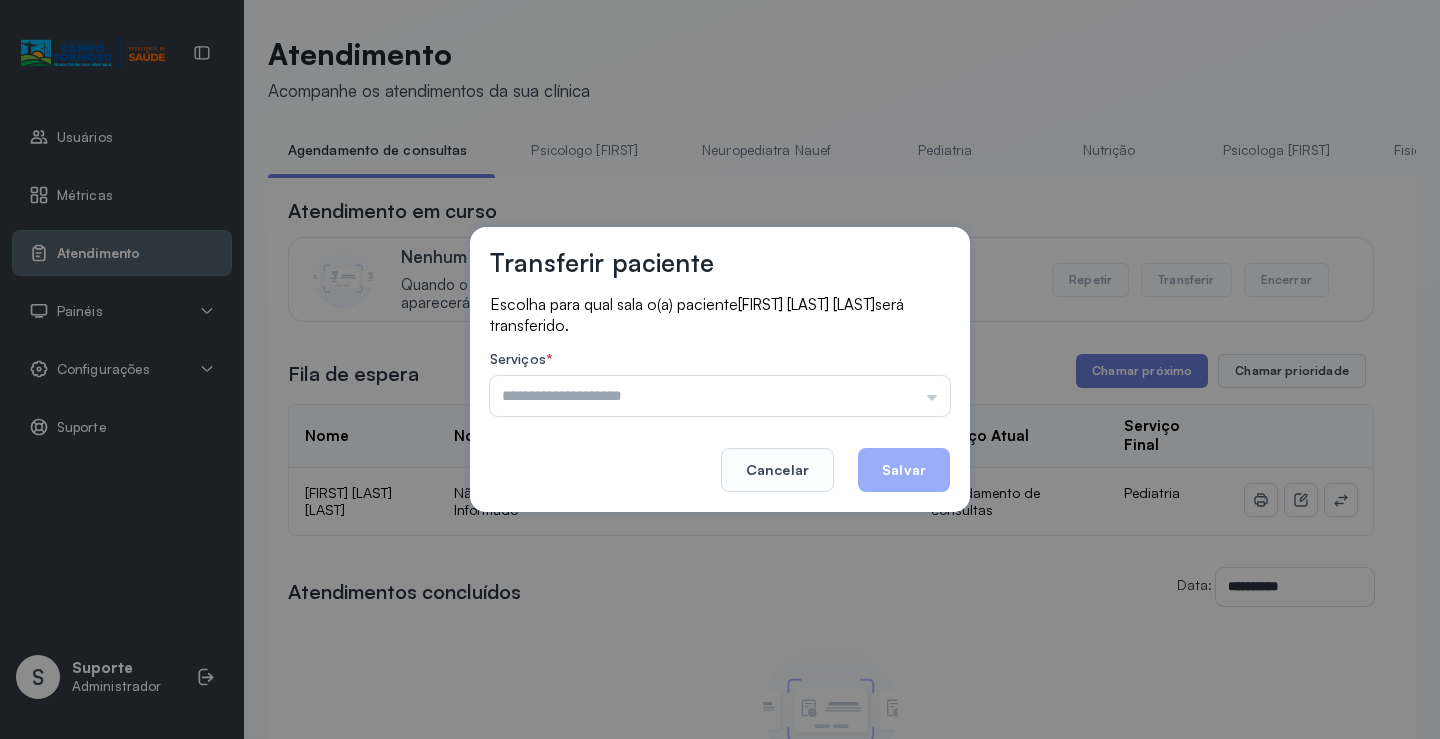 click on "Psicologo [FIRST] Neuropediatra [FIRST] Pediatria Nutrição Psicologa [FIRST] Fisioterapeuta [FIRST] Coordenadora [FIRST] Consultório 2 Assistente Social Triagem Psiquiatra Fisioterapeuta [FIRST] Fisioterapeuta [FIRST] Neuropediatra [FIRST]" at bounding box center [720, 396] 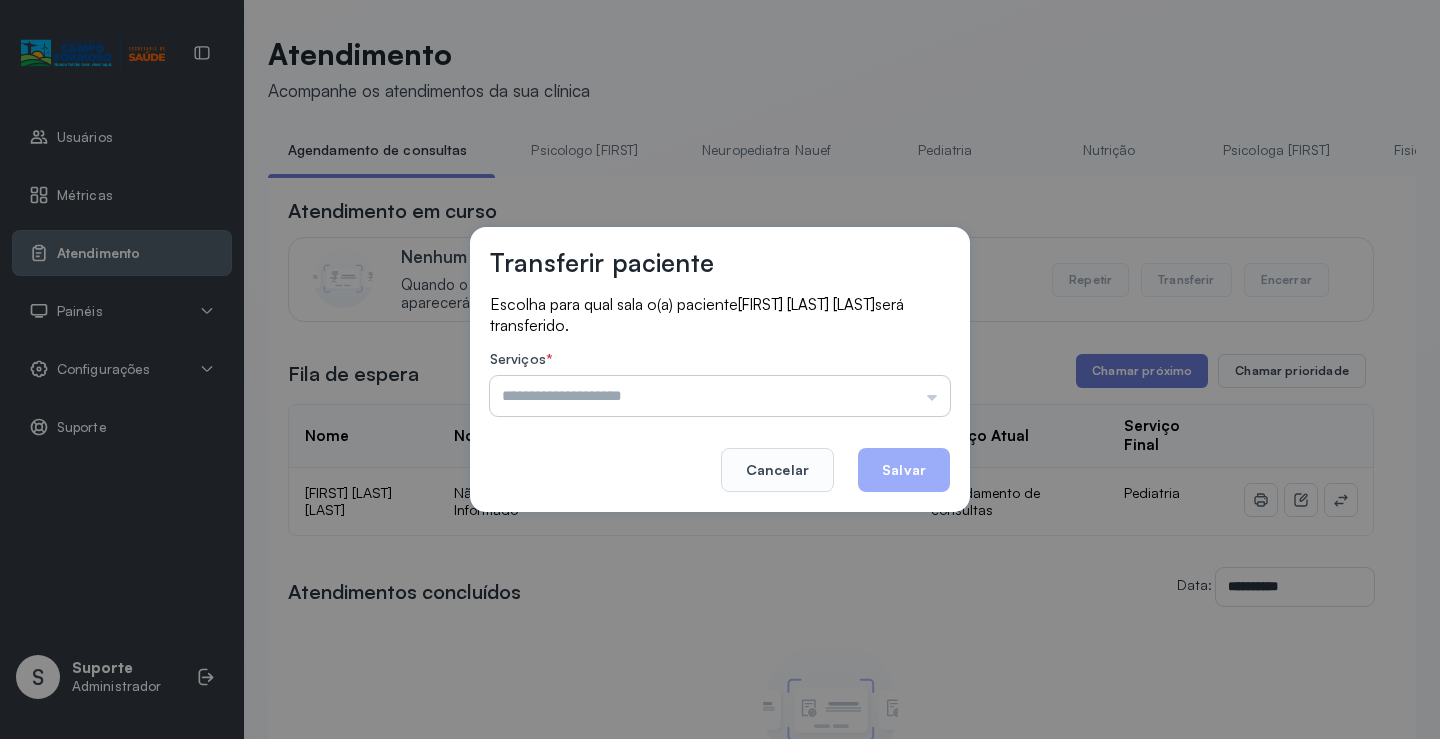 click at bounding box center (720, 396) 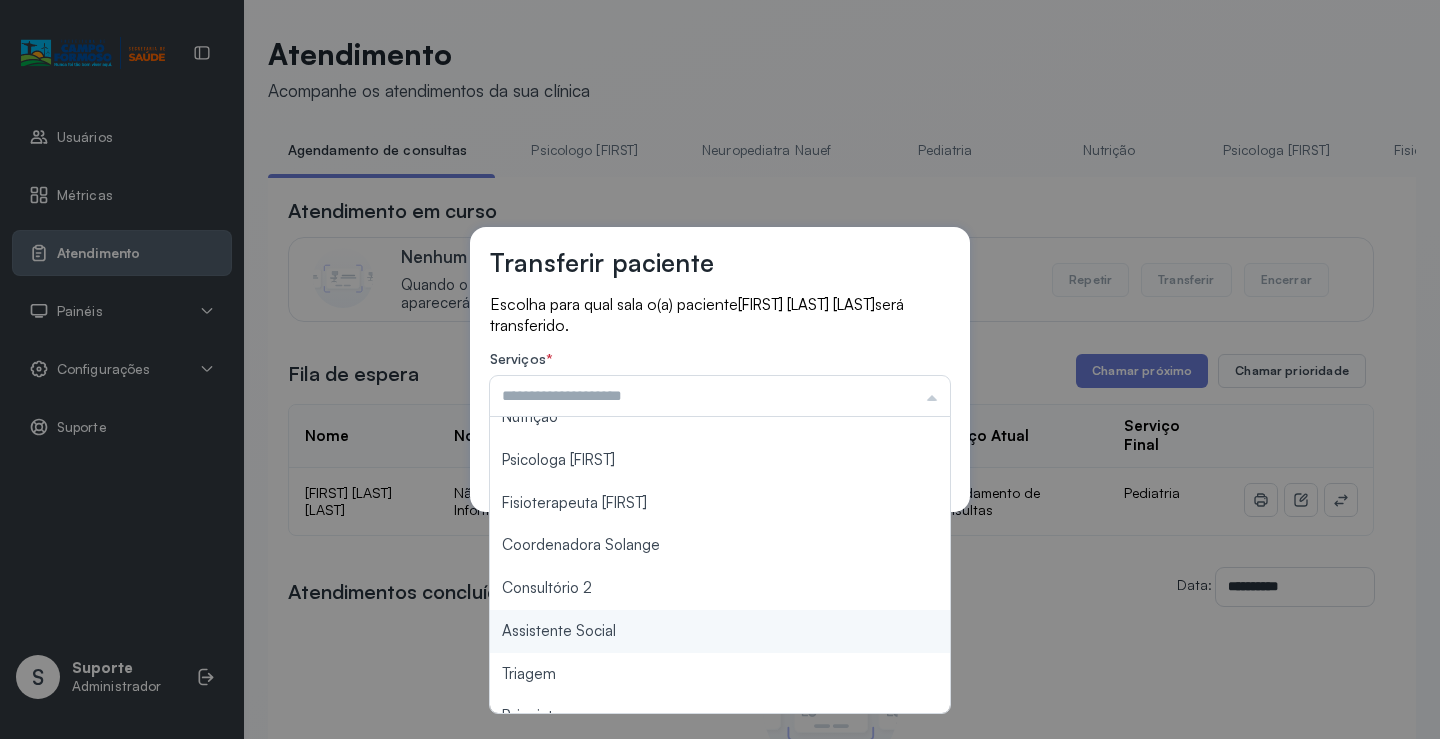 scroll, scrollTop: 303, scrollLeft: 0, axis: vertical 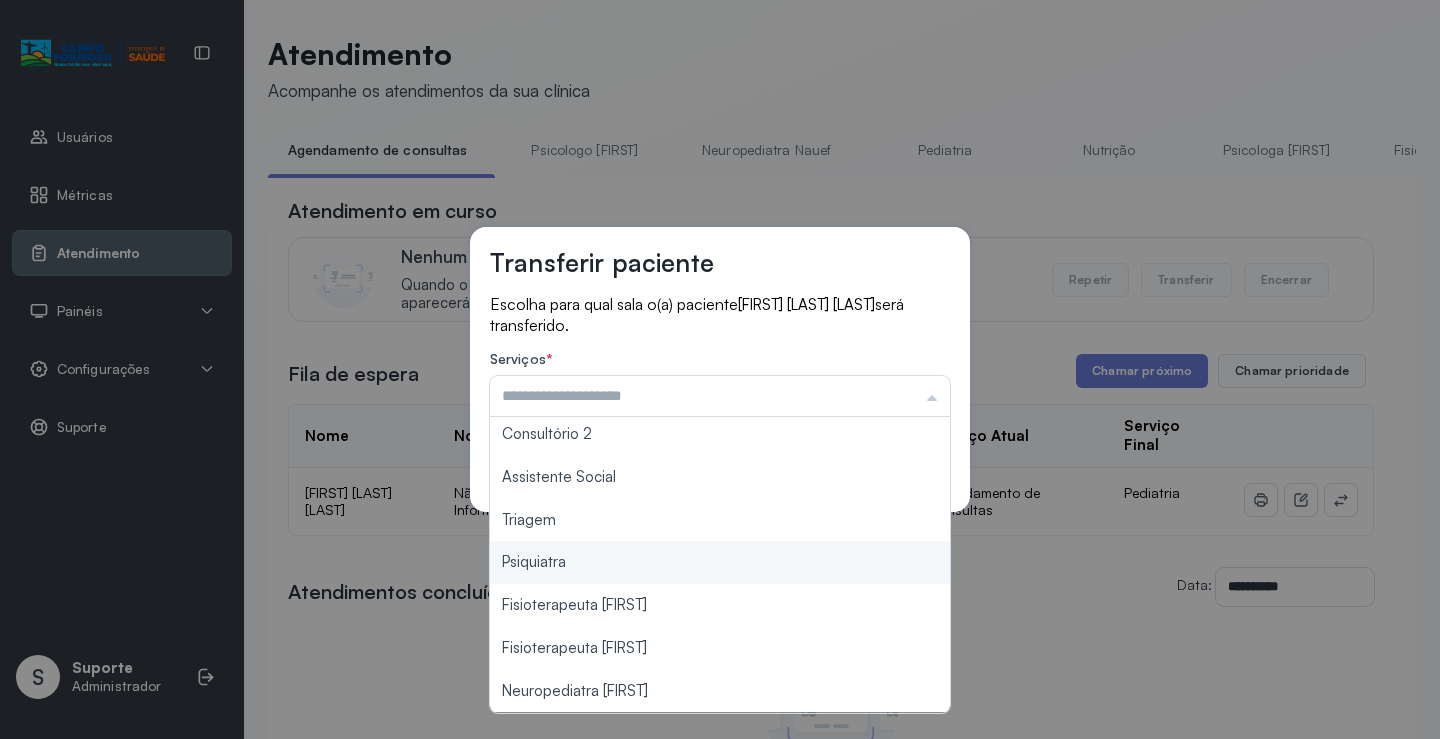 type on "*******" 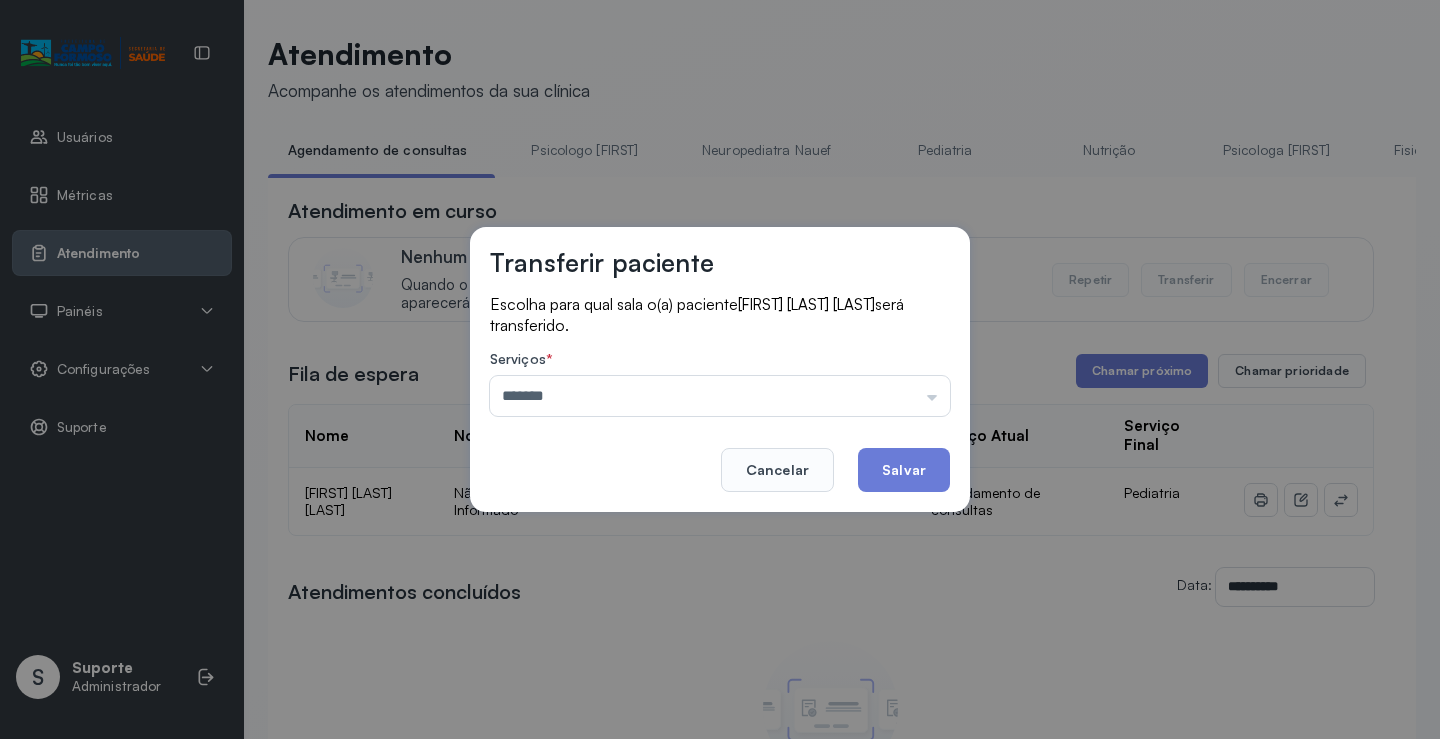 drag, startPoint x: 608, startPoint y: 528, endPoint x: 857, endPoint y: 476, distance: 254.37178 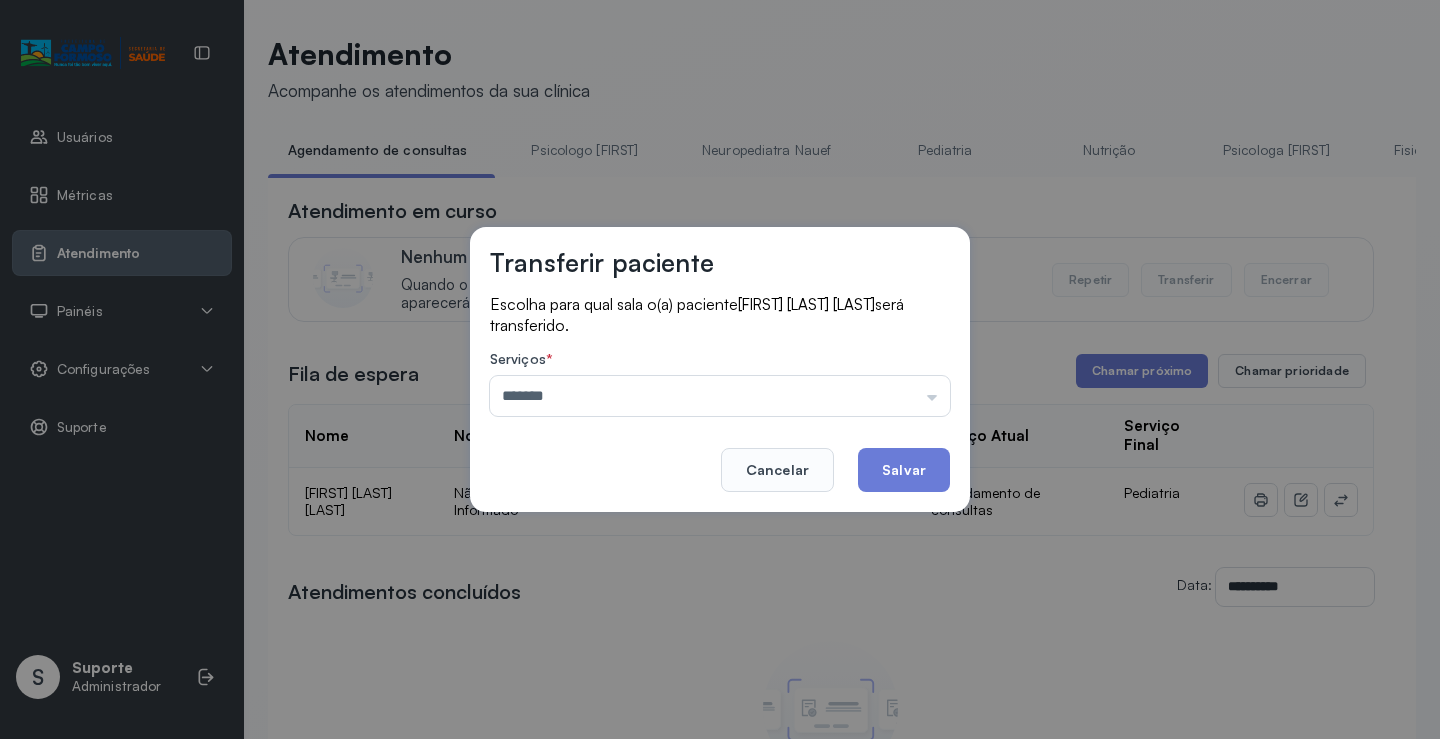 click on "Transferir paciente Escolha para qual sala o(a) paciente  [FIRST] [LAST] [LAST]  será transferido.  Serviços  *  ******* Psicologo [FIRST] Neuropediatra [FIRST] Pediatria Nutrição Psicologa [FIRST] Fisioterapeuta [FIRST] Coordenadora [FIRST] Consultório 2 Assistente Social Triagem Psiquiatra Fisioterapeuta [FIRST] Fisioterapeuta [FIRST] Neuropediatra [FIRST] Cancelar Salvar" at bounding box center (720, 369) 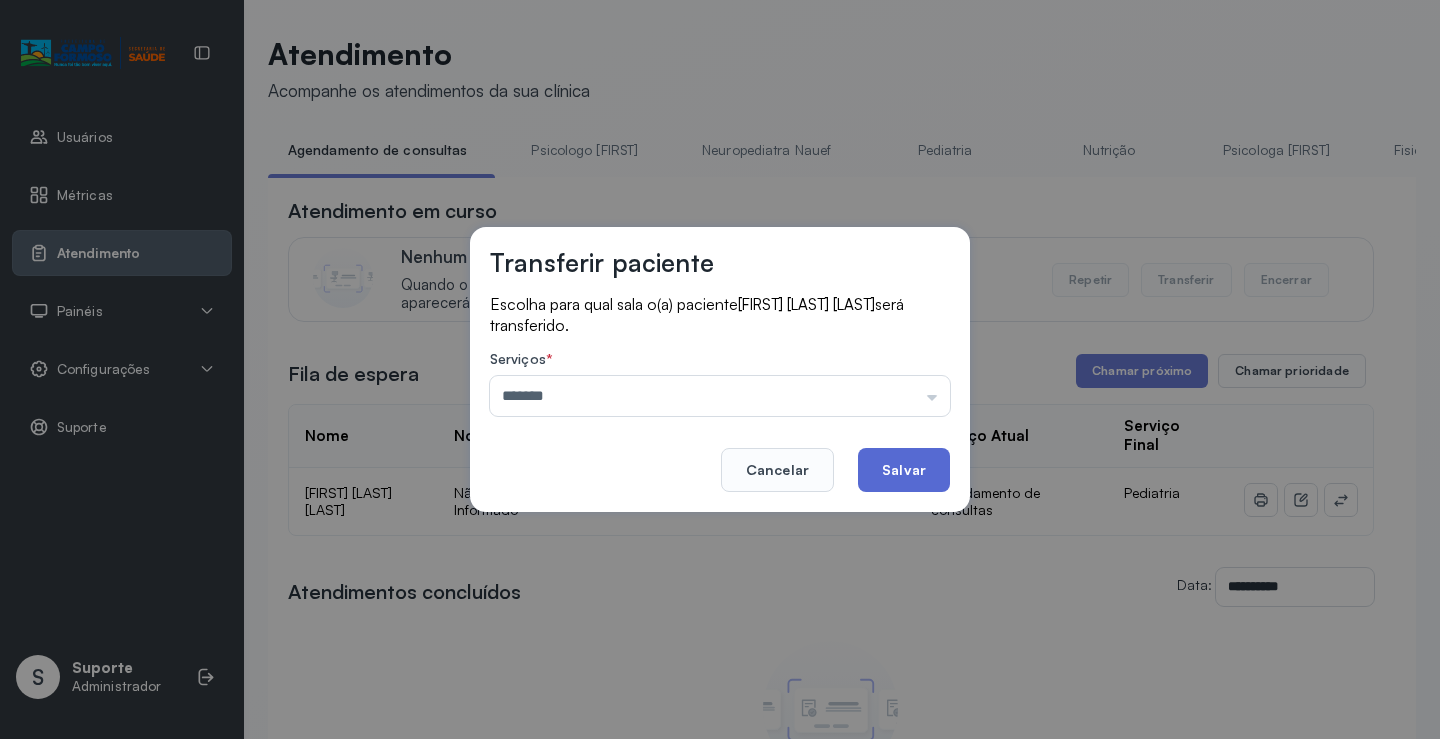 click on "Salvar" 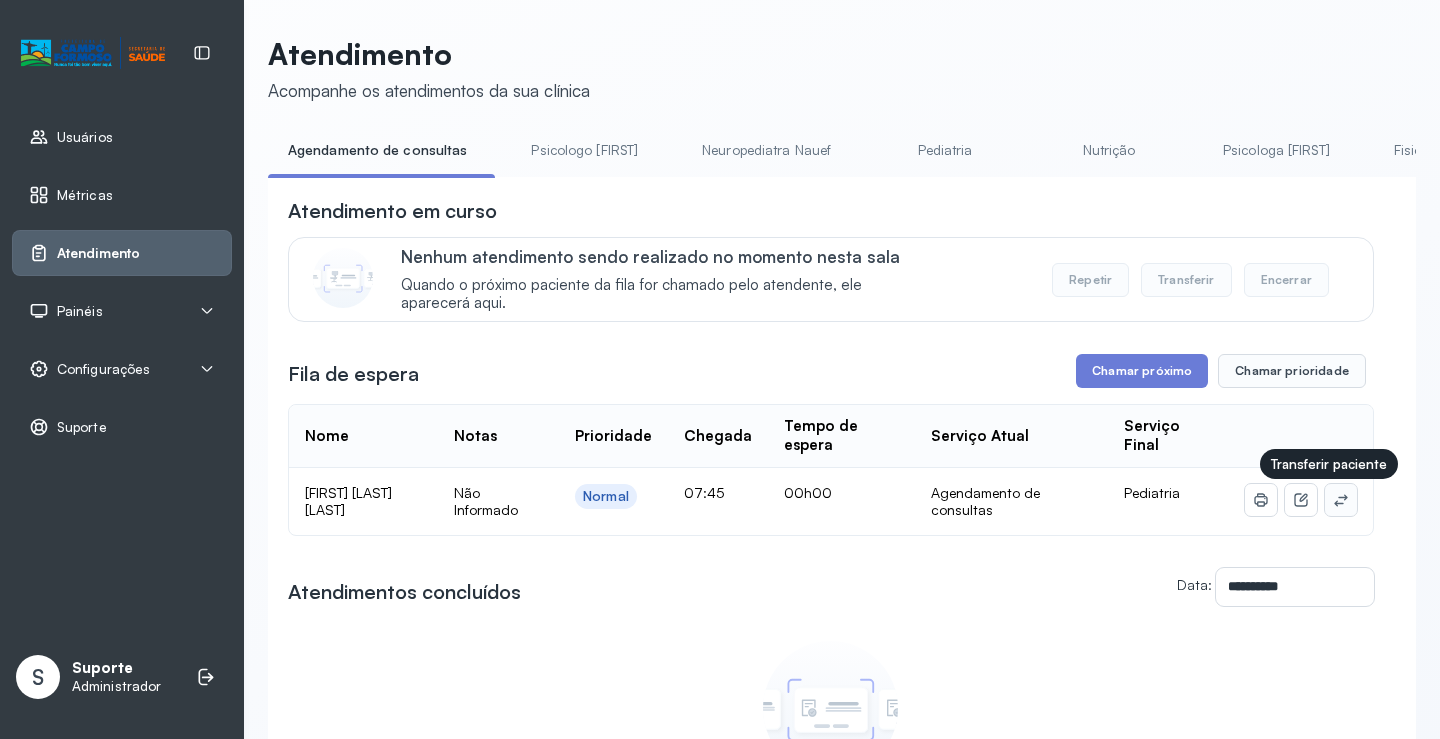 click 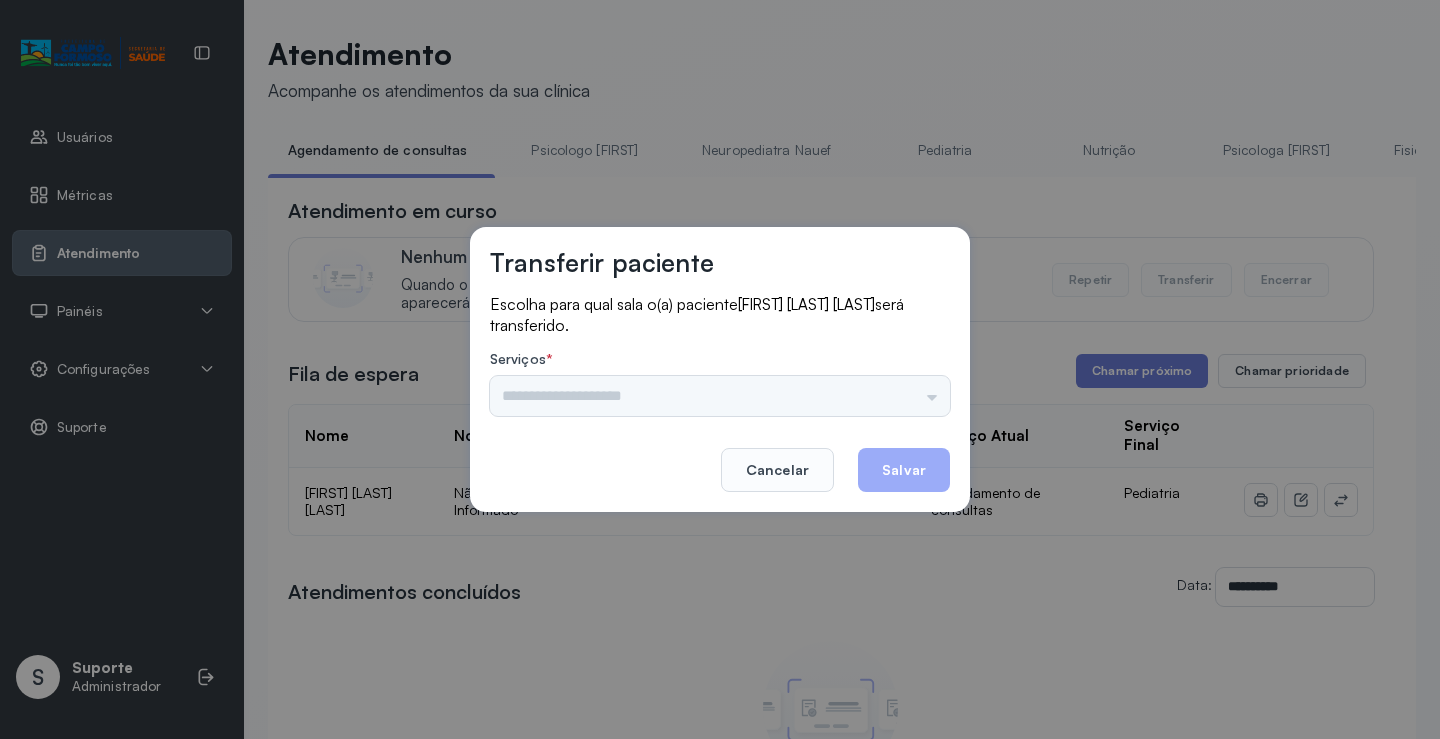 drag, startPoint x: 918, startPoint y: 422, endPoint x: 916, endPoint y: 404, distance: 18.110771 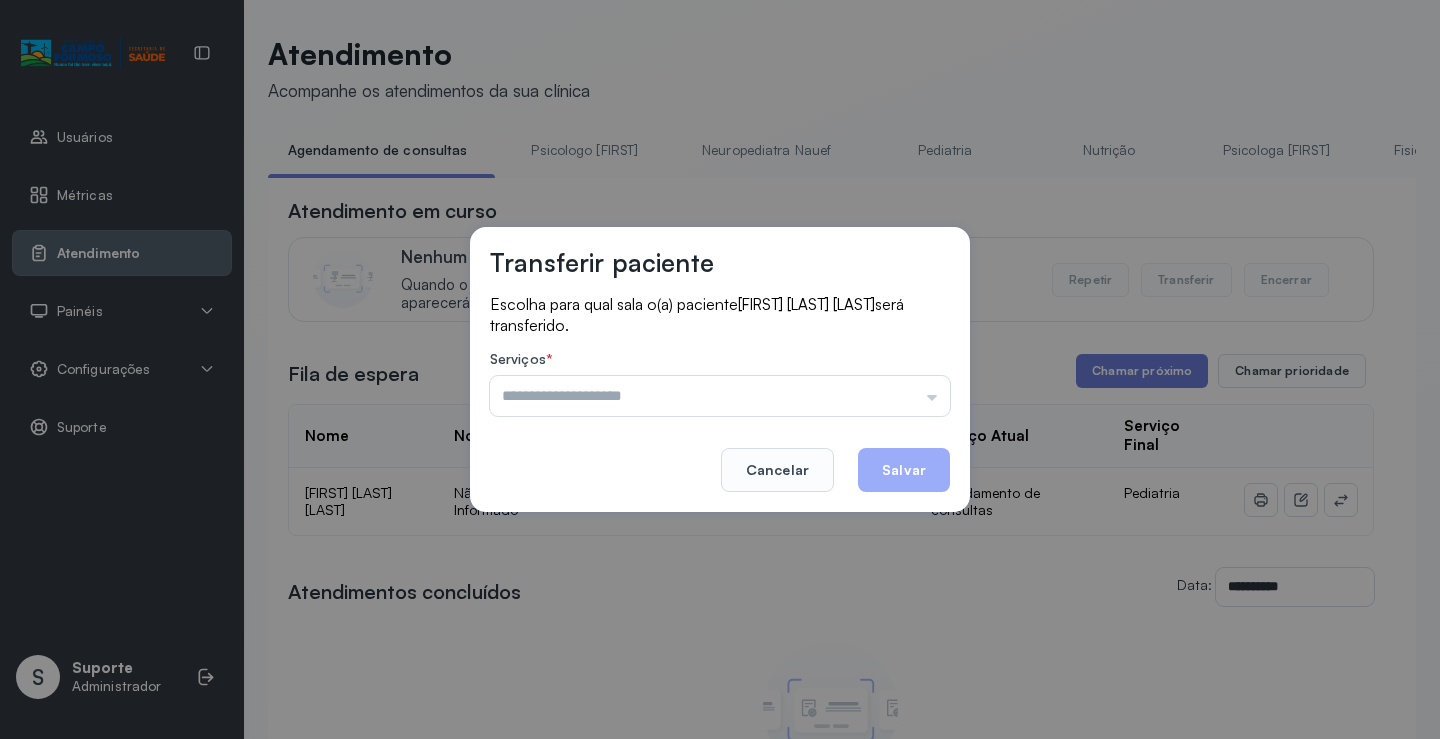 drag, startPoint x: 916, startPoint y: 395, endPoint x: 768, endPoint y: 426, distance: 151.21178 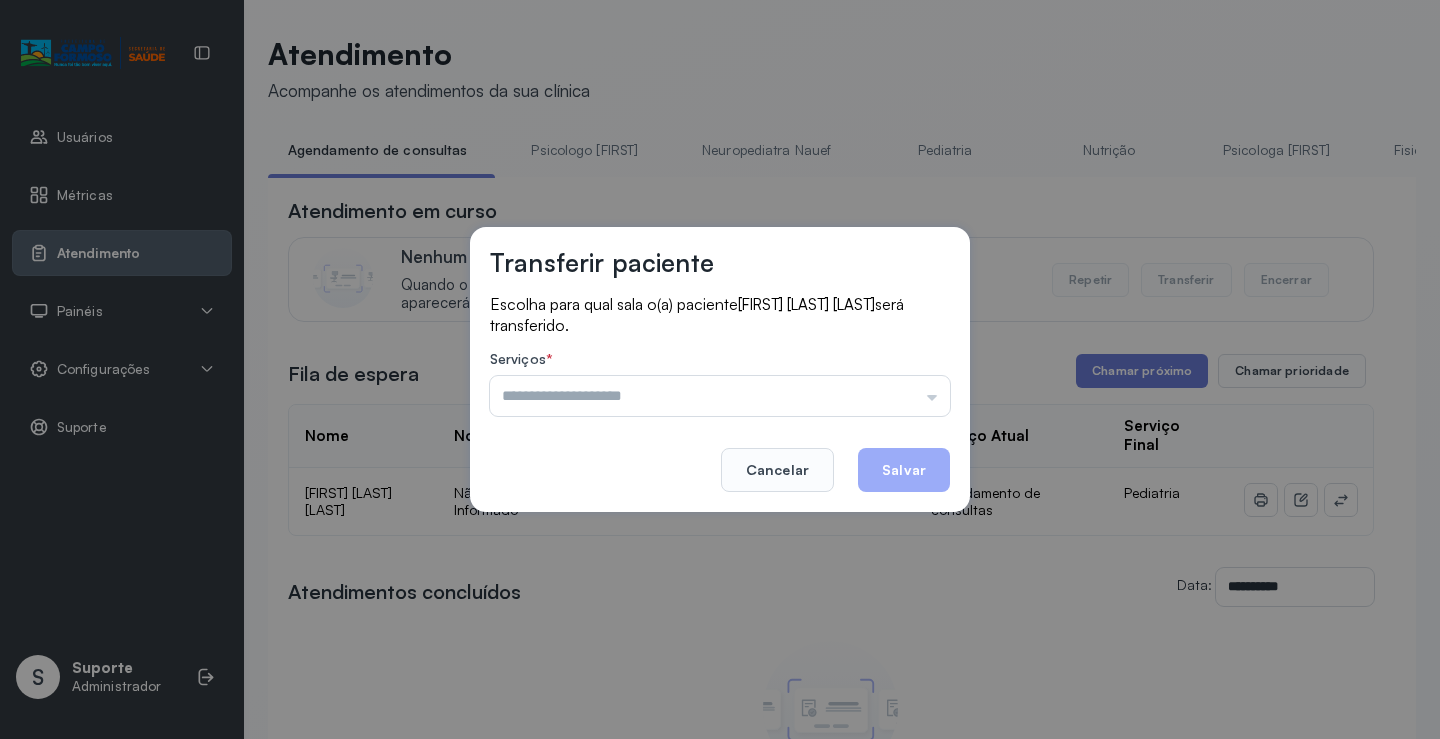 click at bounding box center [720, 396] 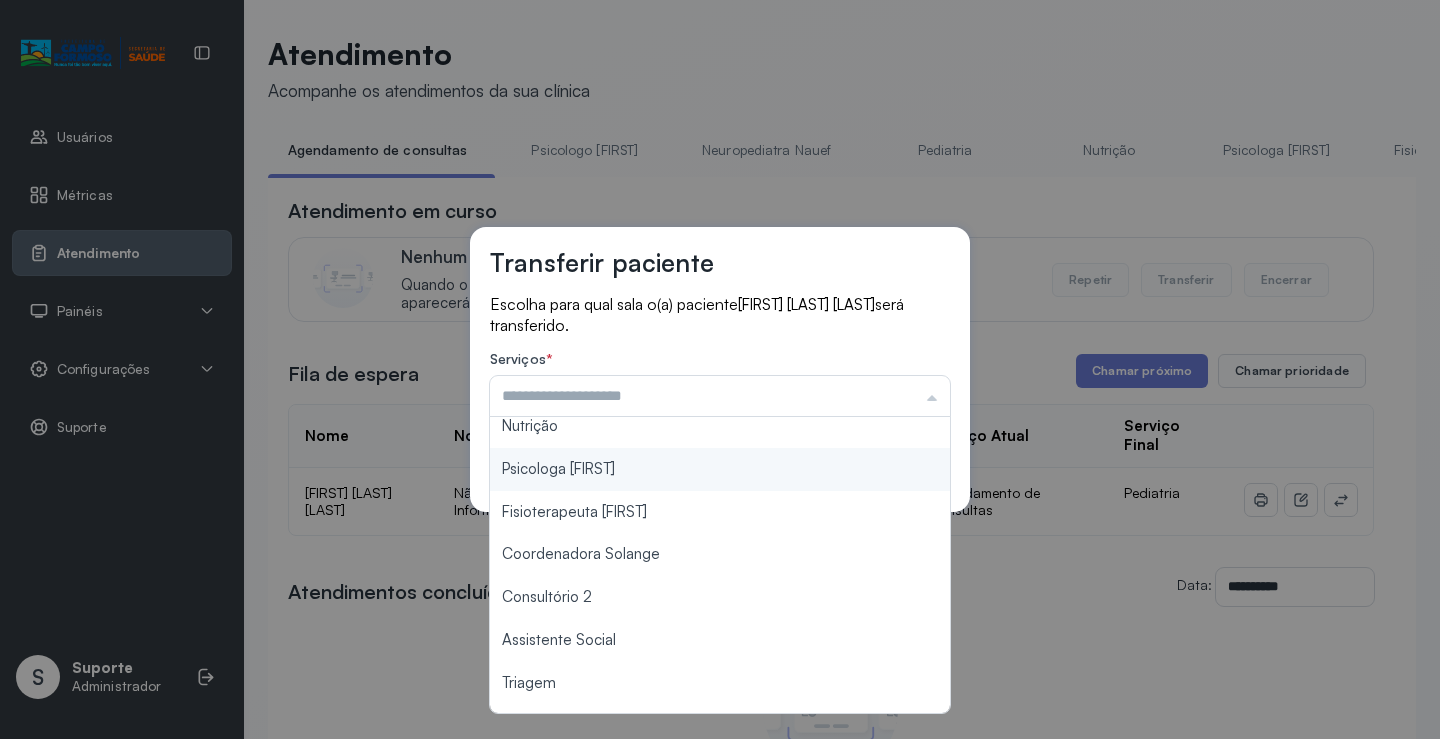scroll, scrollTop: 302, scrollLeft: 0, axis: vertical 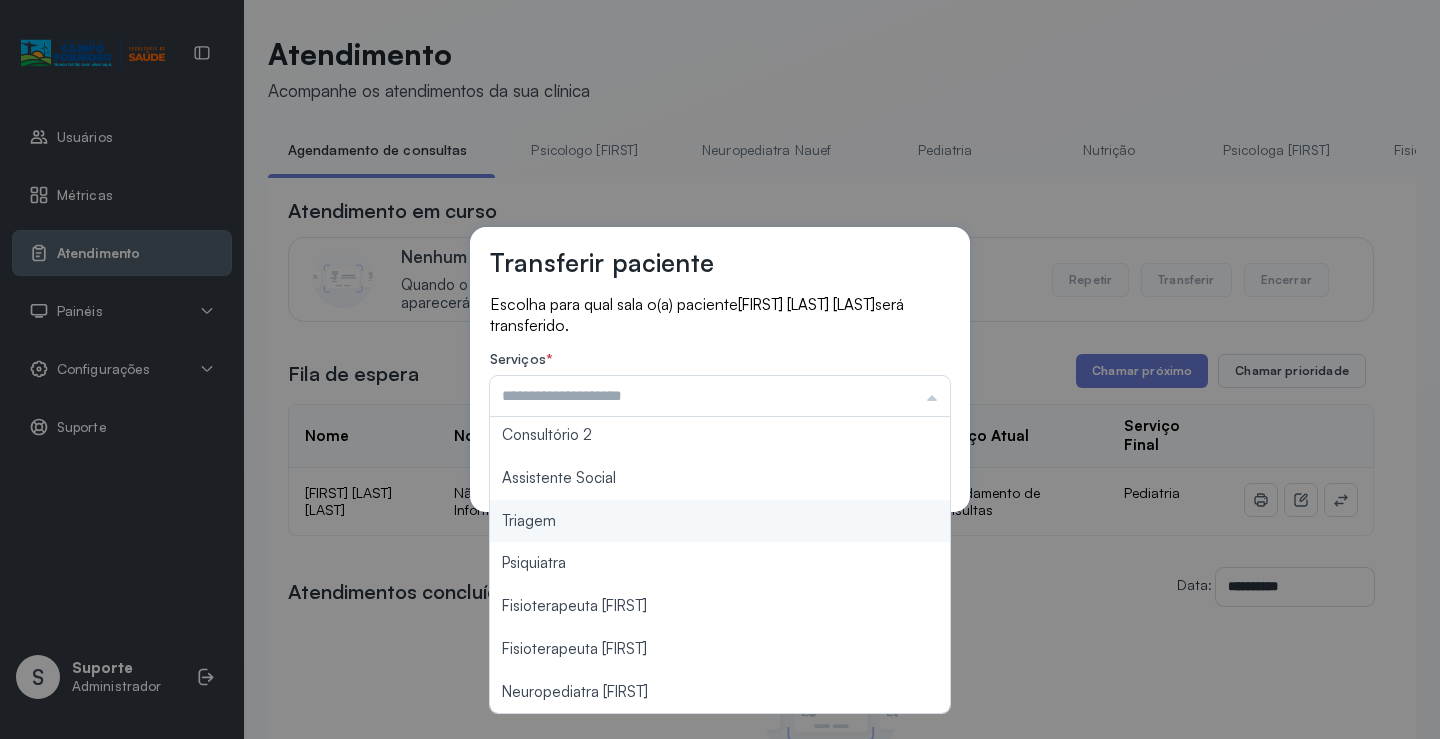 type on "*******" 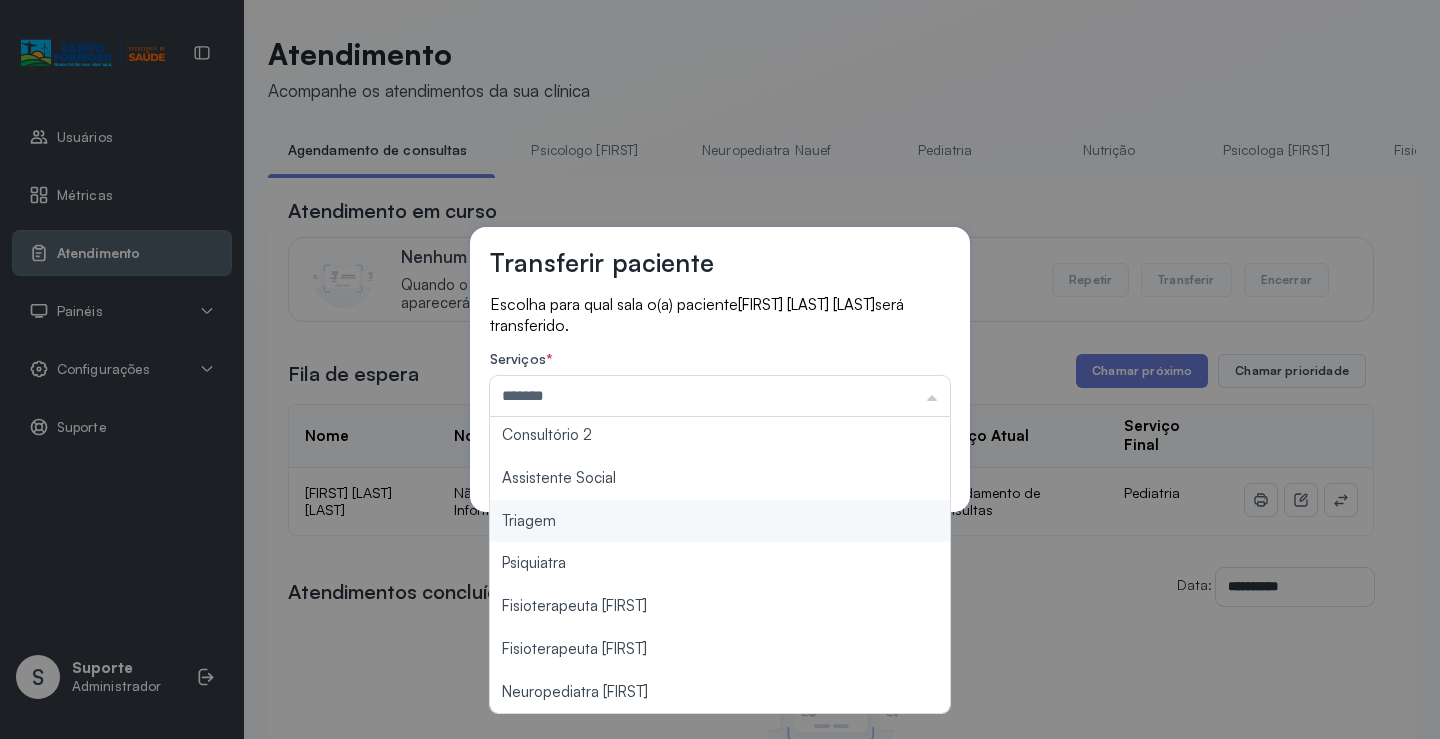 drag, startPoint x: 574, startPoint y: 537, endPoint x: 696, endPoint y: 509, distance: 125.17188 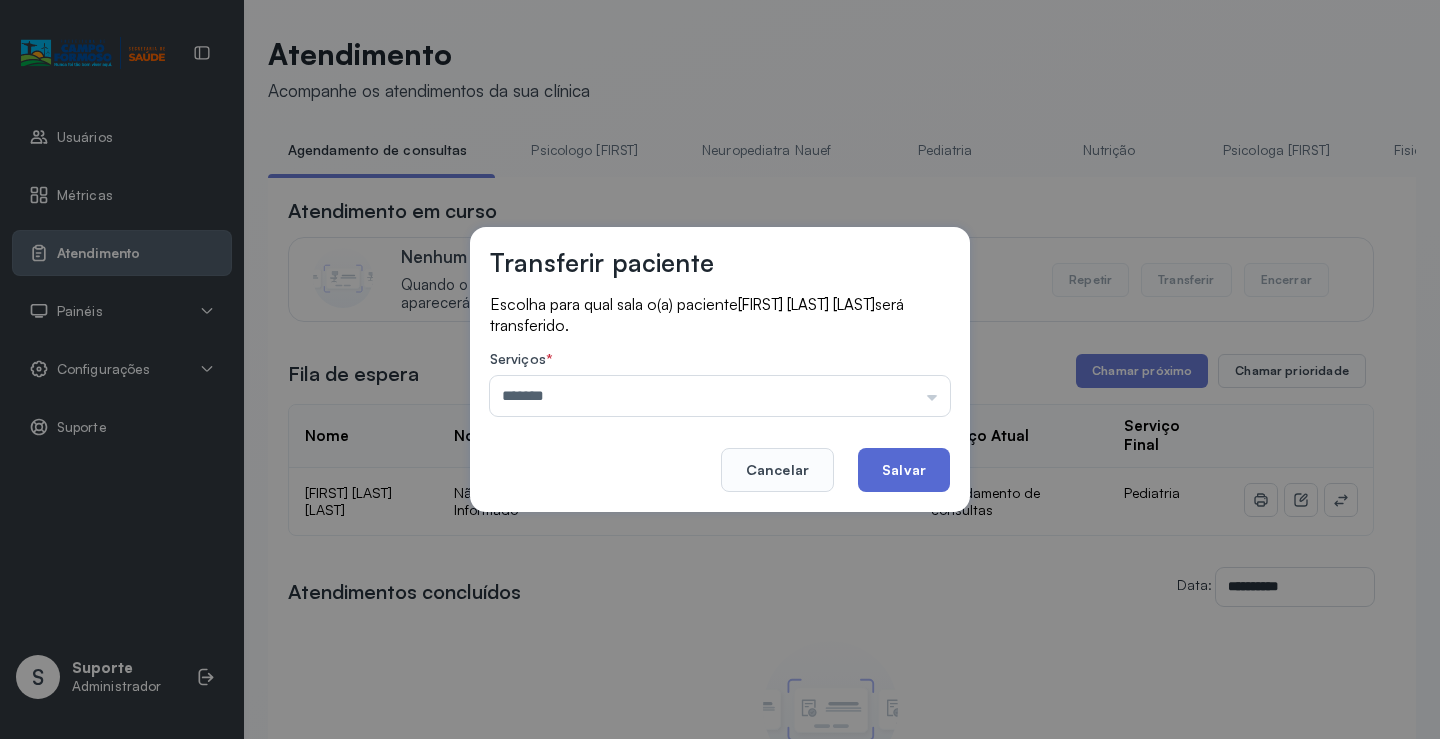 click on "Salvar" 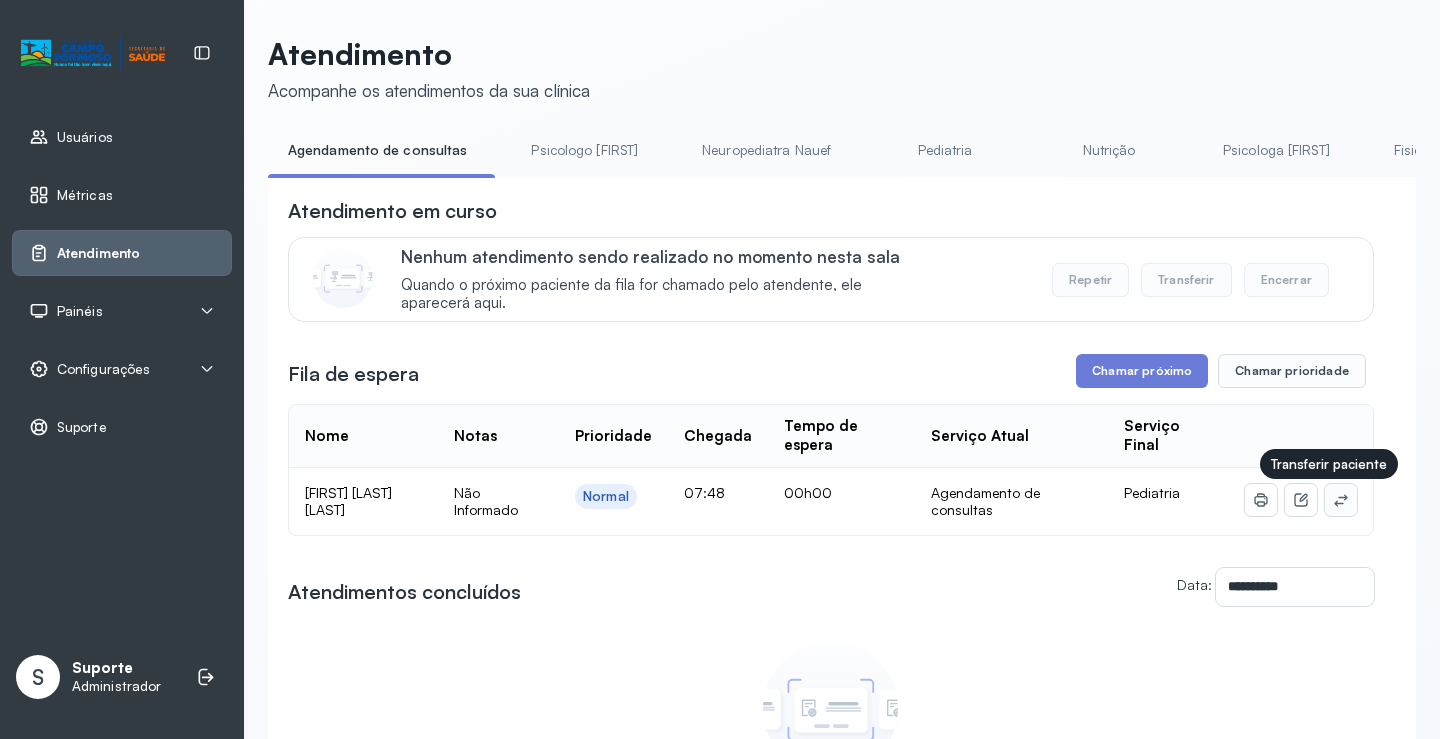 click 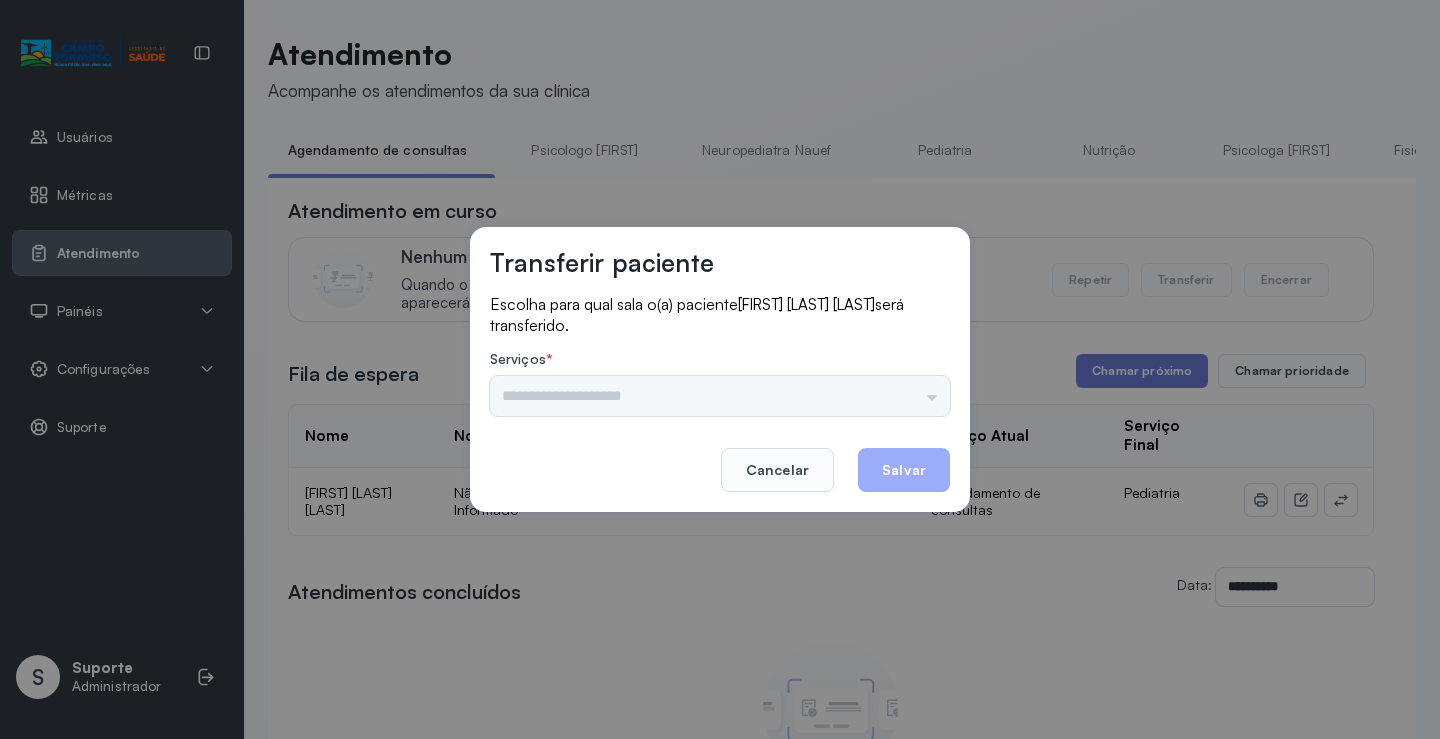 drag, startPoint x: 876, startPoint y: 378, endPoint x: 882, endPoint y: 387, distance: 10.816654 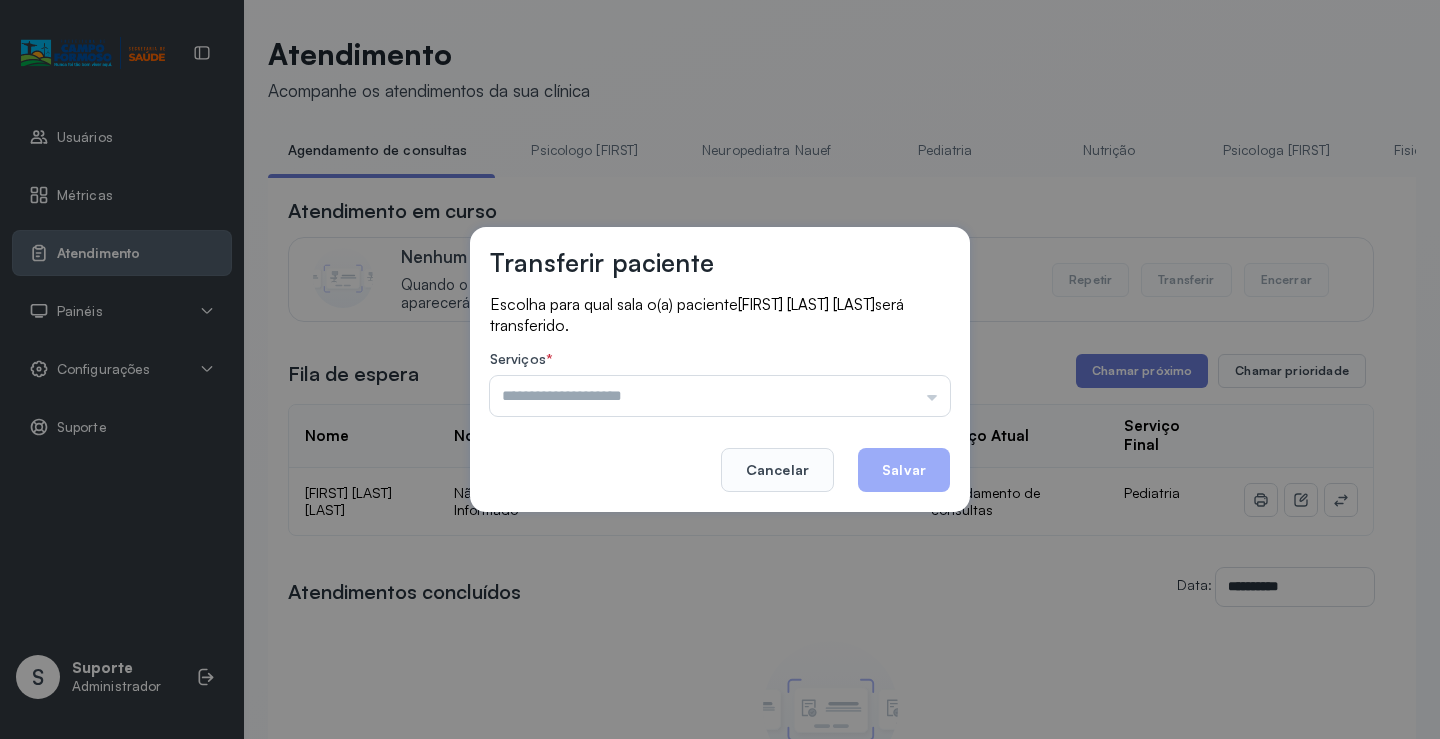 click on "Psicologo Pedro Neuropediatra Nauef Pediatria Nutrição Psicologa Alana Fisioterapeuta Janusia Coordenadora Solange Consultório 2 Assistente Social Triagem Psiquiatra Fisioterapeuta Francyne Fisioterapeuta Morgana Neuropediatra João" at bounding box center (720, 396) 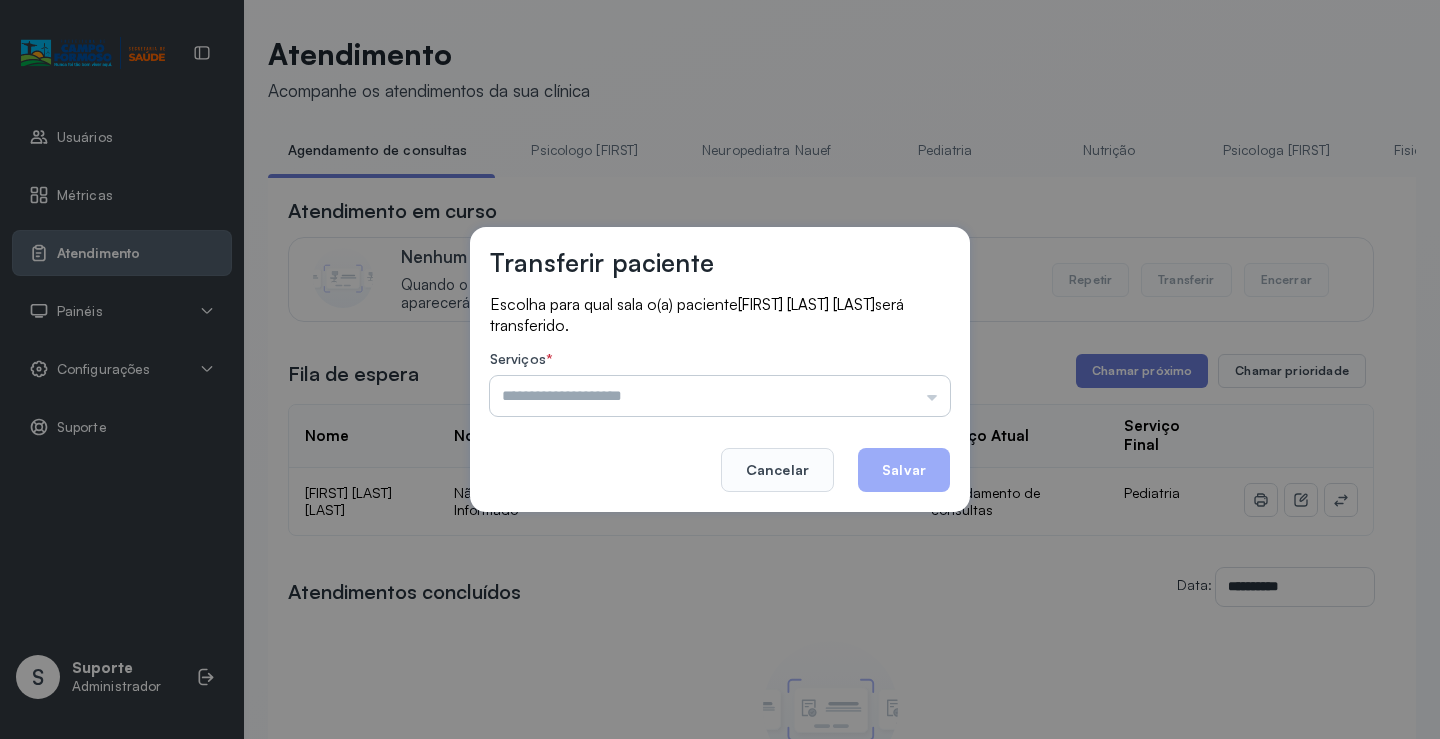 click at bounding box center (720, 396) 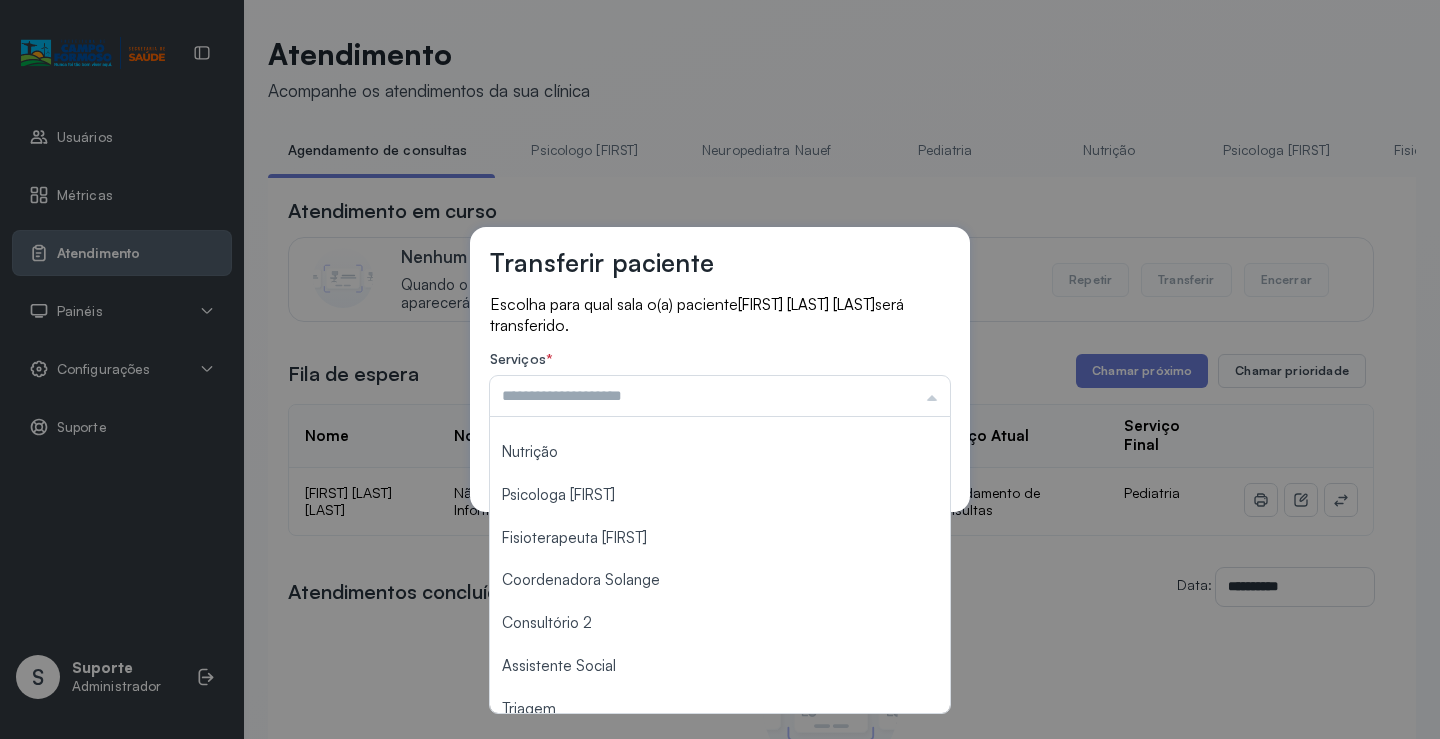 scroll, scrollTop: 303, scrollLeft: 0, axis: vertical 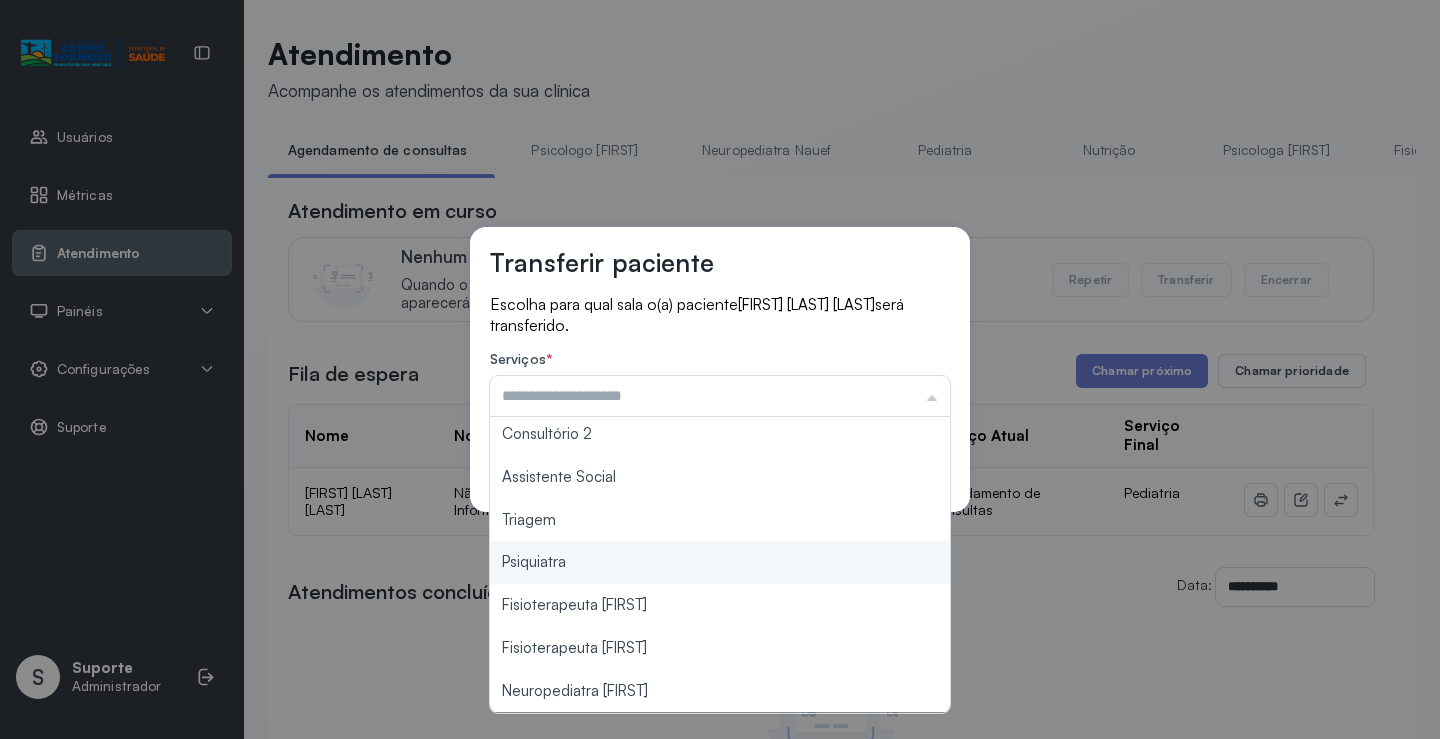 type on "*******" 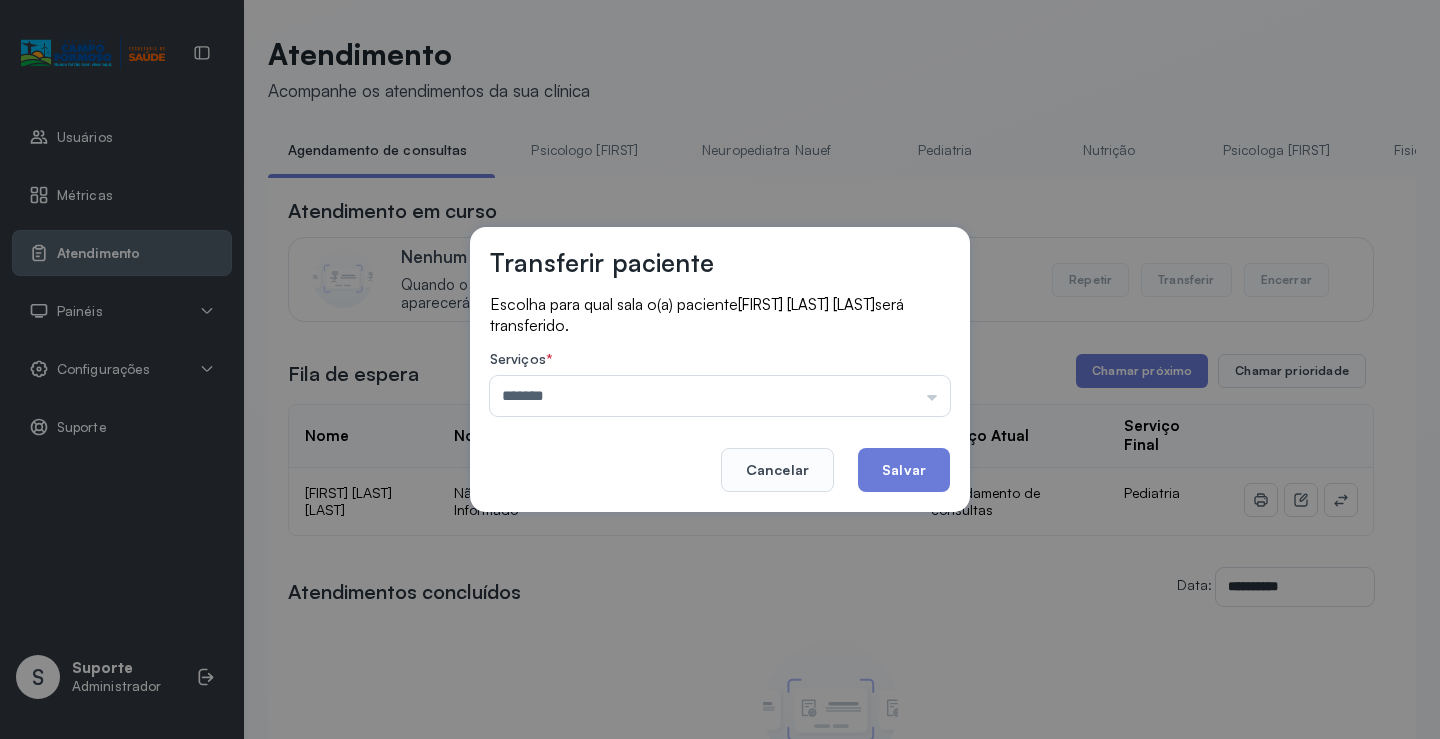 drag, startPoint x: 633, startPoint y: 531, endPoint x: 860, endPoint y: 483, distance: 232.0194 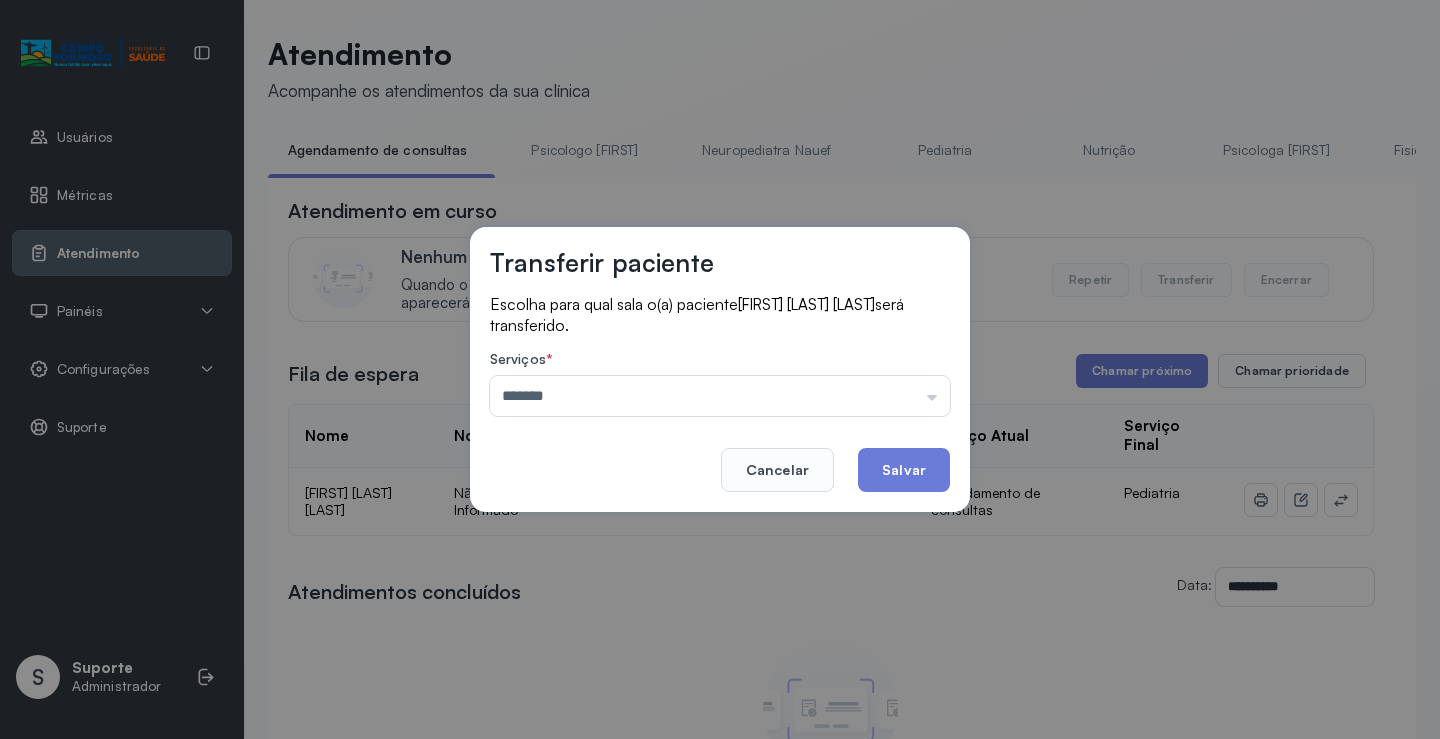 click on "Transferir paciente Escolha para qual sala o(a) paciente  MARCELA VICTORIA SANTOS BATISTA  será transferido.  Serviços  *  ******* Psicologo Pedro Neuropediatra Nauef Pediatria Nutrição Psicologa Alana Fisioterapeuta Janusia Coordenadora Solange Consultório 2 Assistente Social Triagem Psiquiatra Fisioterapeuta Francyne Fisioterapeuta Morgana Neuropediatra João Cancelar Salvar" at bounding box center [720, 369] 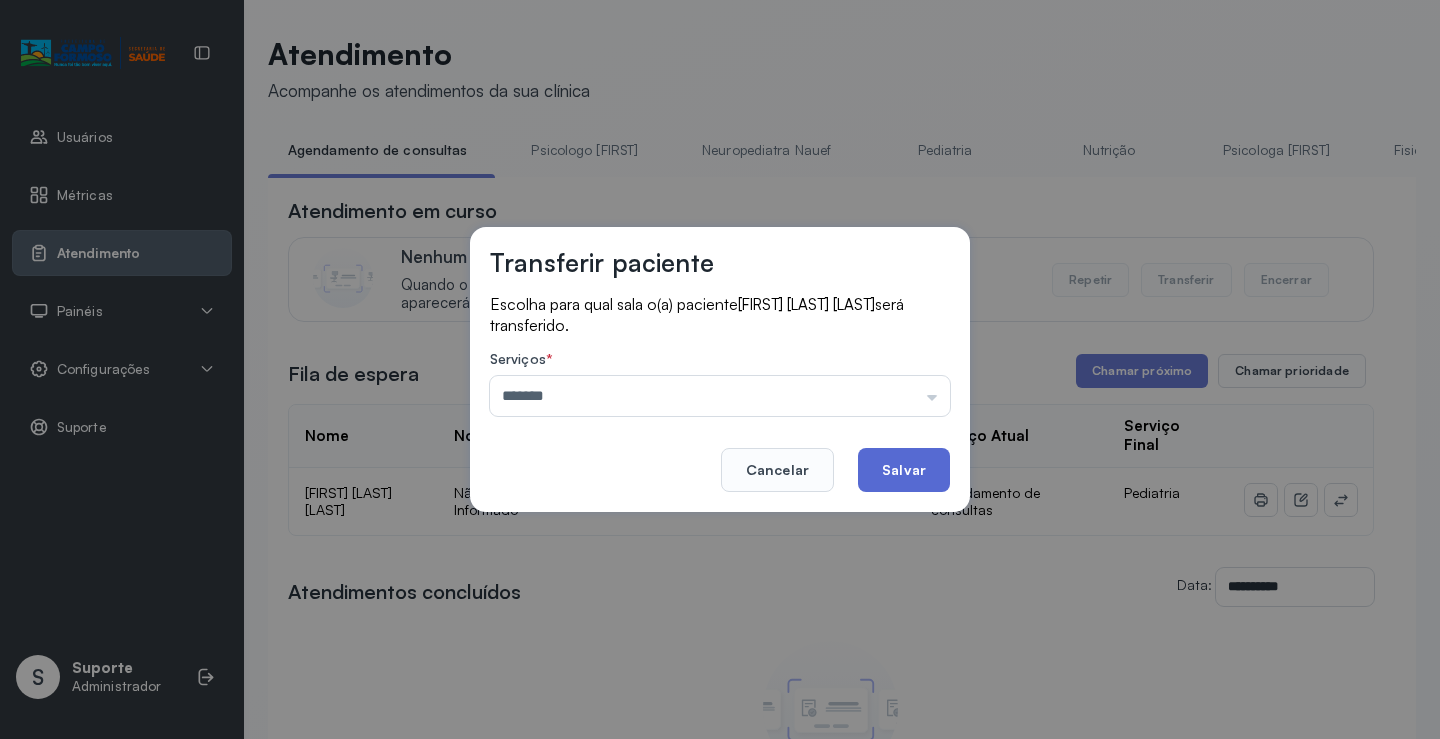 click on "Salvar" 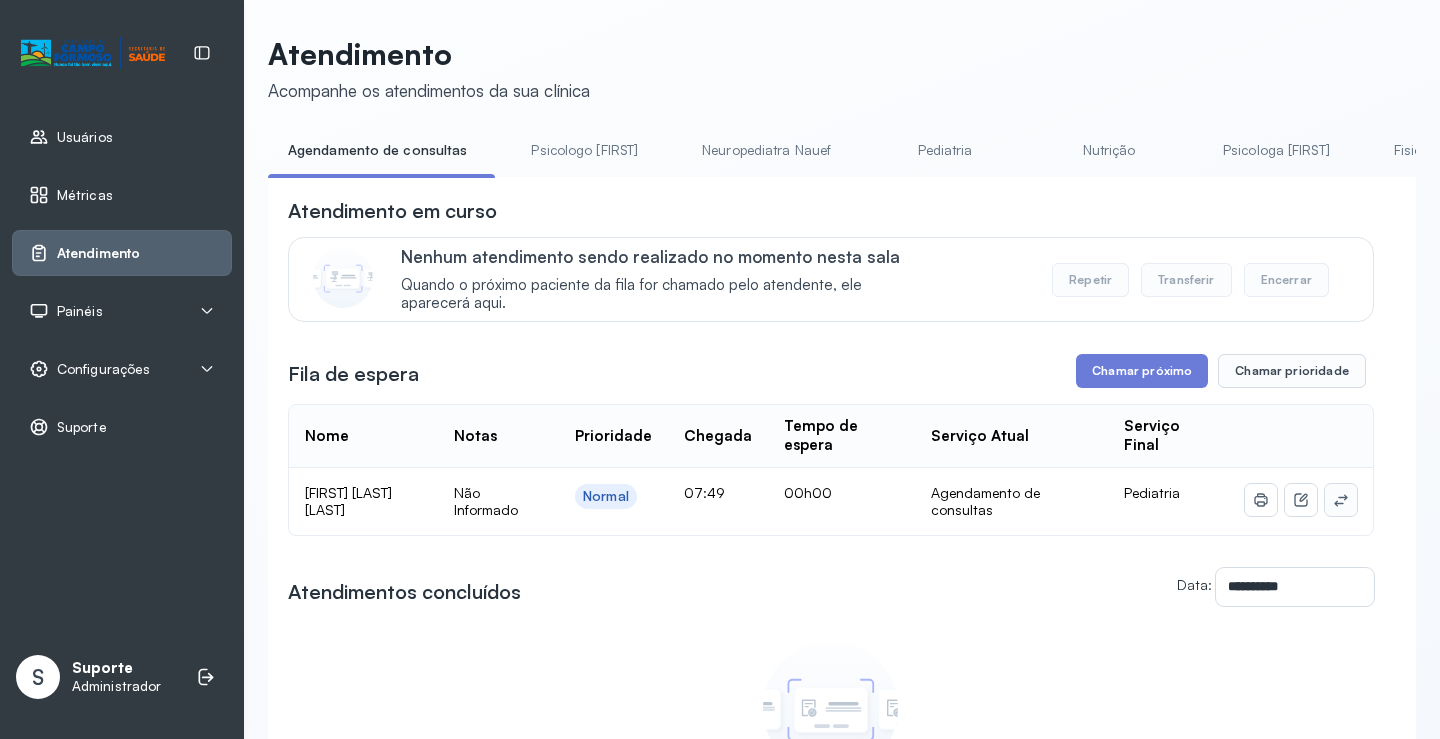 click 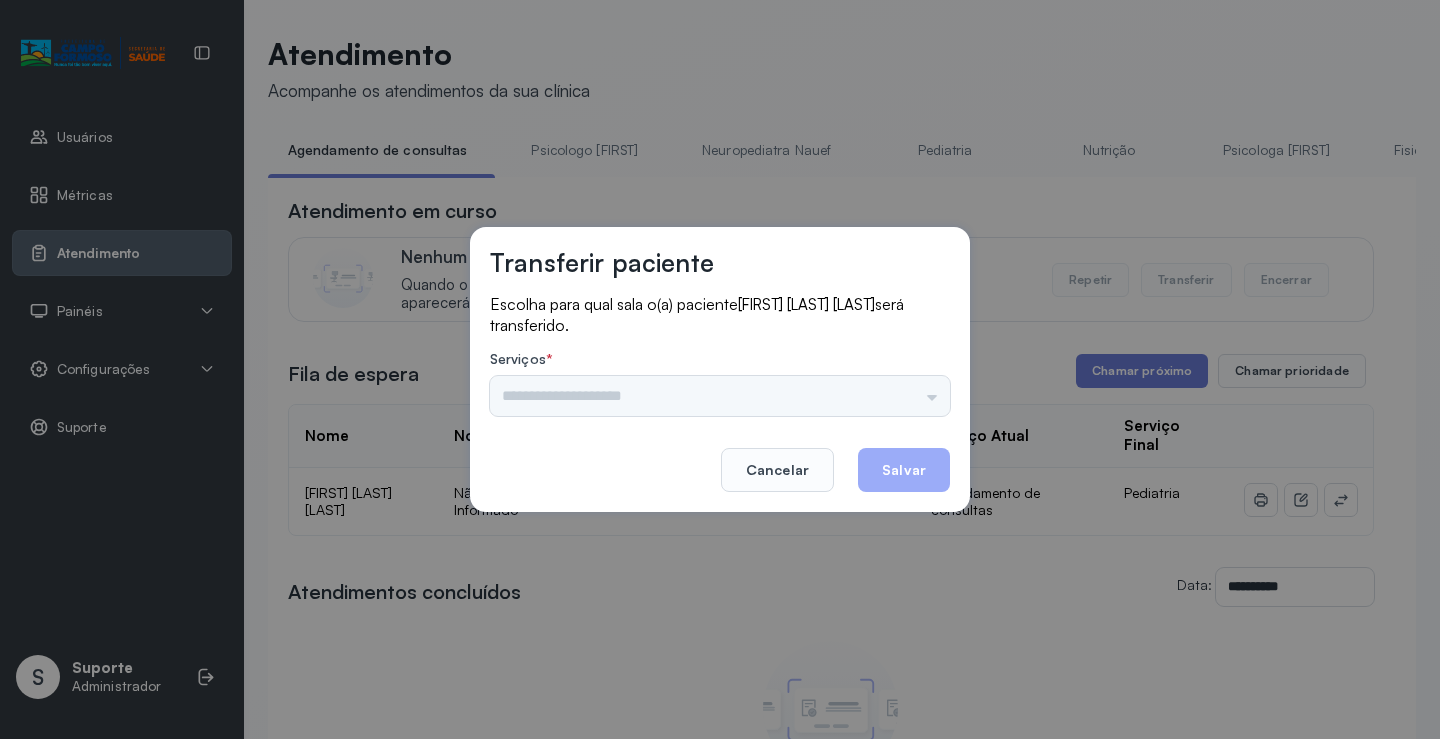 click at bounding box center [720, 396] 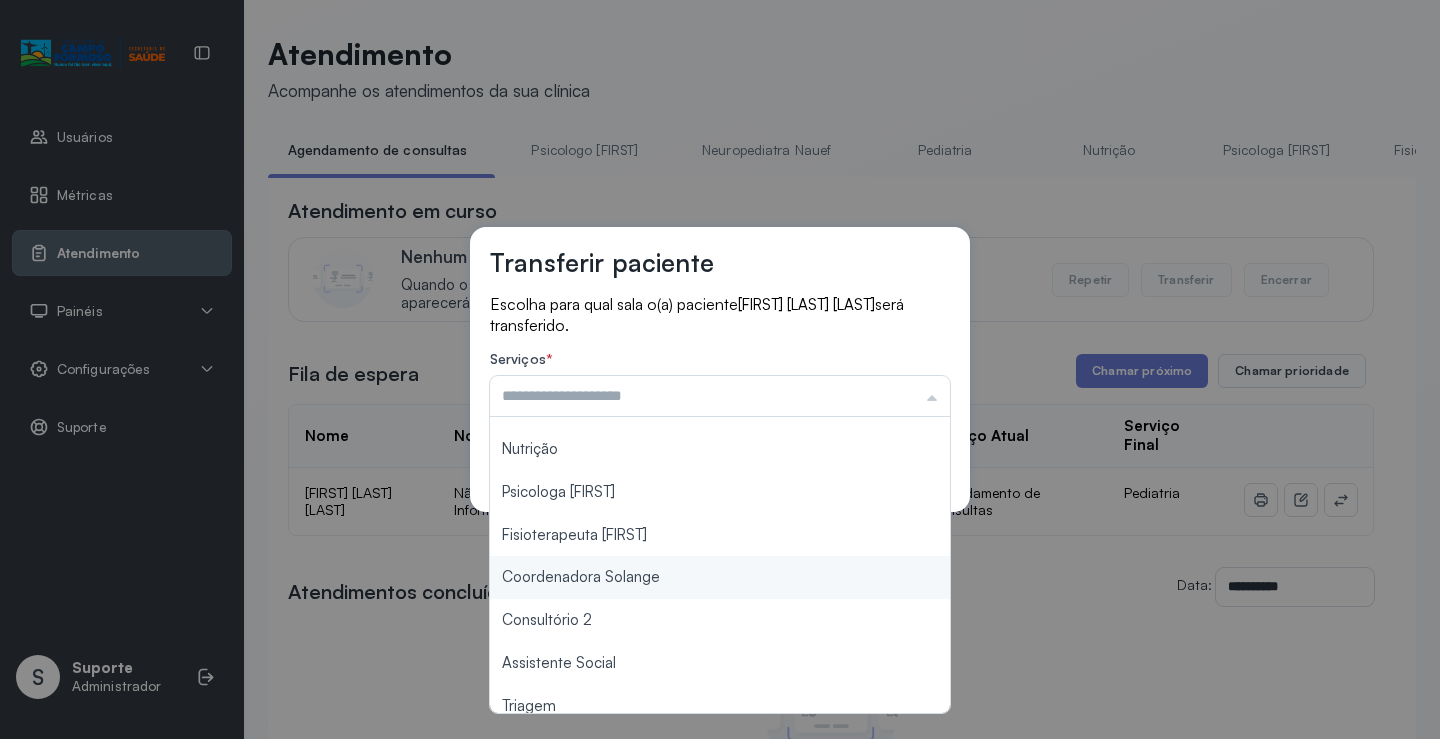 scroll, scrollTop: 300, scrollLeft: 0, axis: vertical 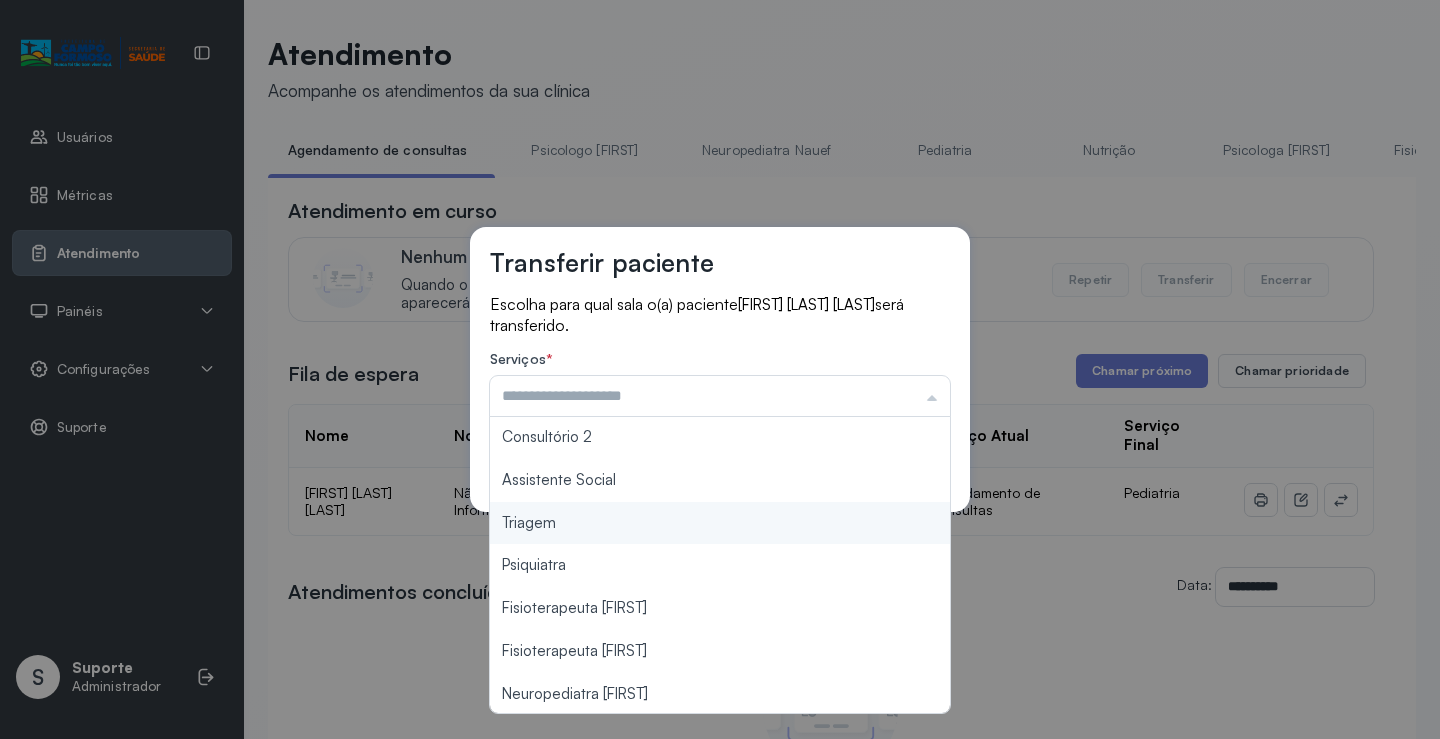 type on "*******" 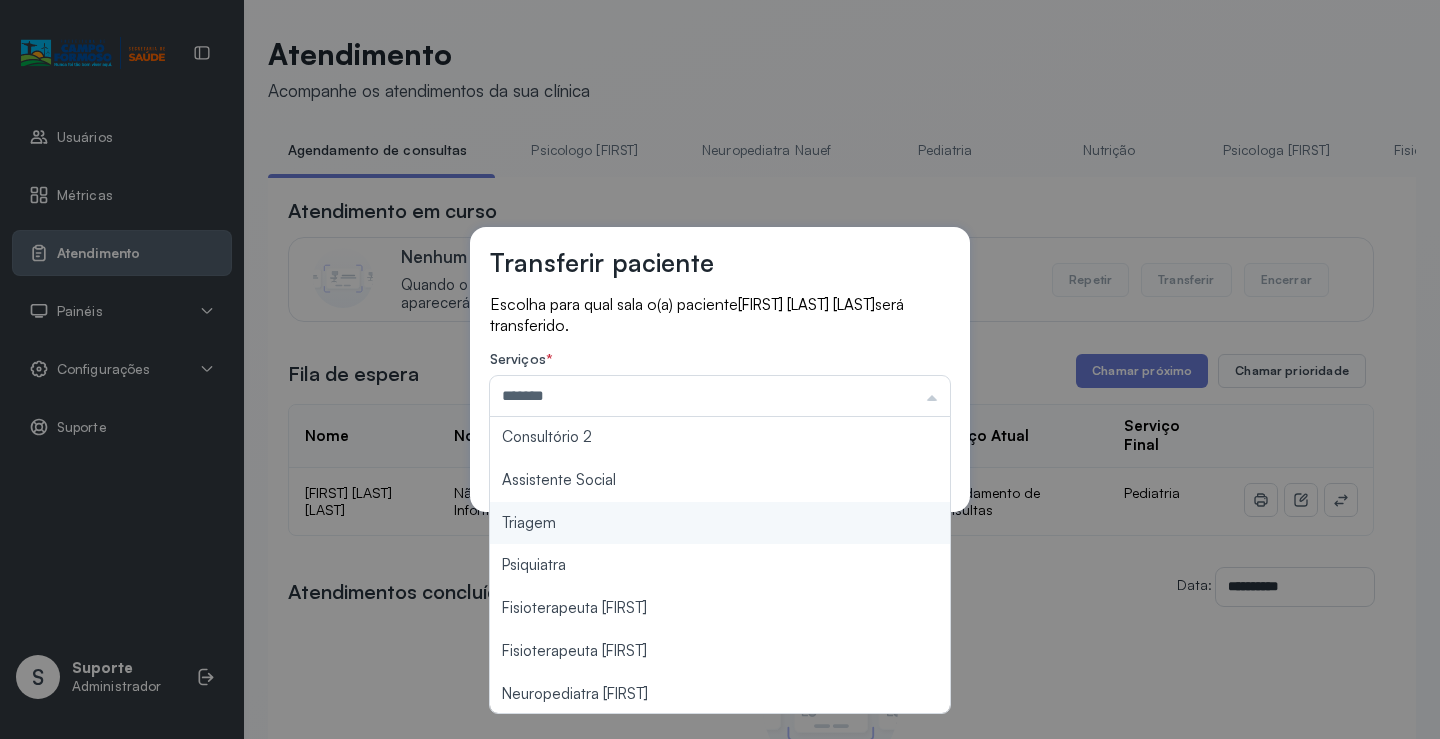 click on "Transferir paciente Escolha para qual sala o(a) paciente  VICENTE MANOEL MARTINS SOARES  será transferido.  Serviços  *  ******* Psicologo Pedro Neuropediatra Nauef Pediatria Nutrição Psicologa Alana Fisioterapeuta Janusia Coordenadora Solange Consultório 2 Assistente Social Triagem Psiquiatra Fisioterapeuta Francyne Fisioterapeuta Morgana Neuropediatra João Cancelar Salvar" at bounding box center [720, 369] 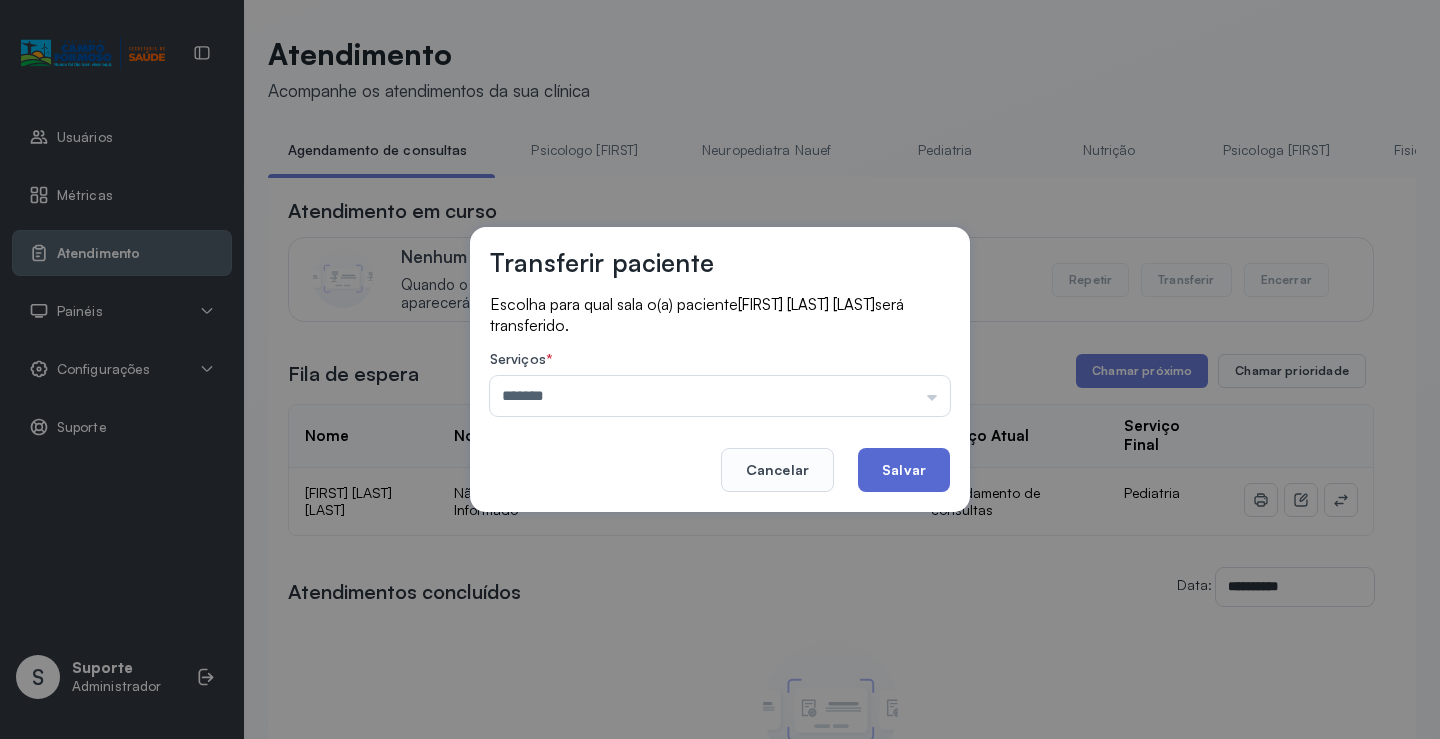 click on "Salvar" 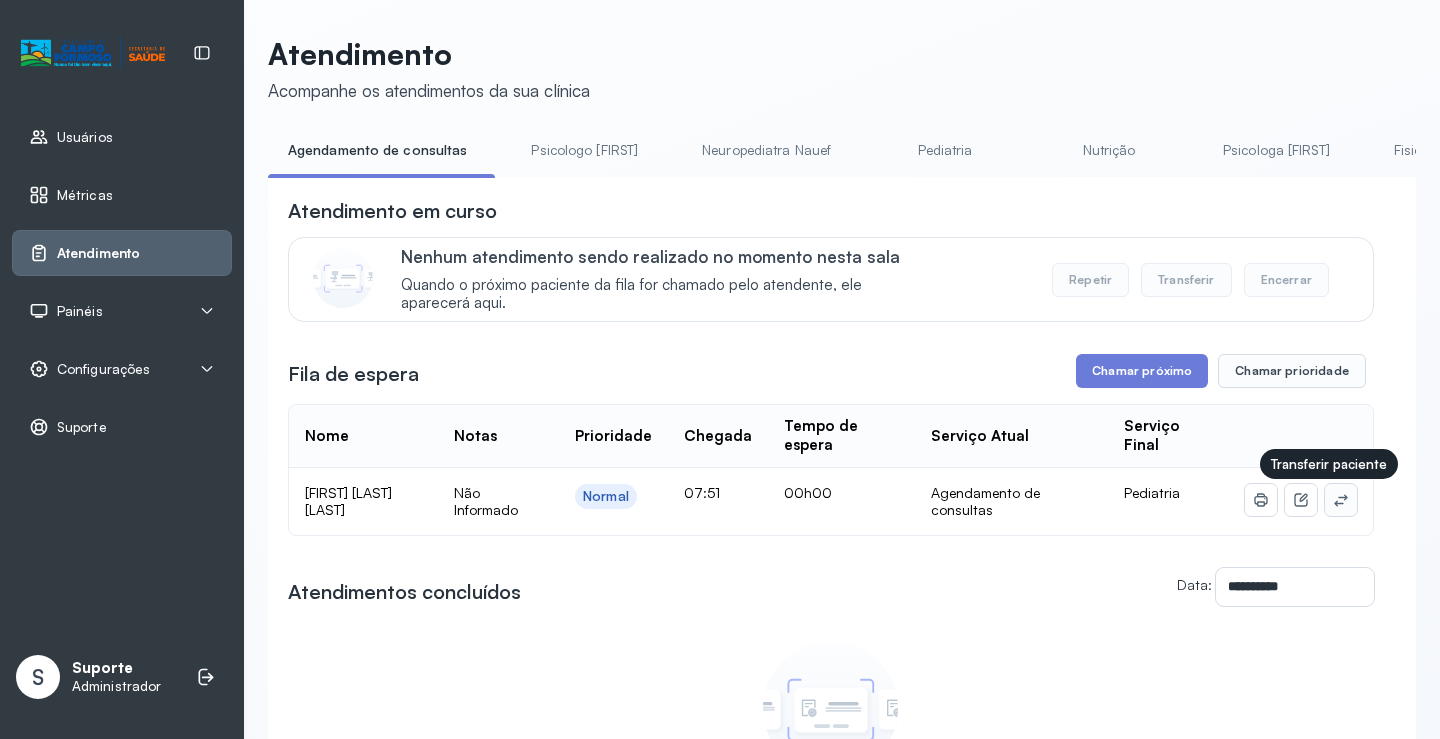 click 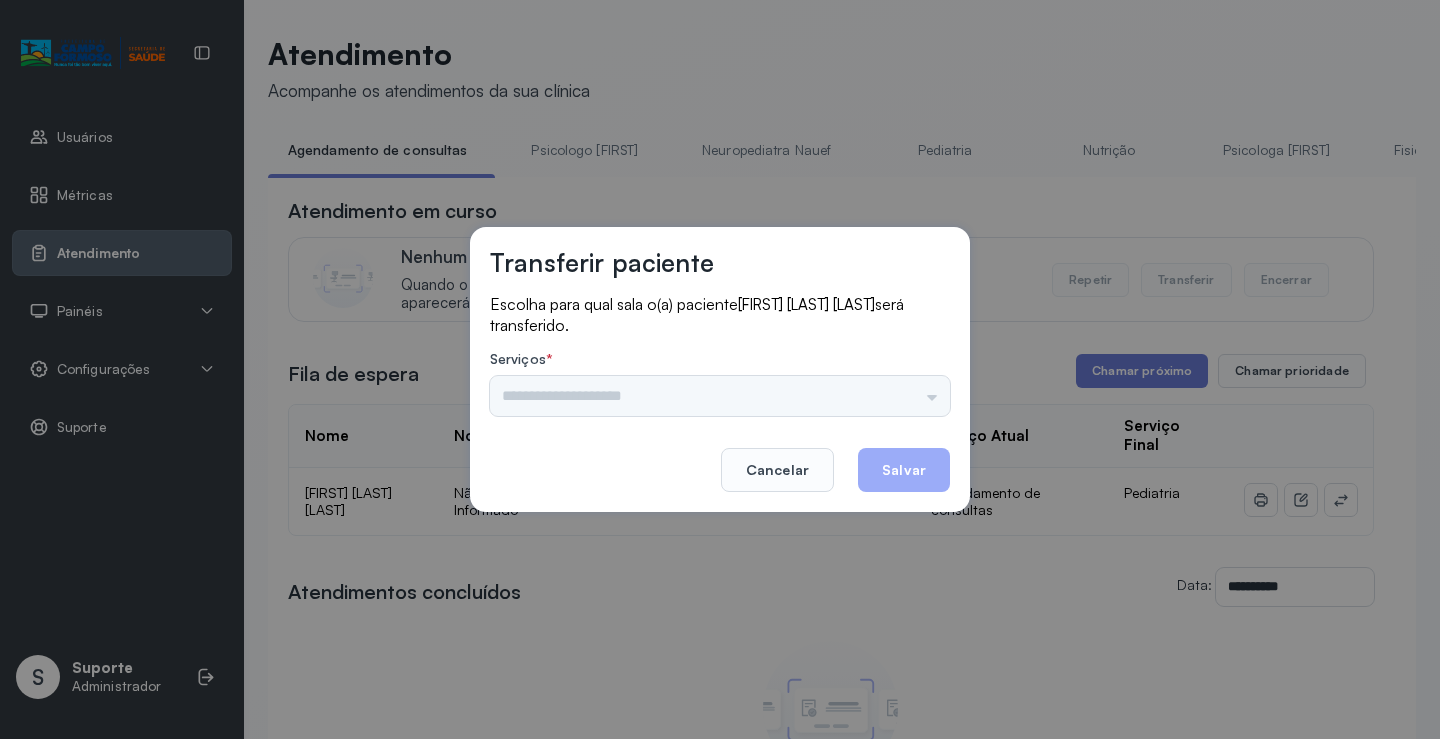 drag, startPoint x: 855, startPoint y: 400, endPoint x: 900, endPoint y: 386, distance: 47.127487 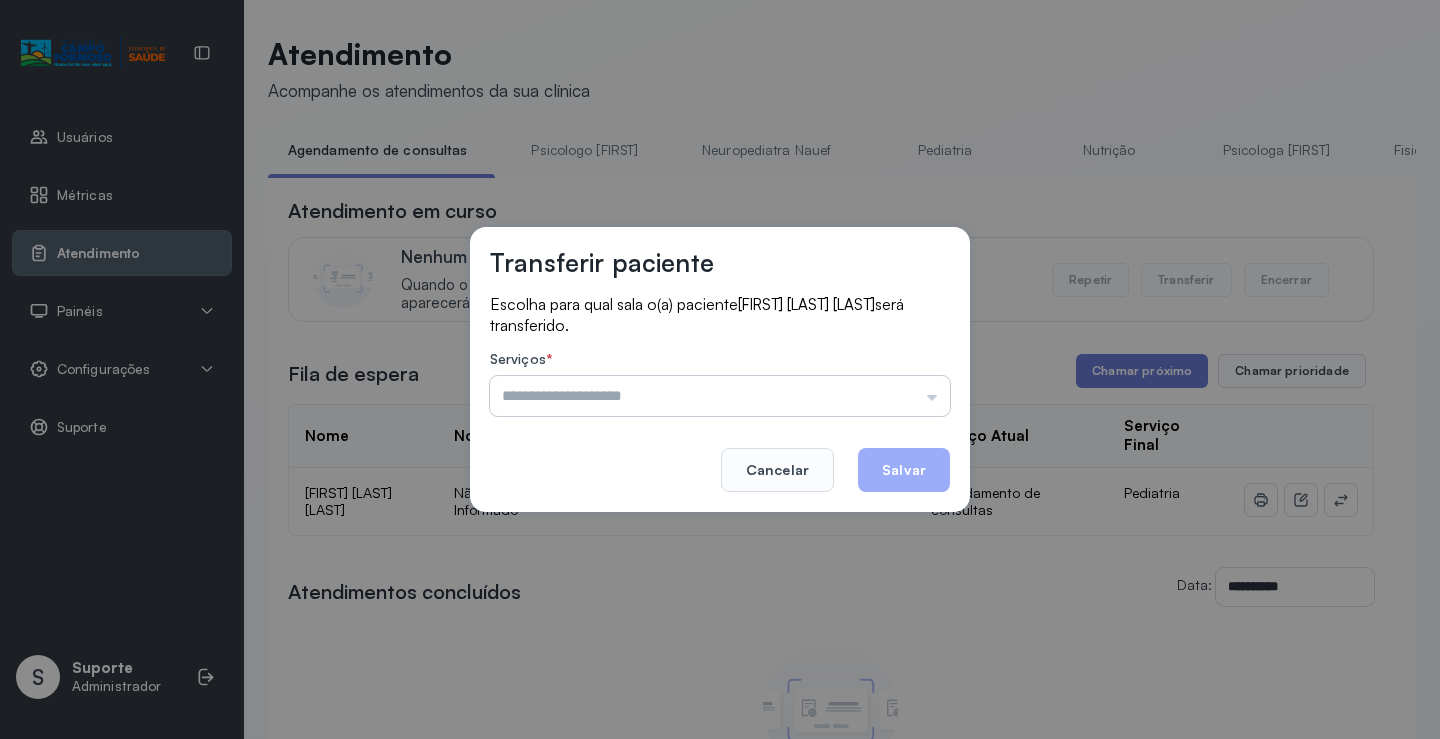 click at bounding box center (720, 396) 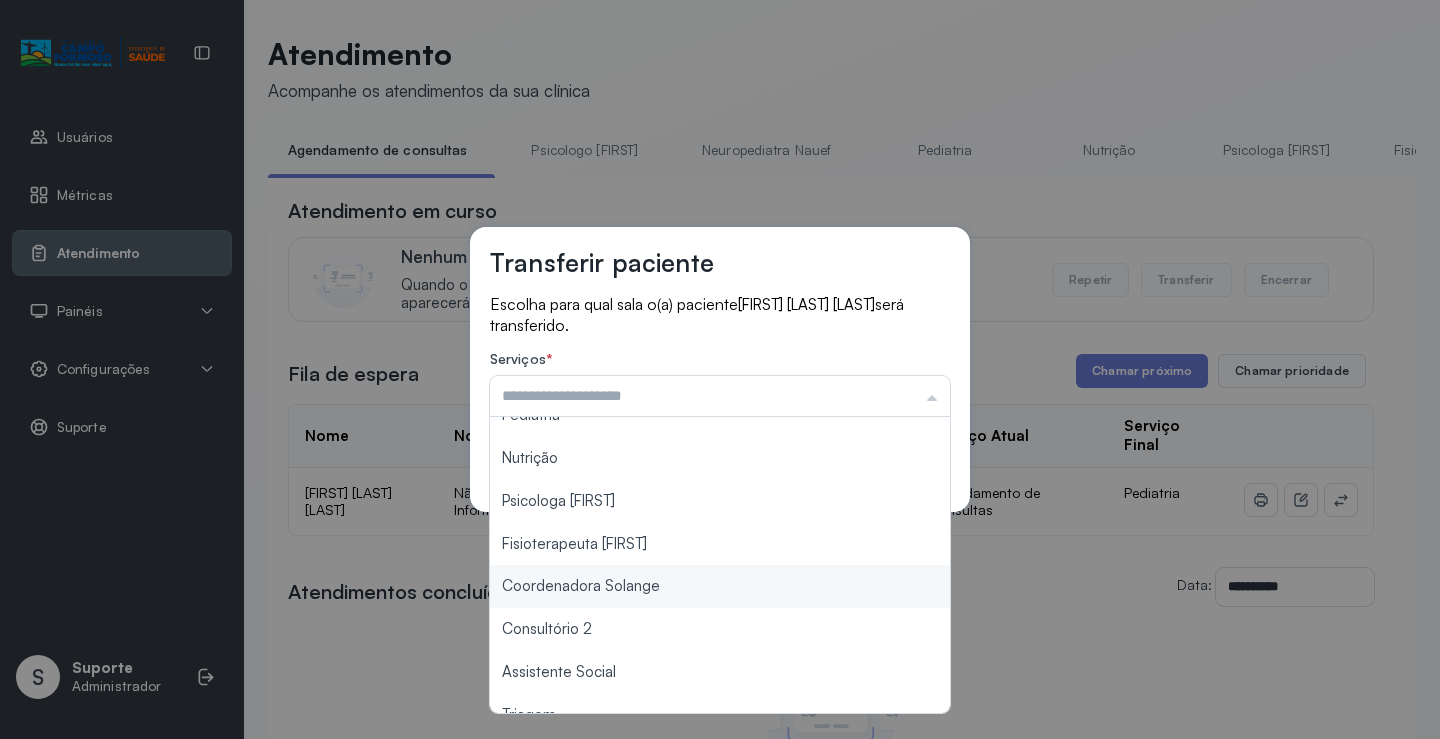 scroll, scrollTop: 300, scrollLeft: 0, axis: vertical 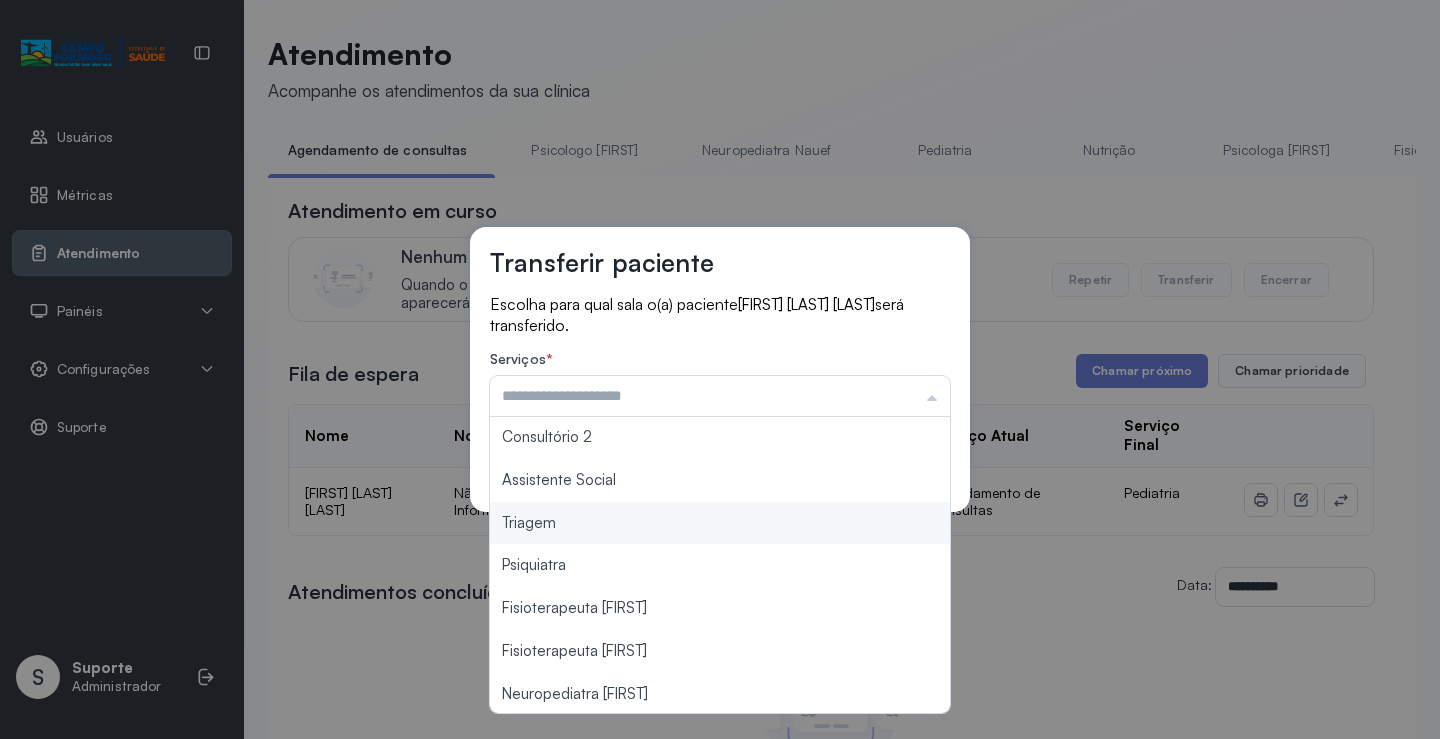 type on "*******" 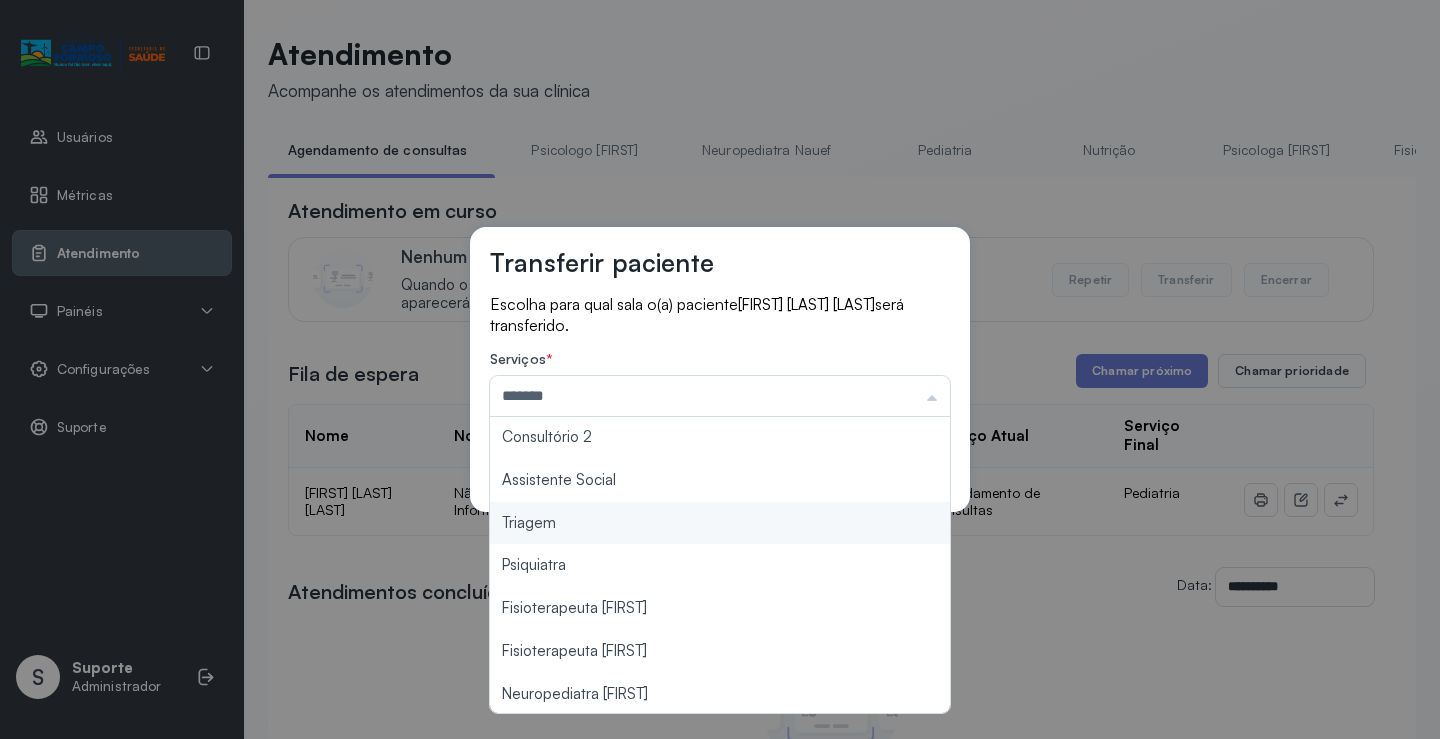drag, startPoint x: 623, startPoint y: 538, endPoint x: 918, endPoint y: 470, distance: 302.73587 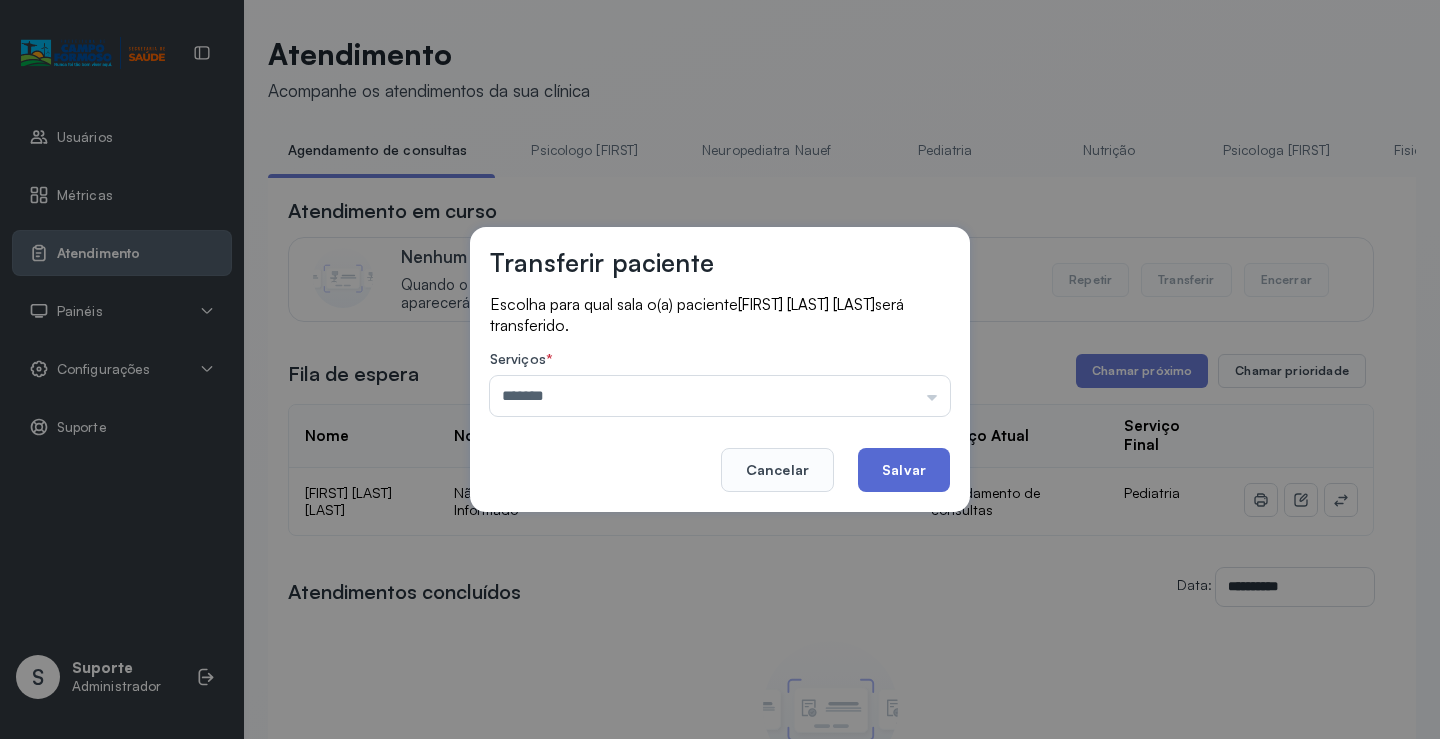 click on "Salvar" 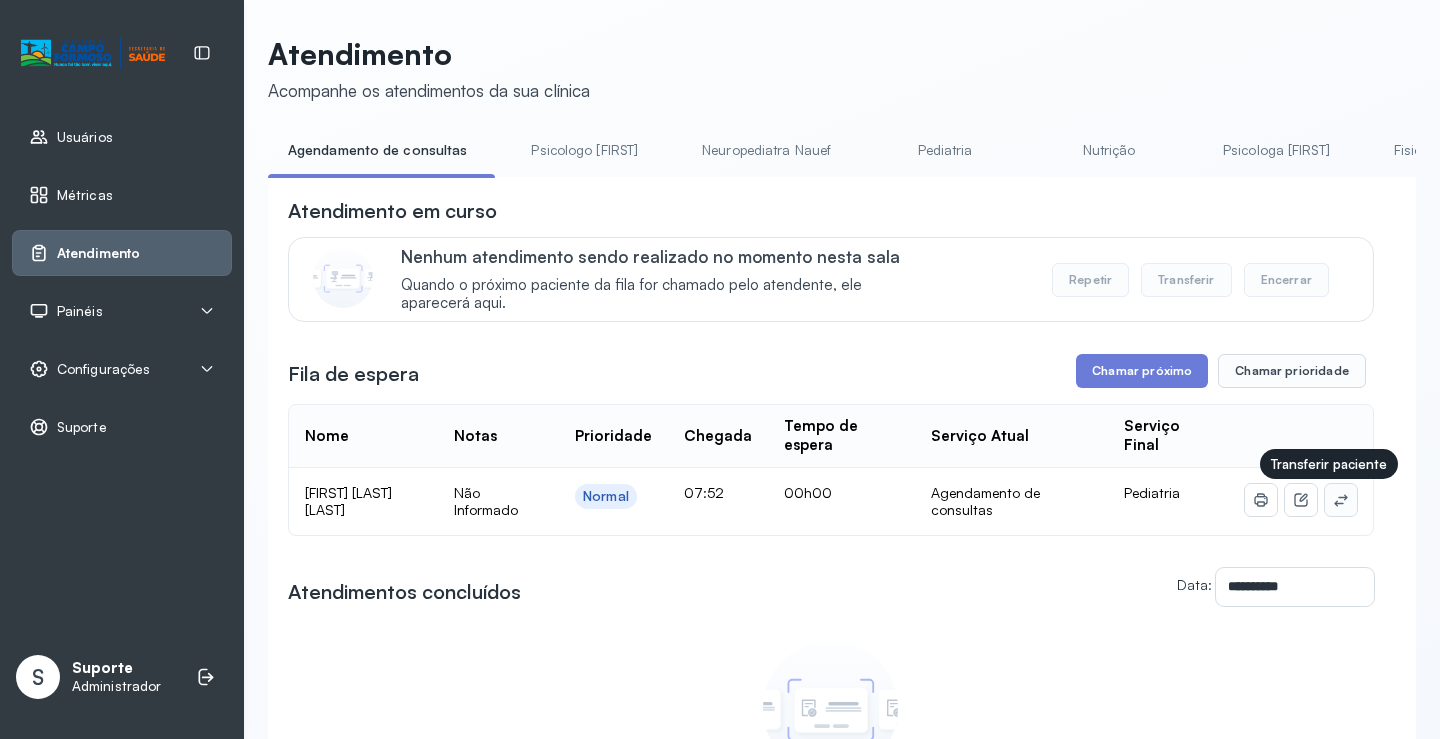 click 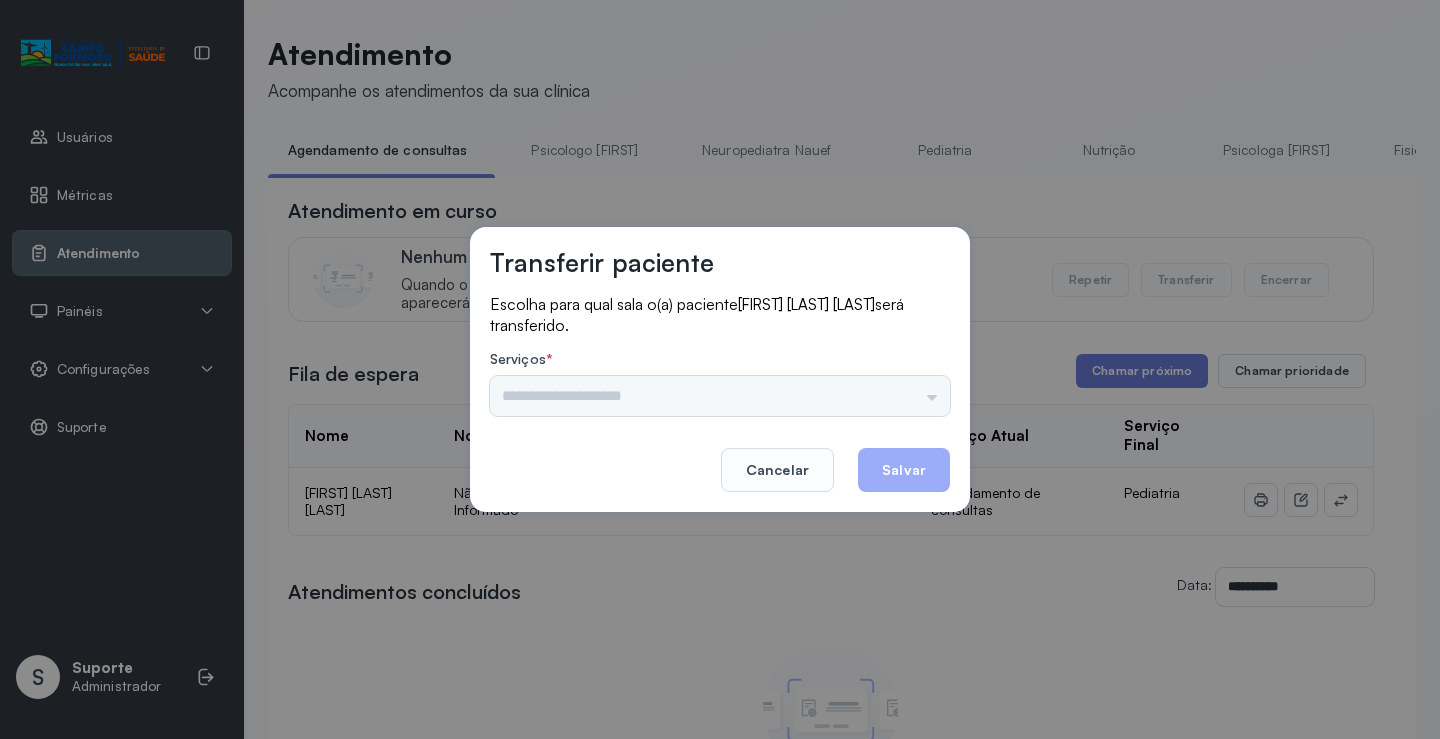 click on "Psicologo Pedro Neuropediatra Nauef Pediatria Nutrição Psicologa Alana Fisioterapeuta Janusia Coordenadora Solange Consultório 2 Assistente Social Triagem Psiquiatra Fisioterapeuta Francyne Fisioterapeuta Morgana Neuropediatra João" at bounding box center [720, 396] 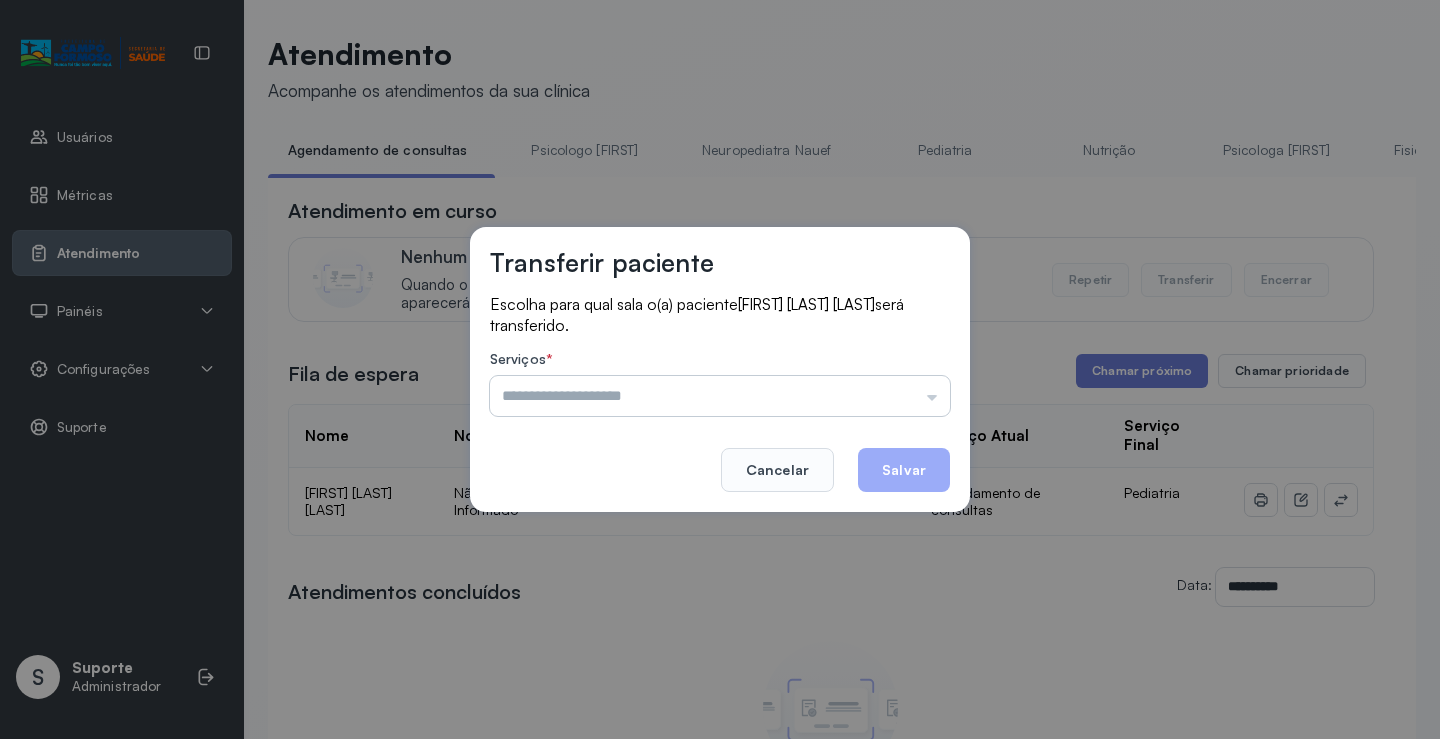 click at bounding box center (720, 396) 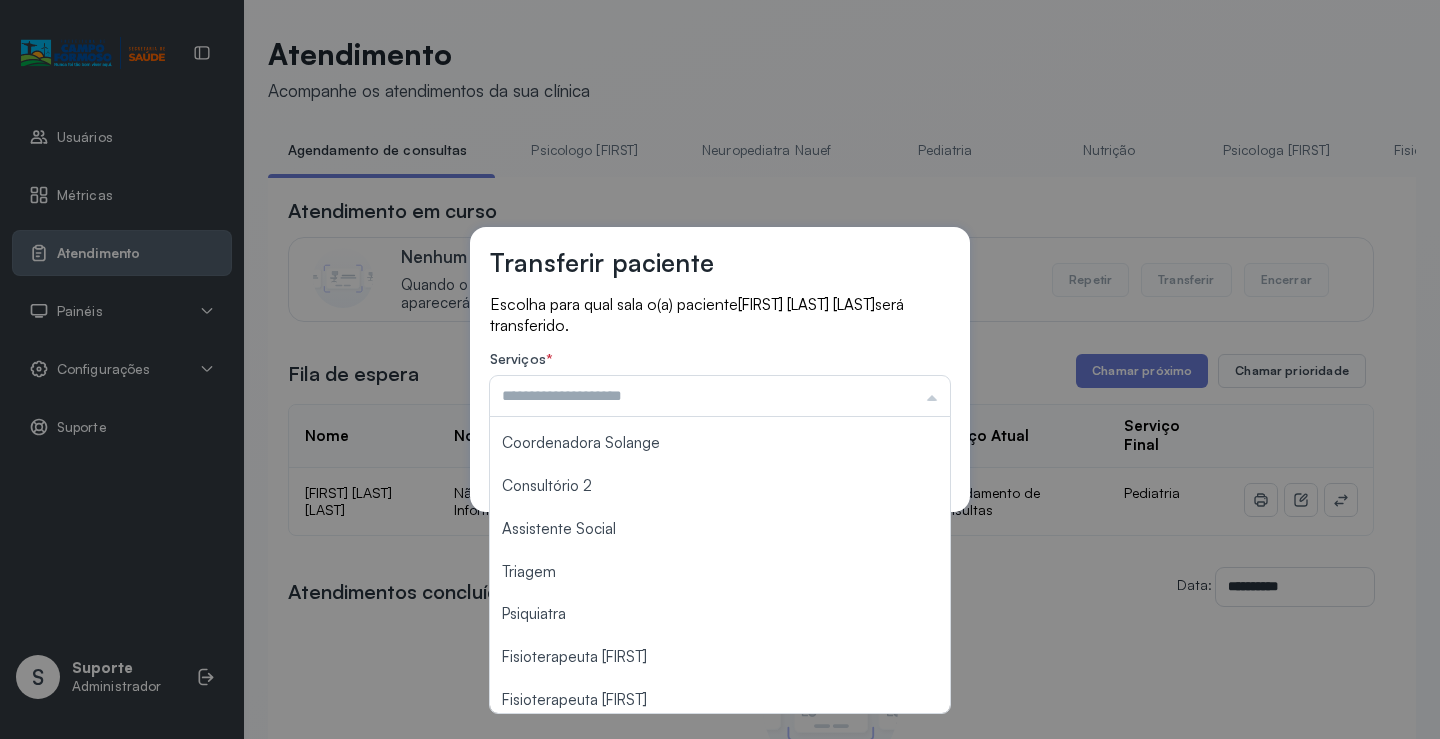 scroll, scrollTop: 303, scrollLeft: 0, axis: vertical 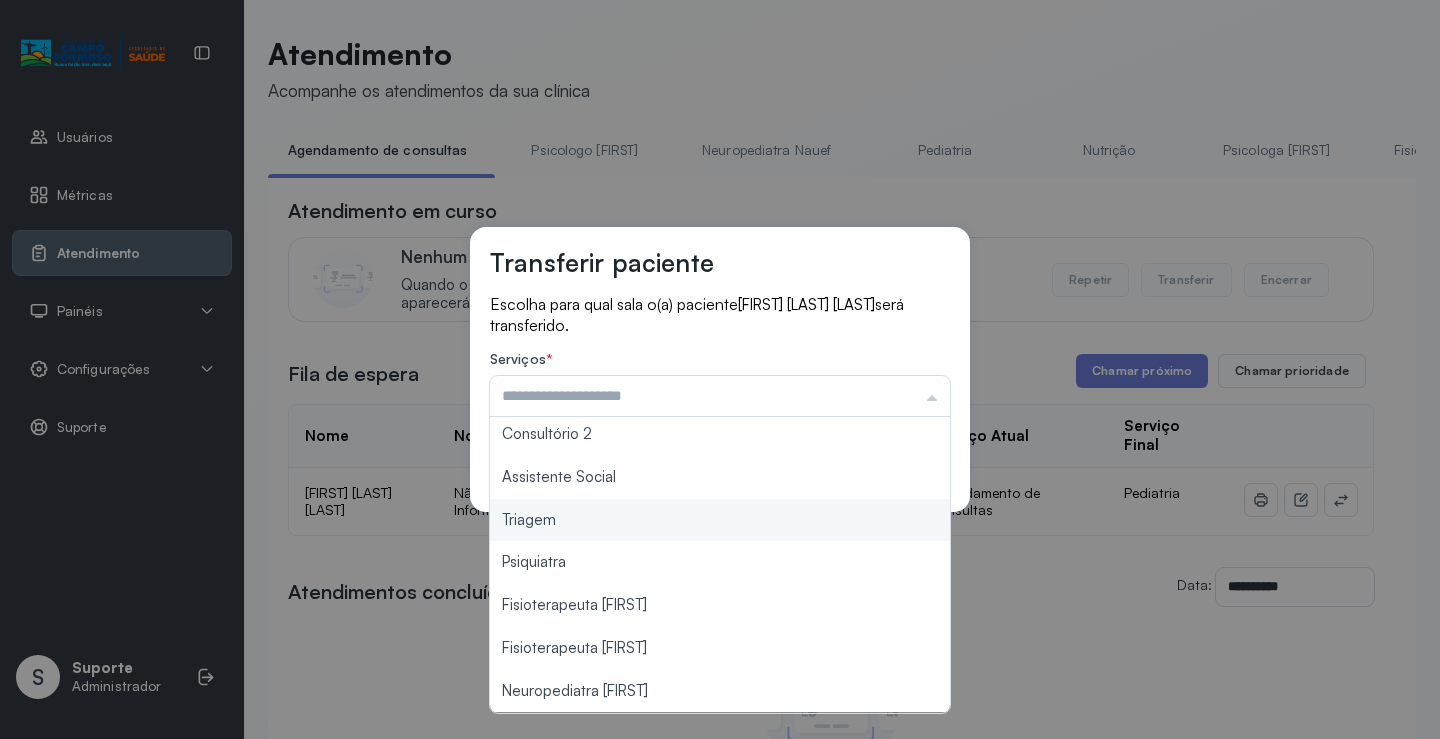 type on "*******" 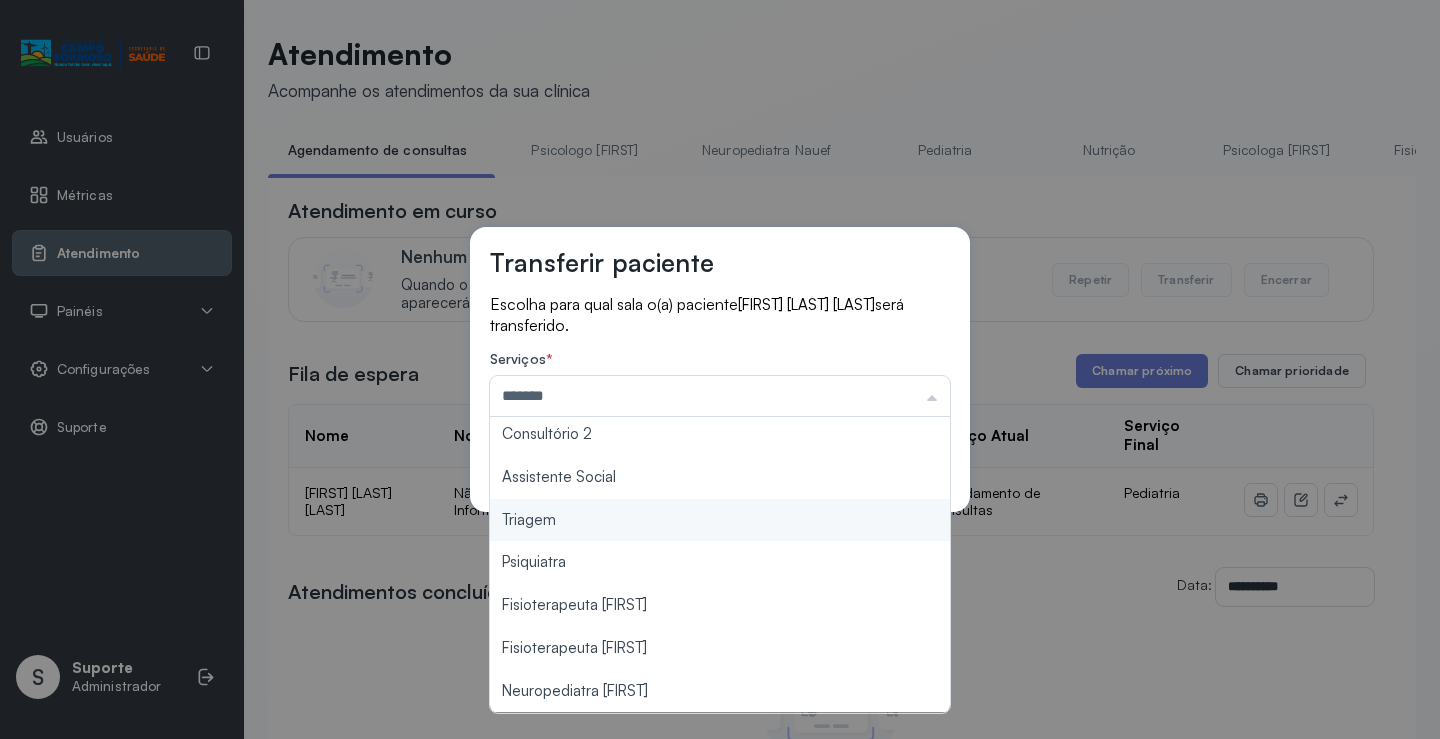 click on "Transferir paciente Escolha para qual sala o(a) paciente  ANTONIO LUCAS SOUZA FERREIRA  será transferido.  Serviços  *  ******* Psicologo Pedro Neuropediatra Nauef Pediatria Nutrição Psicologa Alana Fisioterapeuta Janusia Coordenadora Solange Consultório 2 Assistente Social Triagem Psiquiatra Fisioterapeuta Francyne Fisioterapeuta Morgana Neuropediatra João Cancelar Salvar" at bounding box center [720, 369] 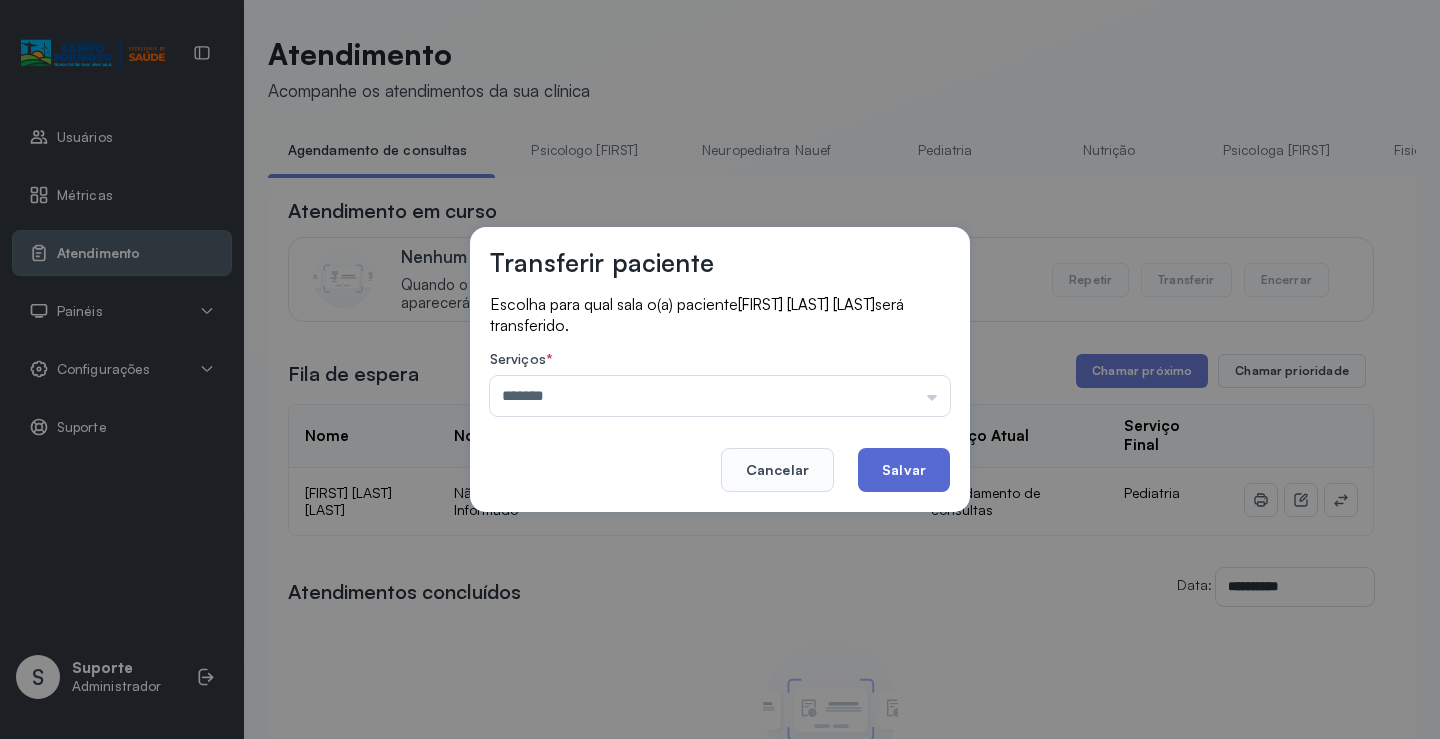 click on "Salvar" 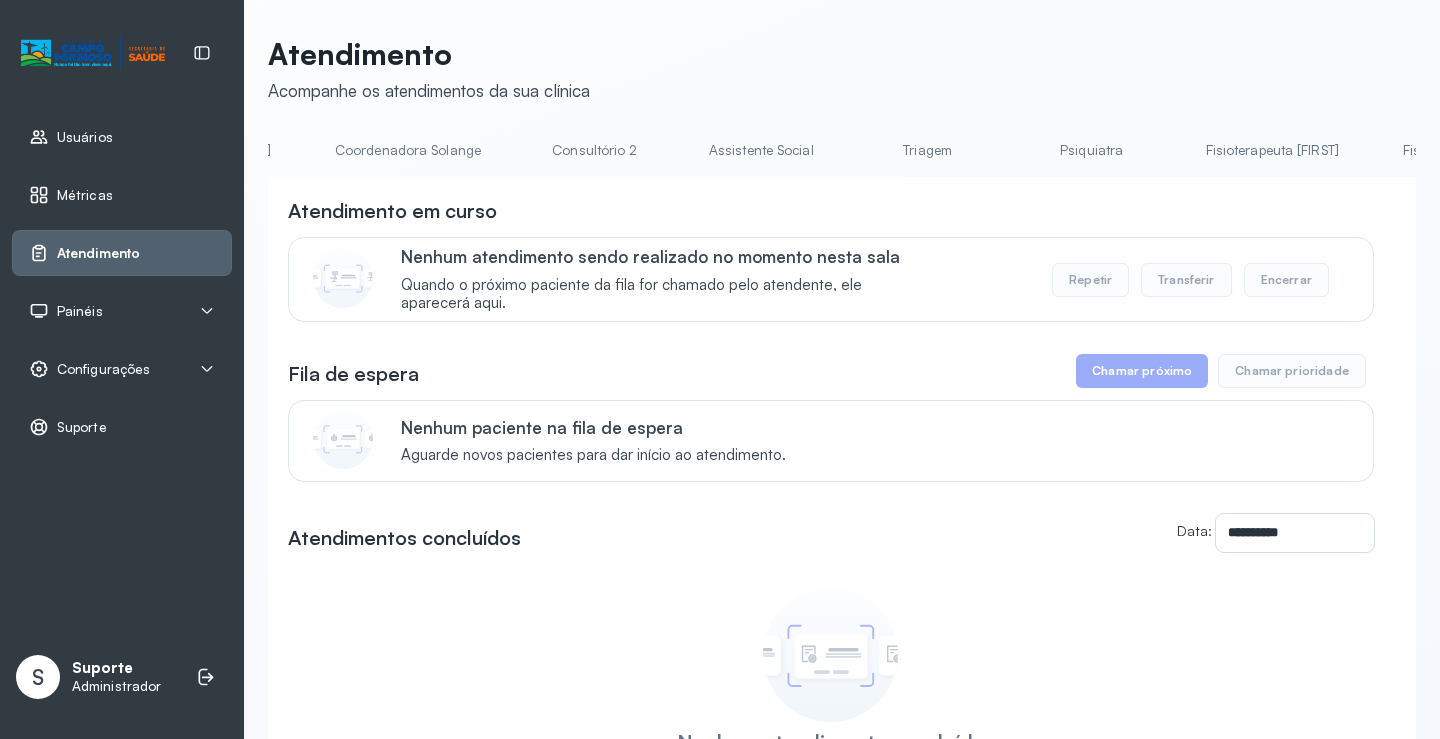 scroll, scrollTop: 0, scrollLeft: 1281, axis: horizontal 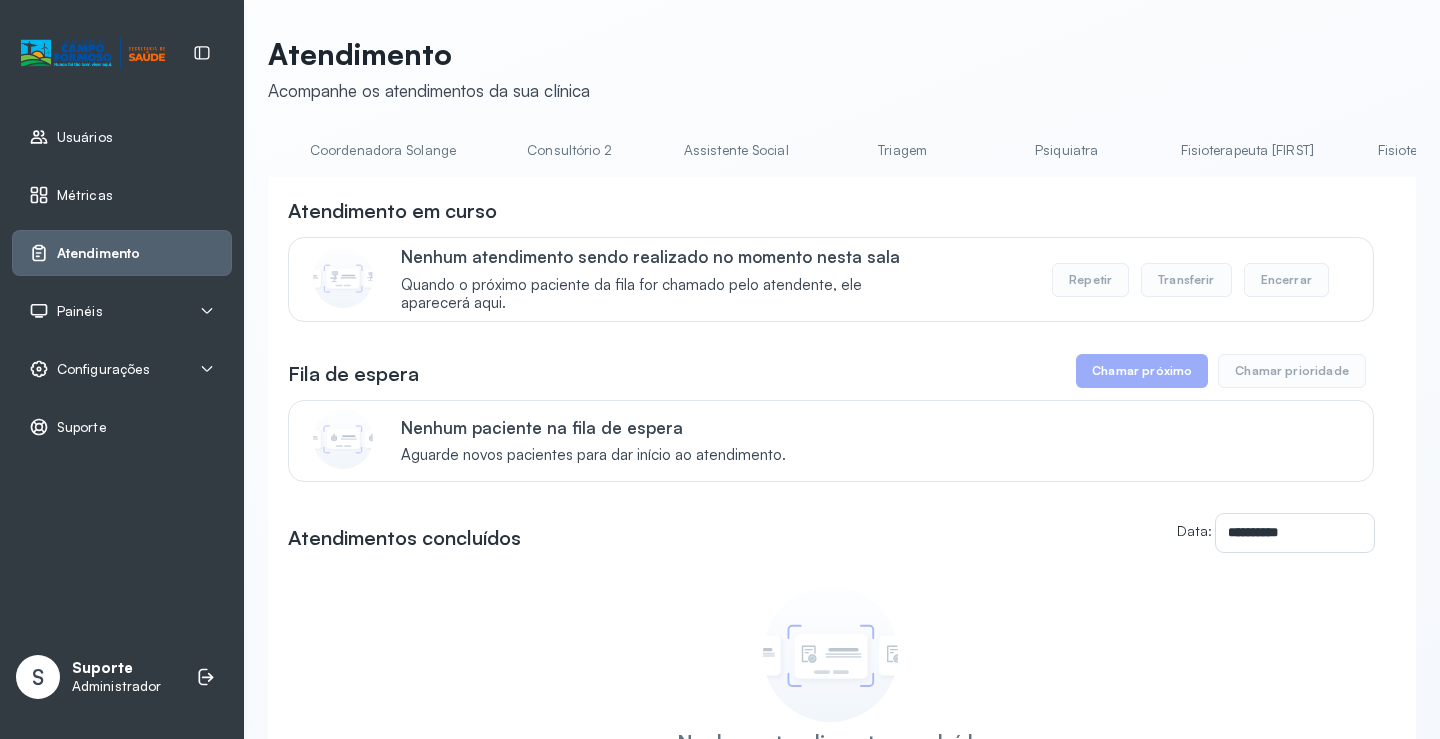 click on "Triagem" at bounding box center [903, 150] 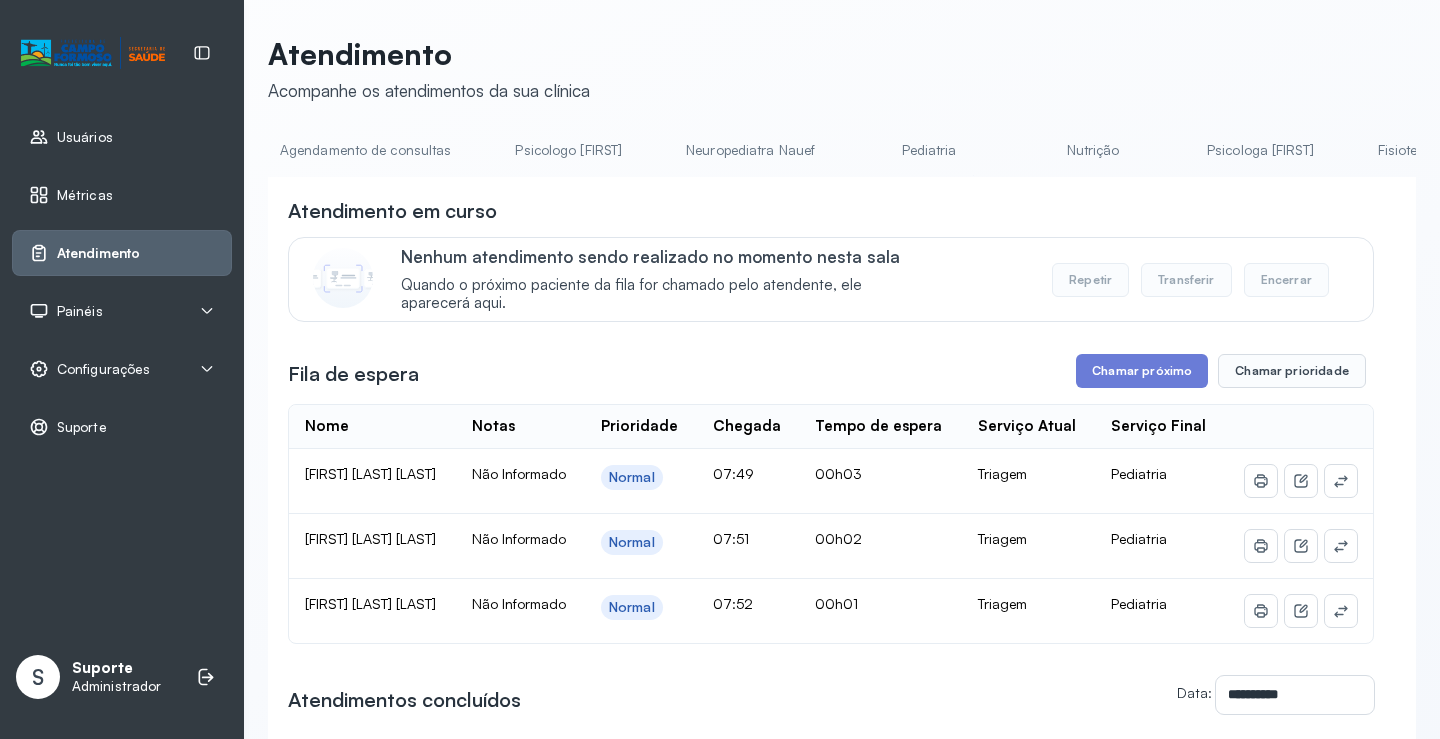 scroll, scrollTop: 0, scrollLeft: 0, axis: both 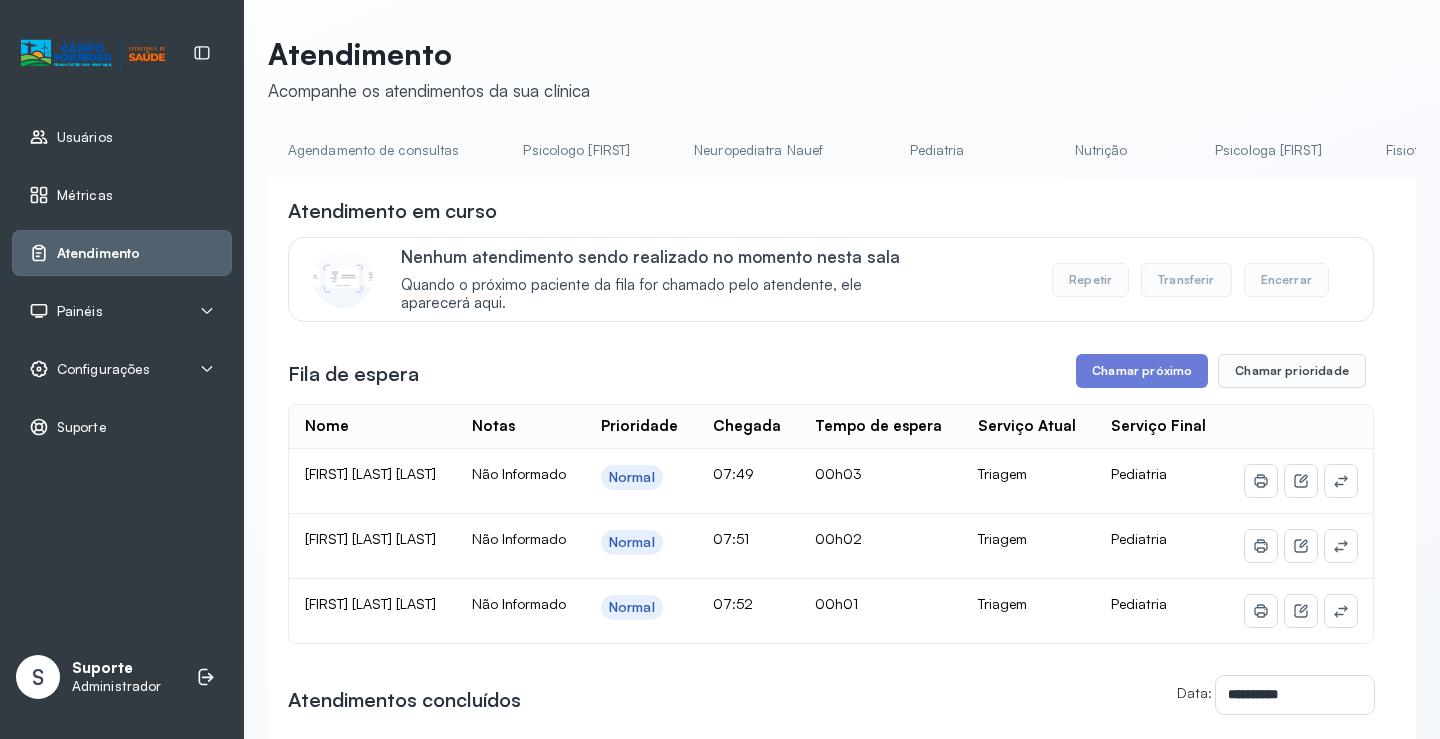 click on "Agendamento de consultas" at bounding box center (373, 150) 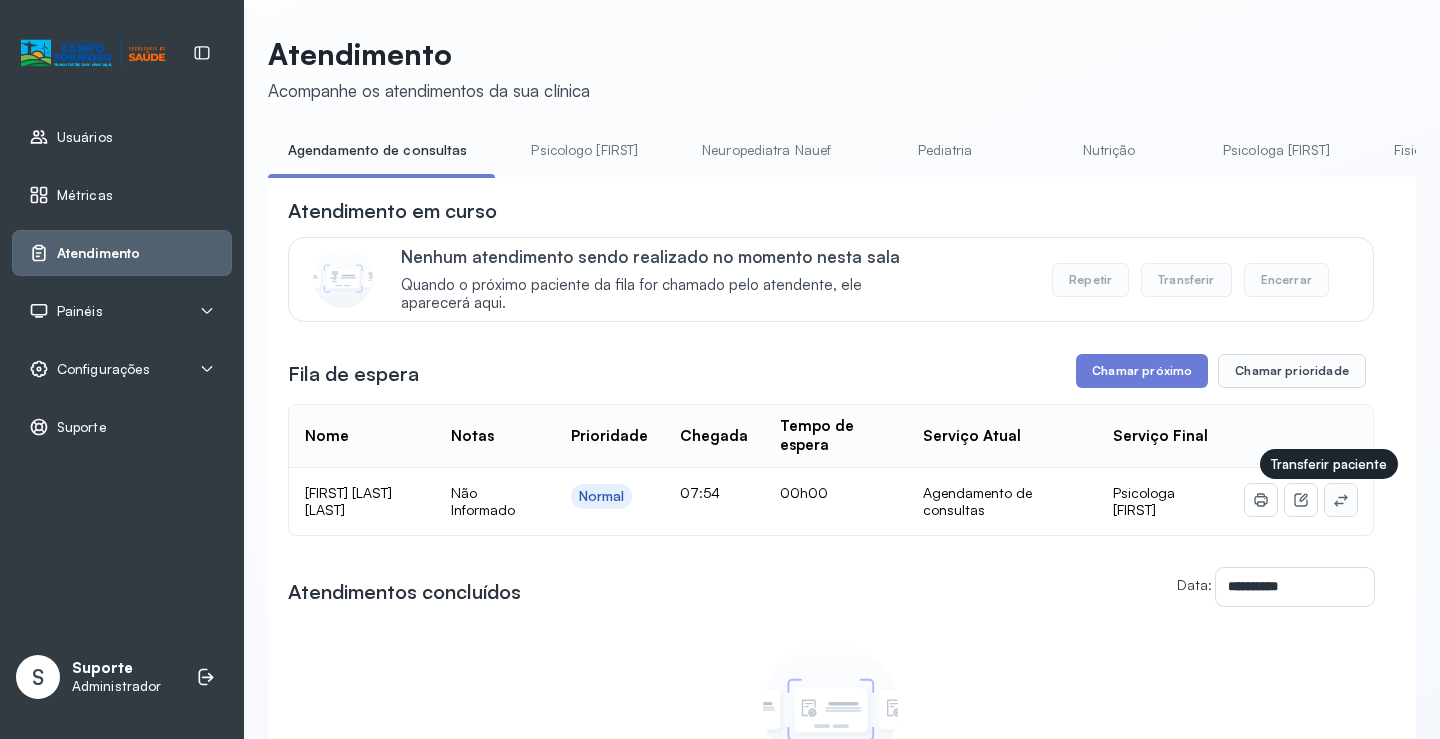 click 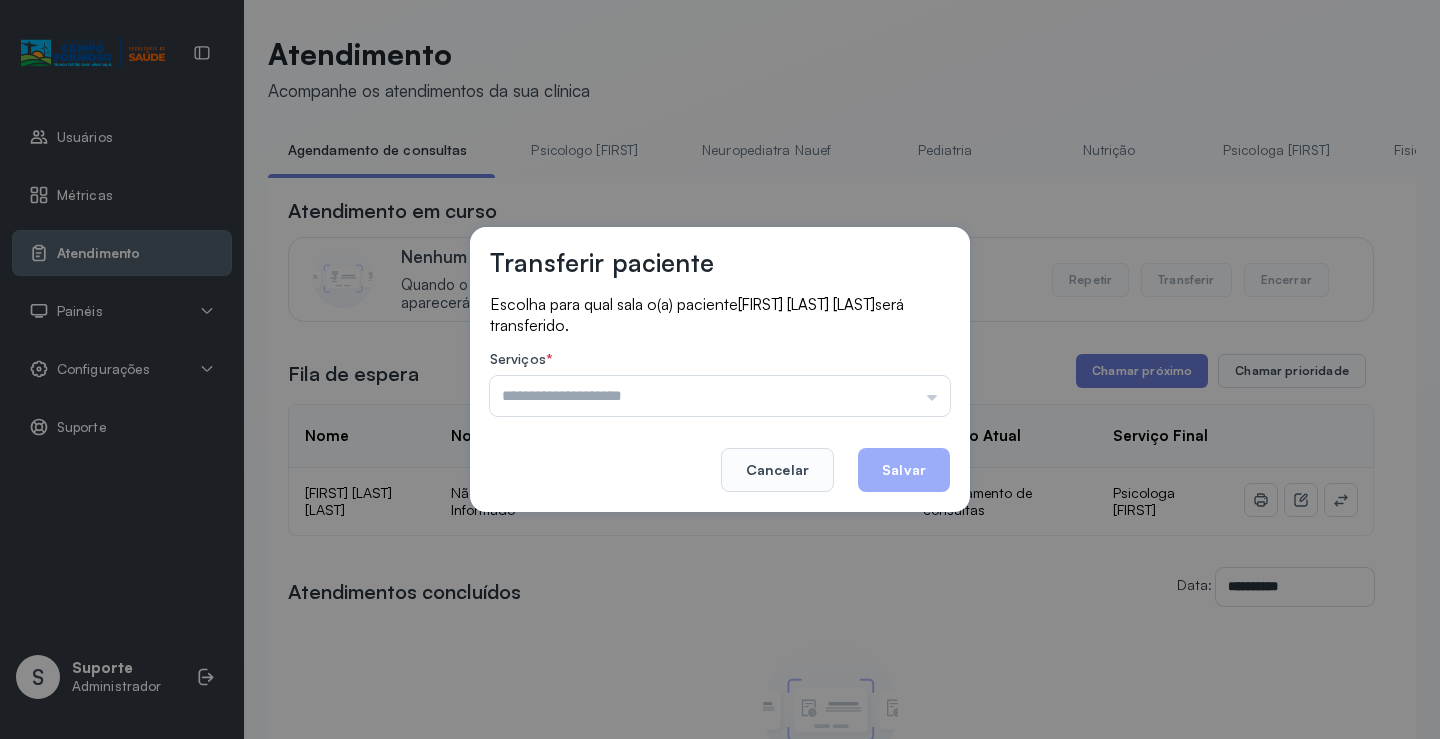 click at bounding box center (720, 396) 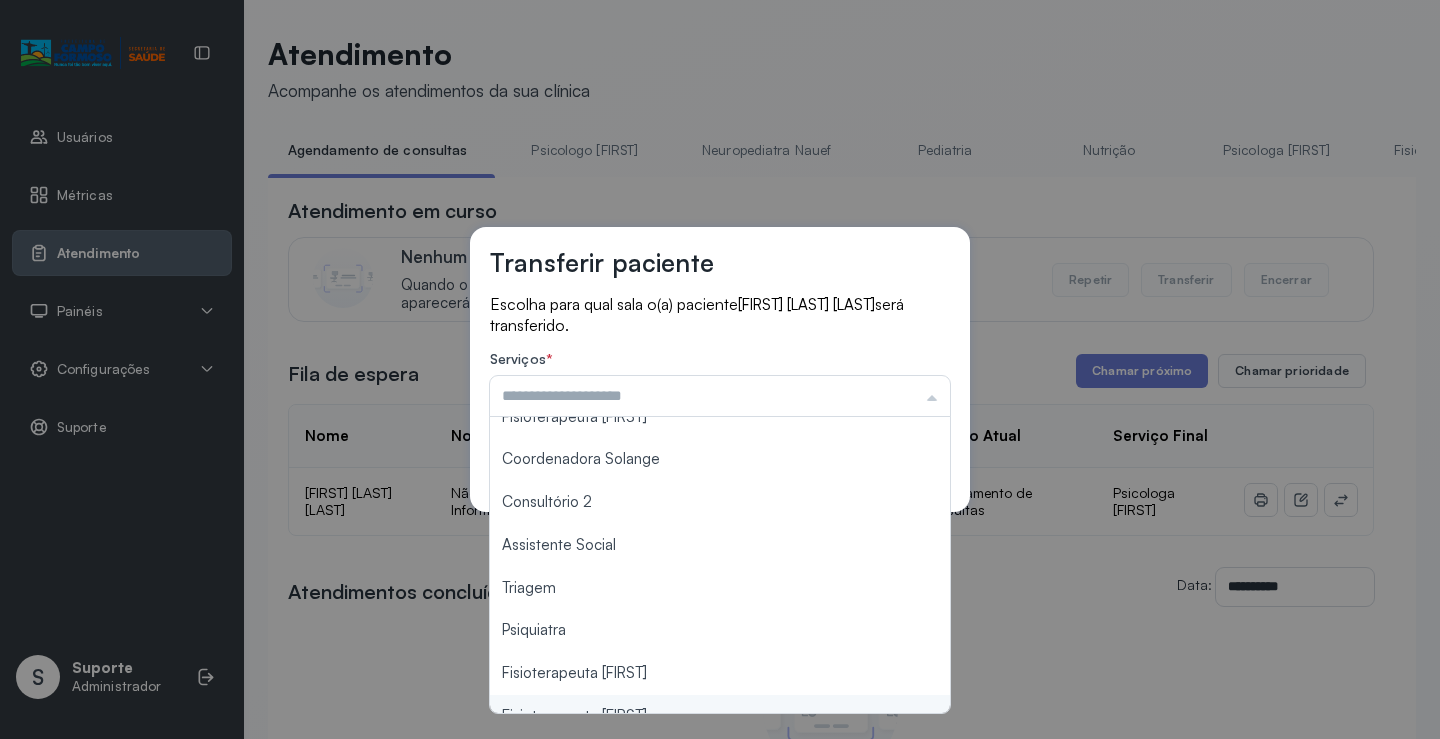 scroll, scrollTop: 0, scrollLeft: 0, axis: both 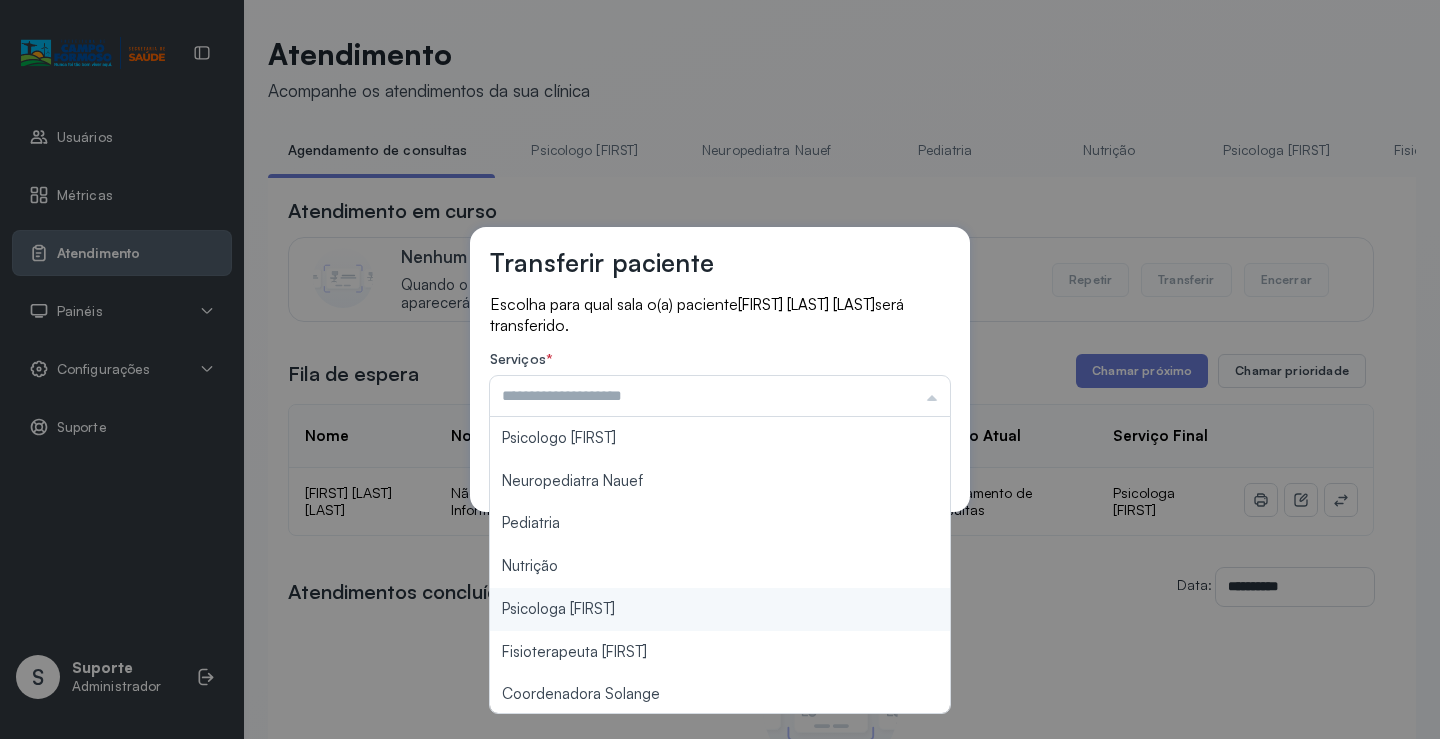type on "**********" 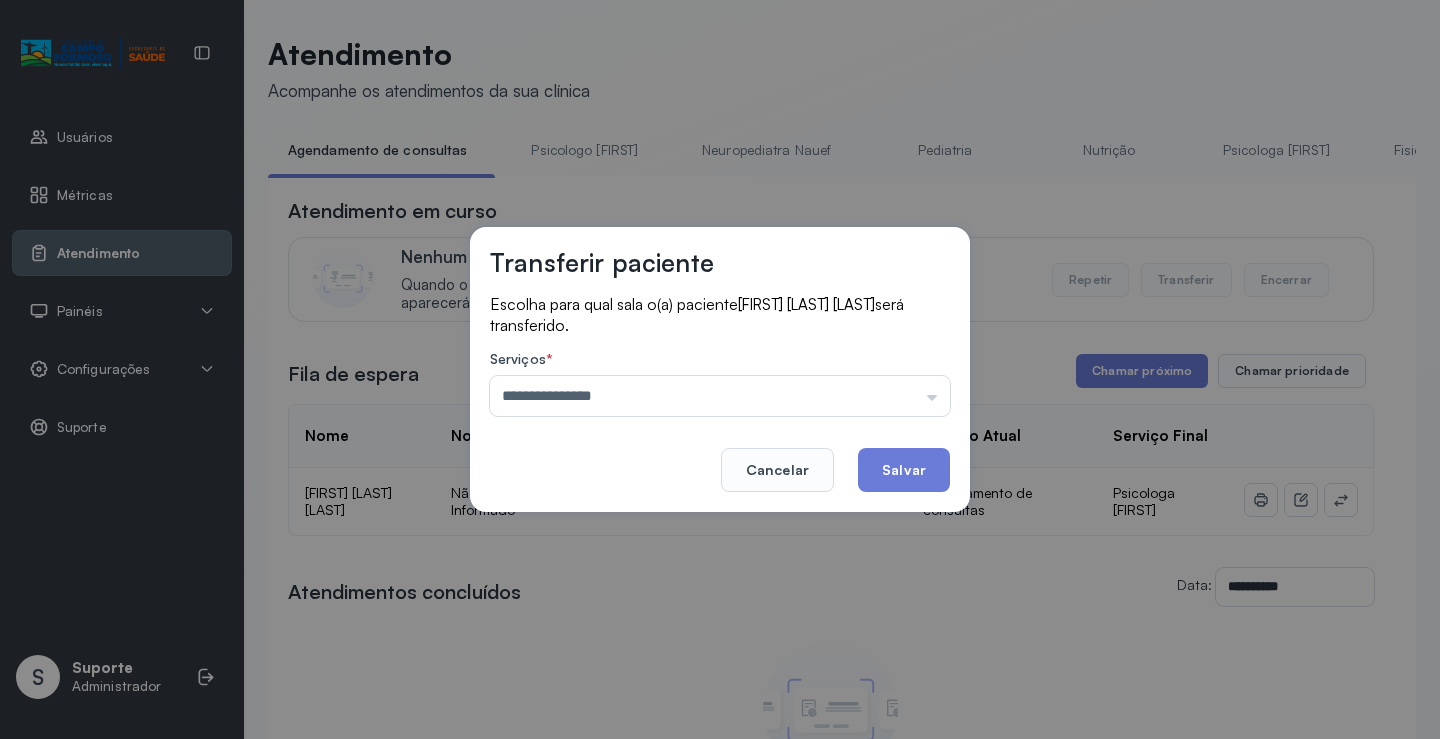 drag, startPoint x: 620, startPoint y: 608, endPoint x: 874, endPoint y: 511, distance: 271.8915 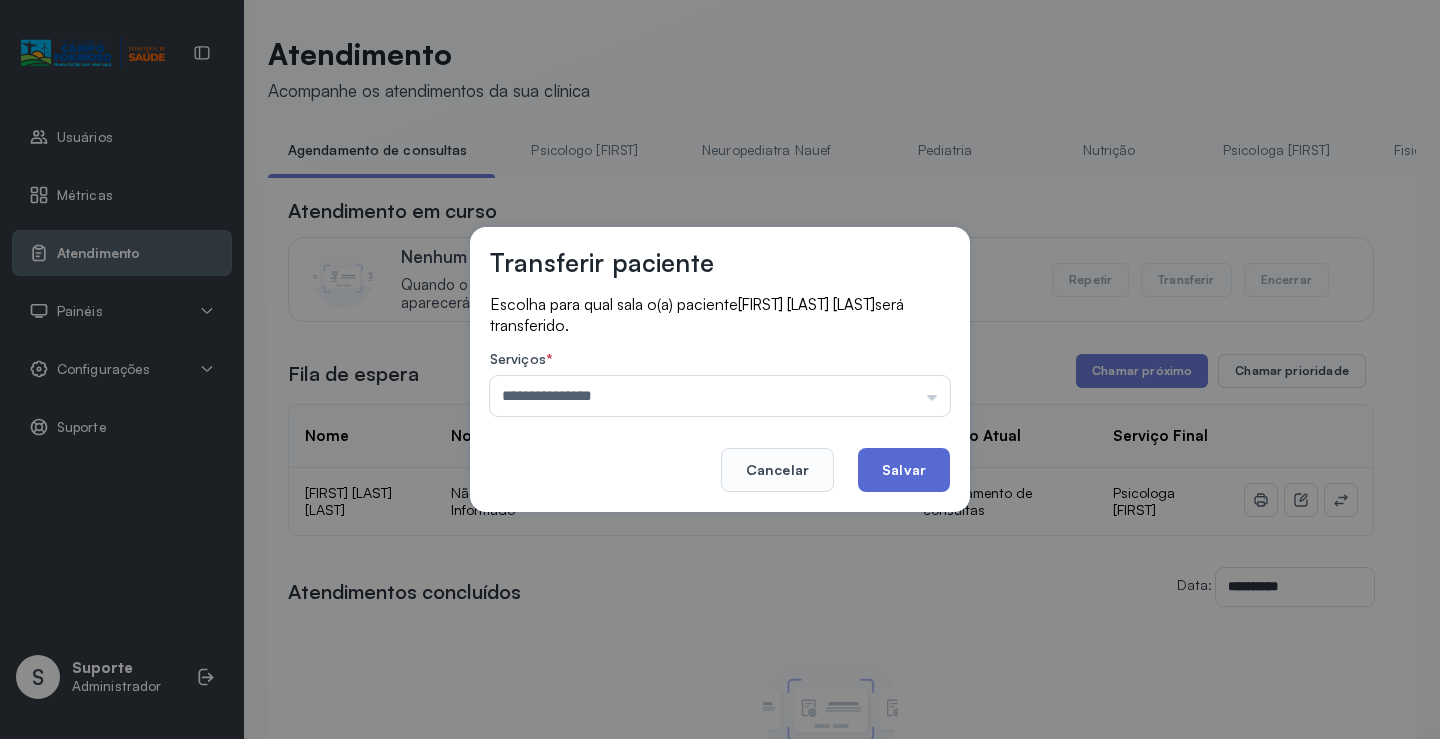 click on "Salvar" 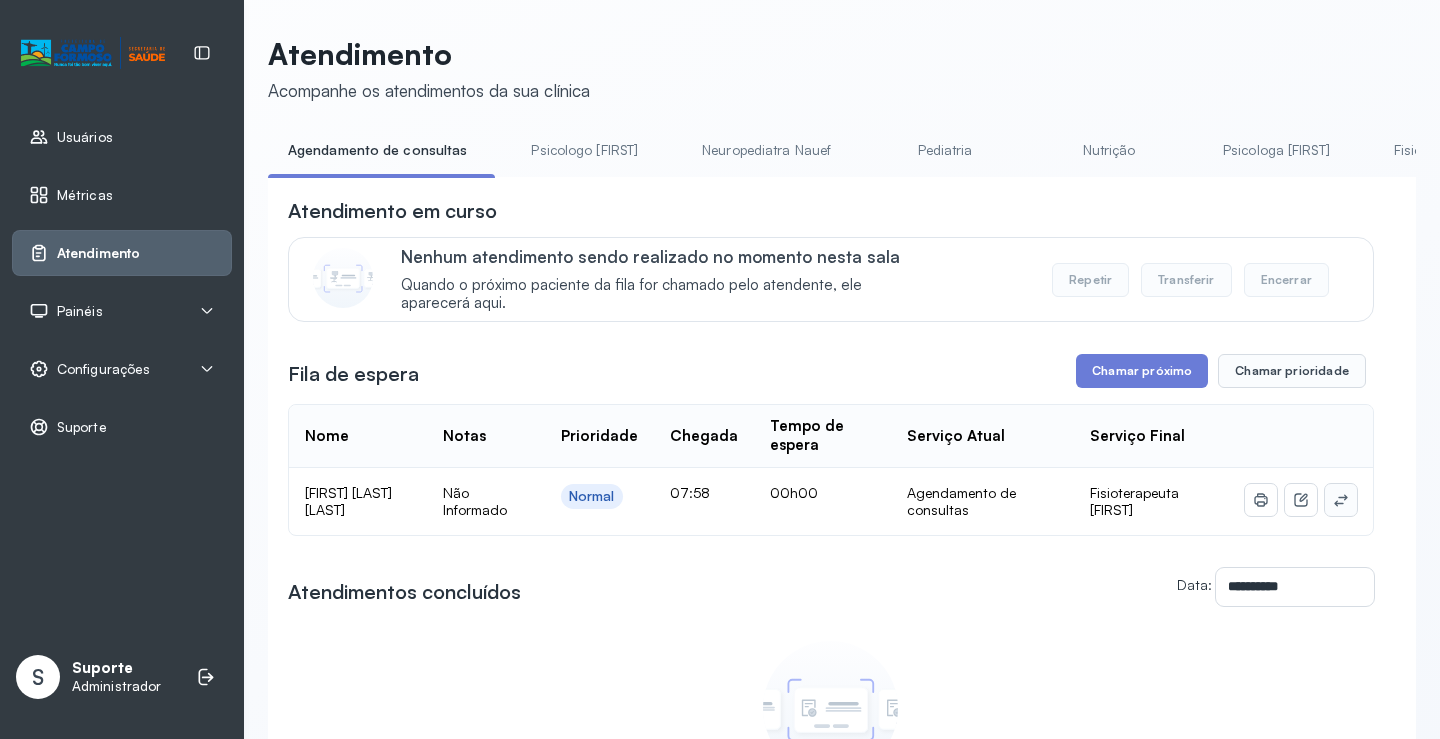 click 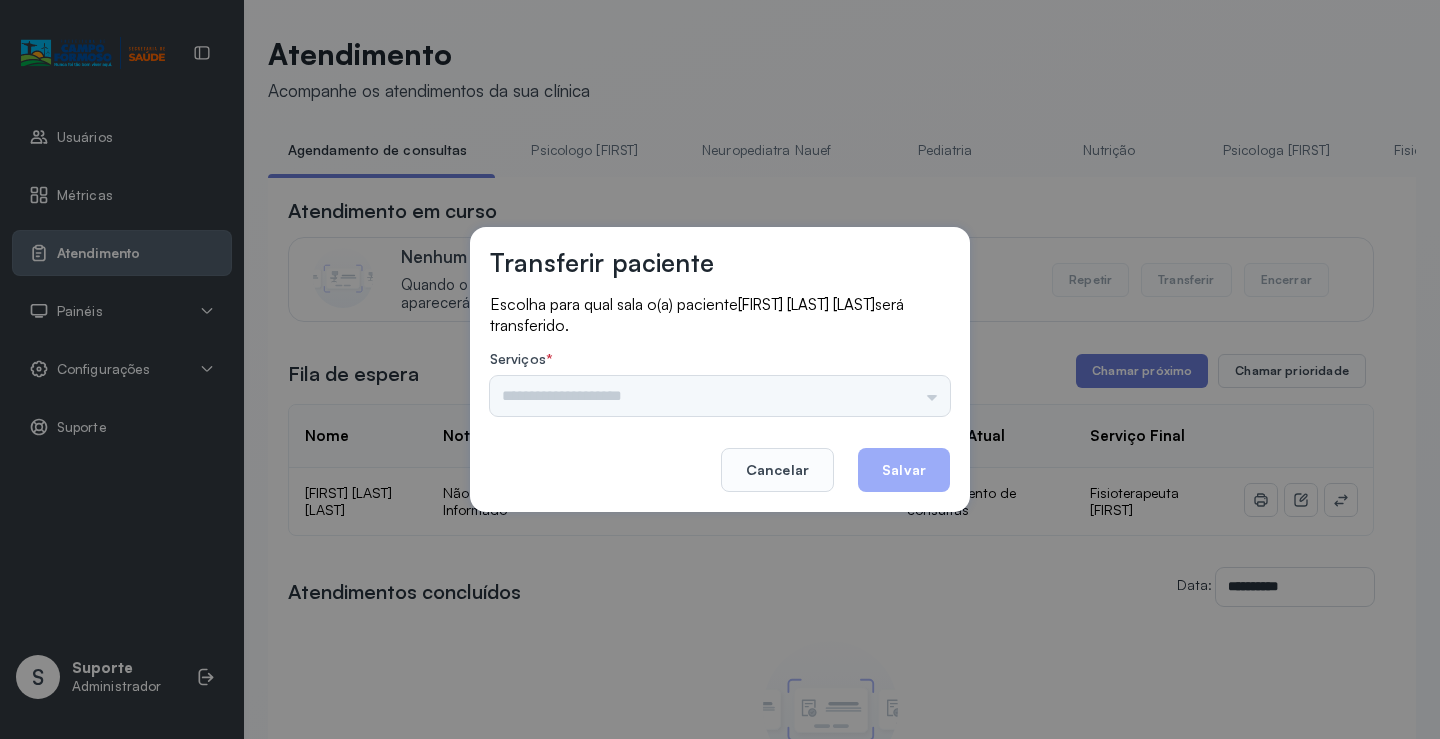 click on "Psicologo Pedro Neuropediatra Nauef Pediatria Nutrição Psicologa Alana Fisioterapeuta Janusia Coordenadora Solange Consultório 2 Assistente Social Triagem Psiquiatra Fisioterapeuta Francyne Fisioterapeuta Morgana Neuropediatra João" at bounding box center [720, 396] 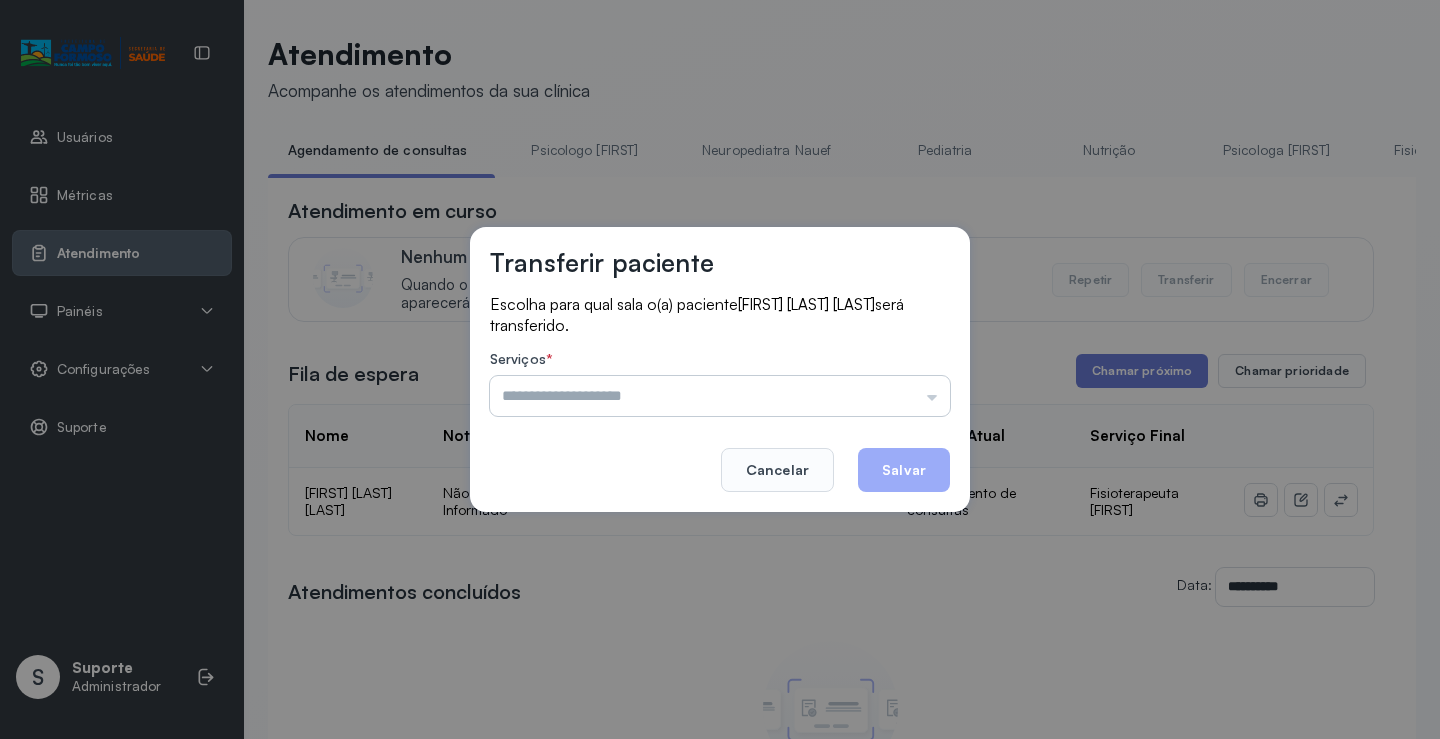 click at bounding box center (720, 396) 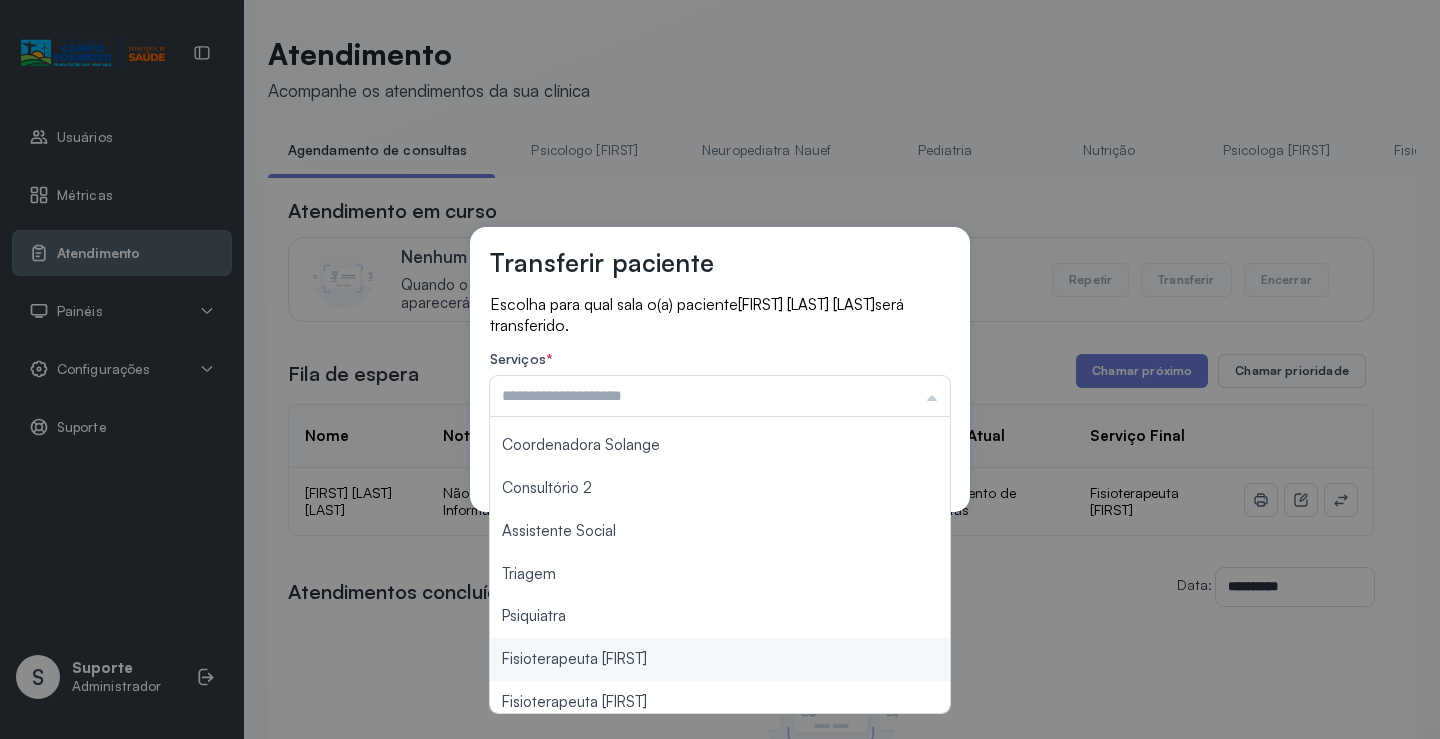 scroll, scrollTop: 203, scrollLeft: 0, axis: vertical 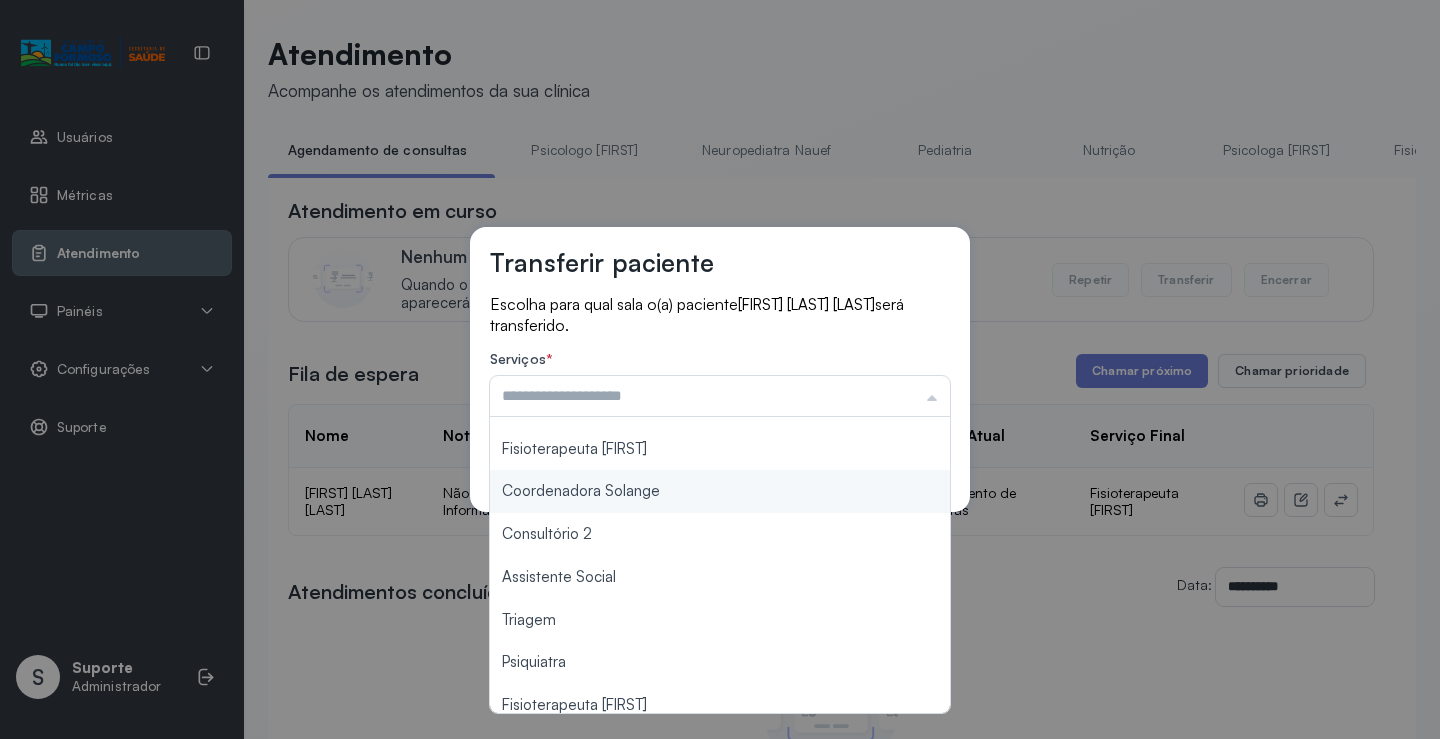 type on "**********" 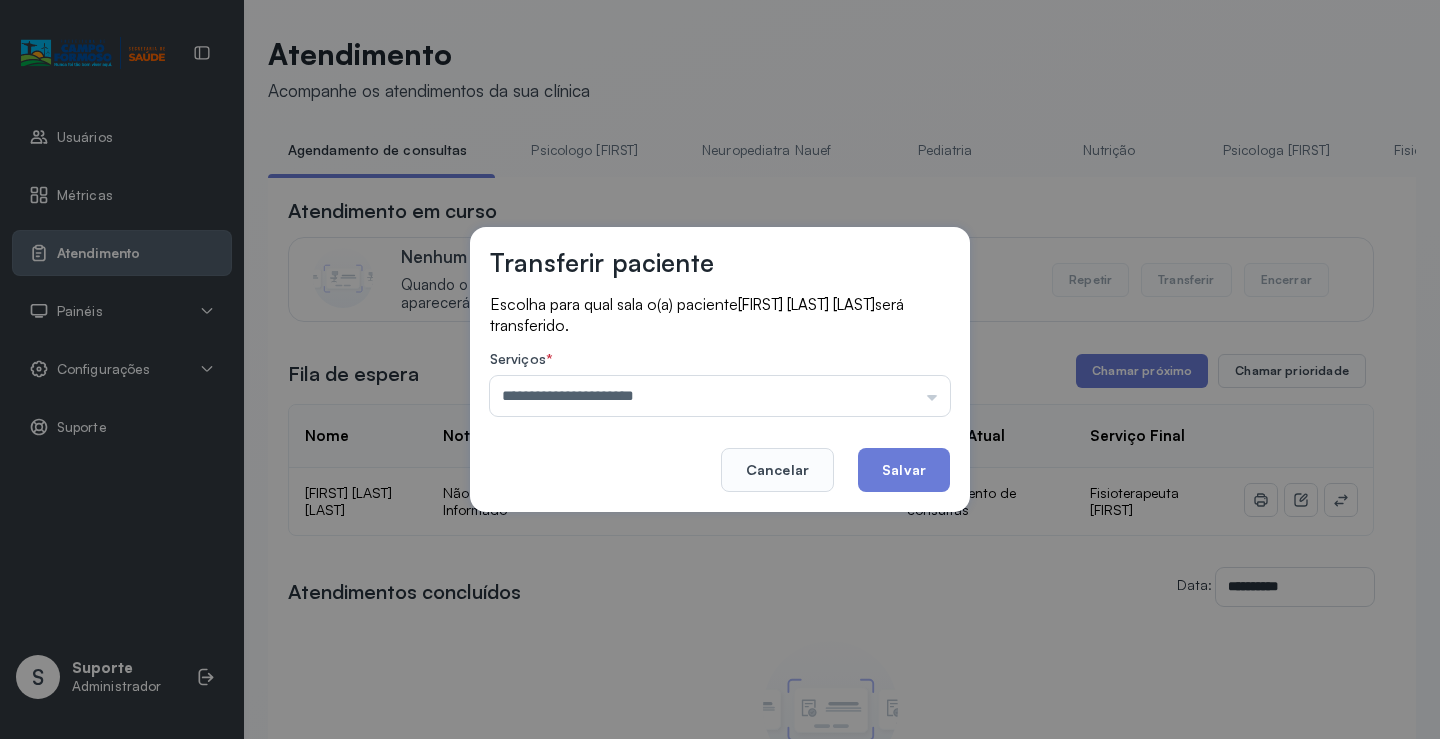 click on "**********" at bounding box center (720, 369) 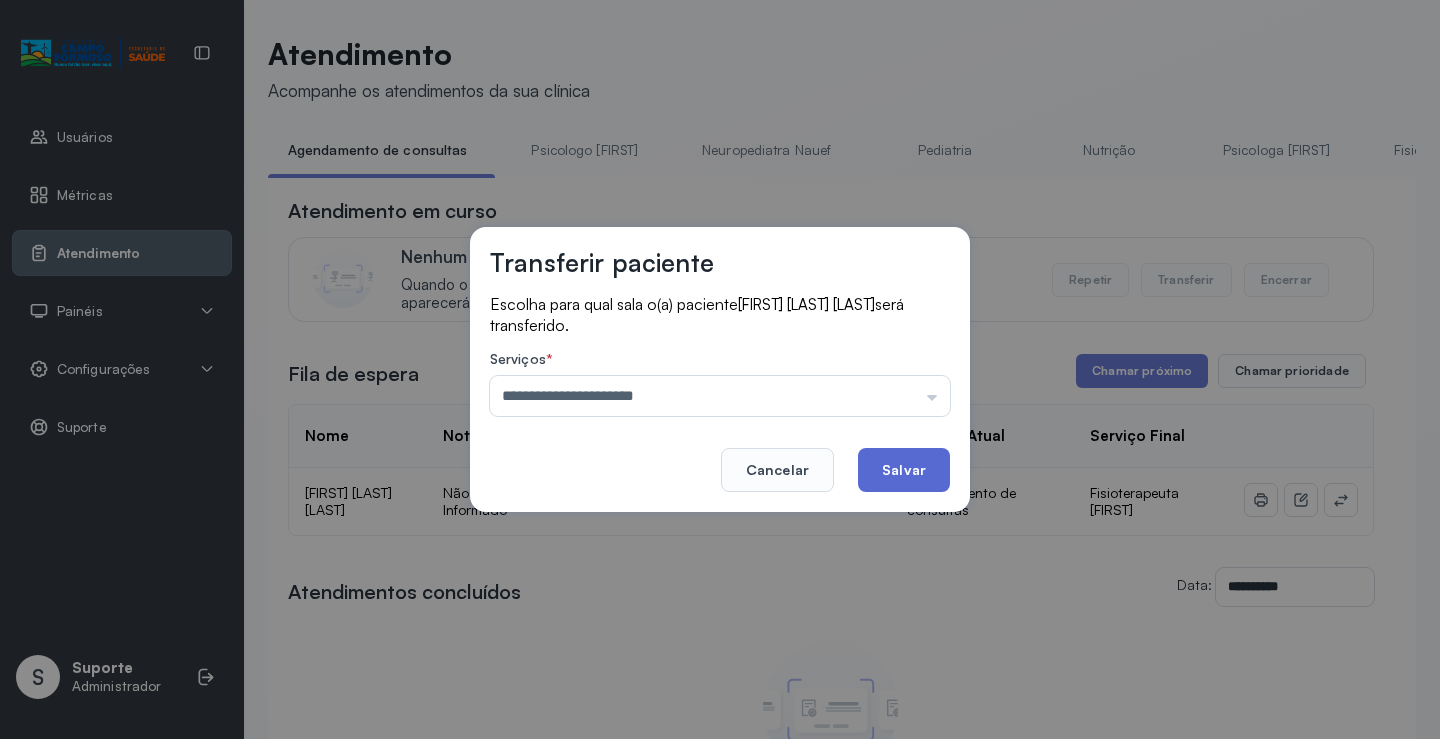 click on "Salvar" 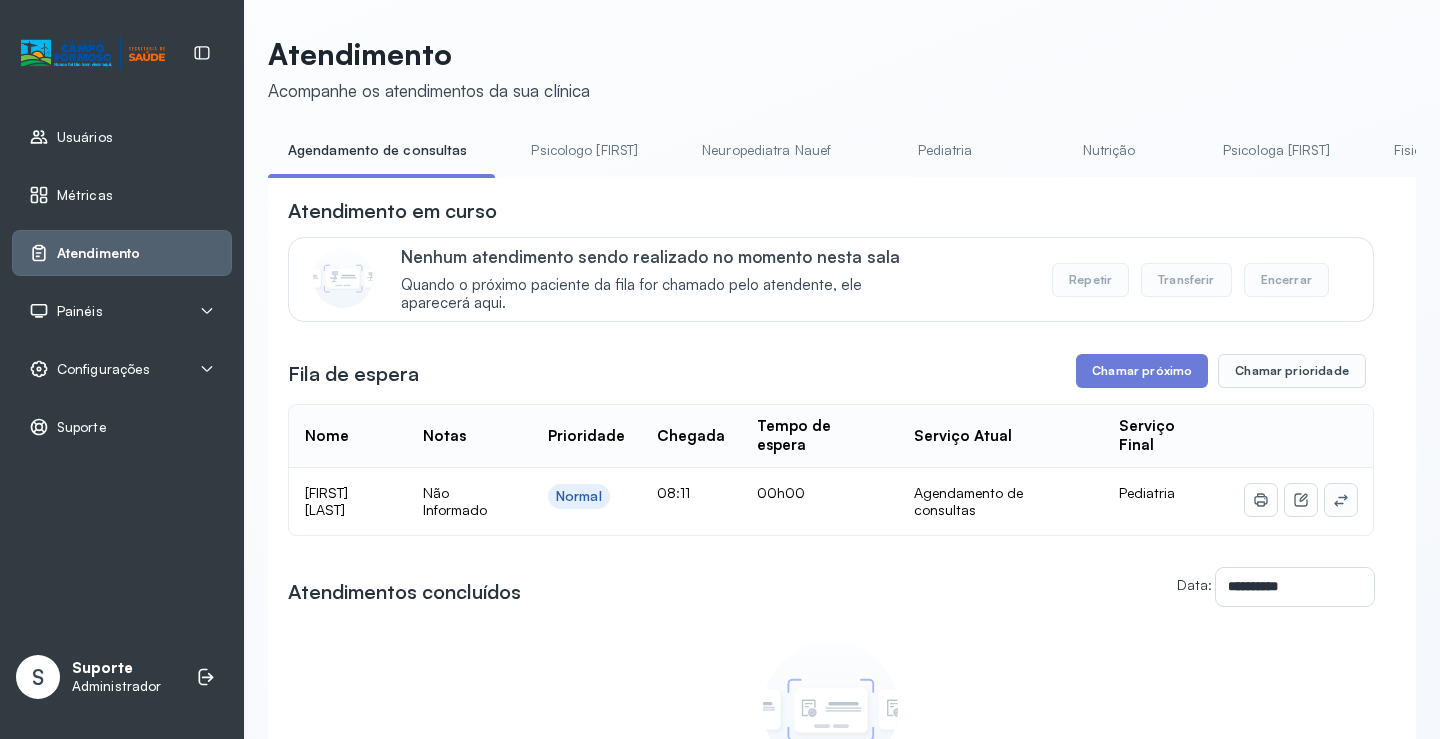 click 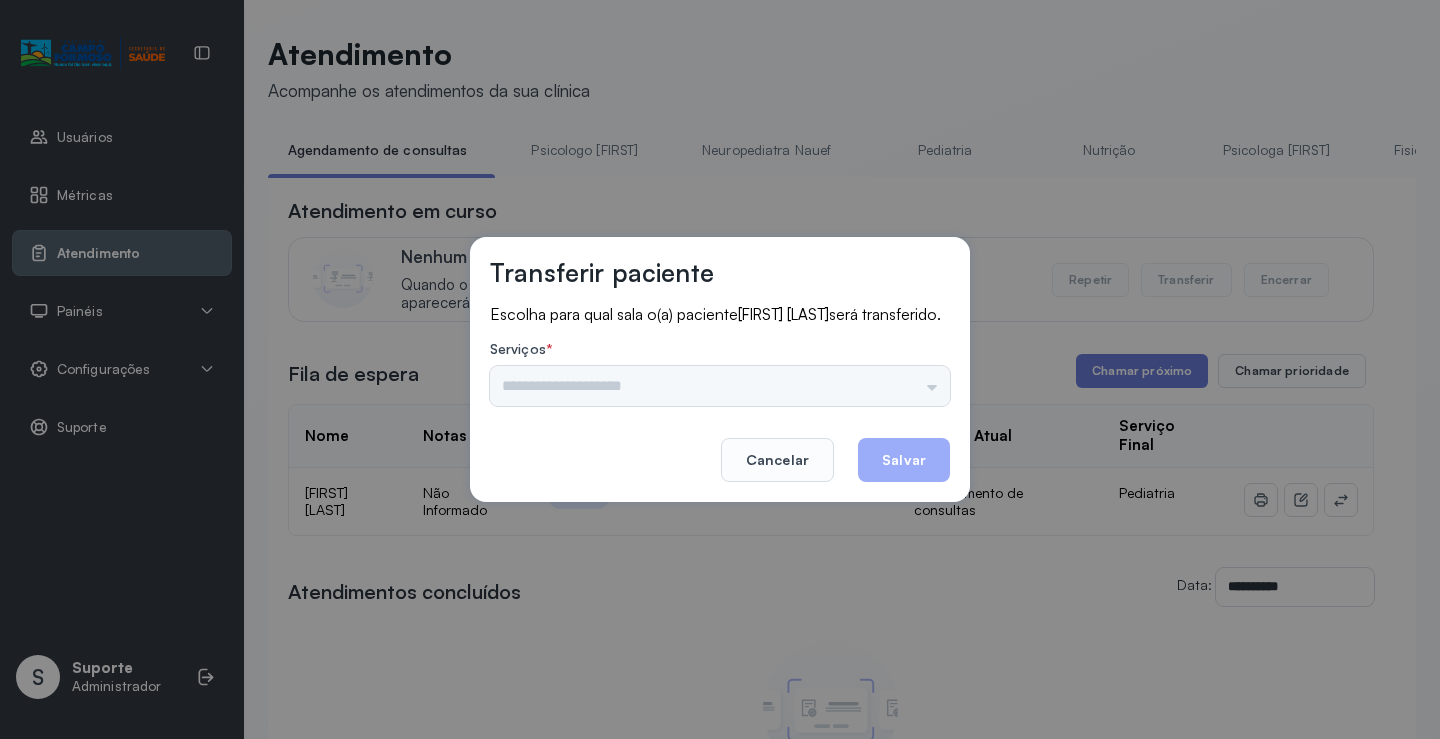 click at bounding box center (720, 386) 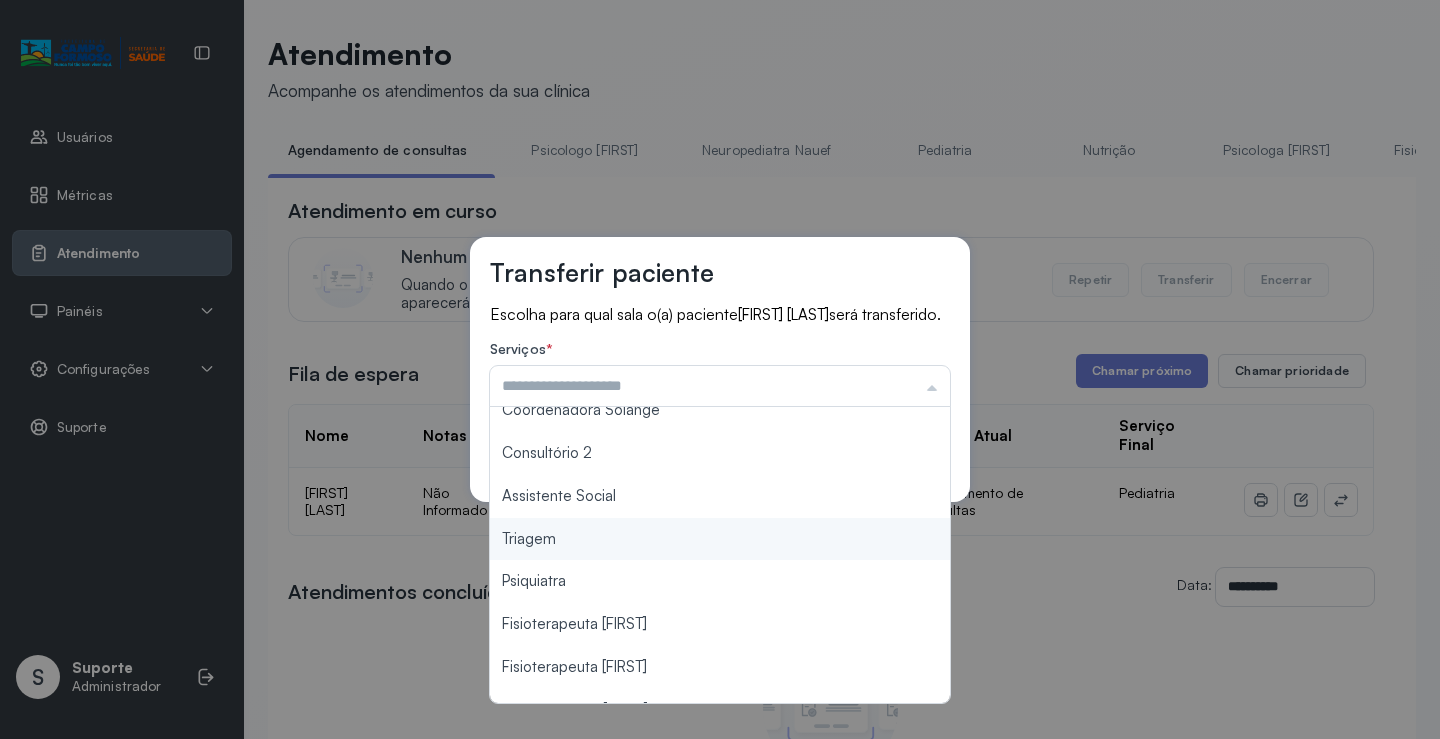 scroll, scrollTop: 302, scrollLeft: 0, axis: vertical 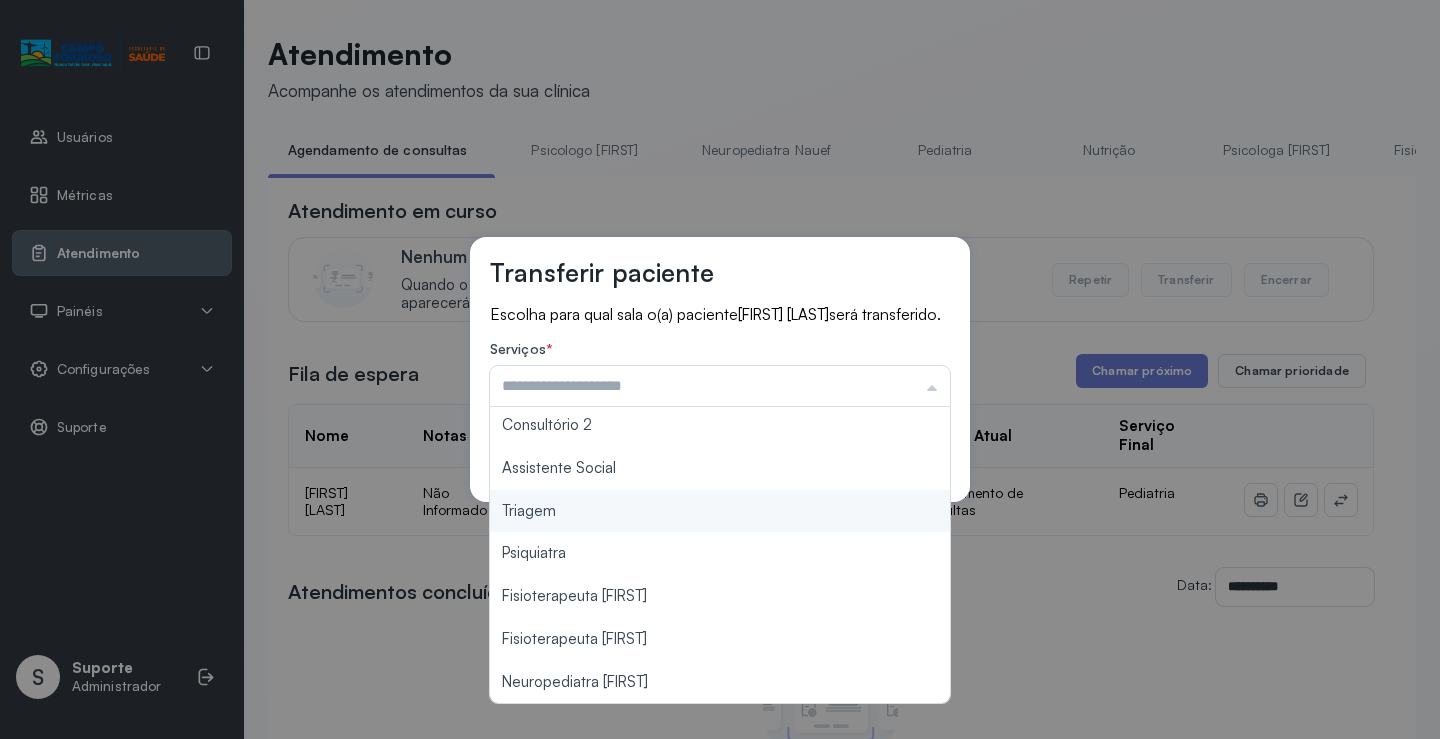 type on "*******" 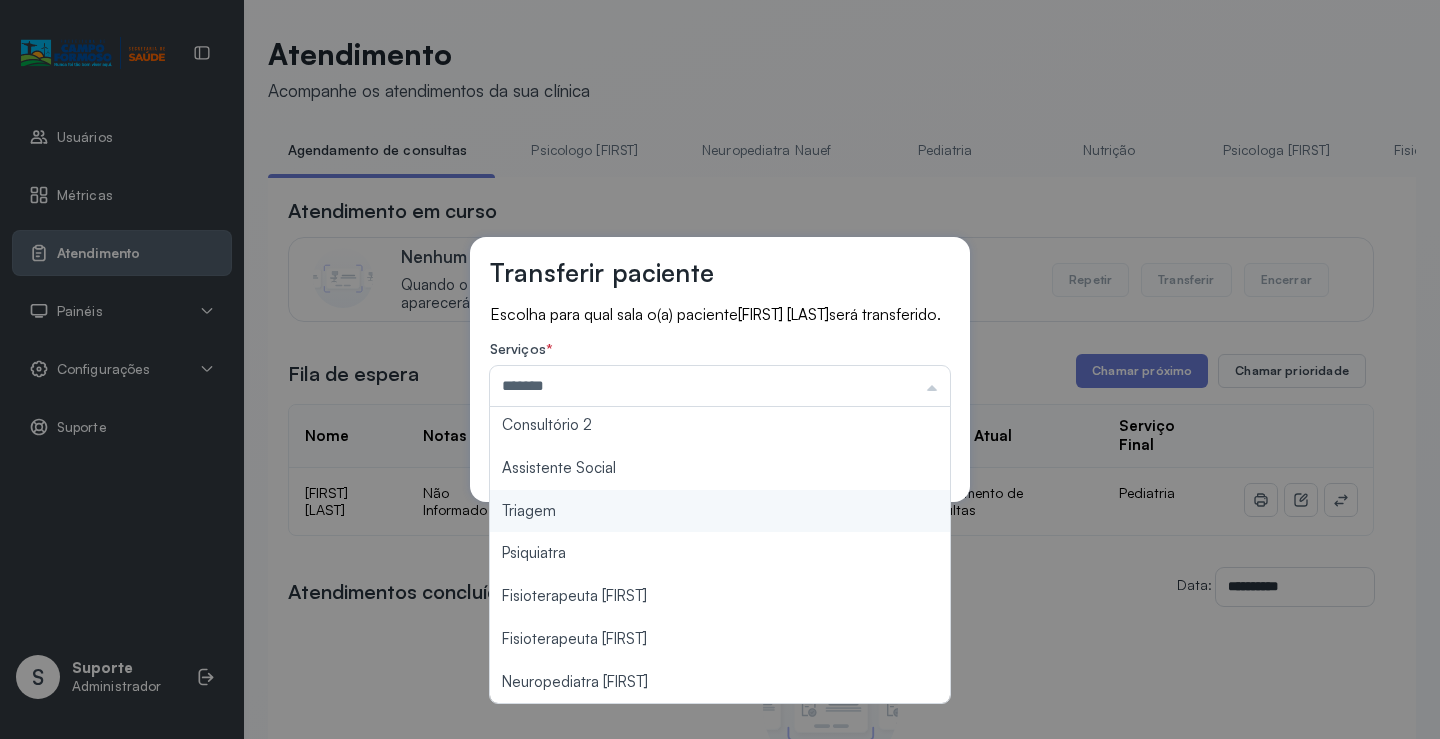 click on "Transferir paciente Escolha para qual sala o(a) paciente  ARTHUR SOUZA DO REINO  será transferido.  Serviços  *  ******* Psicologo Pedro Neuropediatra Nauef Pediatria Nutrição Psicologa Alana Fisioterapeuta Janusia Coordenadora Solange Consultório 2 Assistente Social Triagem Psiquiatra Fisioterapeuta Francyne Fisioterapeuta Morgana Neuropediatra João Cancelar Salvar" at bounding box center (720, 369) 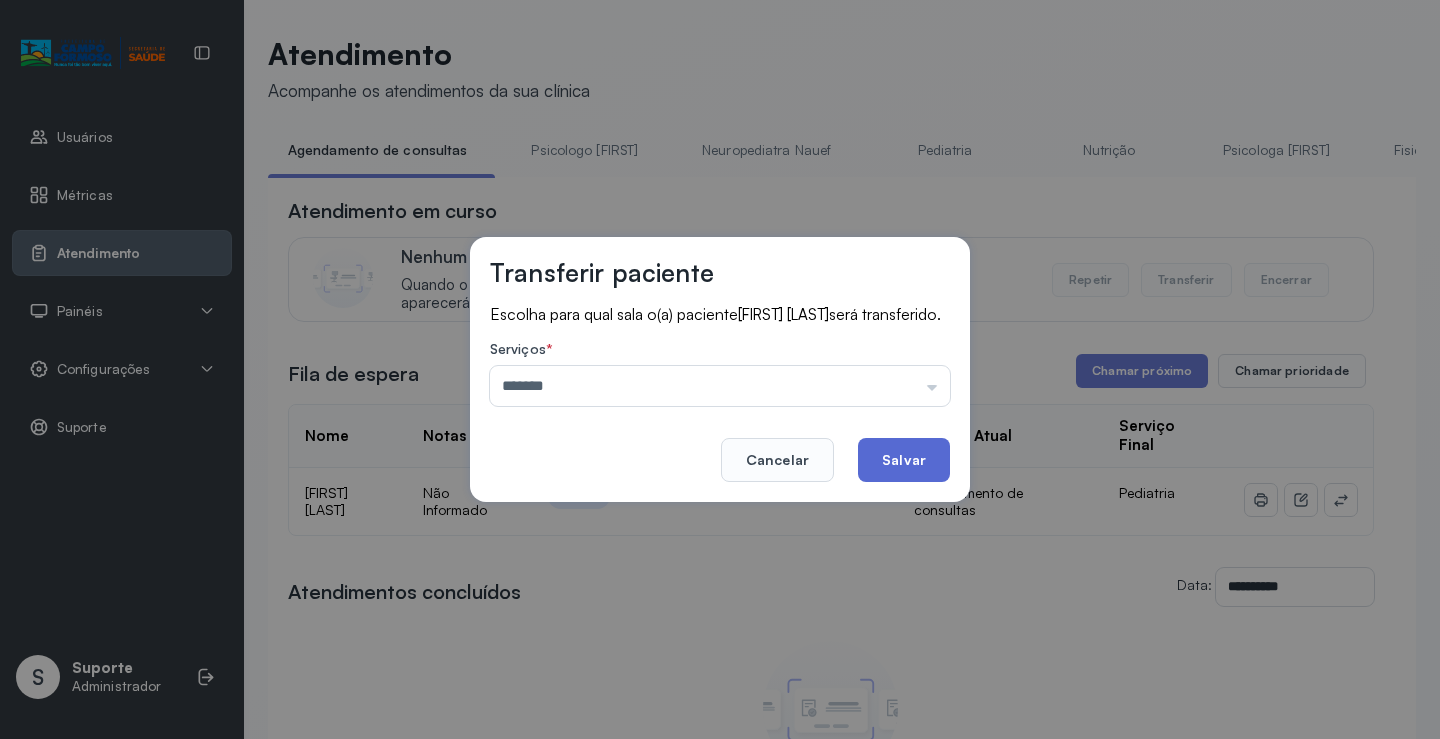 click on "Salvar" 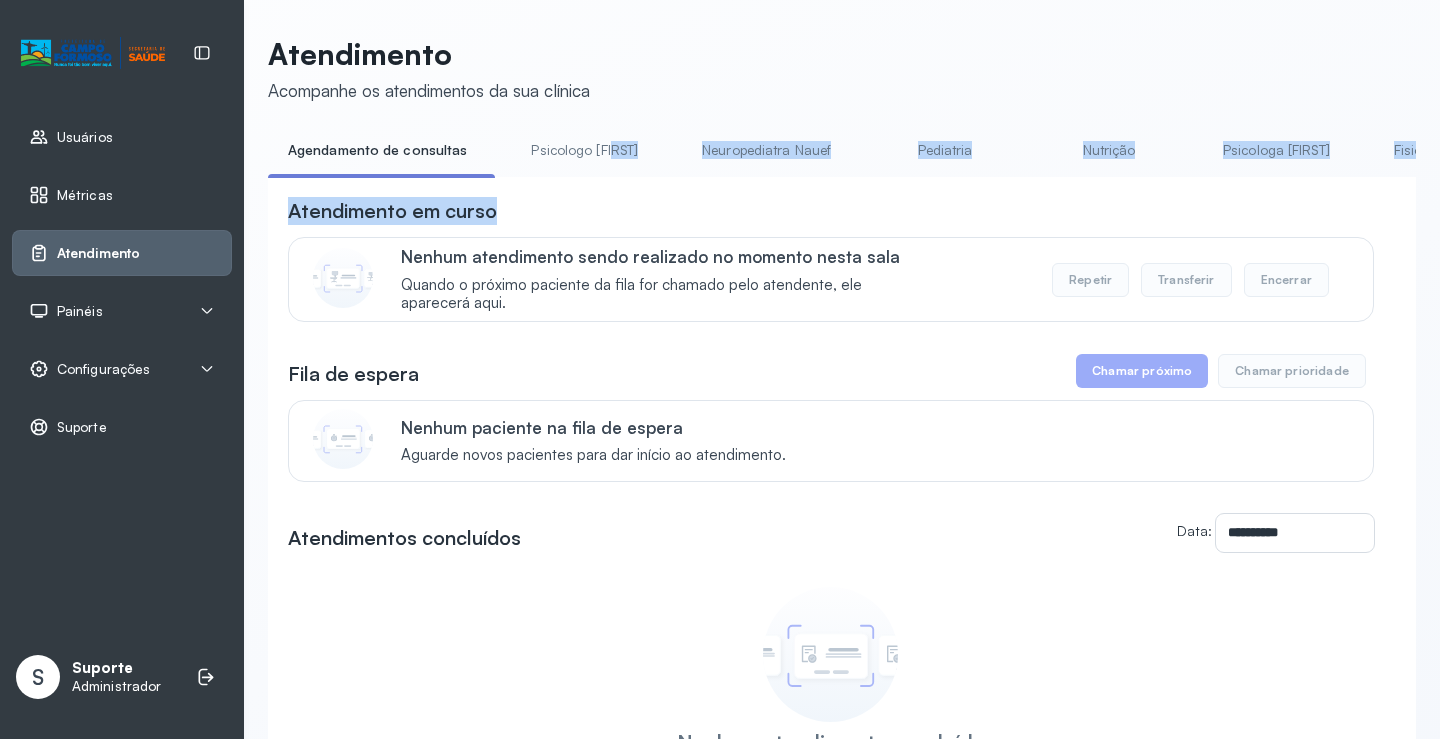 drag, startPoint x: 618, startPoint y: 174, endPoint x: 955, endPoint y: 188, distance: 337.29068 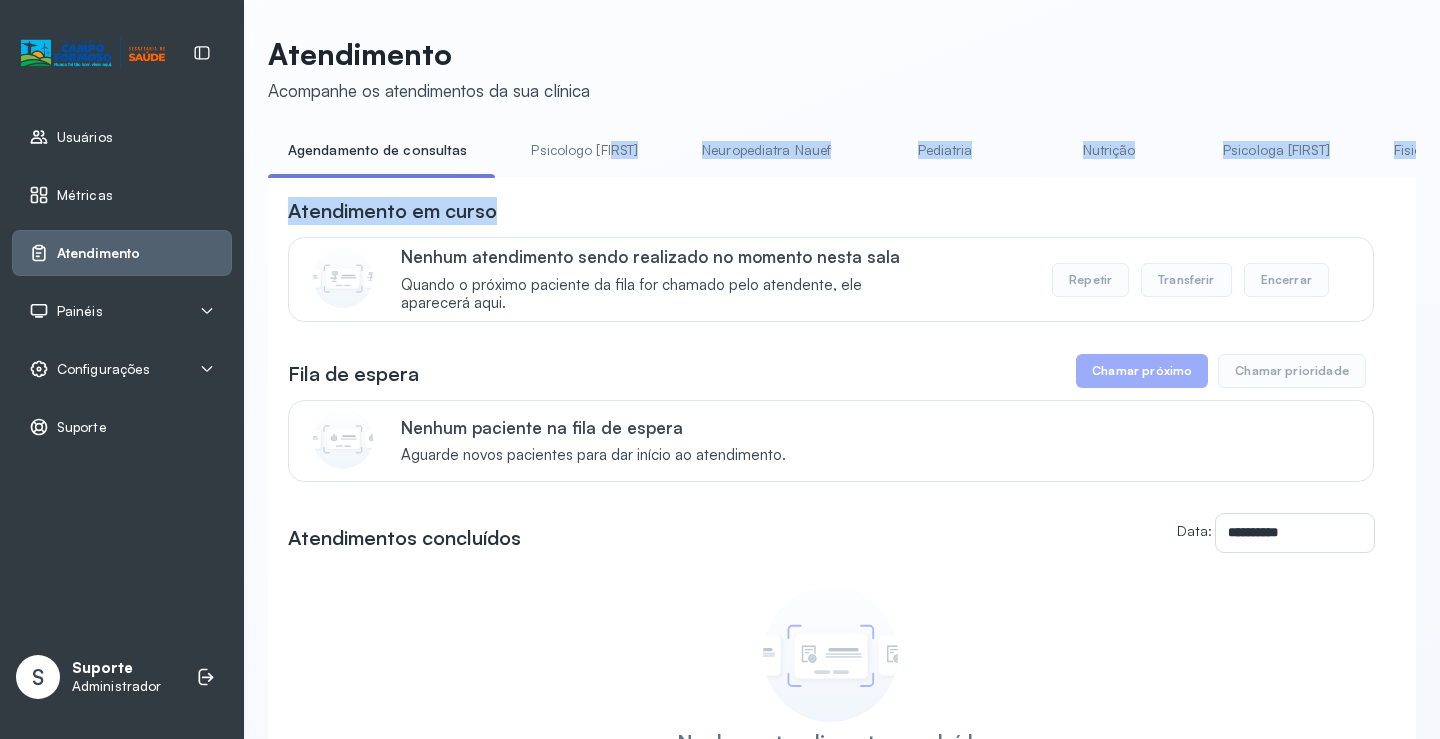 click on "**********" 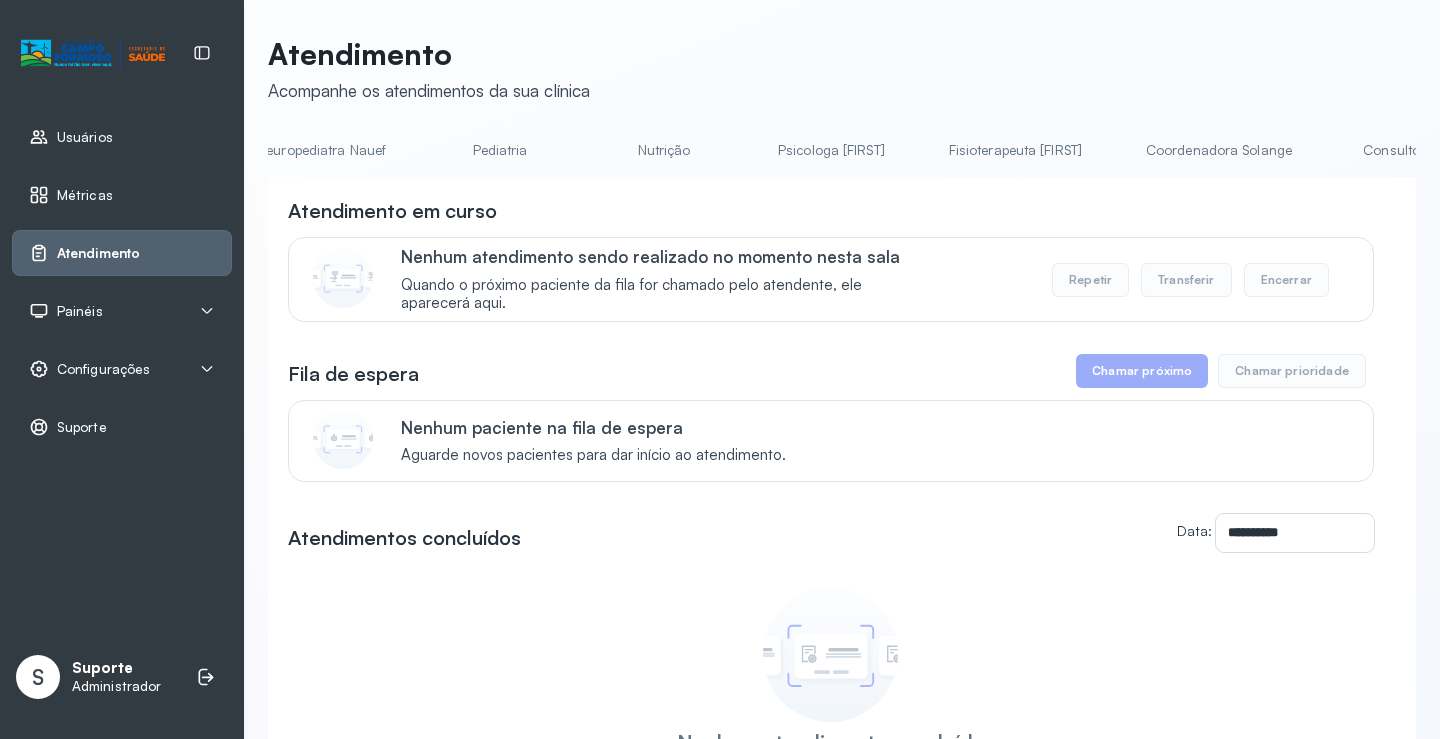 scroll, scrollTop: 0, scrollLeft: 387, axis: horizontal 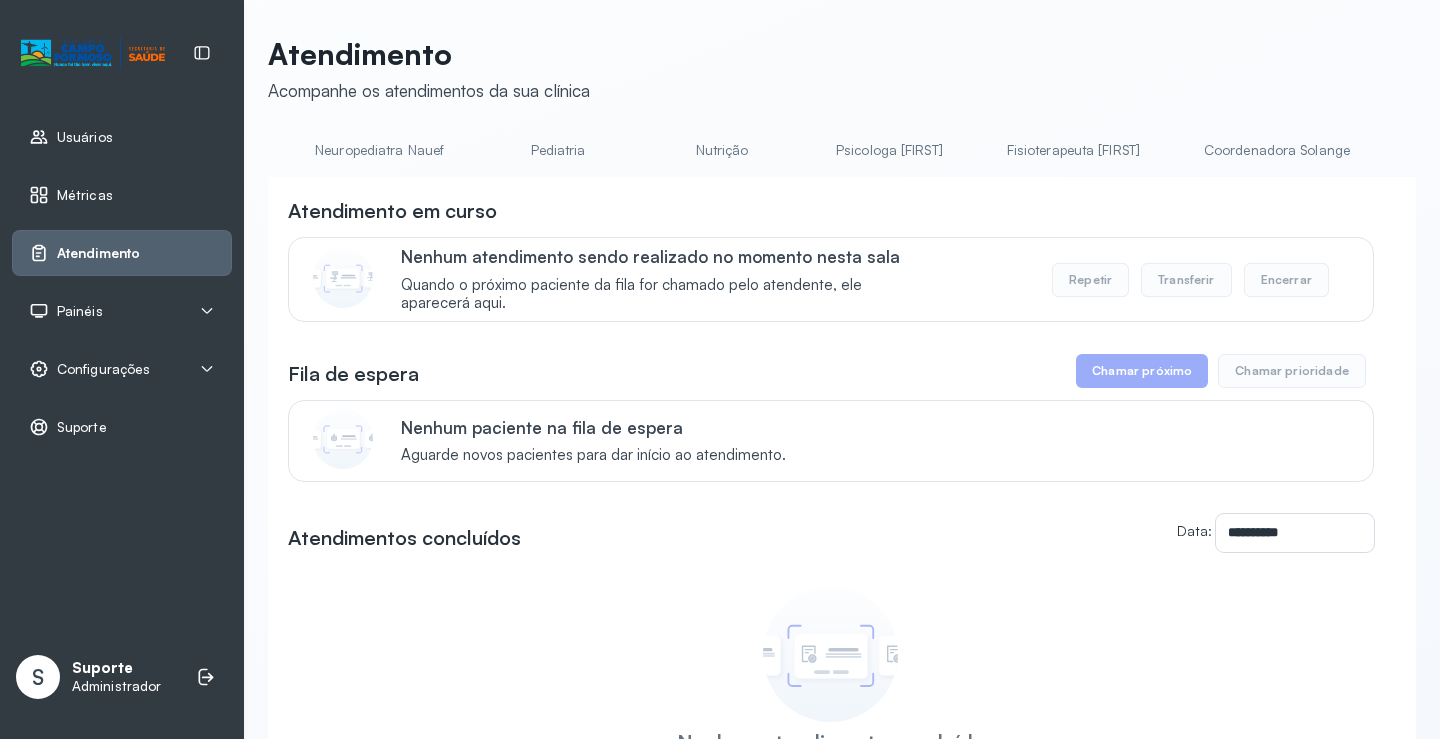 click on "Psicologa Alana" at bounding box center [889, 150] 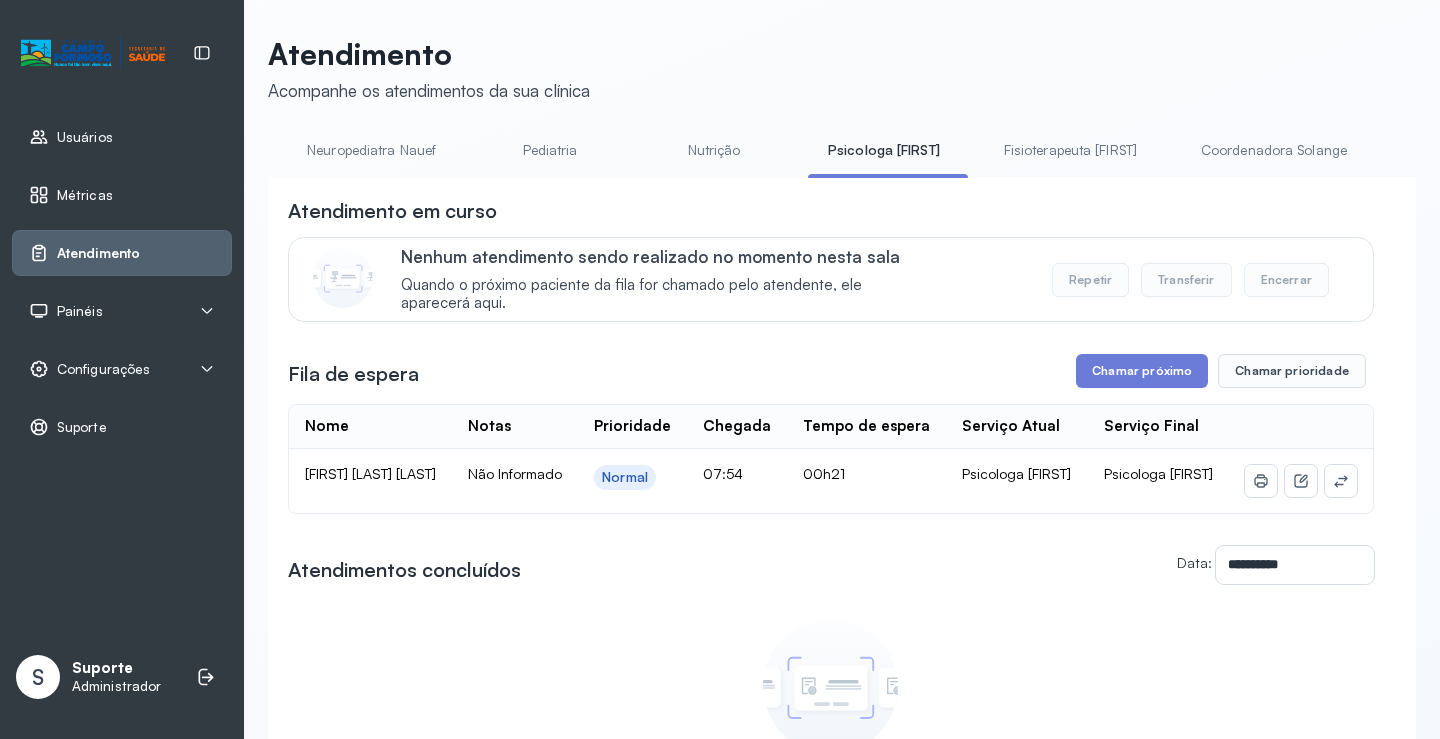 click on "Nutrição" 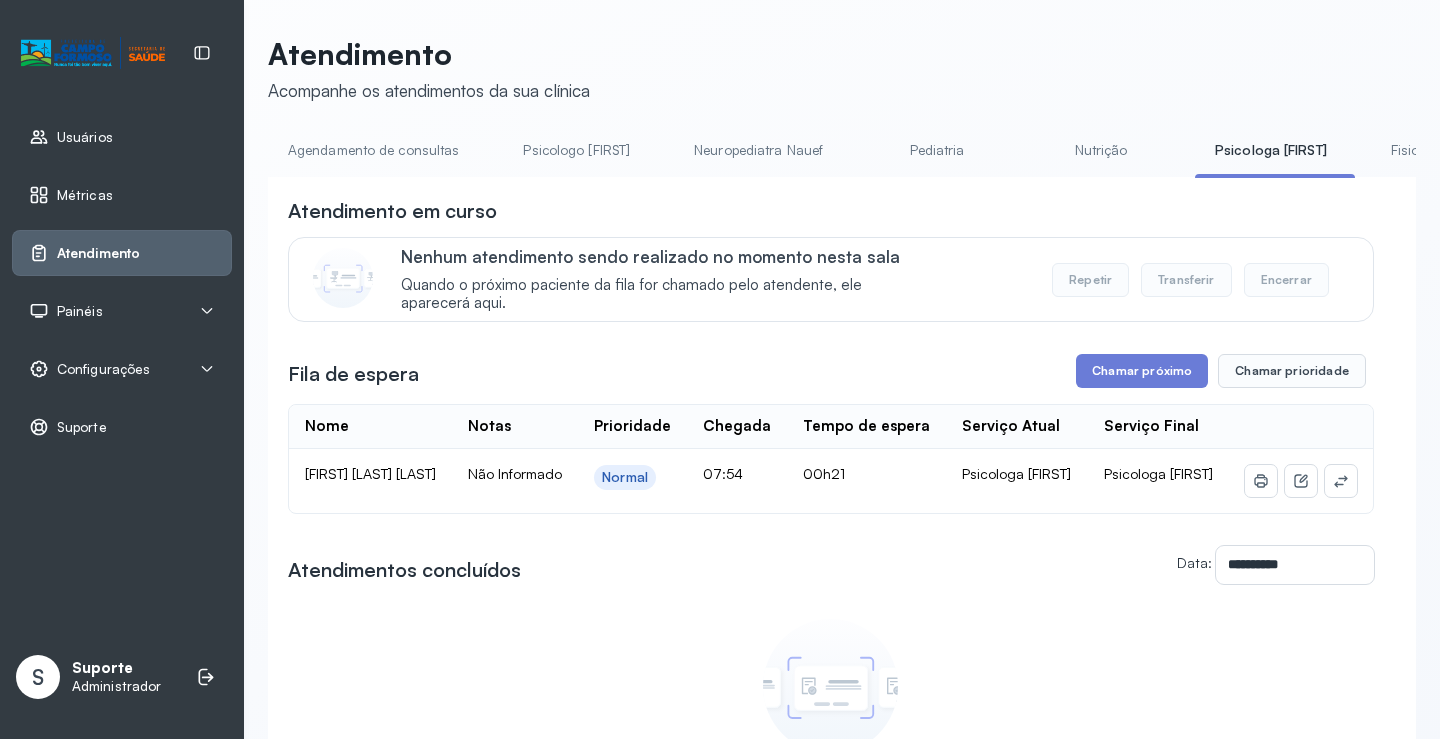 click on "**********" 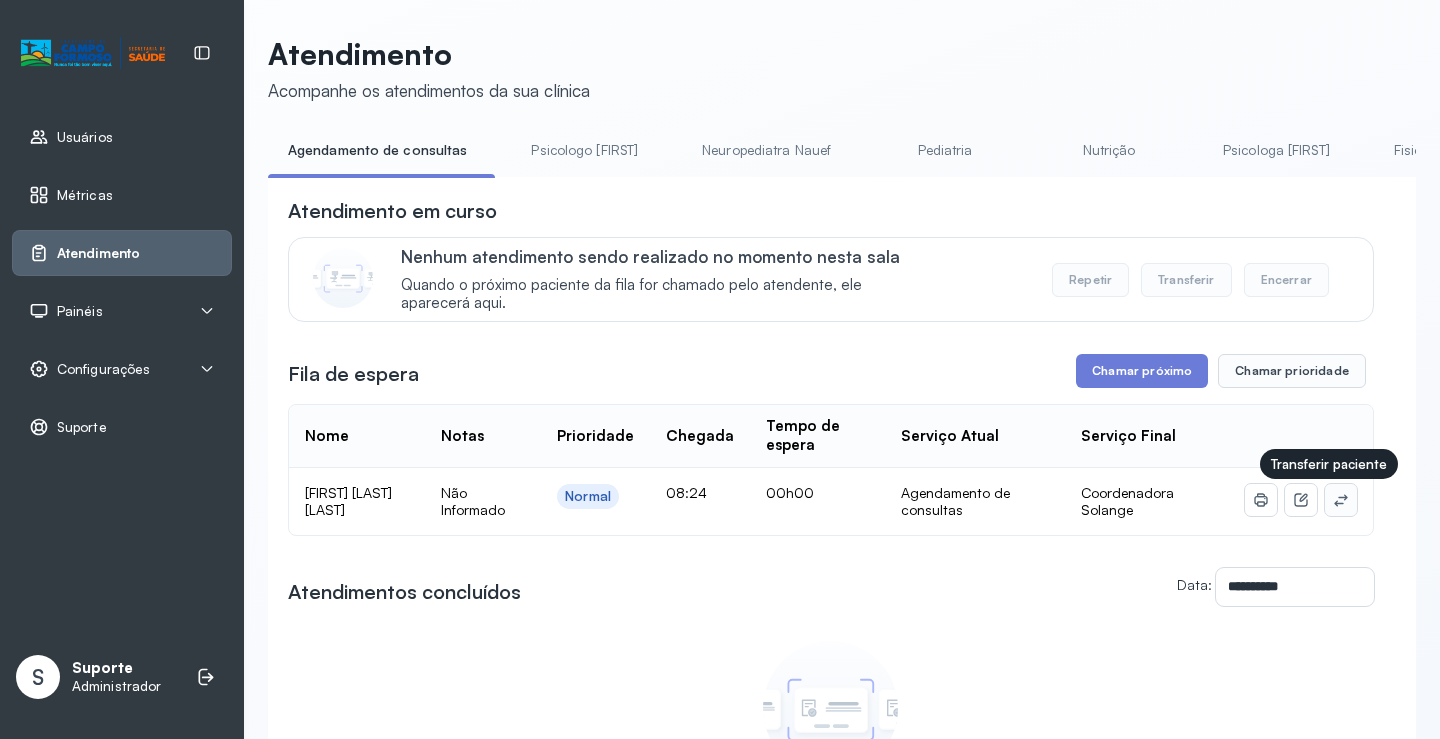 click 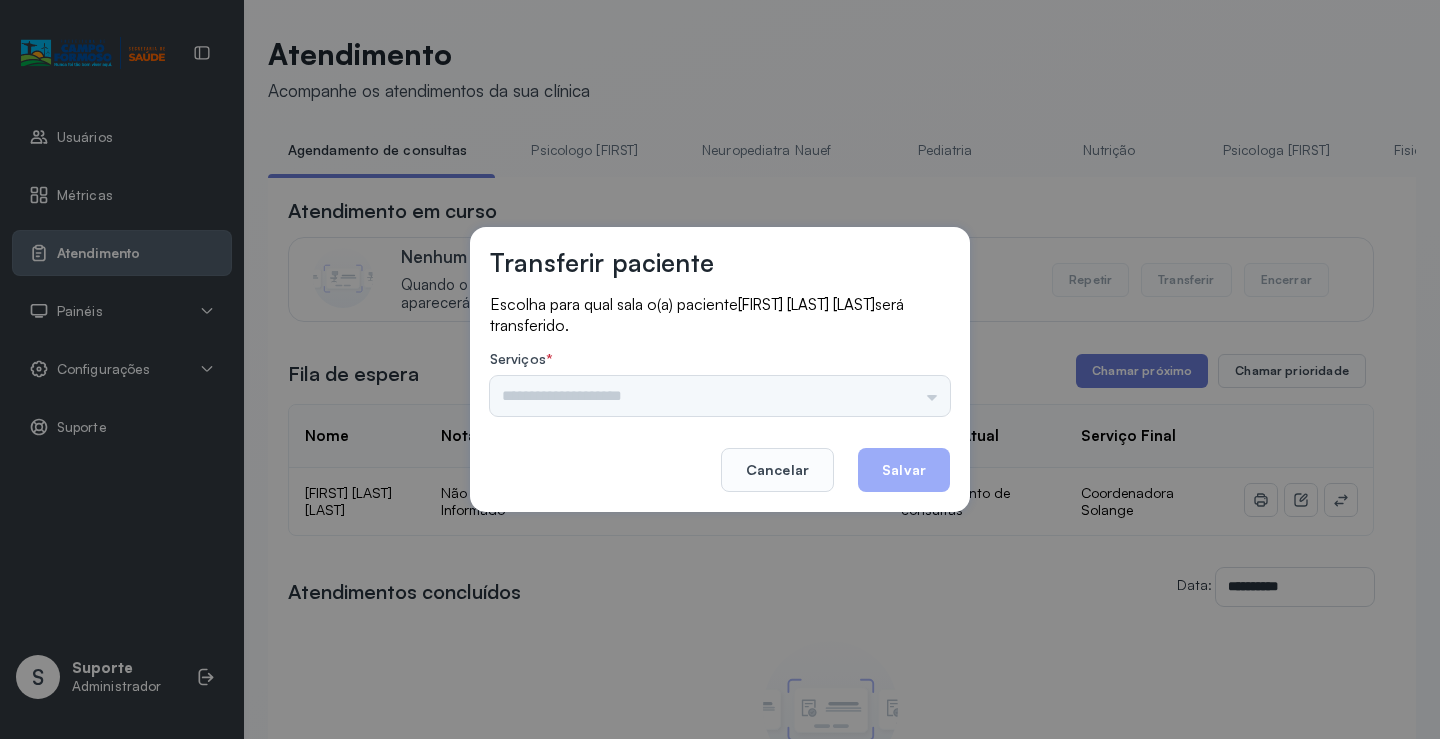 click on "Psicologo Pedro Neuropediatra Nauef Pediatria Nutrição Psicologa Alana Fisioterapeuta Janusia Coordenadora Solange Consultório 2 Assistente Social Triagem Psiquiatra Fisioterapeuta Francyne Fisioterapeuta Morgana Neuropediatra João" at bounding box center (720, 396) 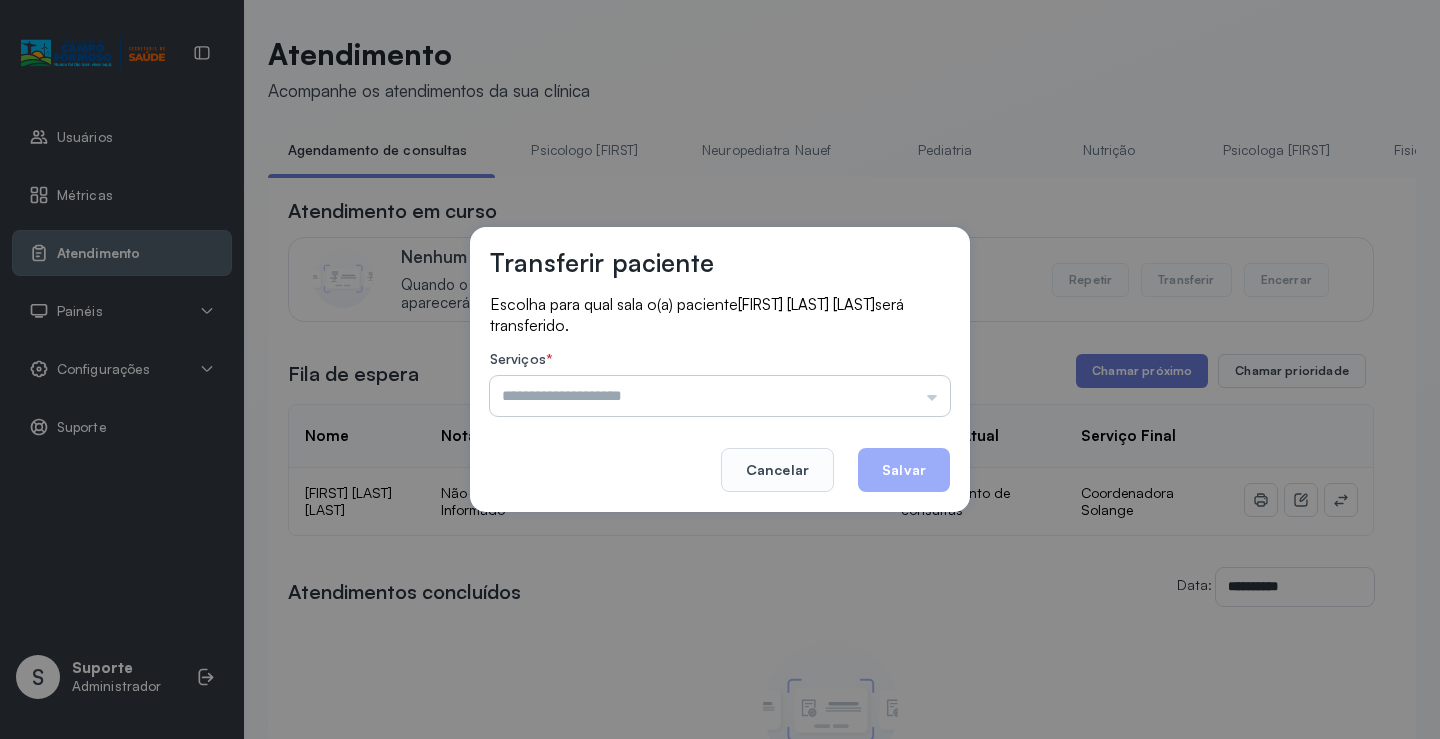 click at bounding box center (720, 396) 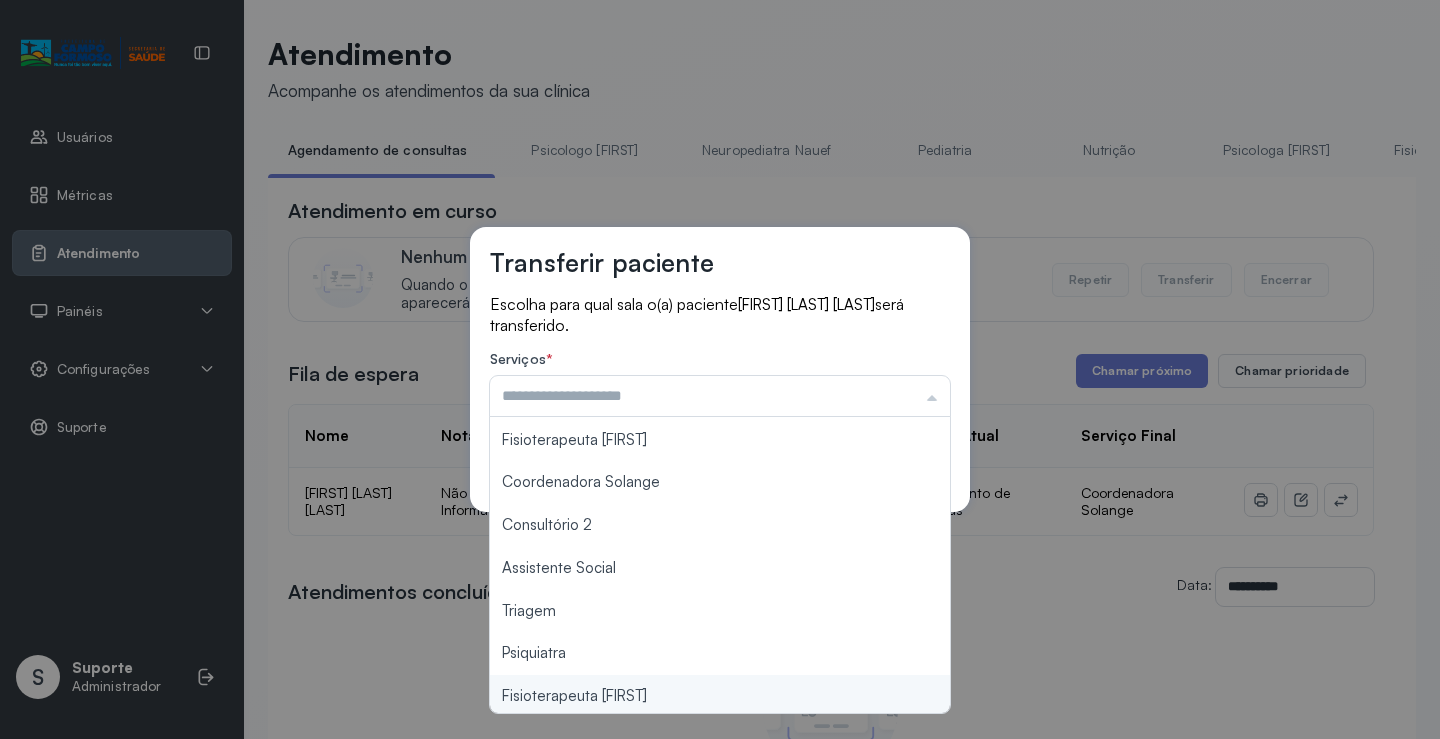 scroll, scrollTop: 200, scrollLeft: 0, axis: vertical 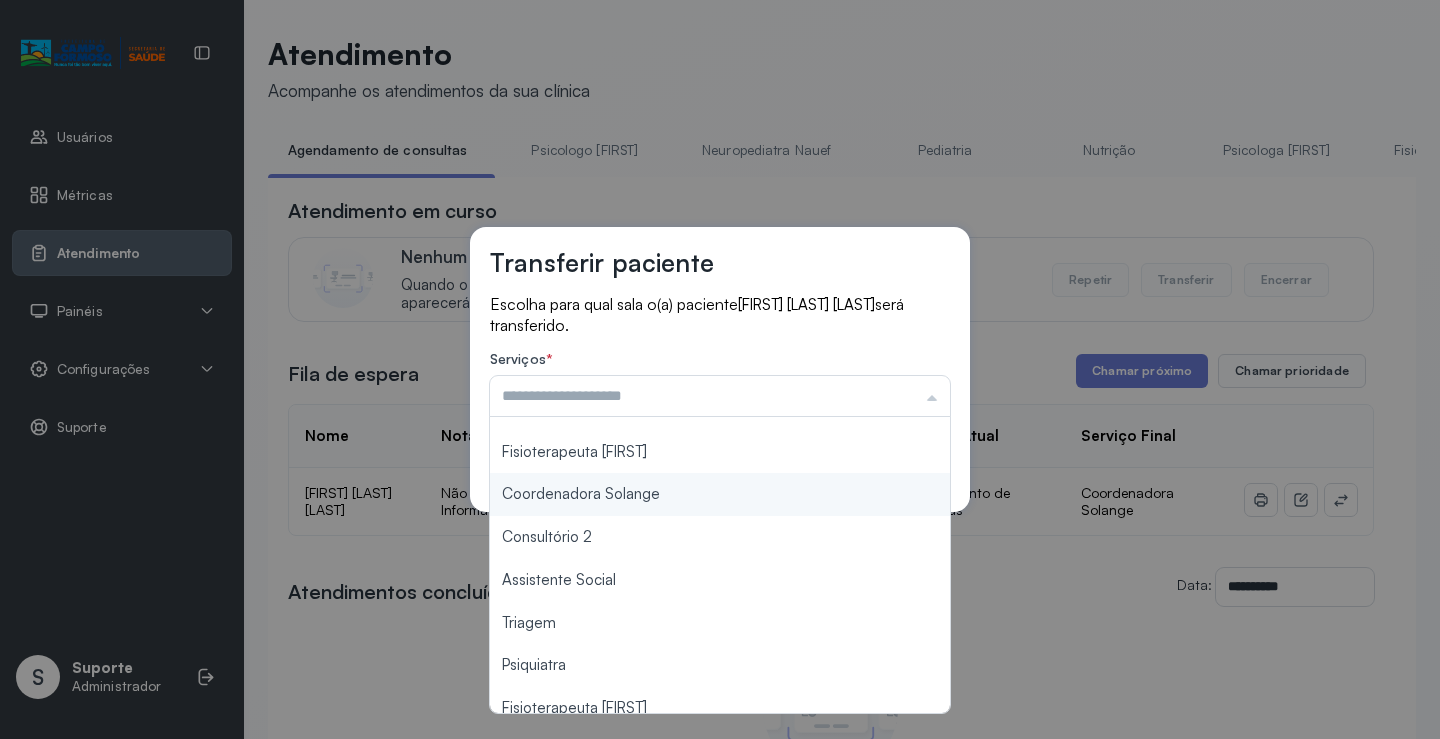 type on "**********" 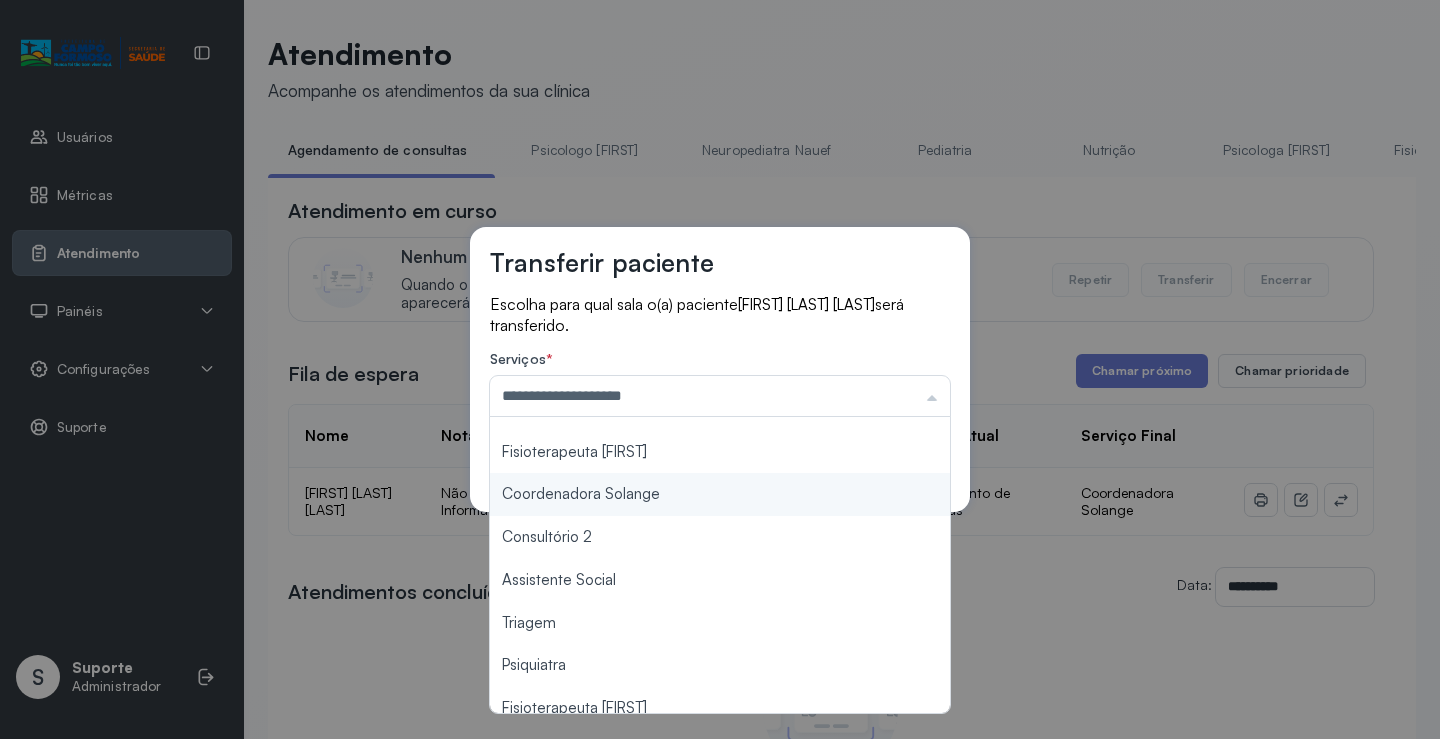 click on "**********" at bounding box center [720, 369] 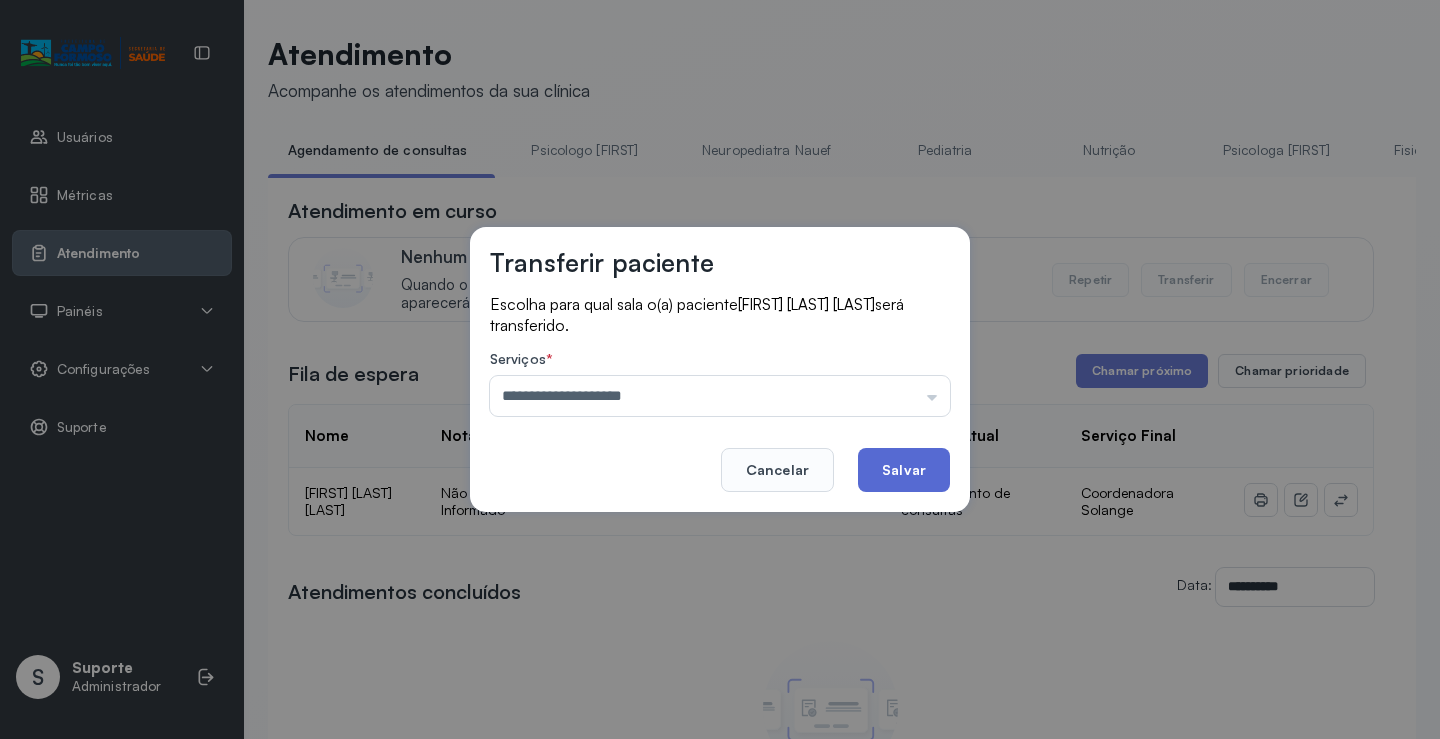 click on "Salvar" 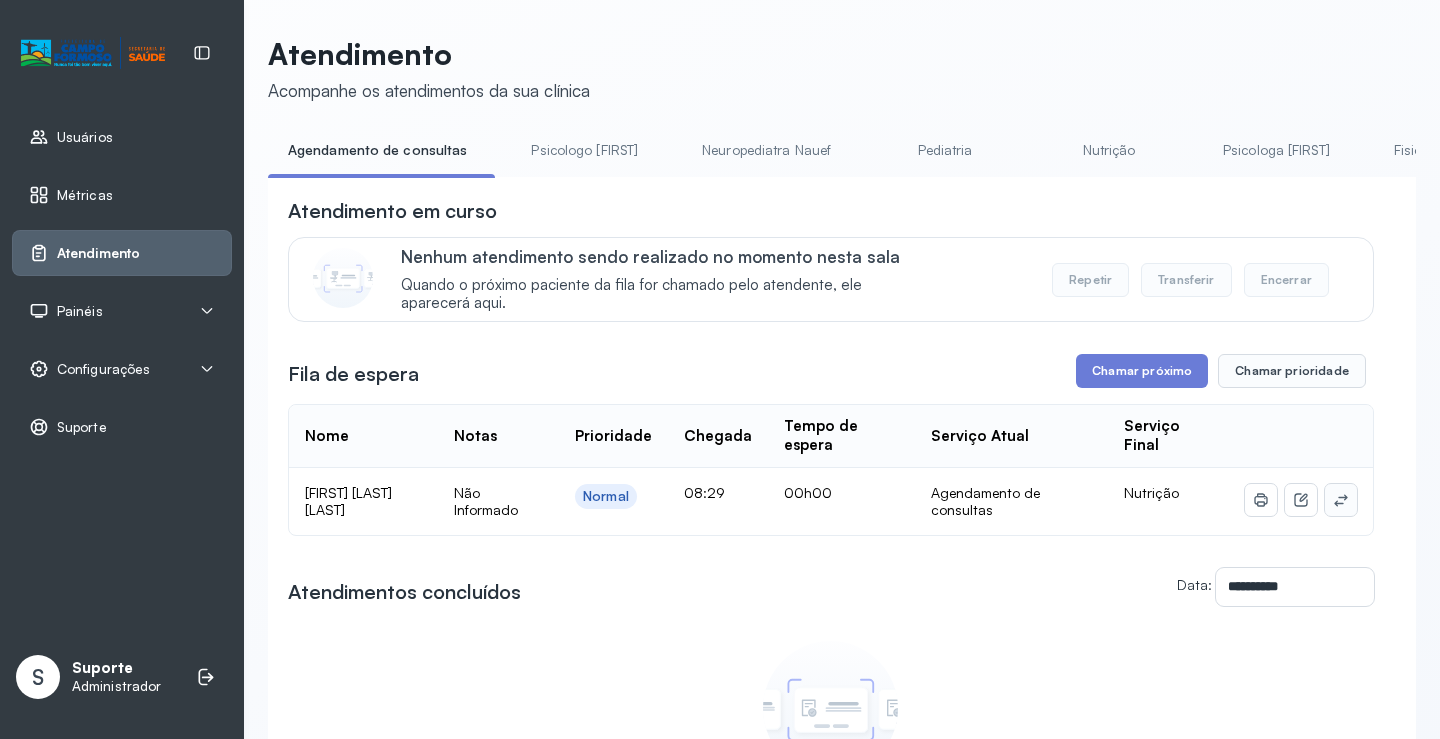 click 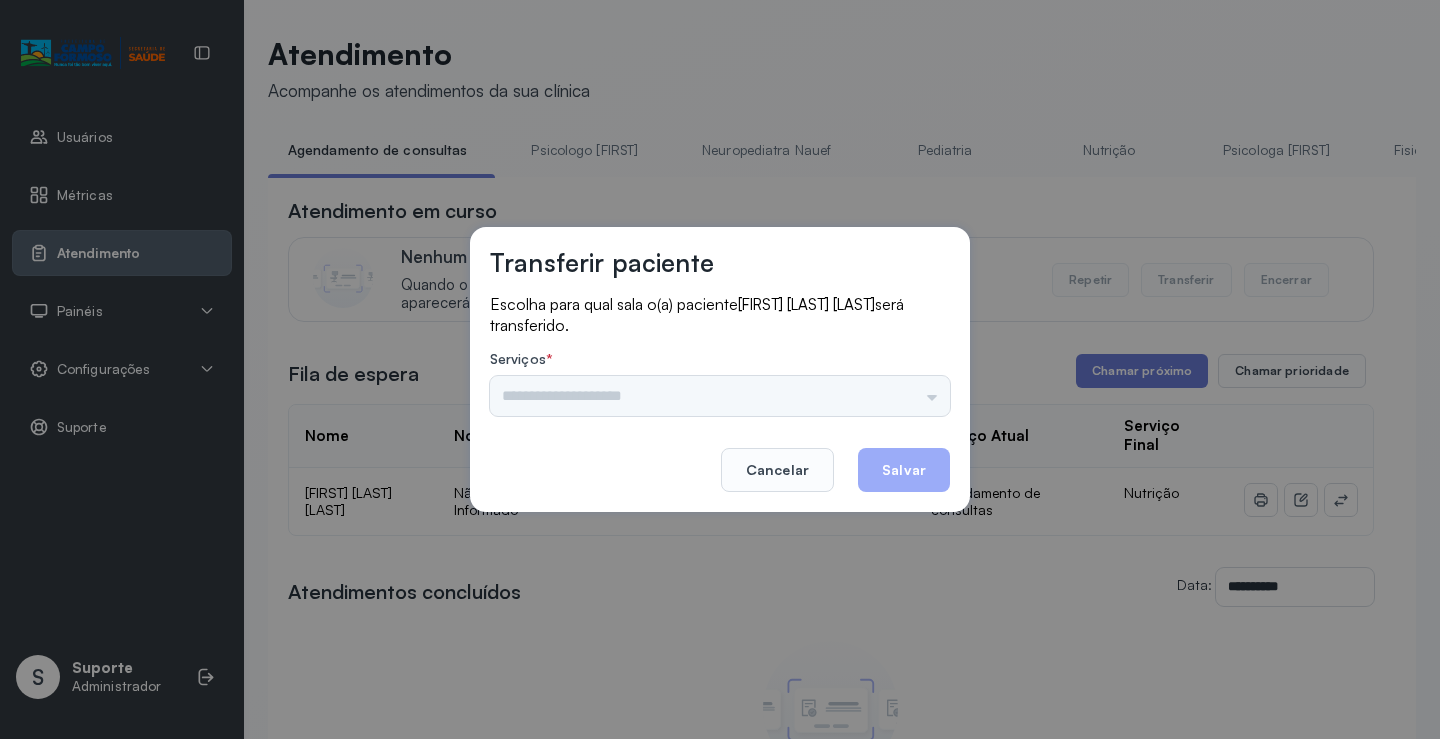 click on "Psicologo Pedro Neuropediatra Nauef Pediatria Nutrição Psicologa Alana Fisioterapeuta Janusia Coordenadora Solange Consultório 2 Assistente Social Triagem Psiquiatra Fisioterapeuta Francyne Fisioterapeuta Morgana Neuropediatra João" at bounding box center [720, 396] 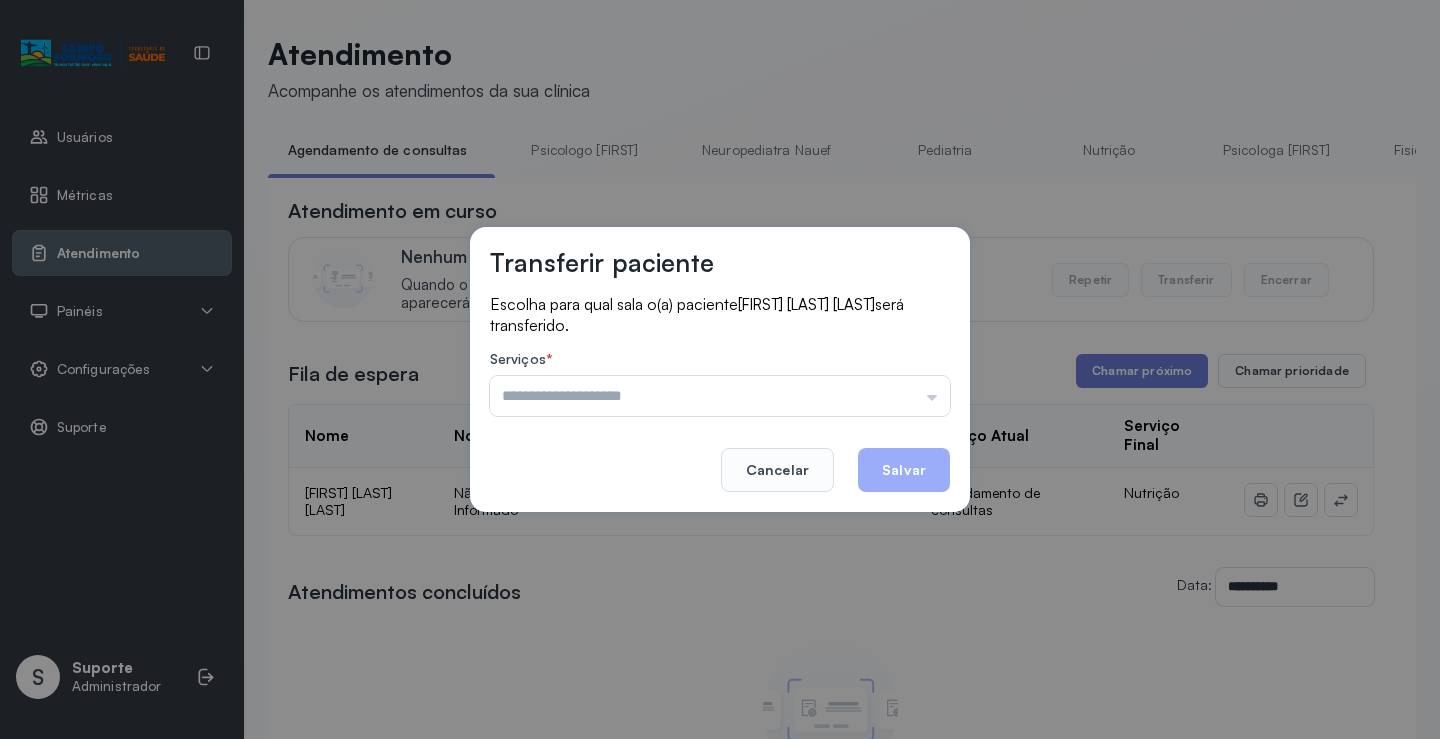 drag, startPoint x: 914, startPoint y: 386, endPoint x: 824, endPoint y: 433, distance: 101.53325 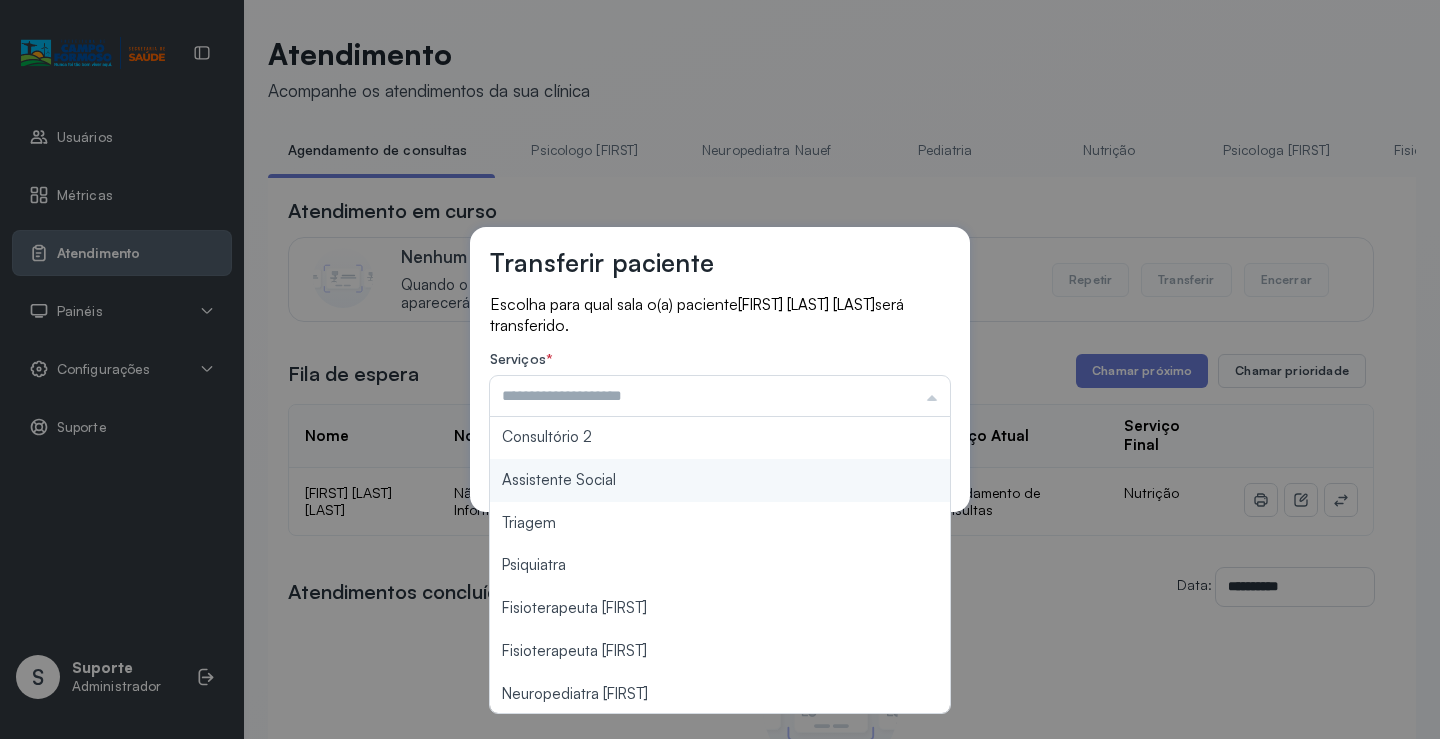 scroll, scrollTop: 302, scrollLeft: 0, axis: vertical 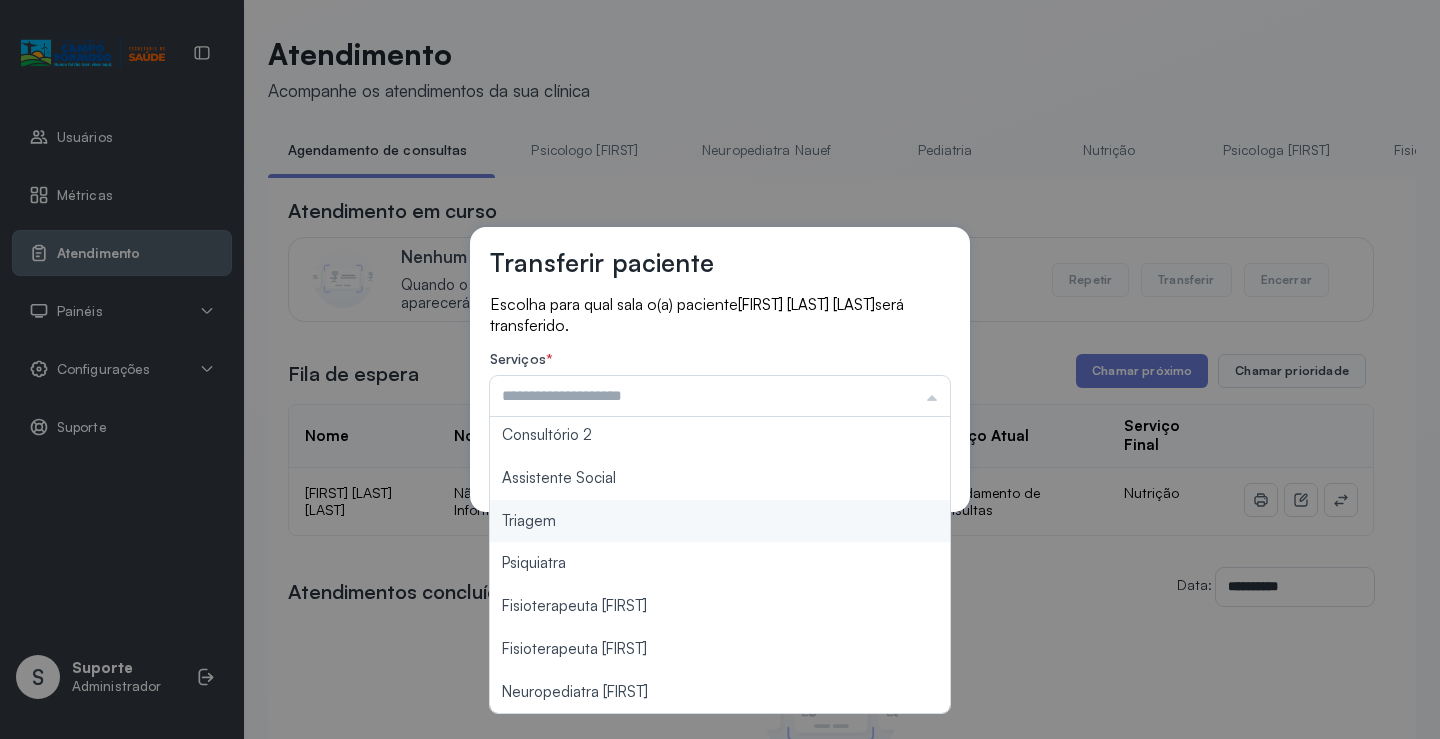 type on "*******" 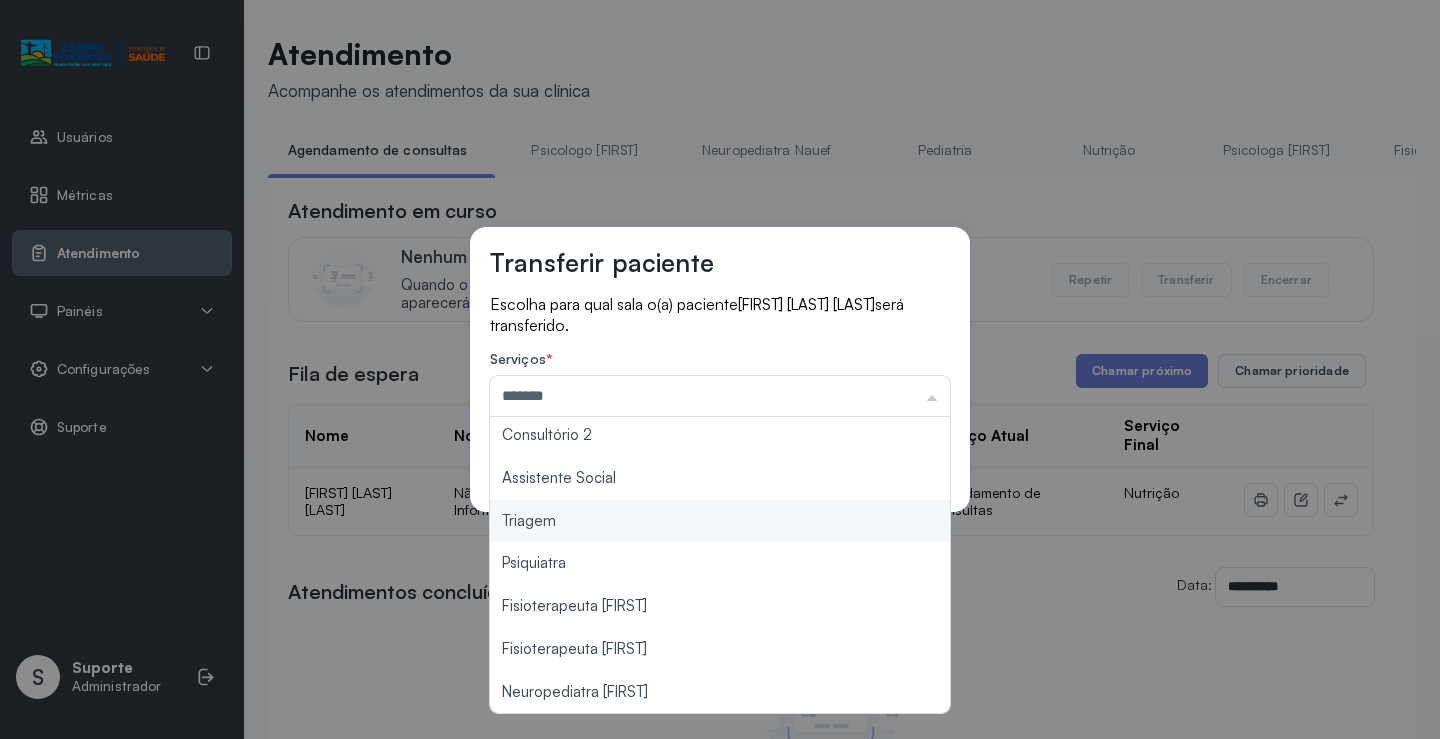click on "Transferir paciente Escolha para qual sala o(a) paciente  Elisa Reis de Sousa Cavalcante  será transferido.  Serviços  *  ******* Psicologo Pedro Neuropediatra Nauef Pediatria Nutrição Psicologa Alana Fisioterapeuta Janusia Coordenadora Solange Consultório 2 Assistente Social Triagem Psiquiatra Fisioterapeuta Francyne Fisioterapeuta Morgana Neuropediatra João Cancelar Salvar" at bounding box center [720, 369] 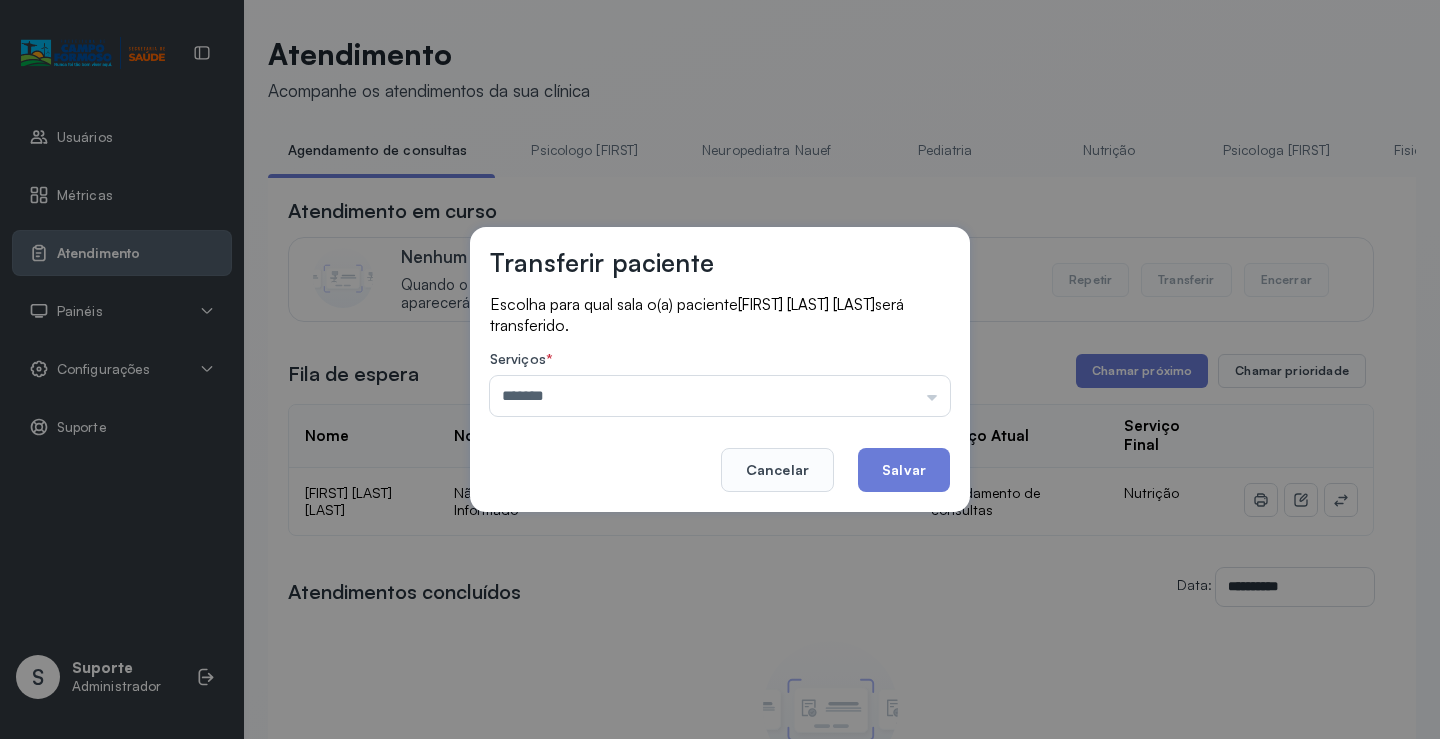 drag, startPoint x: 886, startPoint y: 460, endPoint x: 926, endPoint y: 456, distance: 40.1995 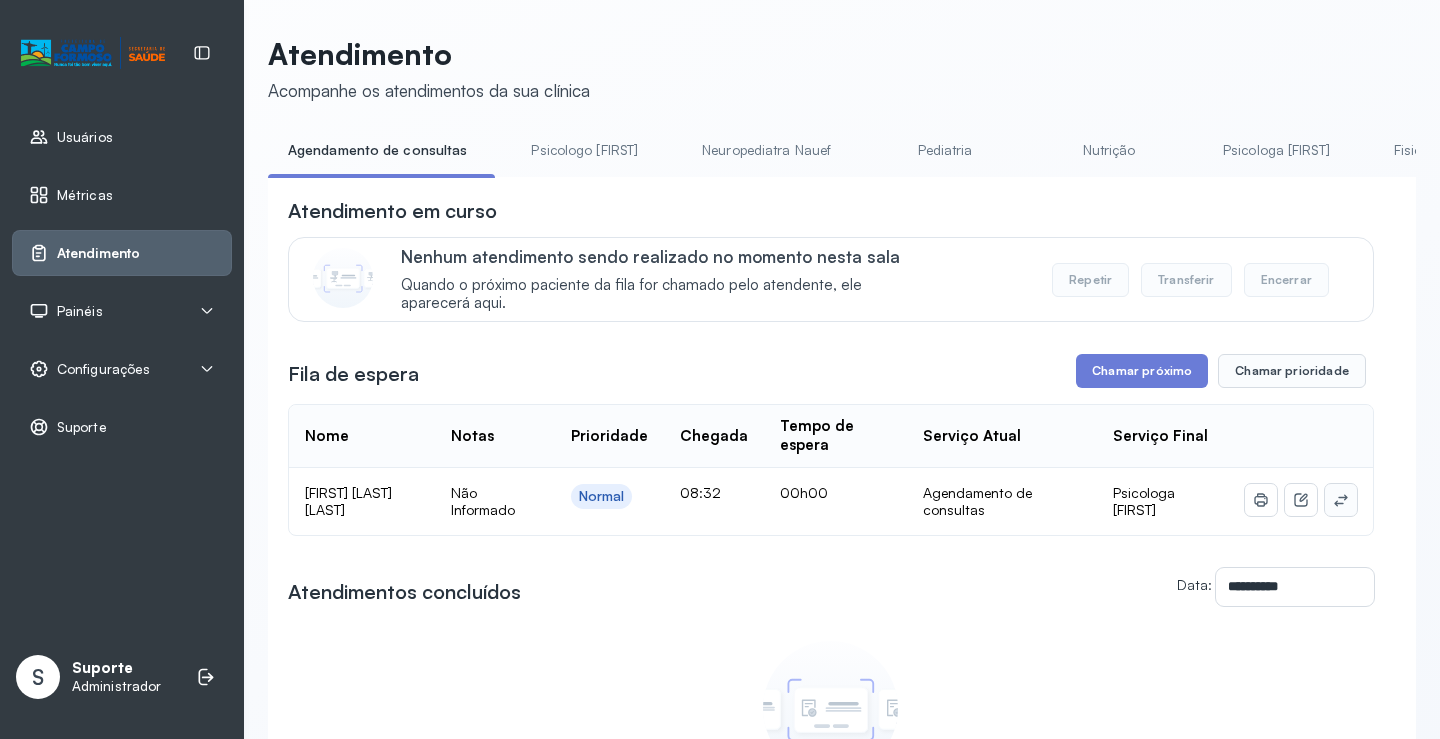 click 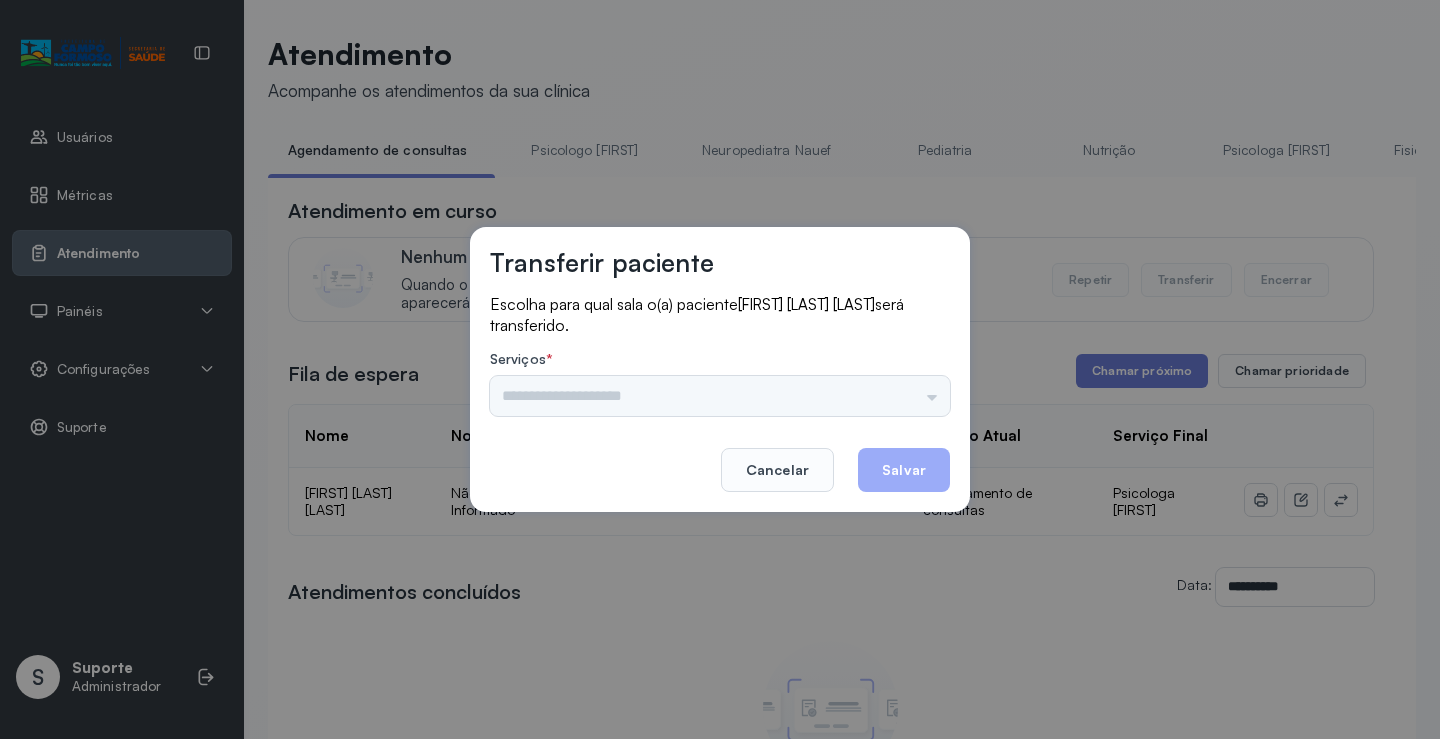 click on "Psicologo Pedro Neuropediatra Nauef Pediatria Nutrição Psicologa Alana Fisioterapeuta Janusia Coordenadora Solange Consultório 2 Assistente Social Triagem Psiquiatra Fisioterapeuta Francyne Fisioterapeuta Morgana Neuropediatra João" at bounding box center [720, 396] 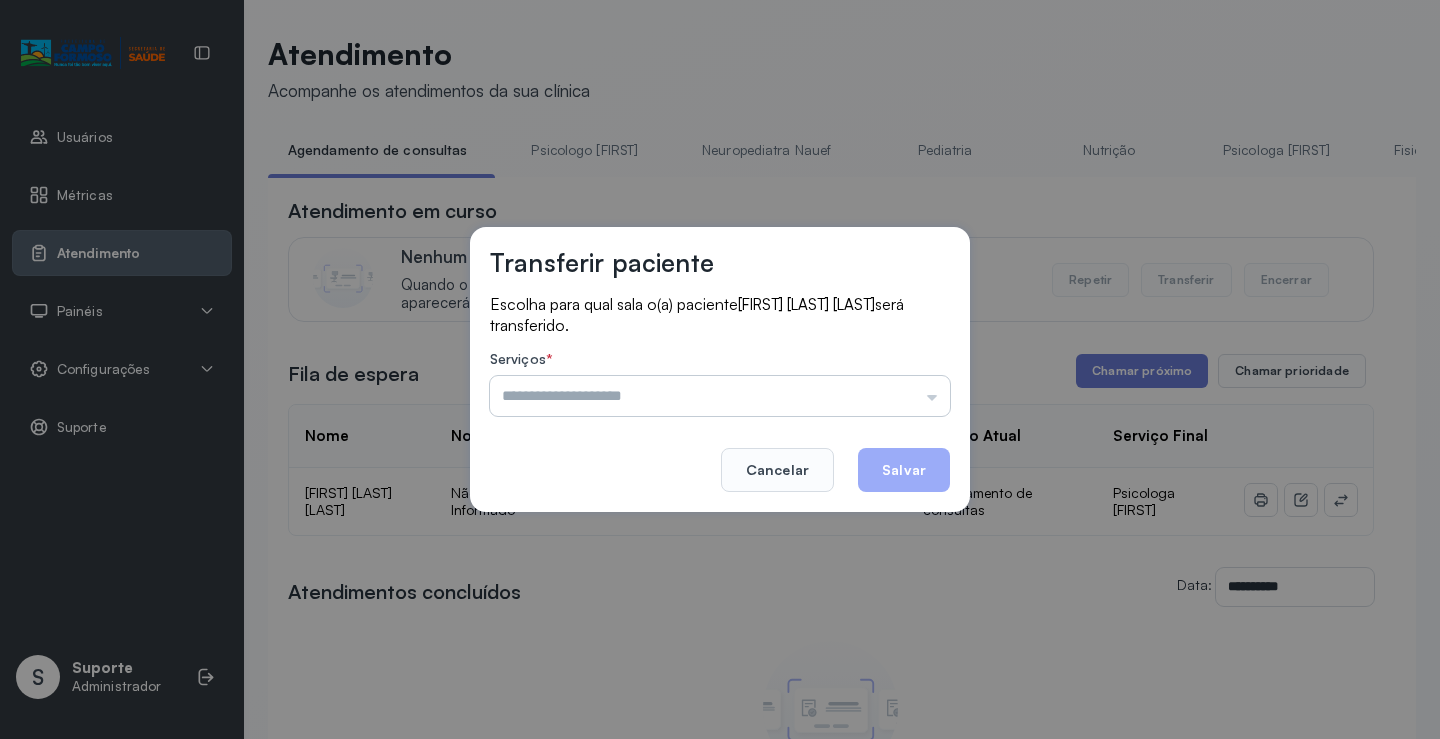 click at bounding box center [720, 396] 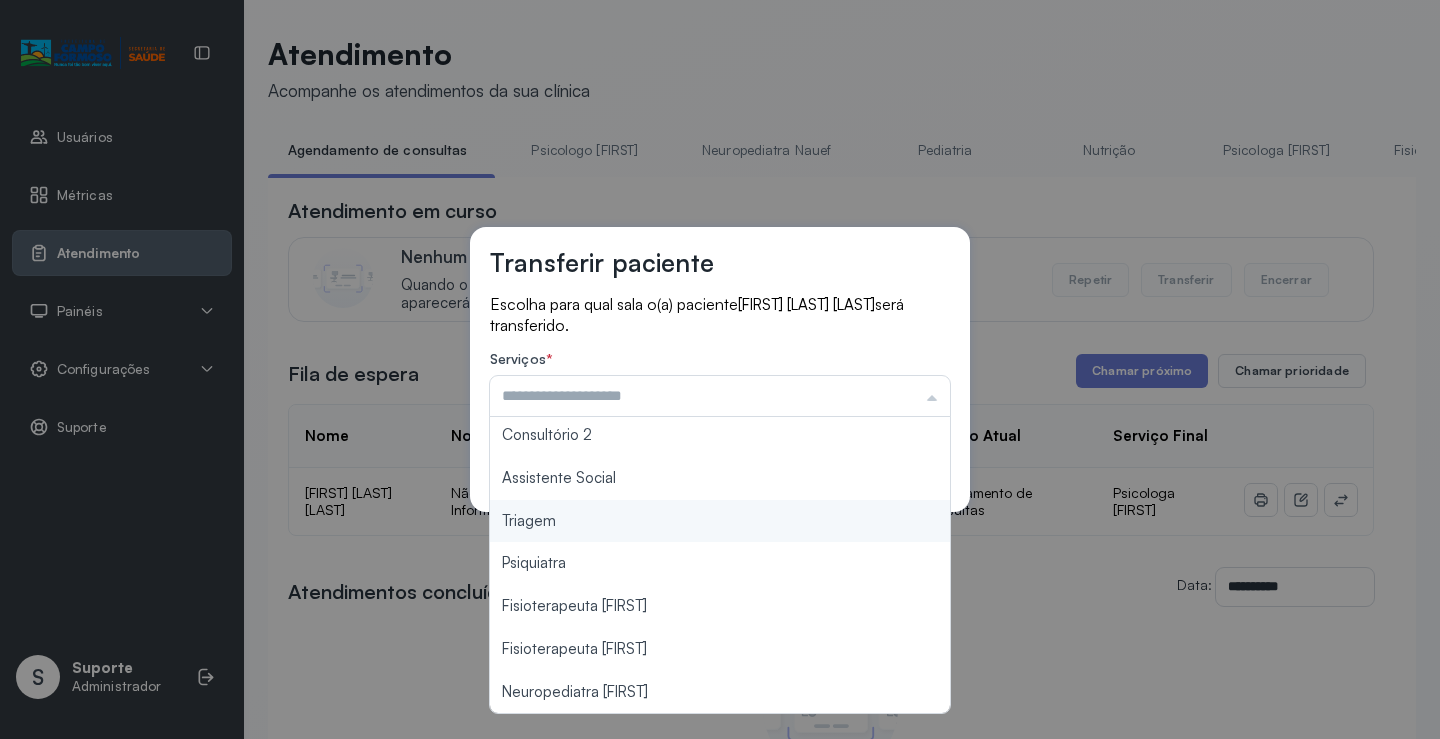 scroll, scrollTop: 0, scrollLeft: 0, axis: both 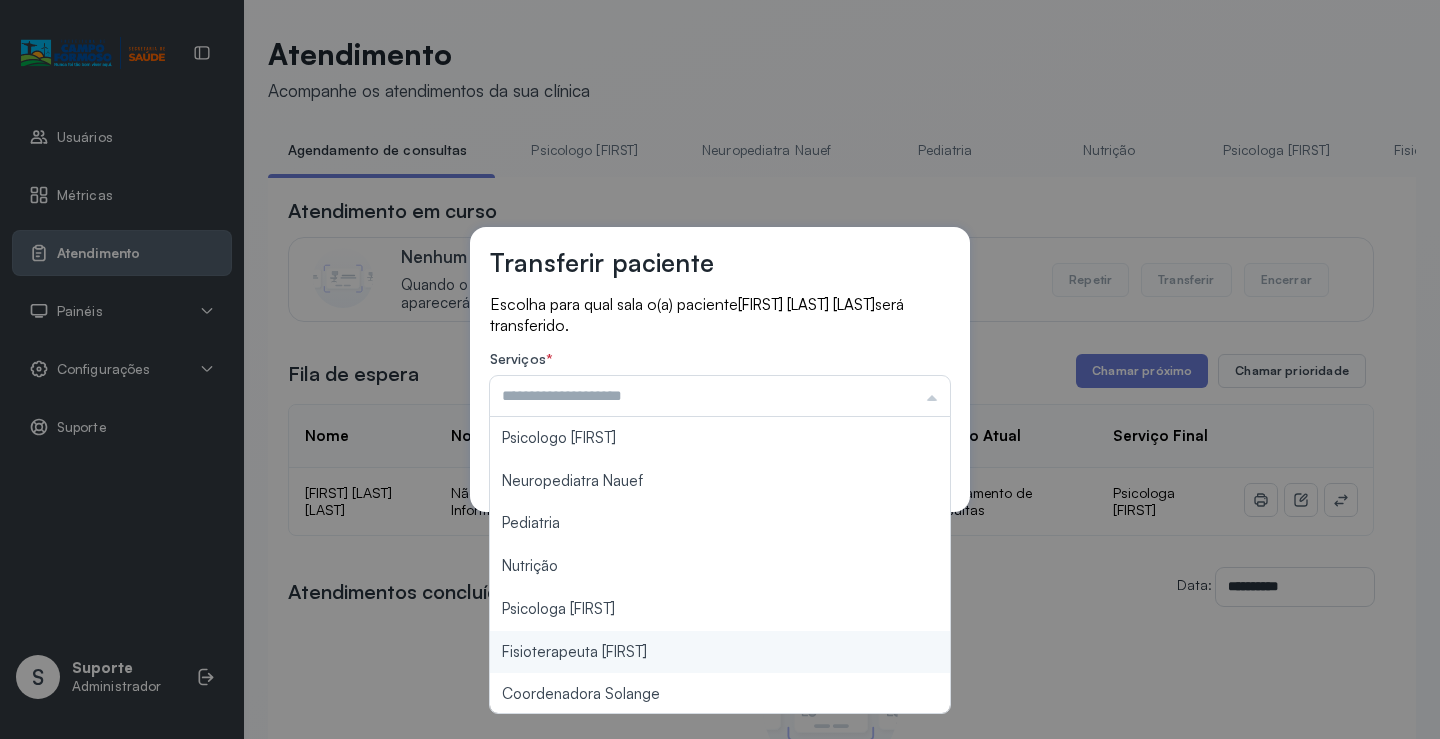 type on "**********" 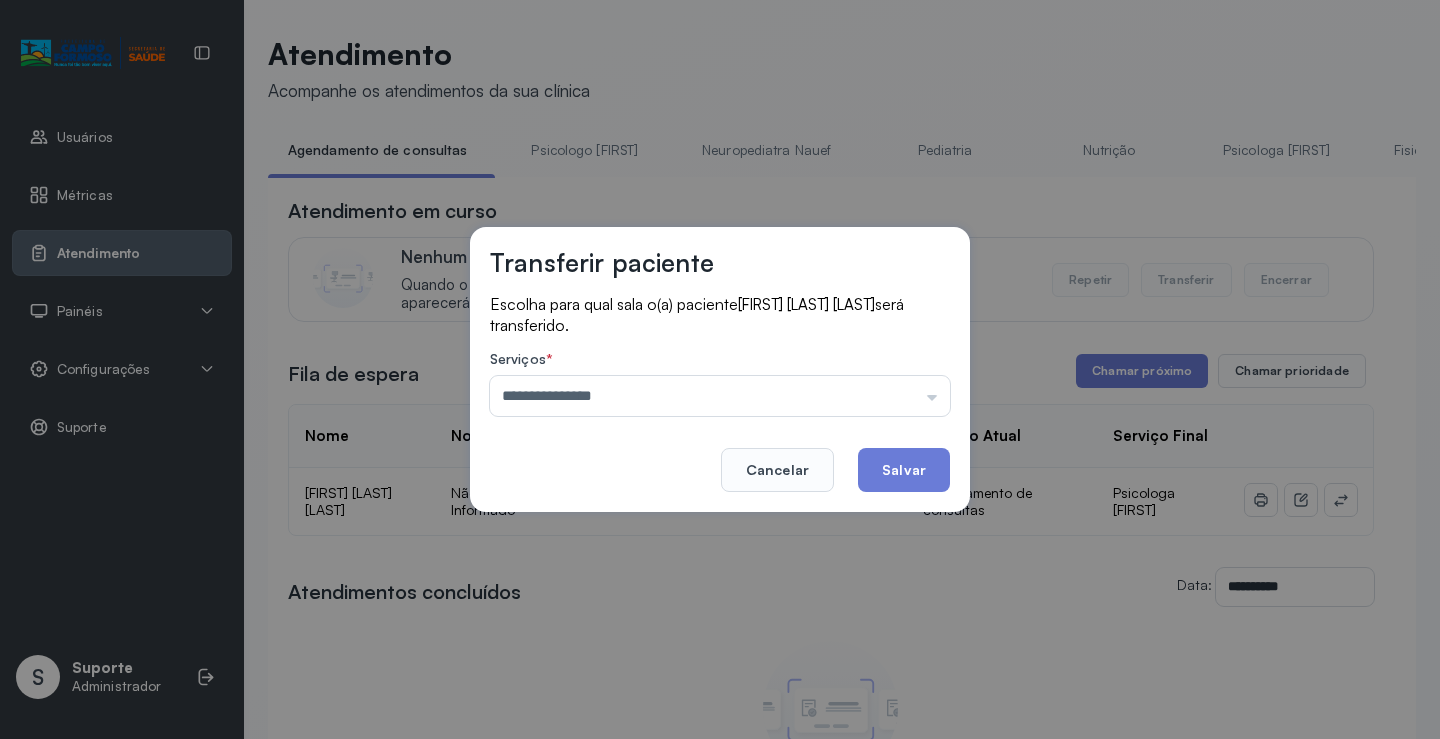 click on "**********" at bounding box center [720, 369] 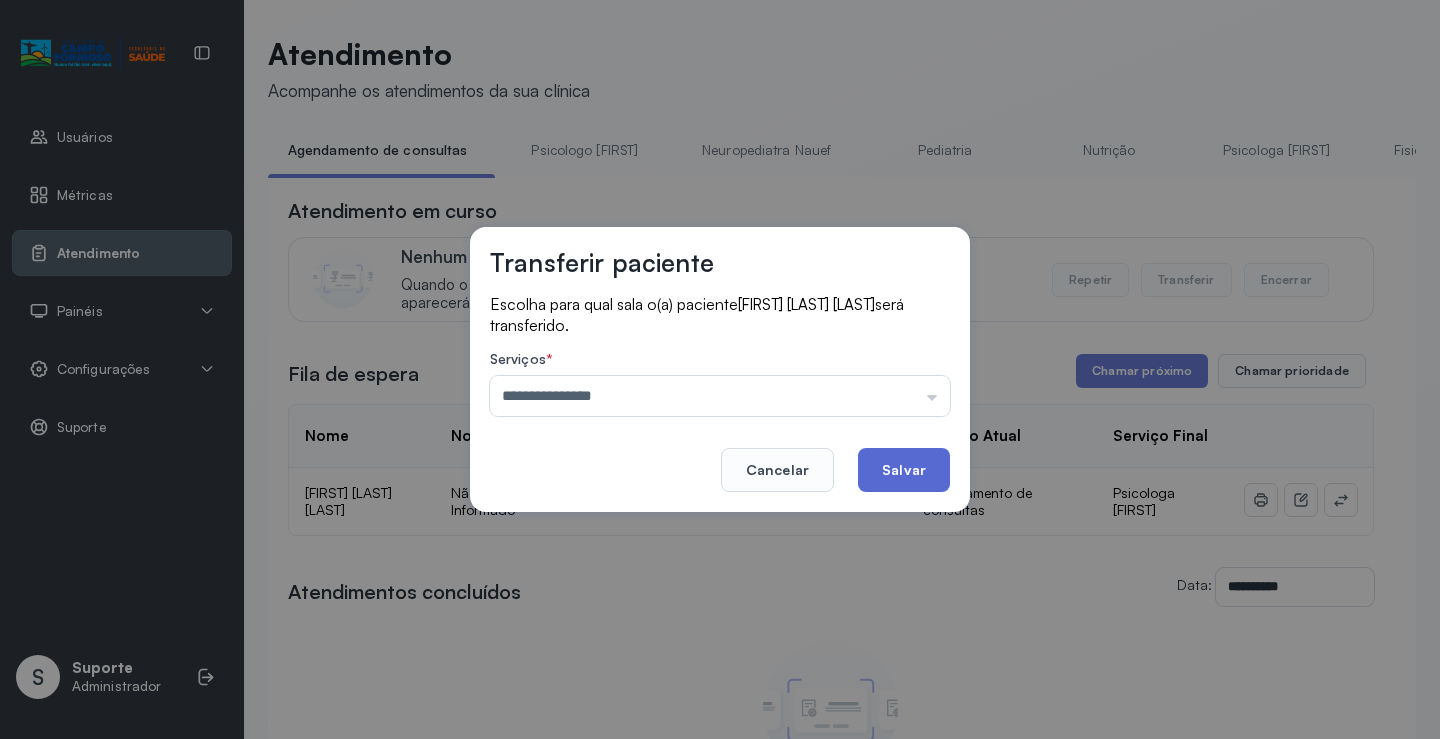 click on "Salvar" 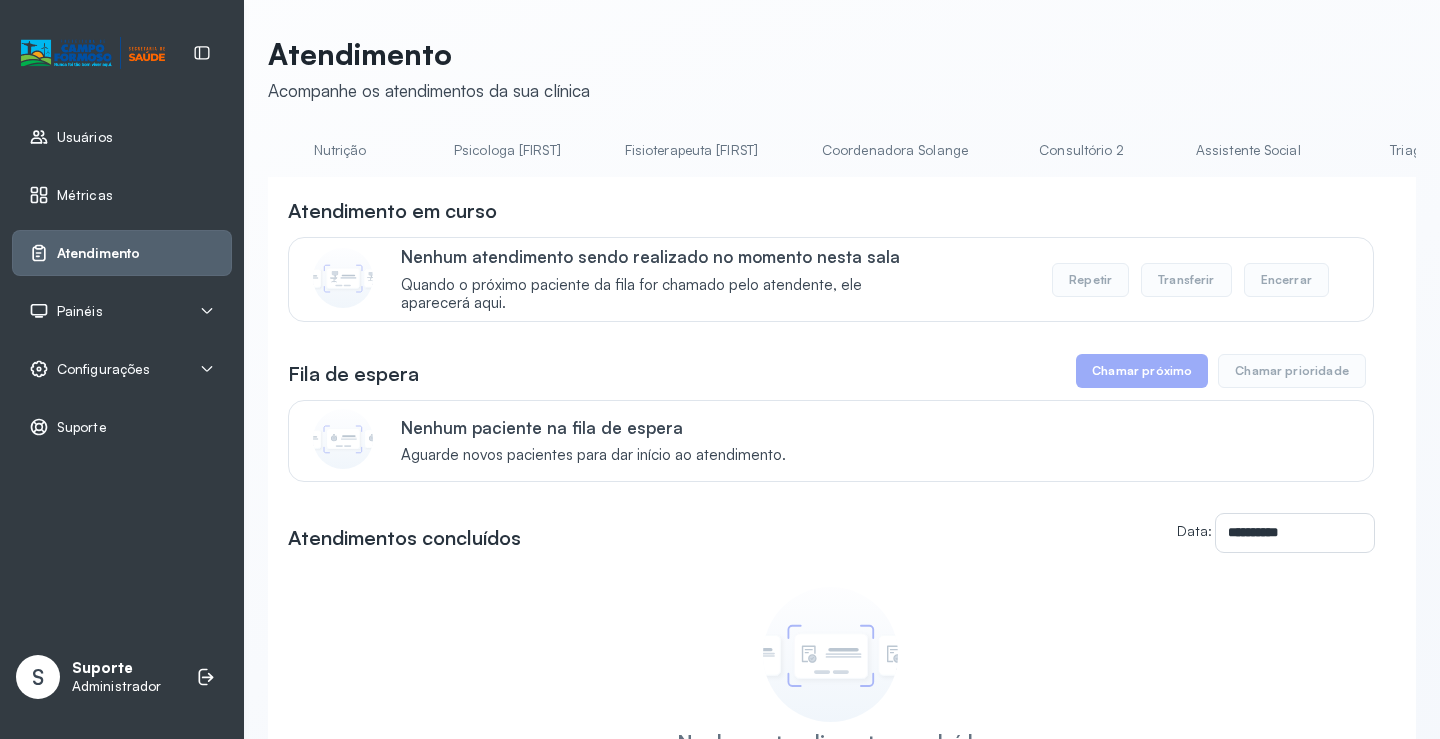 scroll, scrollTop: 0, scrollLeft: 793, axis: horizontal 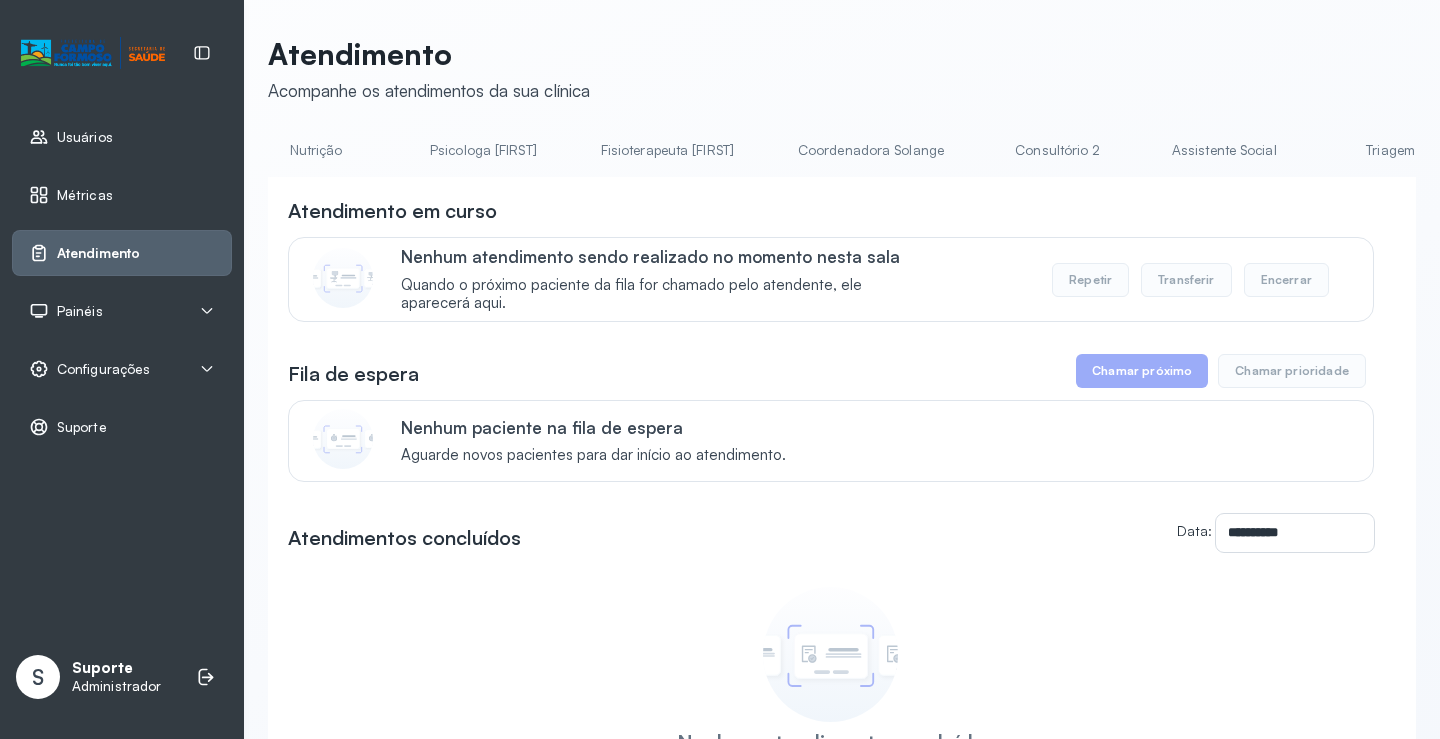 click on "Coordenadora Solange" at bounding box center (871, 150) 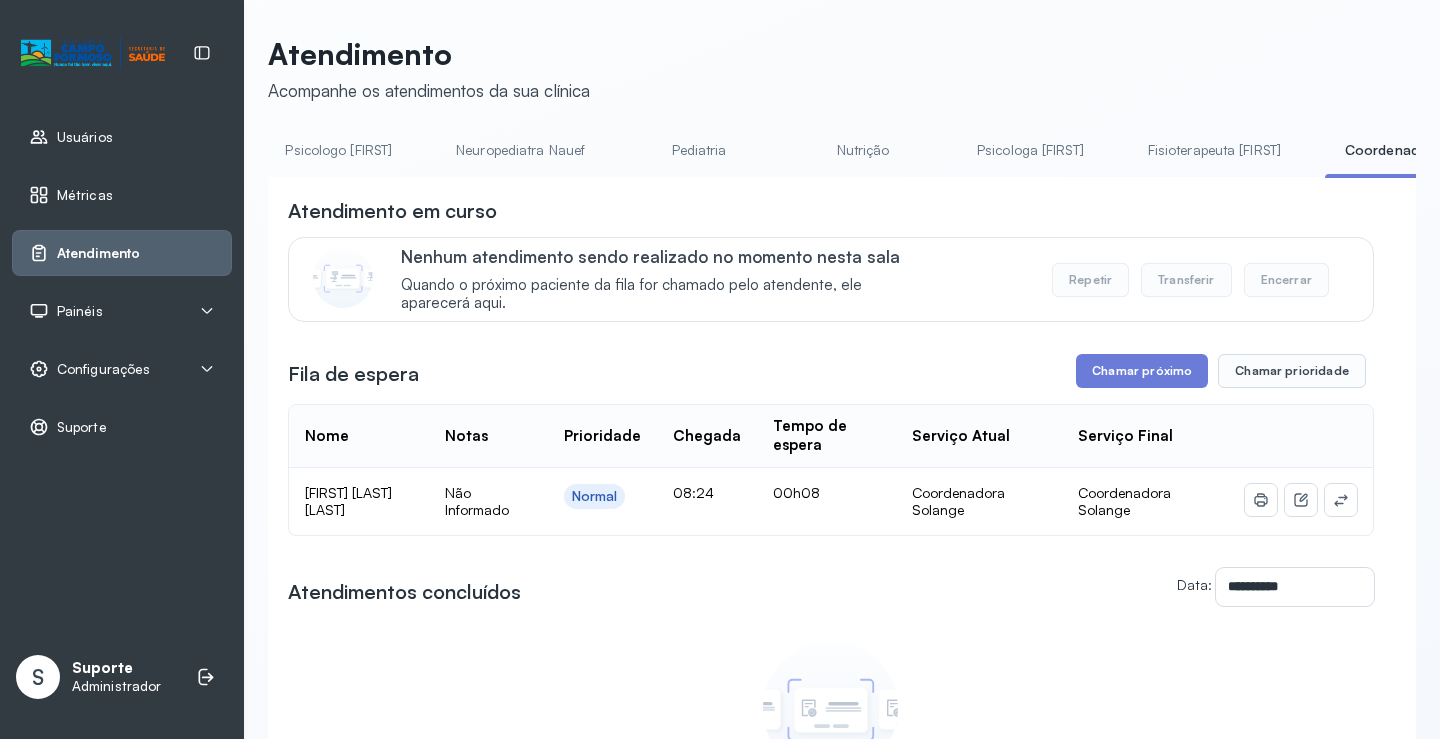 scroll, scrollTop: 0, scrollLeft: 0, axis: both 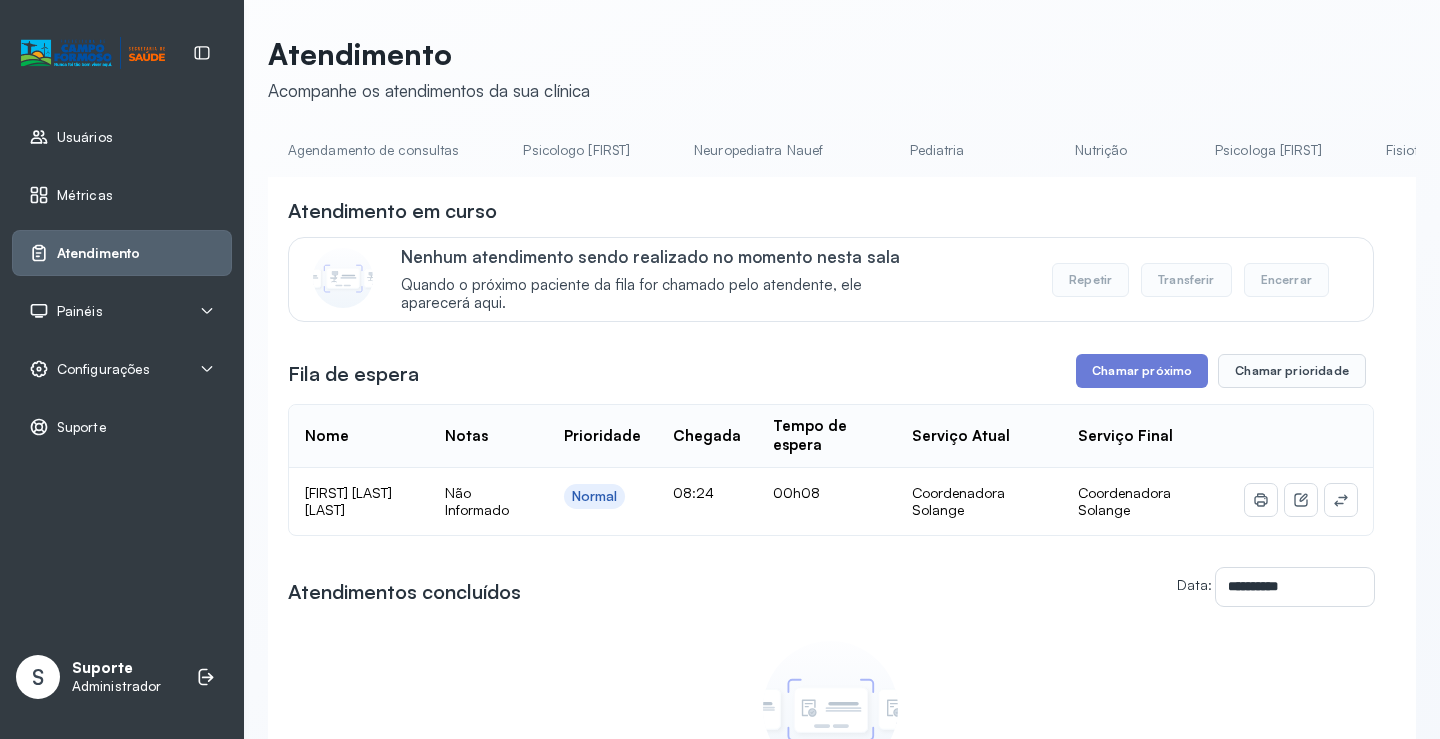 click on "Agendamento de consultas" at bounding box center [373, 150] 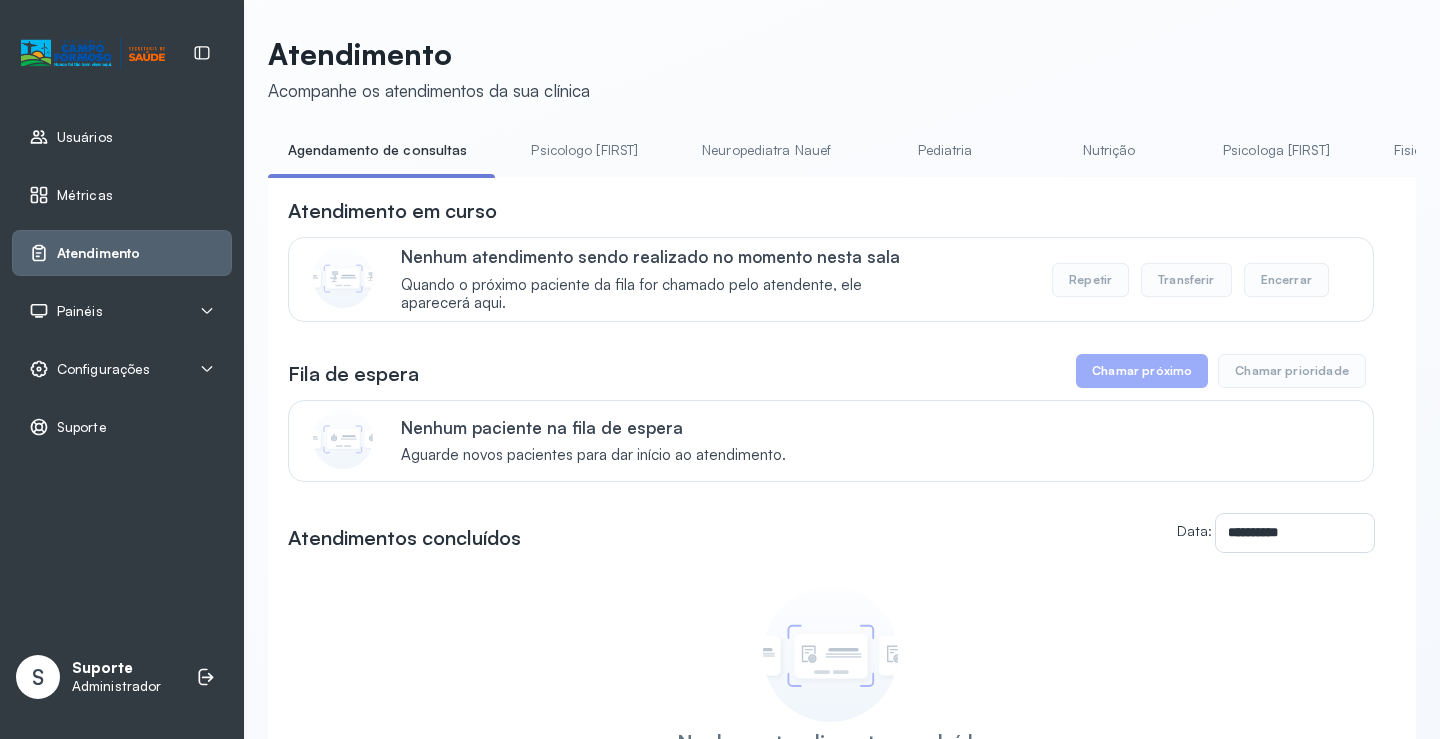 click on "Psicologa Alana" at bounding box center (1276, 150) 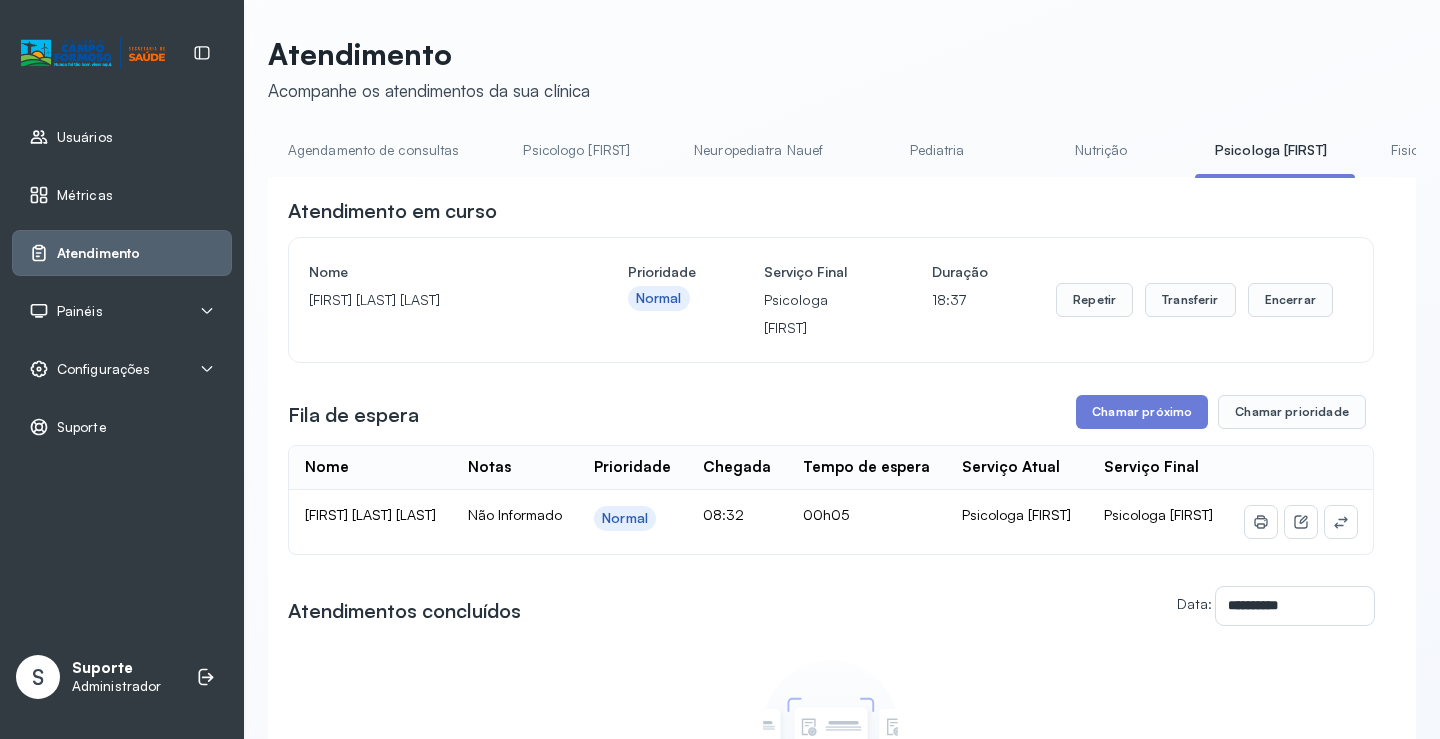 click on "Agendamento de consultas" at bounding box center [373, 150] 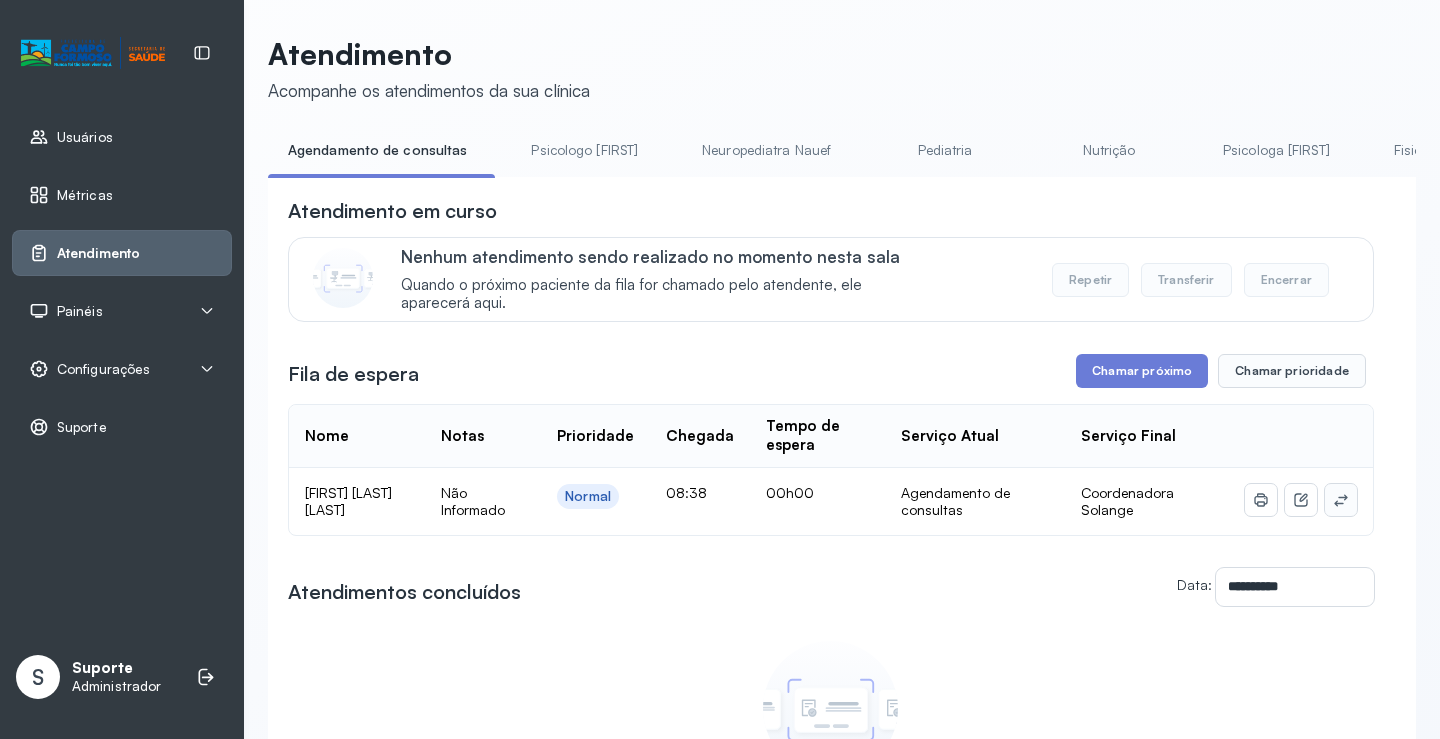 click 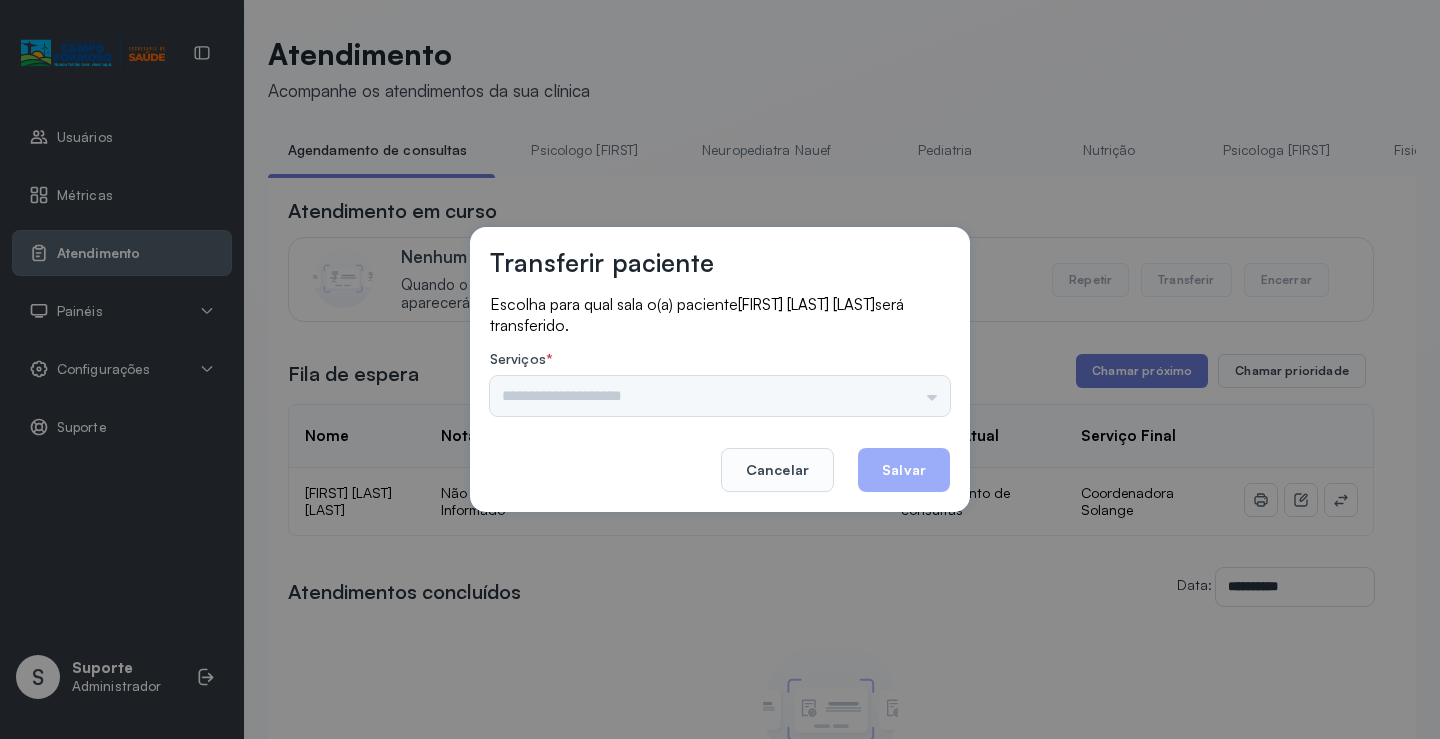click on "Psicologo Pedro Neuropediatra Nauef Pediatria Nutrição Psicologa Alana Fisioterapeuta Janusia Coordenadora Solange Consultório 2 Assistente Social Triagem Psiquiatra Fisioterapeuta Francyne Fisioterapeuta Morgana Neuropediatra João" at bounding box center (720, 396) 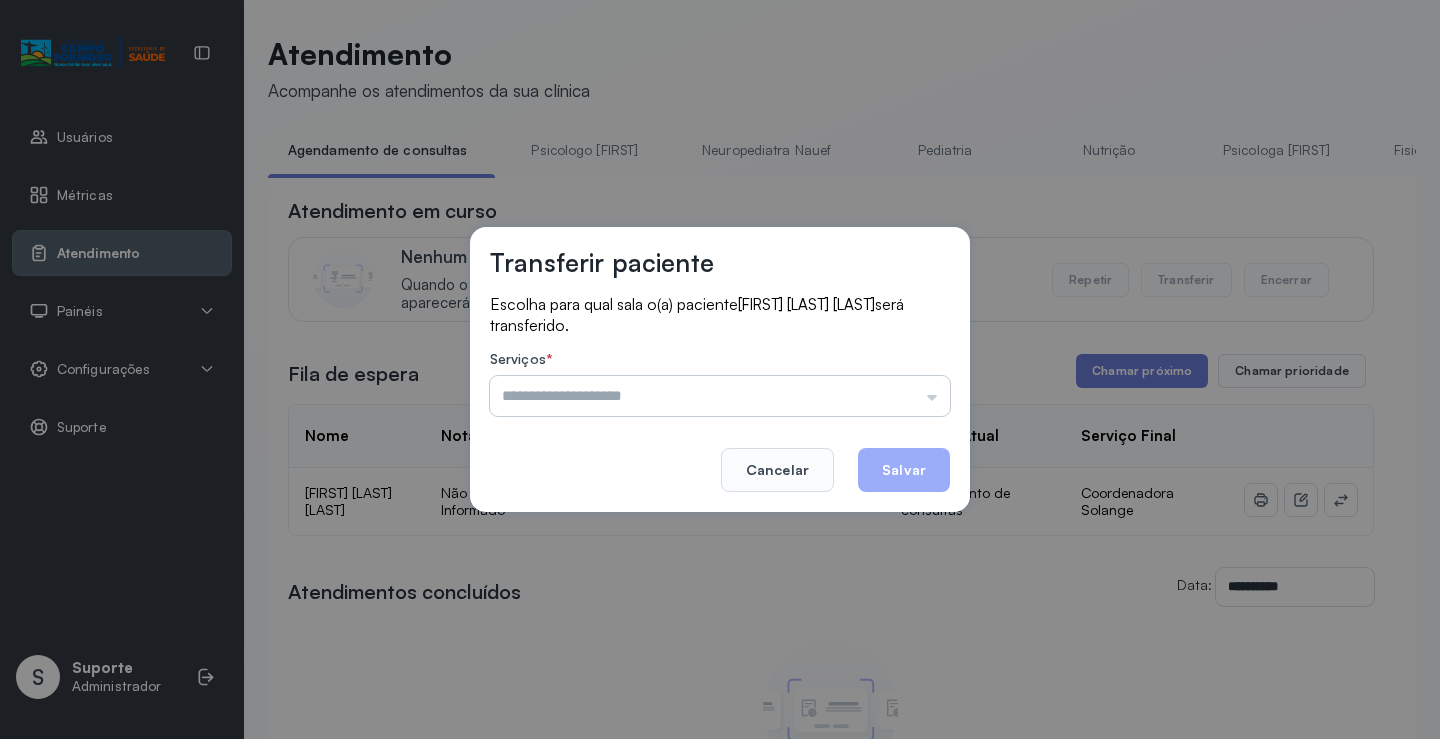 click at bounding box center [720, 396] 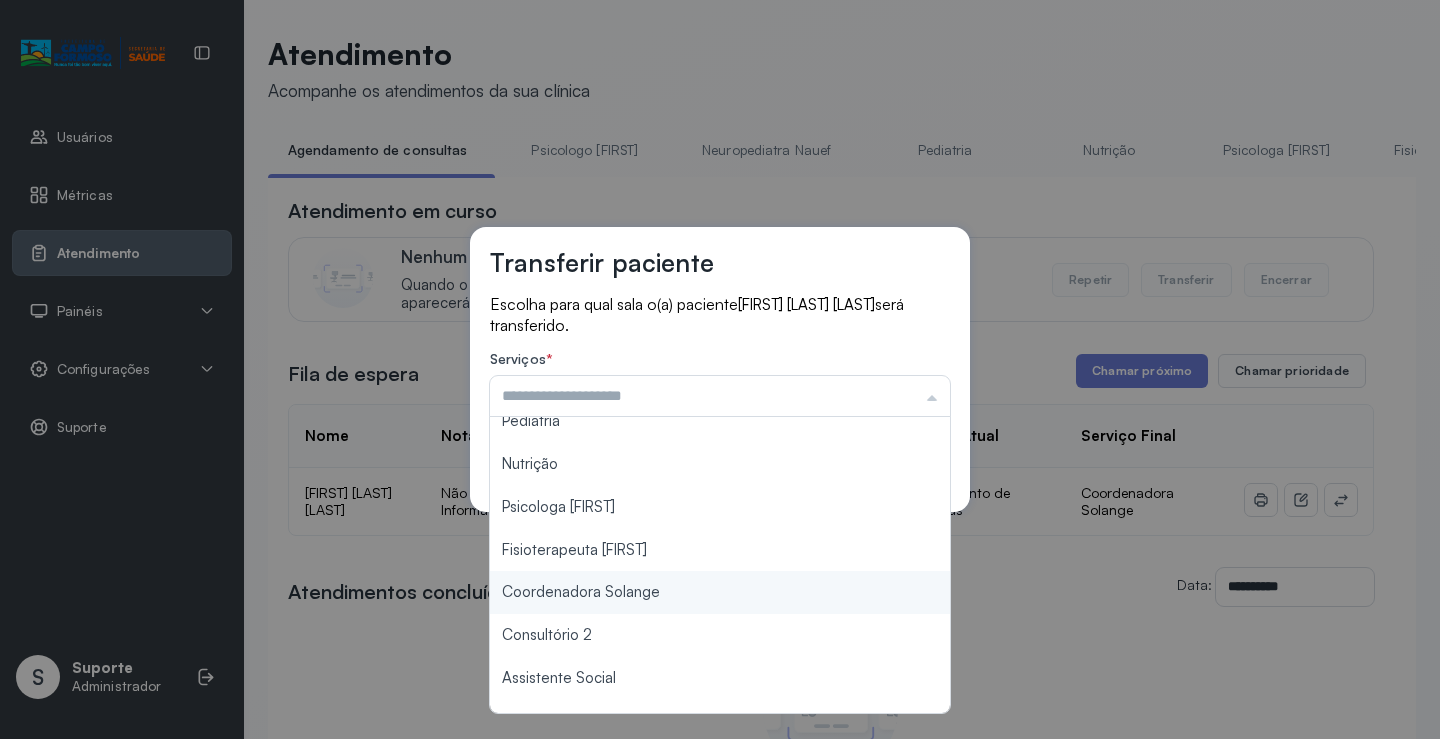 scroll, scrollTop: 0, scrollLeft: 0, axis: both 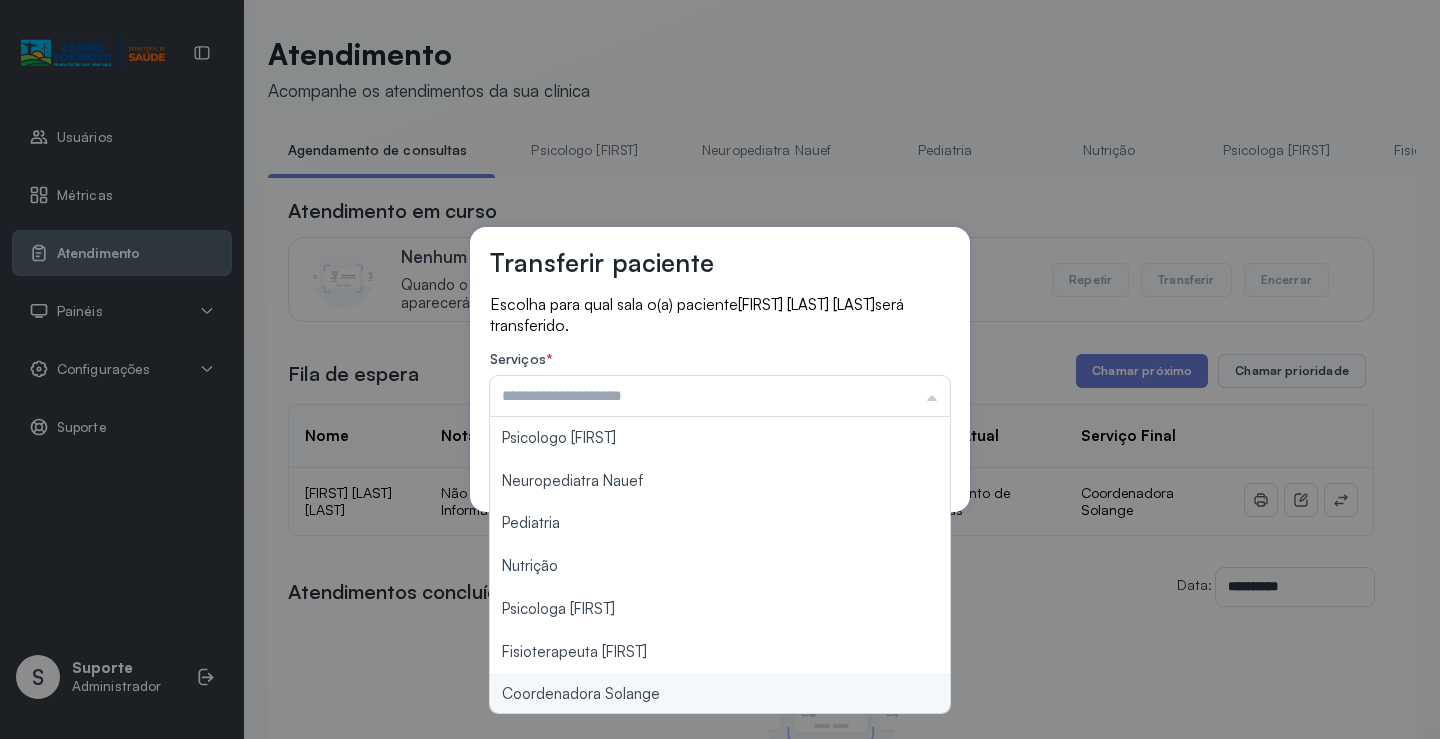 type on "**********" 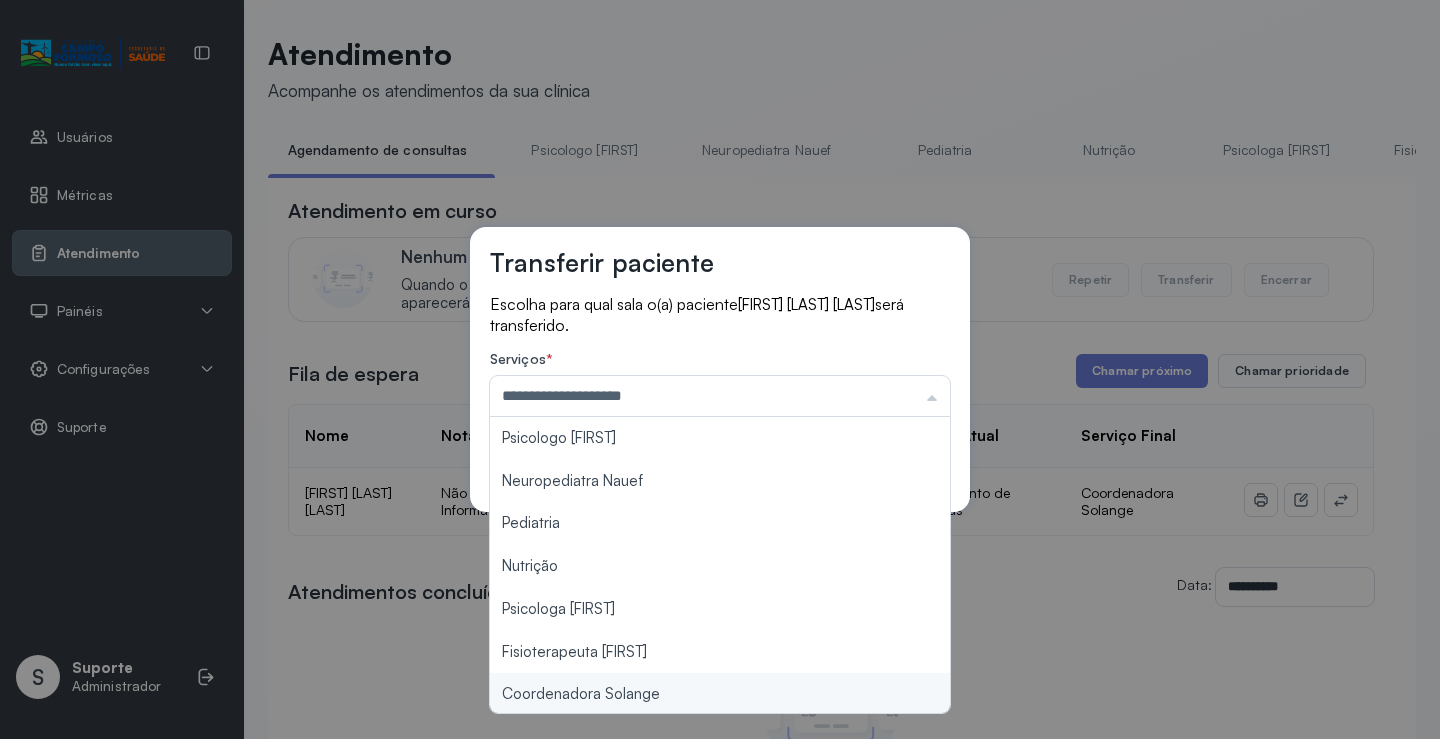 click on "**********" at bounding box center [720, 369] 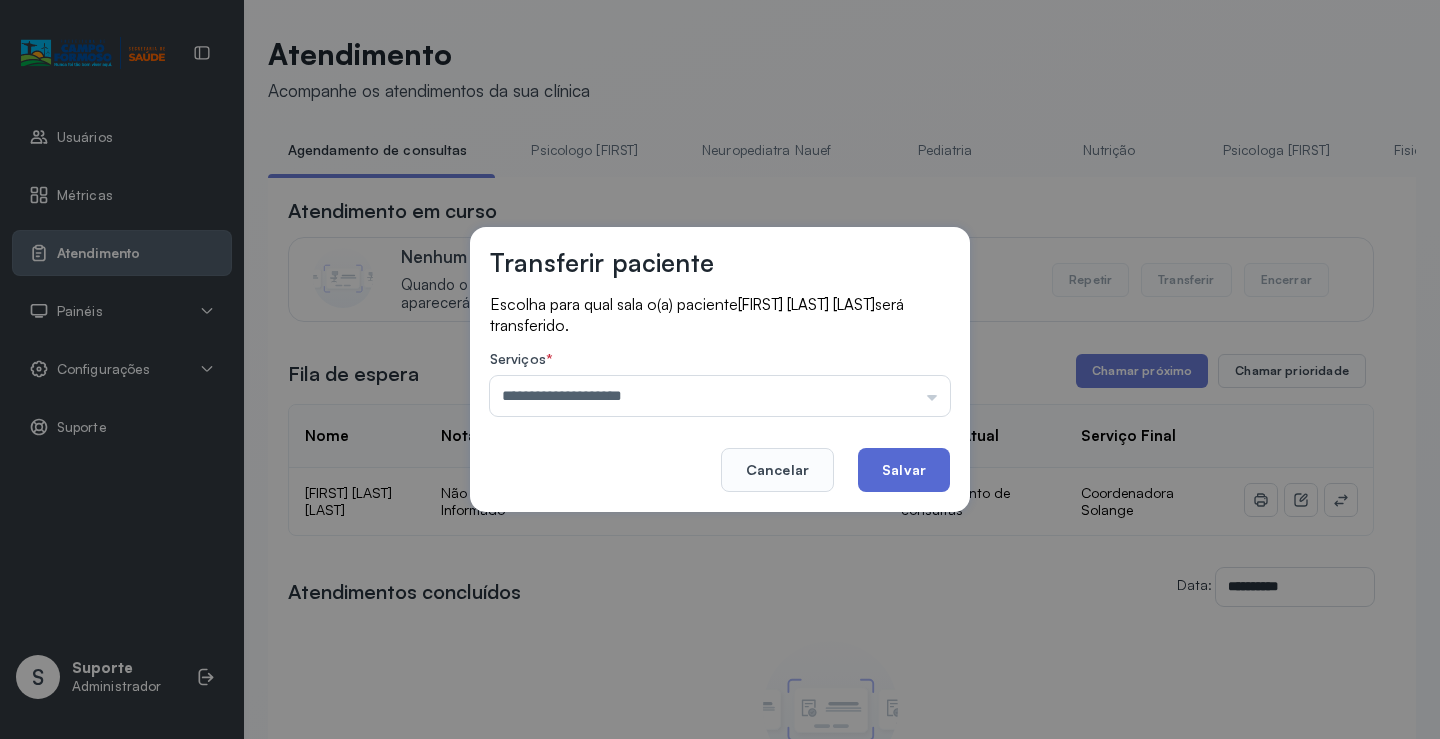 click on "Salvar" 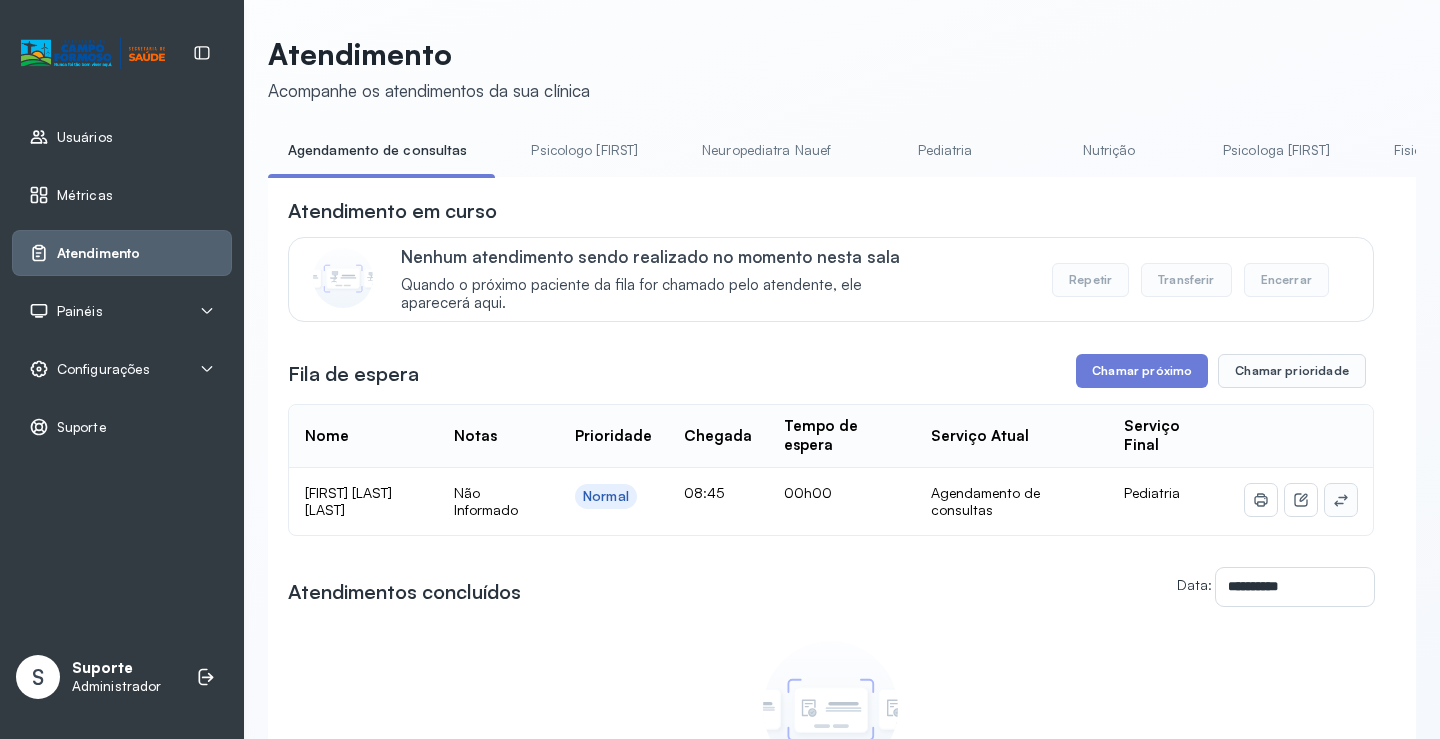 click 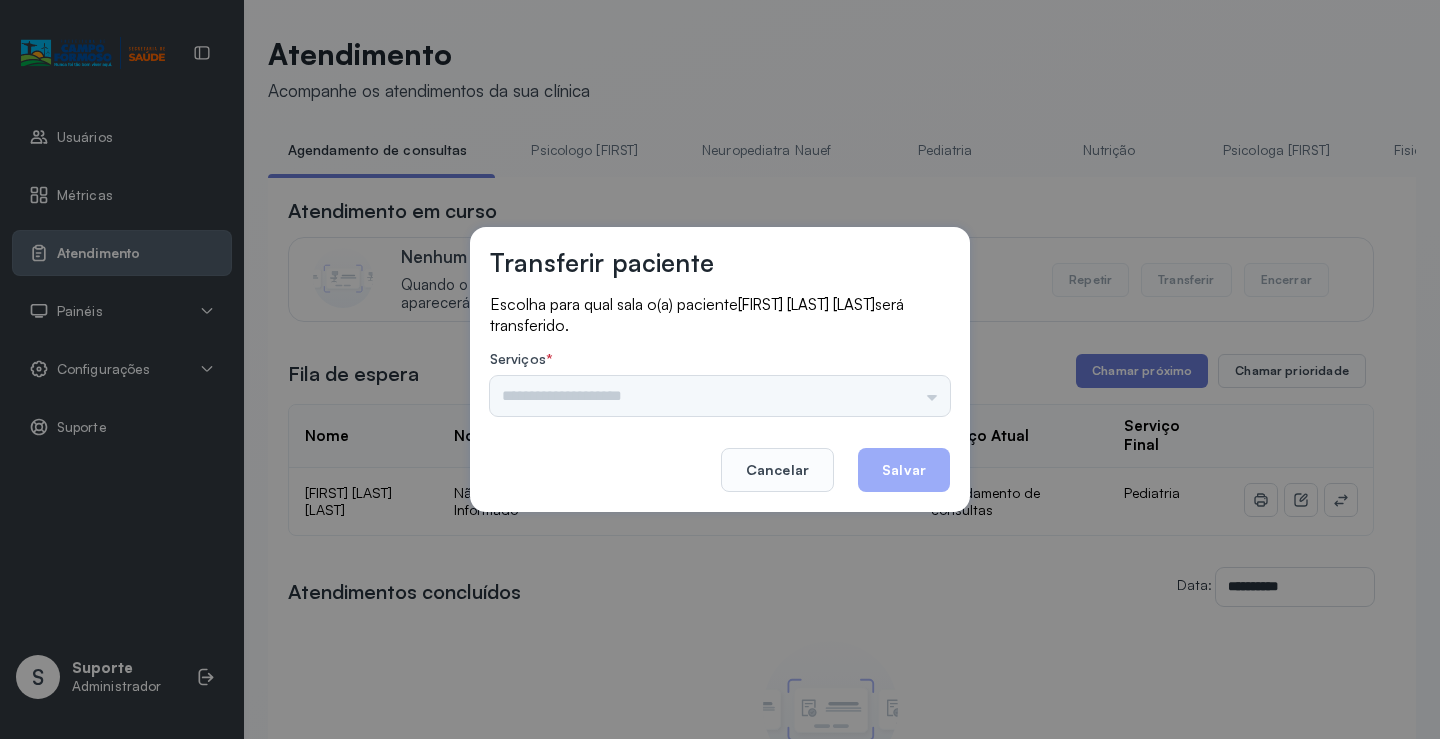 drag, startPoint x: 902, startPoint y: 403, endPoint x: 924, endPoint y: 400, distance: 22.203604 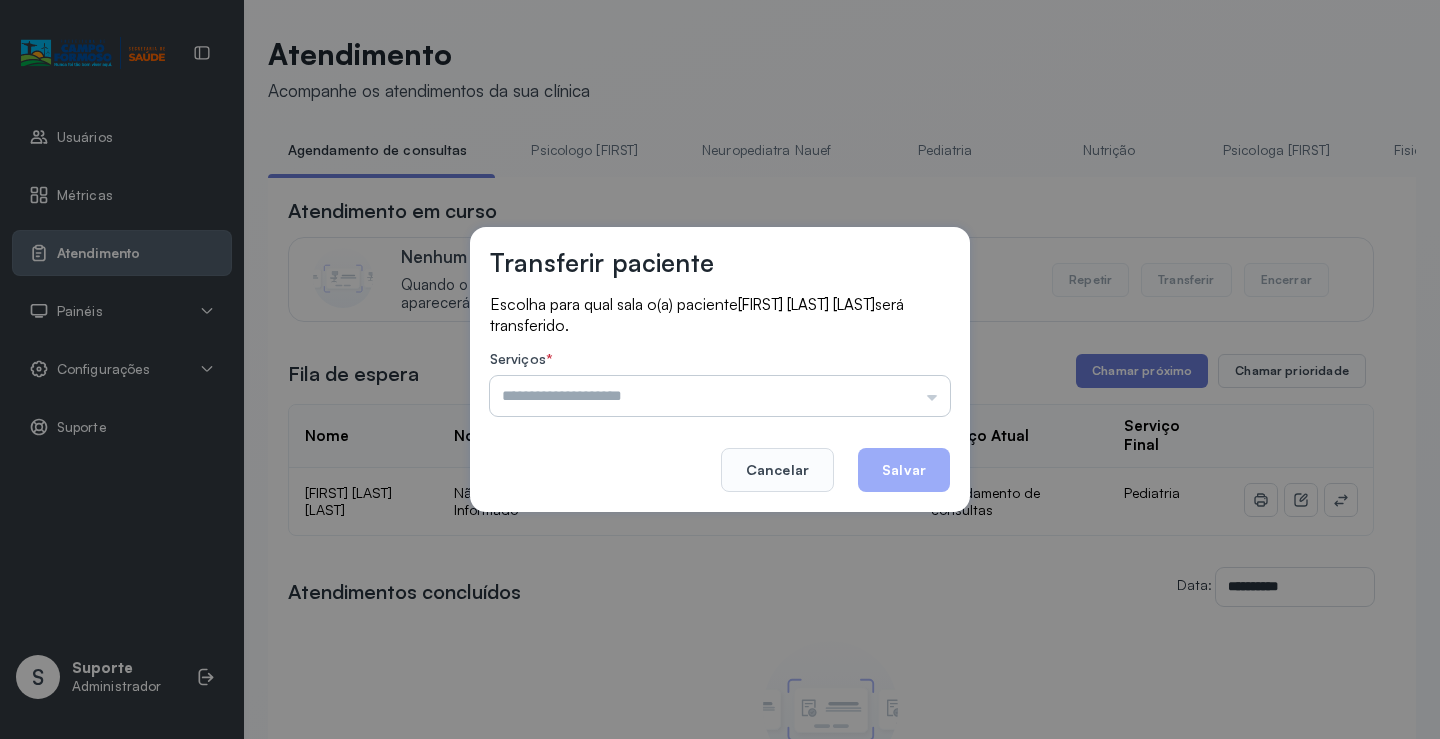 click at bounding box center (720, 396) 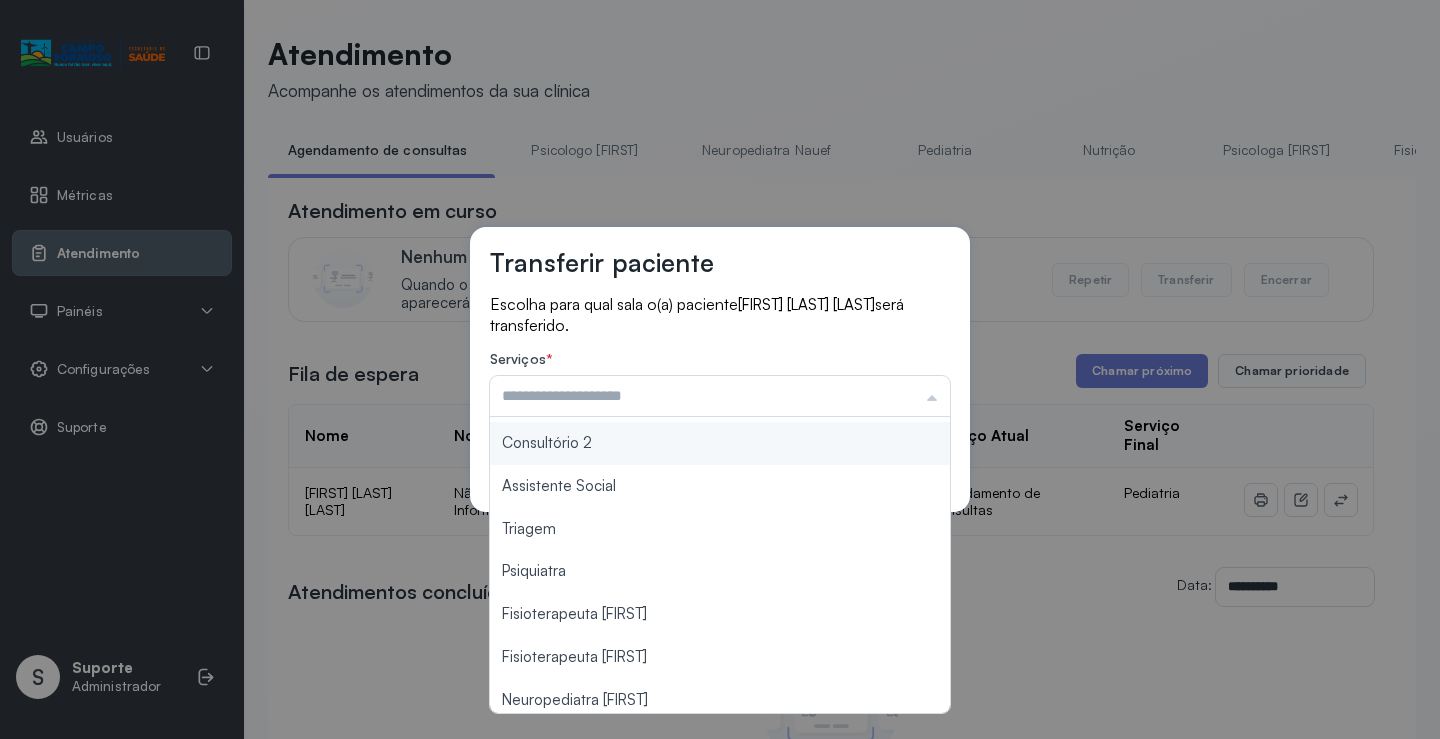 scroll, scrollTop: 302, scrollLeft: 0, axis: vertical 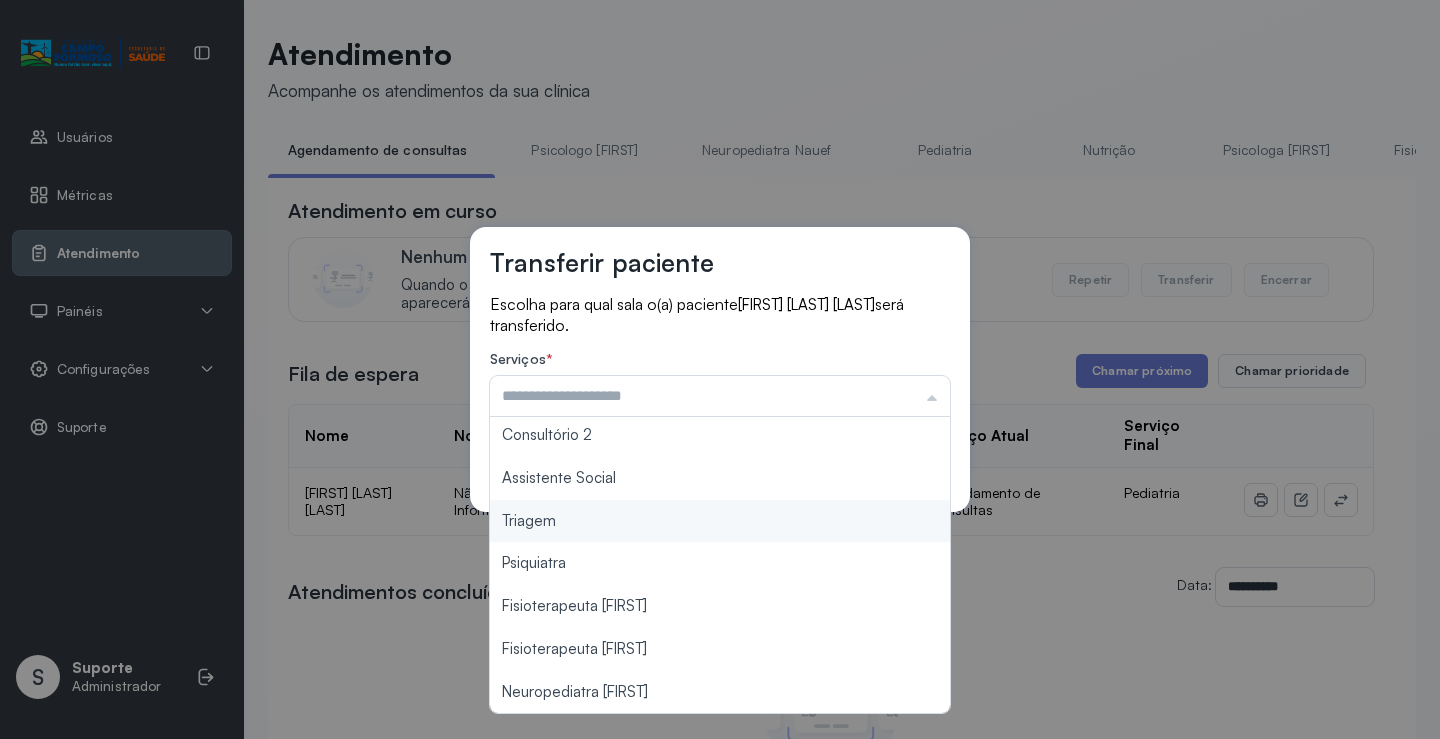 type on "*******" 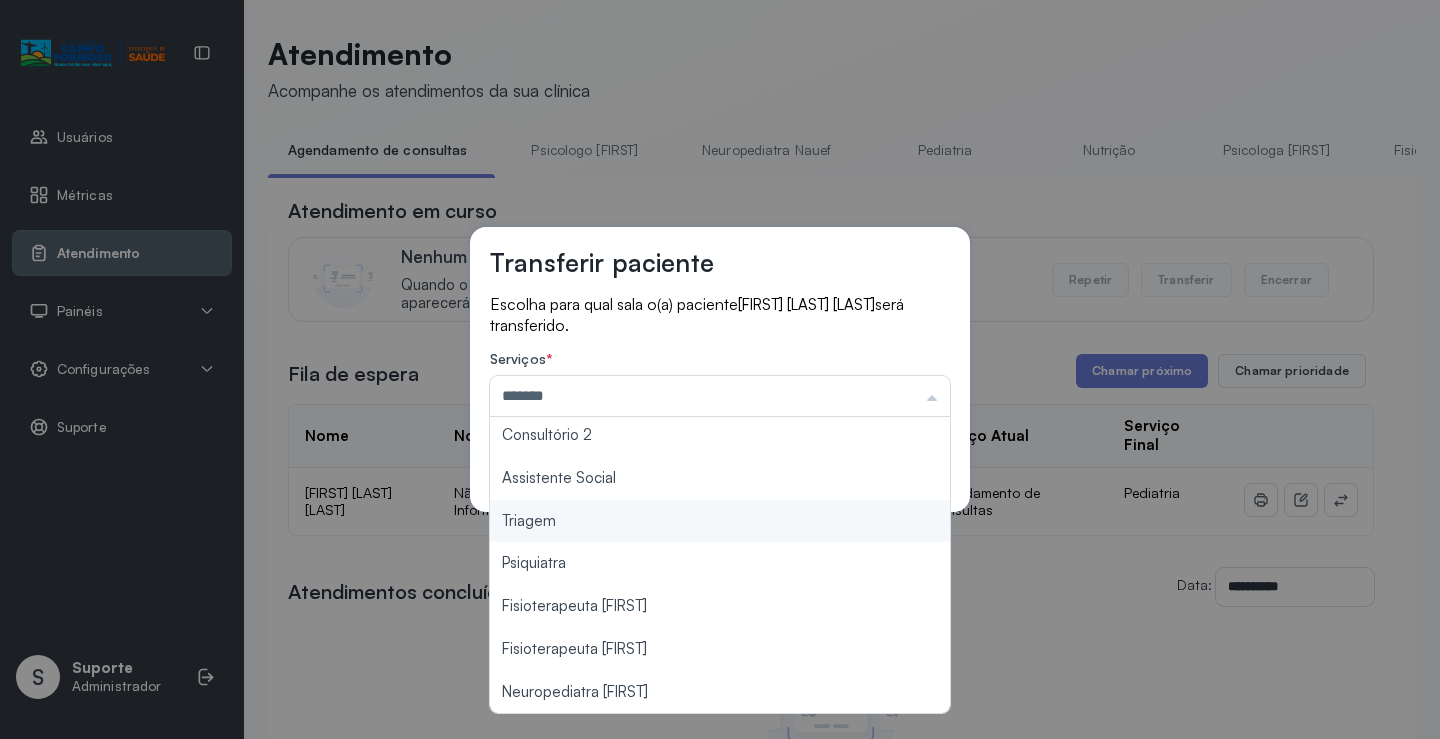 click on "Transferir paciente Escolha para qual sala o(a) paciente  PEDRO VITOR SILVA FREITAS  será transferido.  Serviços  *  ******* Psicologo Pedro Neuropediatra Nauef Pediatria Nutrição Psicologa Alana Fisioterapeuta Janusia Coordenadora Solange Consultório 2 Assistente Social Triagem Psiquiatra Fisioterapeuta Francyne Fisioterapeuta Morgana Neuropediatra João Cancelar Salvar" at bounding box center [720, 369] 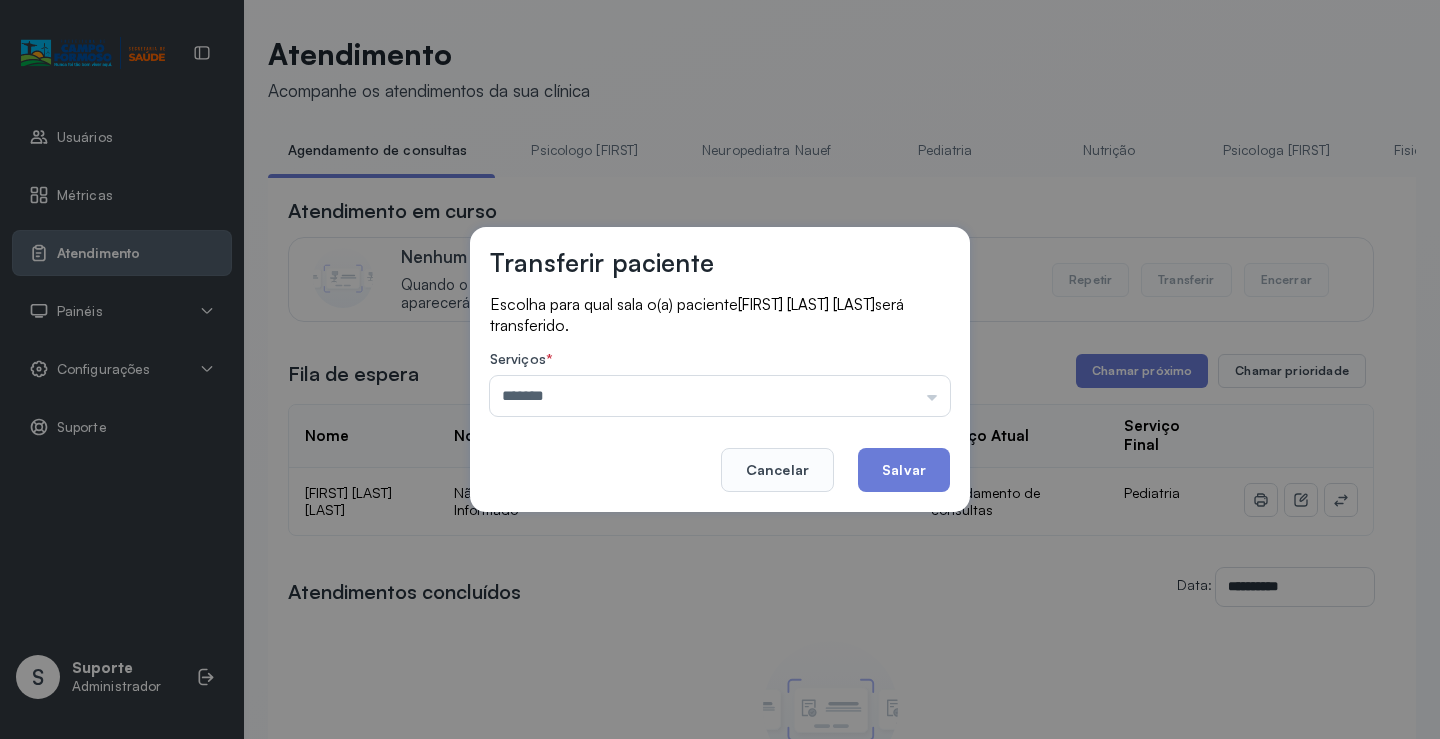 click on "Salvar" 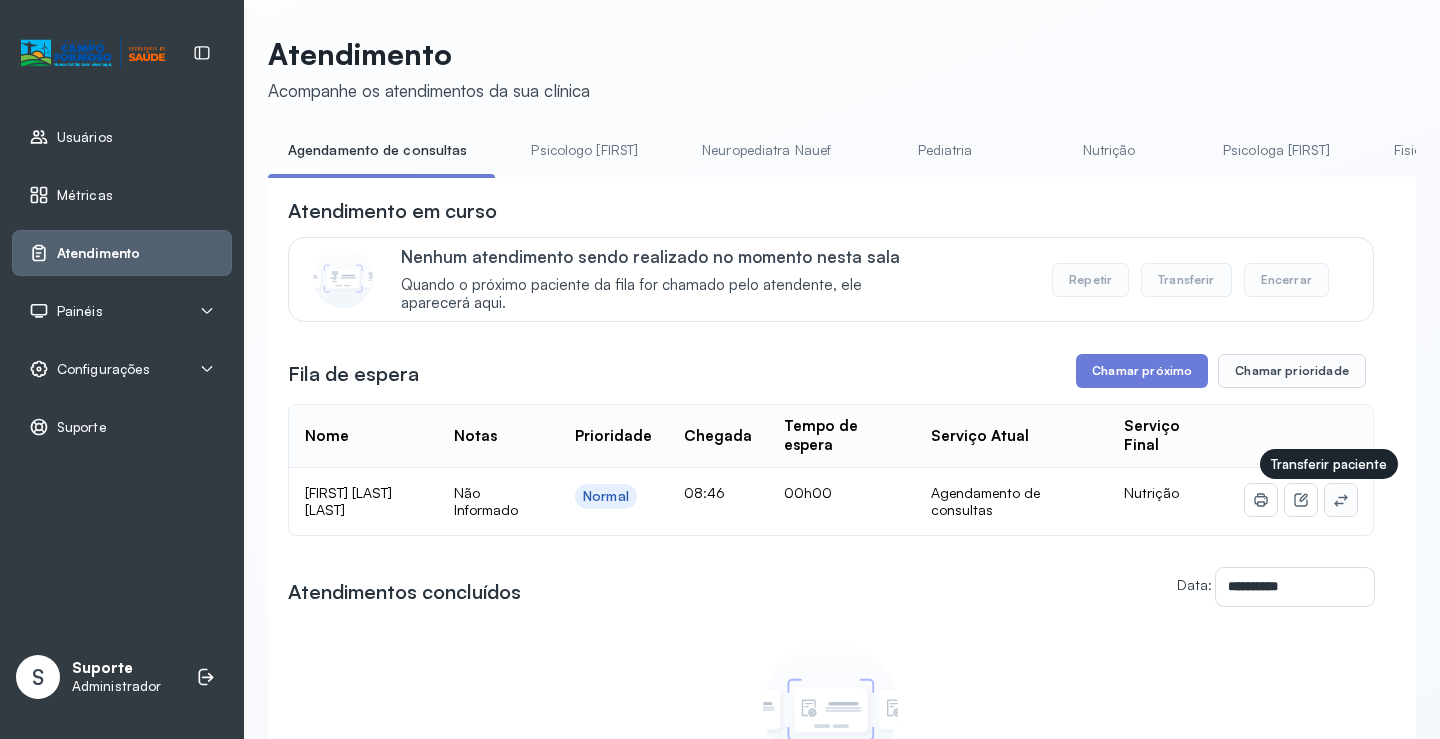 click 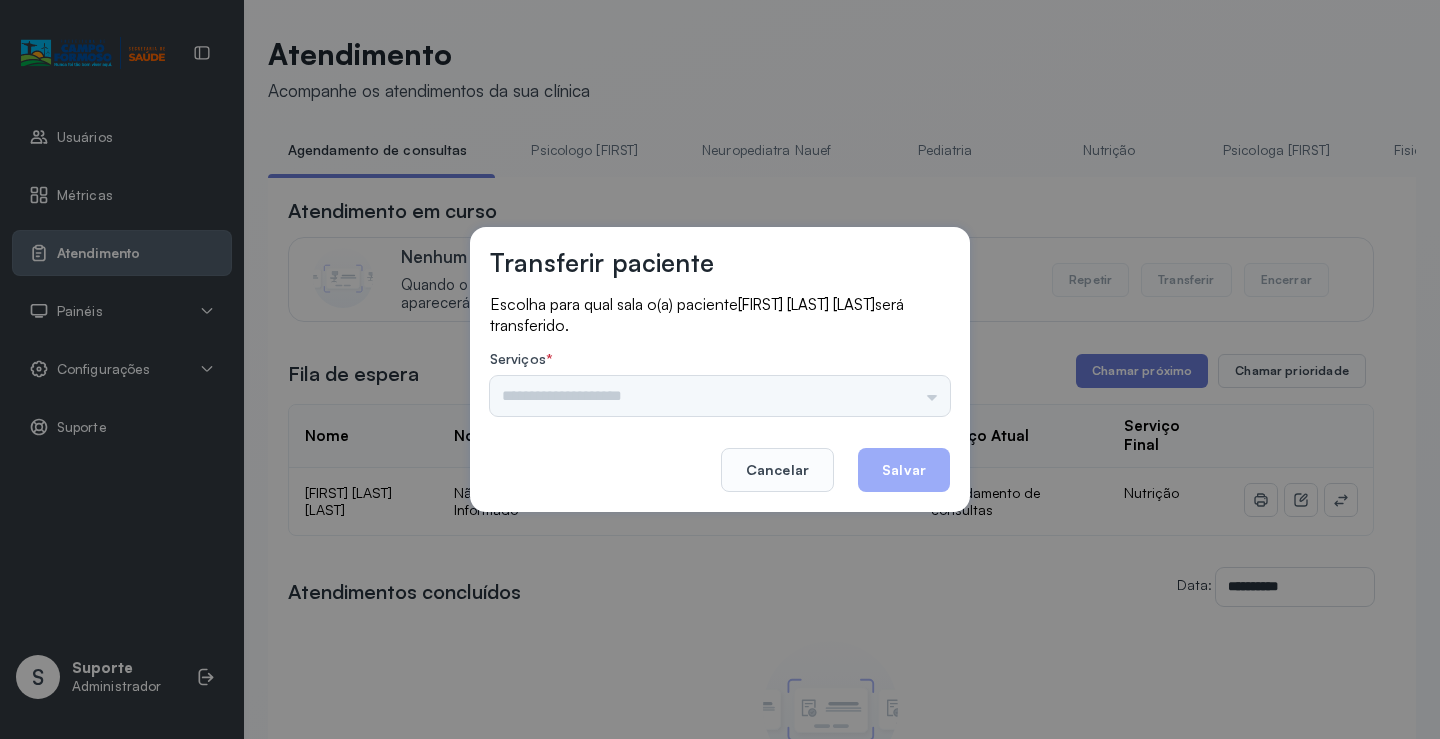 click on "Psicologo Pedro Neuropediatra Nauef Pediatria Nutrição Psicologa Alana Fisioterapeuta Janusia Coordenadora Solange Consultório 2 Assistente Social Triagem Psiquiatra Fisioterapeuta Francyne Fisioterapeuta Morgana Neuropediatra João" at bounding box center [720, 396] 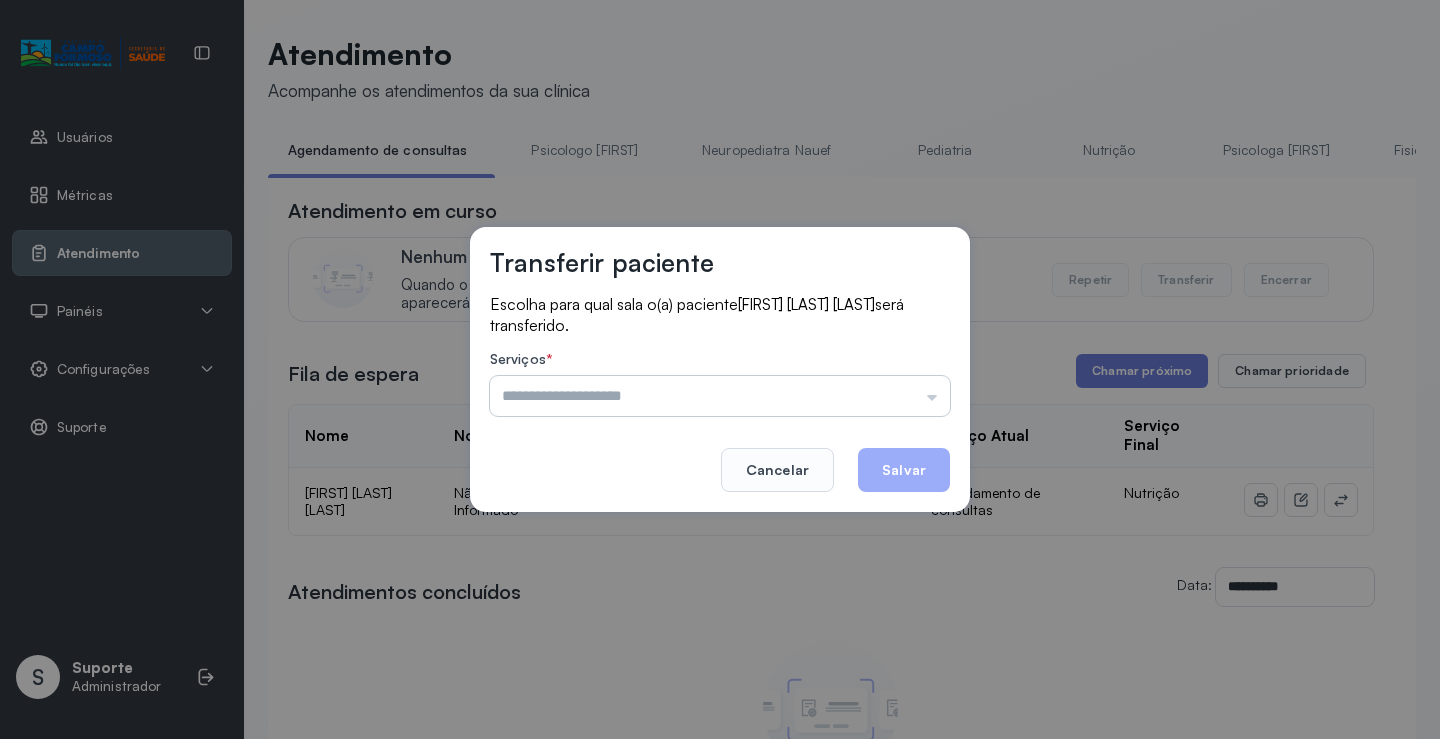 click at bounding box center [720, 396] 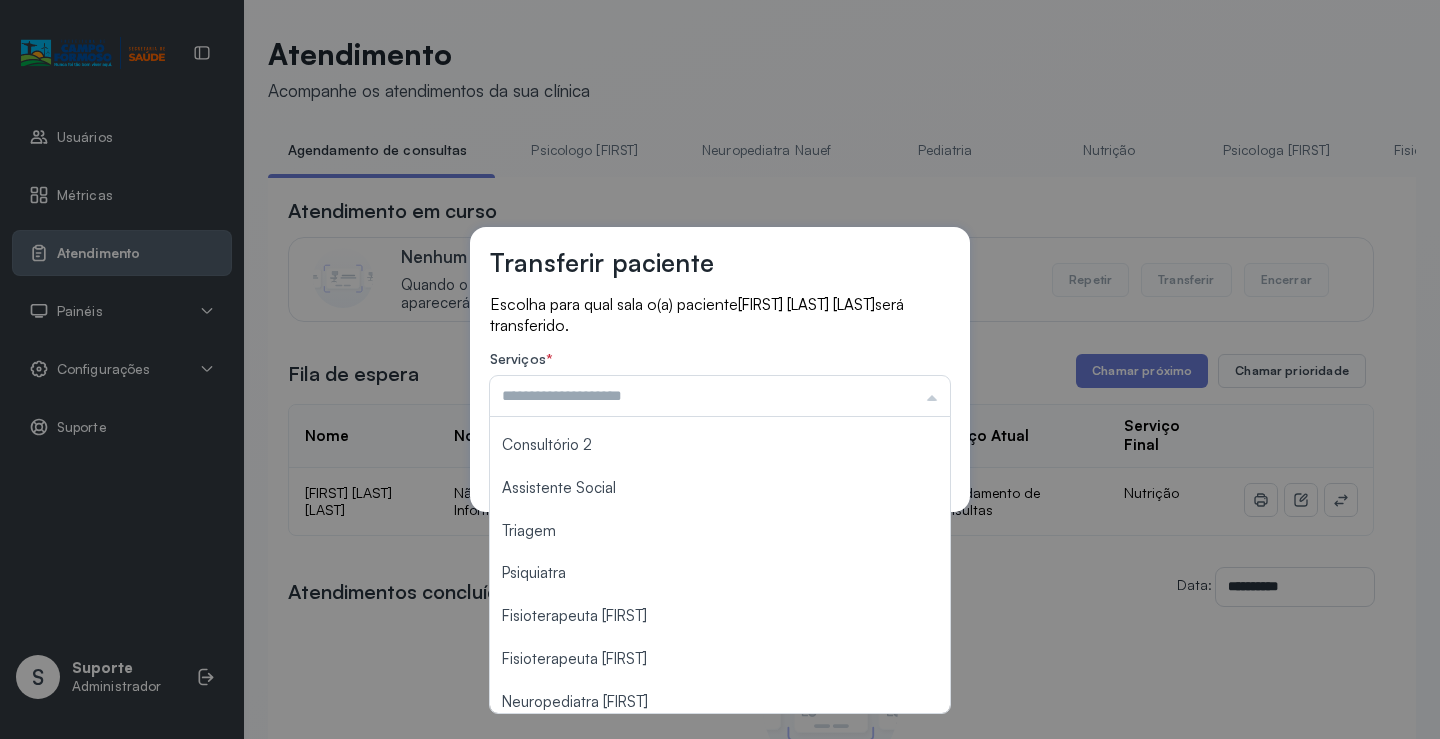 scroll, scrollTop: 302, scrollLeft: 0, axis: vertical 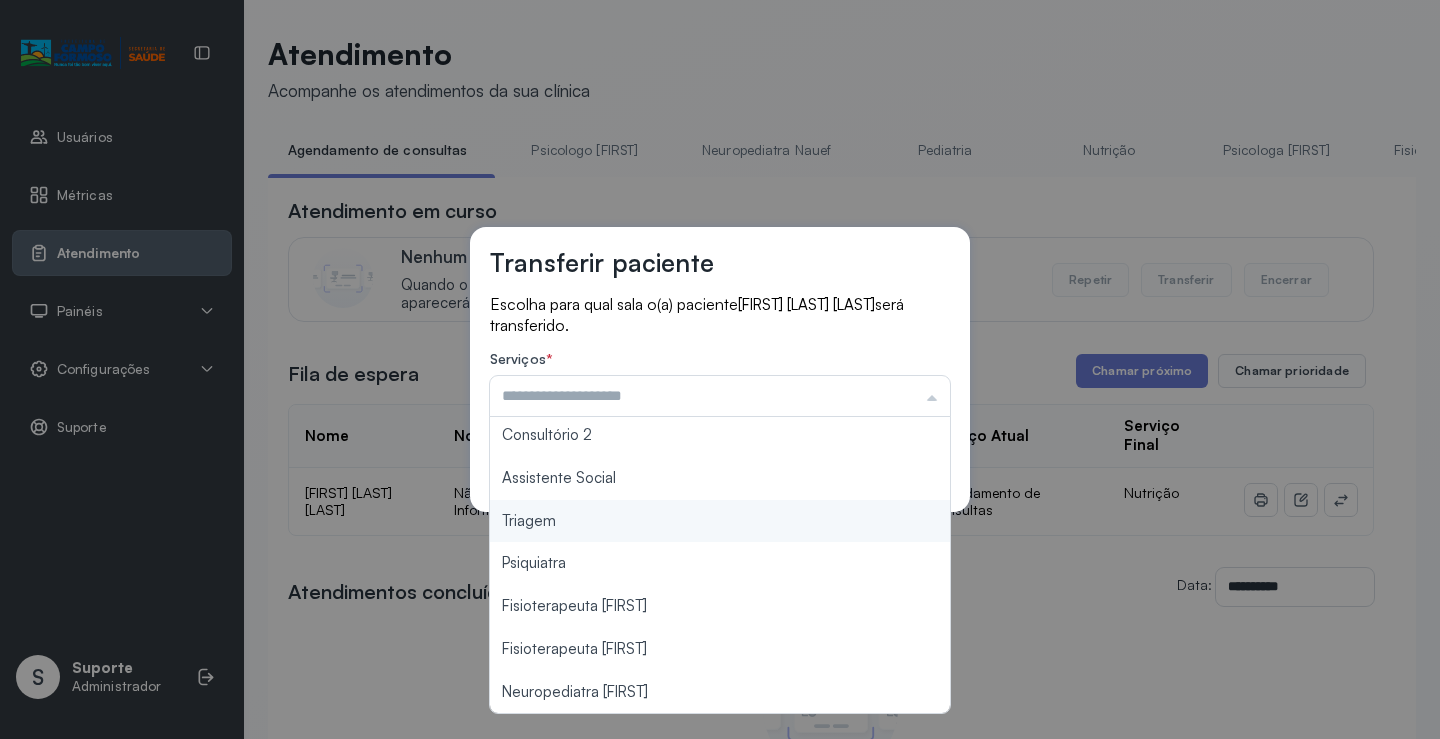 type on "*******" 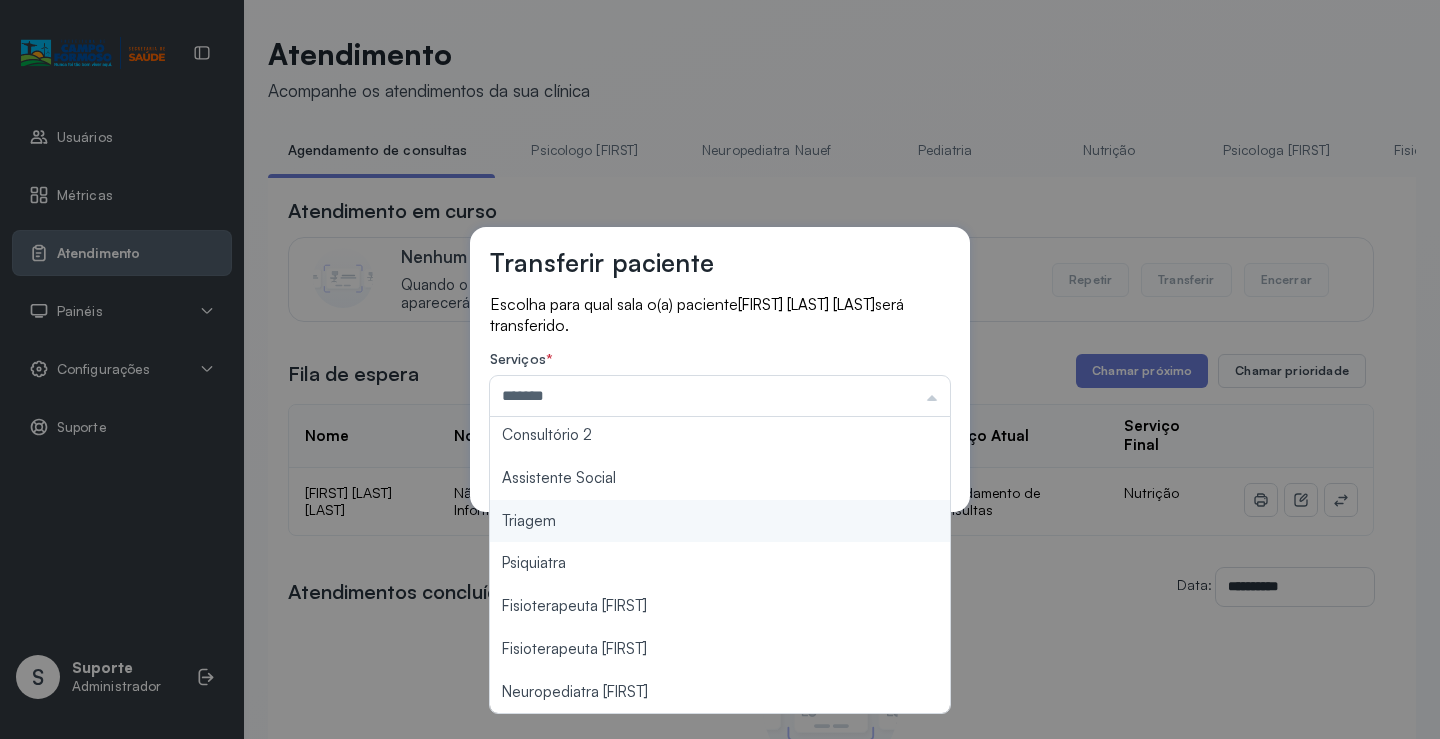 click on "Transferir paciente Escolha para qual sala o(a) paciente  Catarina Carvalho Dantas  será transferido.  Serviços  *  ******* Psicologo Pedro Neuropediatra Nauef Pediatria Nutrição Psicologa Alana Fisioterapeuta Janusia Coordenadora Solange Consultório 2 Assistente Social Triagem Psiquiatra Fisioterapeuta Francyne Fisioterapeuta Morgana Neuropediatra João Cancelar Salvar" at bounding box center [720, 369] 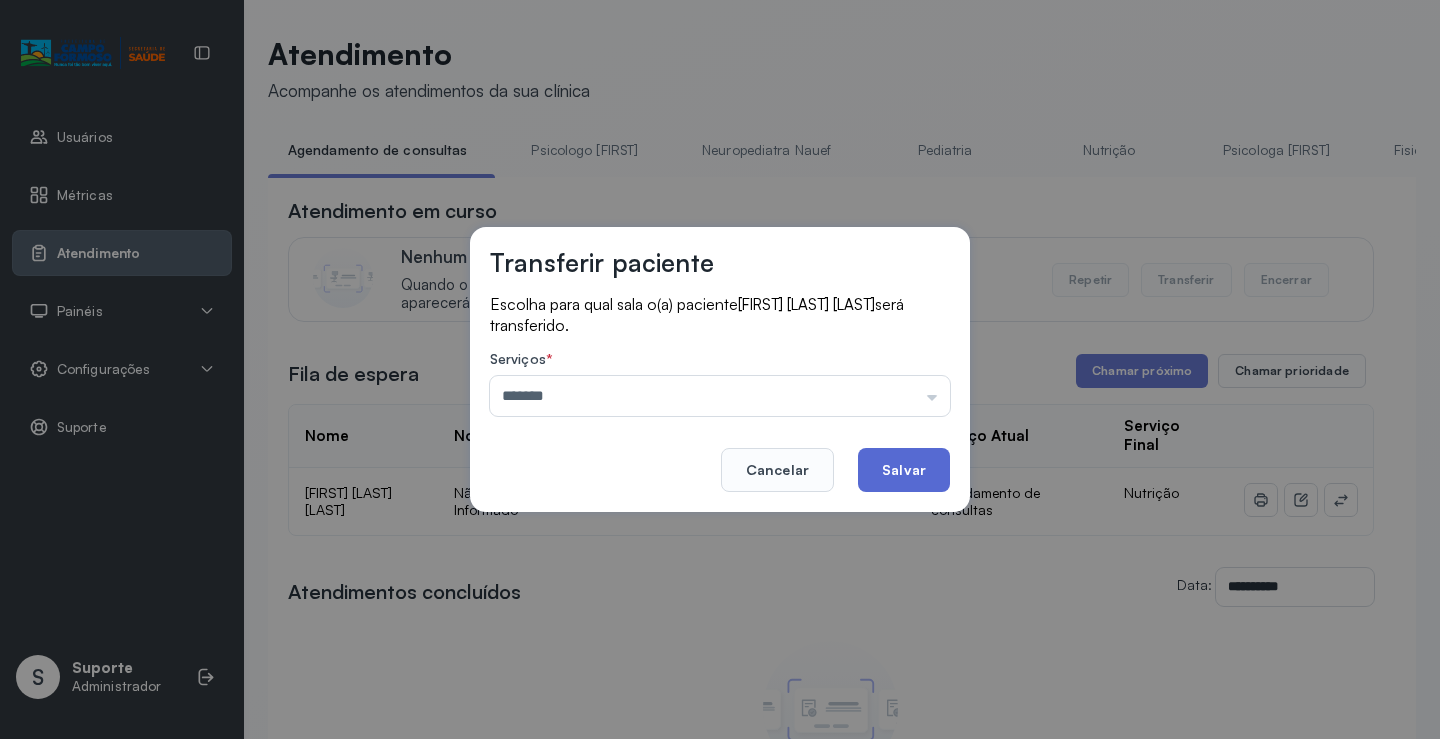click on "Salvar" 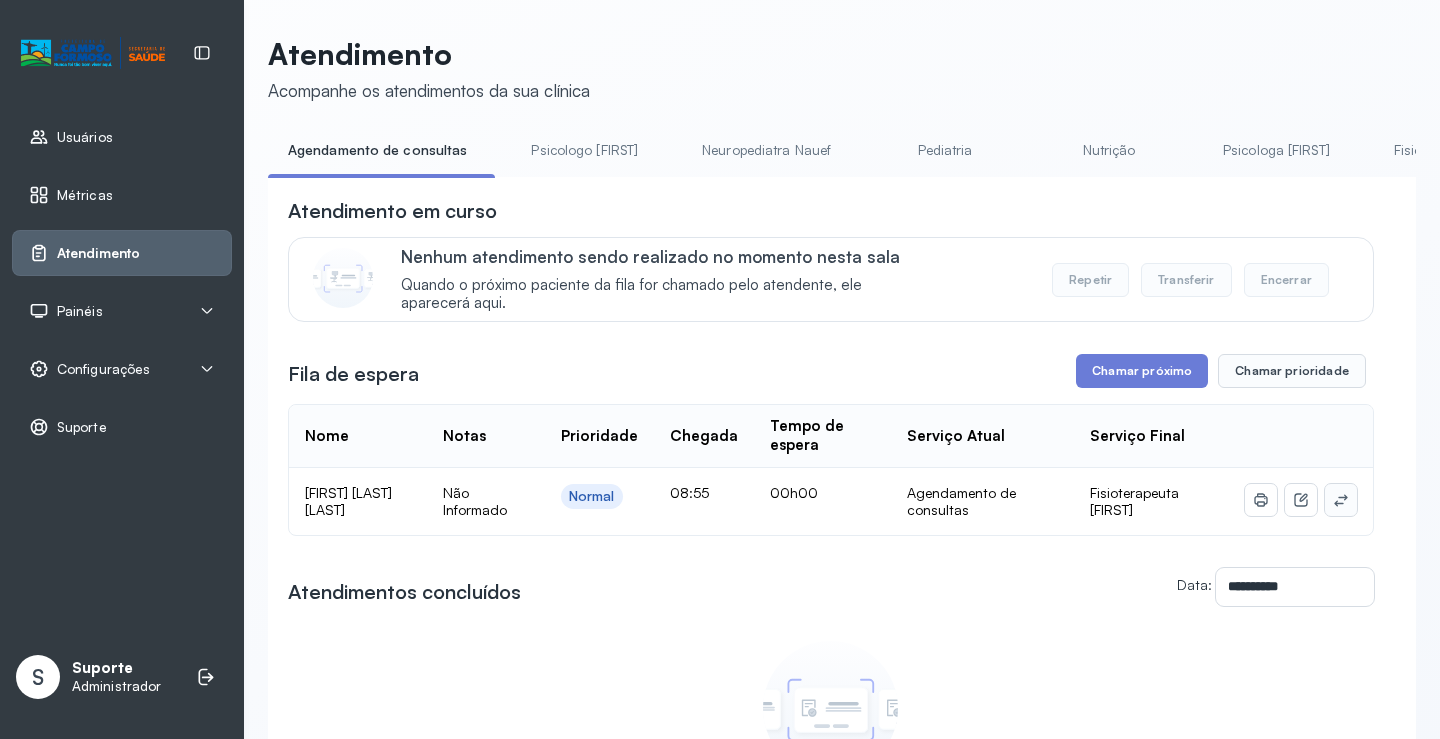 click 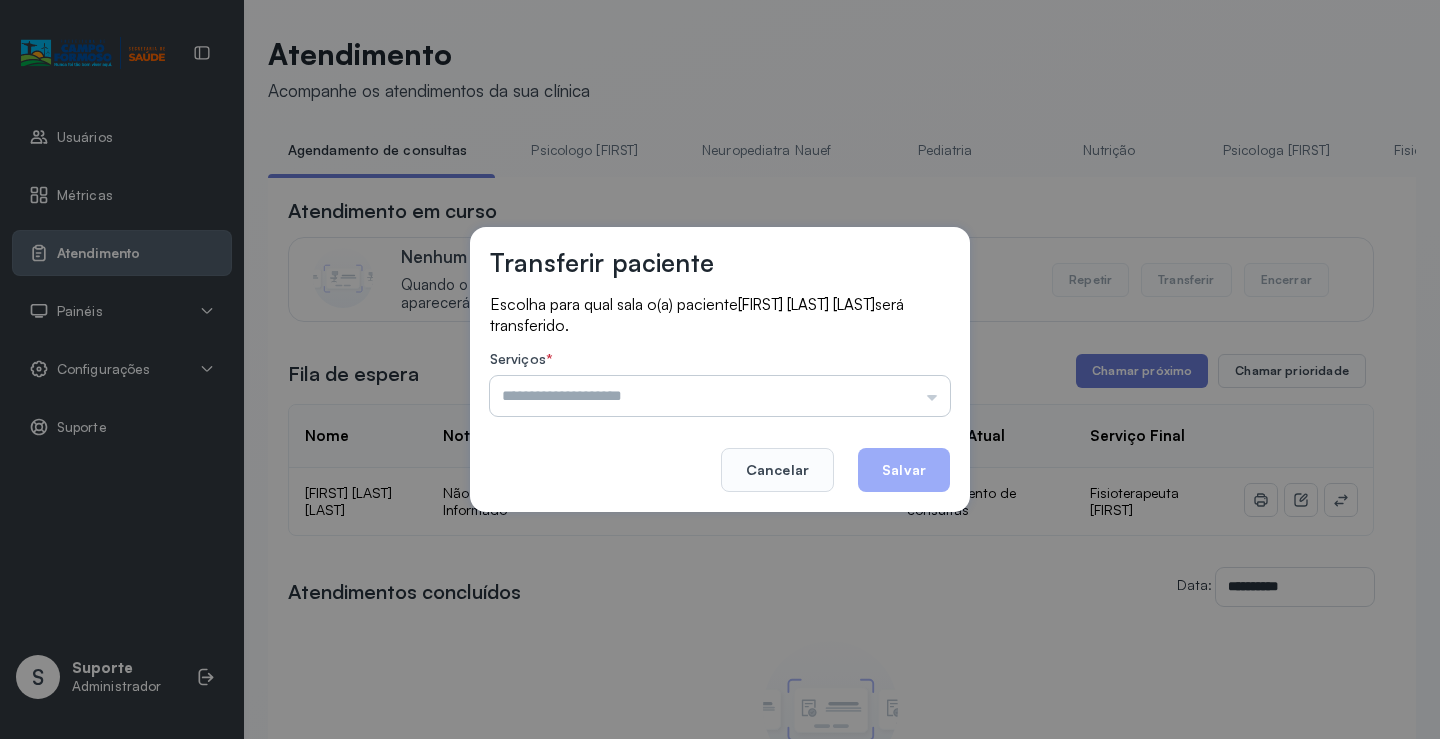 click at bounding box center (720, 396) 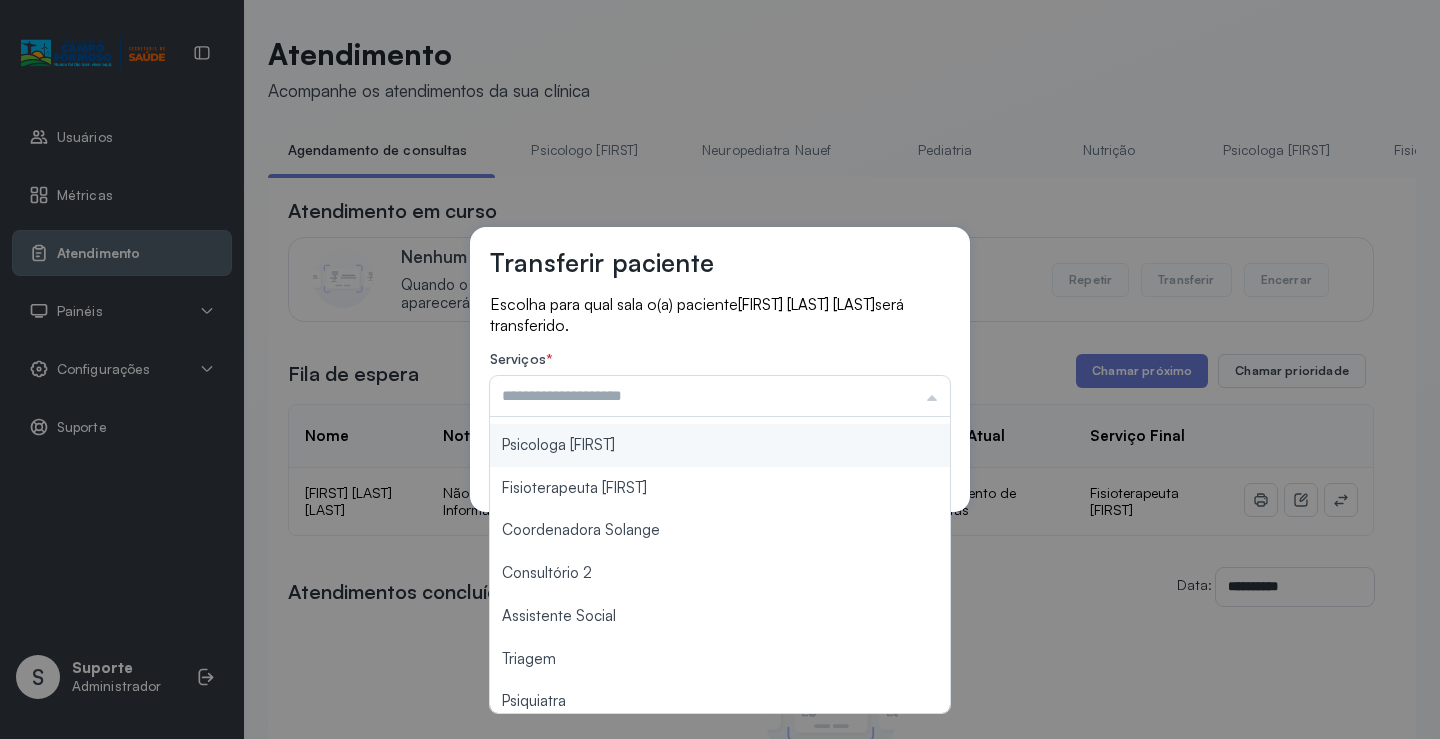 scroll, scrollTop: 200, scrollLeft: 0, axis: vertical 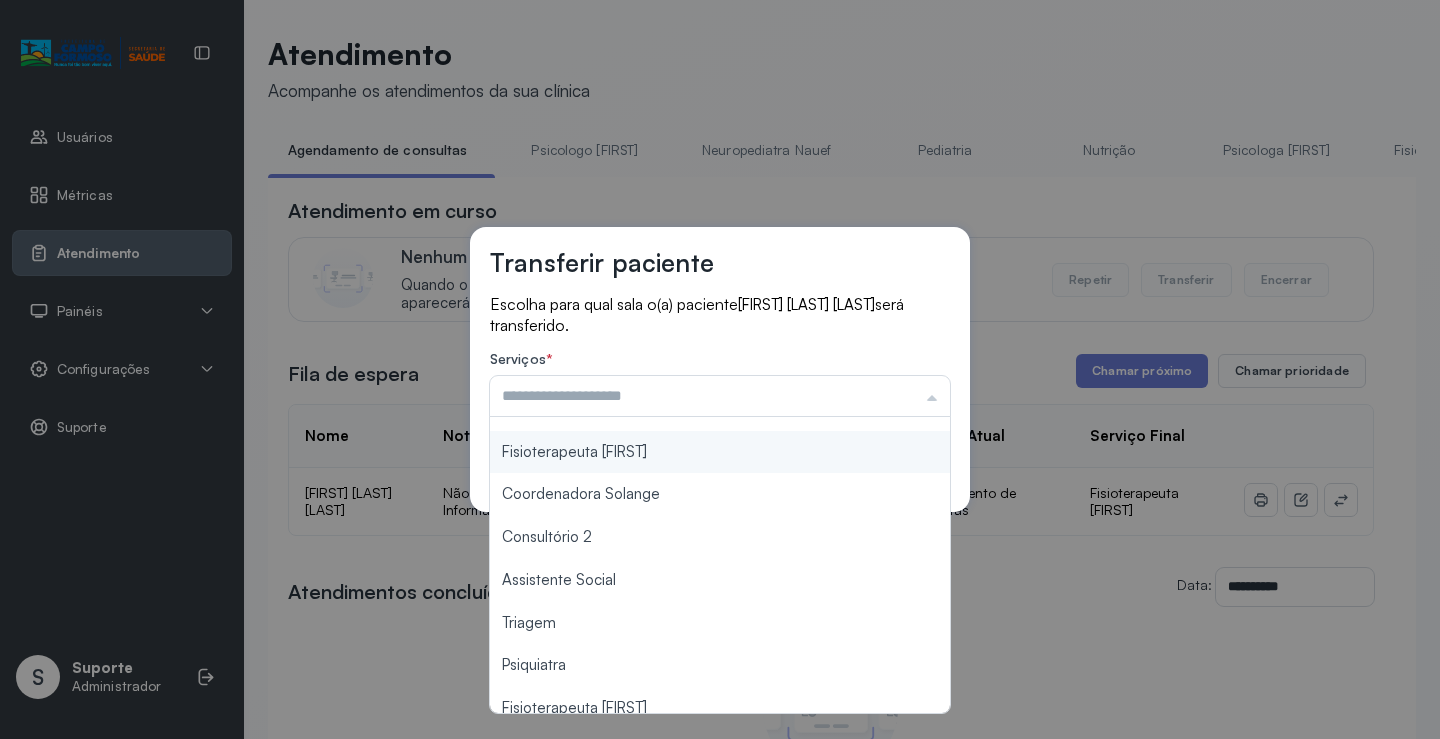 type on "**********" 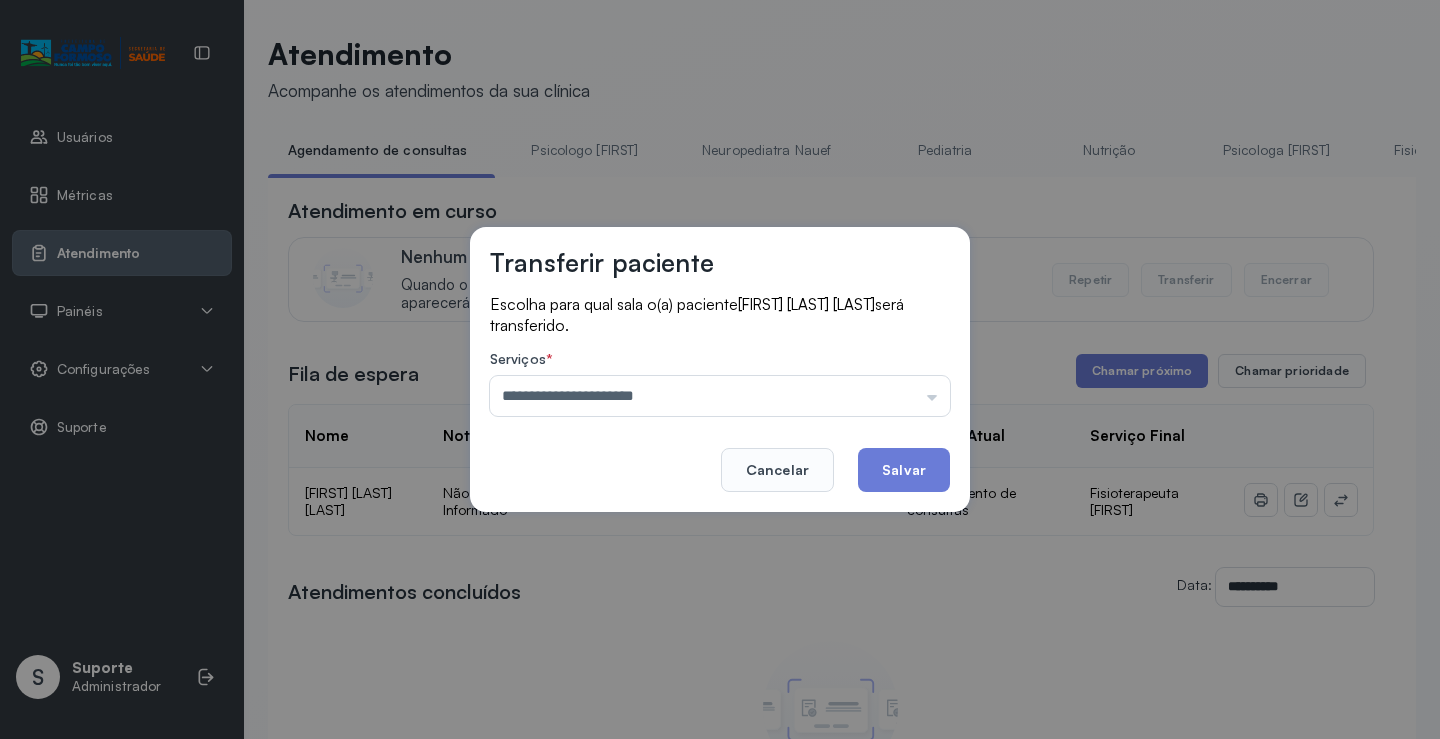 click on "**********" at bounding box center [720, 369] 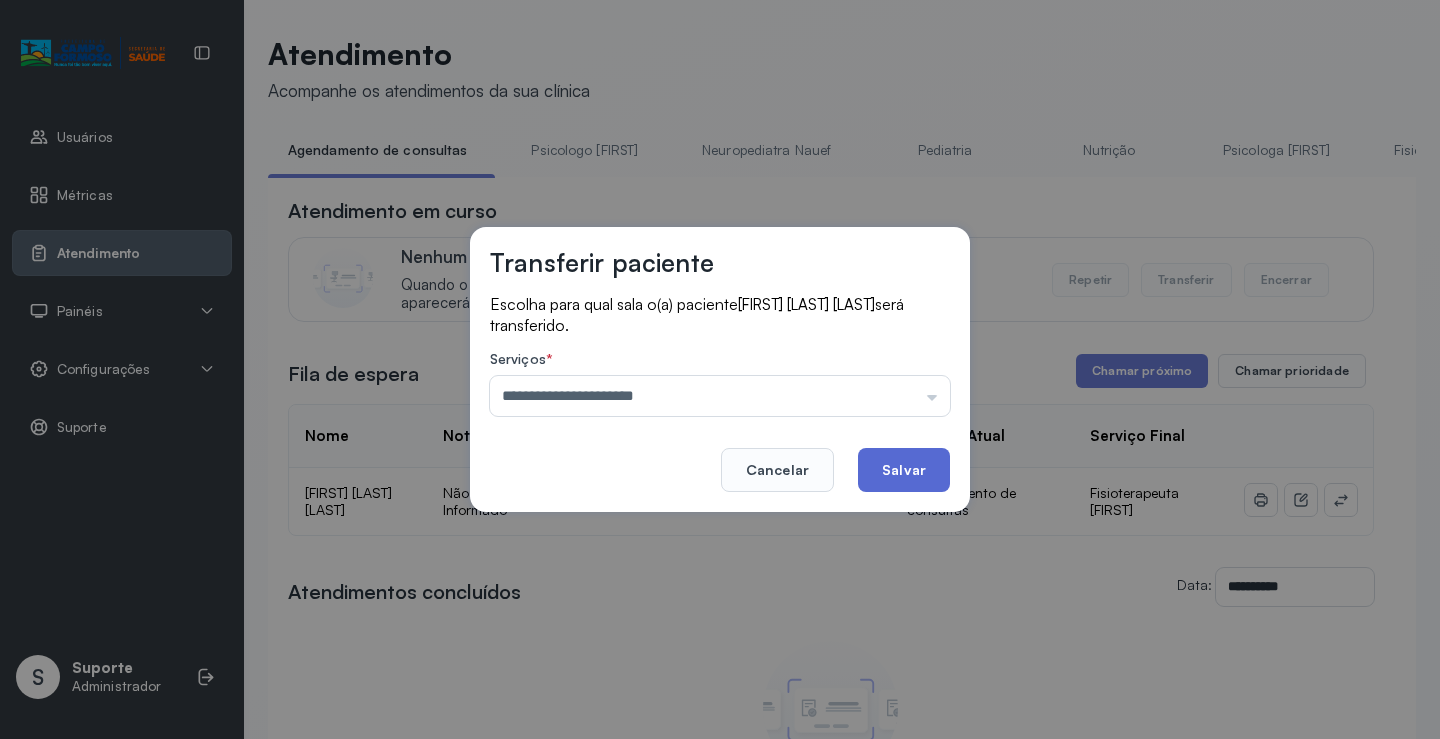 click on "Salvar" 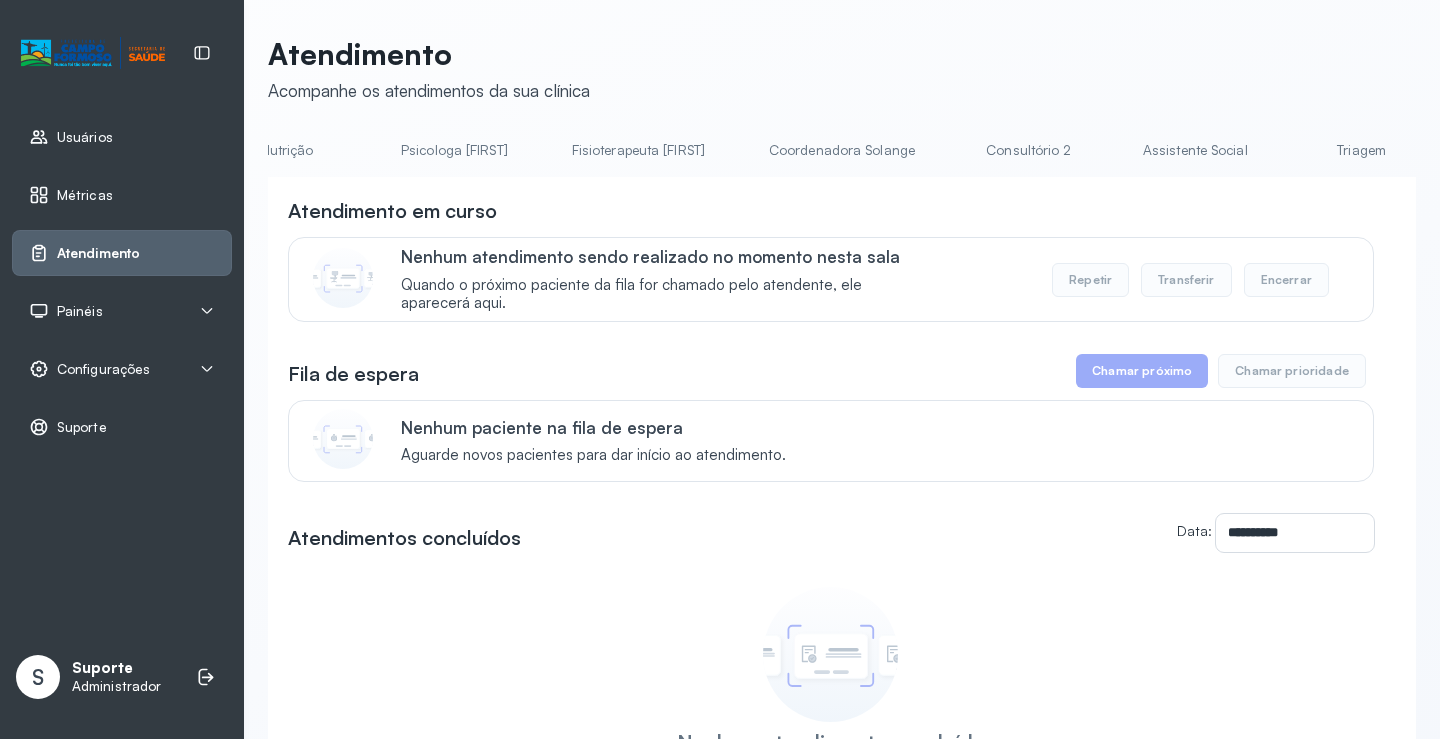 scroll, scrollTop: 0, scrollLeft: 834, axis: horizontal 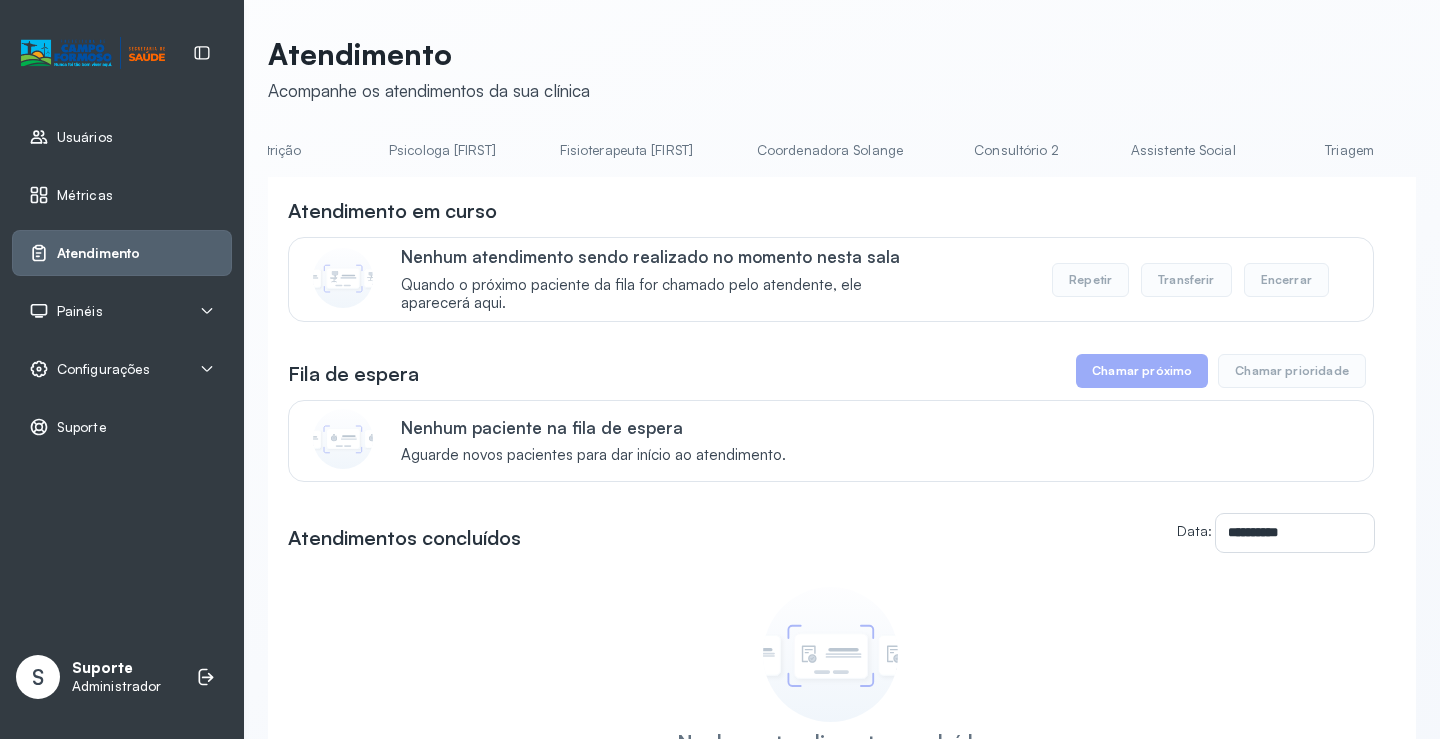 click on "Fisioterapeuta Janusia" at bounding box center (626, 150) 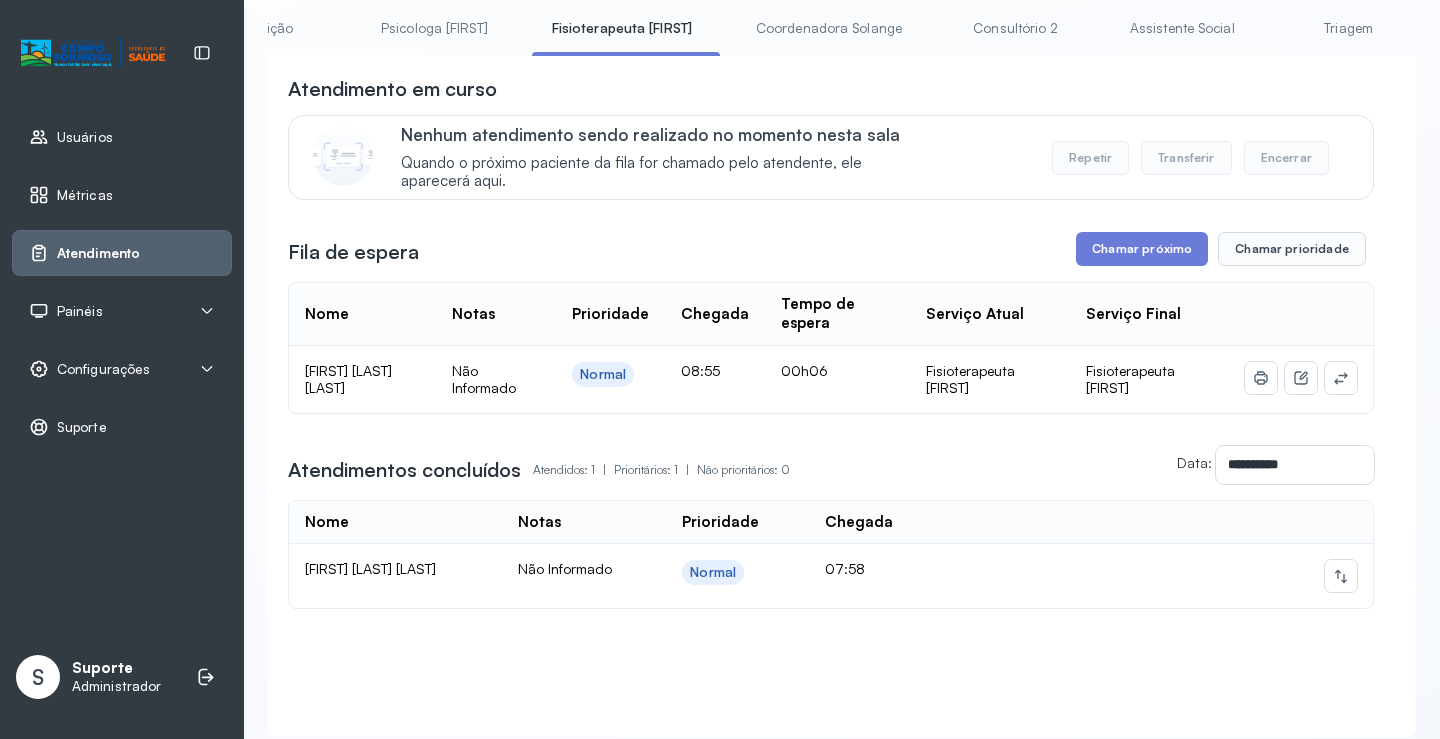 scroll, scrollTop: 0, scrollLeft: 0, axis: both 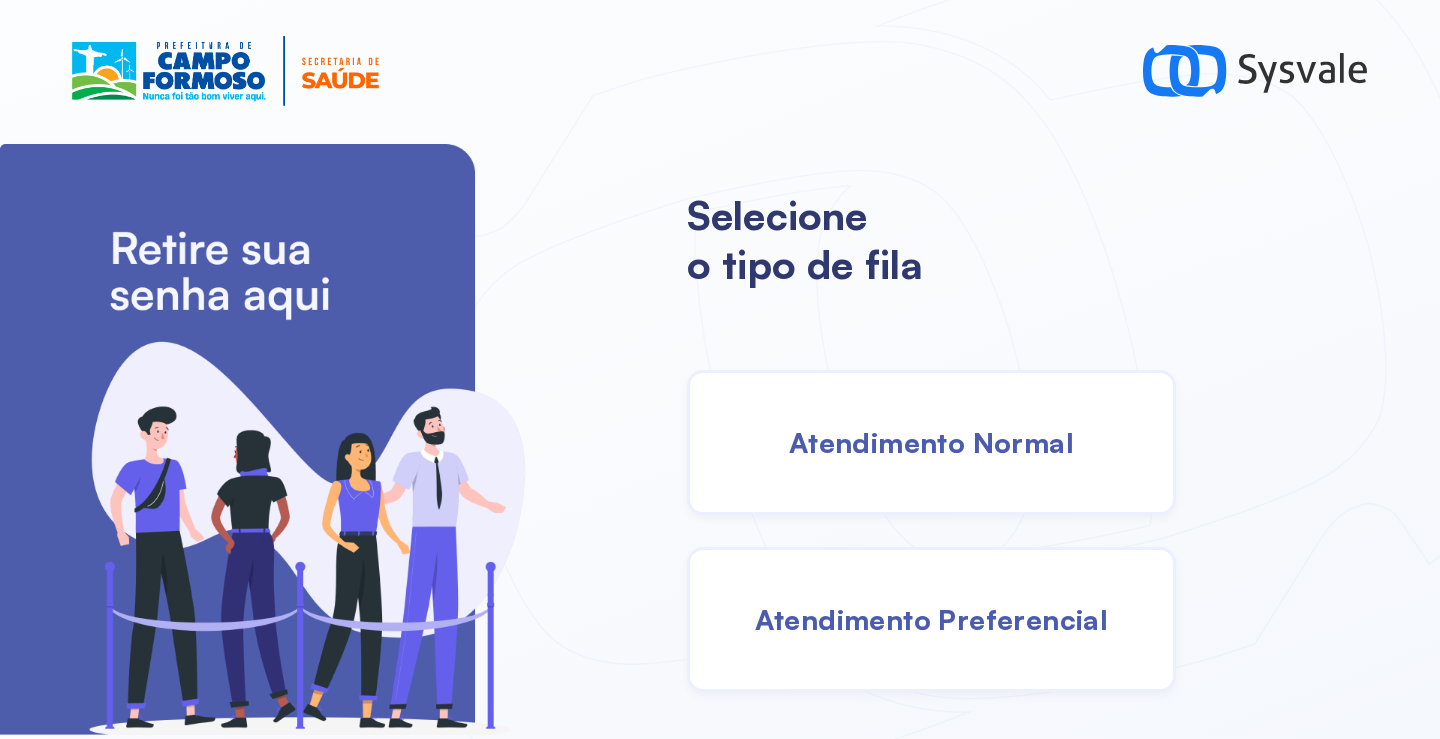 click on "Atendimento Normal" at bounding box center (931, 442) 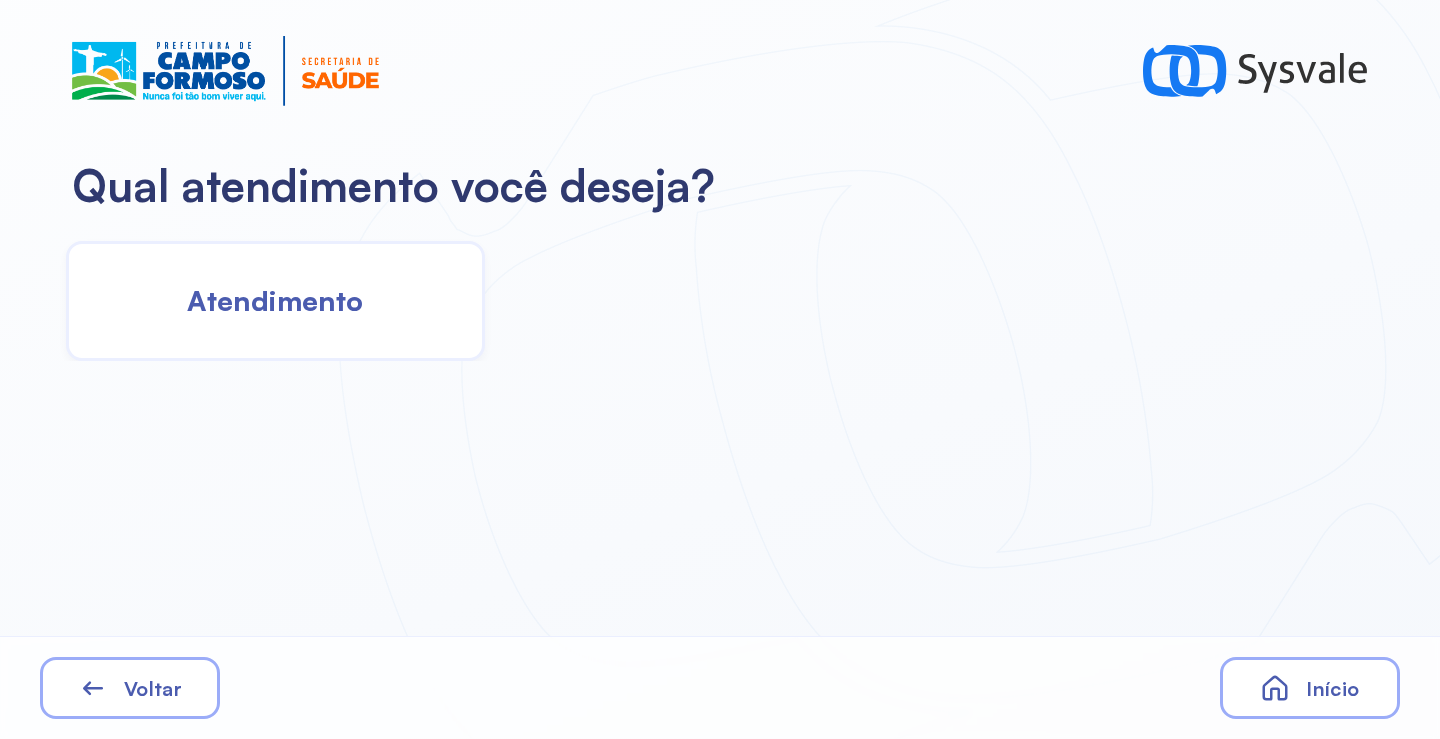 click on "Atendimento" at bounding box center (275, 300) 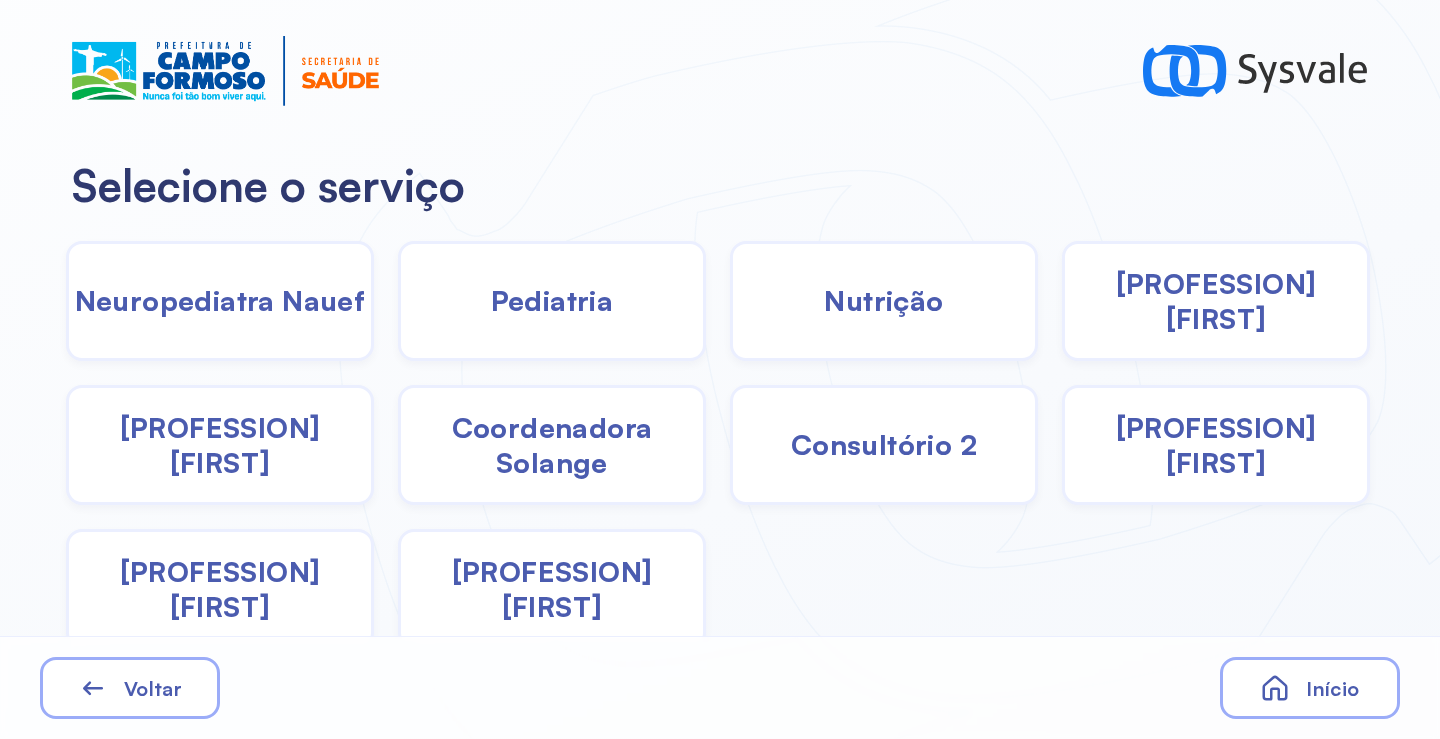 click on "Pediatria" at bounding box center [552, 300] 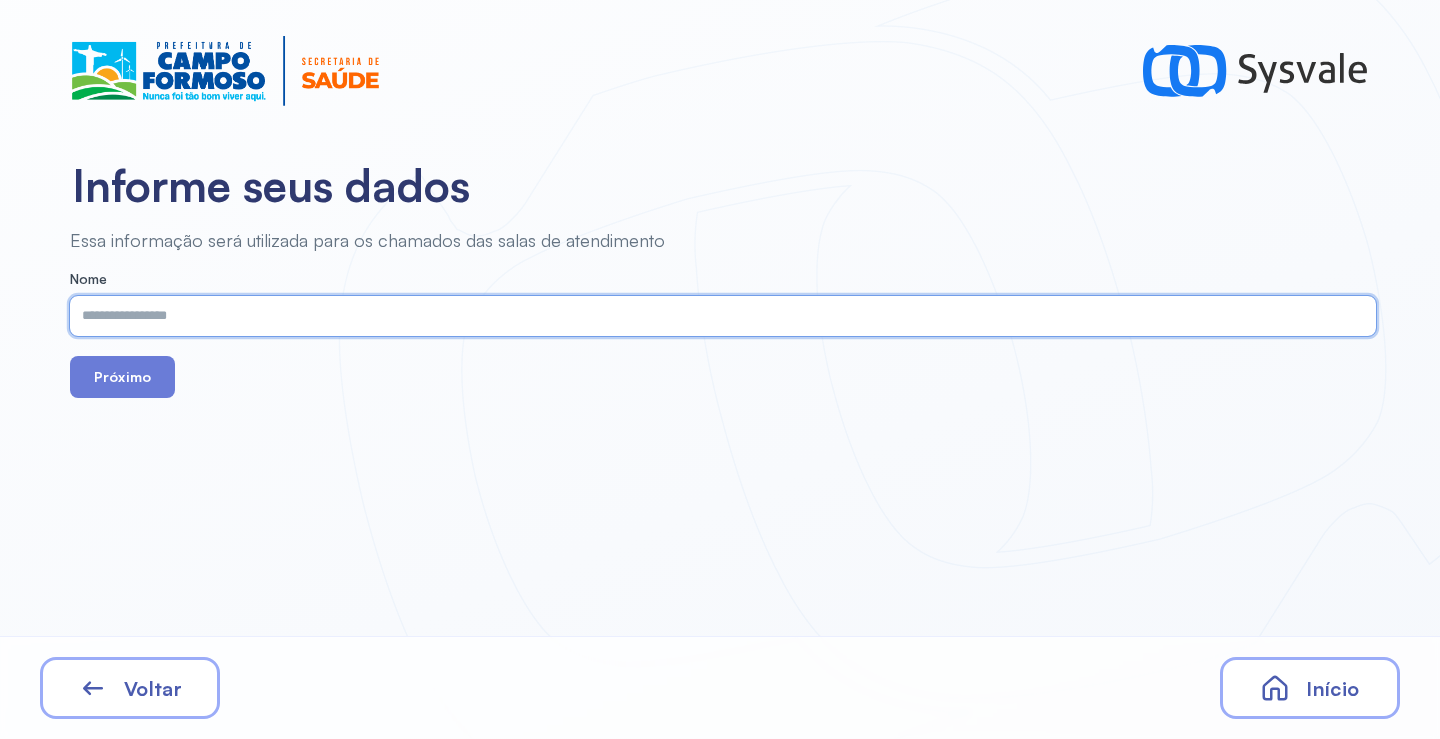 paste on "**********" 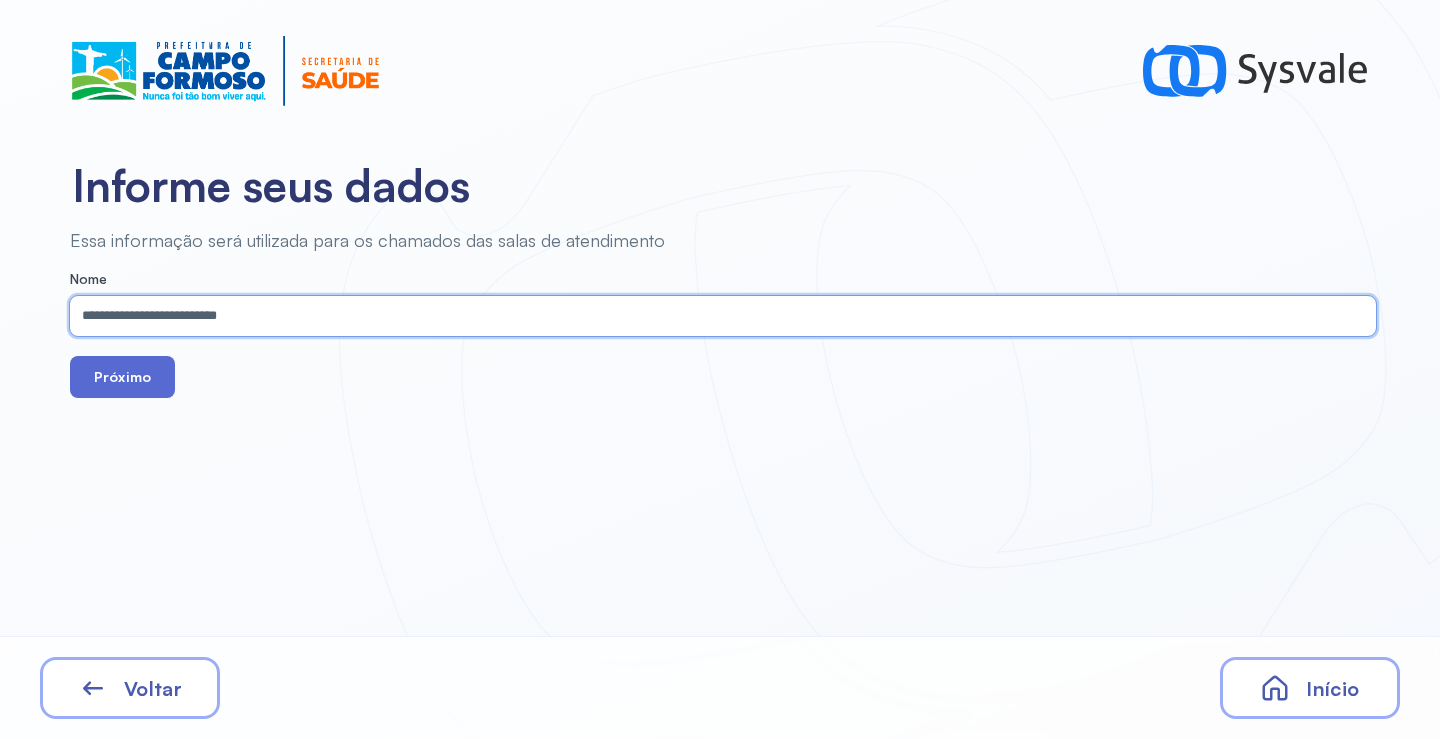type on "**********" 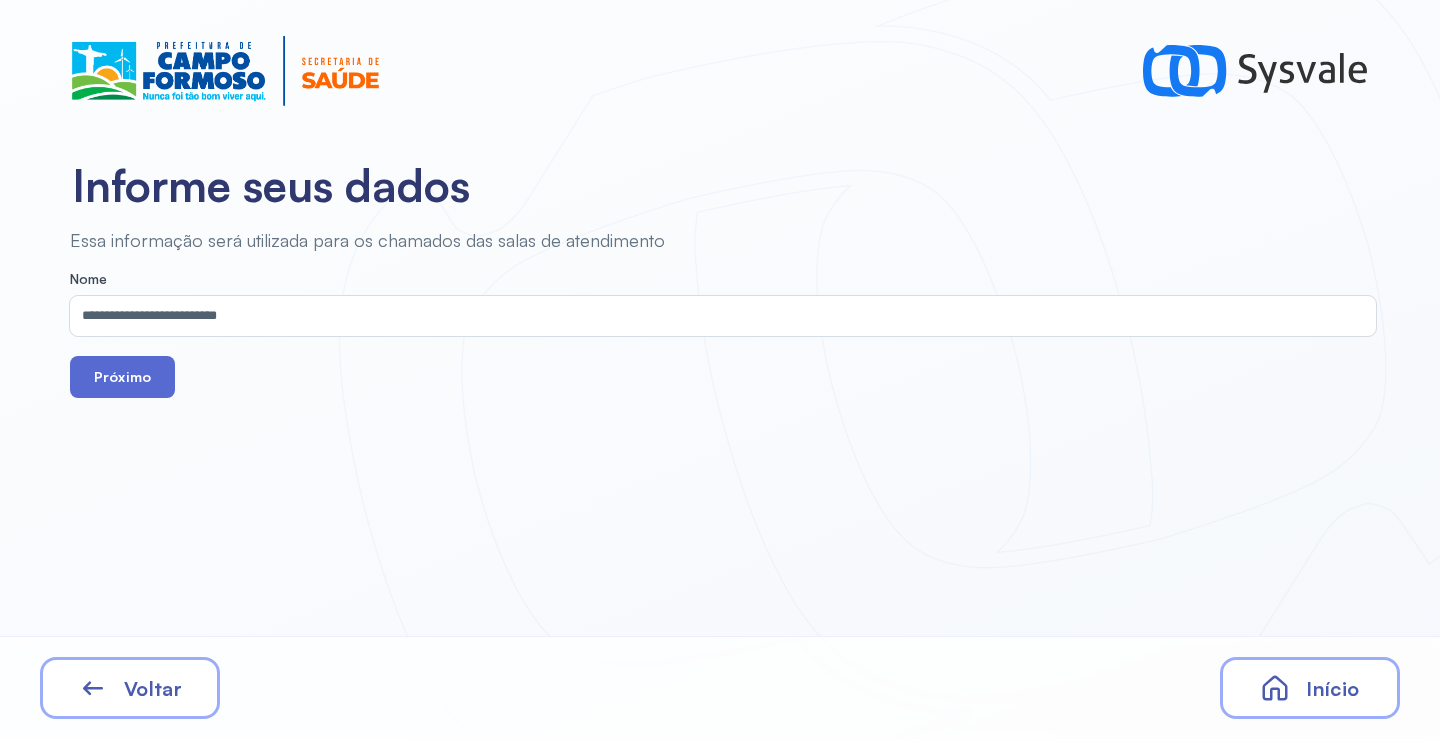 click on "Próximo" at bounding box center (122, 377) 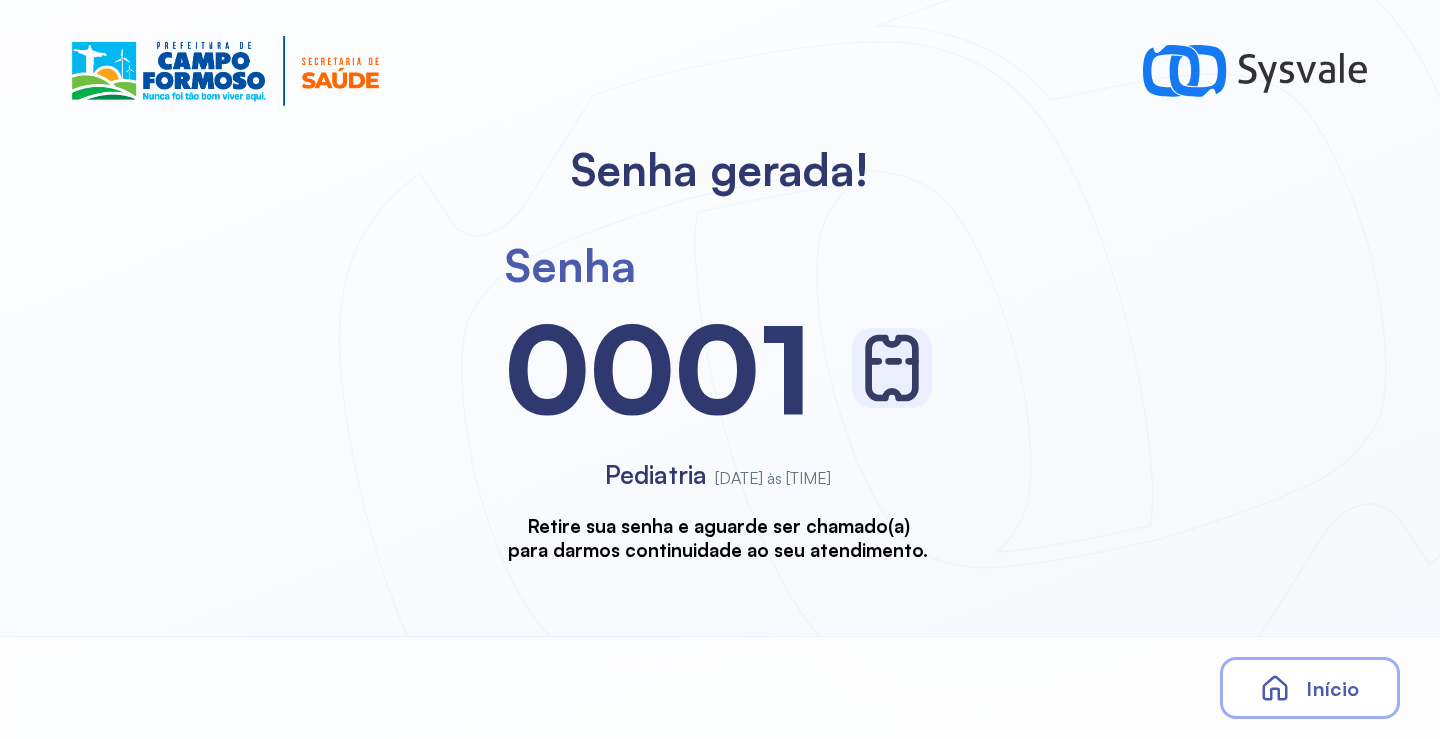 scroll, scrollTop: 0, scrollLeft: 0, axis: both 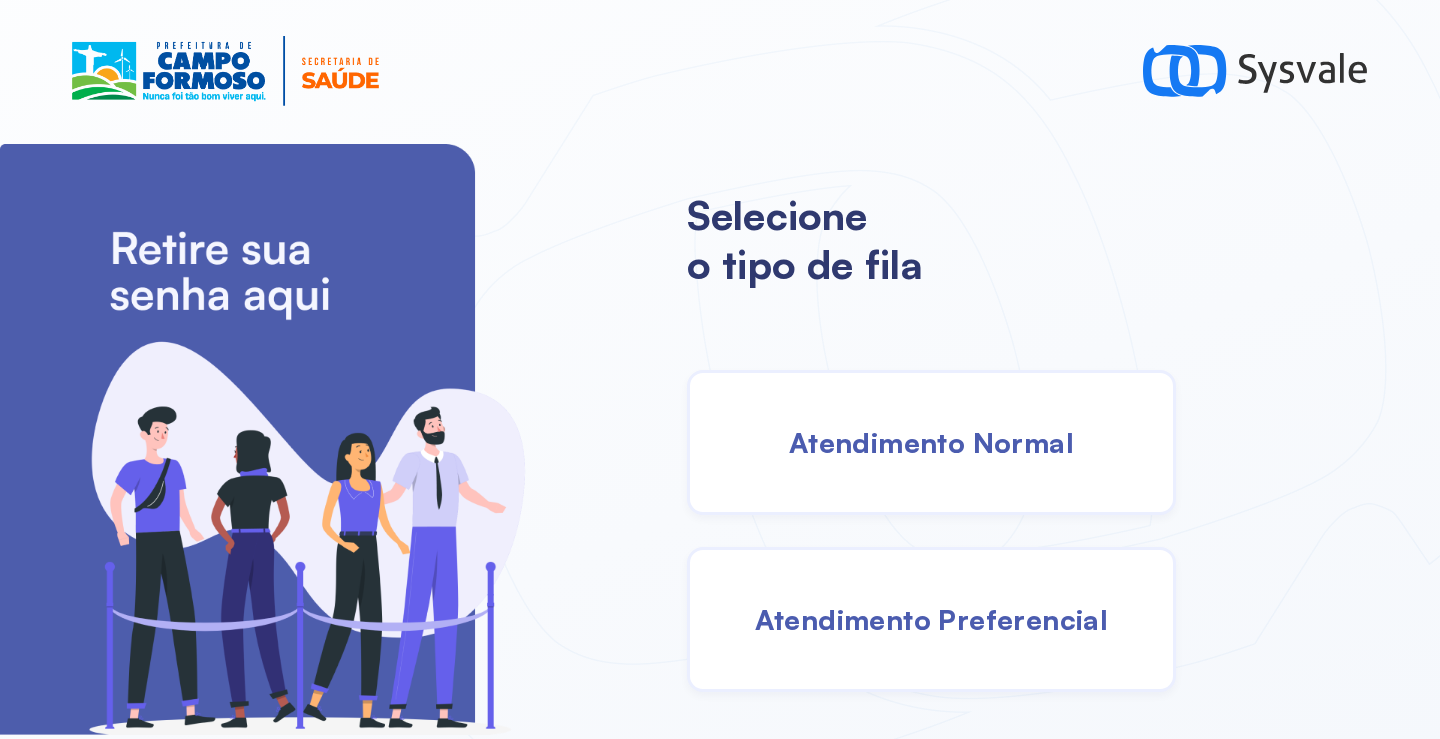 click on "Atendimento Normal" at bounding box center [931, 442] 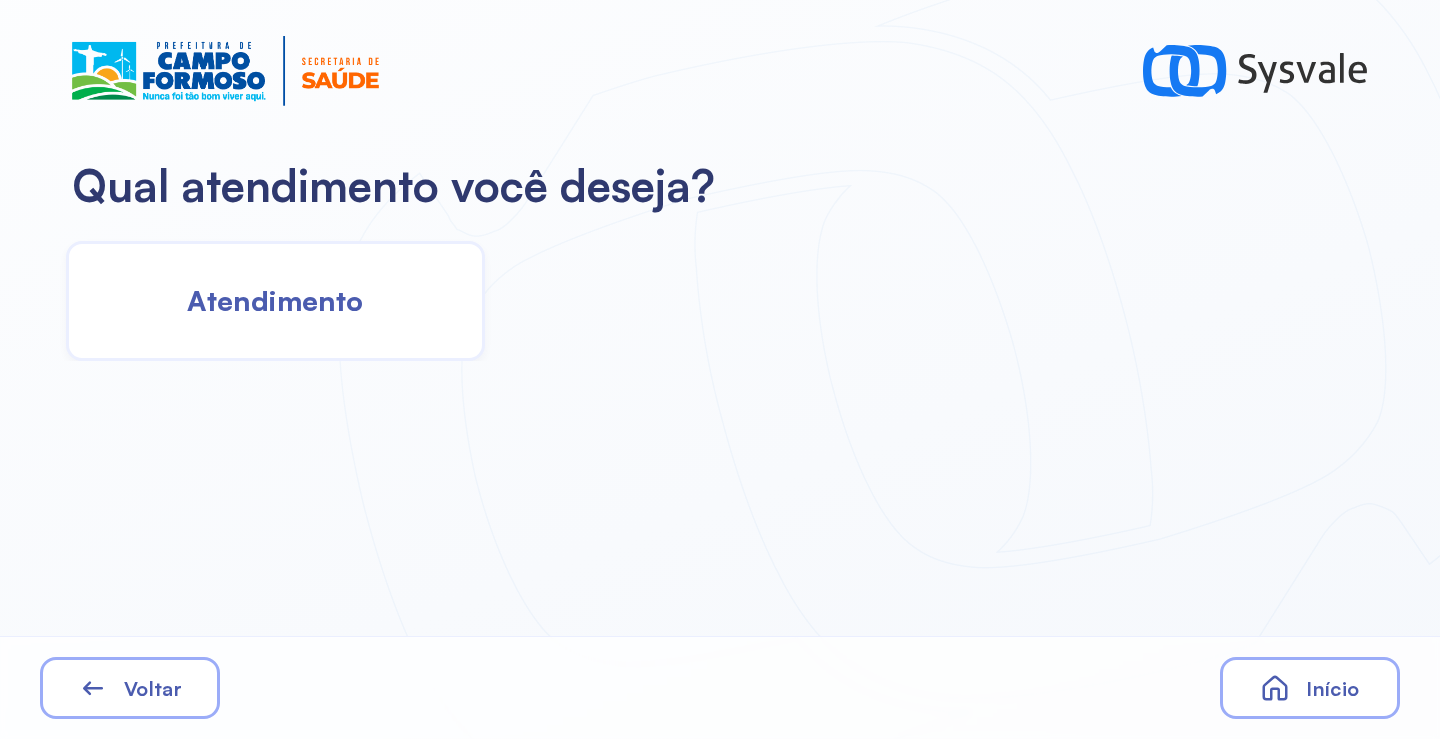 click on "Atendimento" at bounding box center (275, 300) 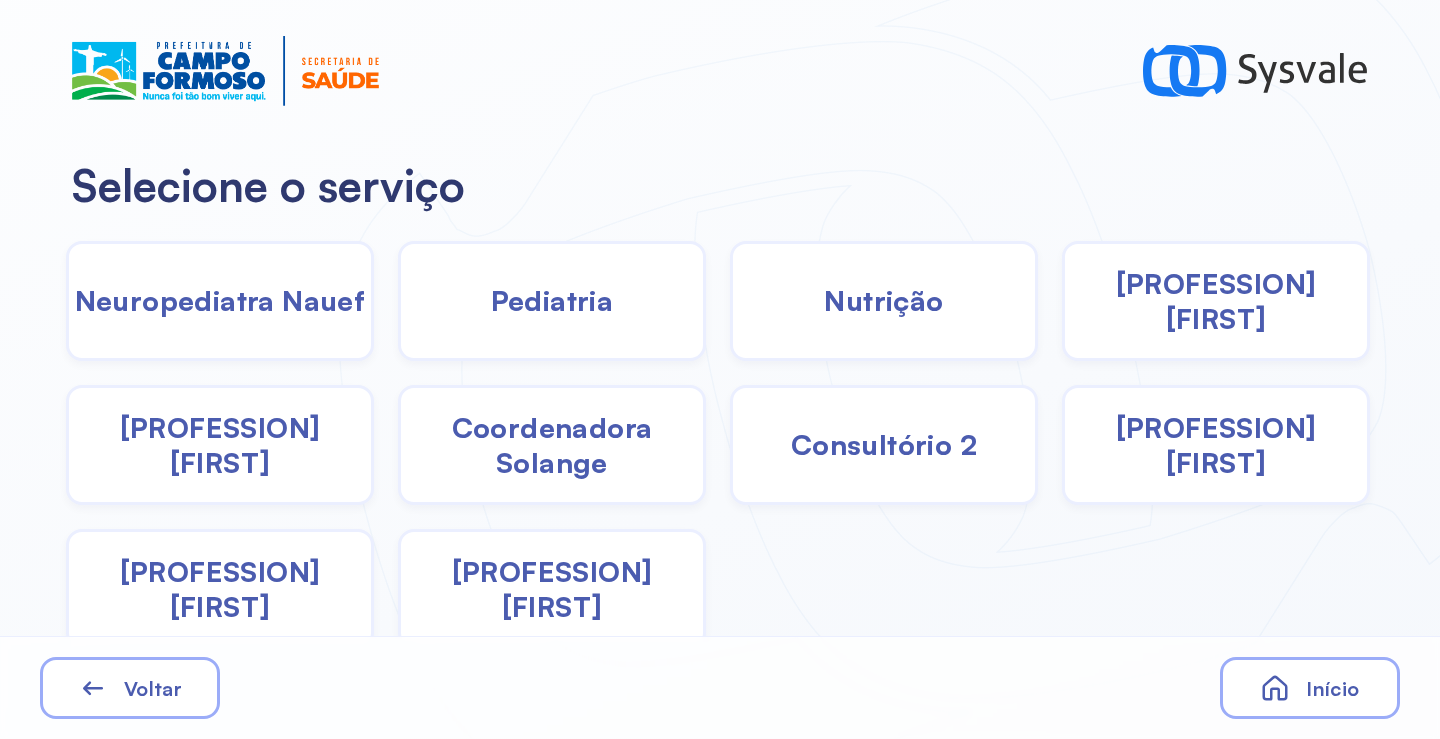 click on "Pediatria" 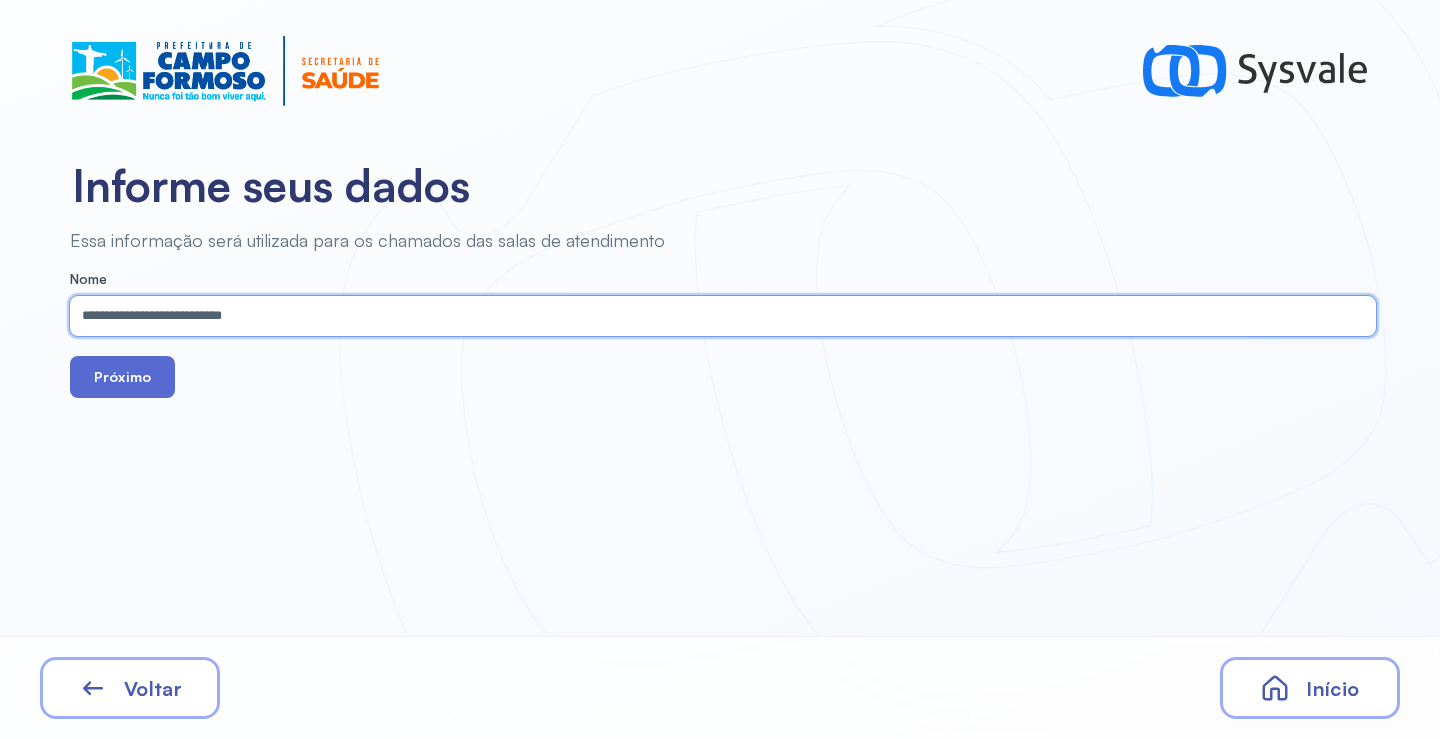 type on "**********" 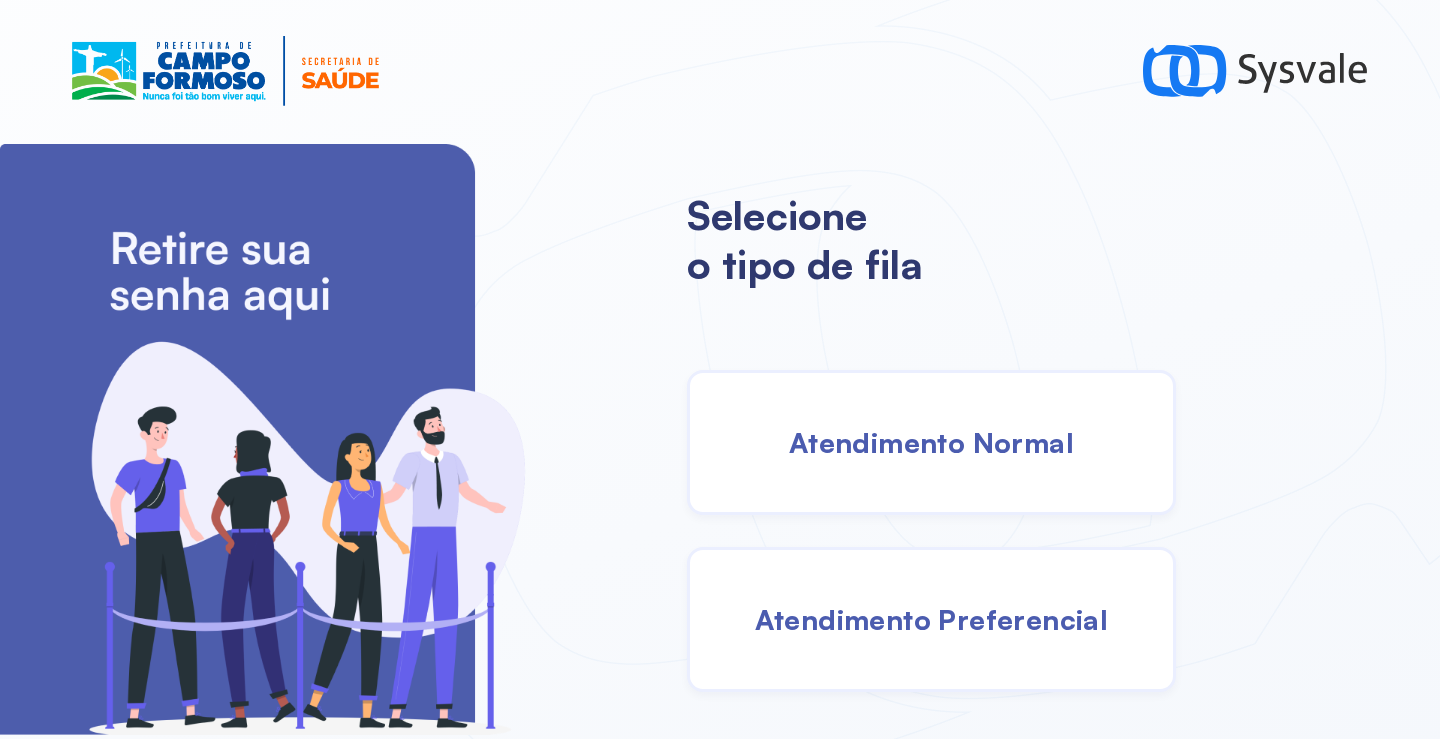 scroll, scrollTop: 0, scrollLeft: 0, axis: both 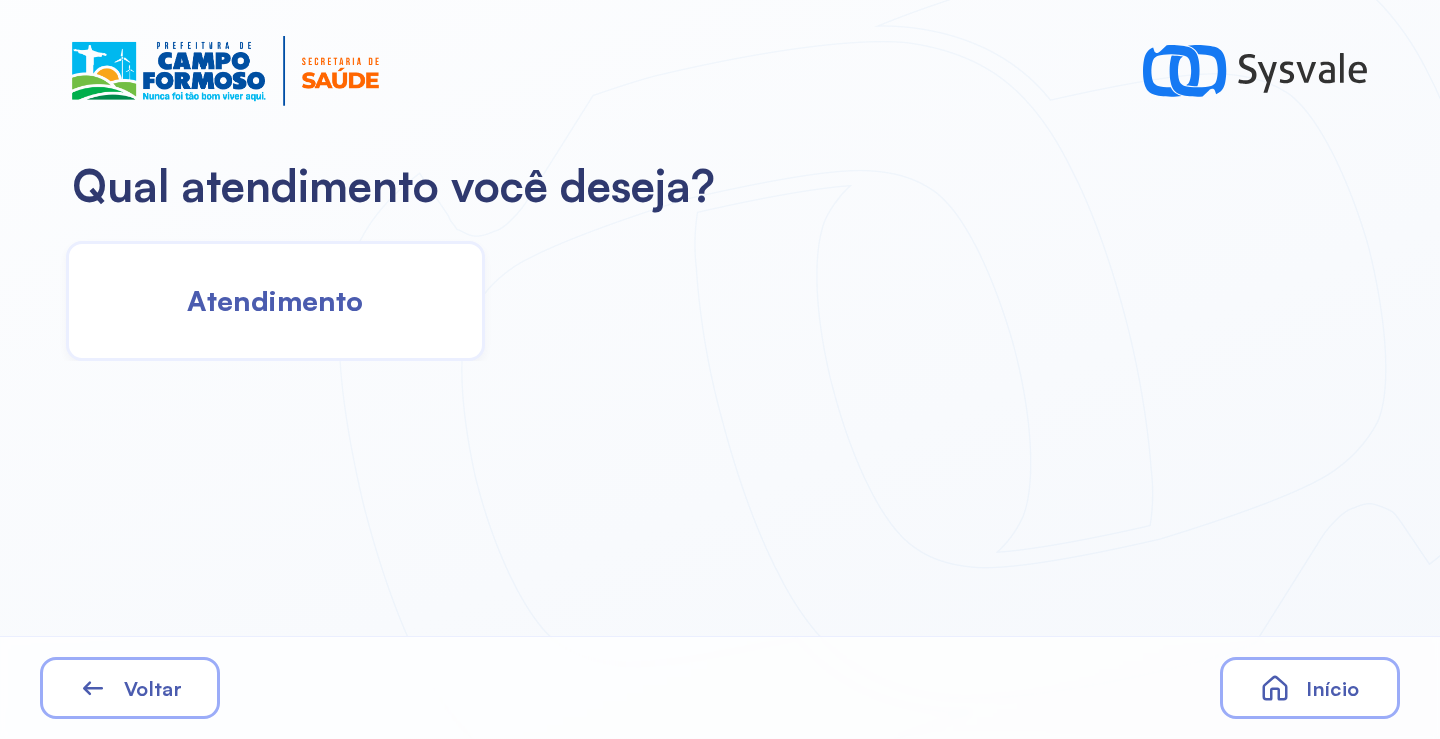 click on "Atendimento" at bounding box center (275, 300) 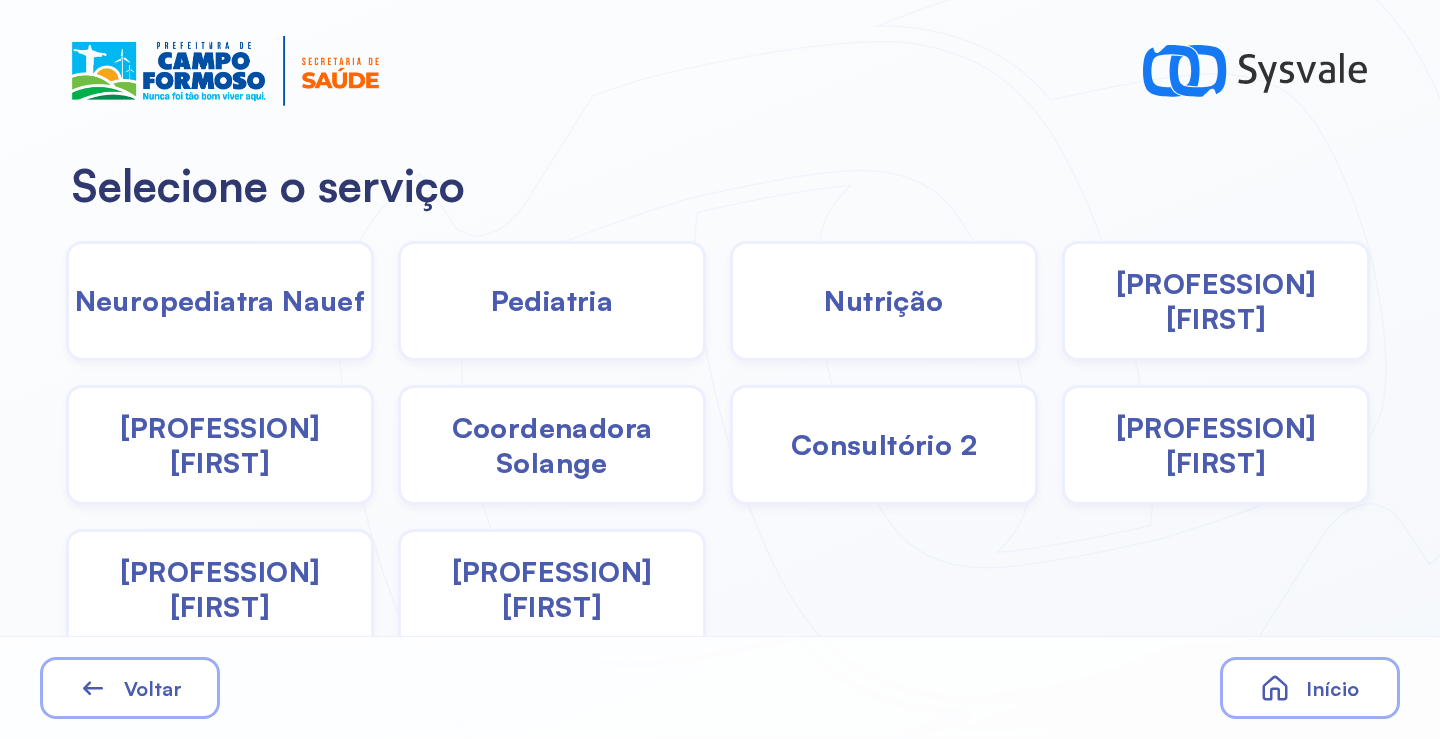 click on "Pediatria" 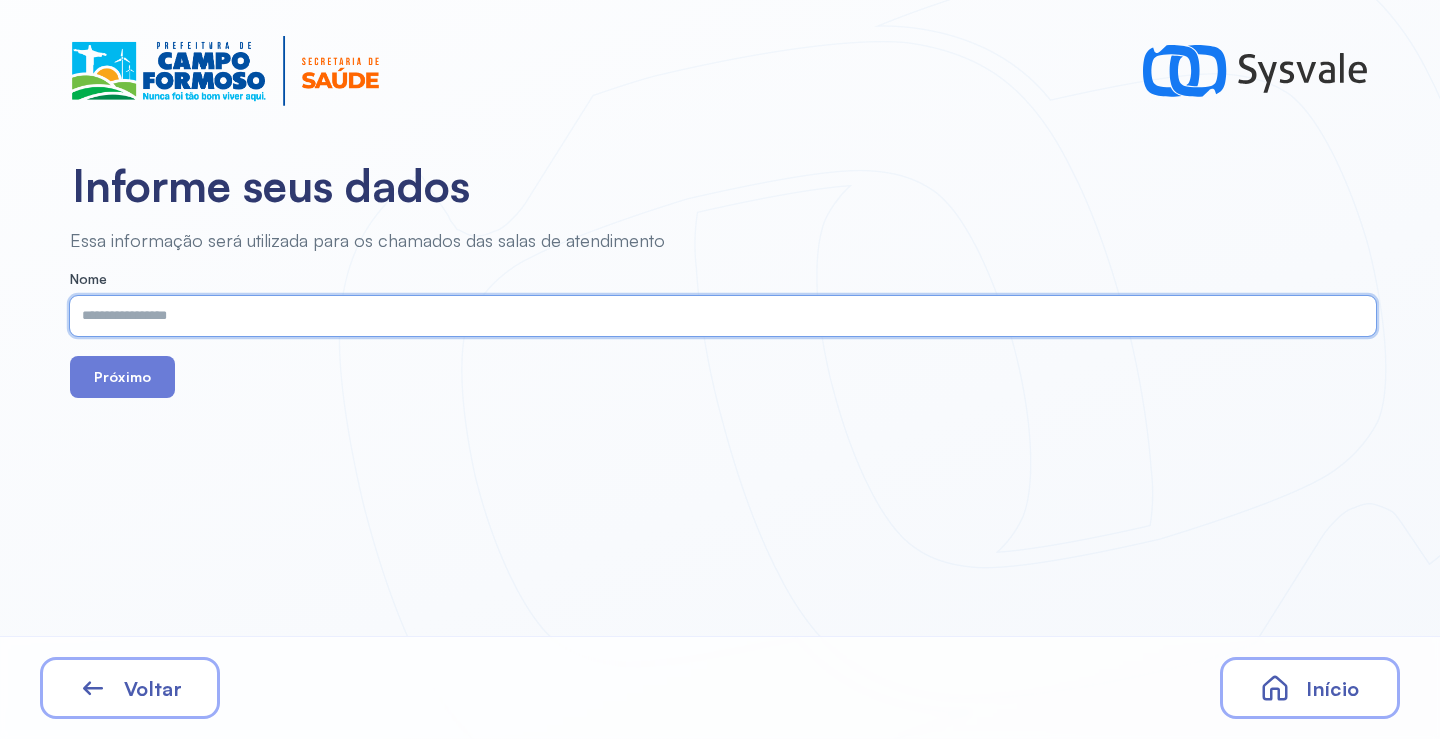 paste on "**********" 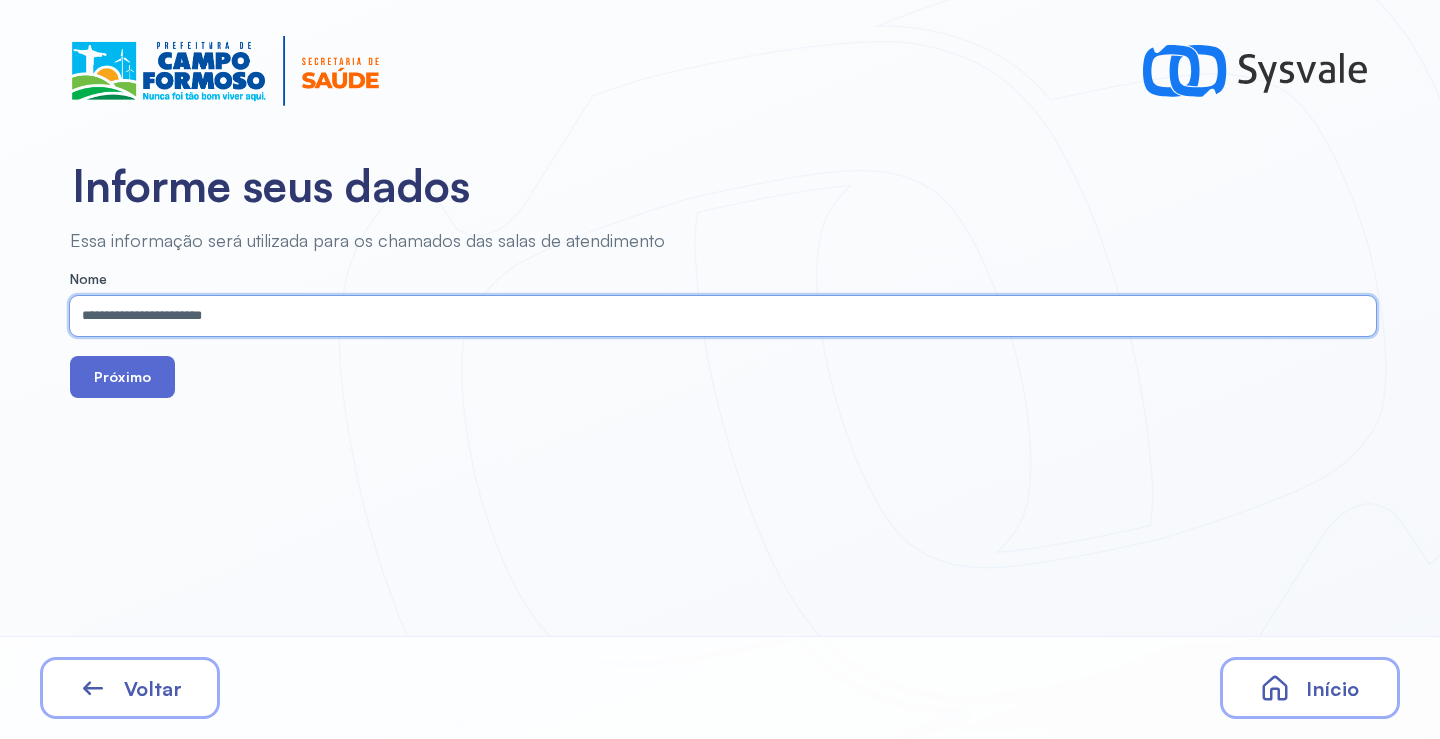type on "**********" 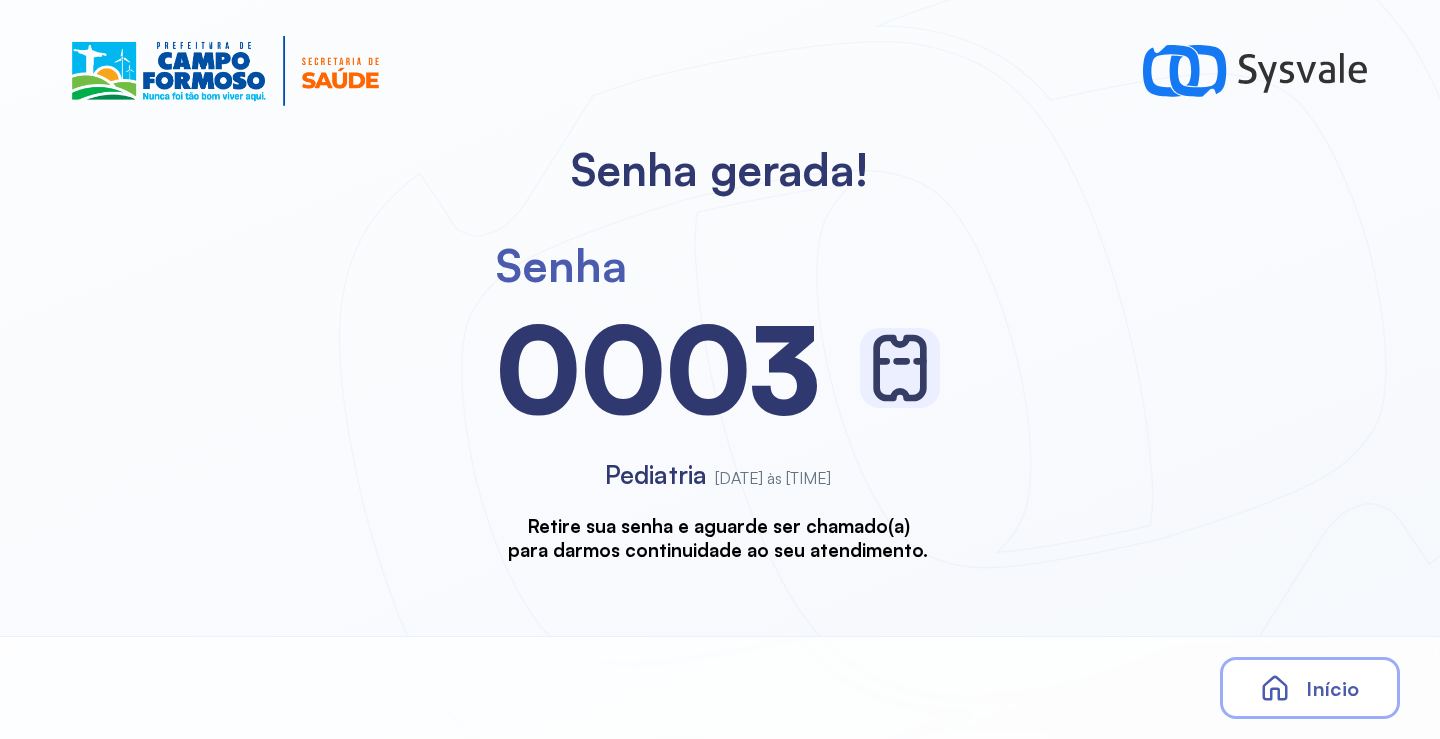 scroll, scrollTop: 0, scrollLeft: 0, axis: both 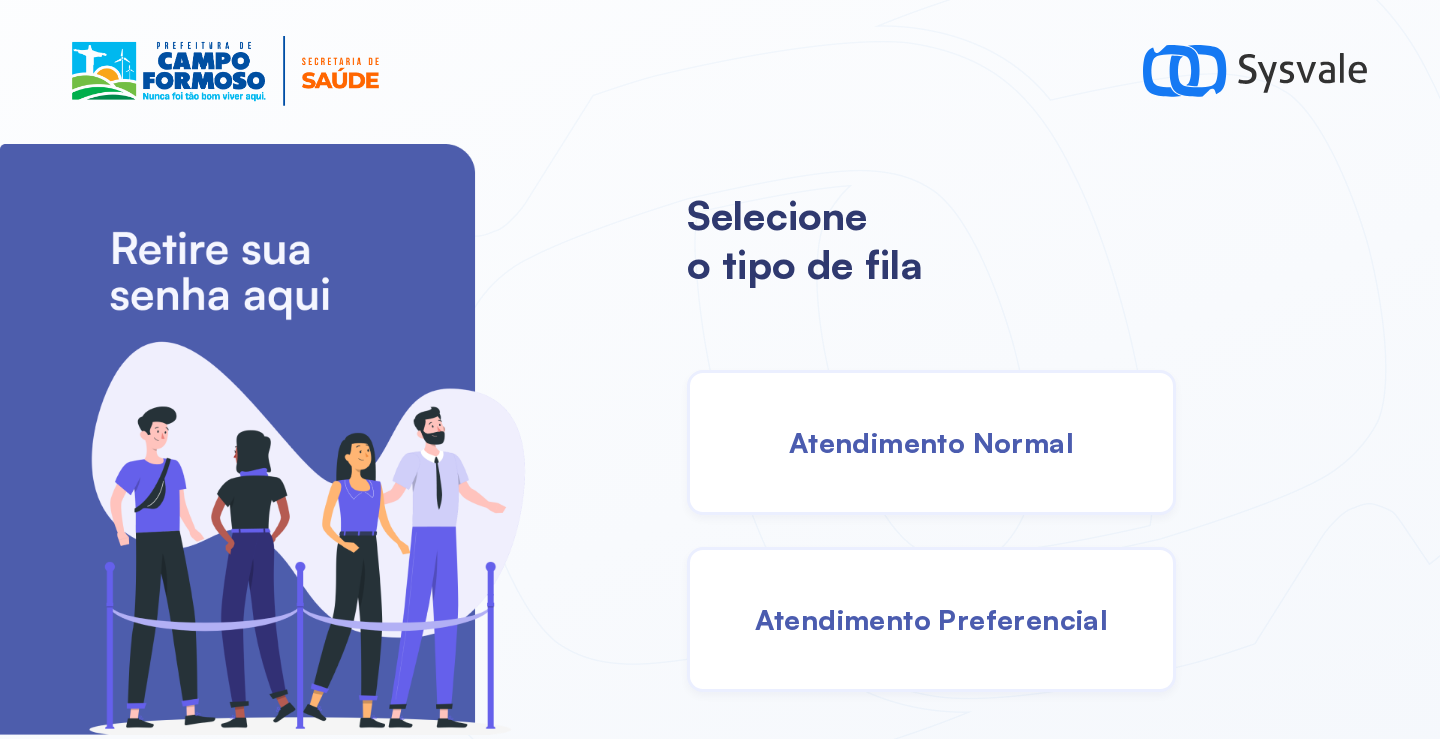 click on "Atendimento Normal" at bounding box center (931, 442) 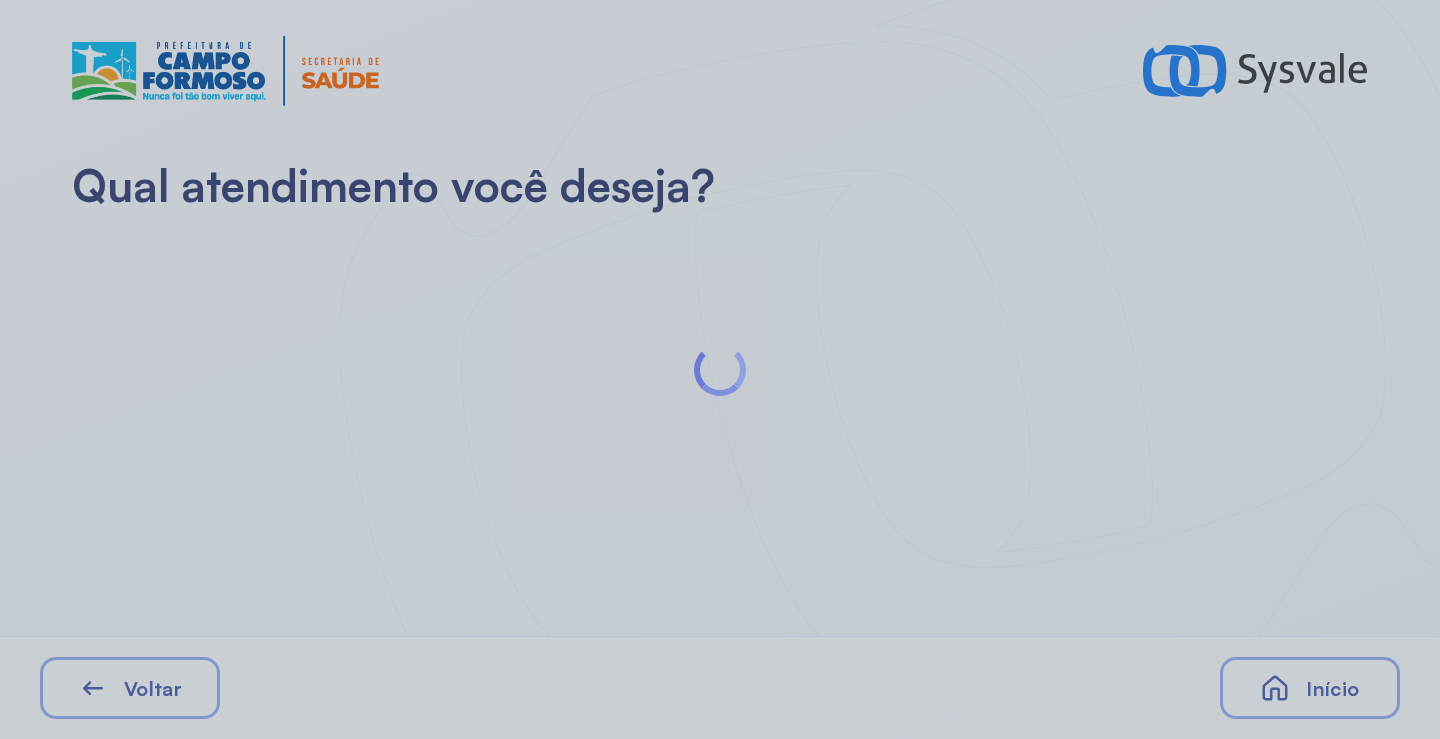 click at bounding box center [720, 369] 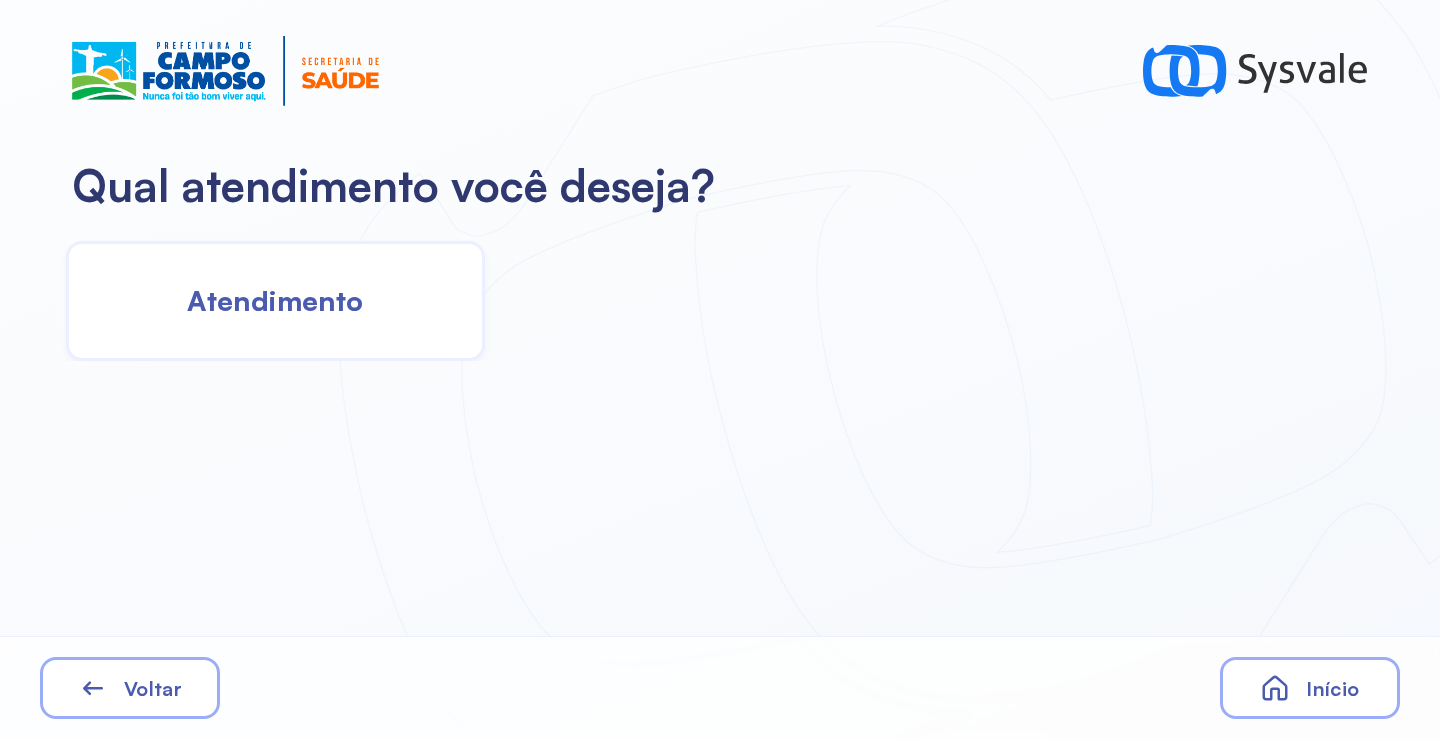 click on "Atendimento" at bounding box center [275, 300] 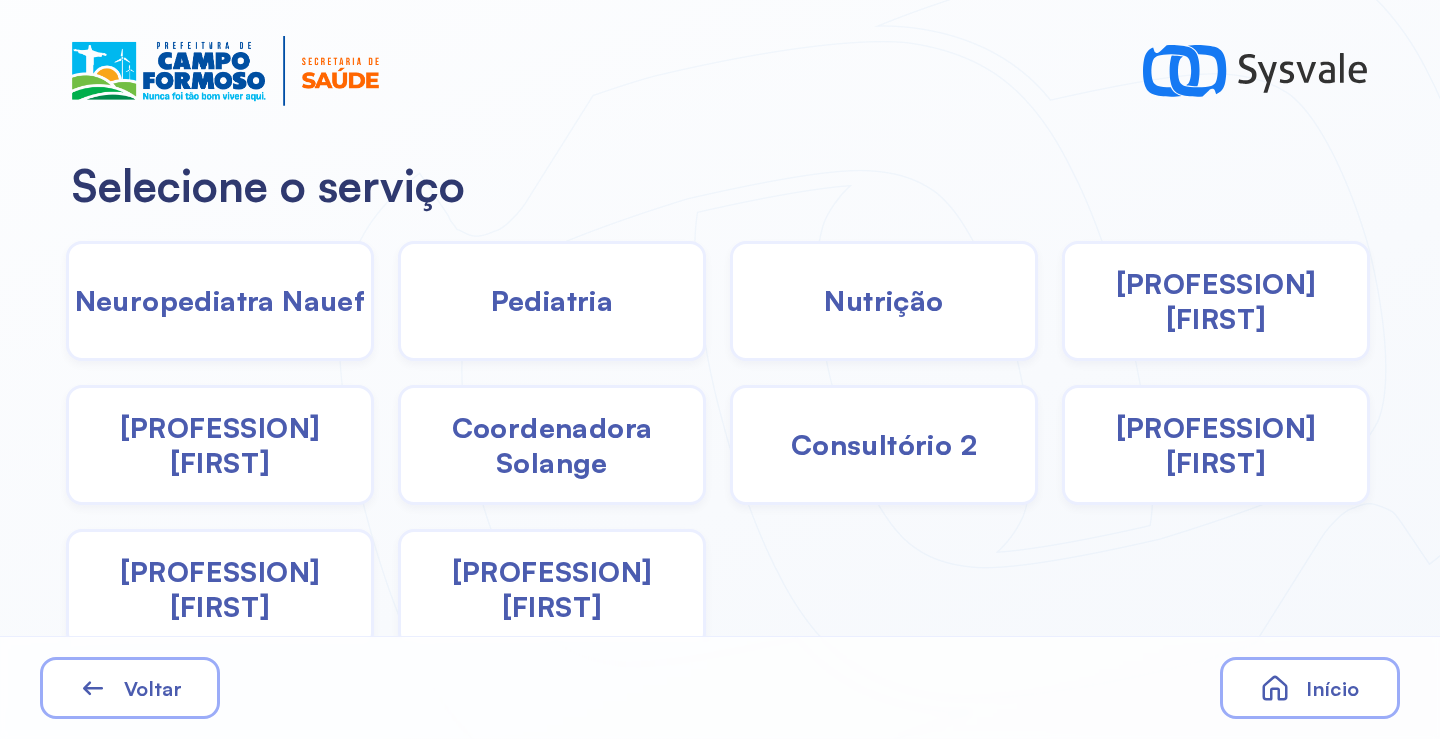 click on "Pediatria" at bounding box center (552, 300) 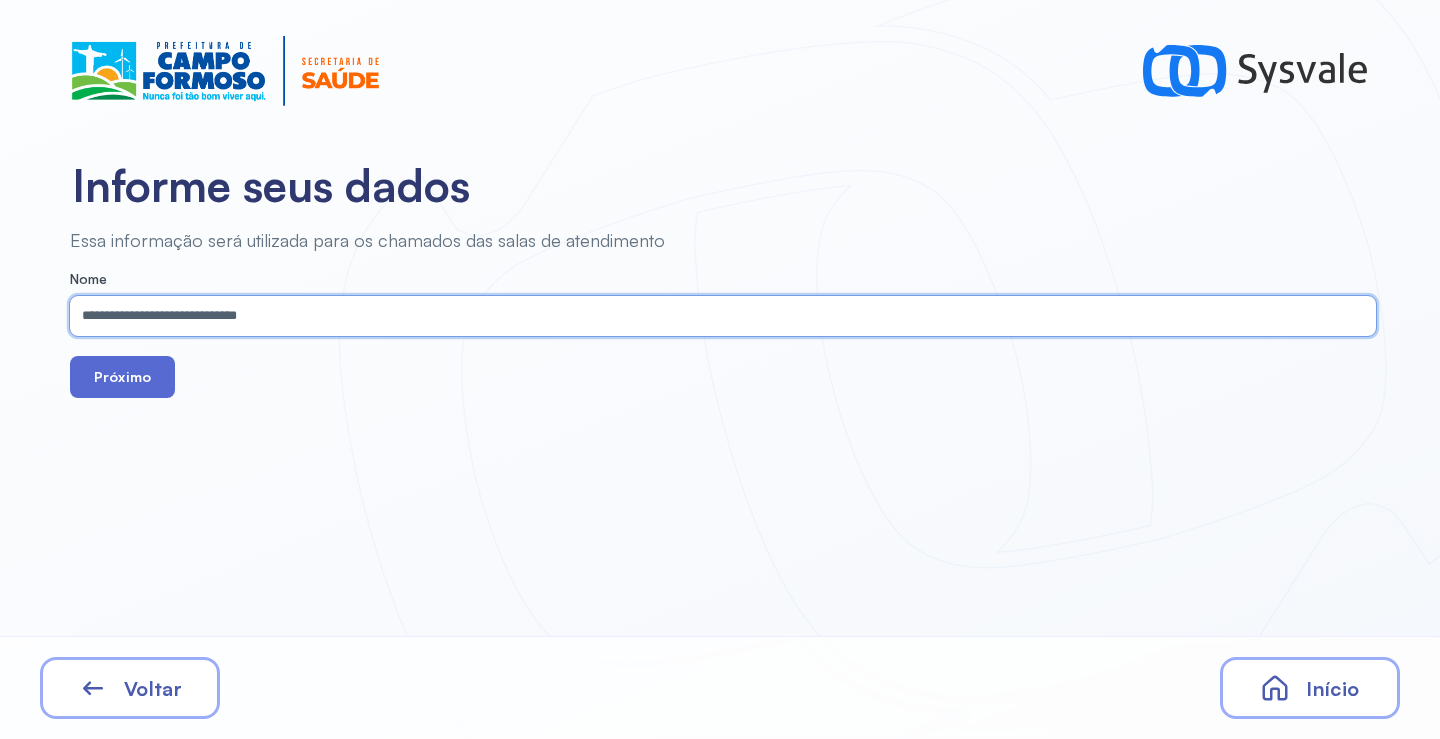 type on "**********" 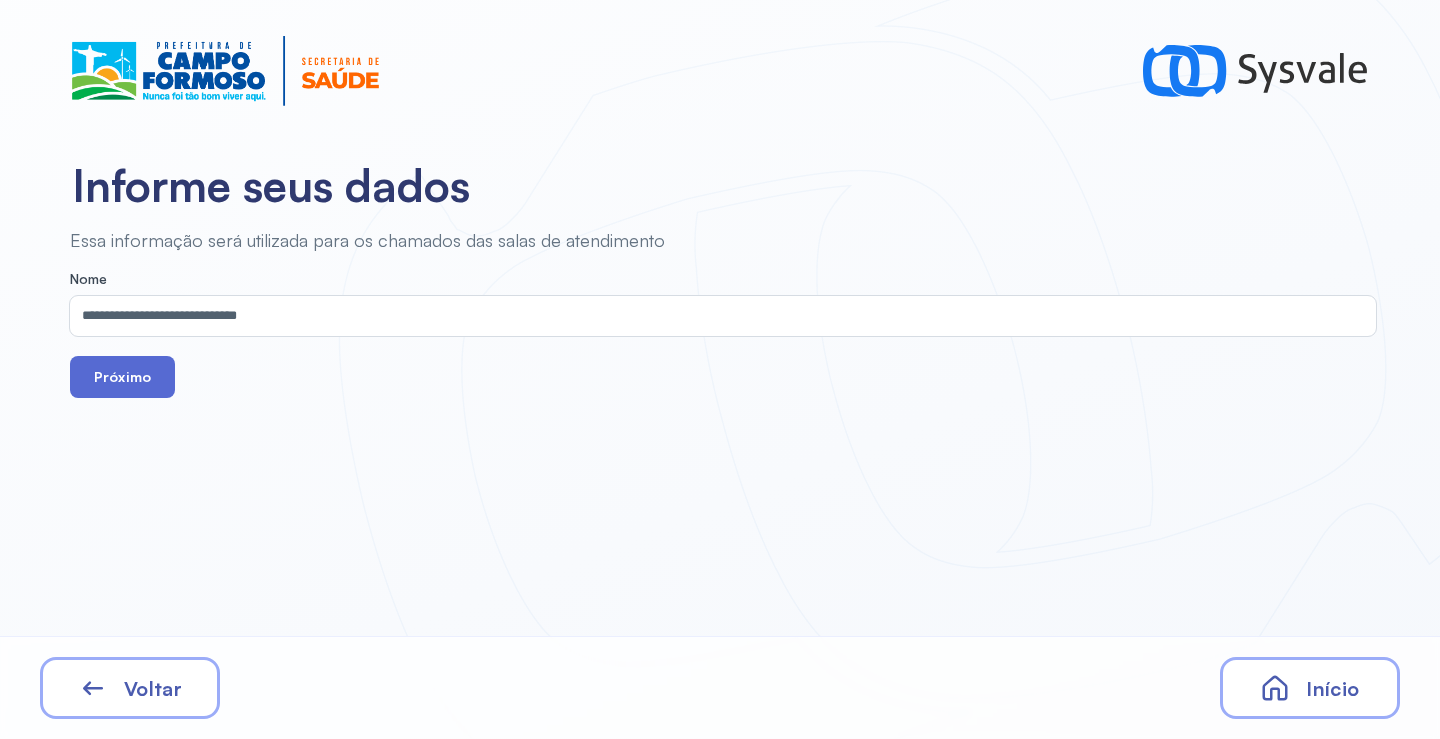 click on "Próximo" at bounding box center (122, 377) 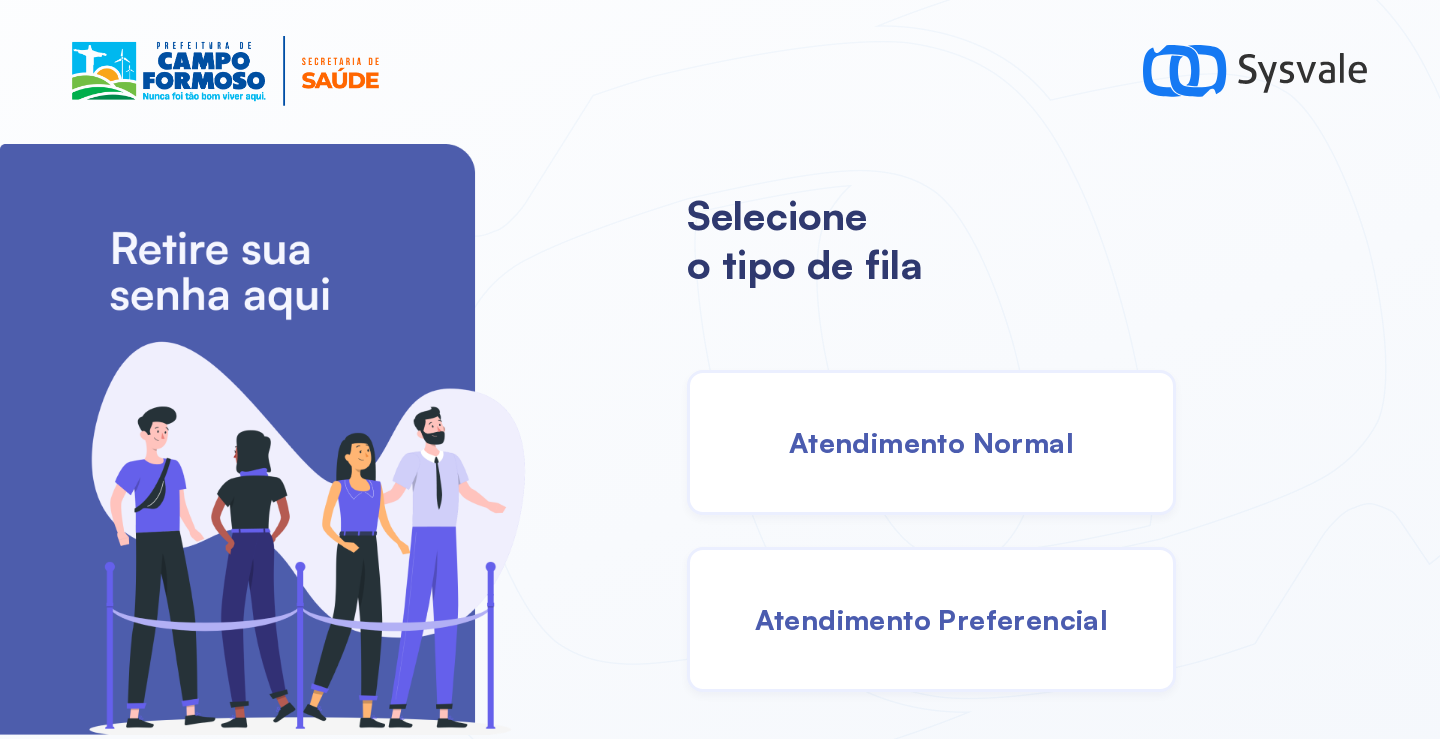 scroll, scrollTop: 0, scrollLeft: 0, axis: both 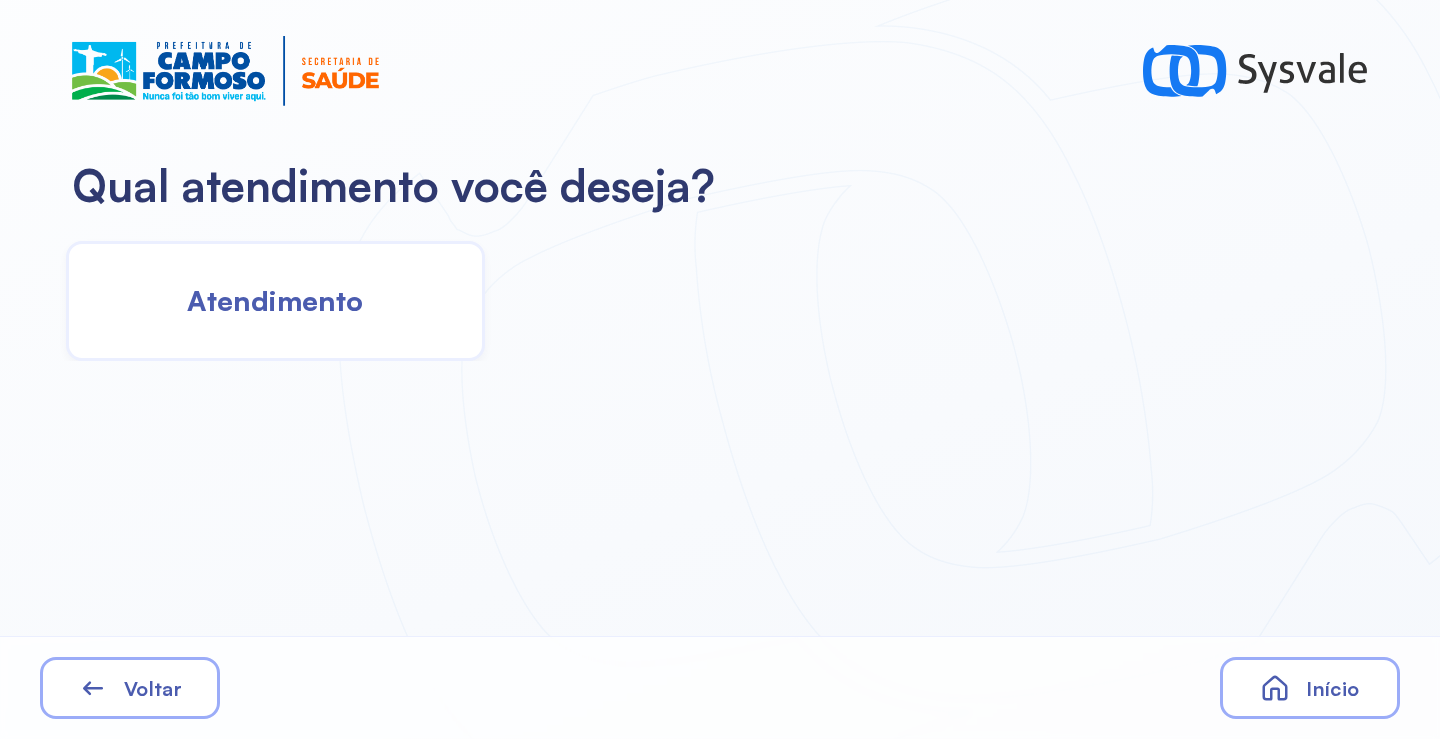 click on "Atendimento" at bounding box center (275, 300) 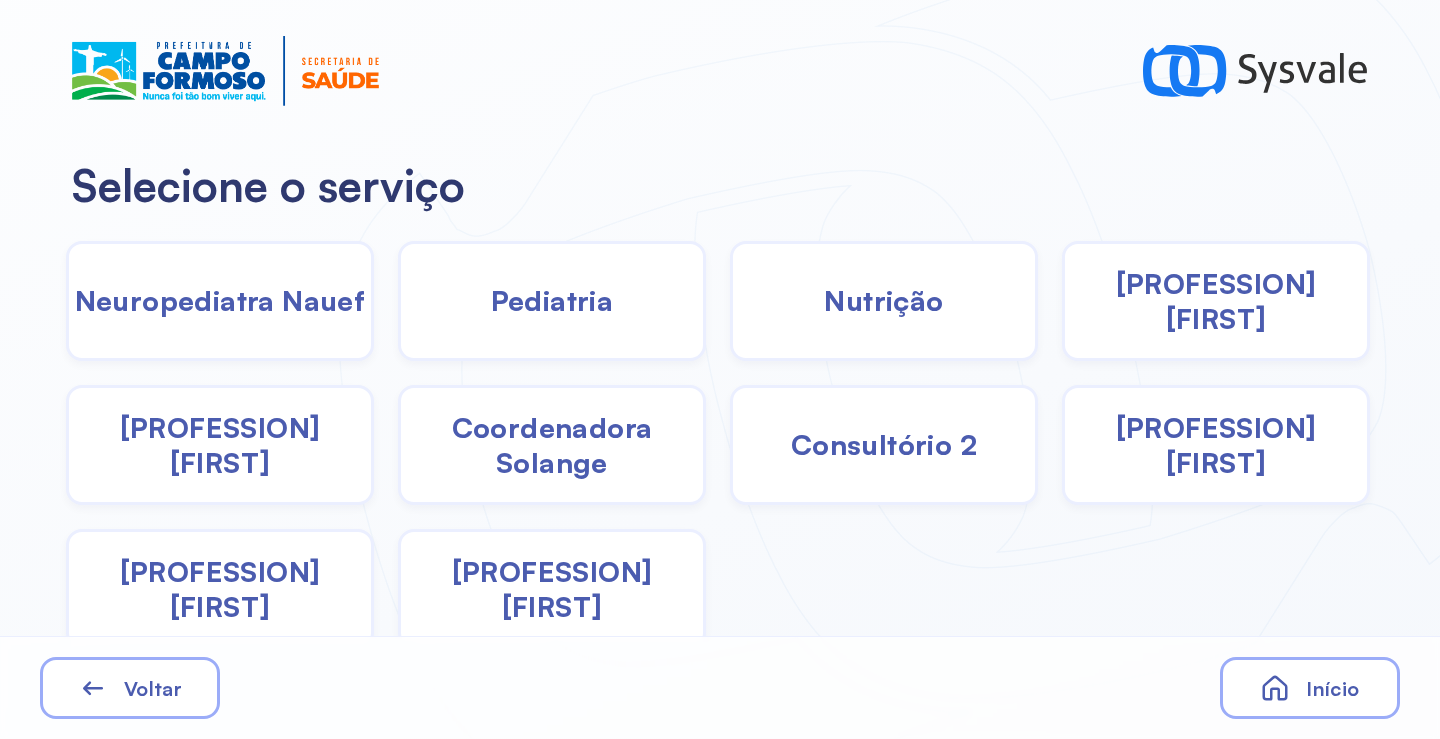 click on "Pediatria" at bounding box center (552, 300) 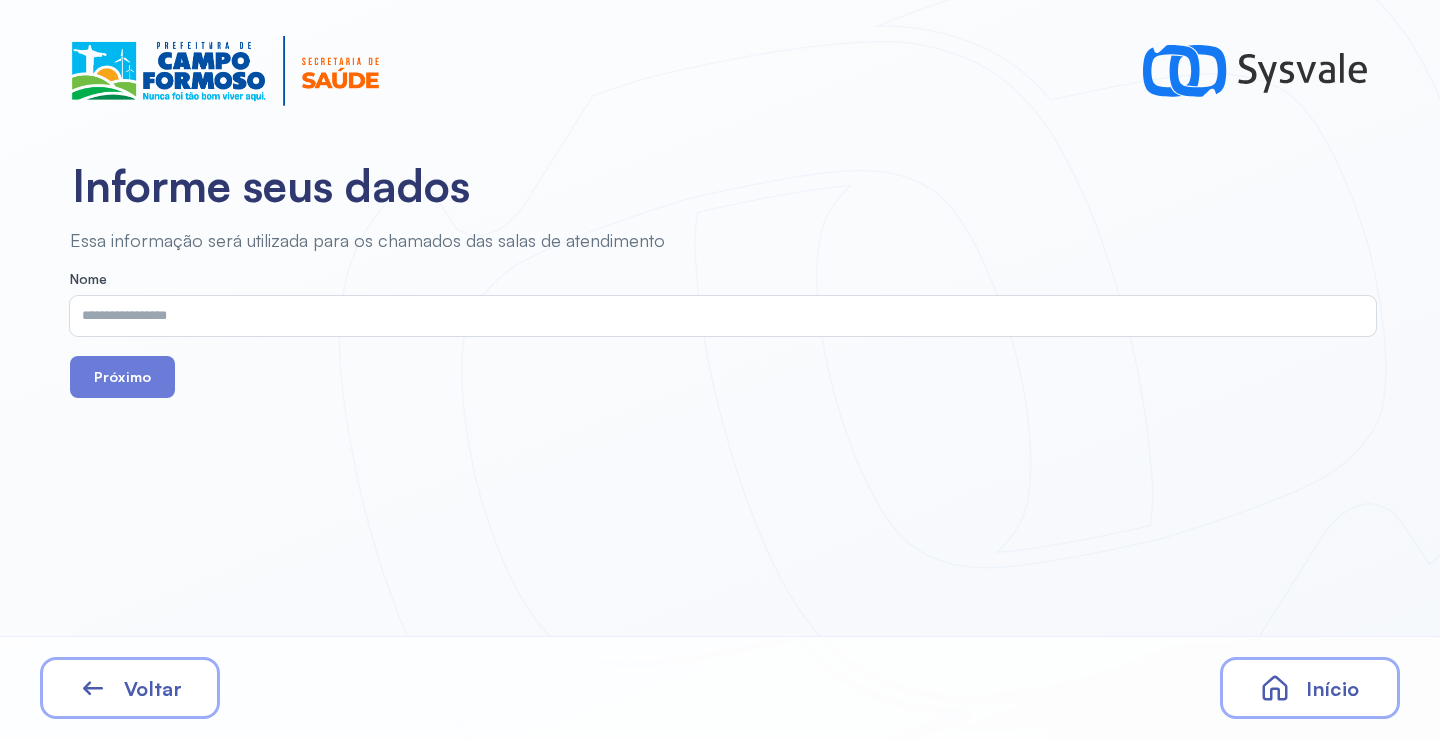 click at bounding box center [719, 316] 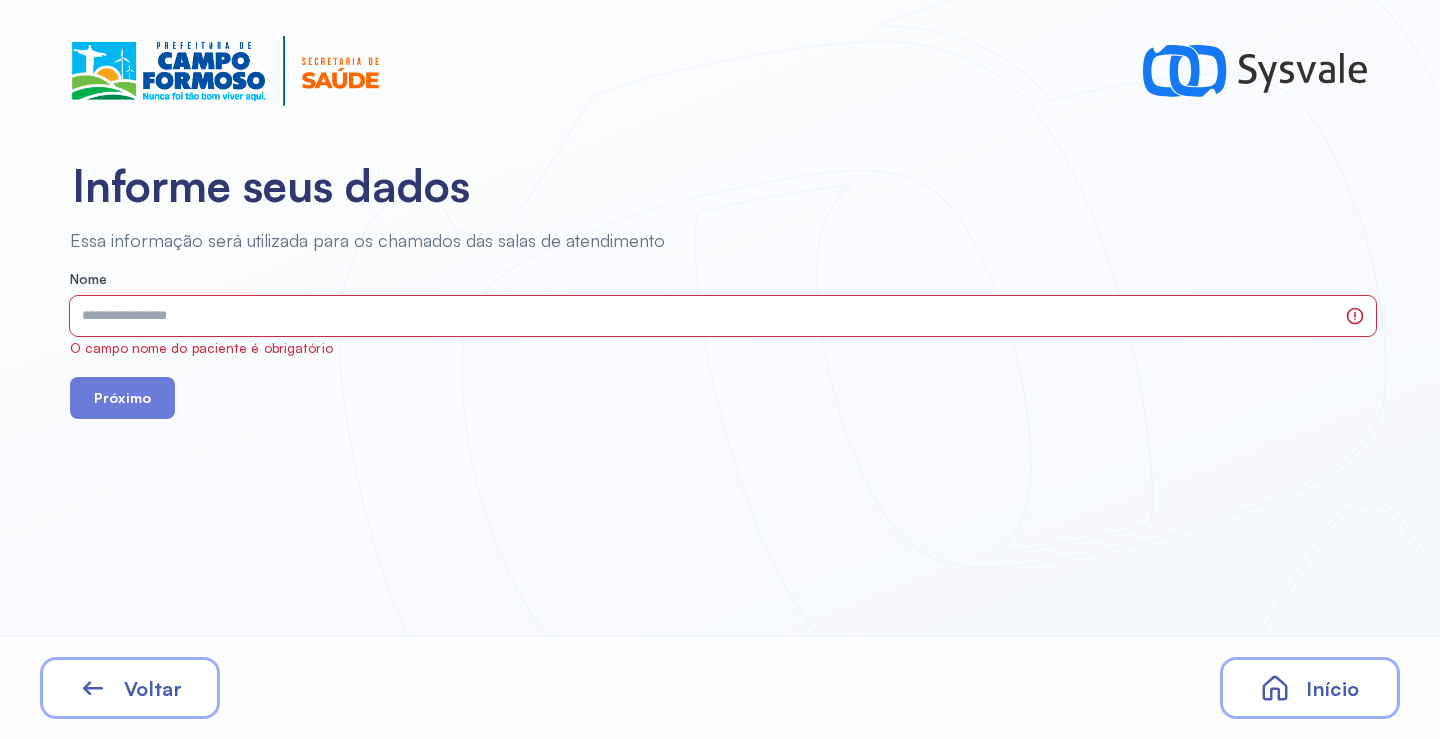 click on "Nome O campo nome do paciente é obrigatório" 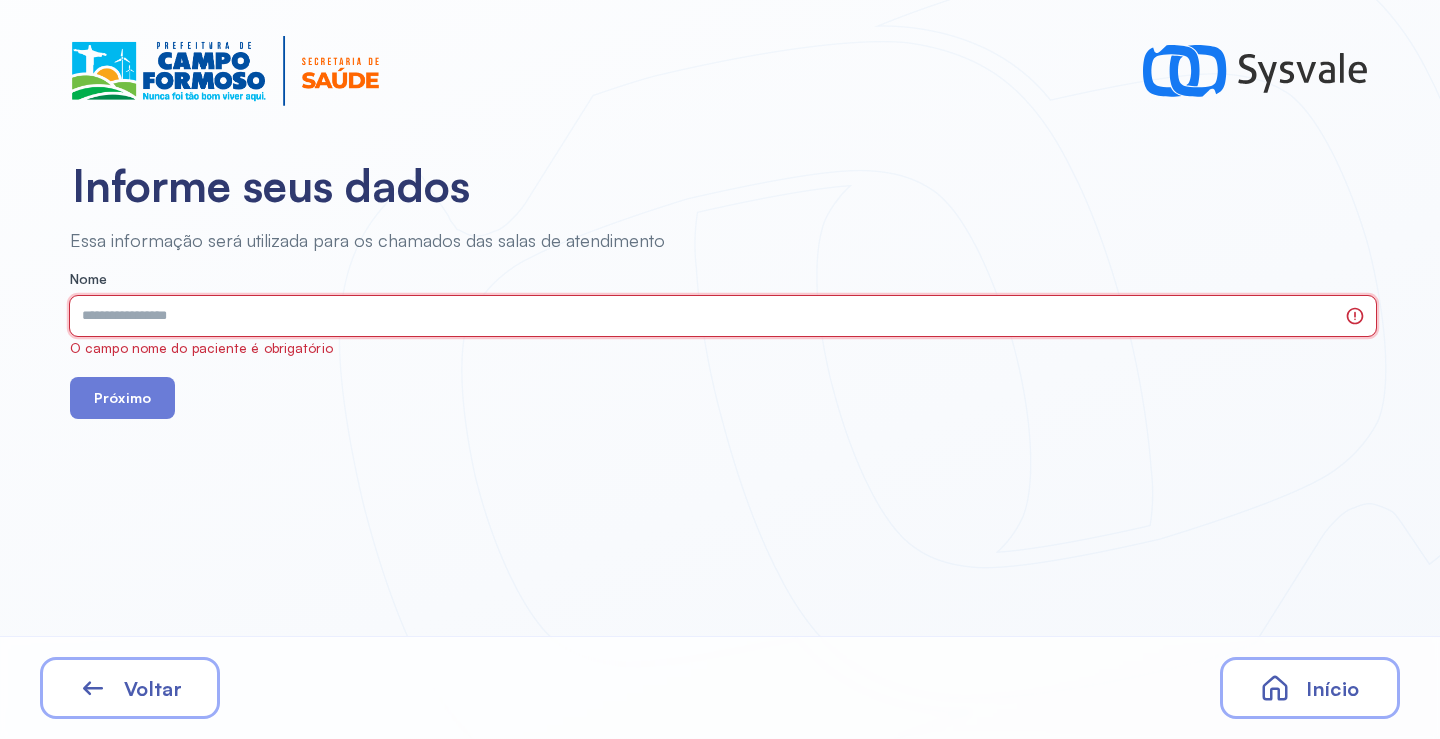 drag, startPoint x: 508, startPoint y: 295, endPoint x: 447, endPoint y: 314, distance: 63.89053 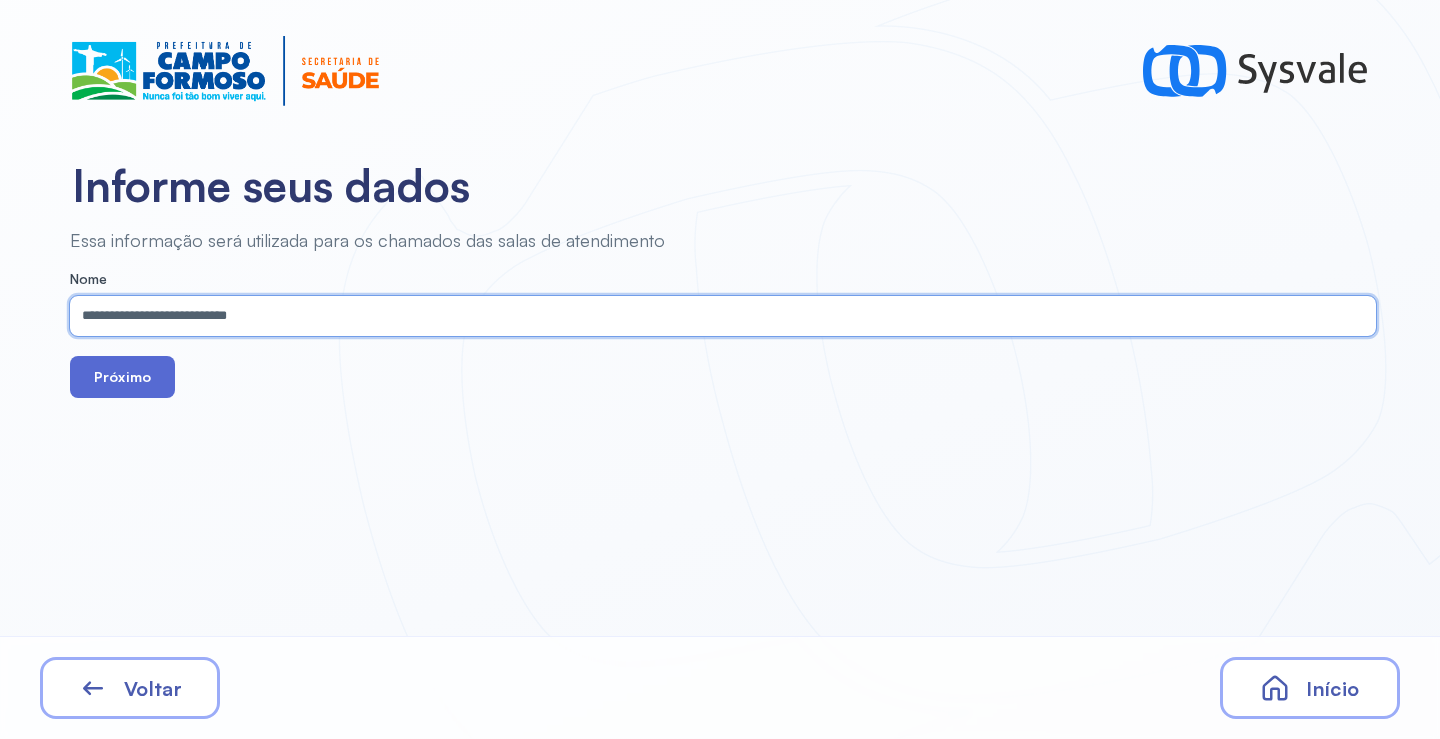 type on "**********" 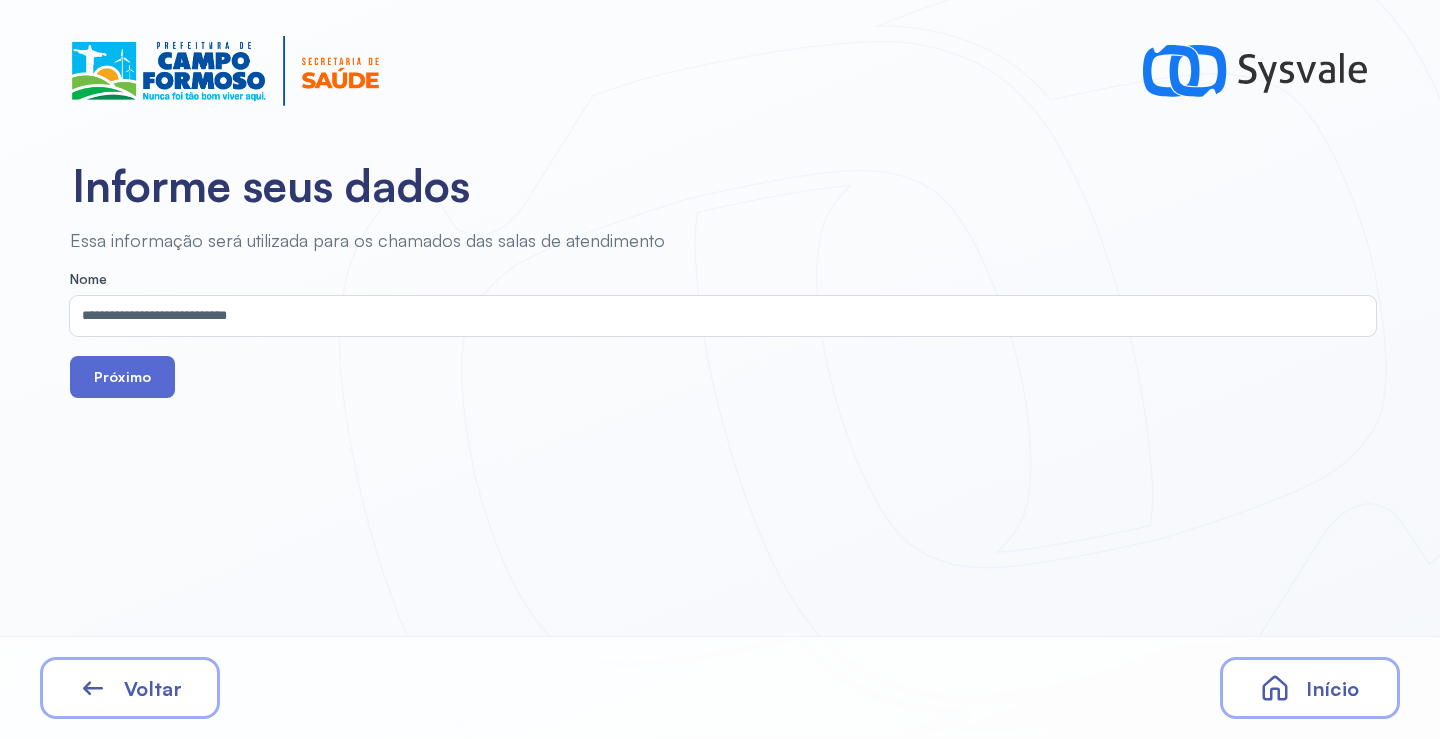 click on "Próximo" at bounding box center (122, 377) 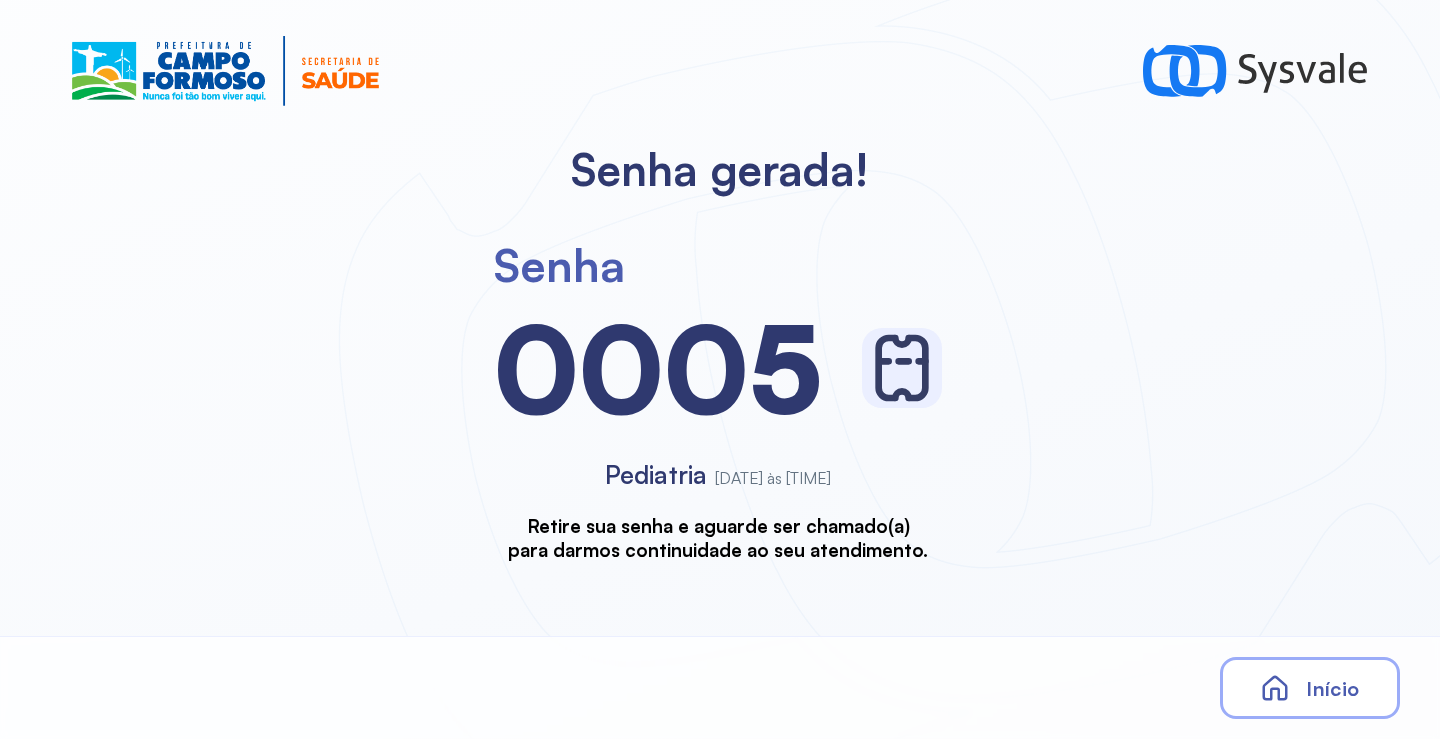 scroll, scrollTop: 0, scrollLeft: 0, axis: both 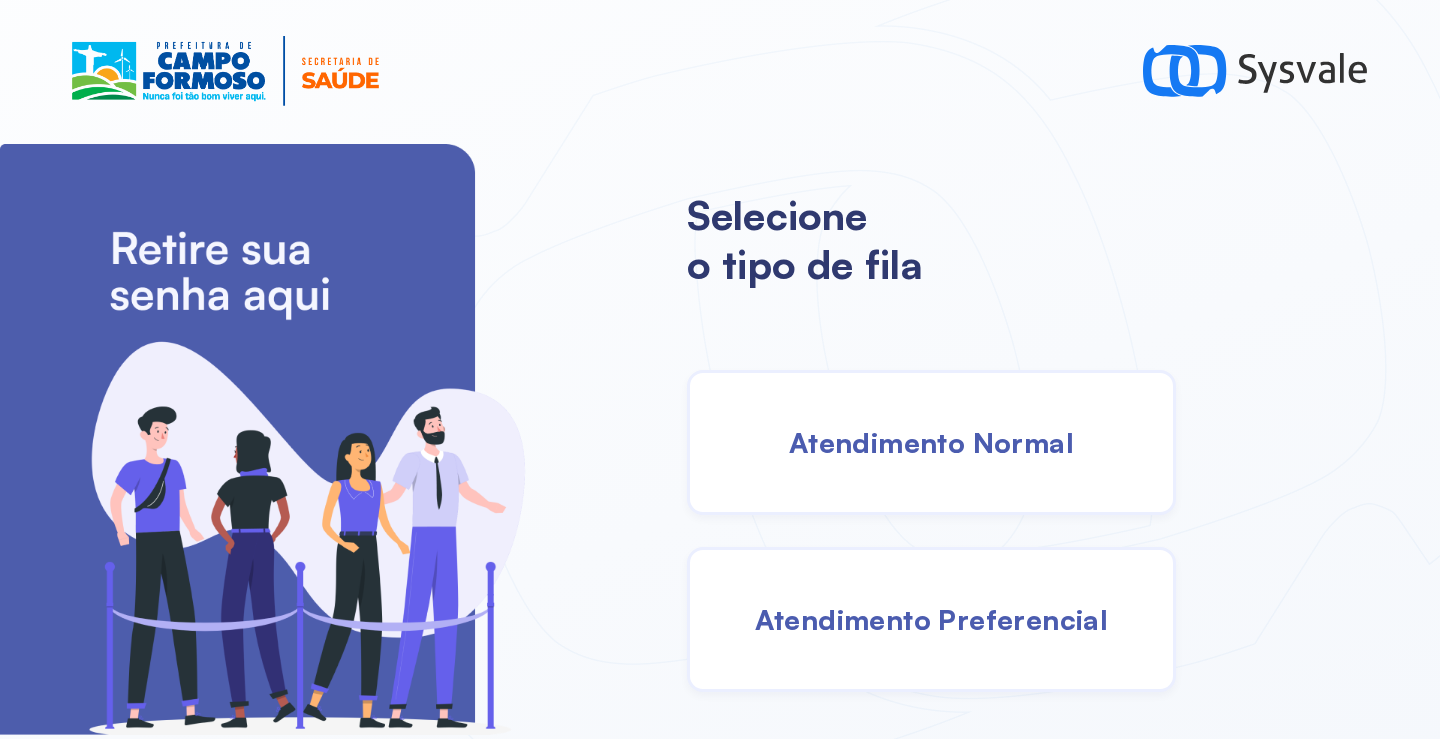 click on "Atendimento Normal" at bounding box center [931, 442] 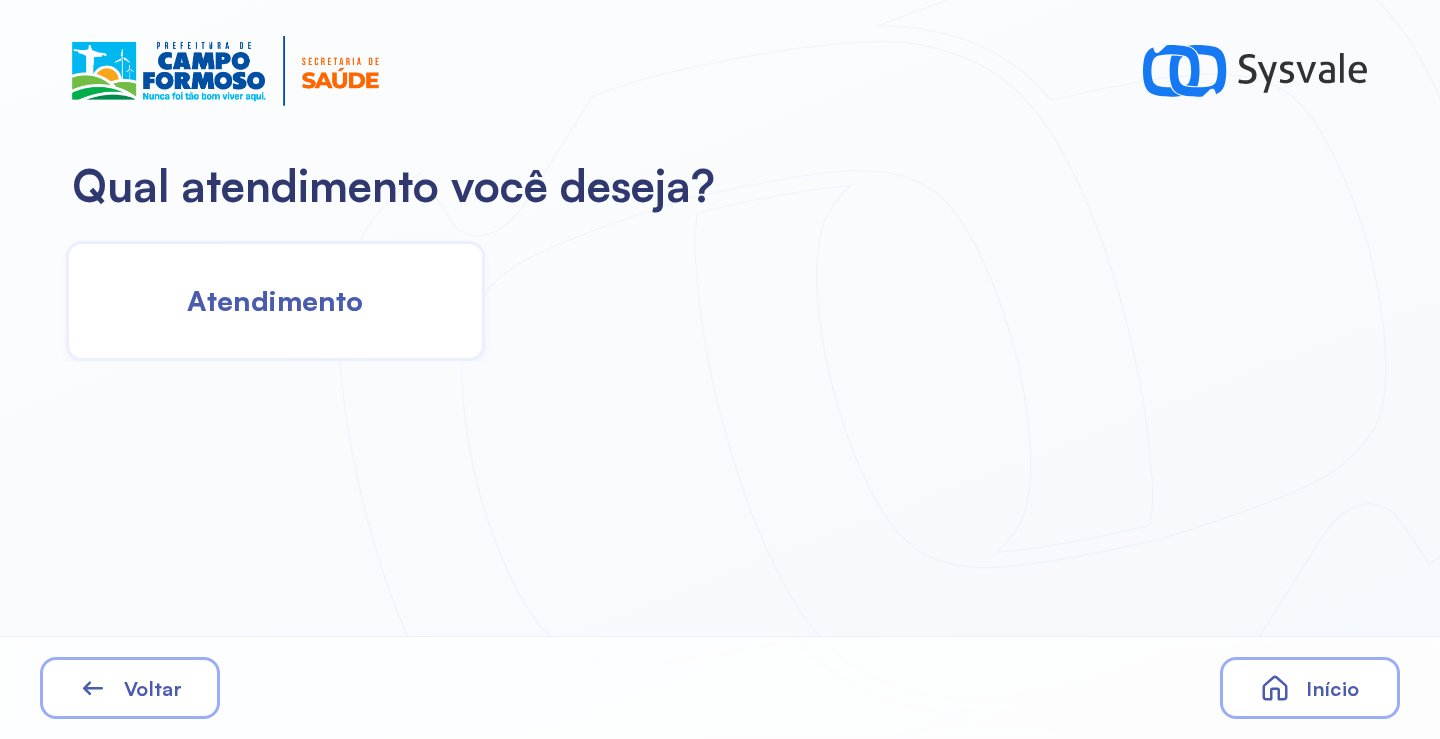 click on "Atendimento" 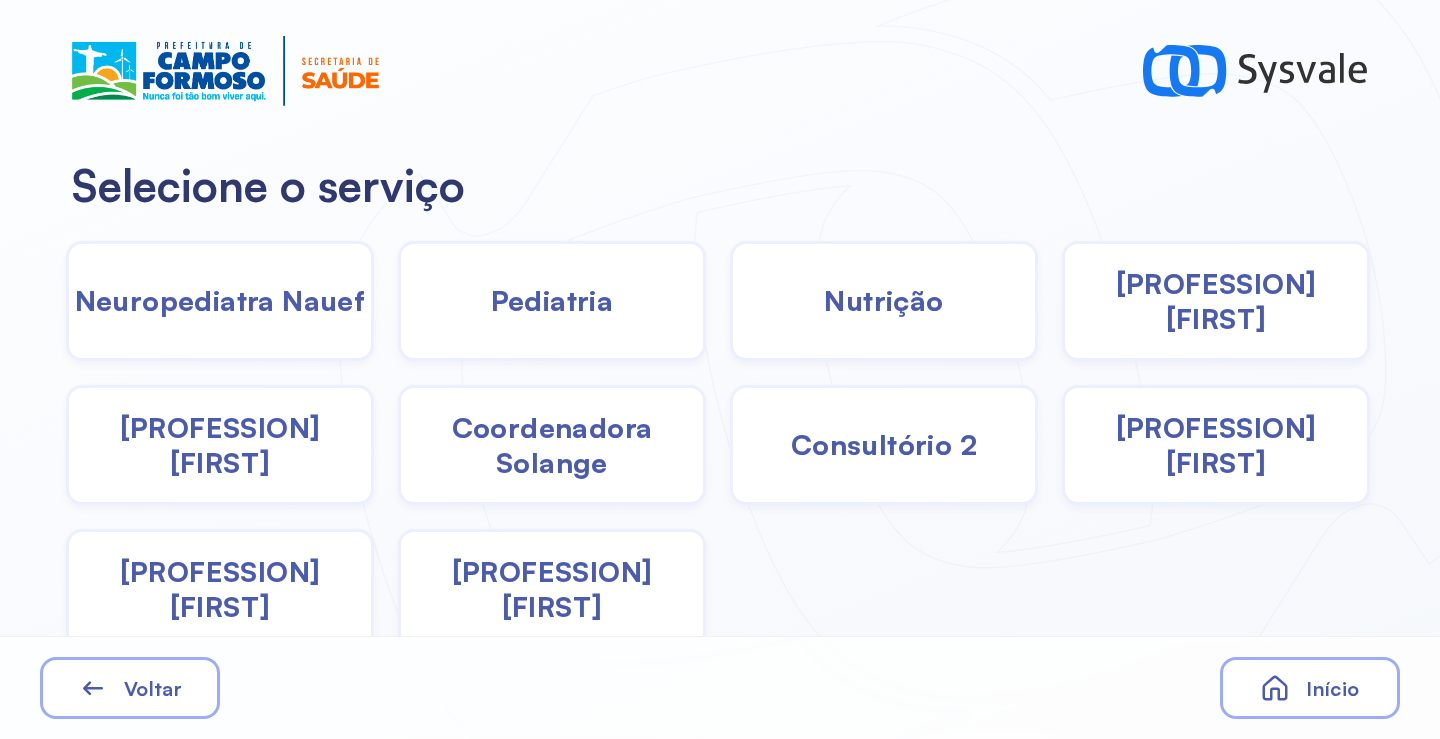 click on "Pediatria" at bounding box center (552, 300) 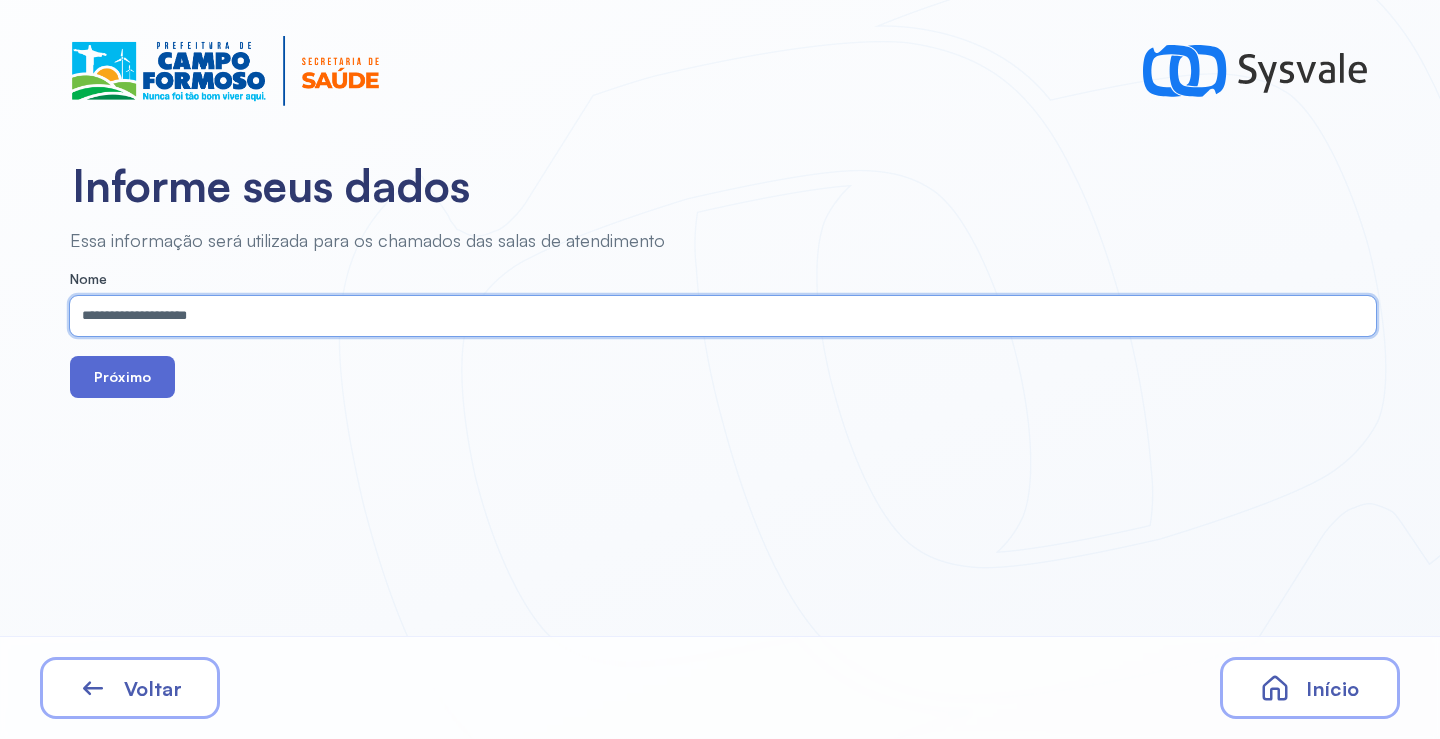 type on "**********" 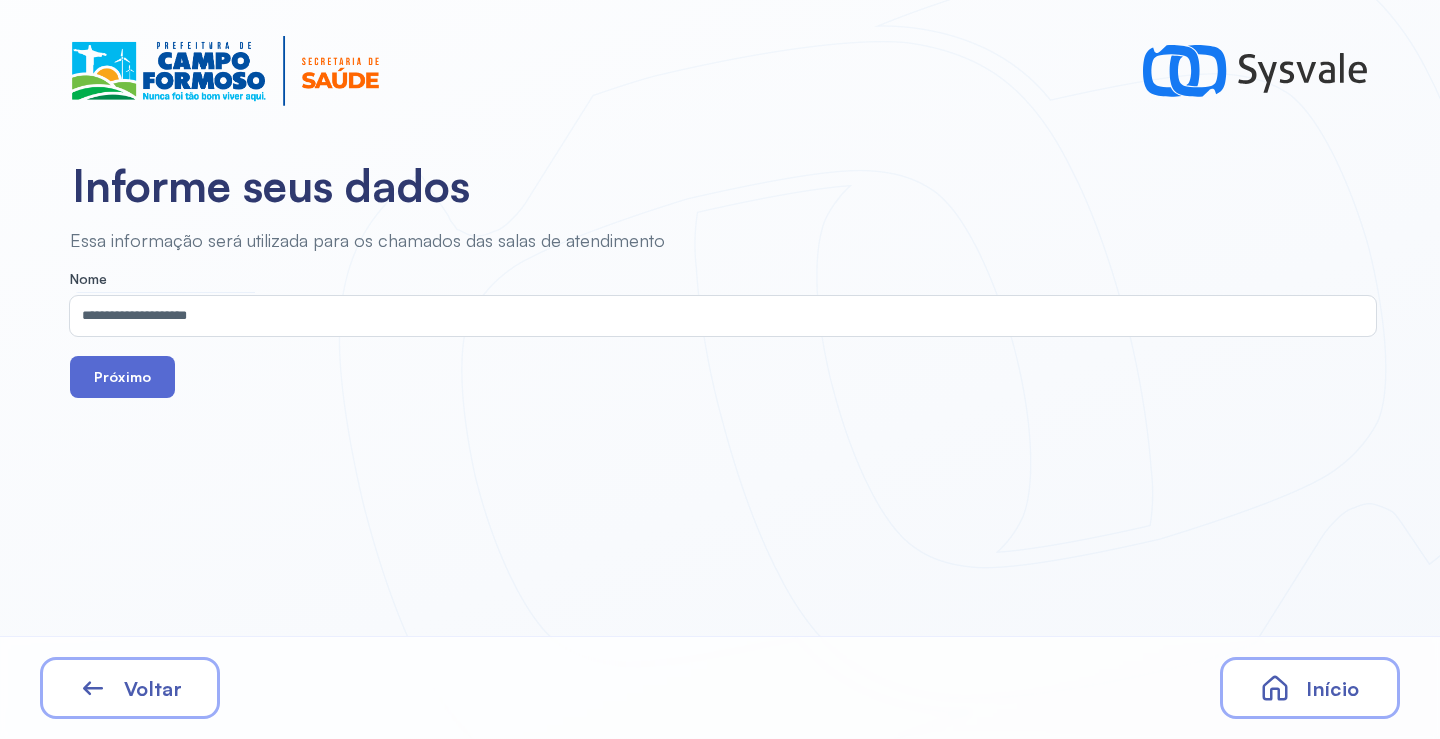 click on "Próximo" at bounding box center (122, 377) 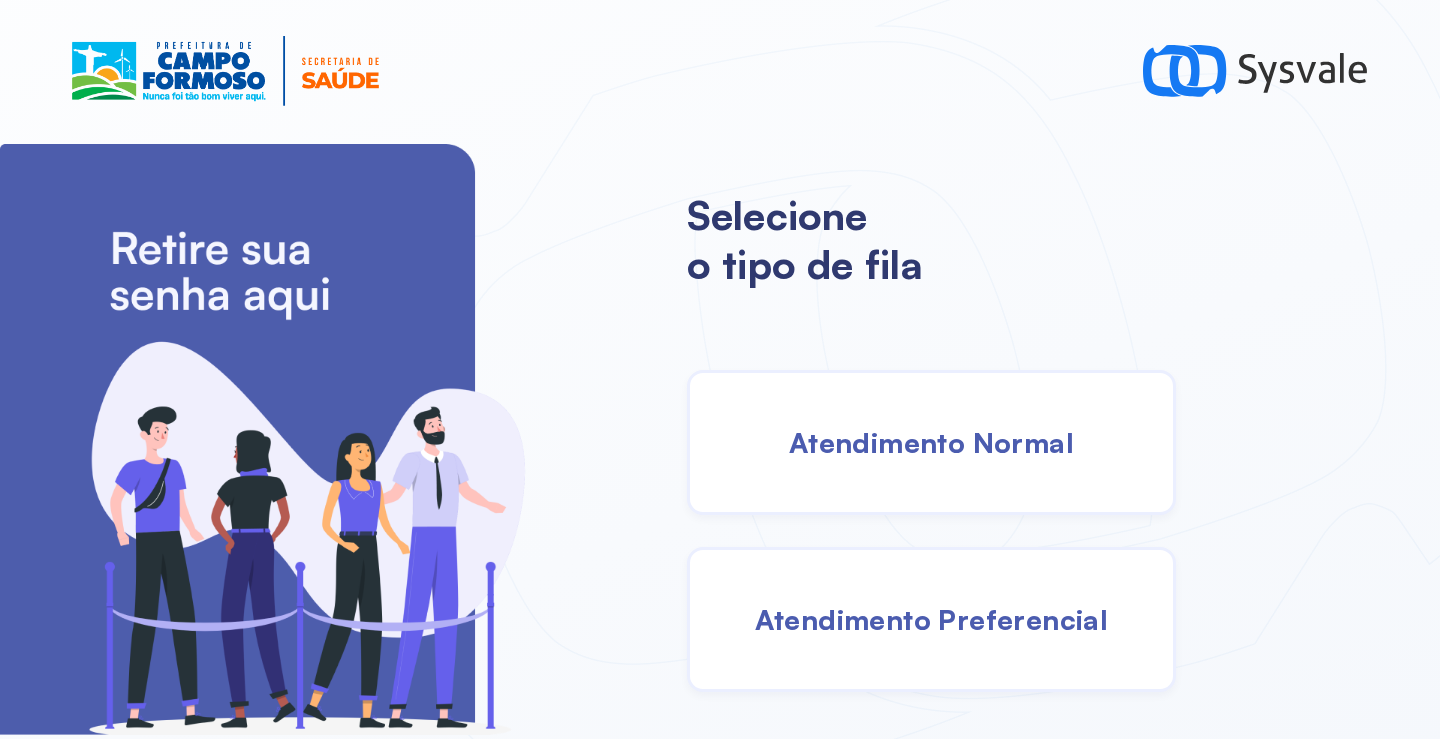 scroll, scrollTop: 0, scrollLeft: 0, axis: both 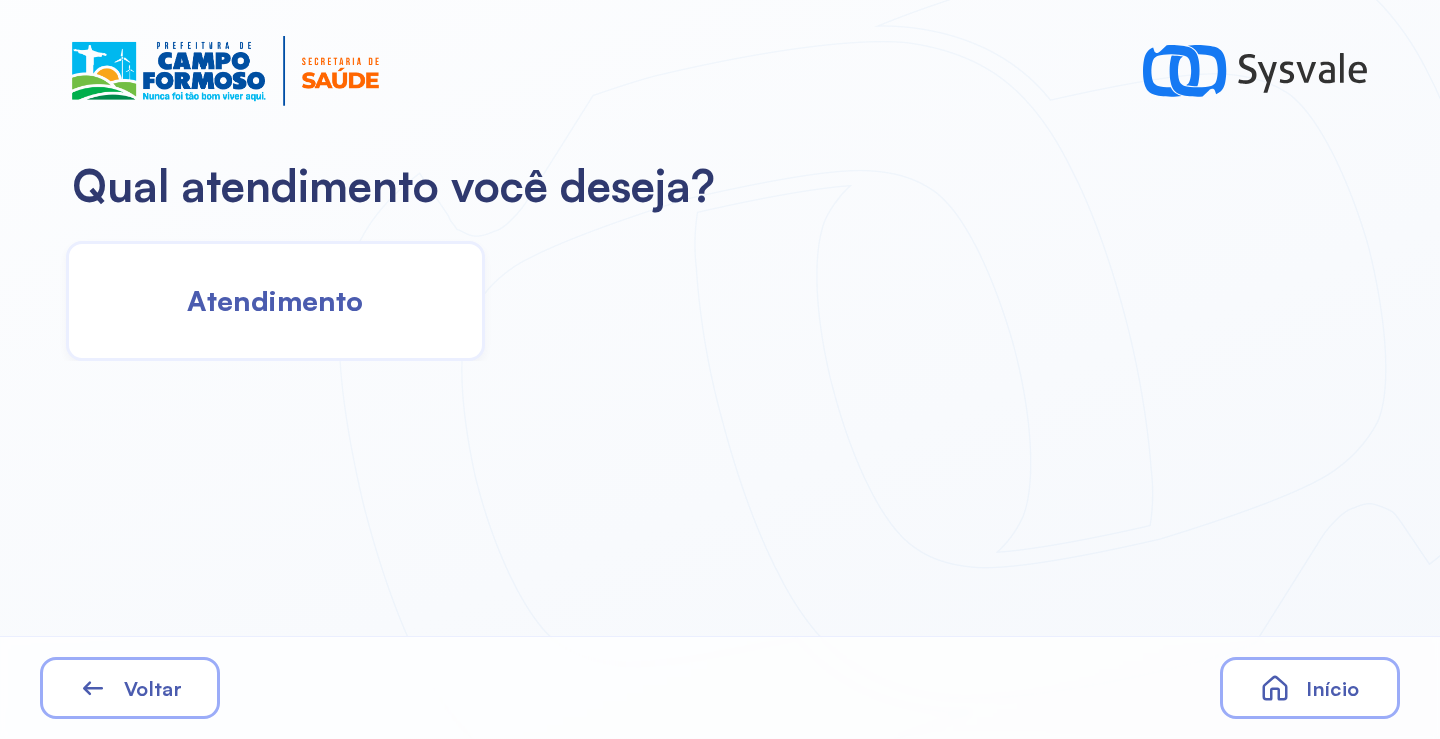 click on "Atendimento" at bounding box center [275, 300] 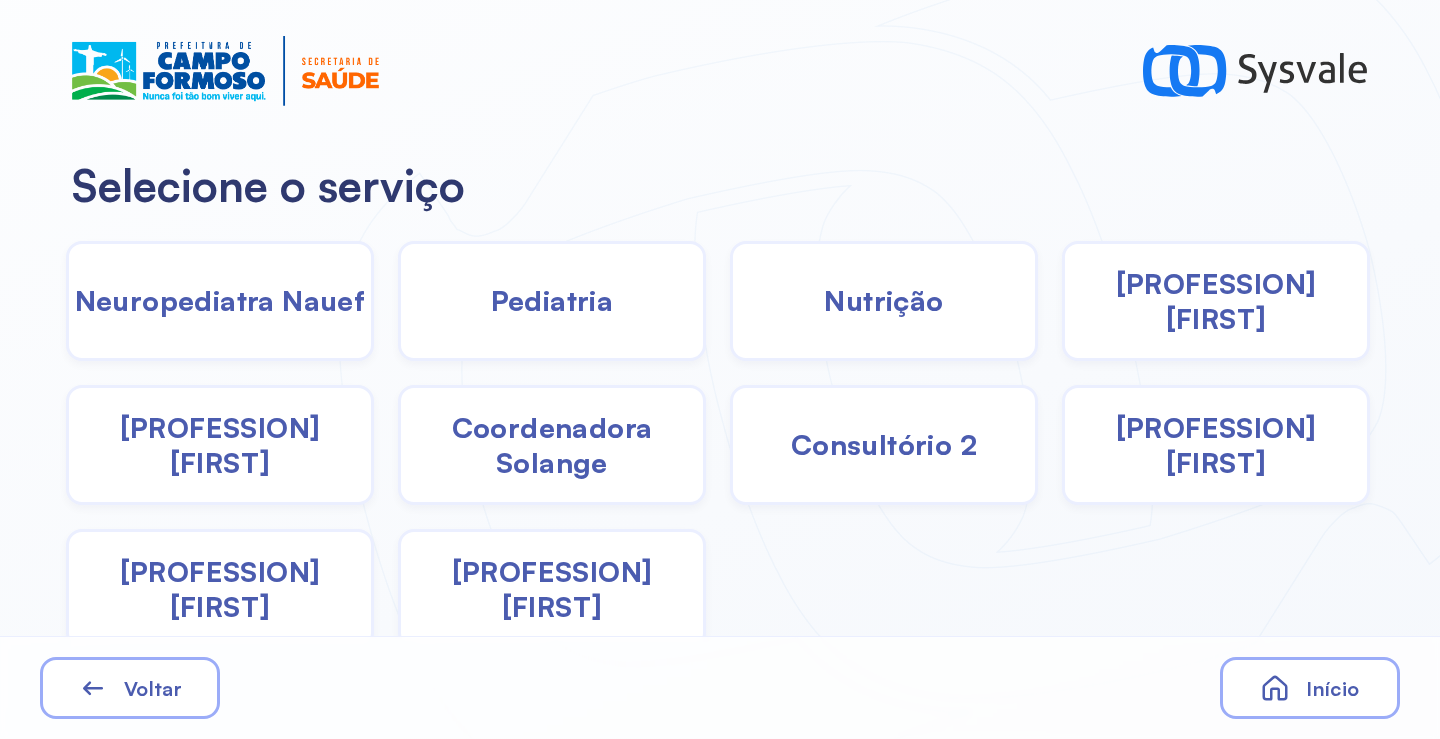 click on "Pediatria" at bounding box center [552, 300] 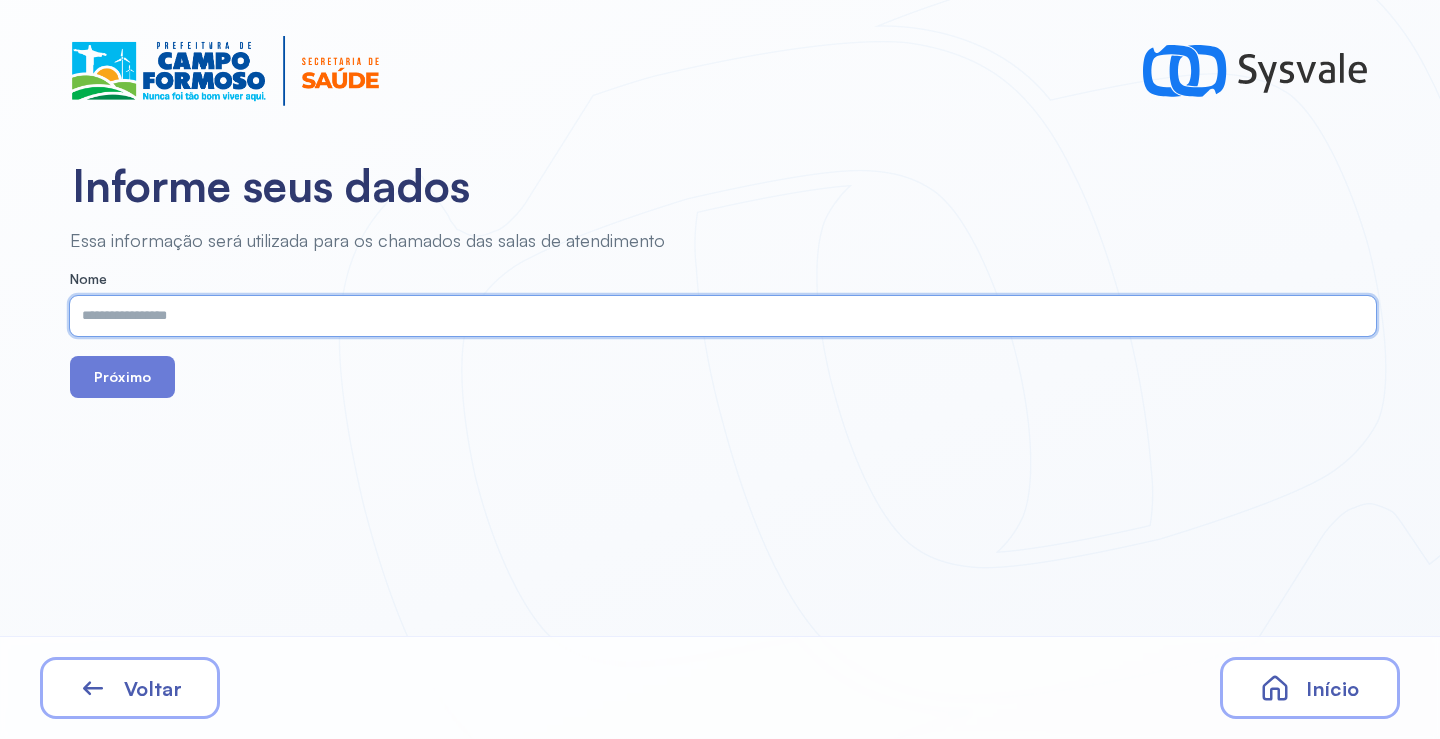paste on "**********" 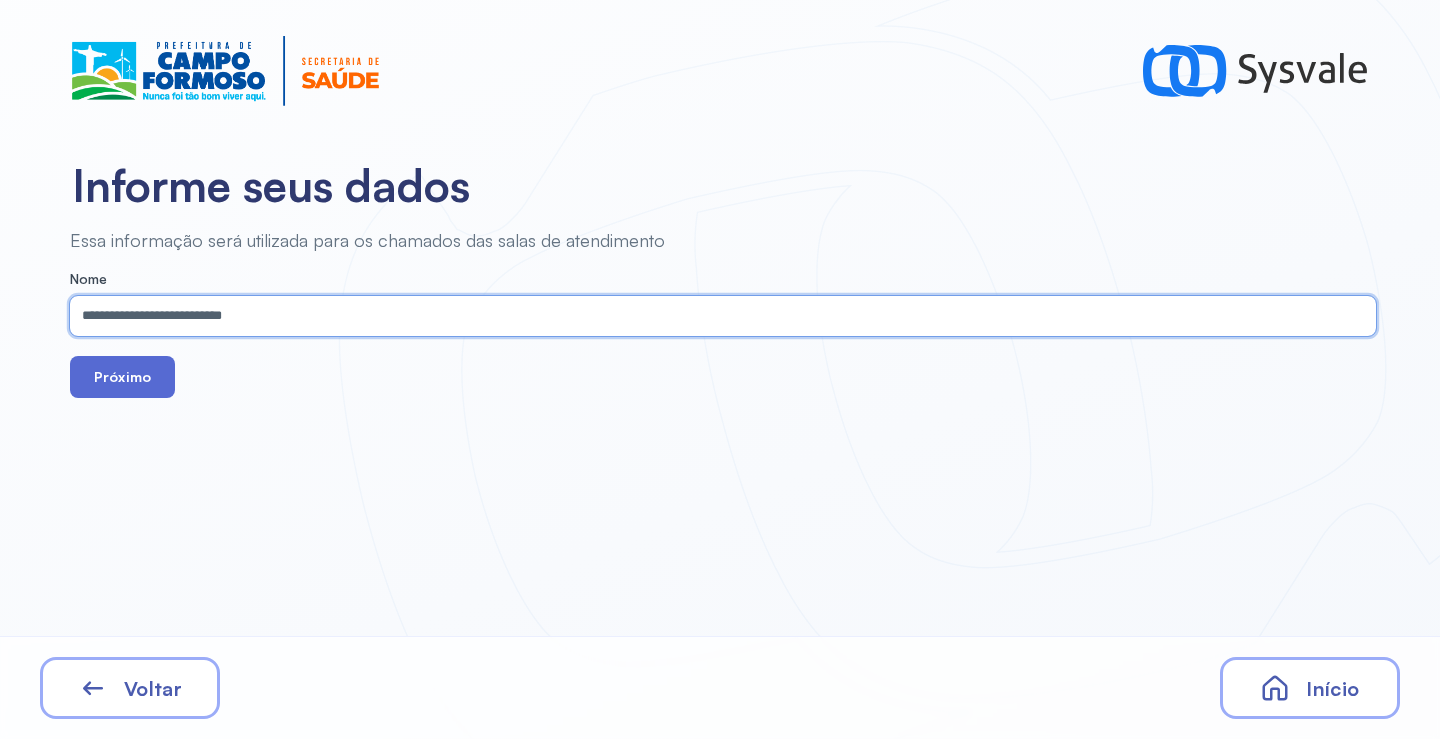 type on "**********" 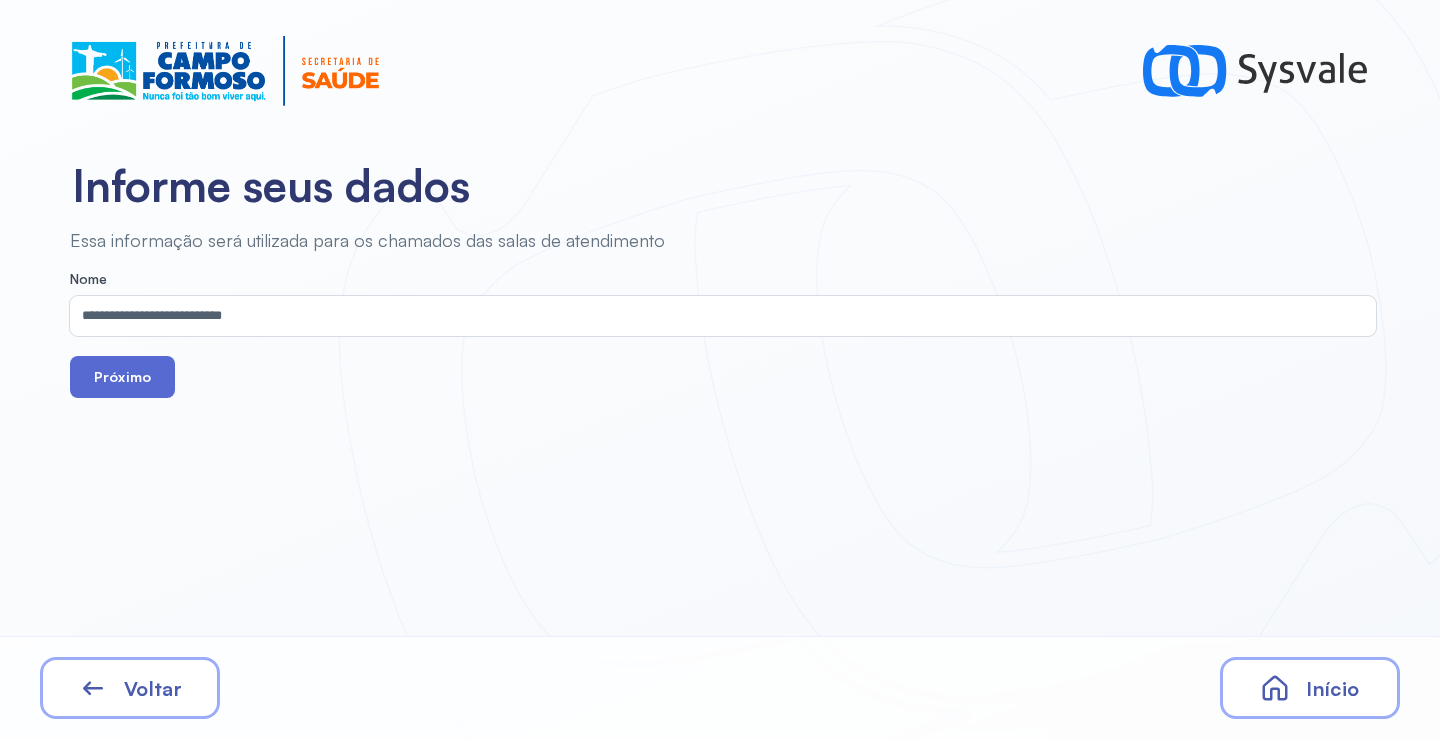 click on "Próximo" at bounding box center (122, 377) 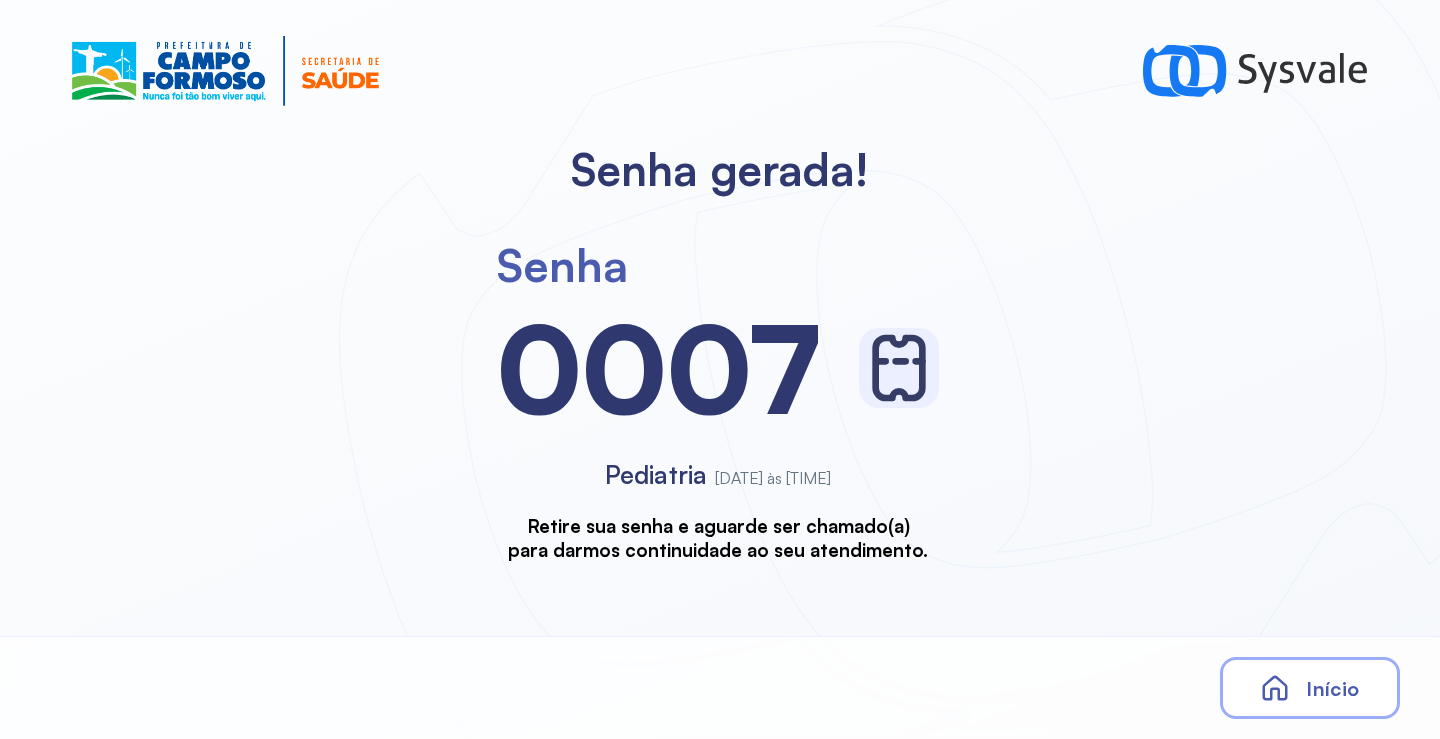 scroll, scrollTop: 0, scrollLeft: 0, axis: both 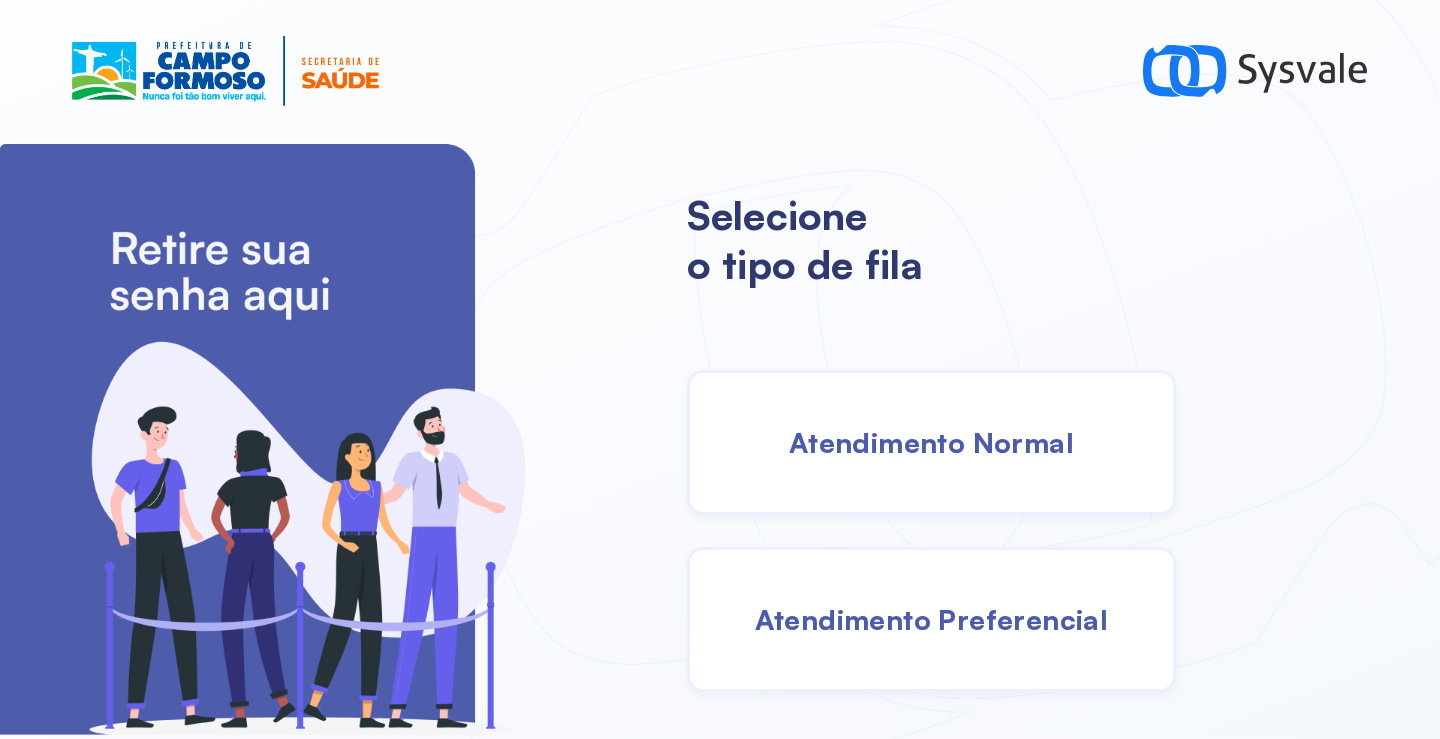 click on "Atendimento Normal" at bounding box center (931, 442) 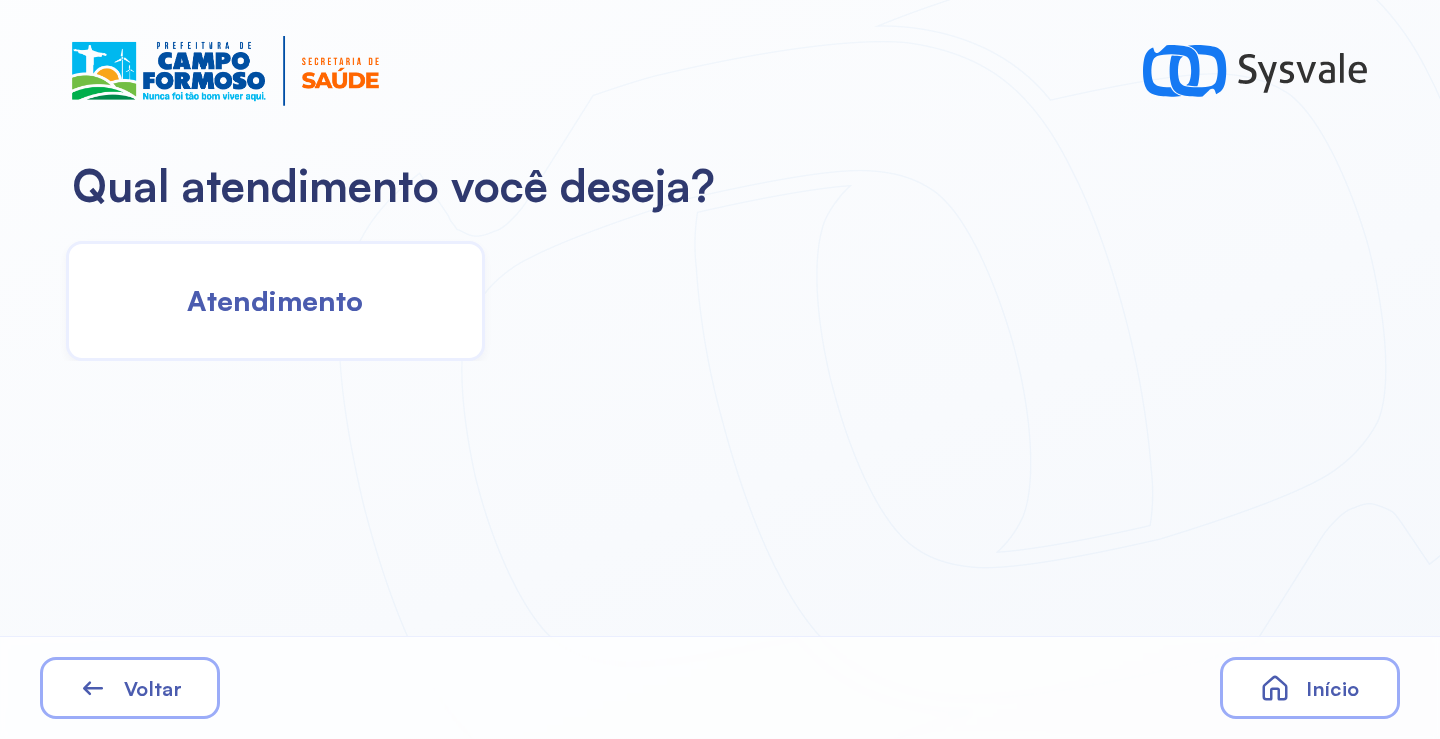 click on "Atendimento" at bounding box center [275, 300] 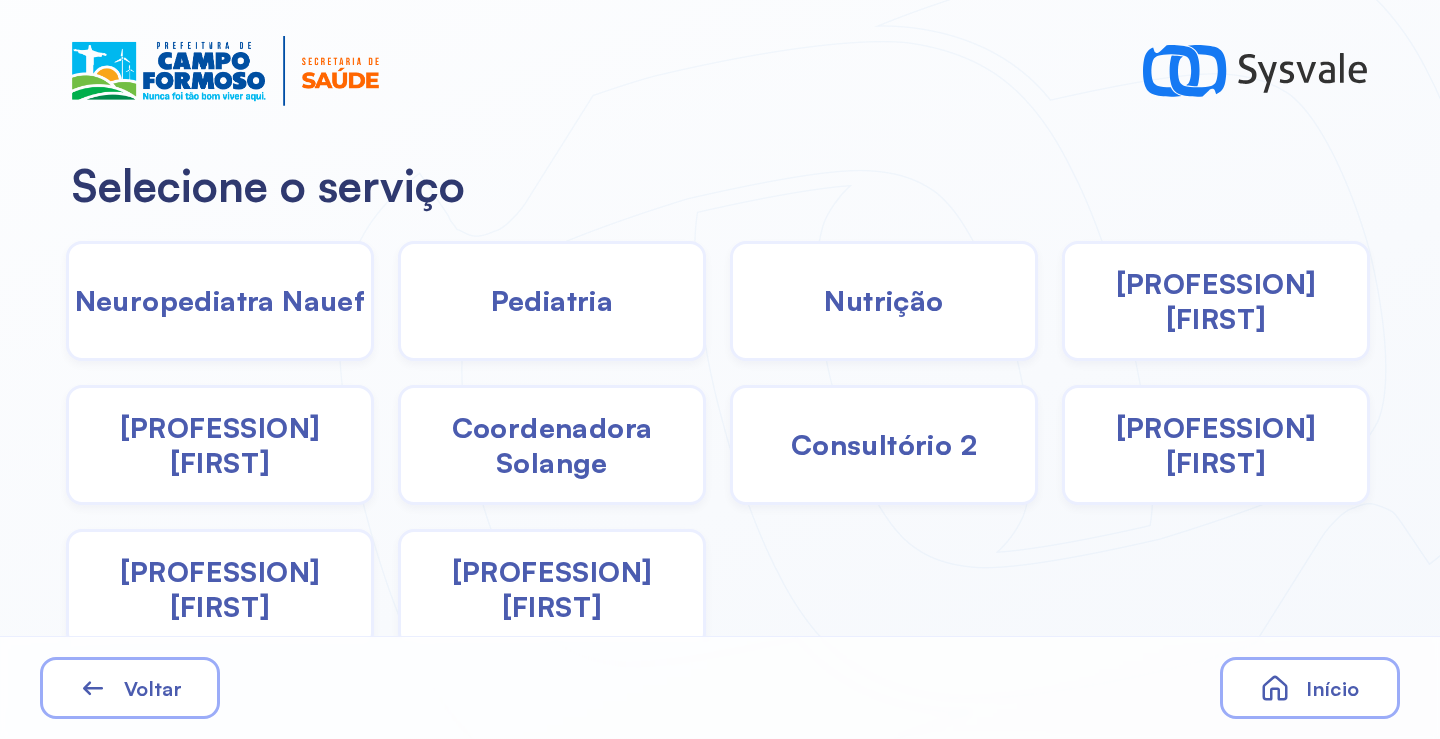 click on "Psicologa [FIRST]" at bounding box center [1216, 301] 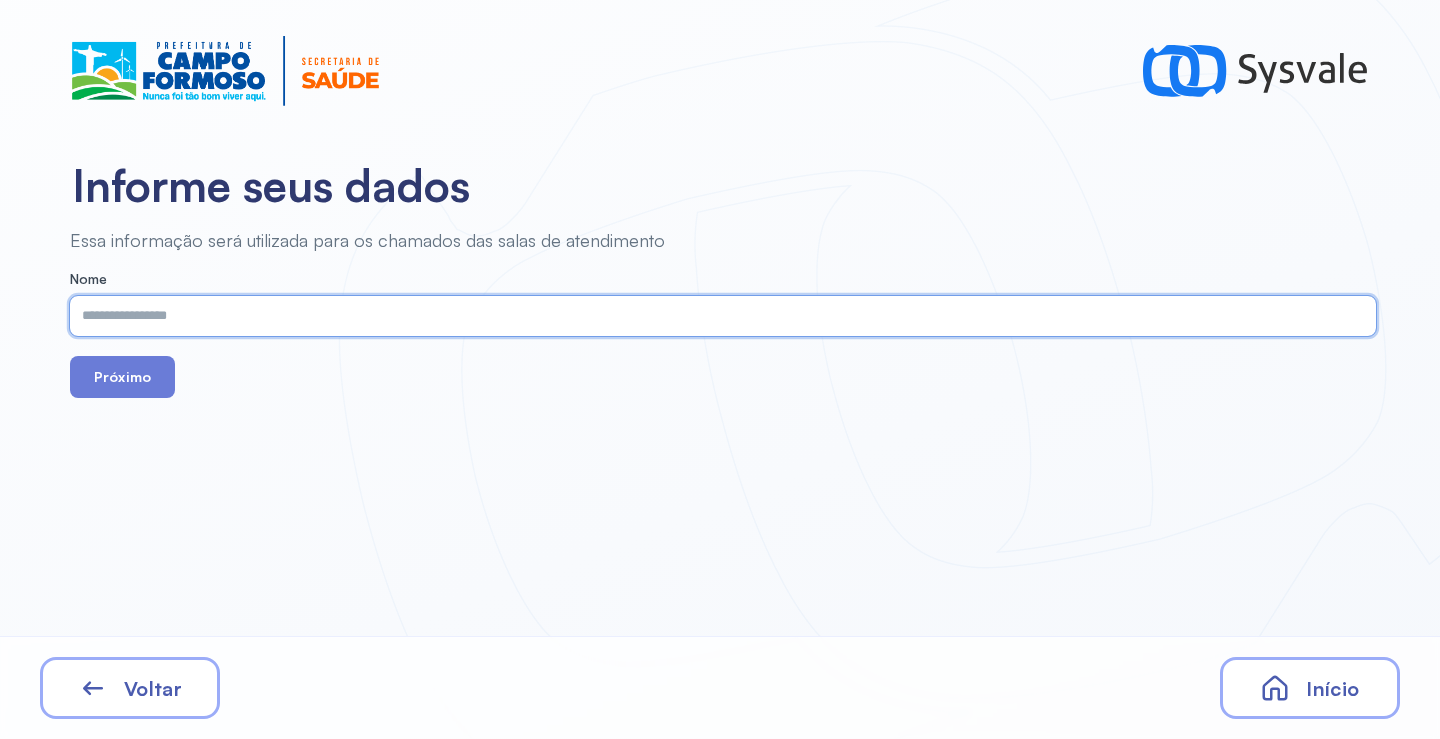 paste on "**********" 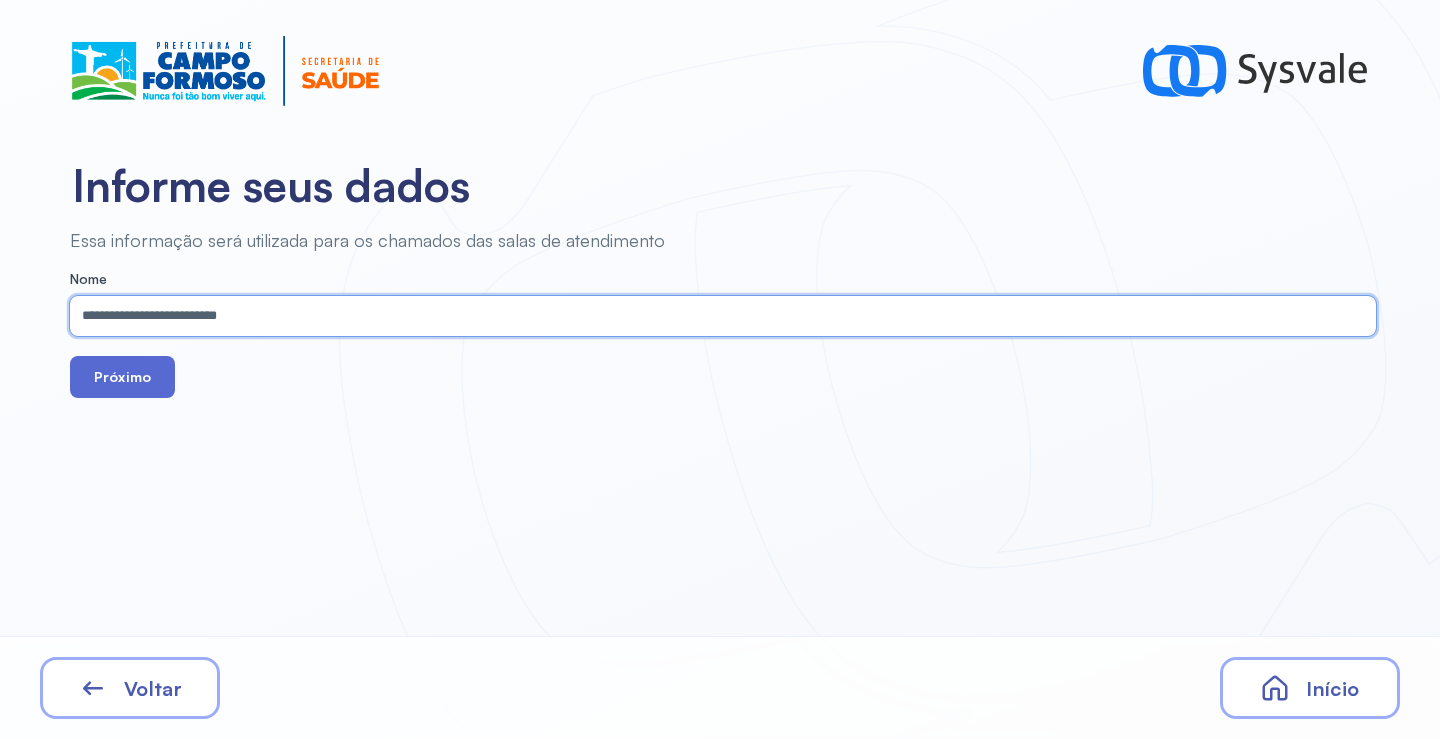 type on "**********" 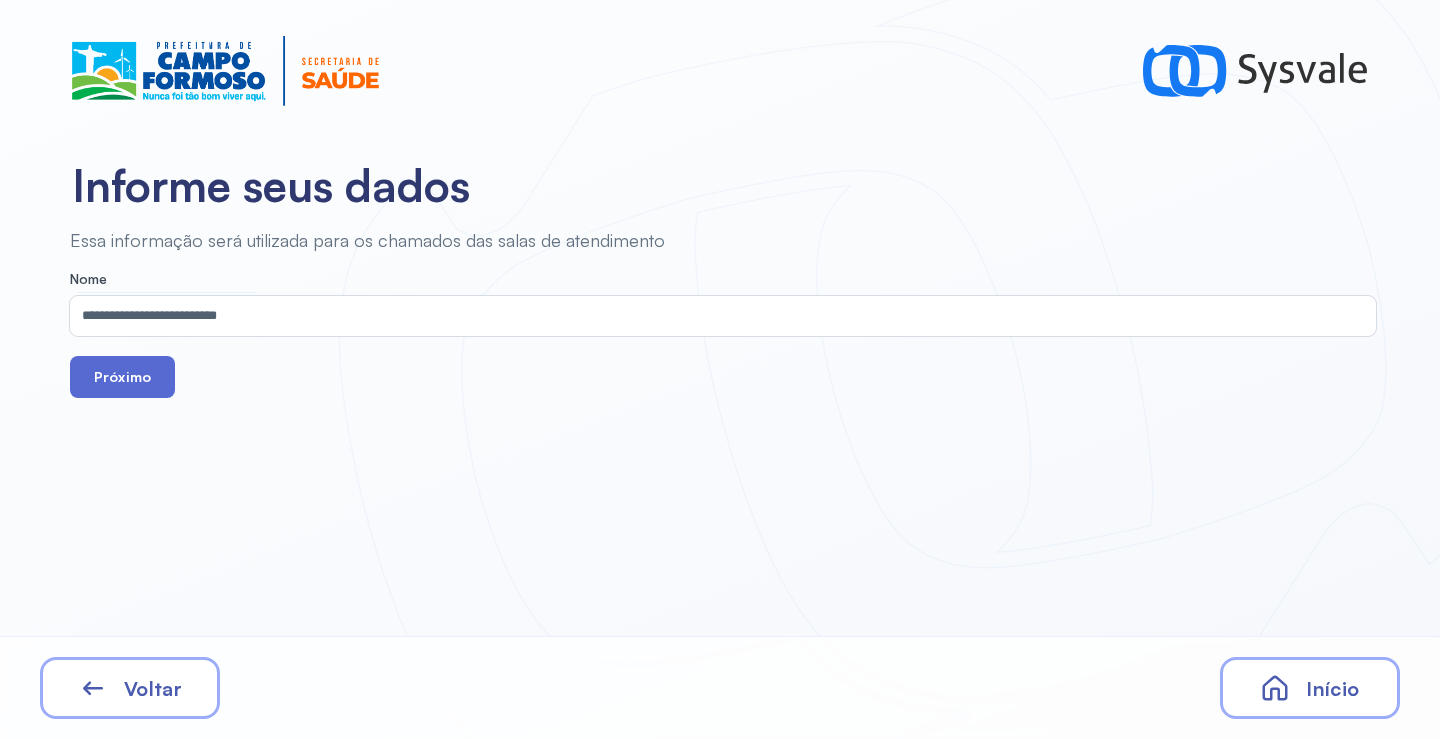 click on "Próximo" at bounding box center (122, 377) 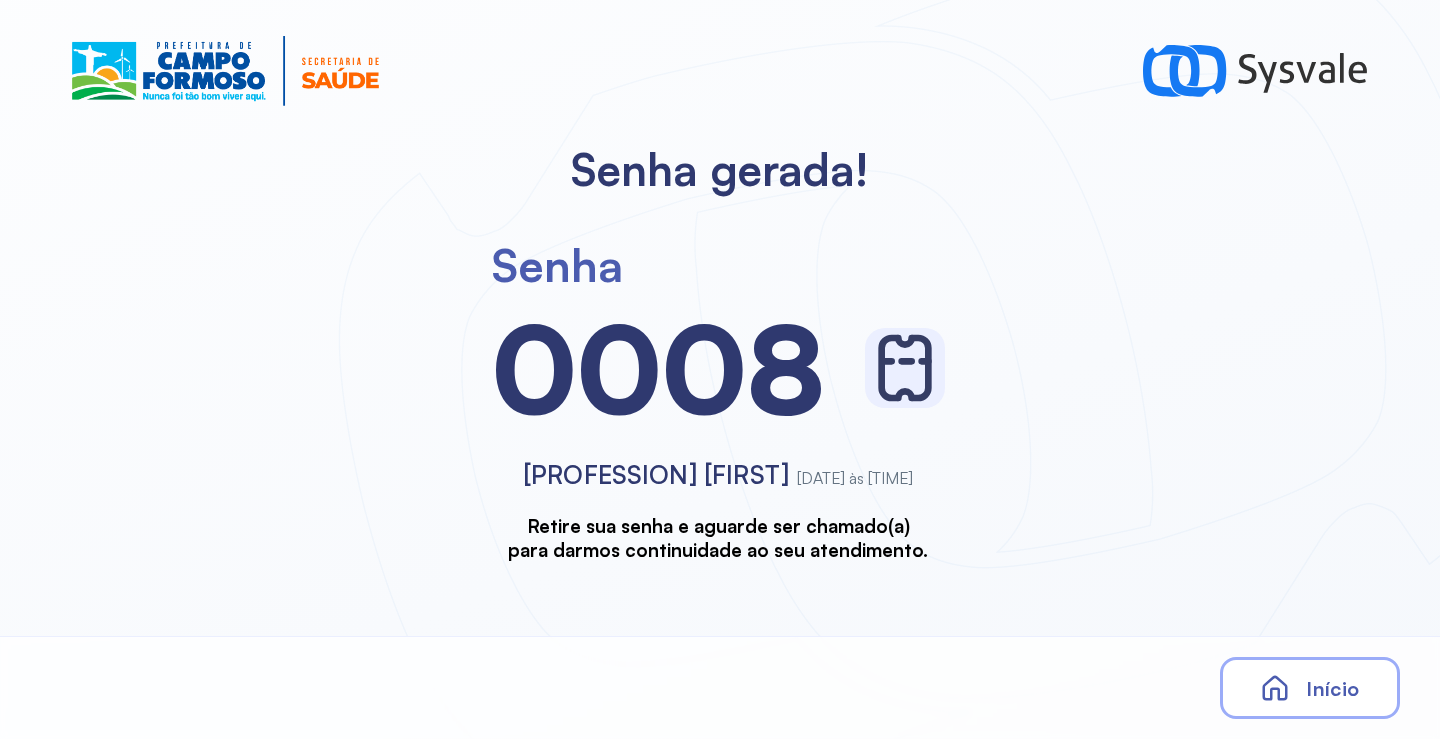 scroll, scrollTop: 0, scrollLeft: 0, axis: both 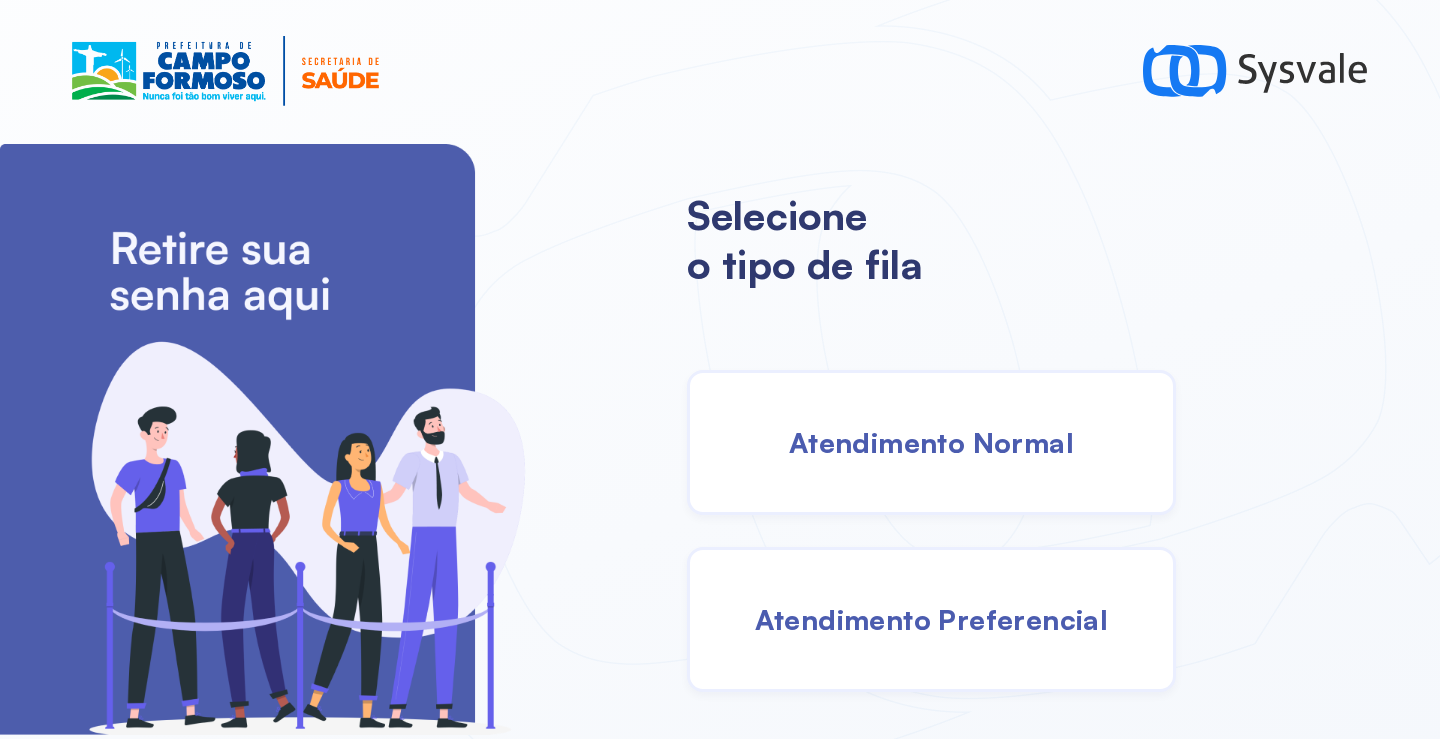 click on "Atendimento Normal" at bounding box center [931, 442] 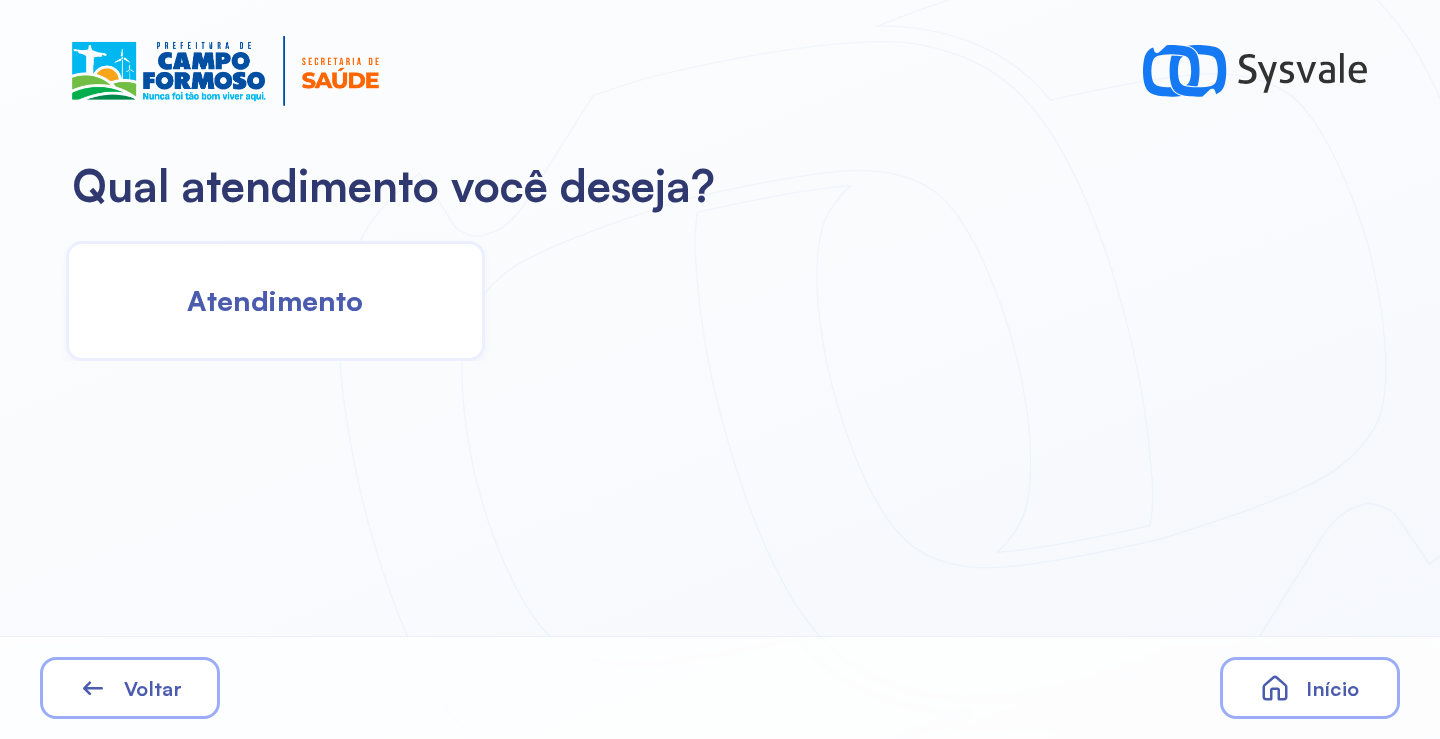 click on "Atendimento" 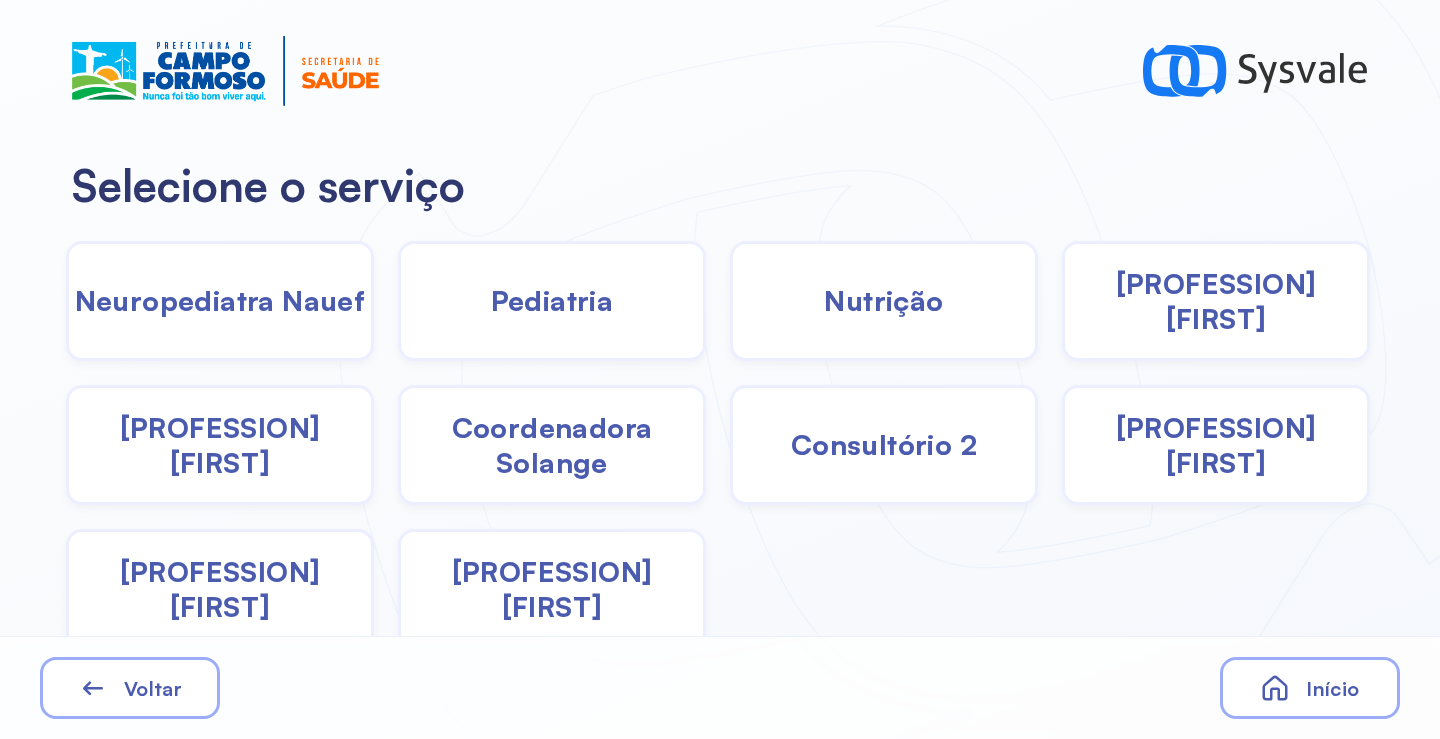 drag, startPoint x: 248, startPoint y: 471, endPoint x: 250, endPoint y: 460, distance: 11.18034 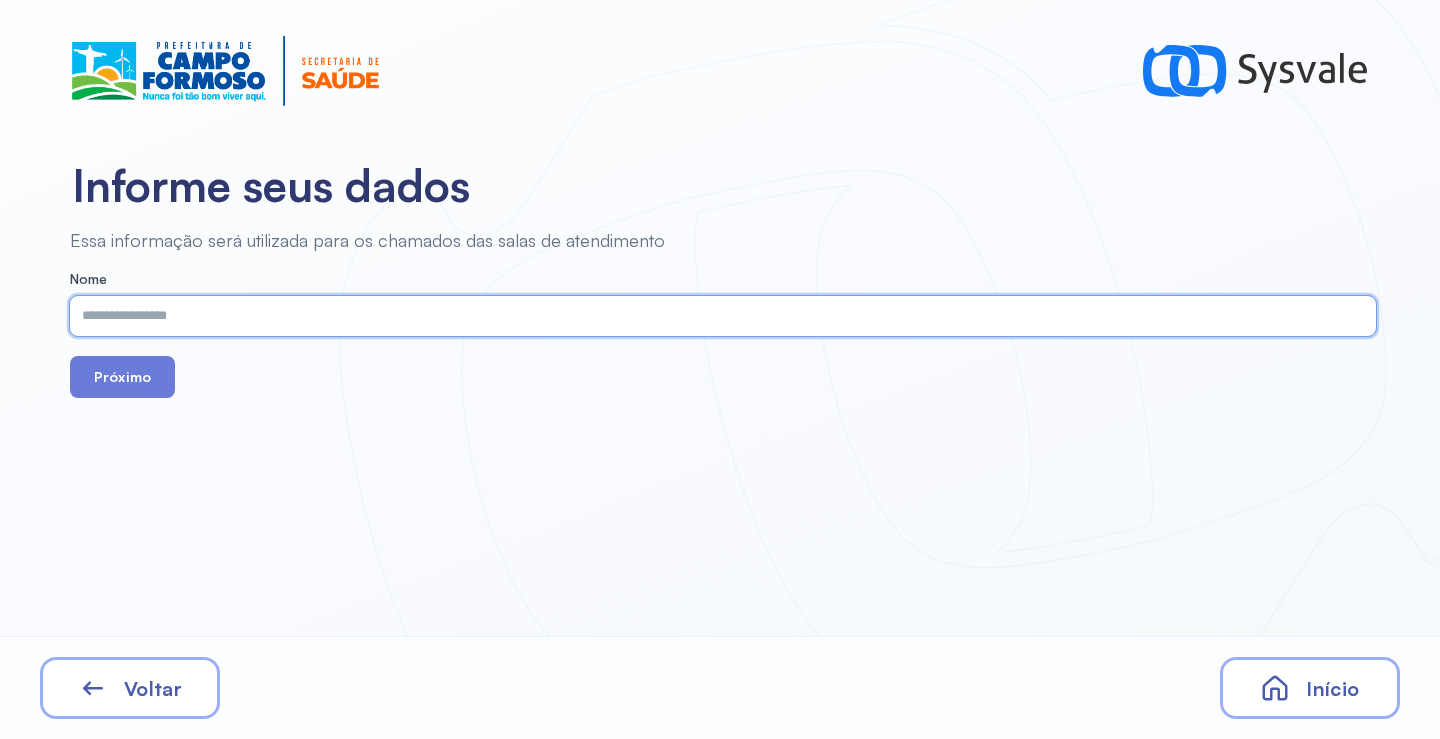 paste on "**********" 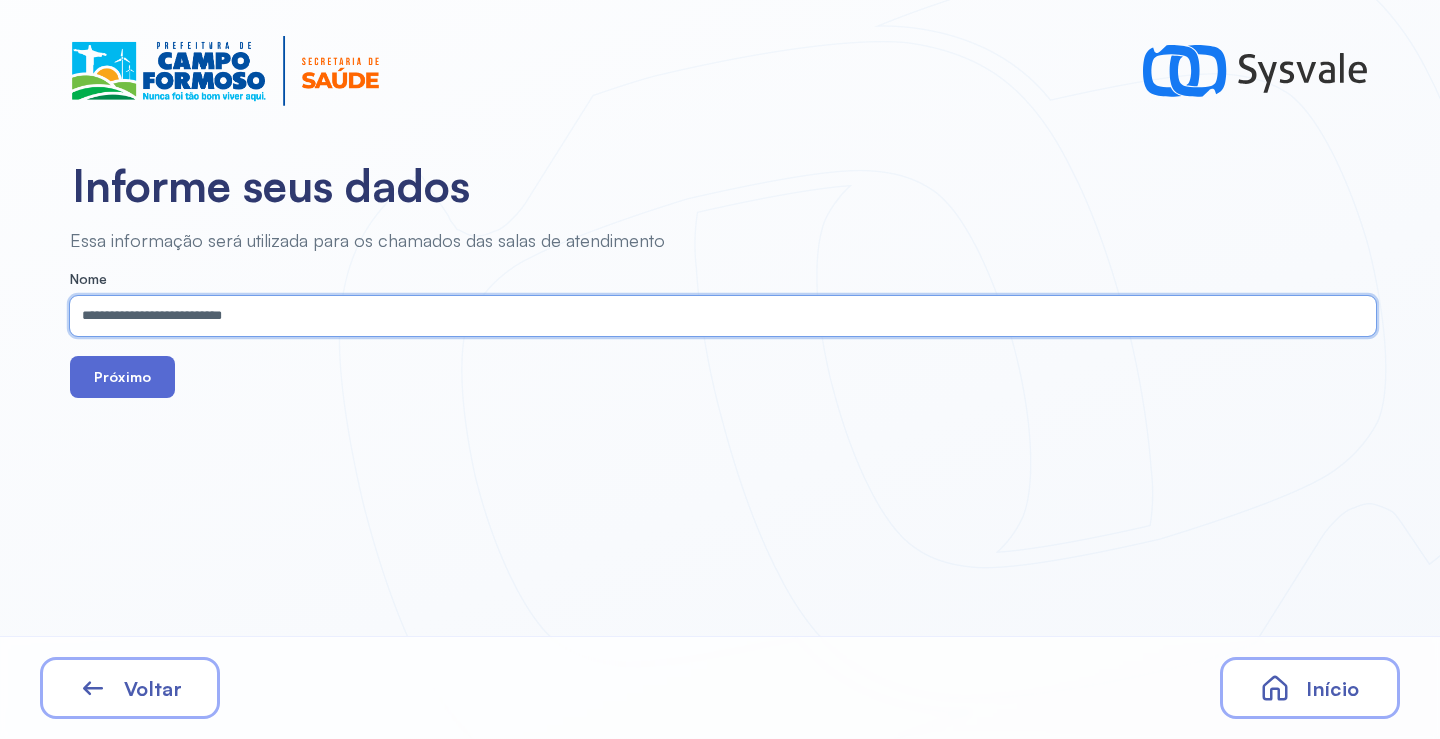 type on "**********" 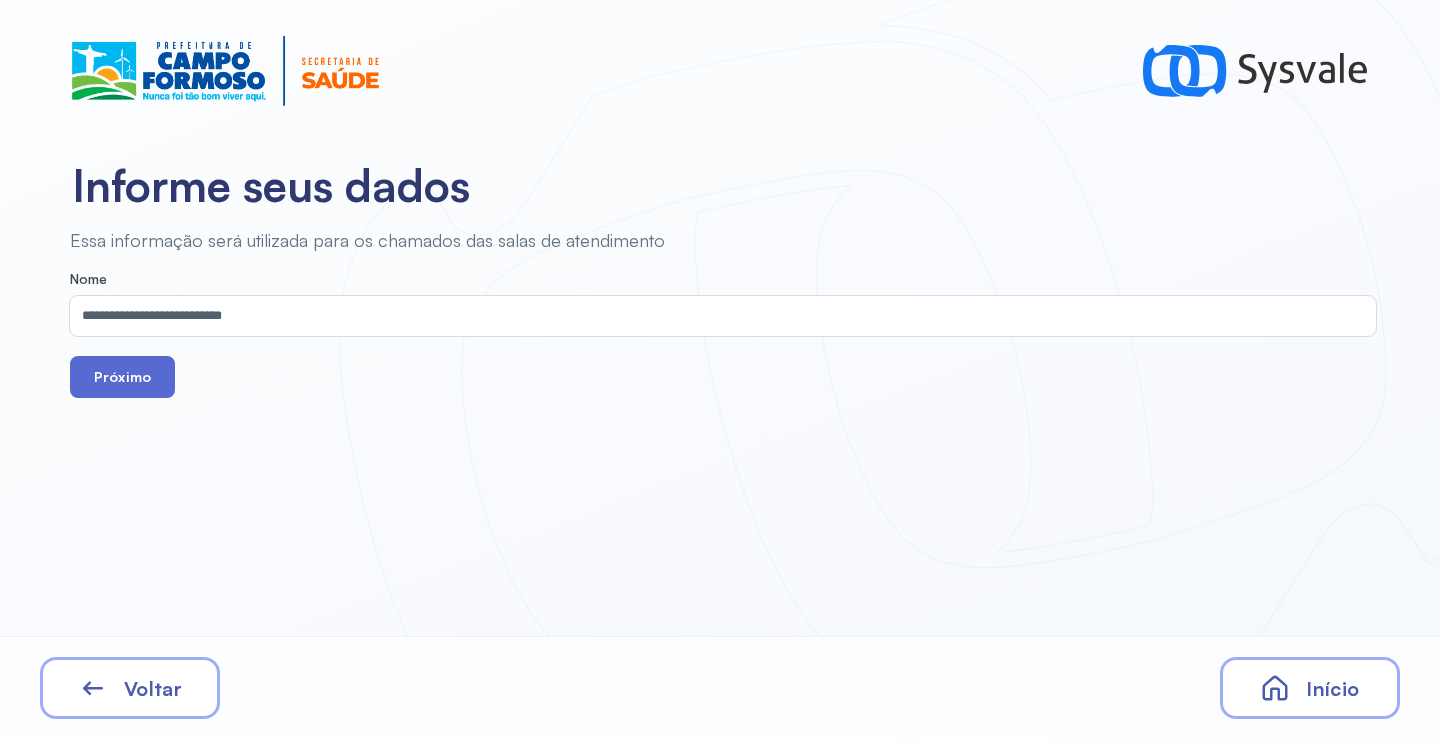 click on "Próximo" at bounding box center [122, 377] 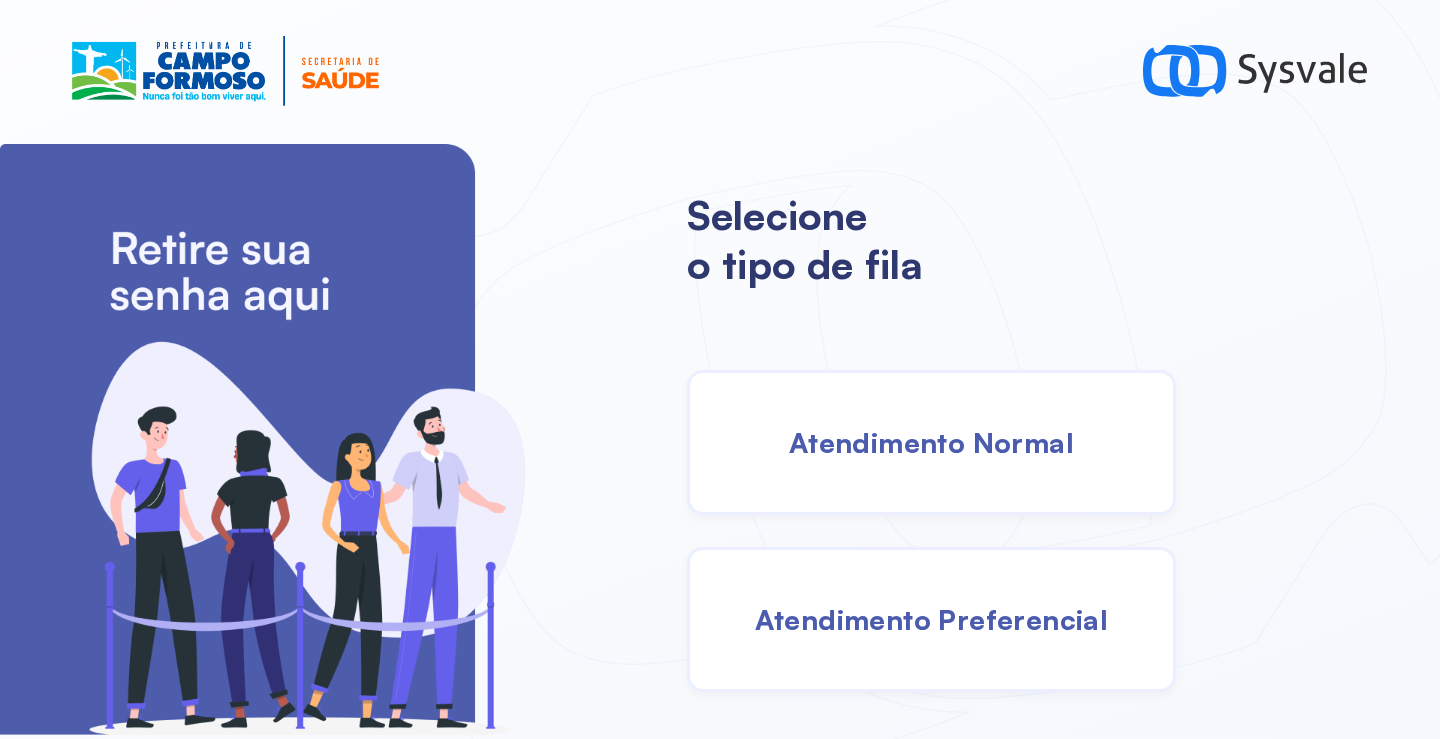 scroll, scrollTop: 0, scrollLeft: 0, axis: both 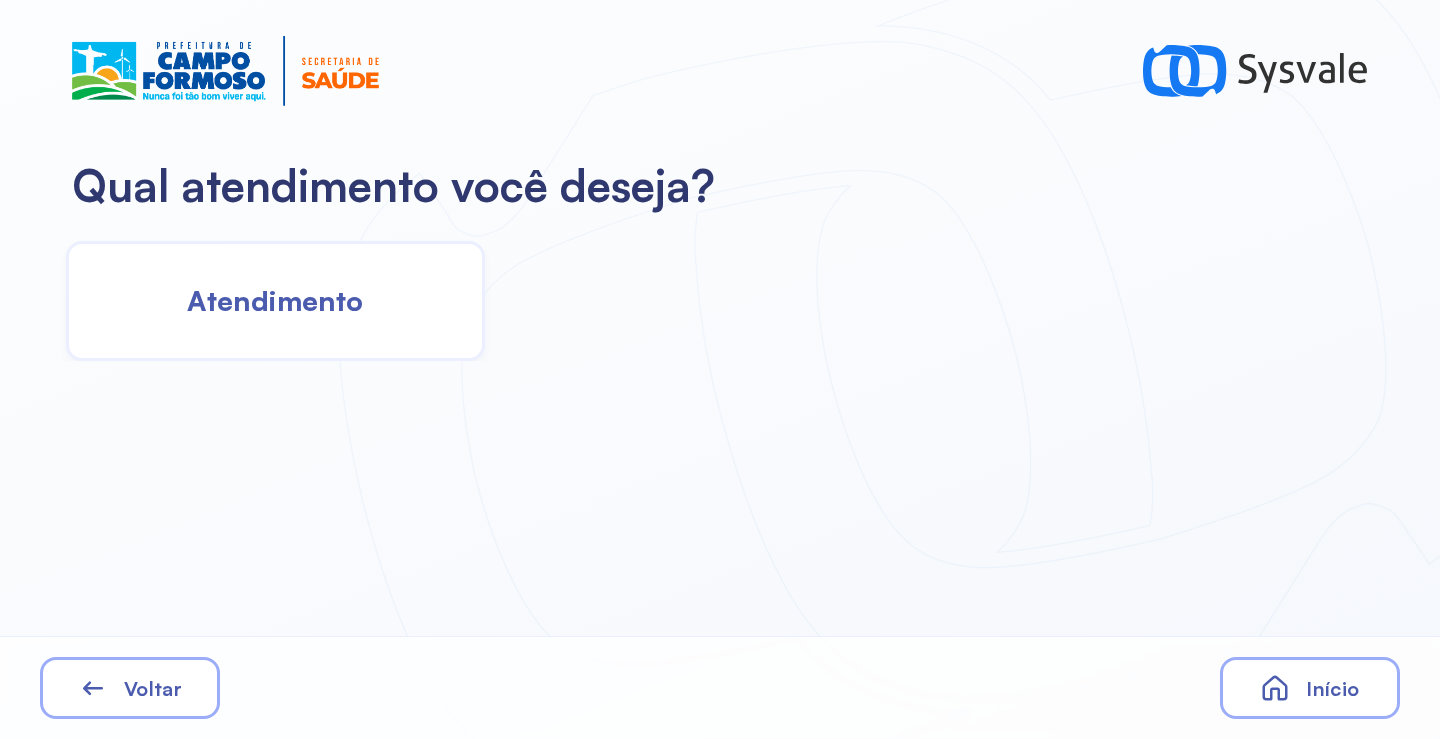 click on "Atendimento" 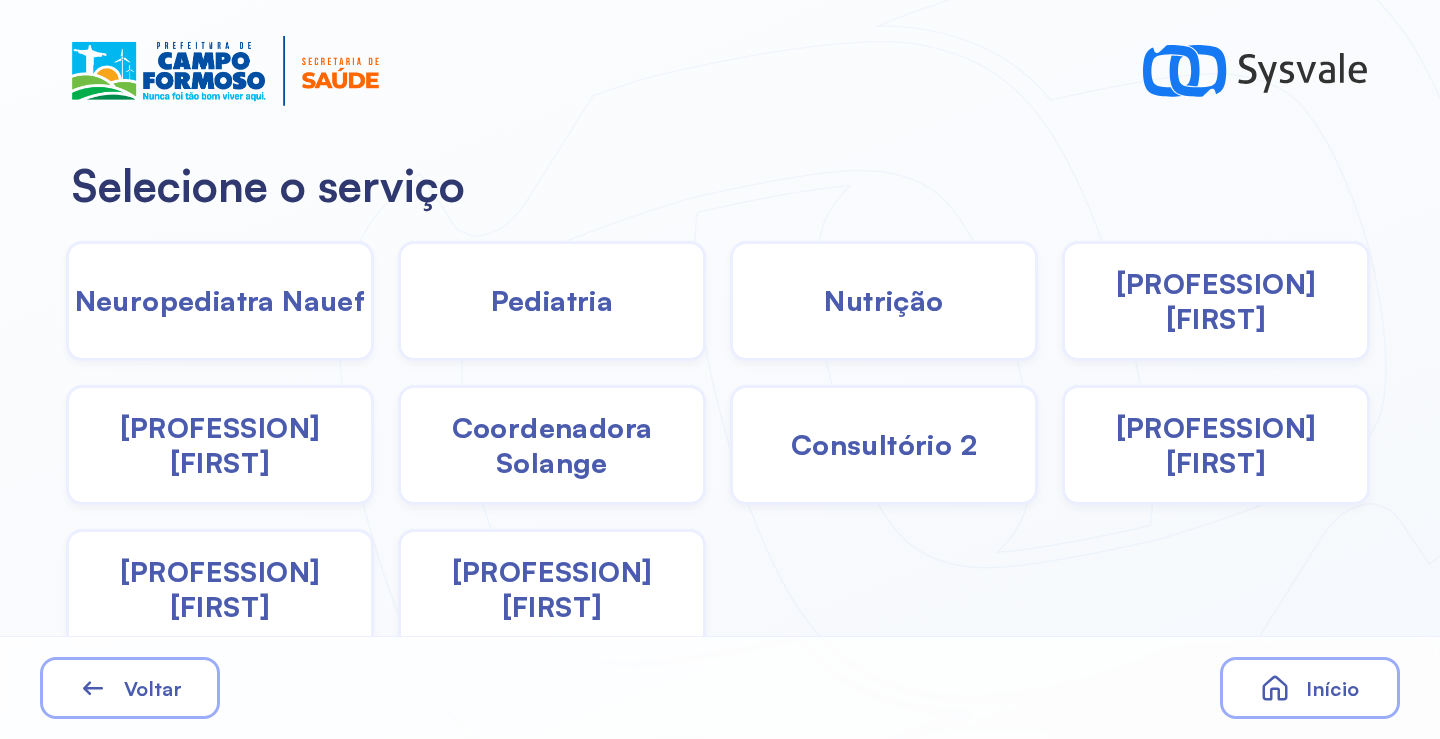 click on "Pediatria" 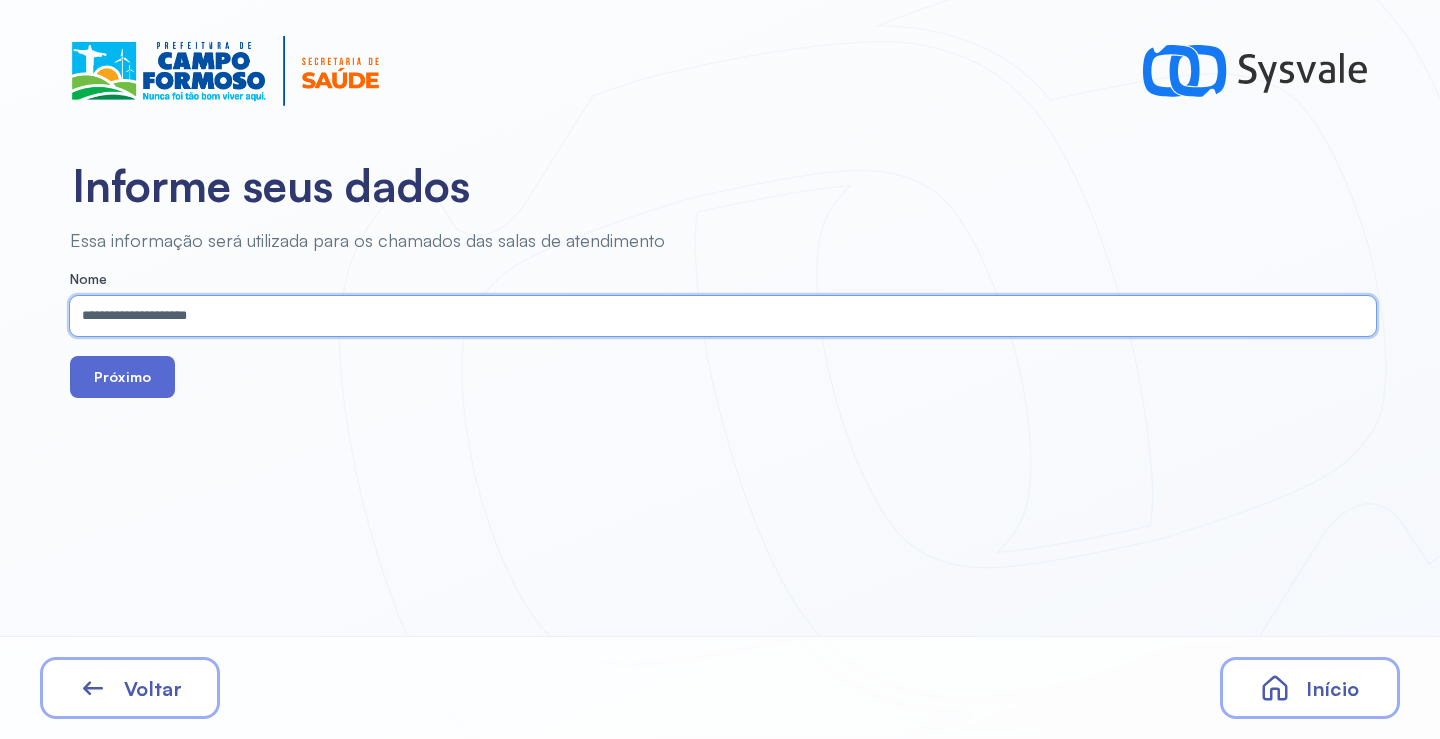 type on "**********" 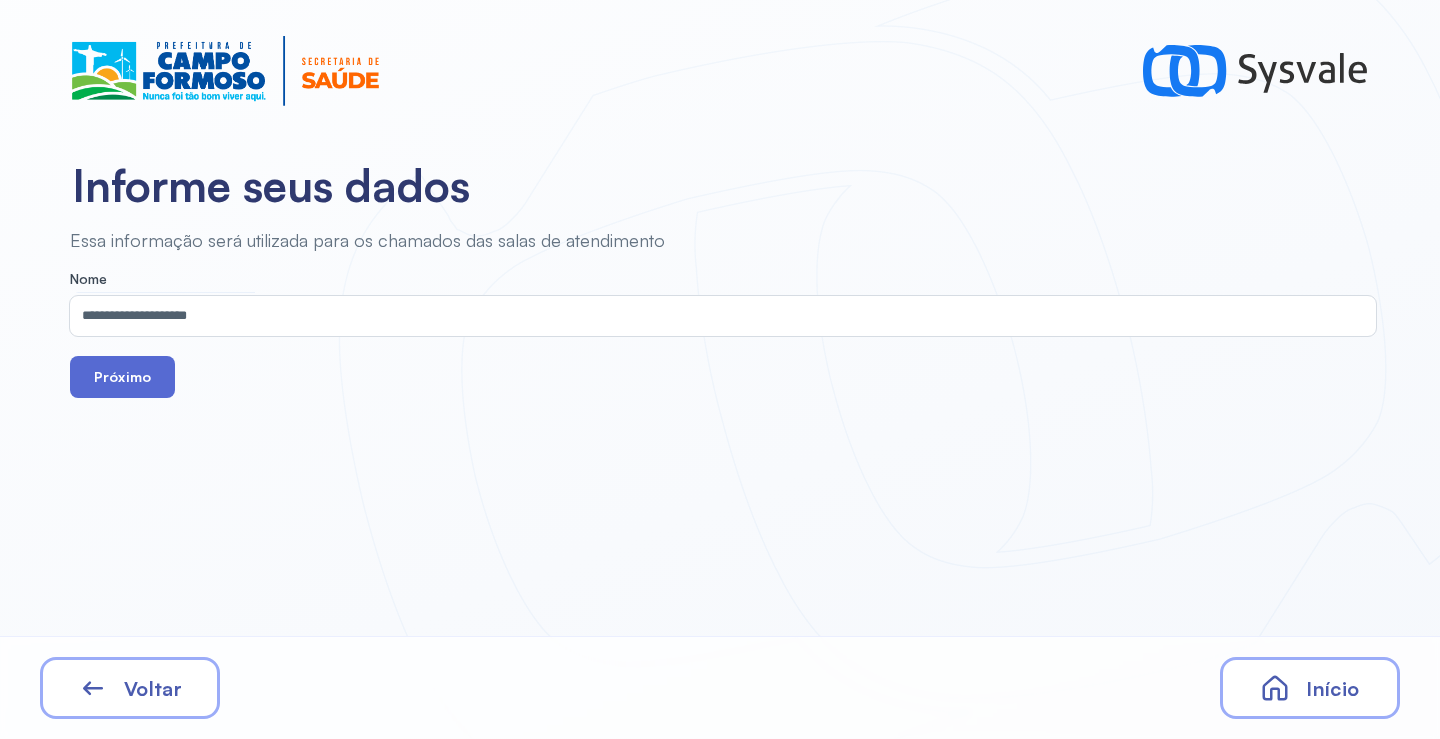 click on "Próximo" at bounding box center [122, 377] 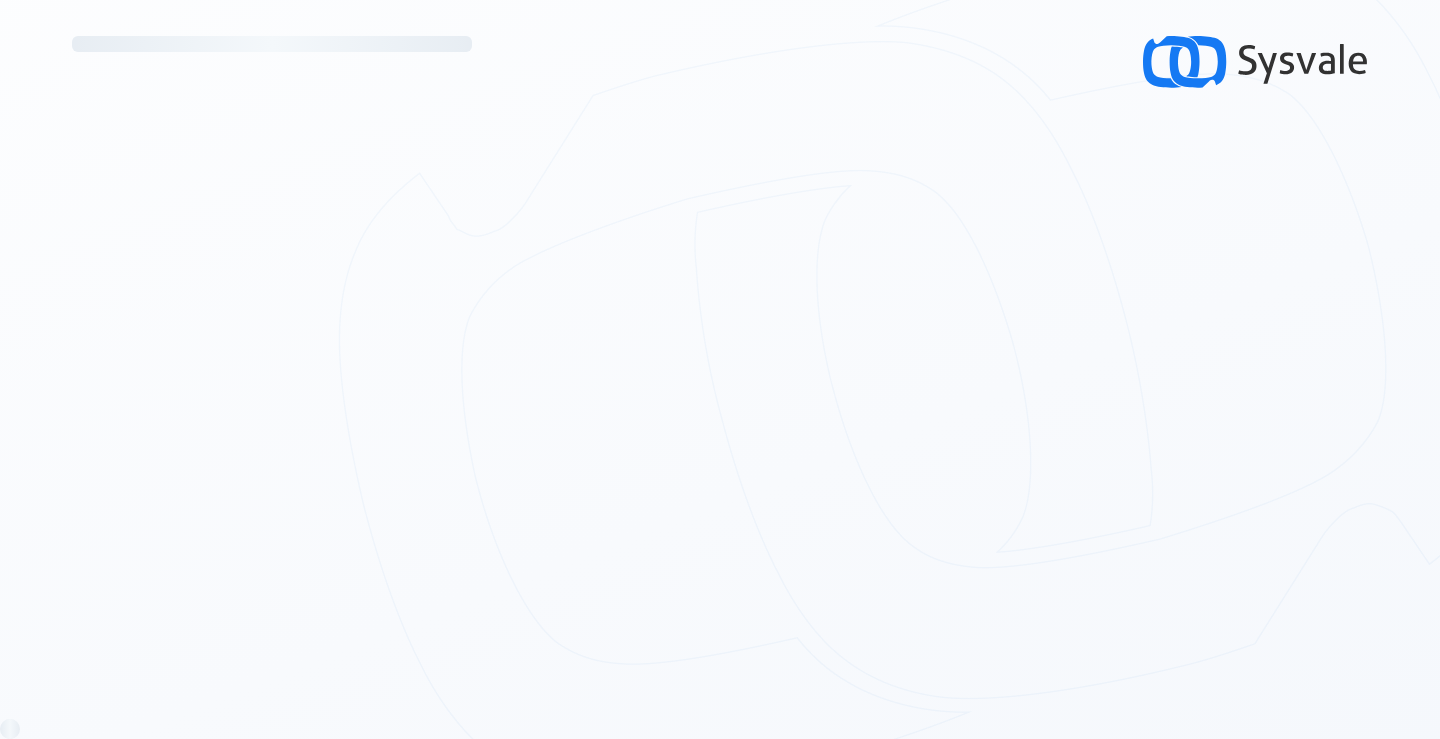 scroll, scrollTop: 0, scrollLeft: 0, axis: both 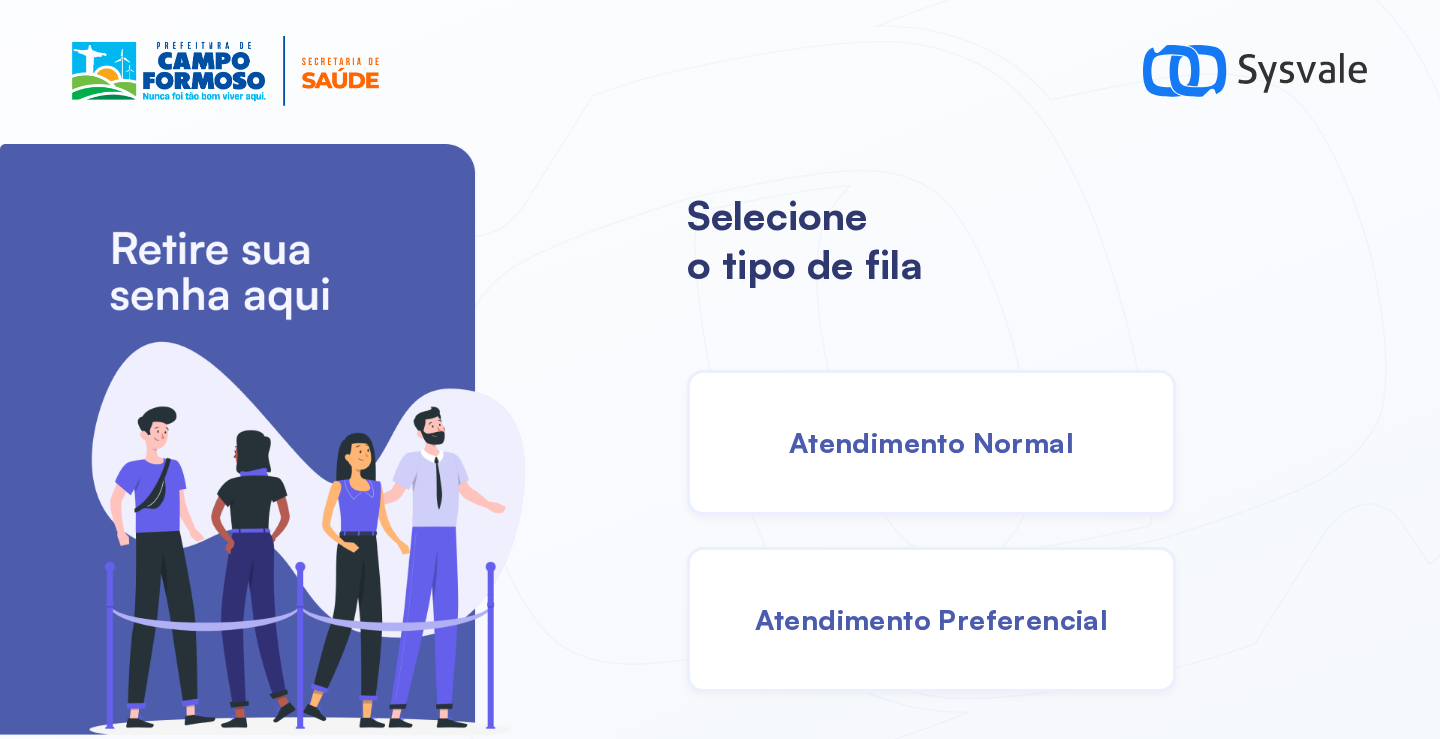 click on "Atendimento Normal" at bounding box center (931, 442) 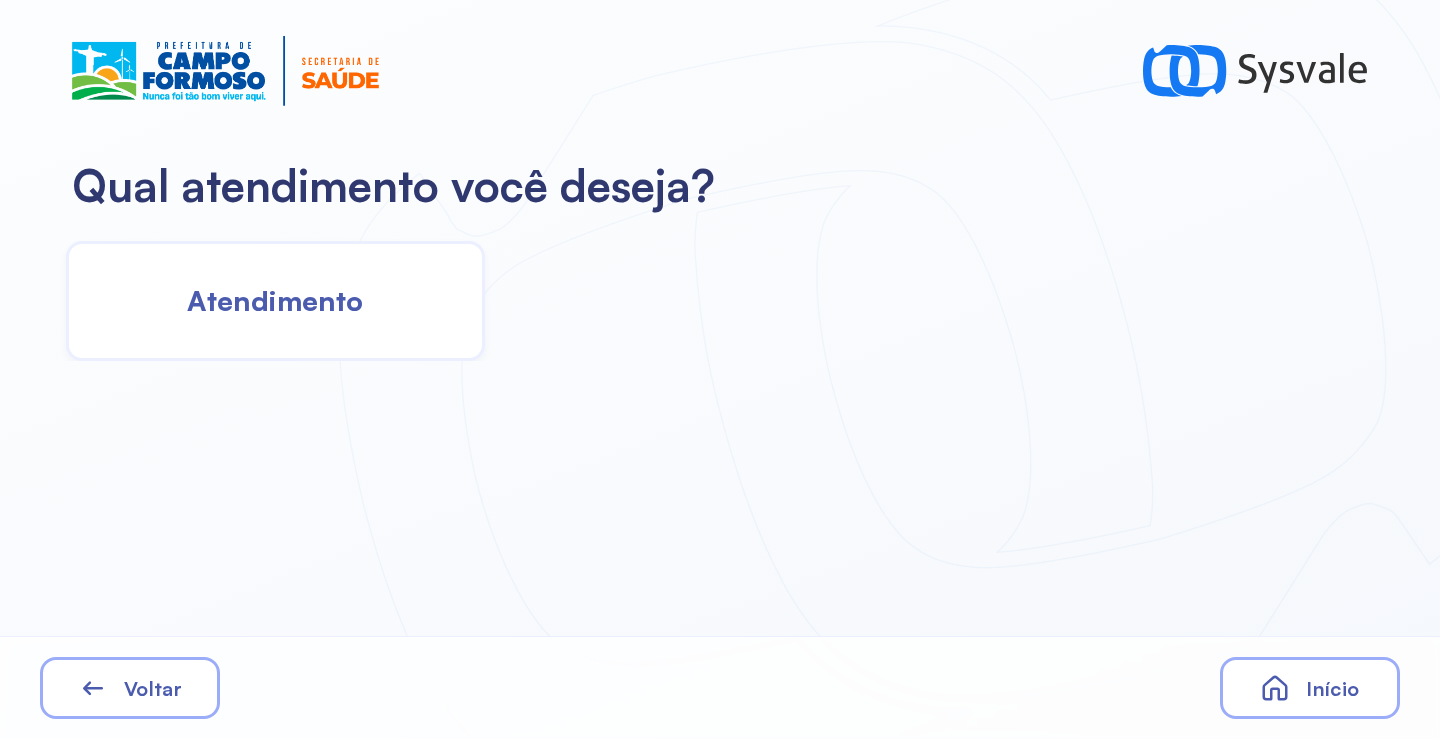 click on "Atendimento" at bounding box center [275, 300] 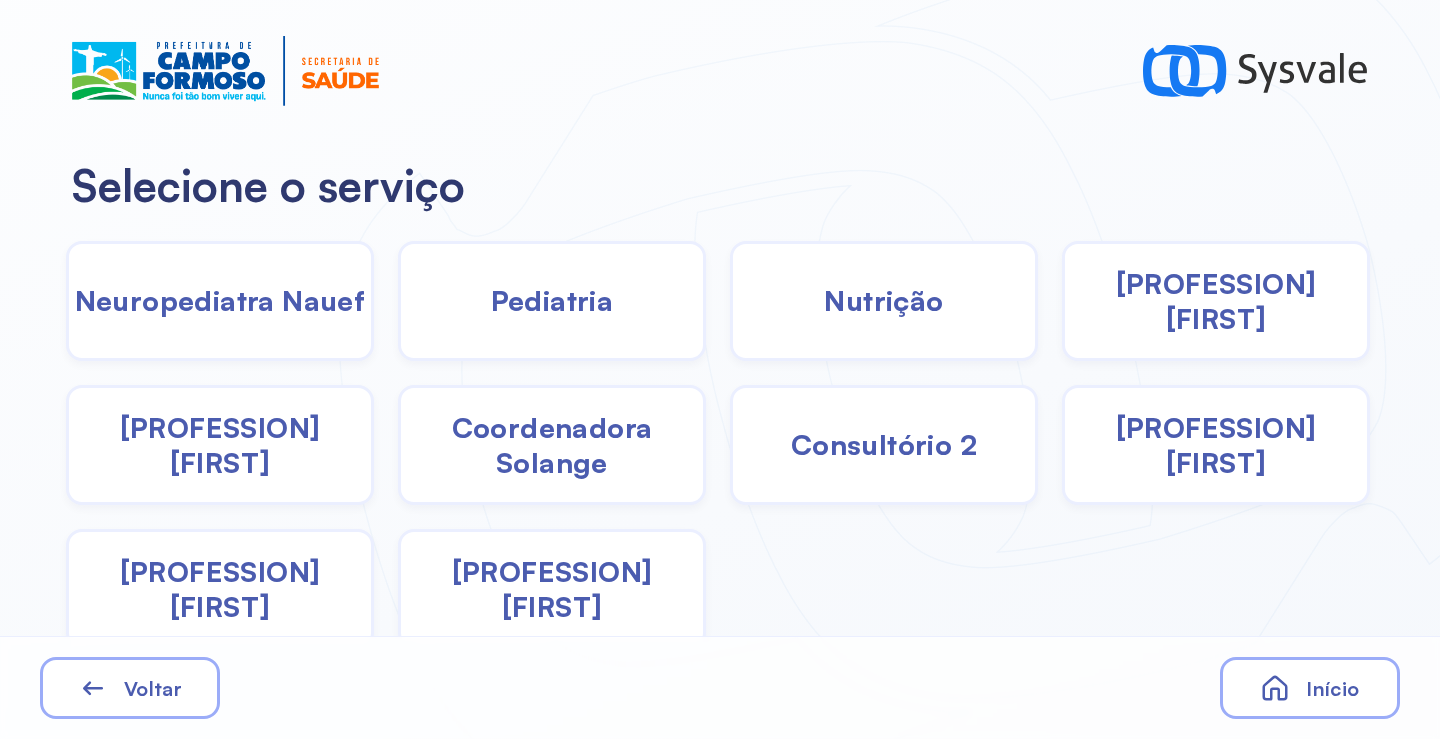 click on "Coordenadora Solange" at bounding box center [552, 445] 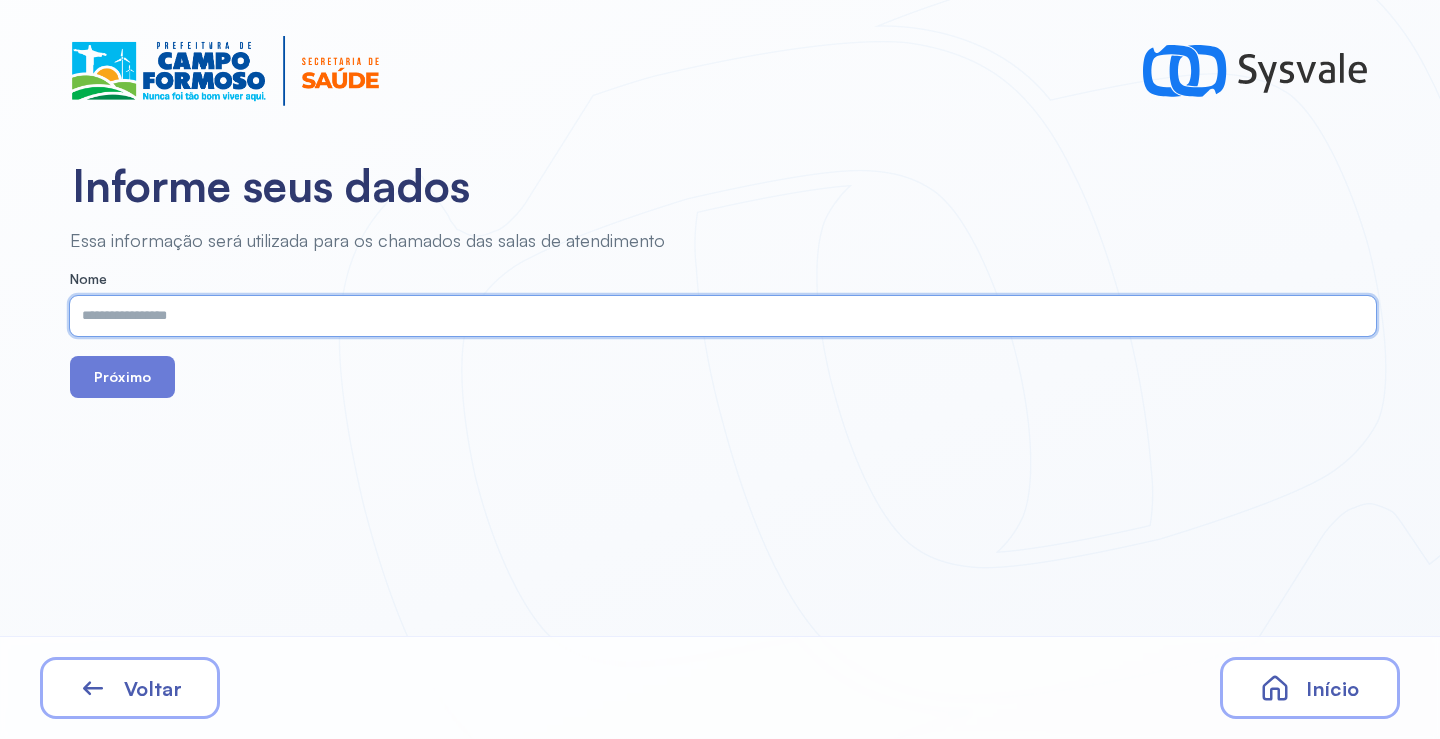 paste on "**********" 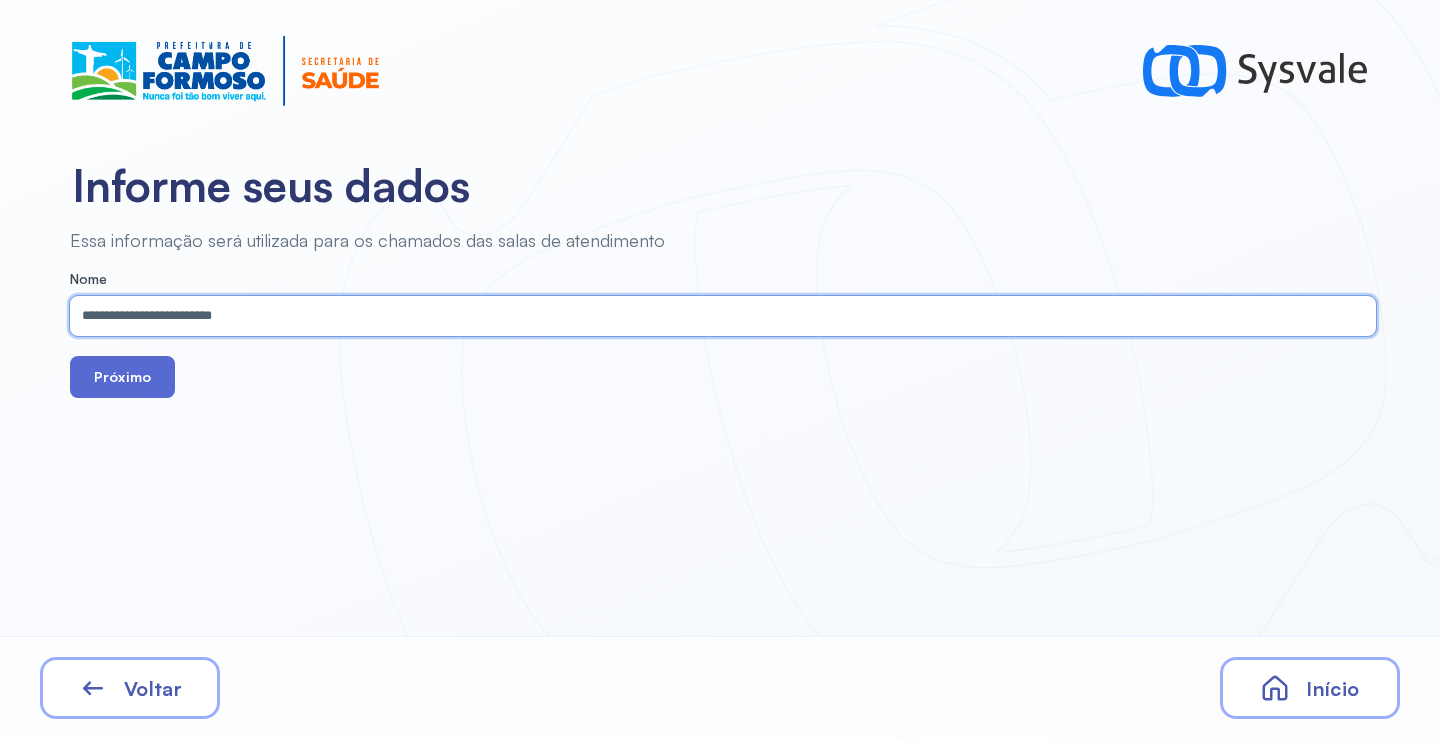 type on "**********" 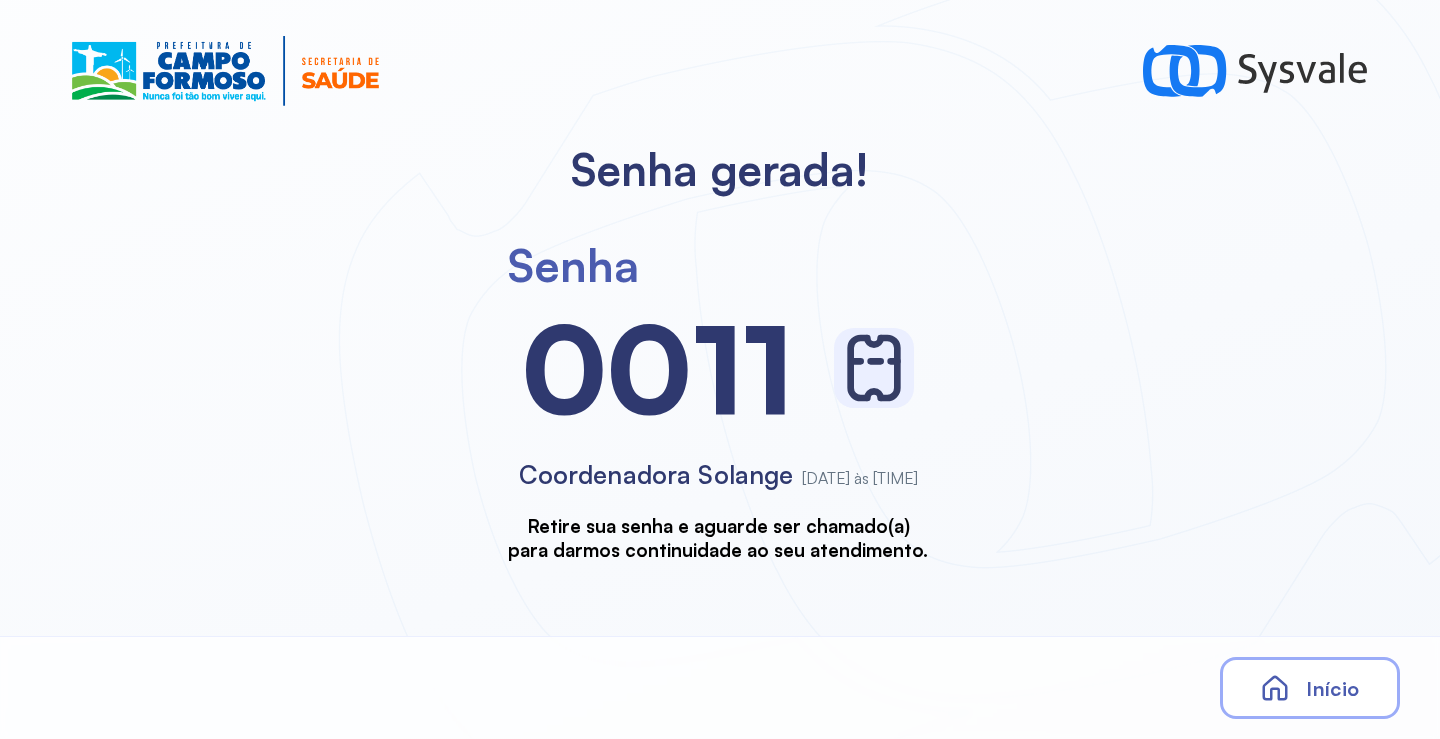 scroll, scrollTop: 0, scrollLeft: 0, axis: both 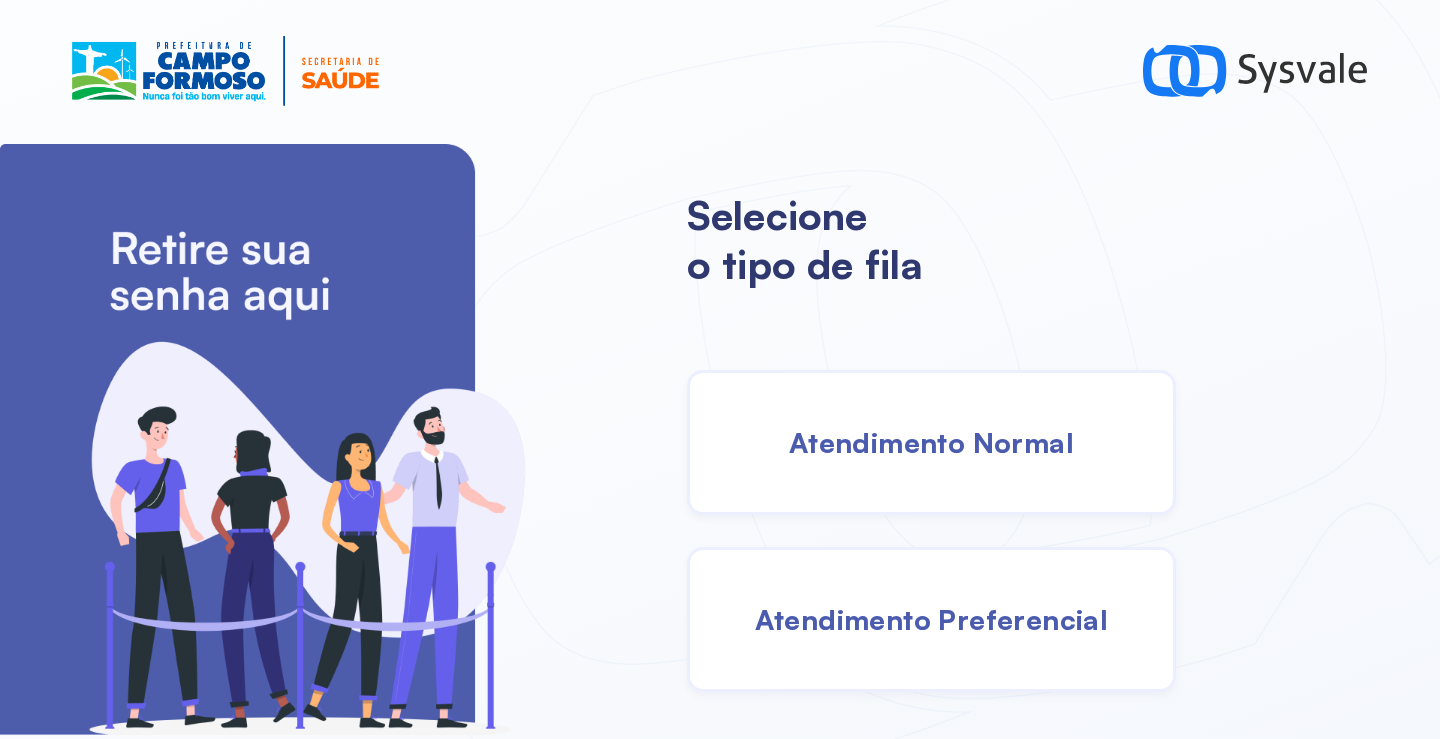 click on "Atendimento Normal" at bounding box center (931, 442) 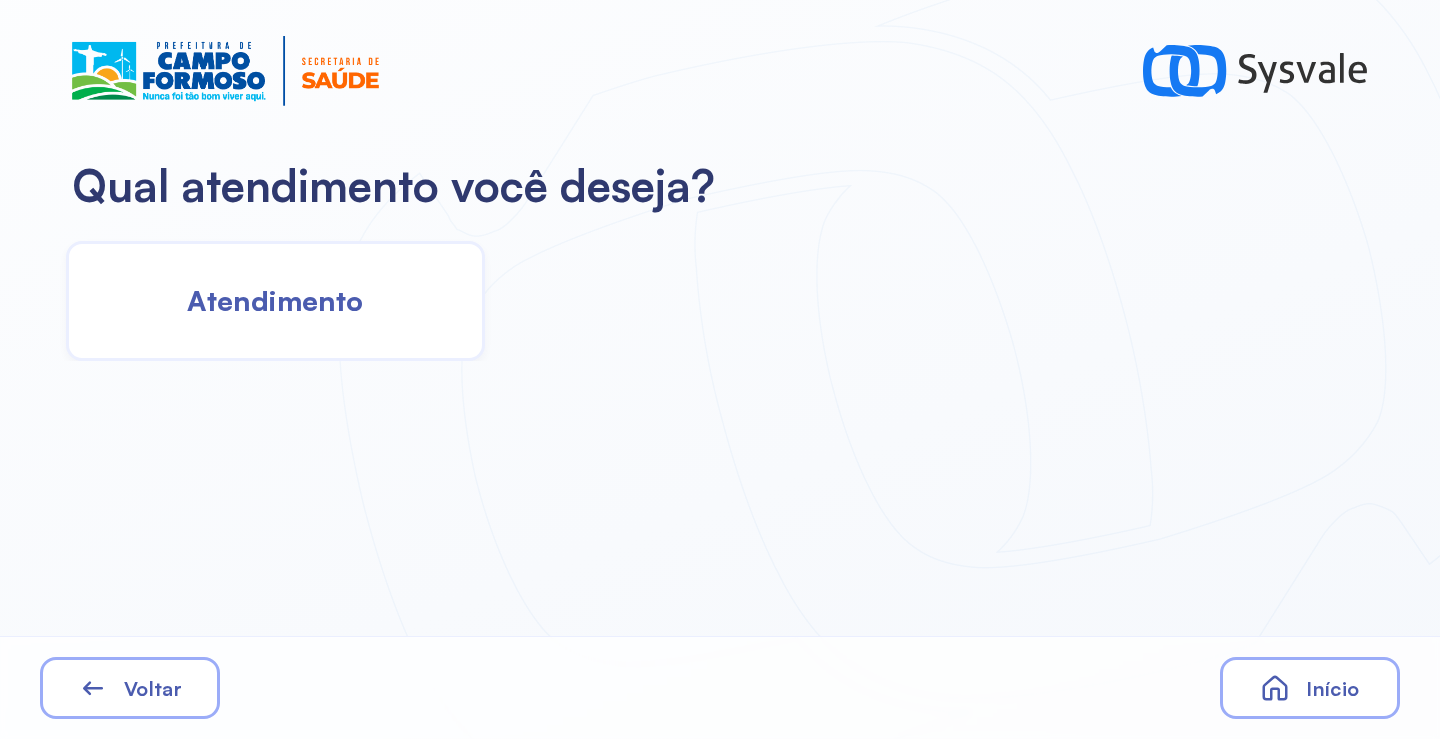 click on "Atendimento" 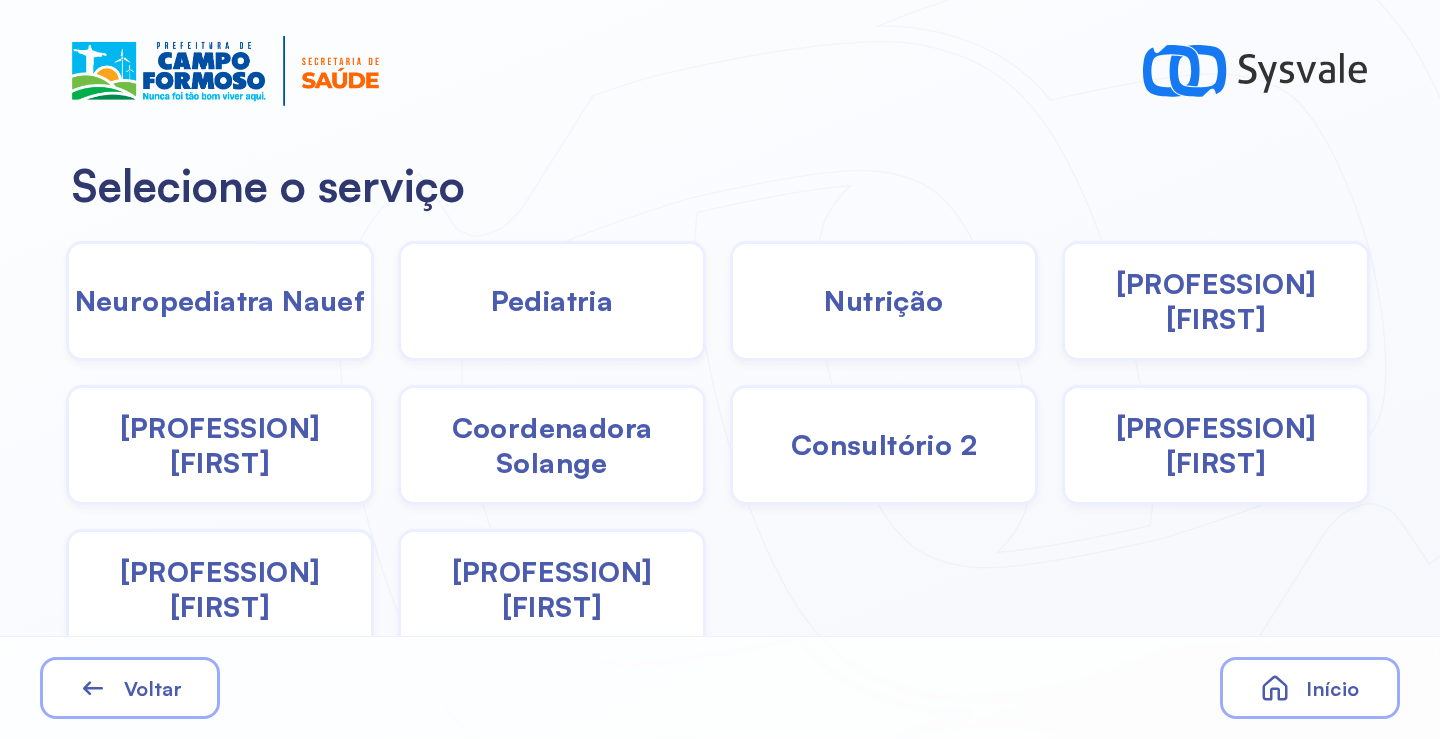 click on "Nutrição" at bounding box center [883, 300] 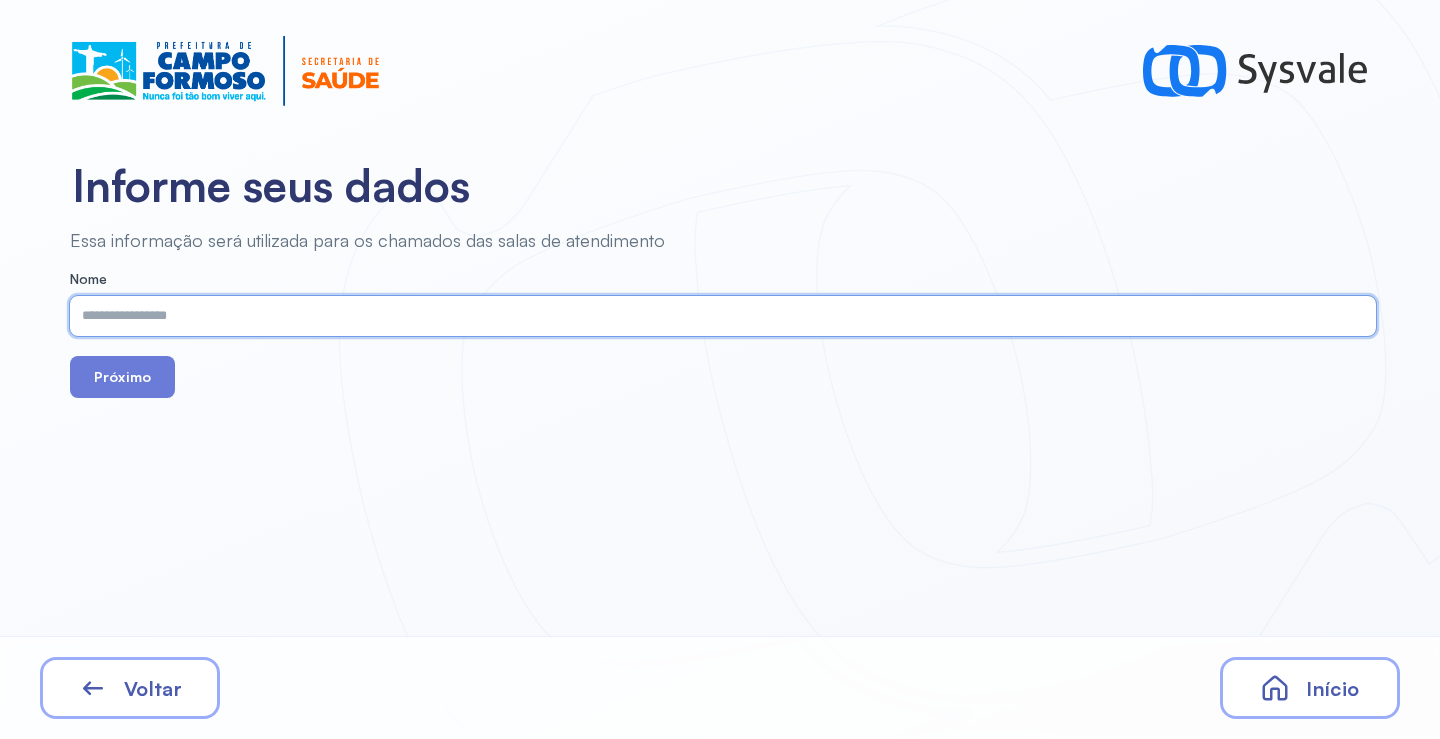 paste on "**********" 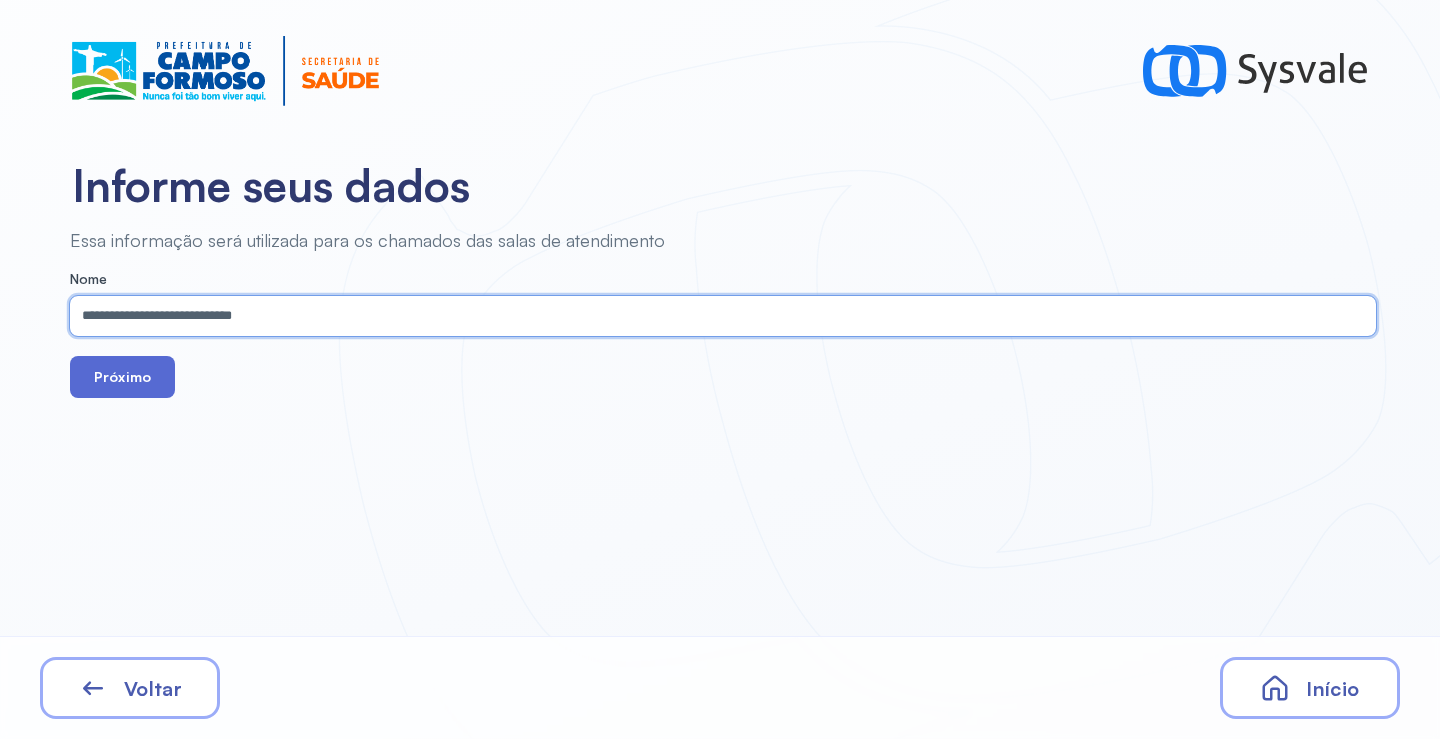type on "**********" 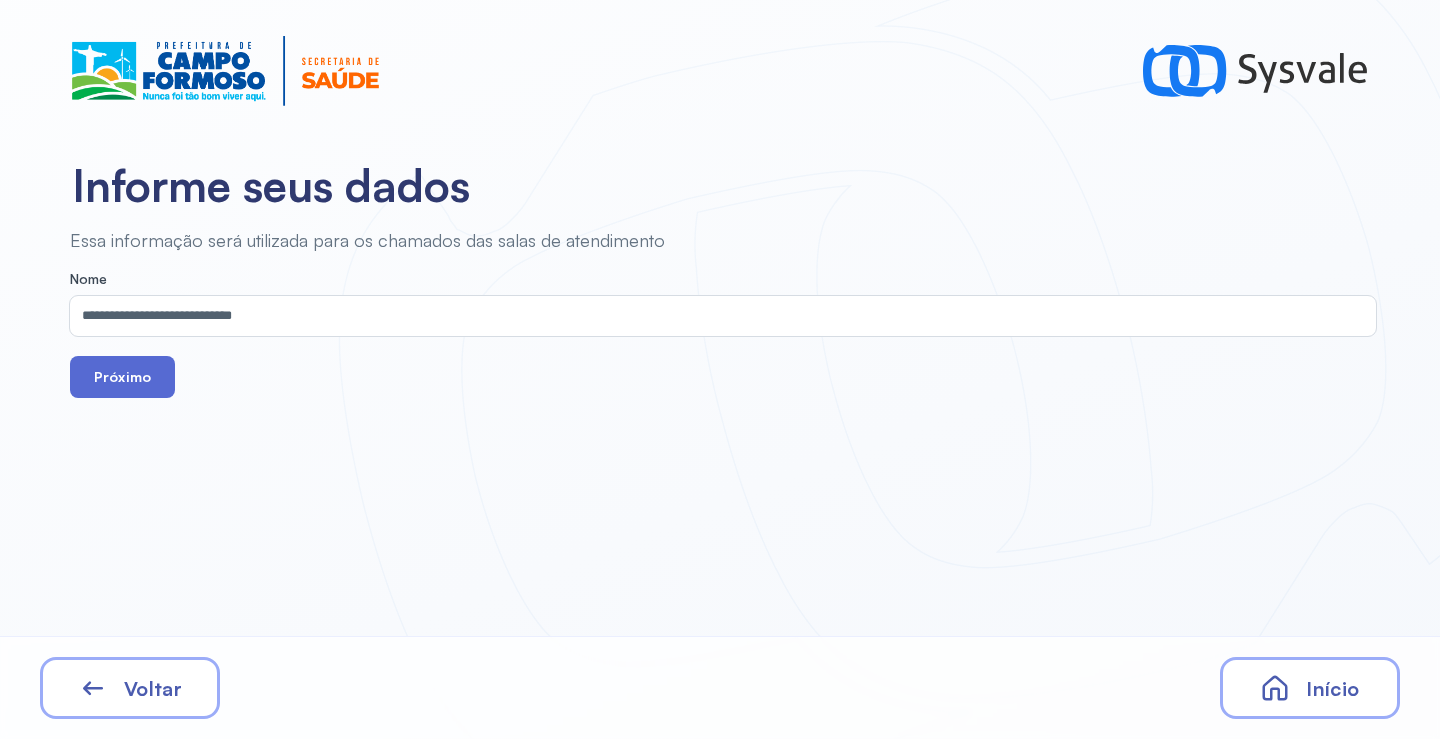click on "Próximo" at bounding box center (122, 377) 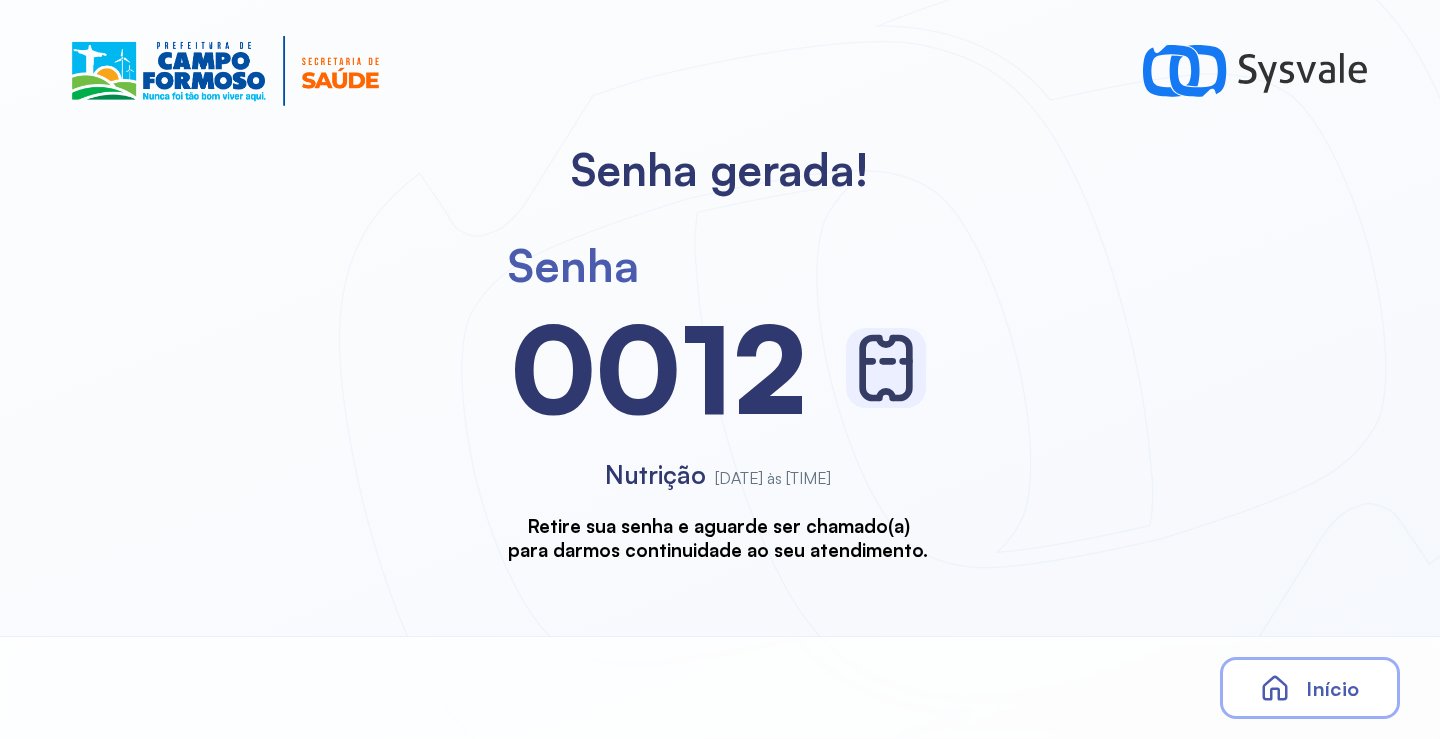 scroll, scrollTop: 0, scrollLeft: 0, axis: both 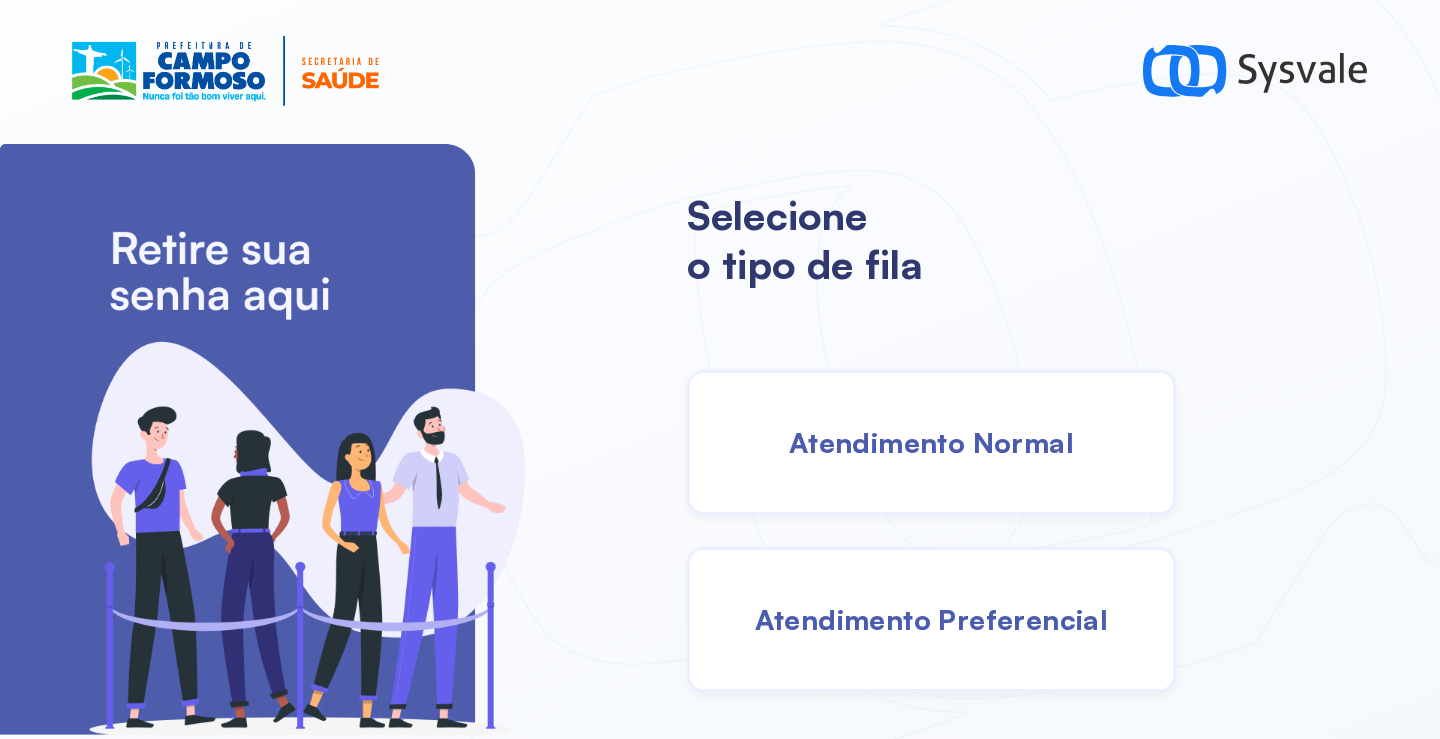 click on "Atendimento Normal" at bounding box center (931, 442) 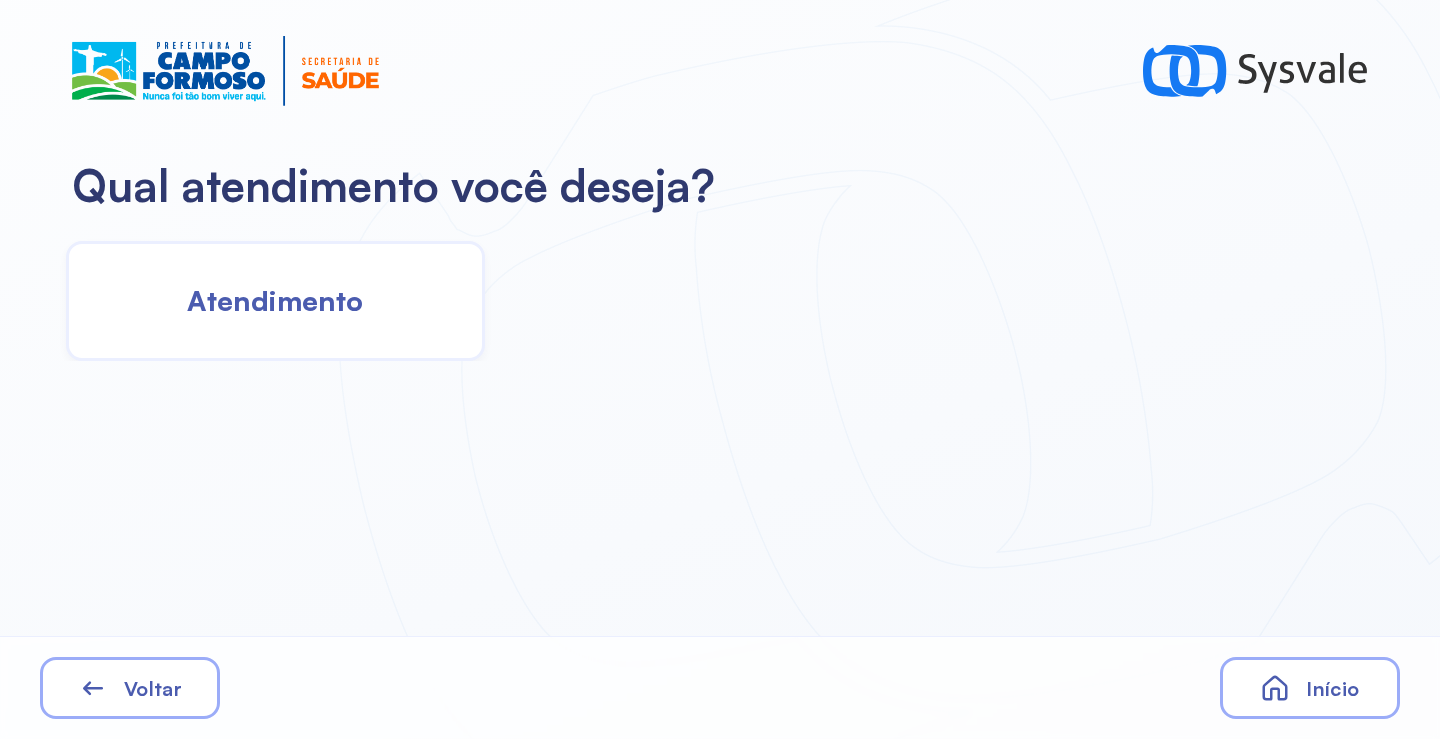 click on "Atendimento" 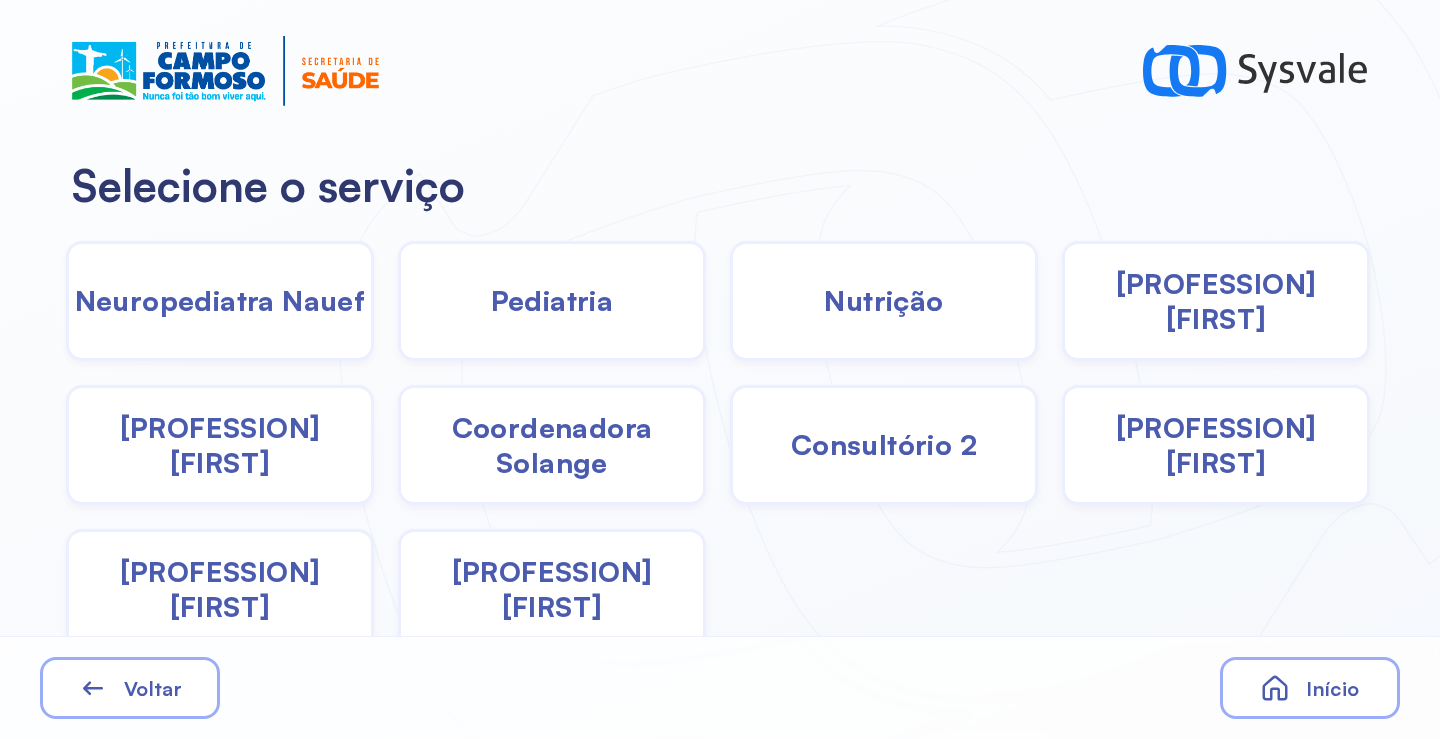 click on "Psicologa [FIRST]" at bounding box center [1216, 301] 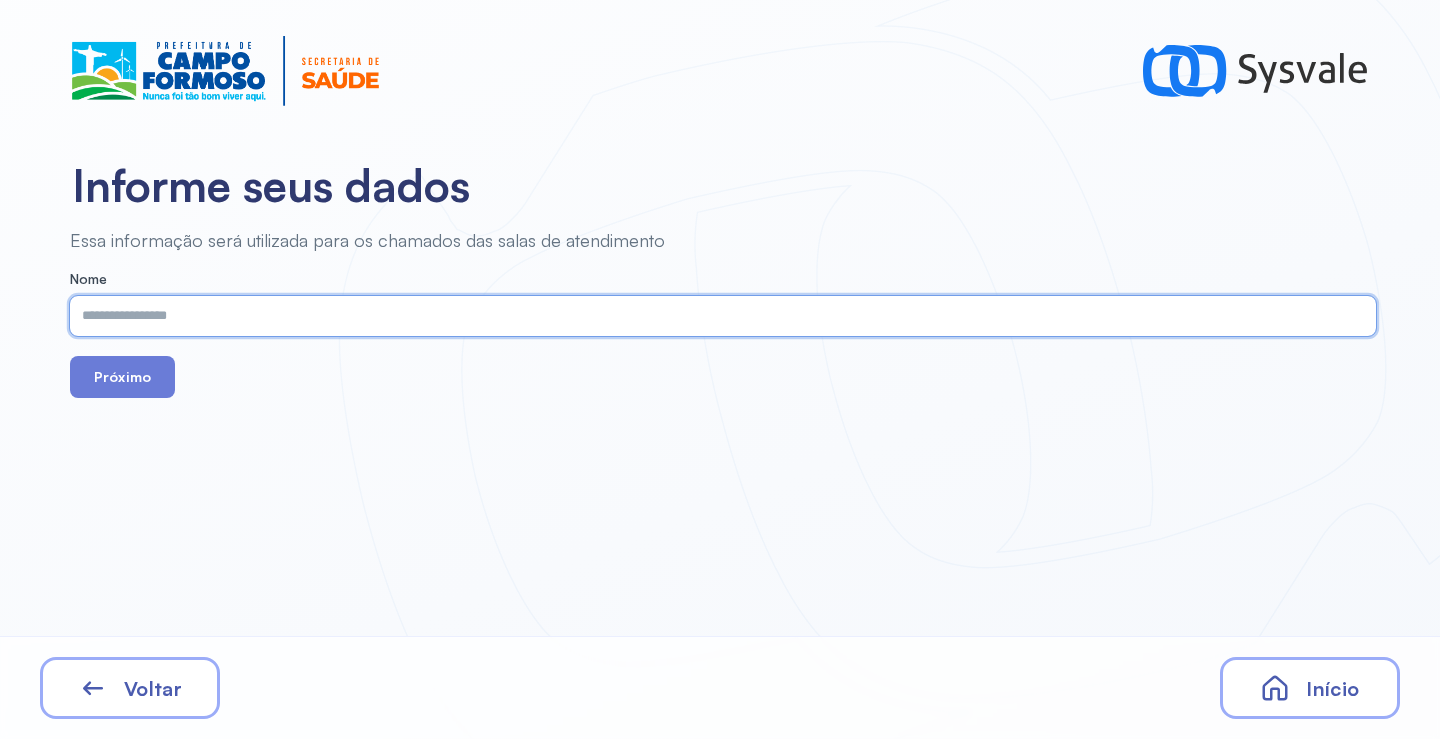 paste on "**********" 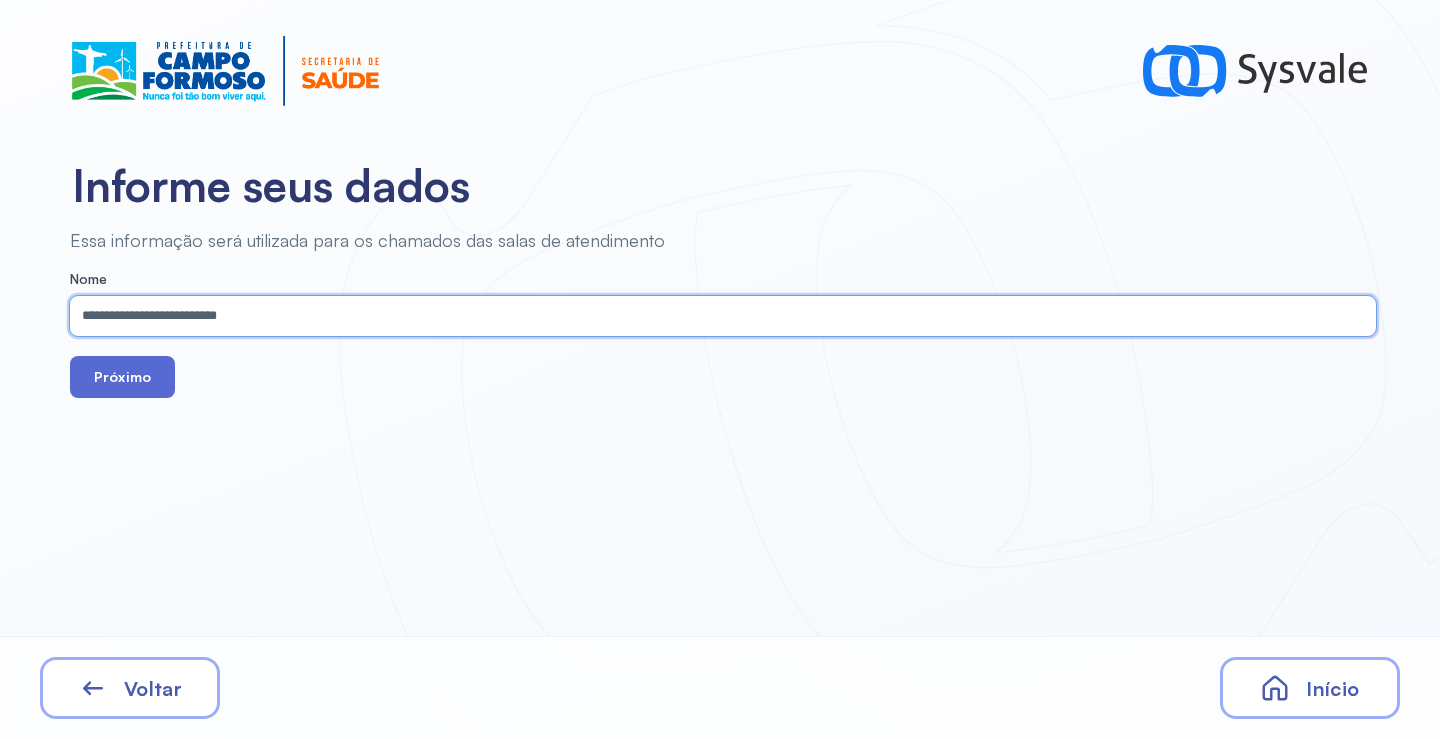 type on "**********" 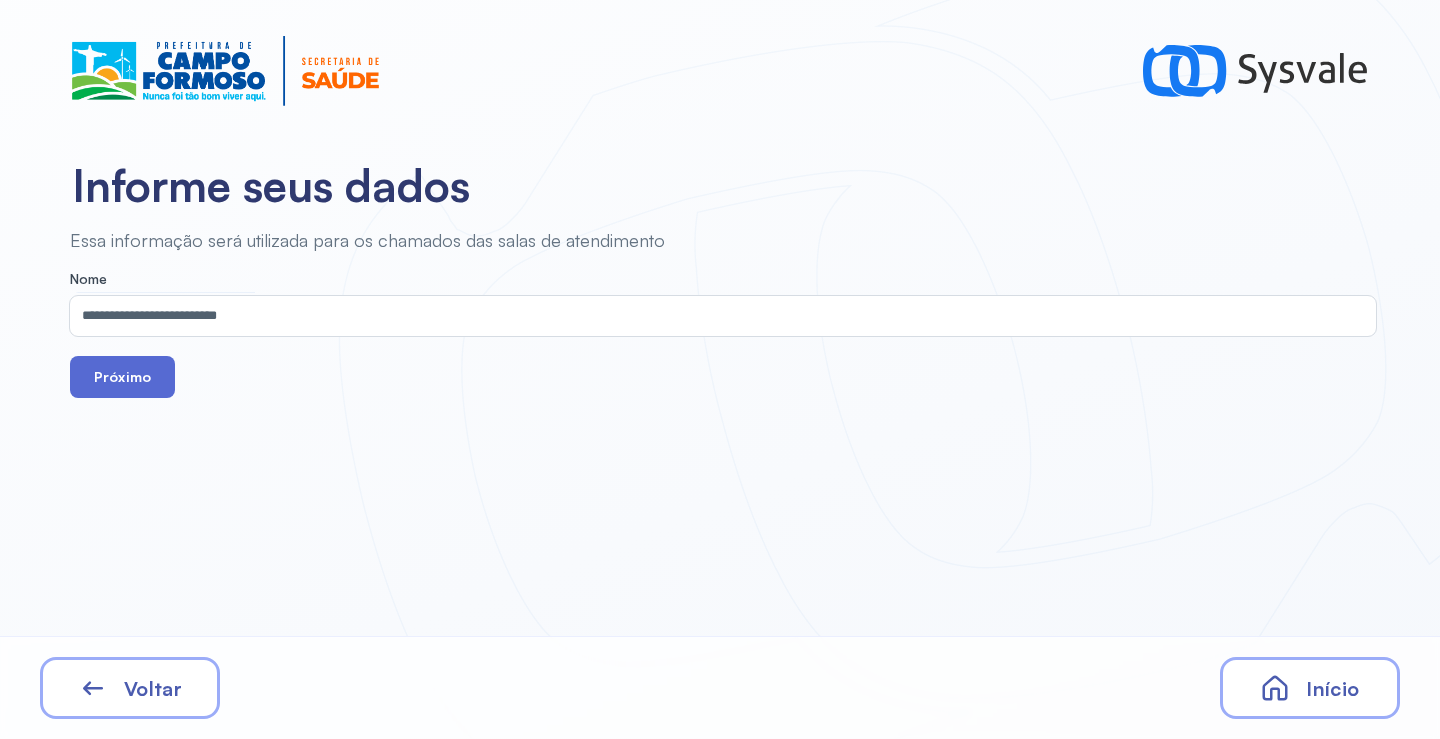 click on "Próximo" at bounding box center [122, 377] 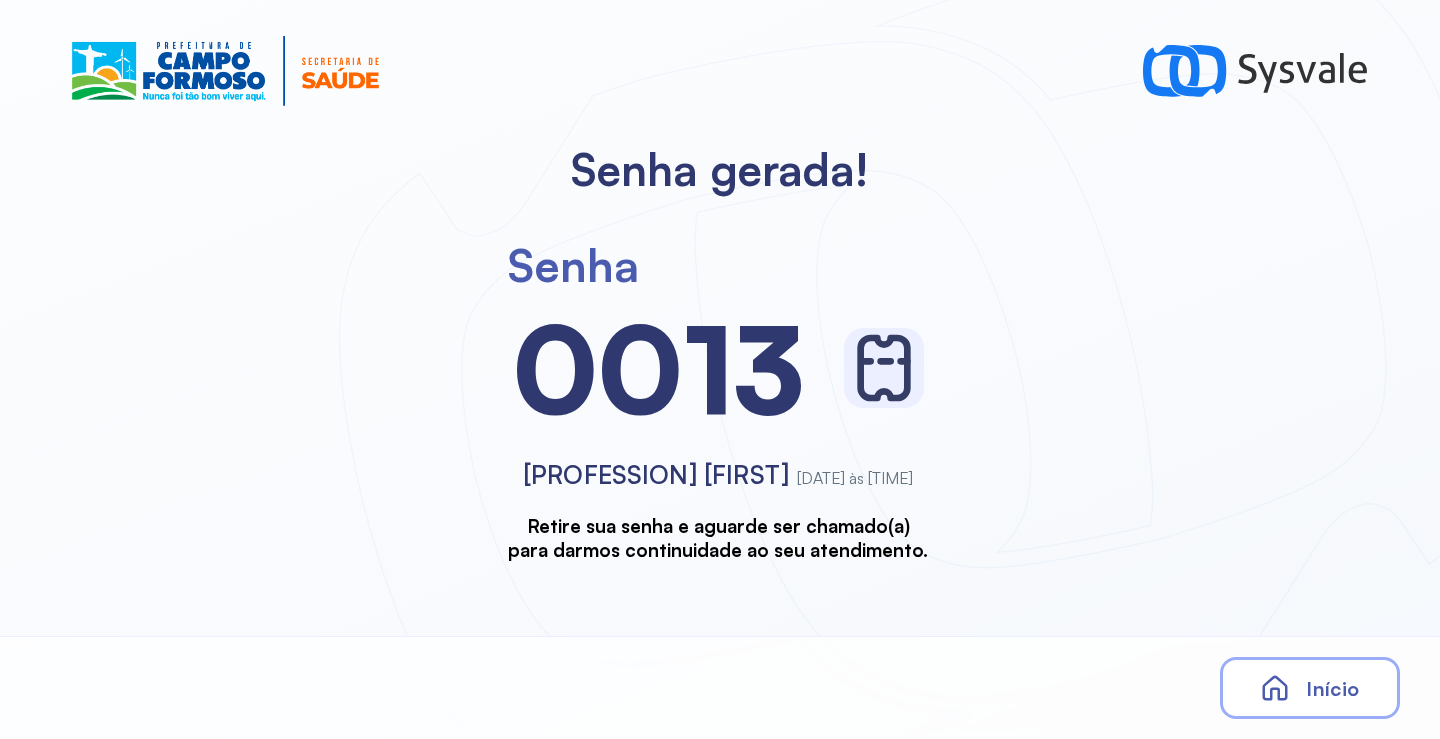 scroll, scrollTop: 0, scrollLeft: 0, axis: both 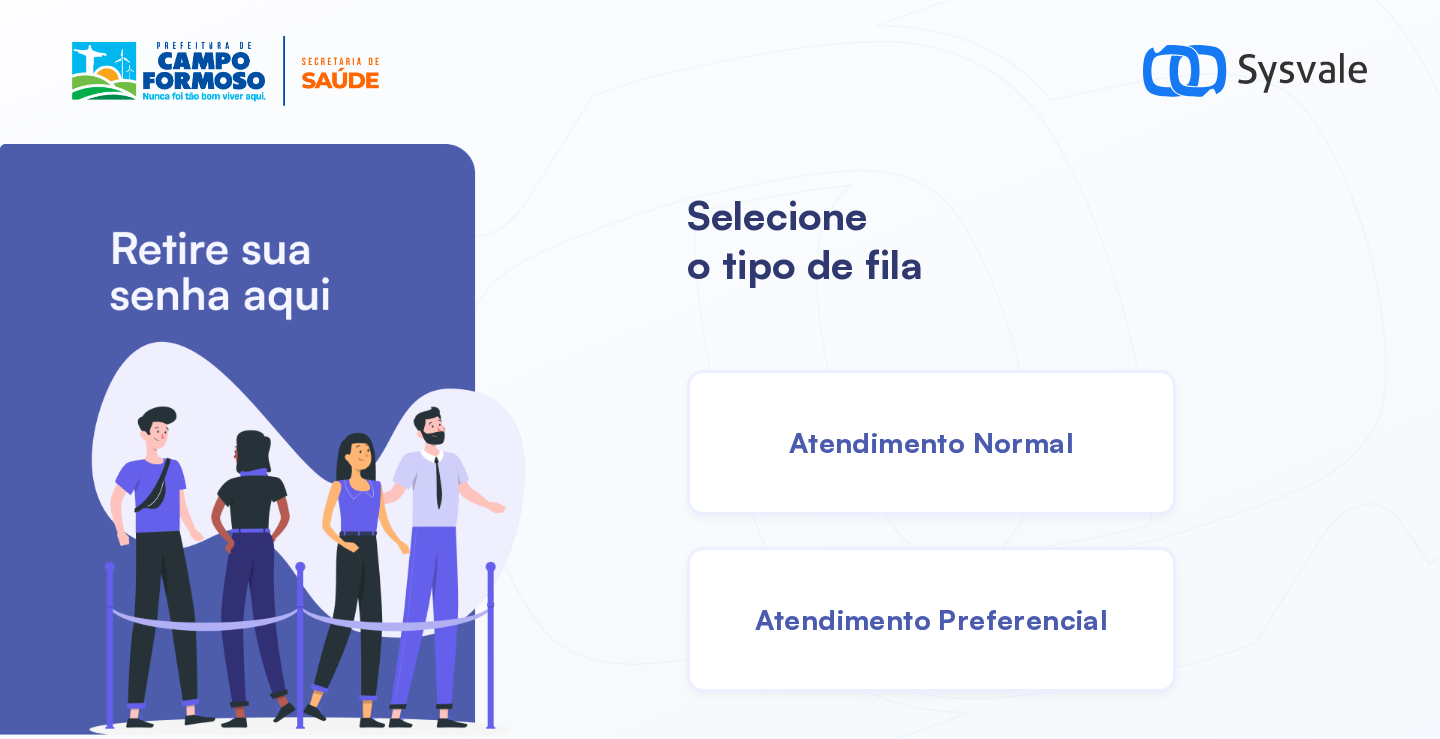 click on "Atendimento Normal" at bounding box center (931, 442) 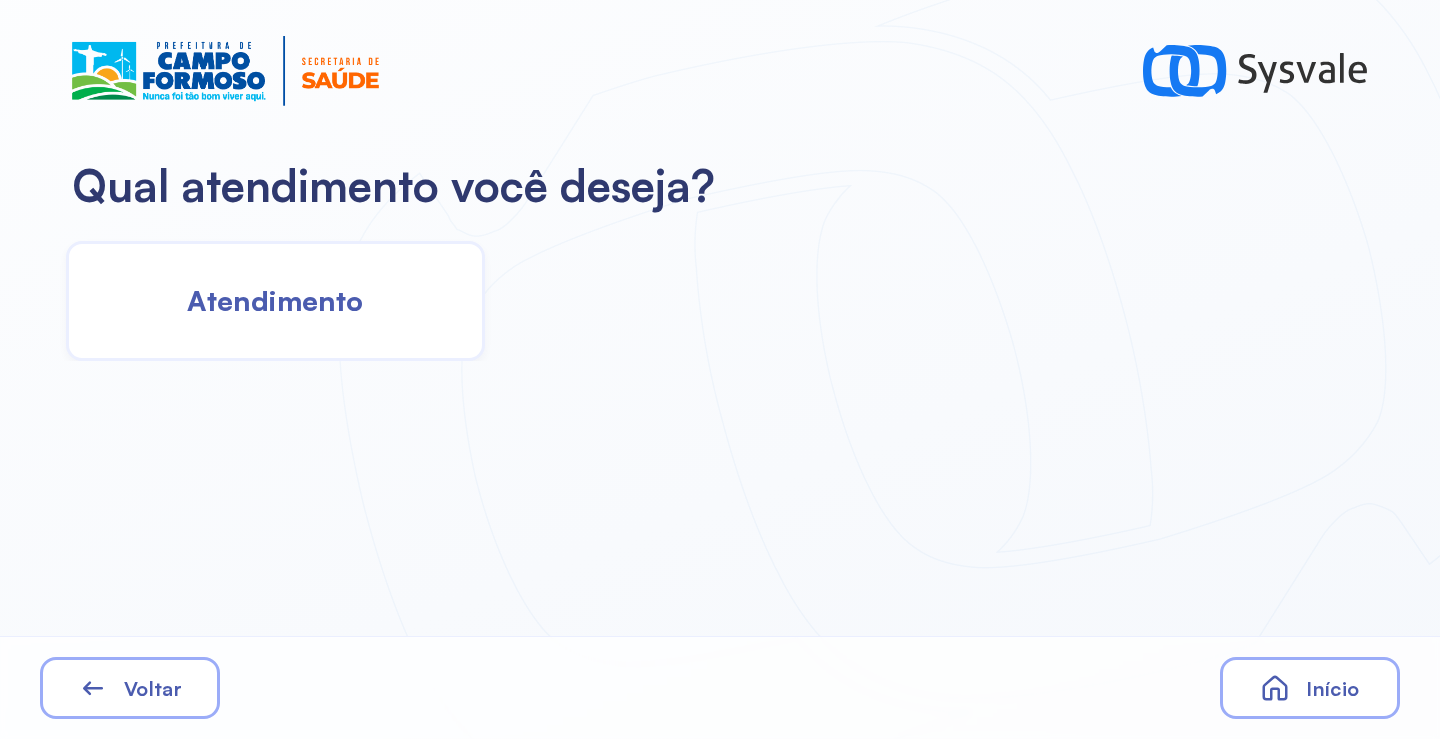 click on "Atendimento" 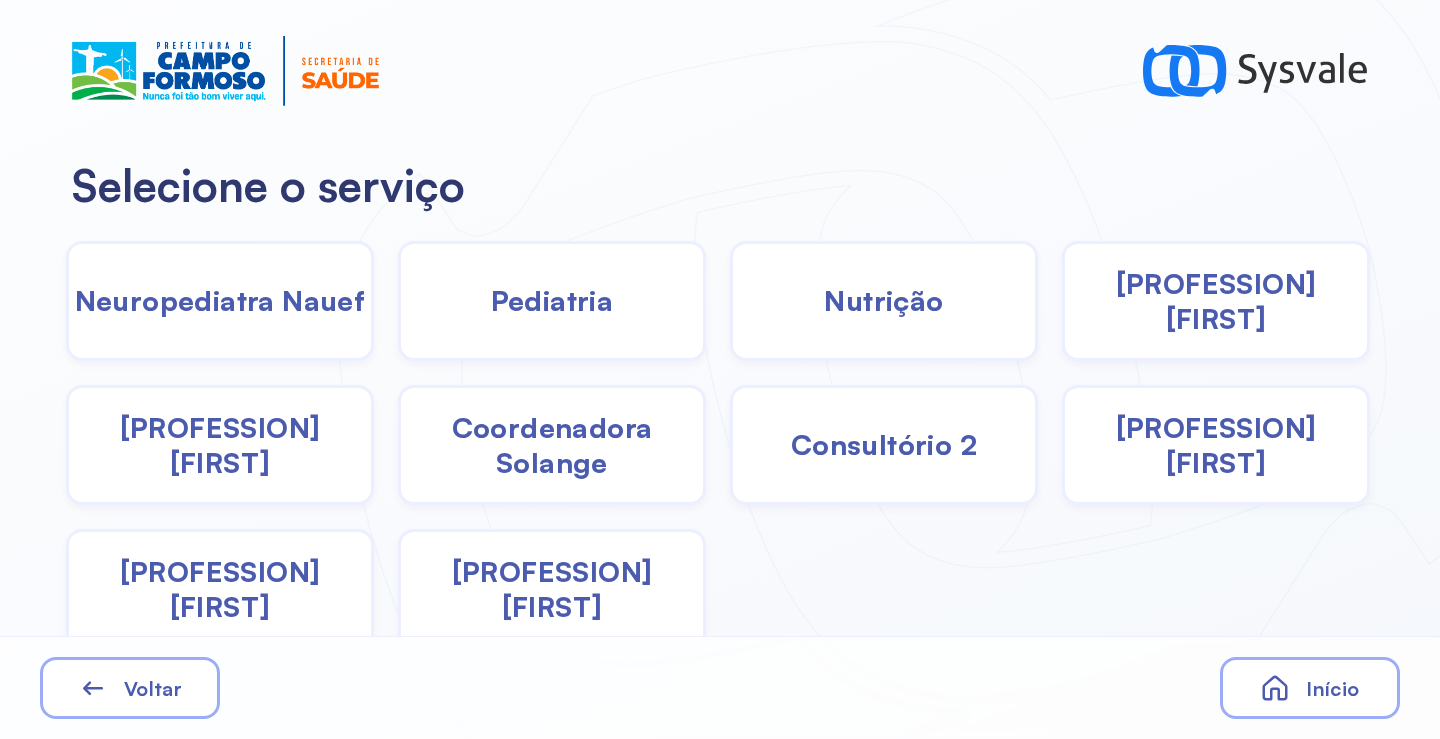 click on "Coordenadora Solange" at bounding box center (552, 445) 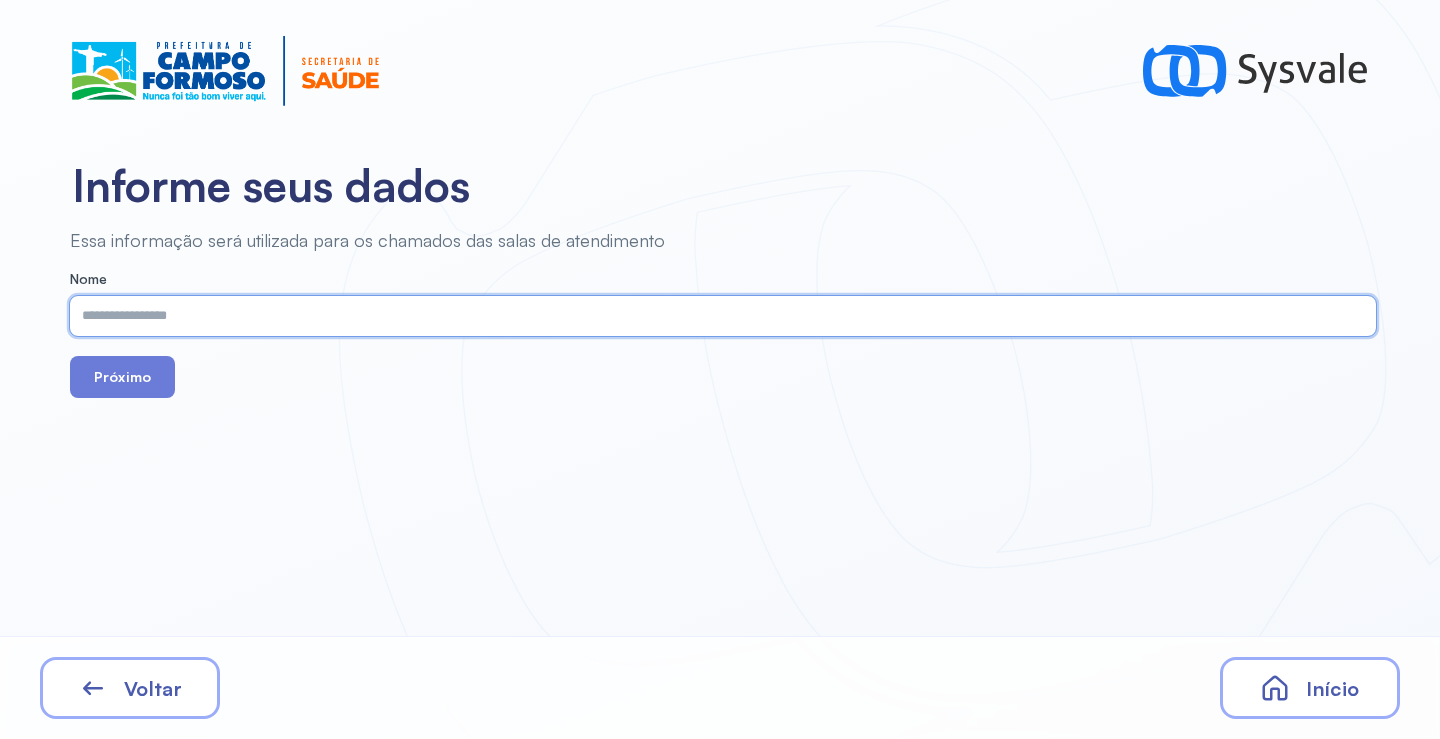 paste on "**********" 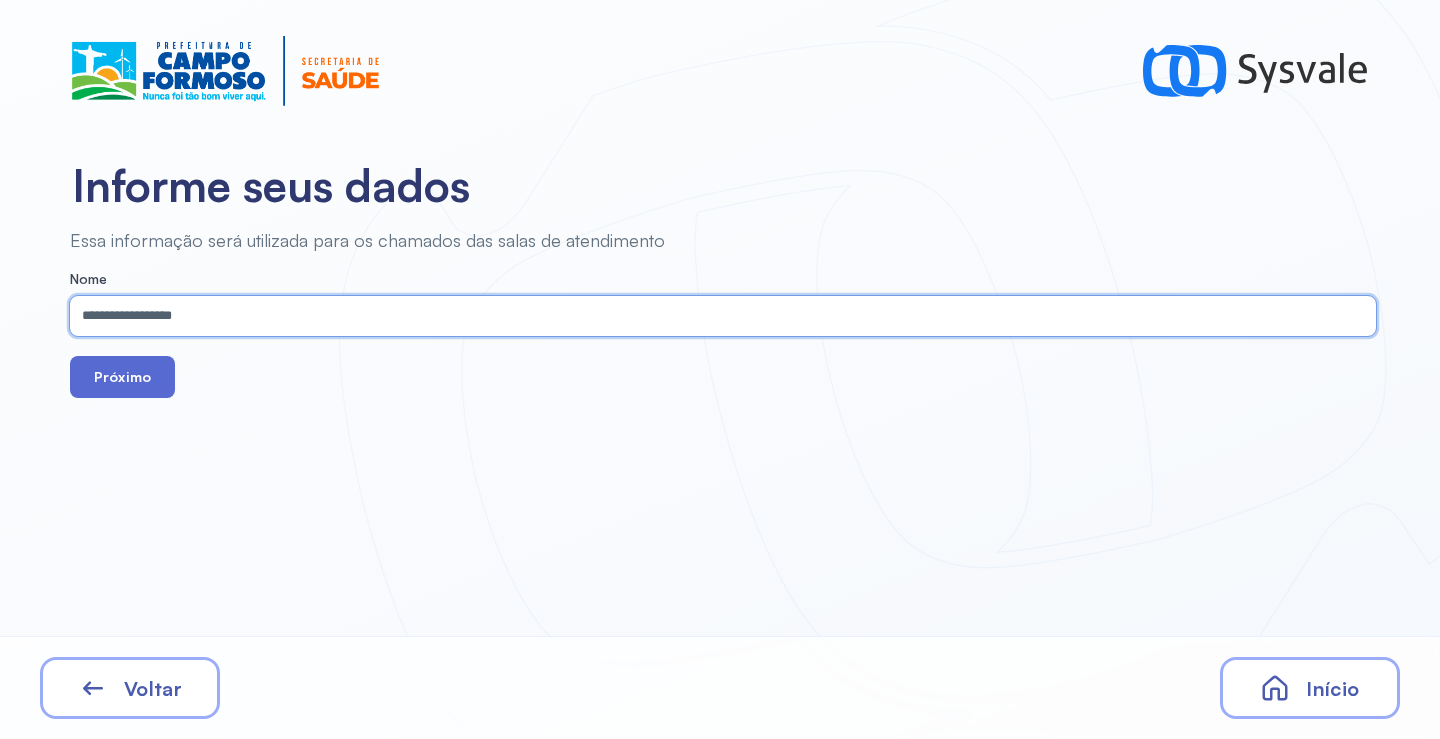 type on "**********" 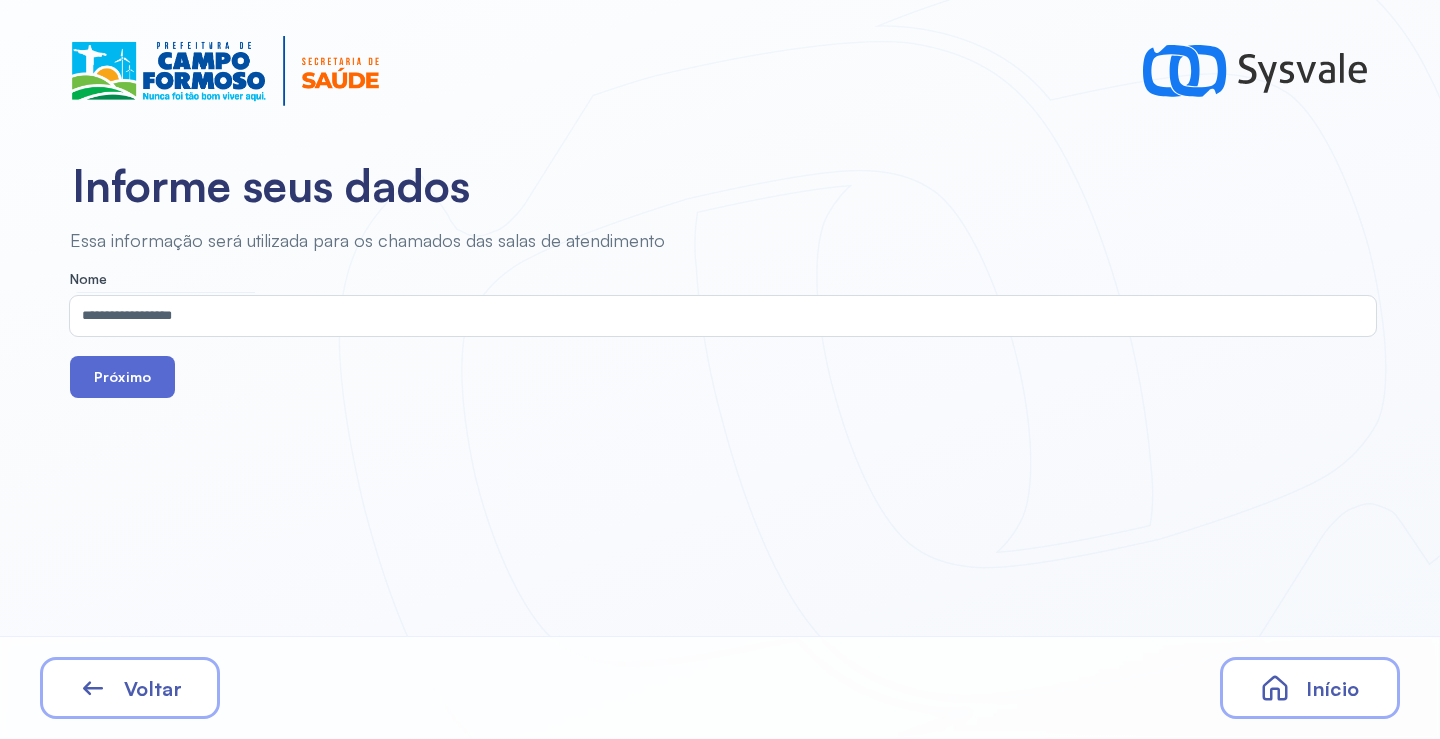 click on "Próximo" at bounding box center (122, 377) 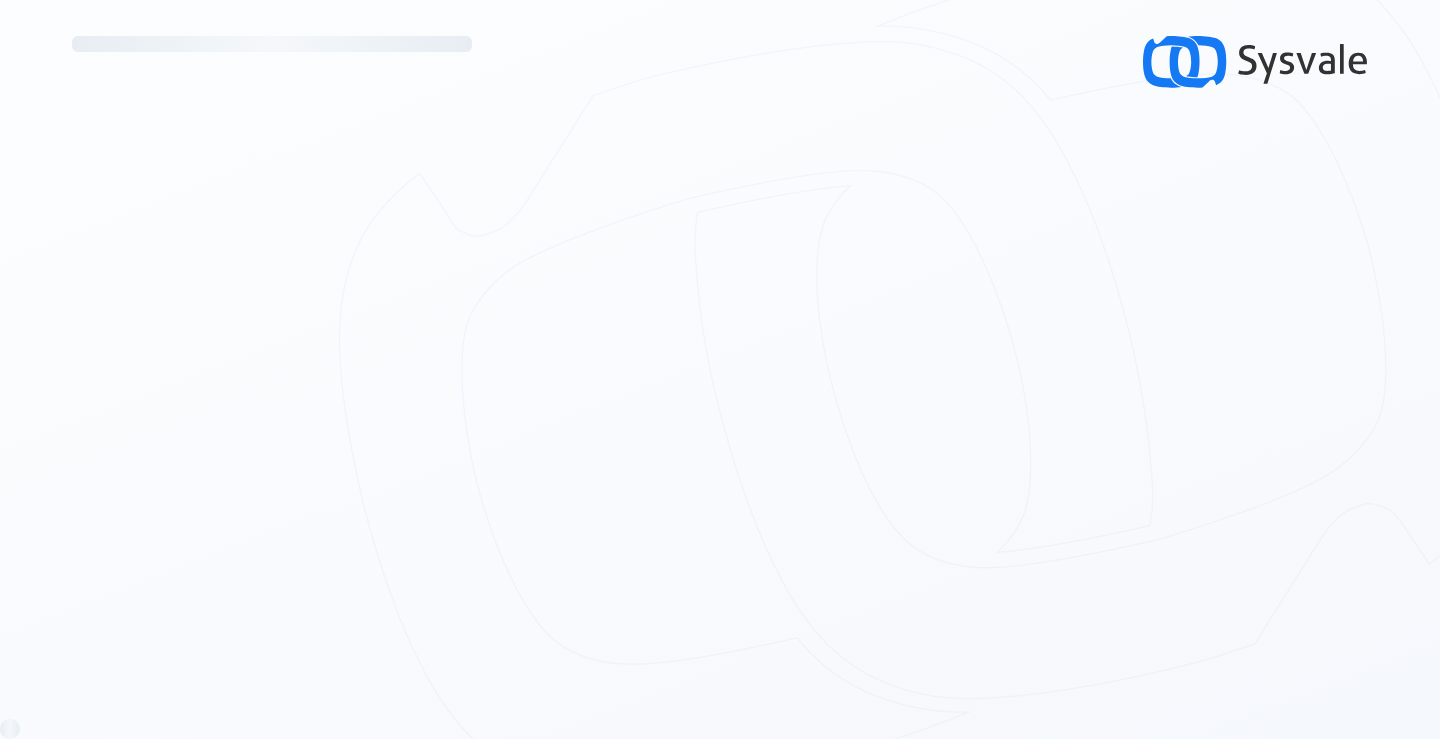 scroll, scrollTop: 0, scrollLeft: 0, axis: both 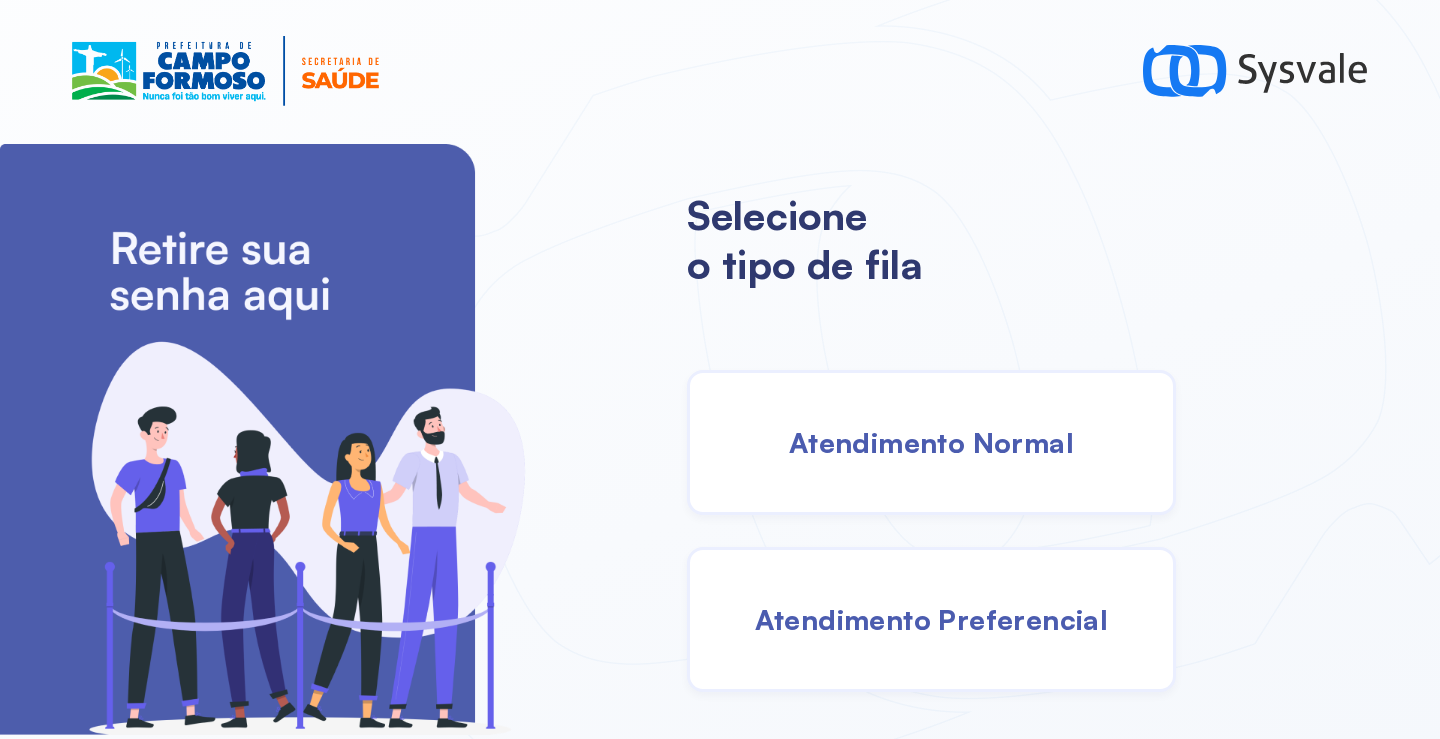 click on "Atendimento Normal" at bounding box center (931, 442) 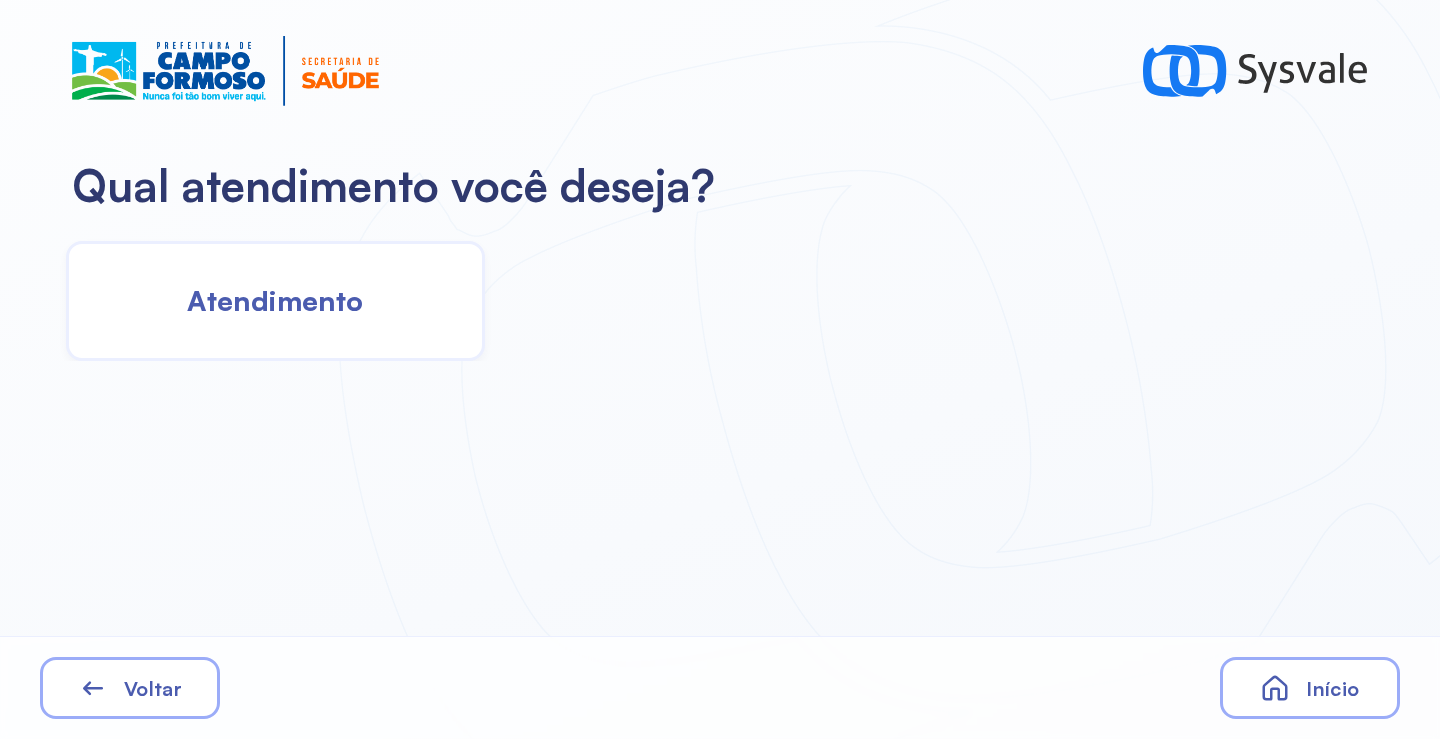 click on "Atendimento" 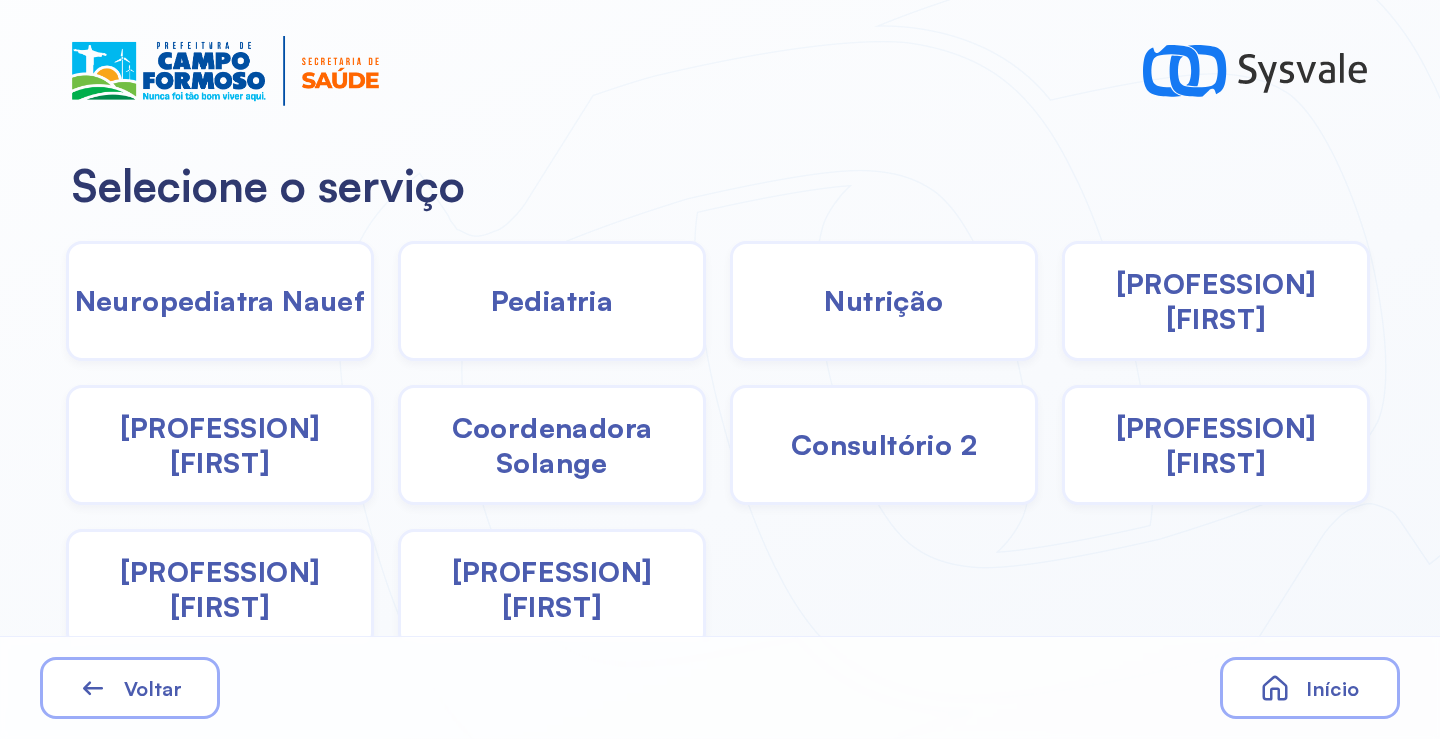 click on "Pediatria" 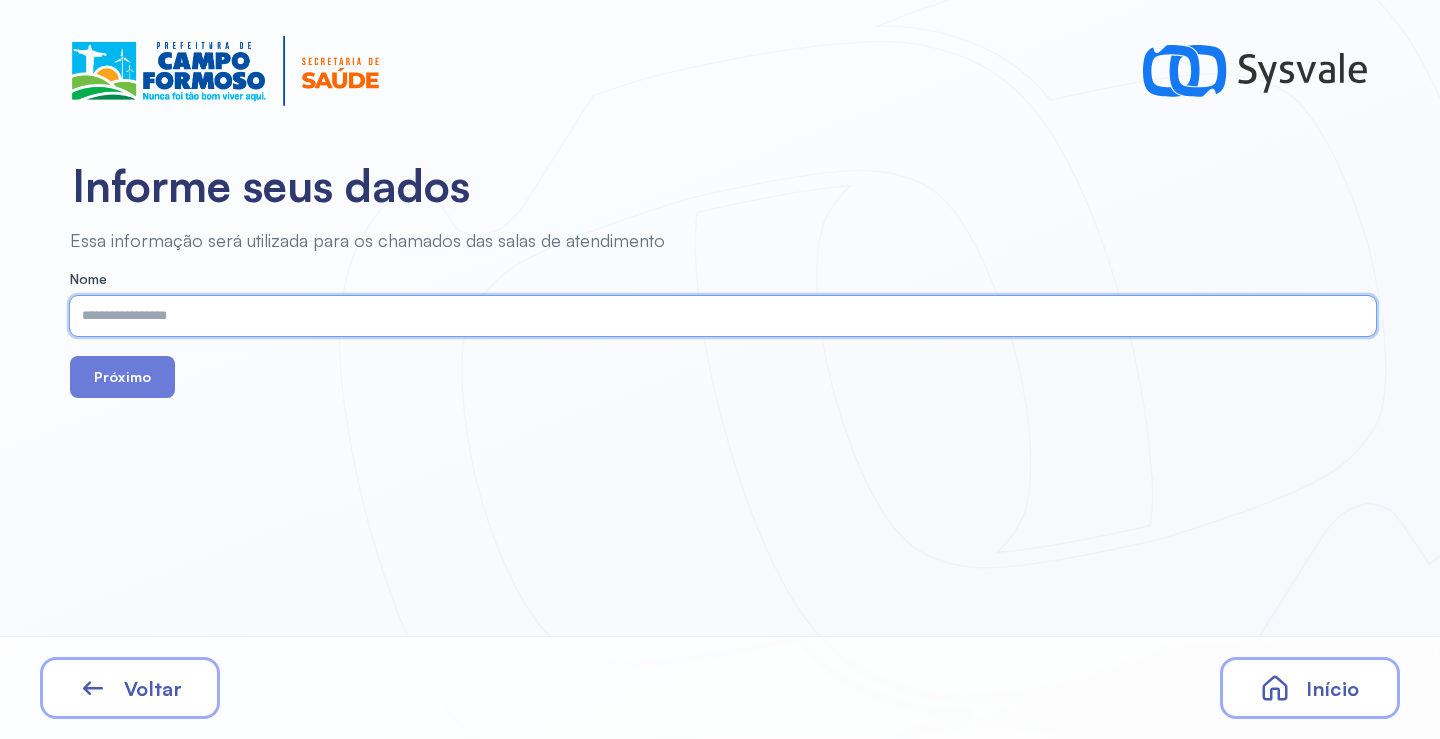 paste on "**********" 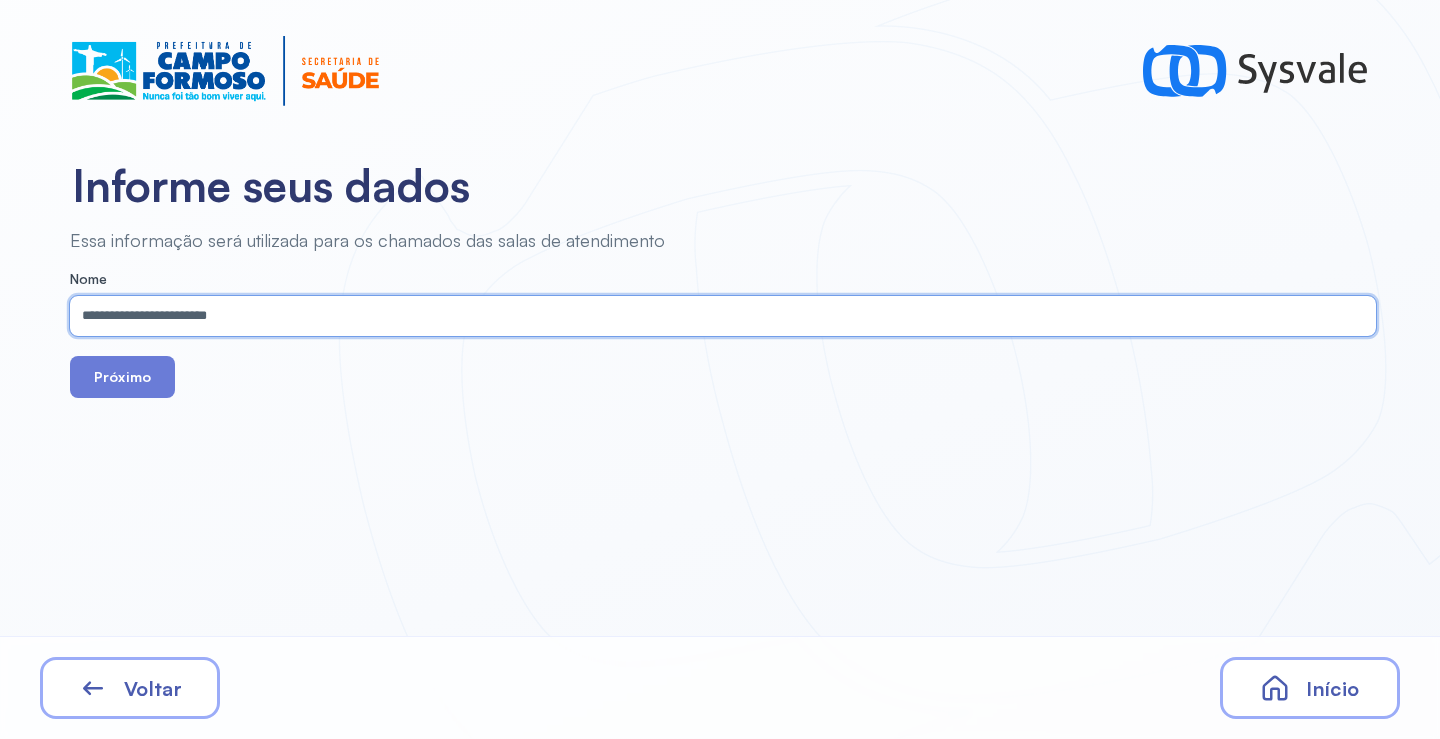 type on "**********" 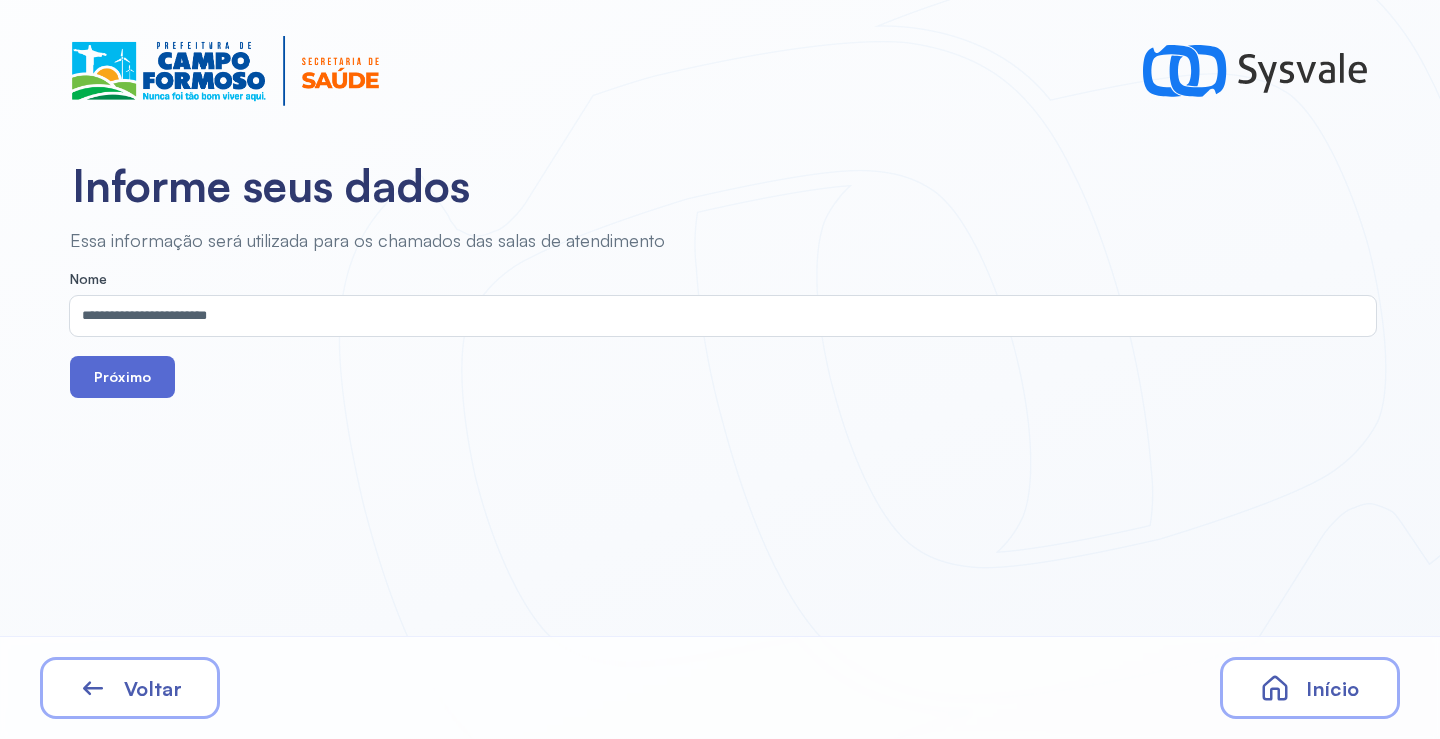 click on "Próximo" at bounding box center (122, 377) 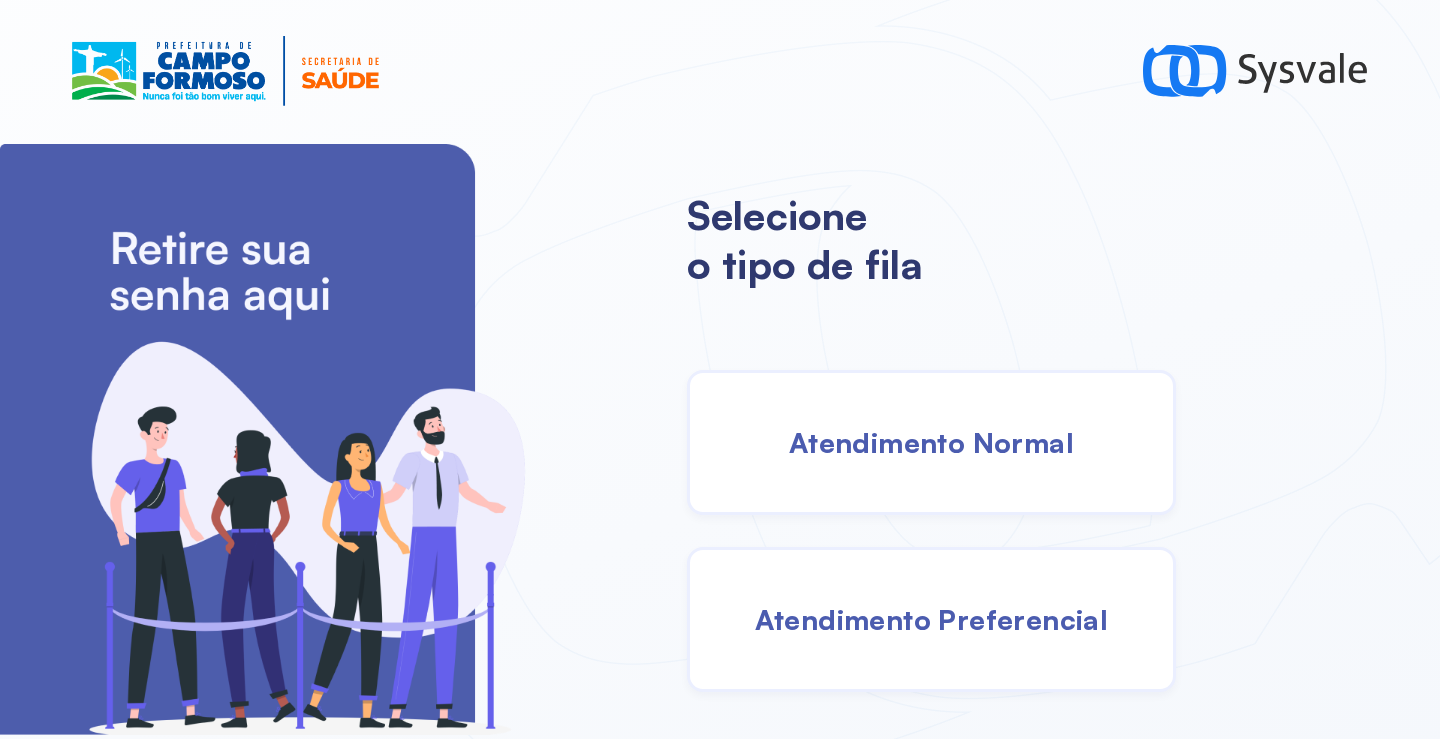 scroll, scrollTop: 0, scrollLeft: 0, axis: both 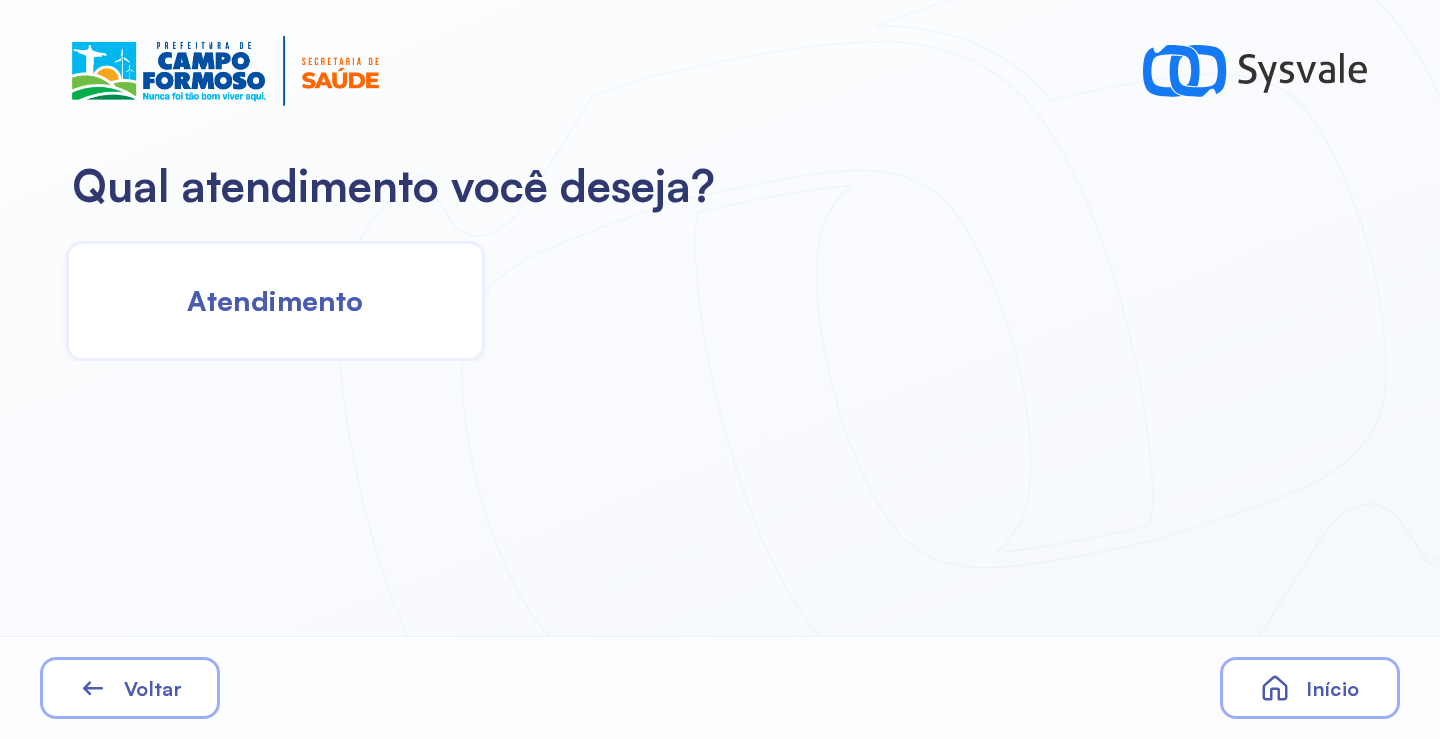 click on "Atendimento" at bounding box center (275, 300) 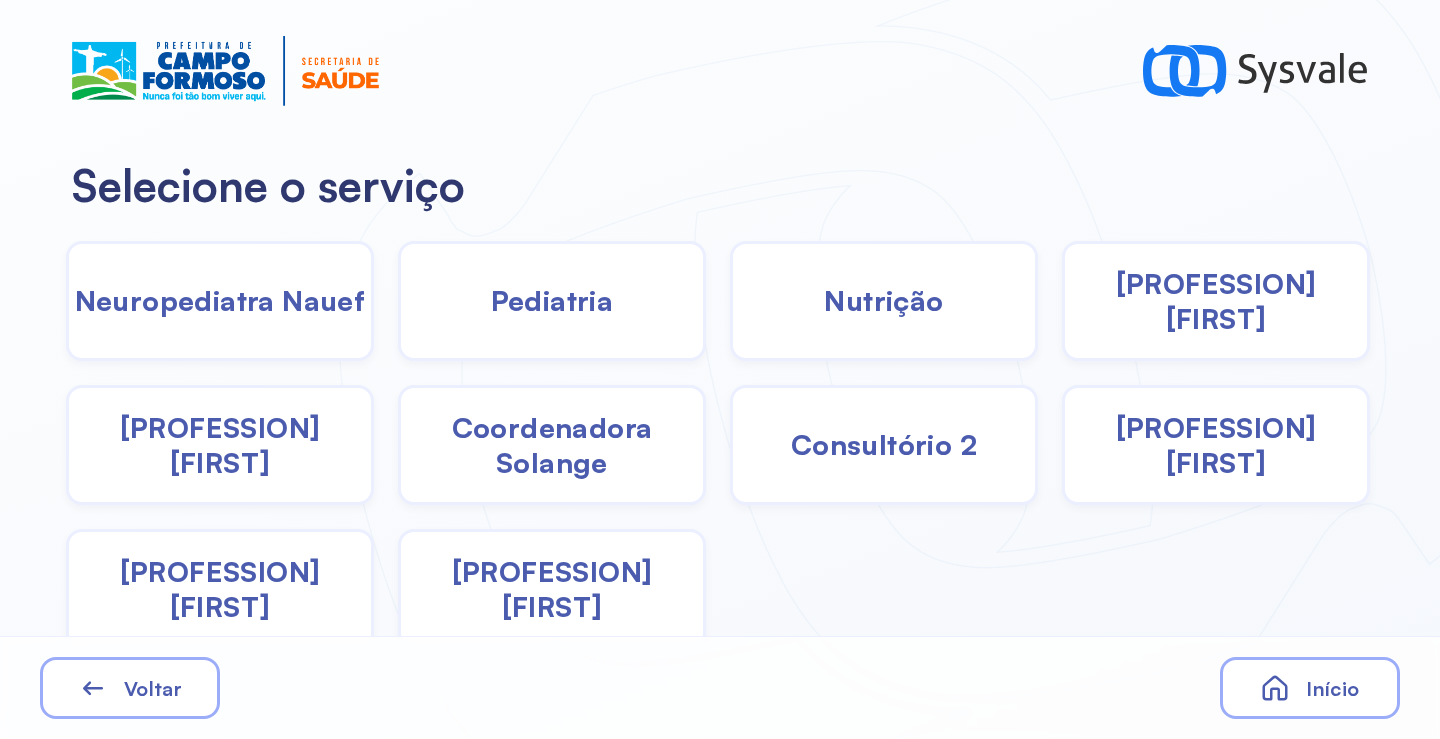 click on "Nutrição" 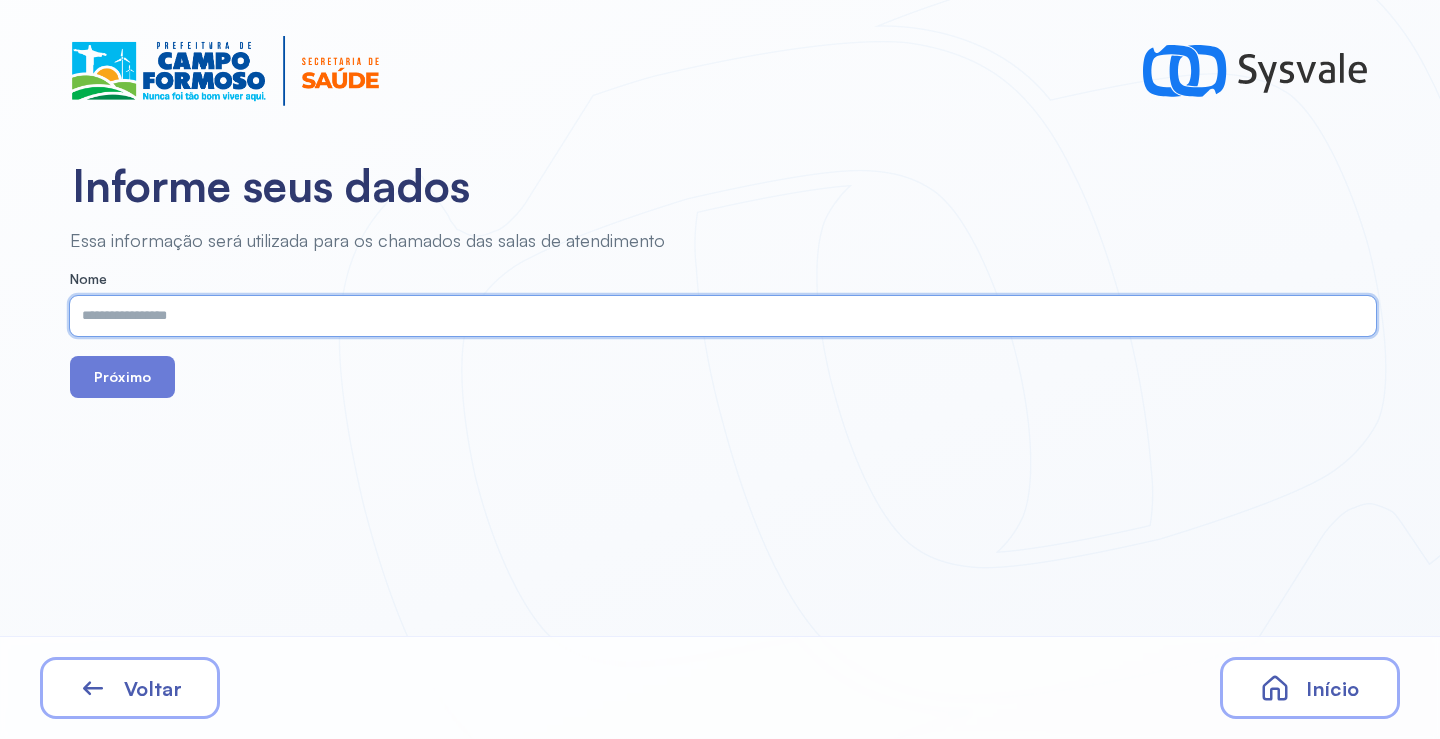 paste on "**********" 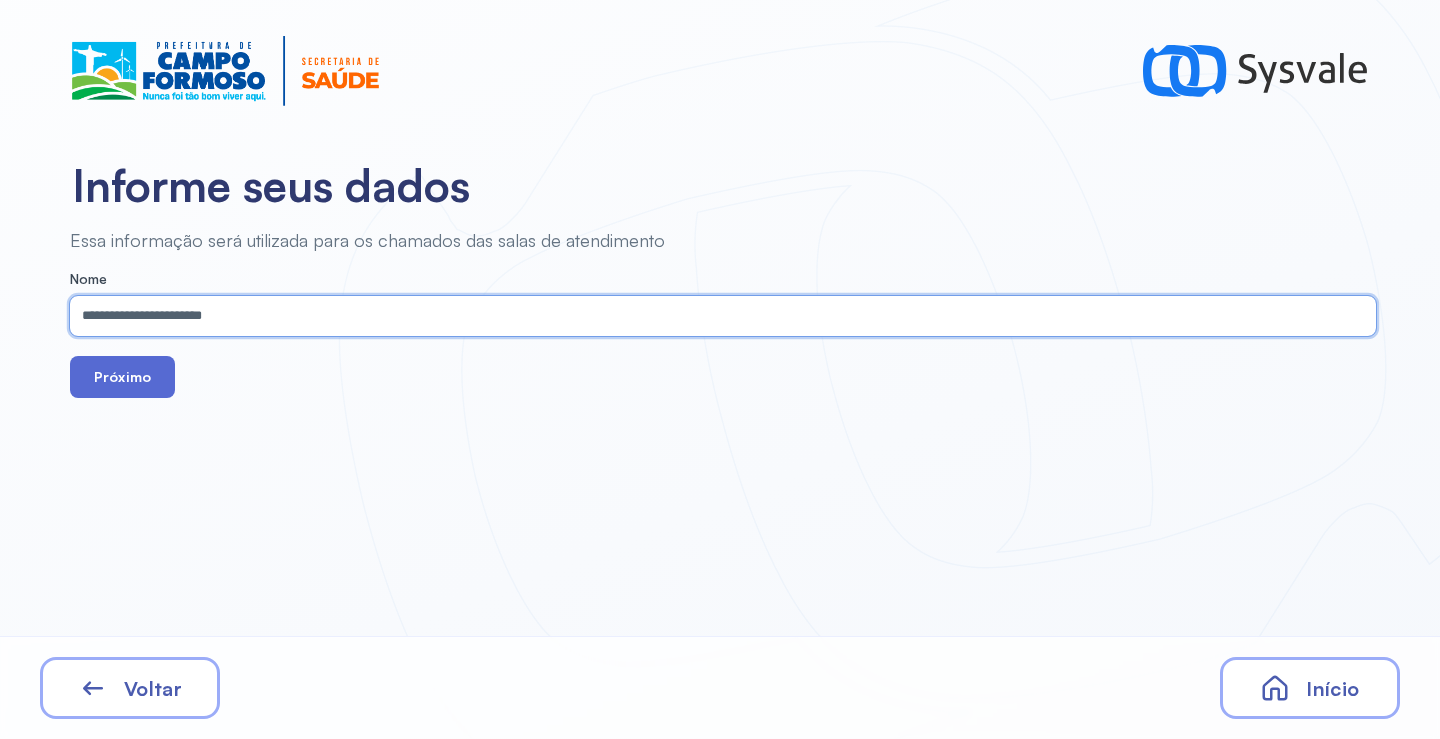 type on "**********" 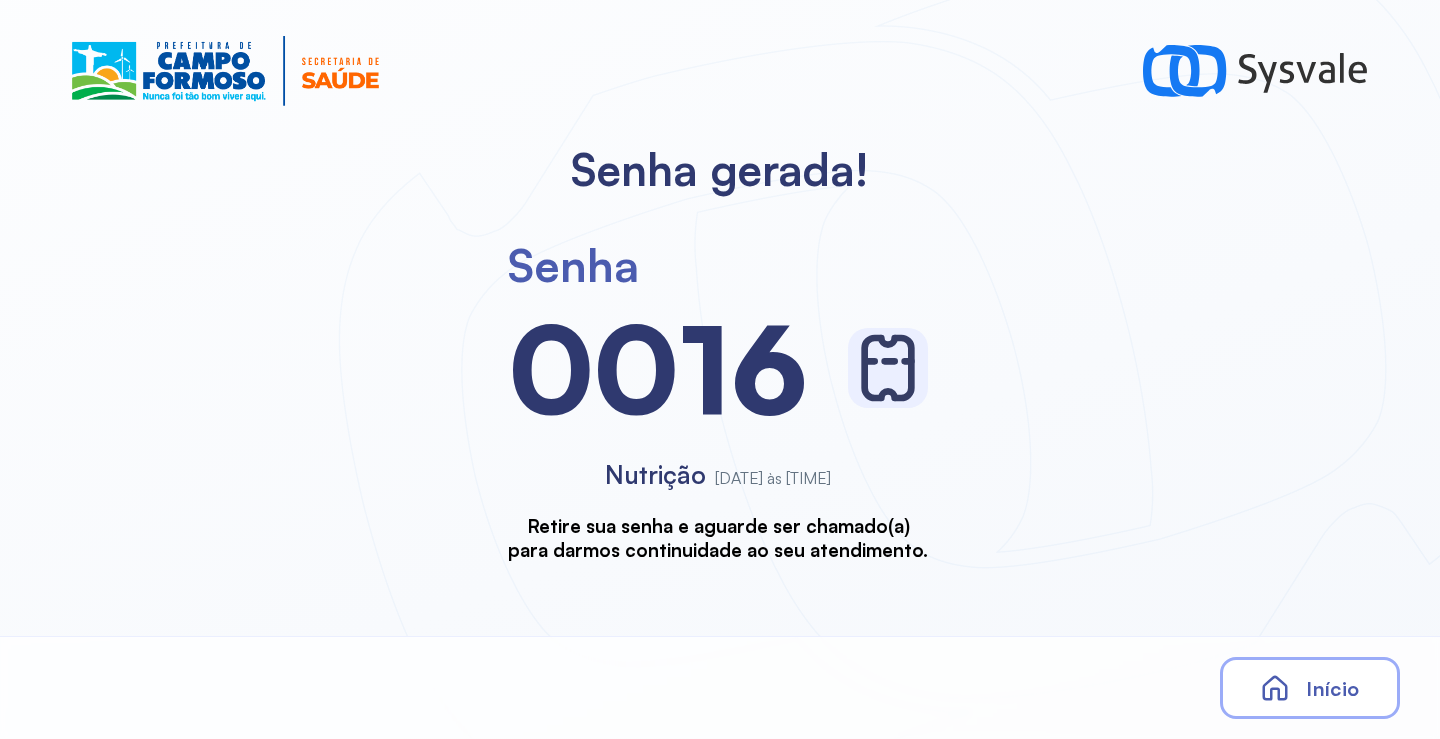 scroll, scrollTop: 0, scrollLeft: 0, axis: both 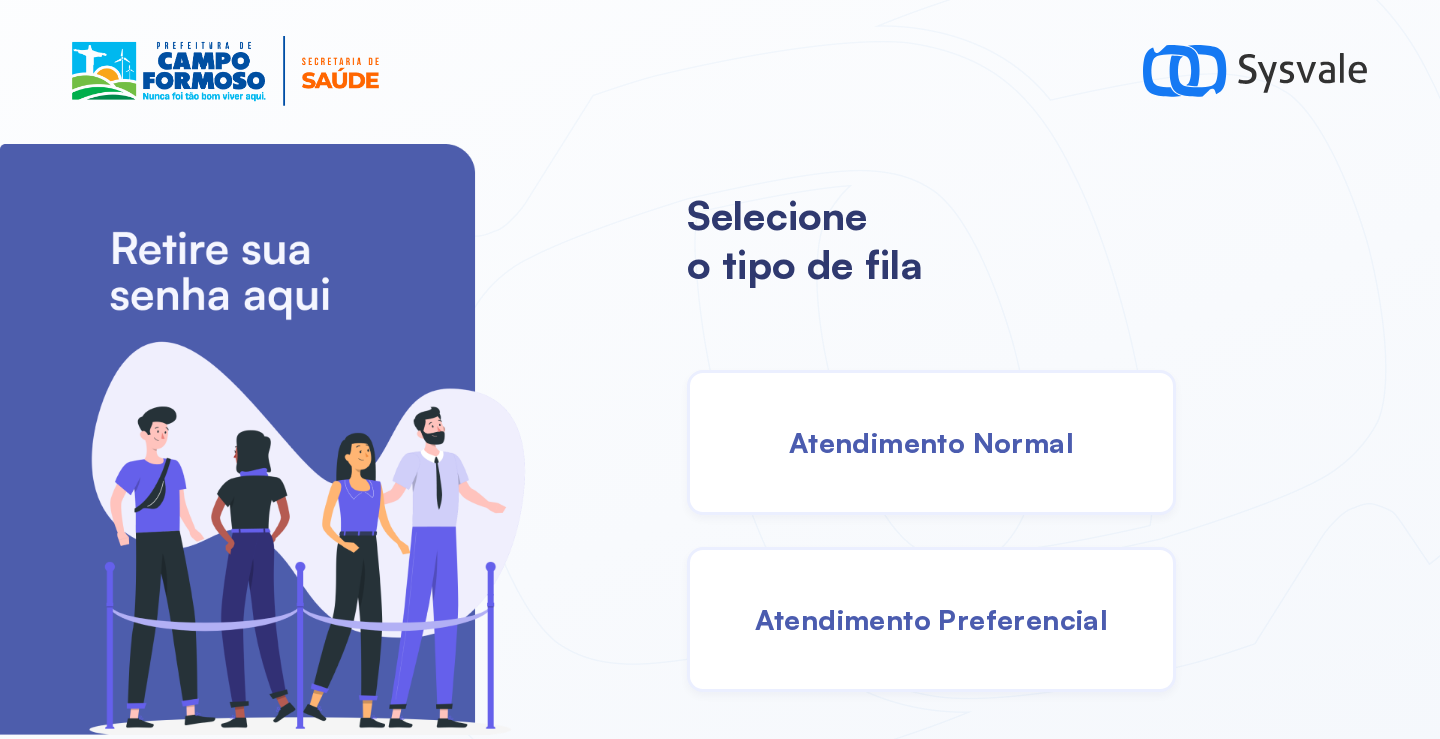click on "Atendimento Normal" at bounding box center (931, 442) 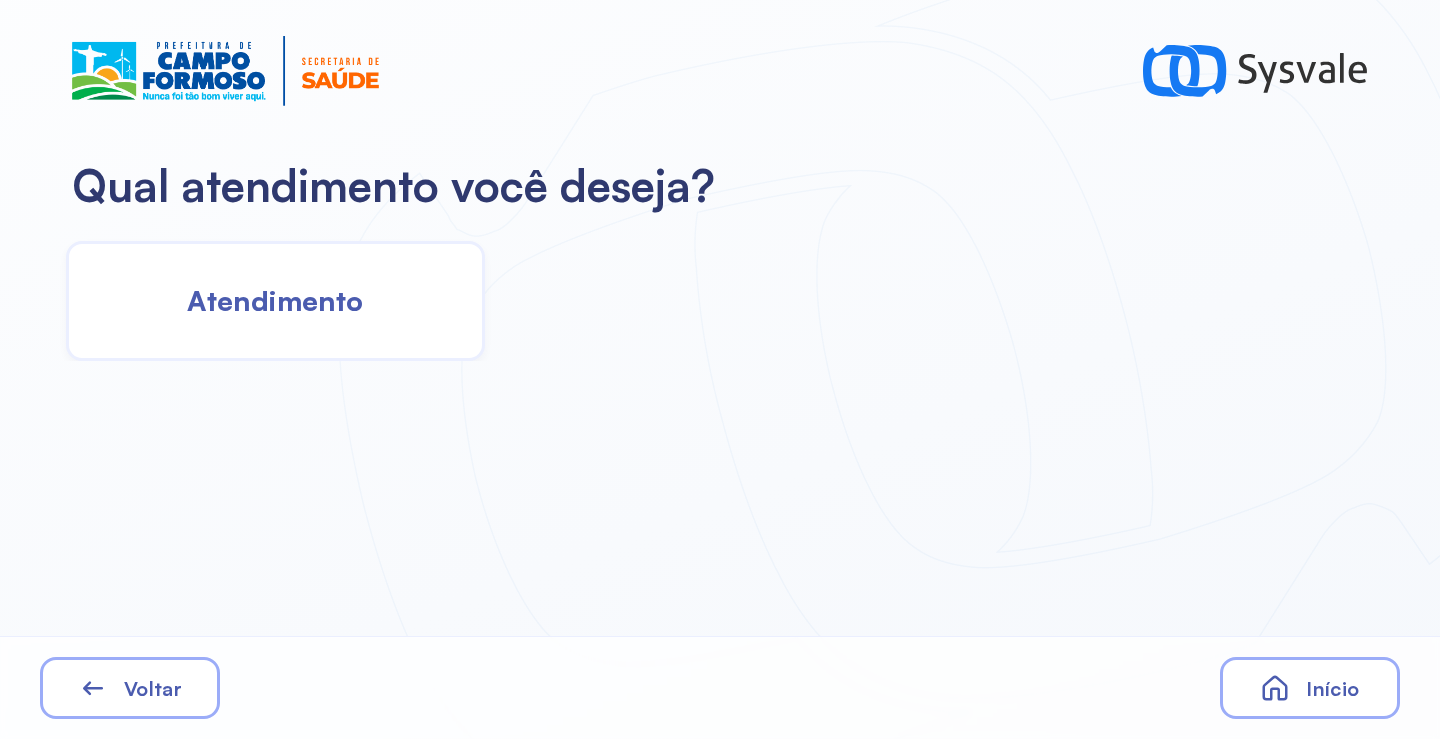 click on "Atendimento" 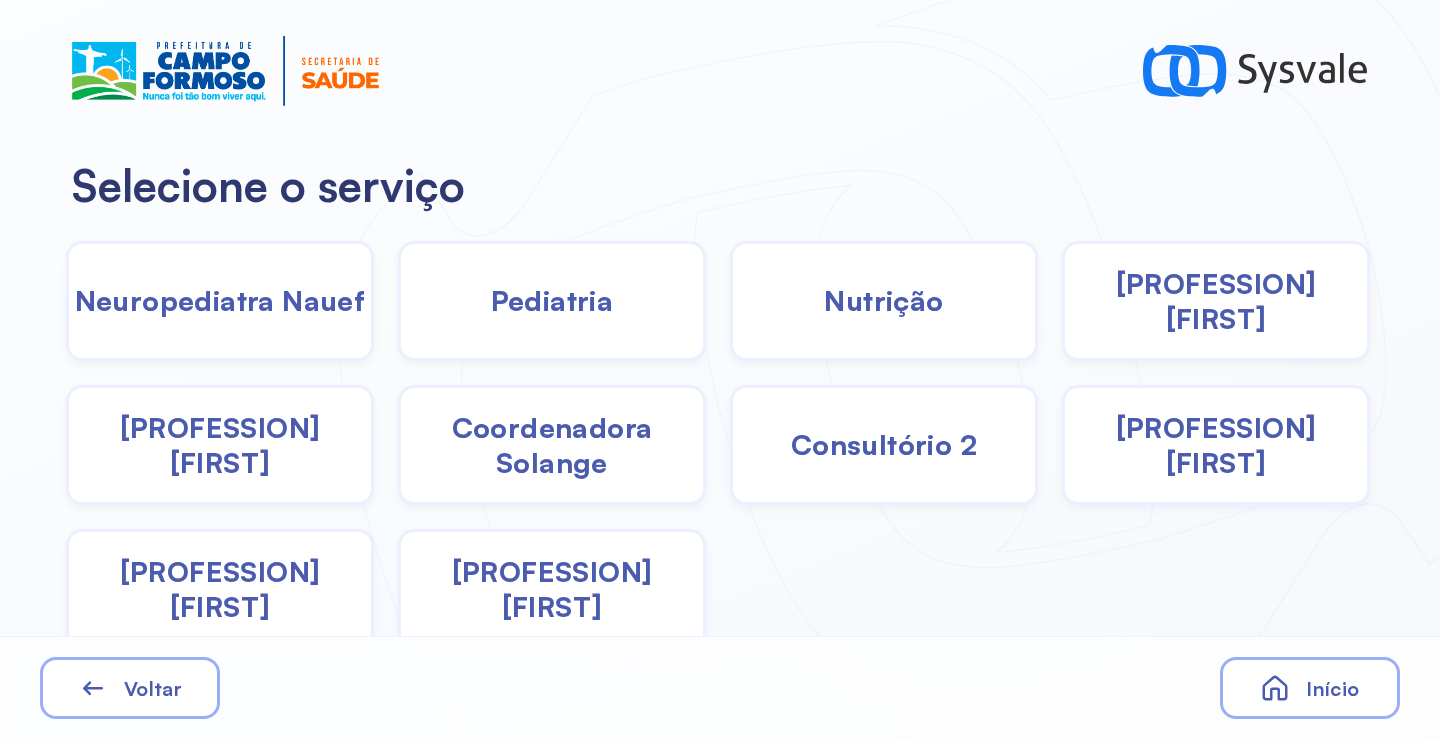 click on "Fisioterapeuta [FIRST]" at bounding box center (220, 445) 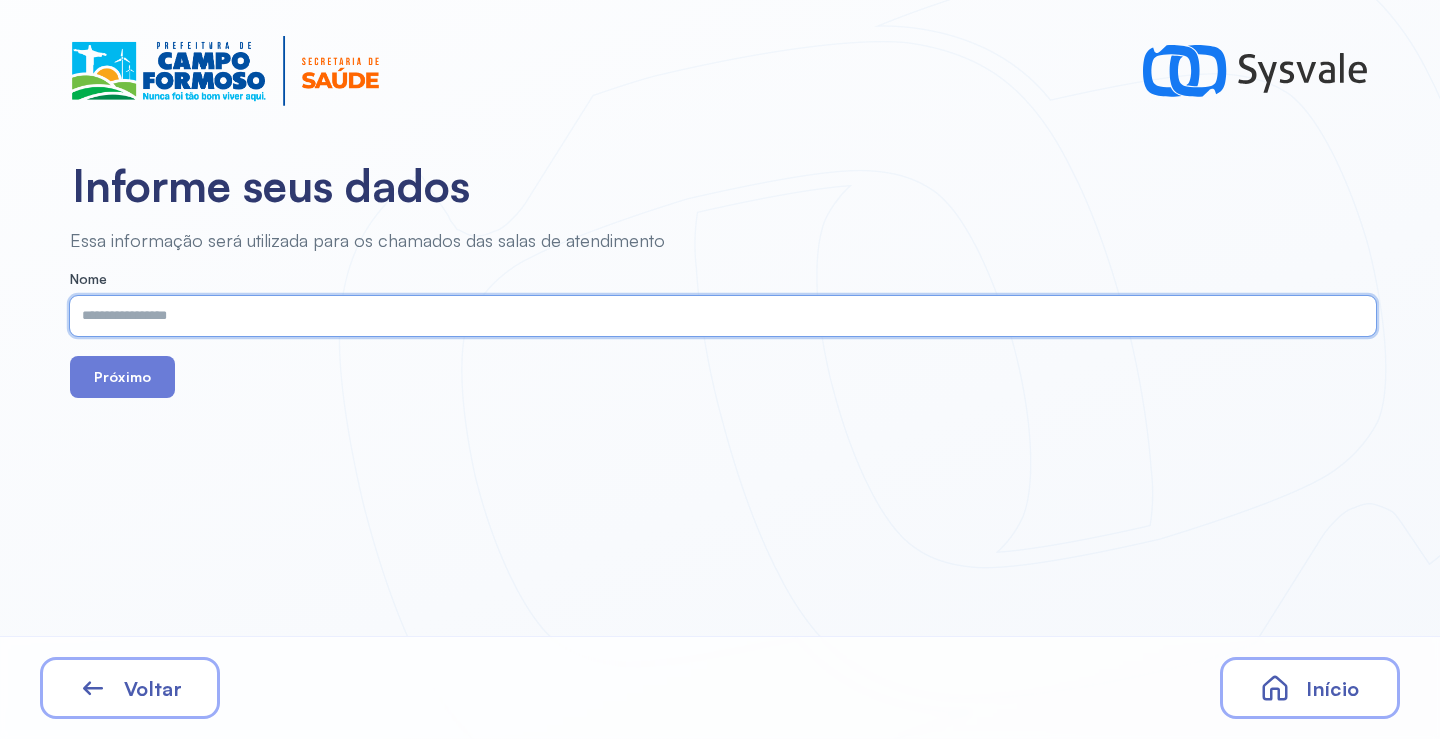 click at bounding box center [719, 316] 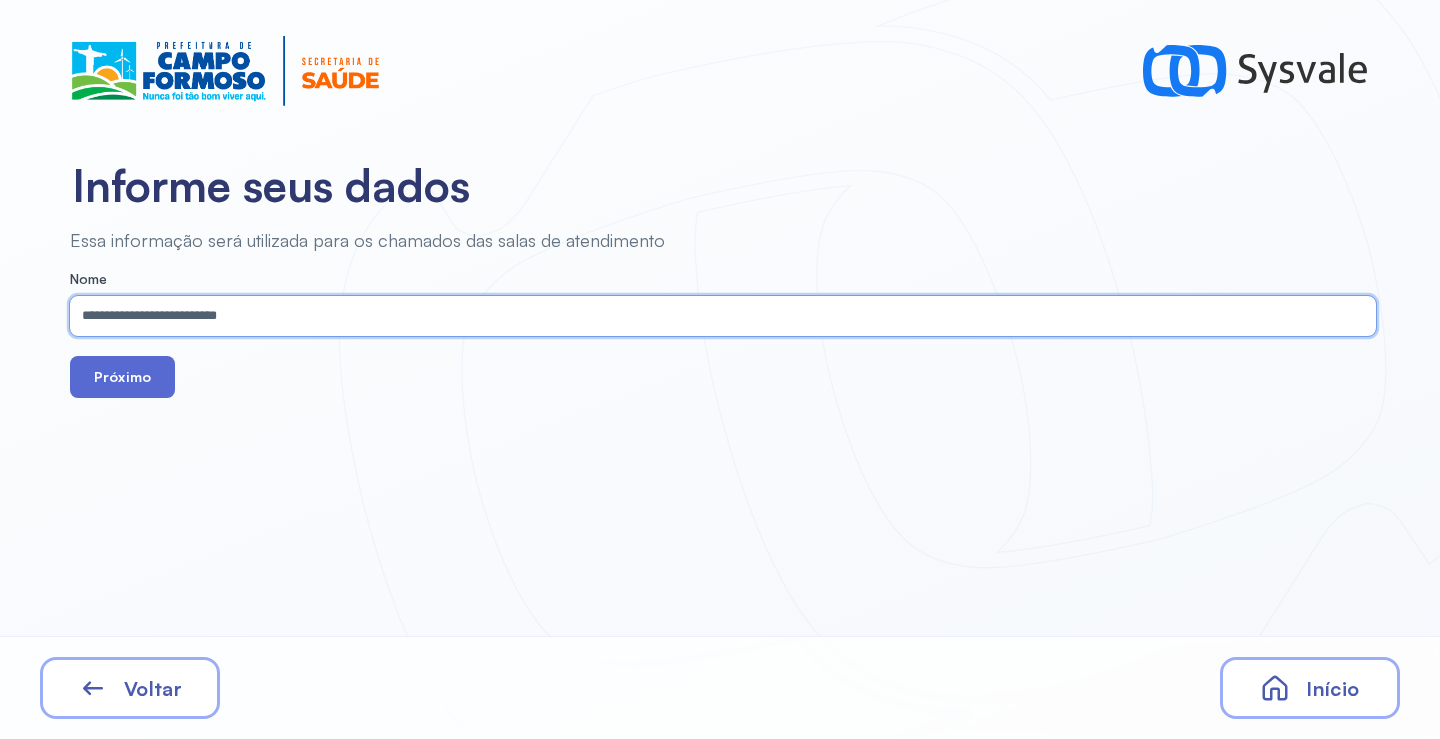 type on "**********" 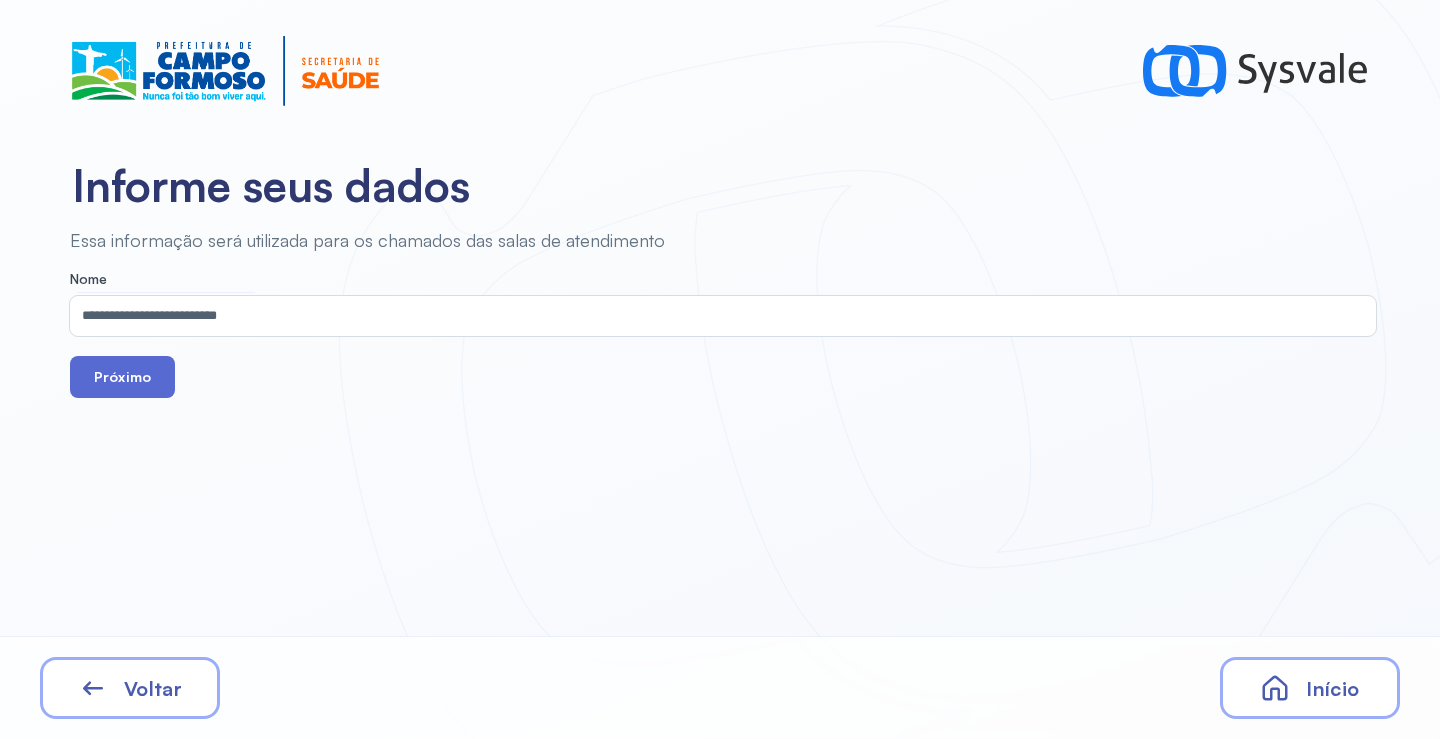 click on "Próximo" at bounding box center (122, 377) 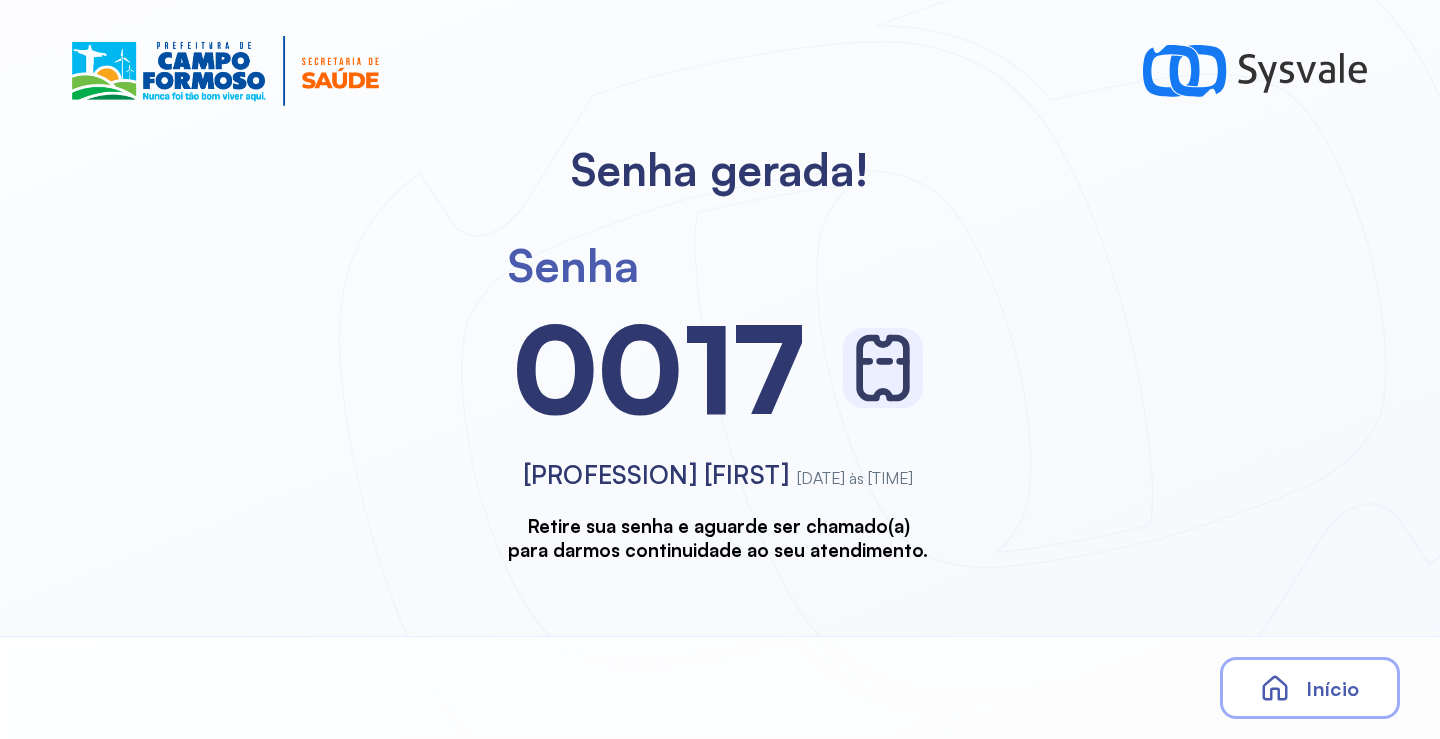 scroll, scrollTop: 0, scrollLeft: 0, axis: both 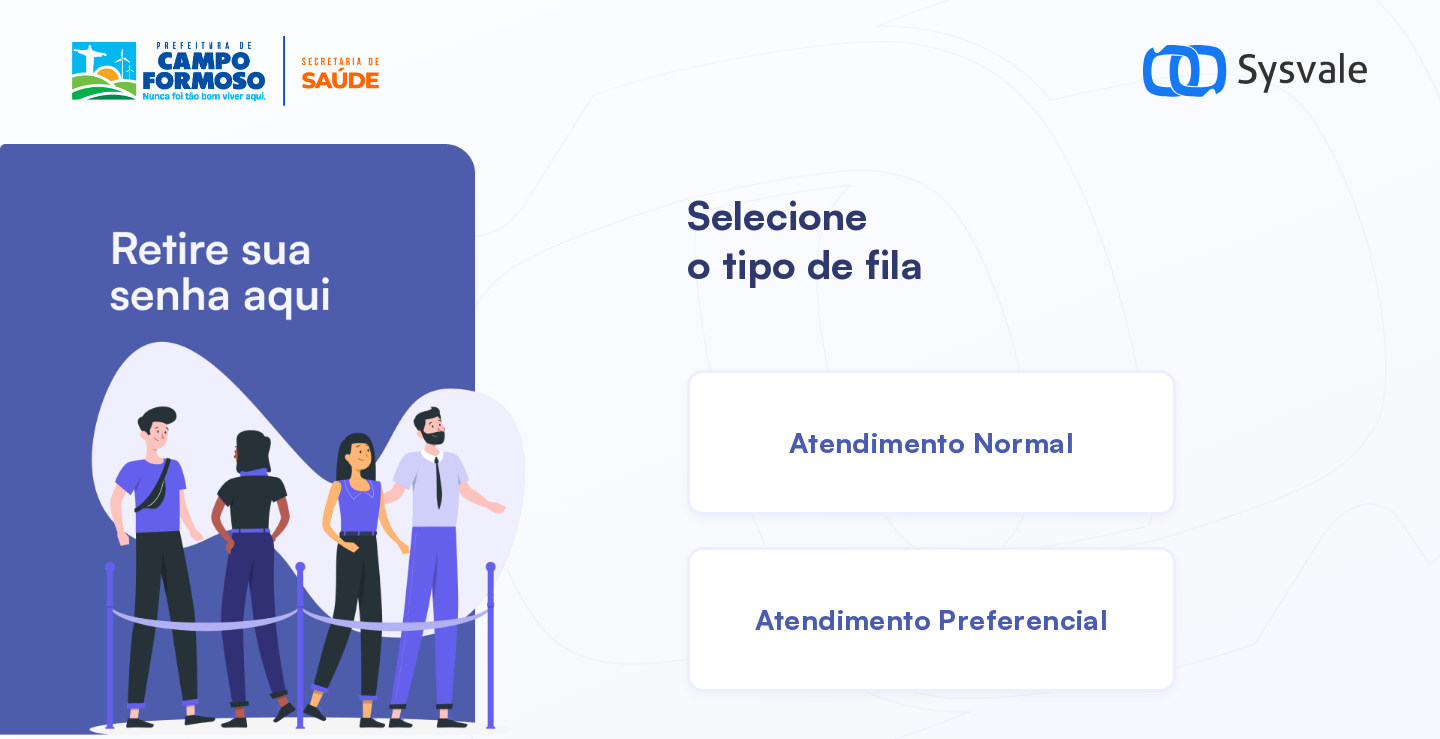 click on "Atendimento Normal" at bounding box center (931, 442) 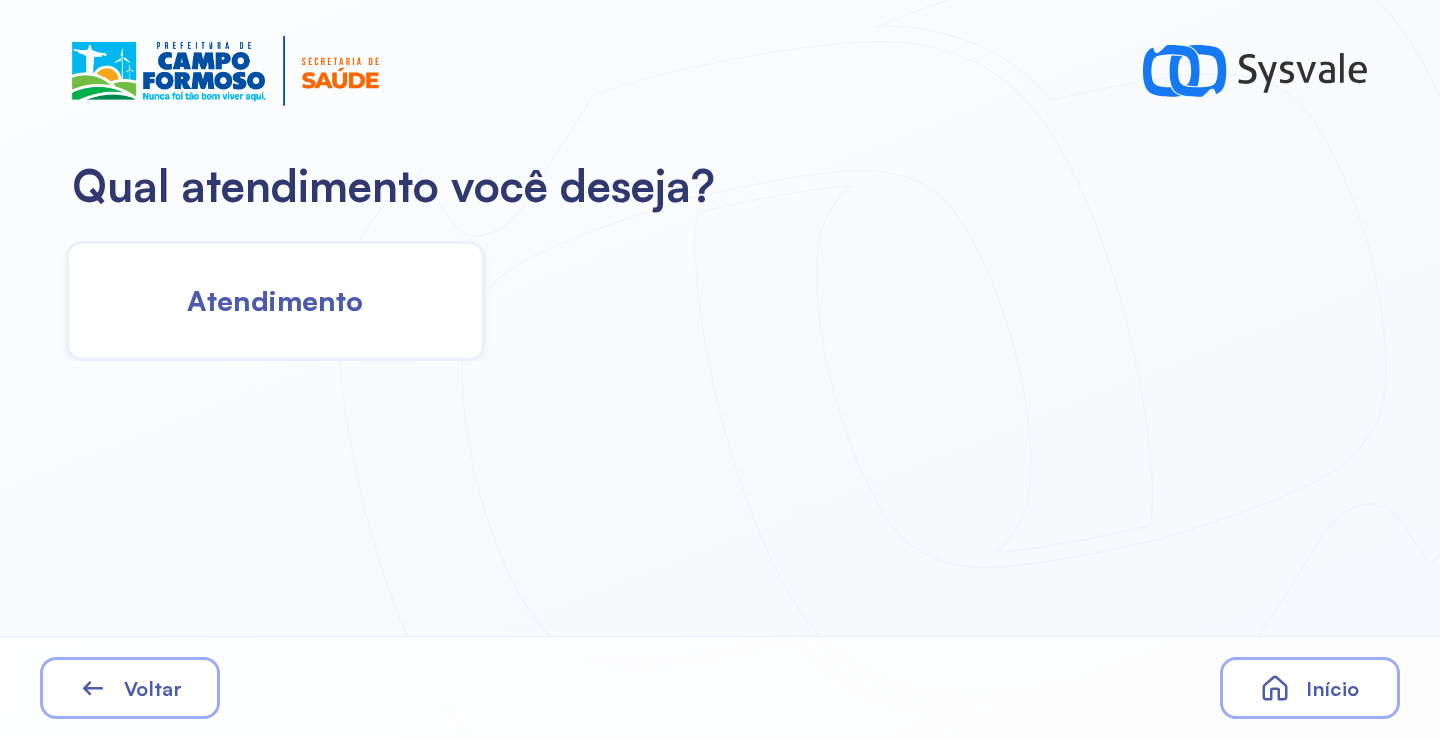 click on "Atendimento" at bounding box center [275, 300] 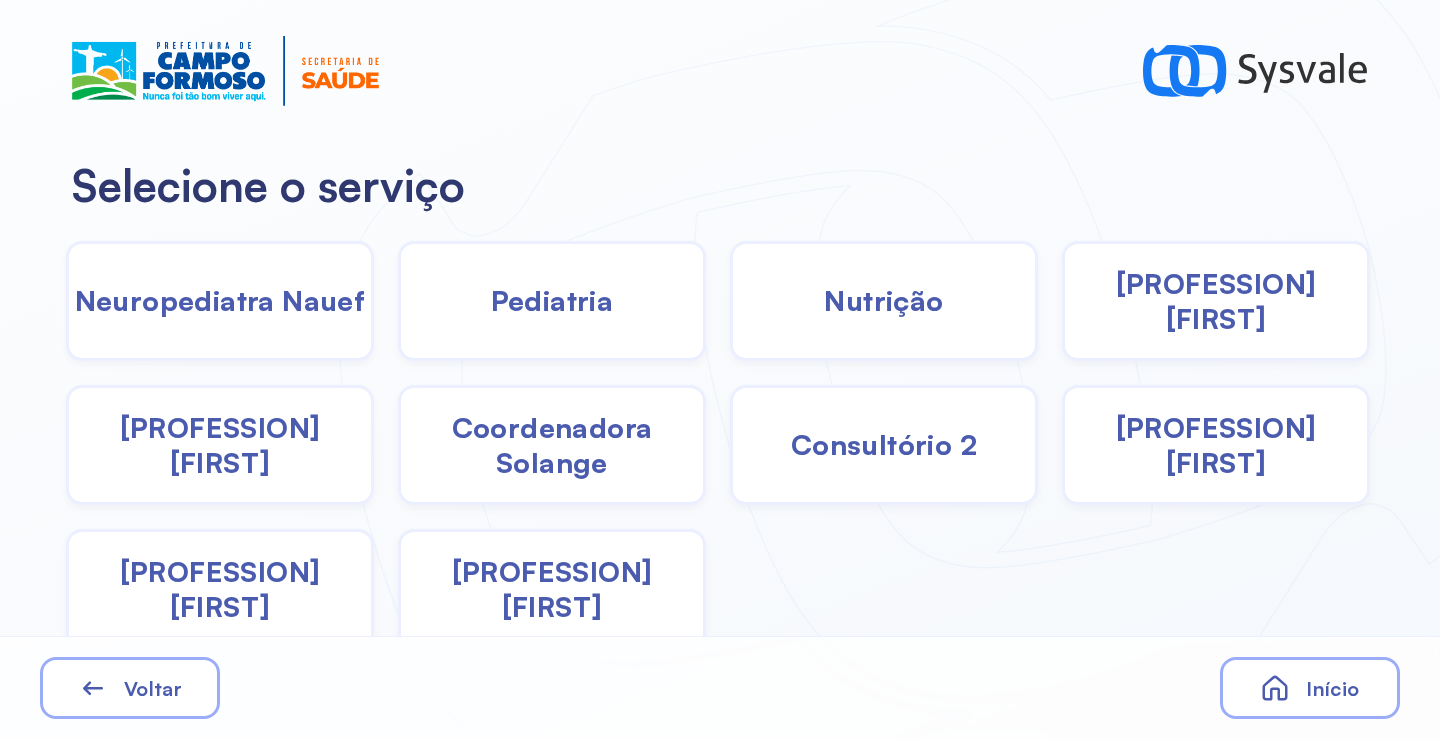 click on "Coordenadora Solange" at bounding box center [552, 445] 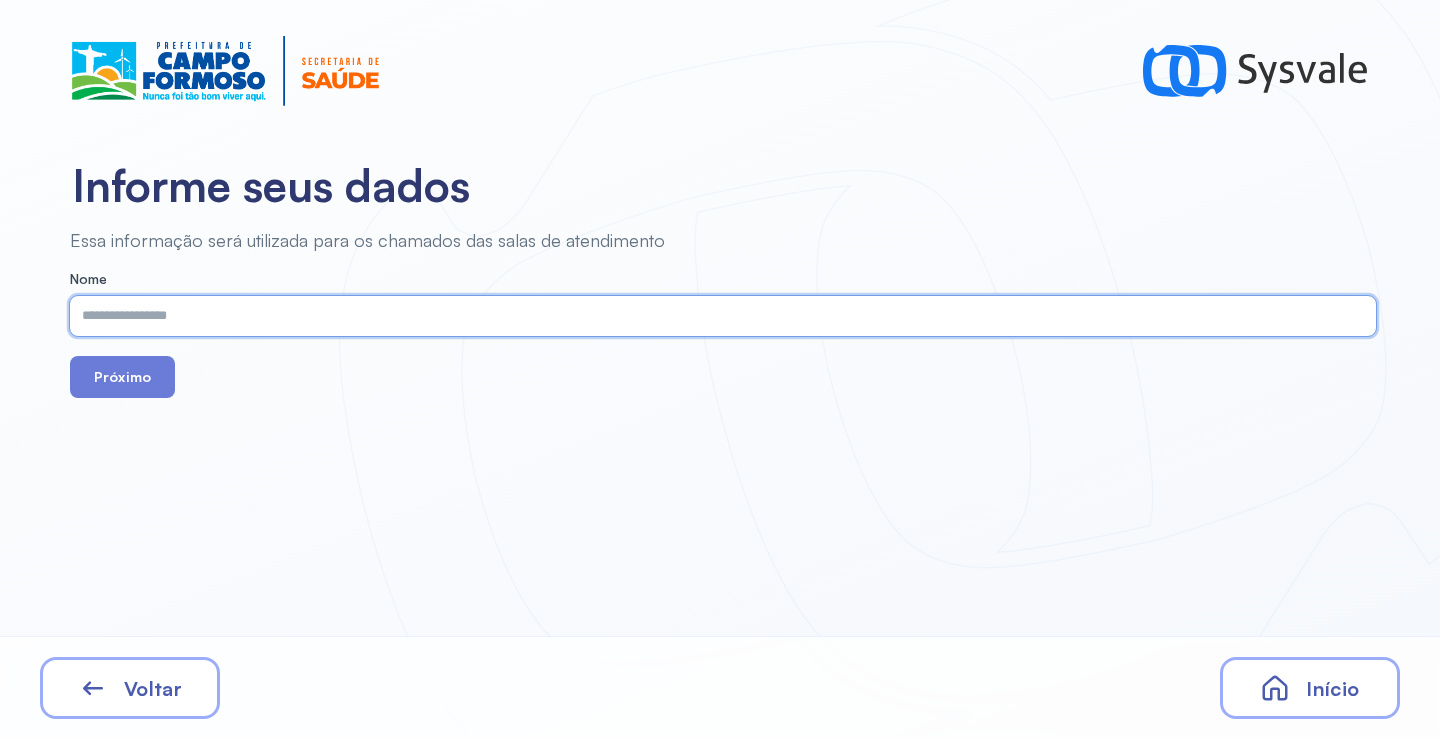 click at bounding box center (719, 316) 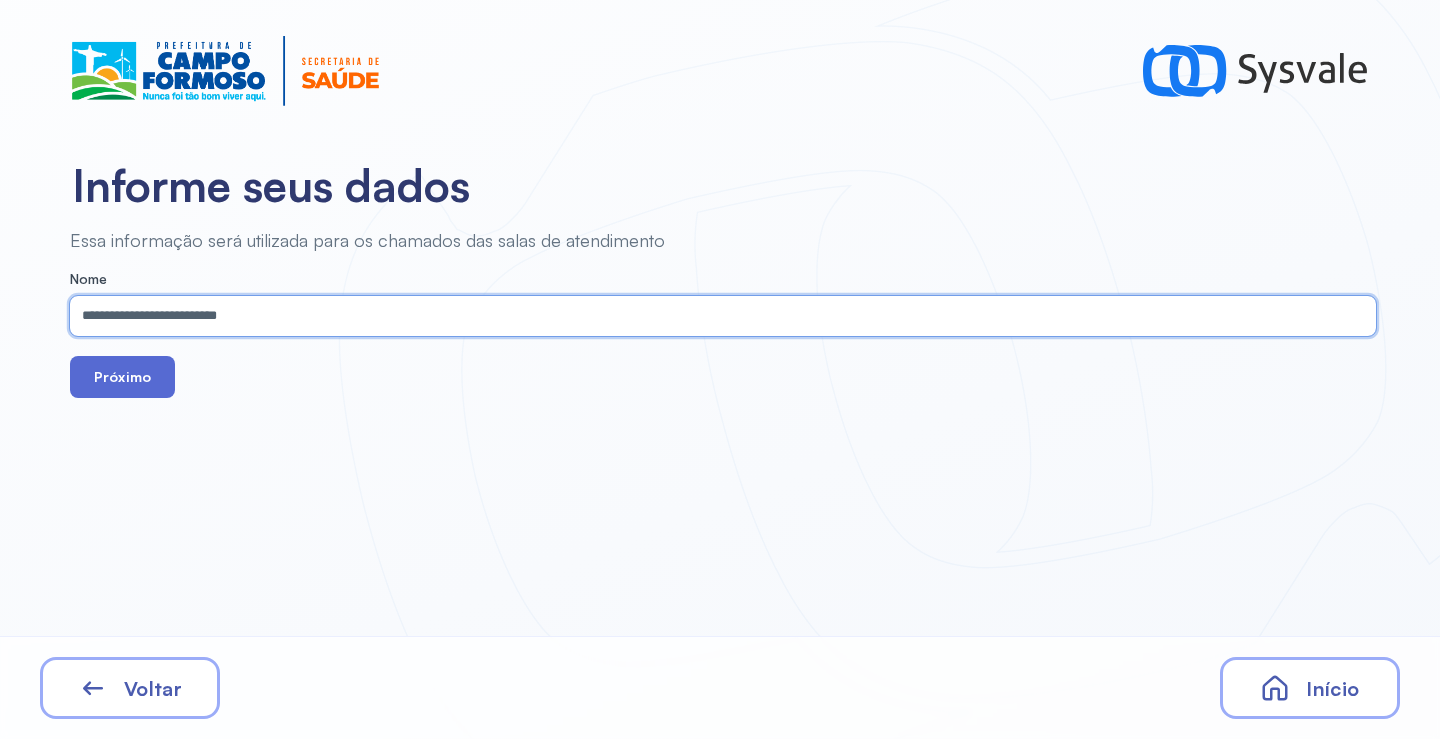 type on "**********" 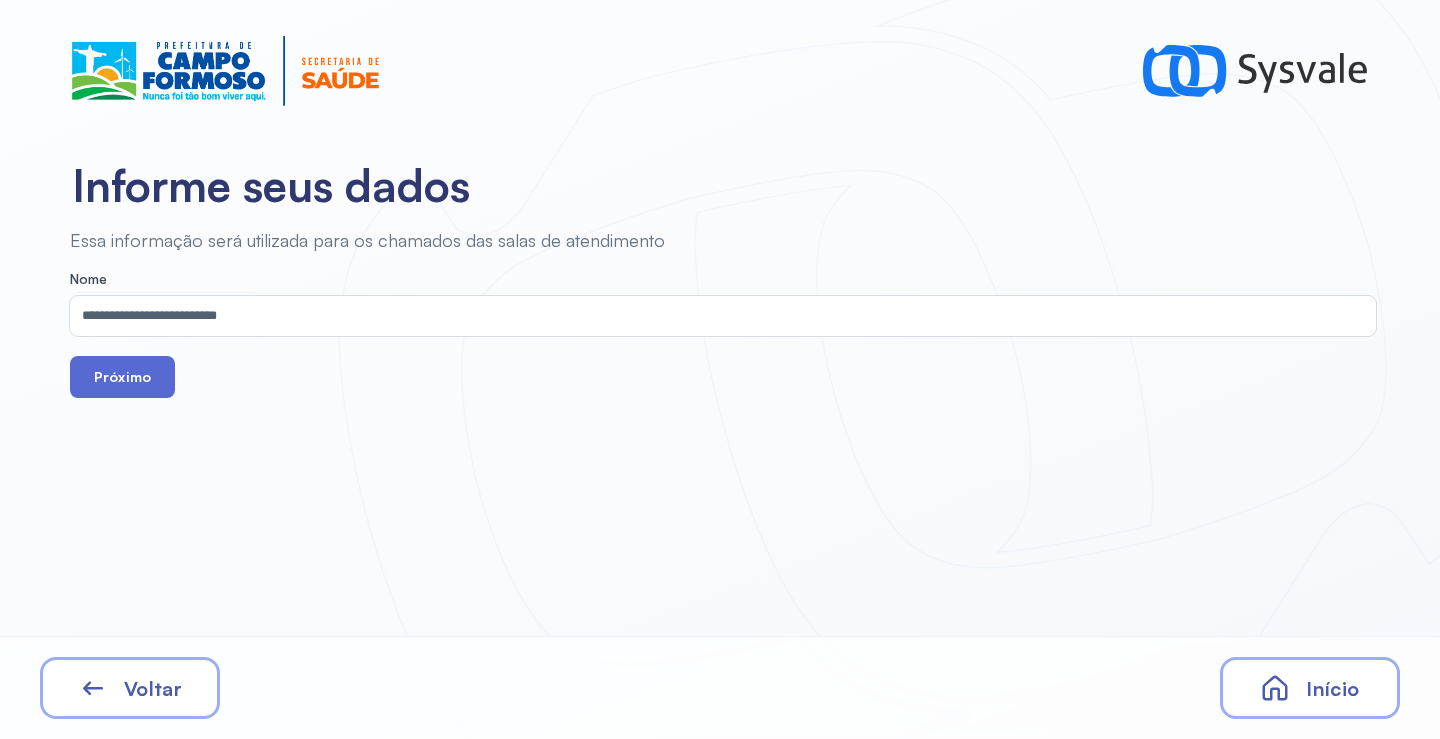 click on "Próximo" at bounding box center (122, 377) 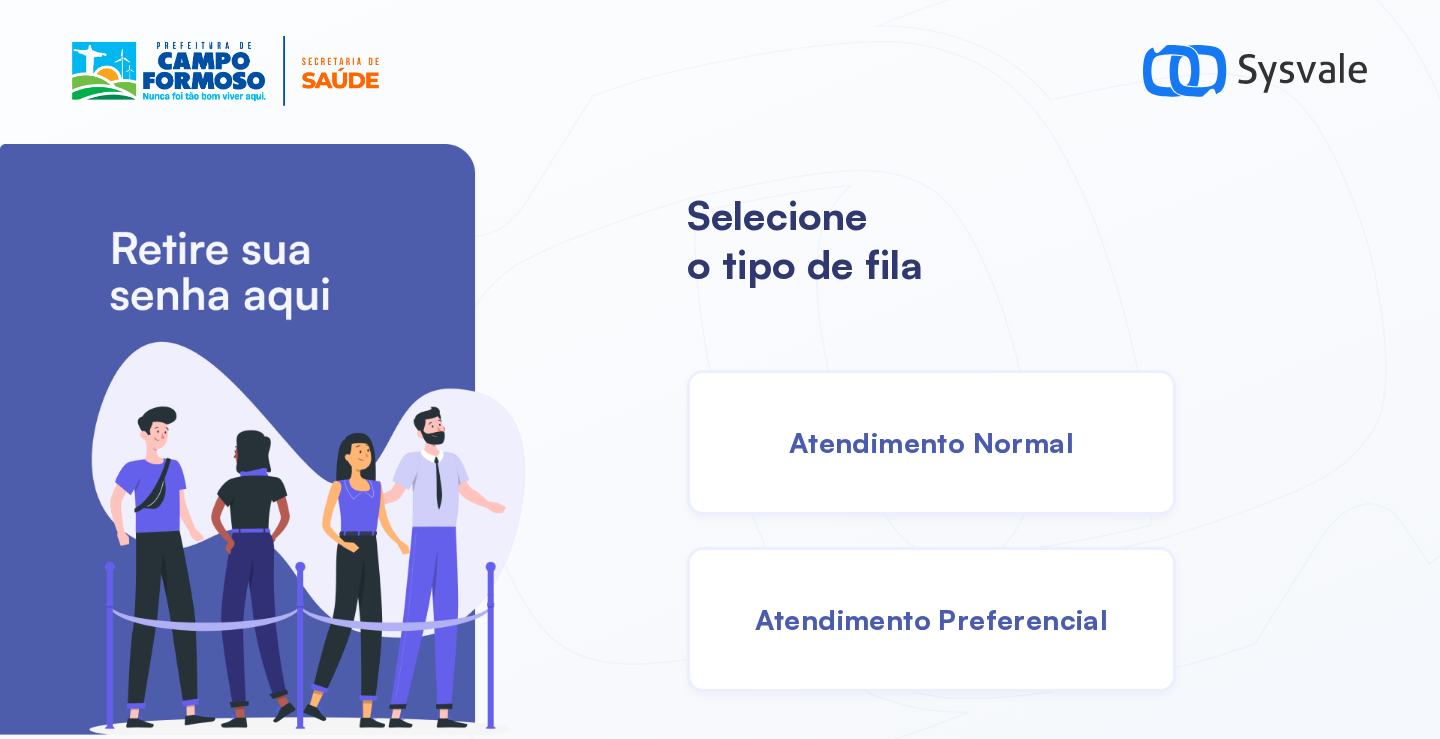 click on "Atendimento Normal" at bounding box center [931, 442] 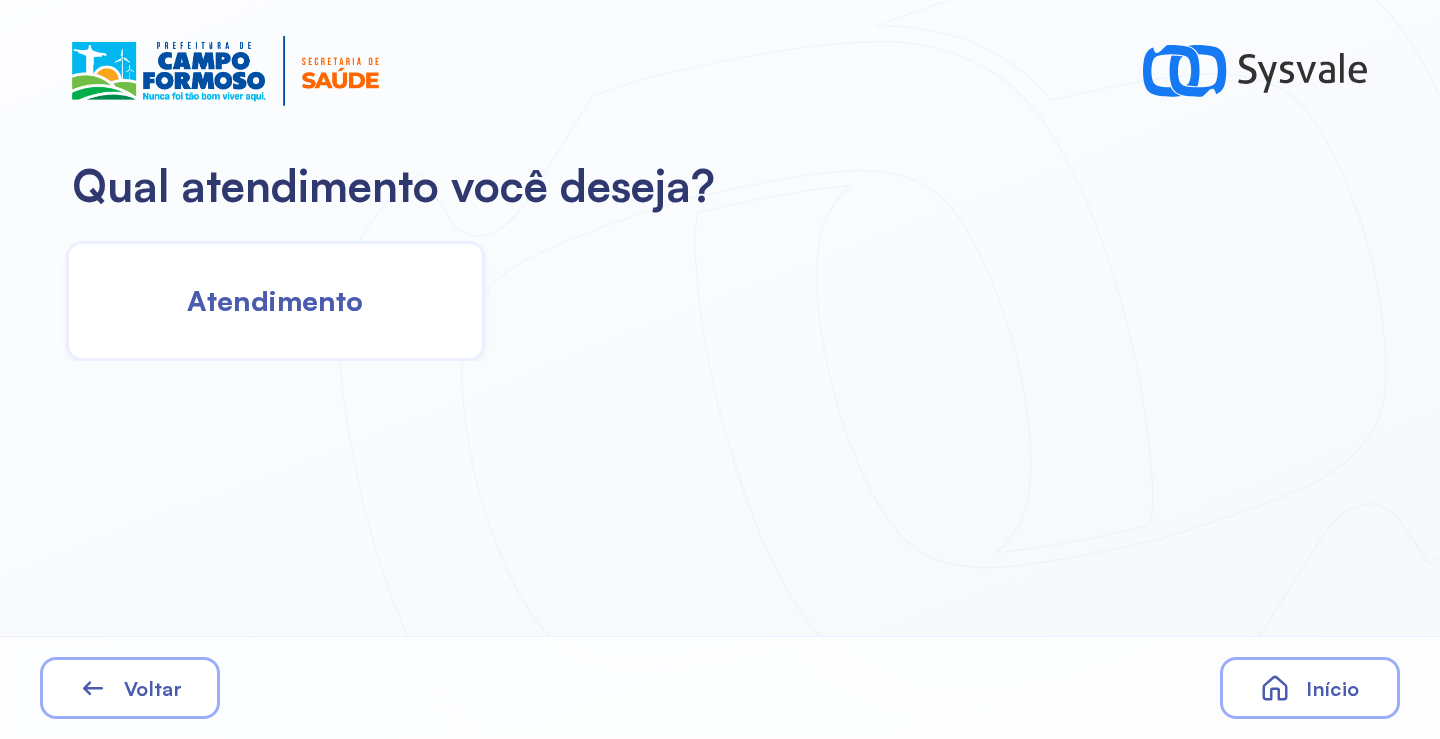 click on "Atendimento" at bounding box center [275, 300] 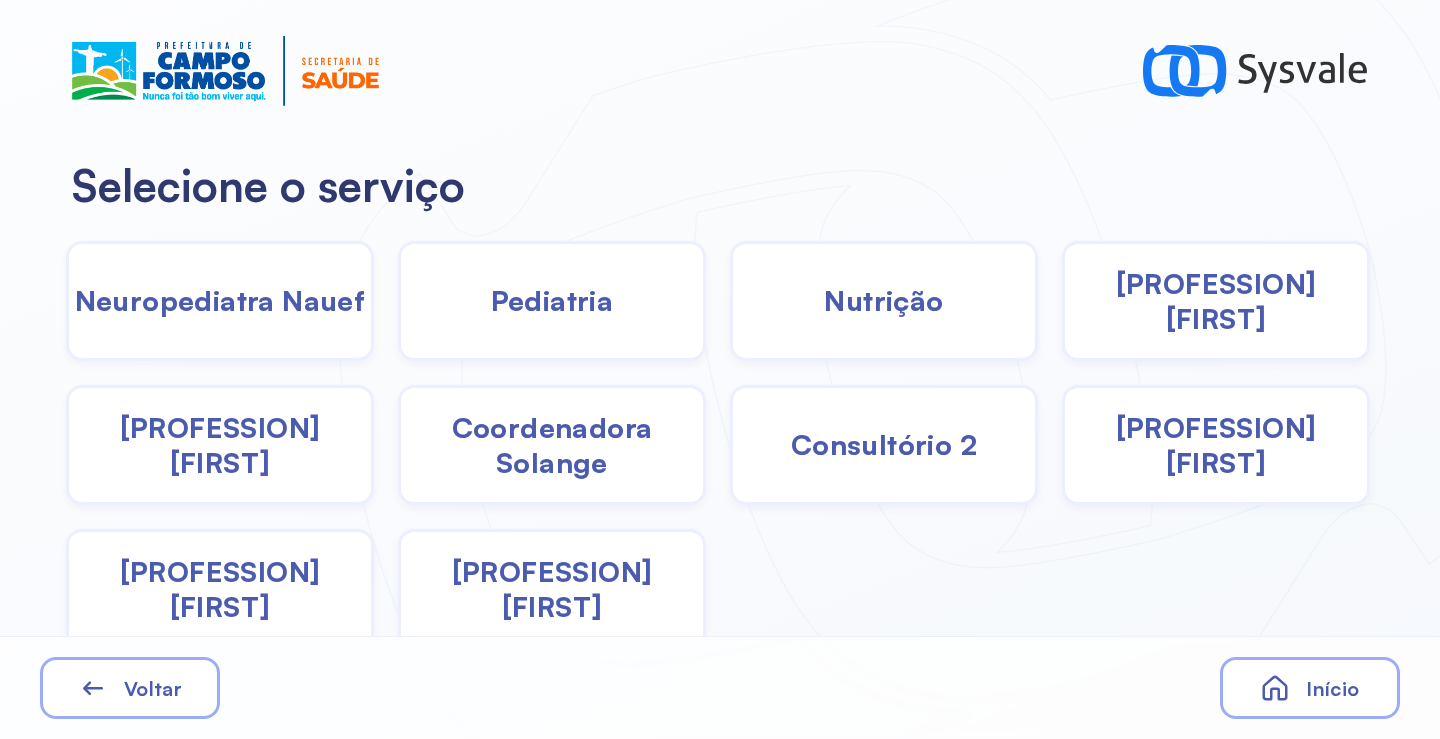 click on "Pediatria" at bounding box center [552, 300] 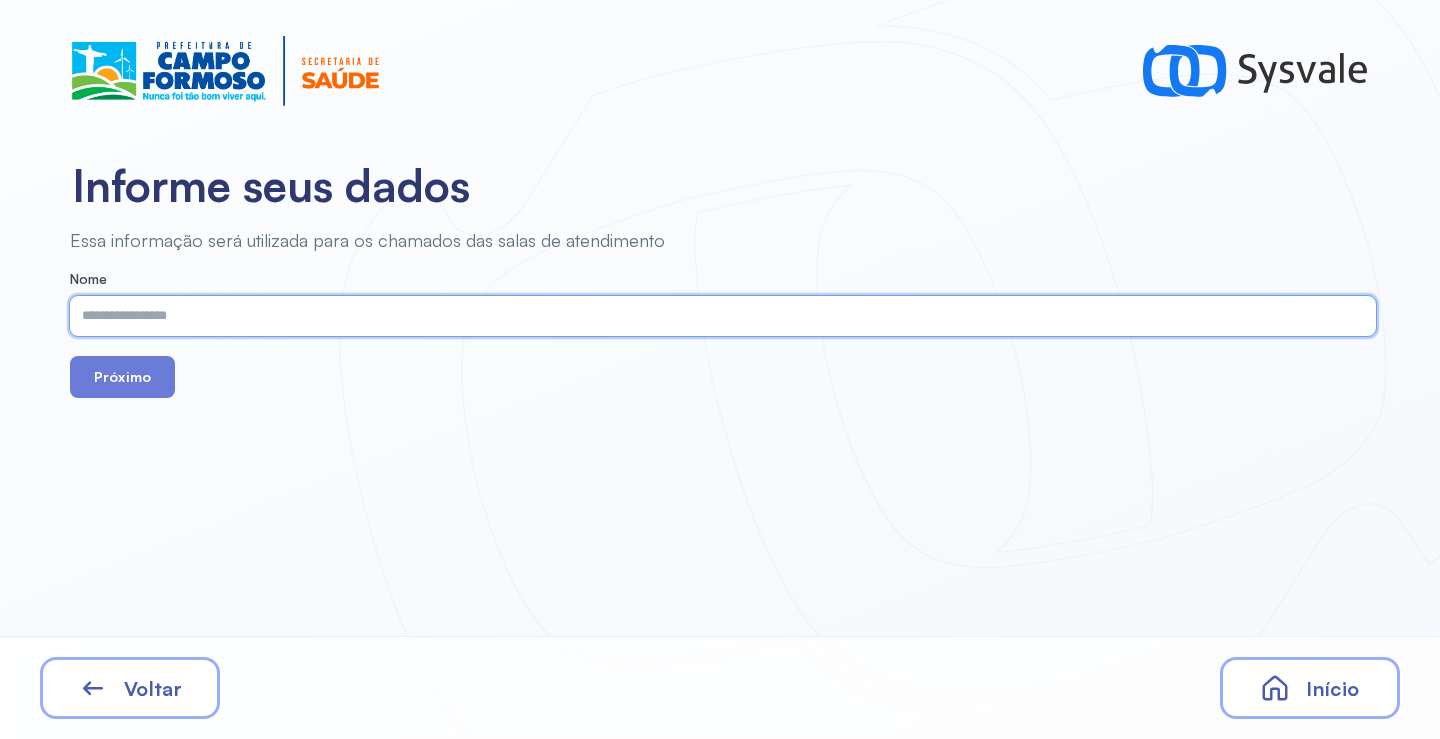 click at bounding box center [719, 316] 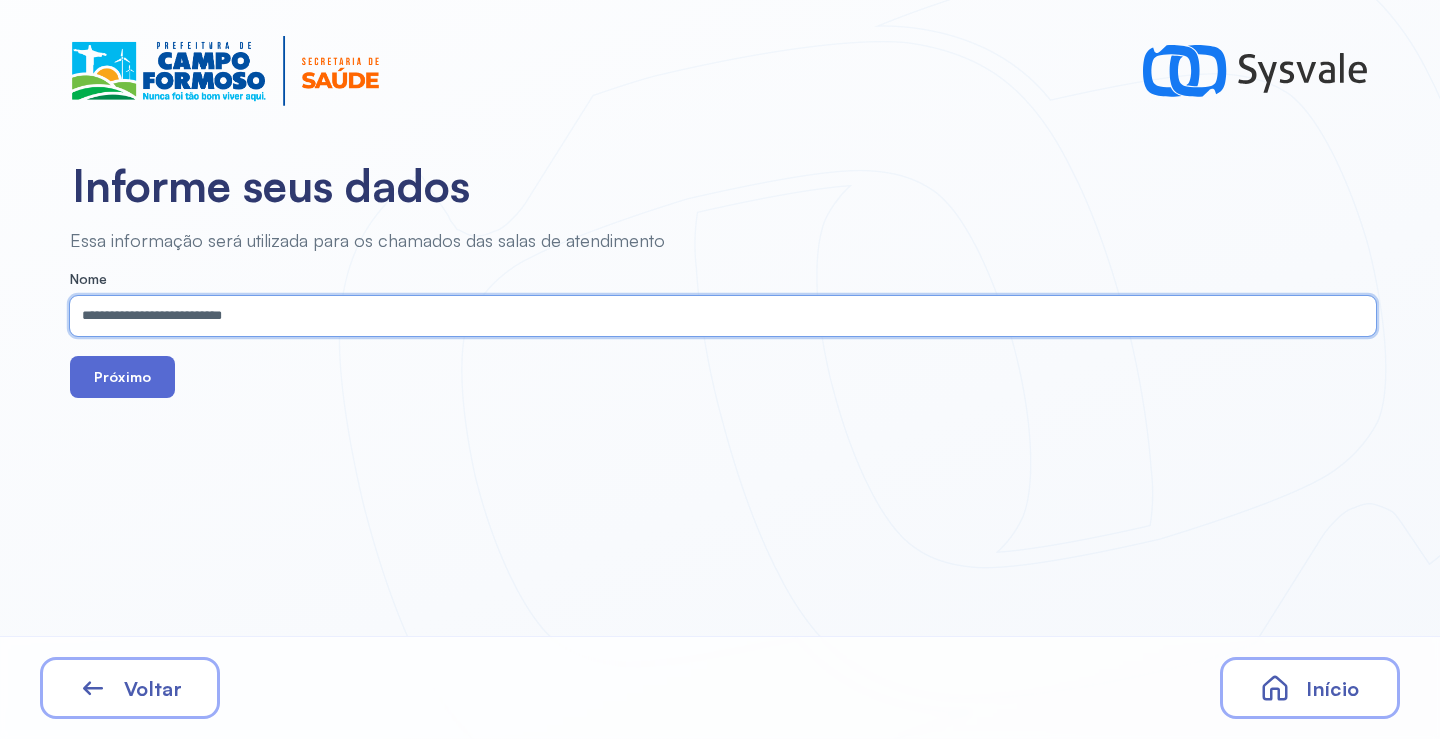 type on "**********" 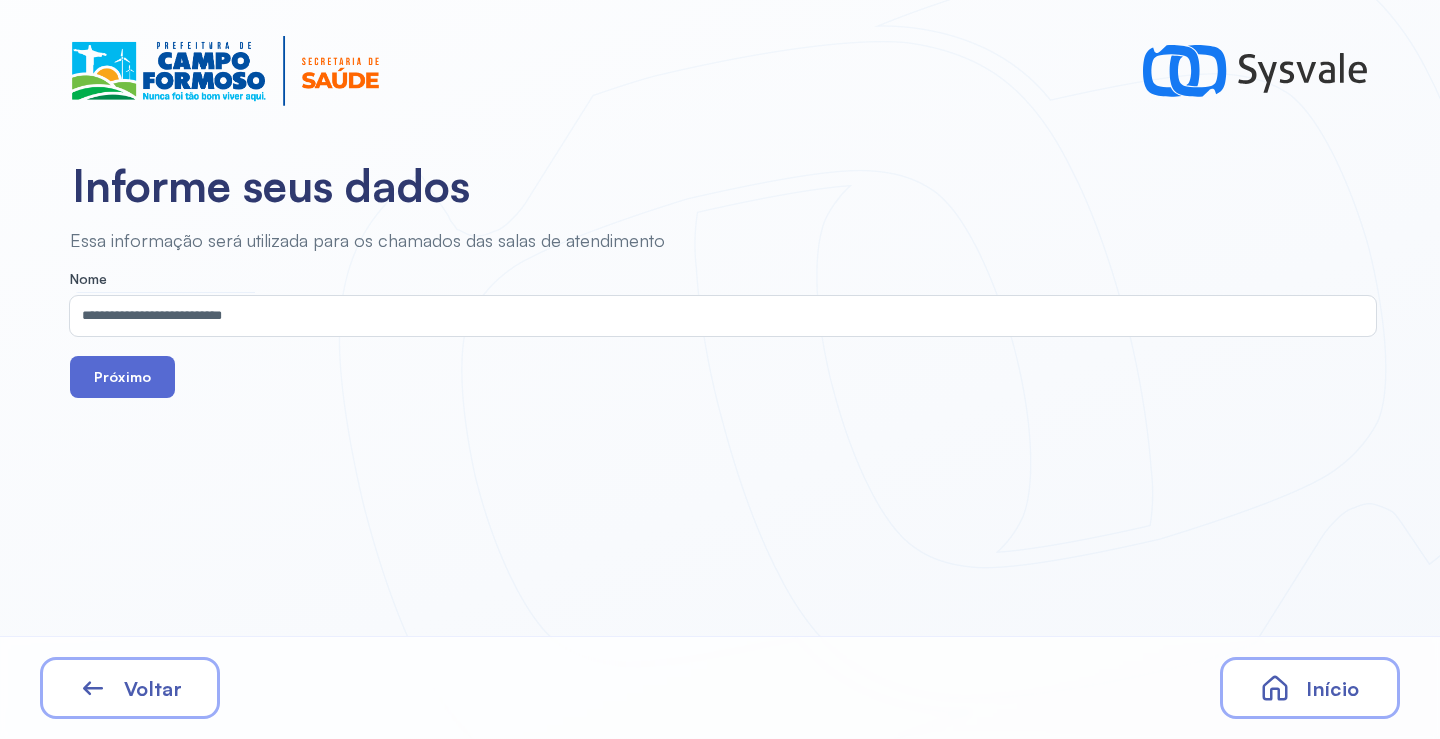 click on "Próximo" at bounding box center [122, 377] 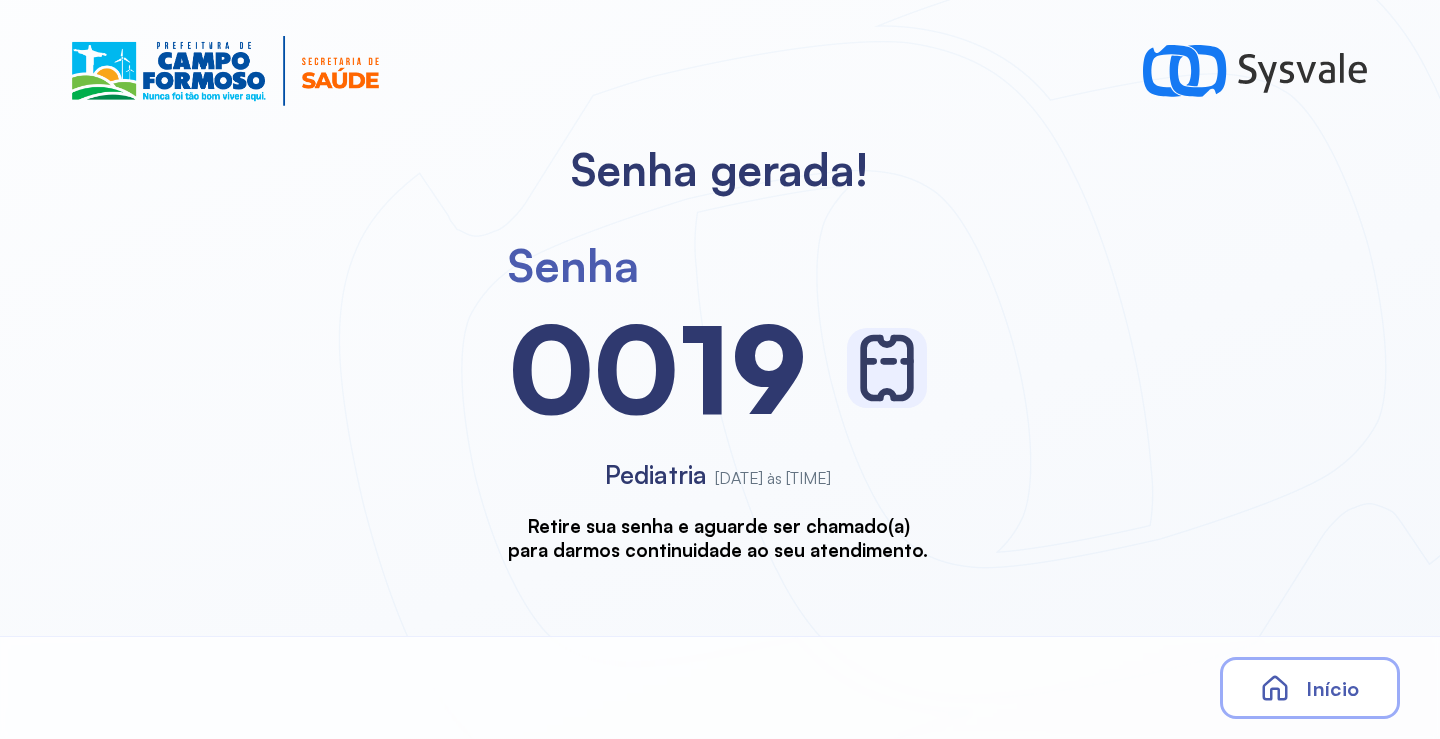 scroll, scrollTop: 0, scrollLeft: 0, axis: both 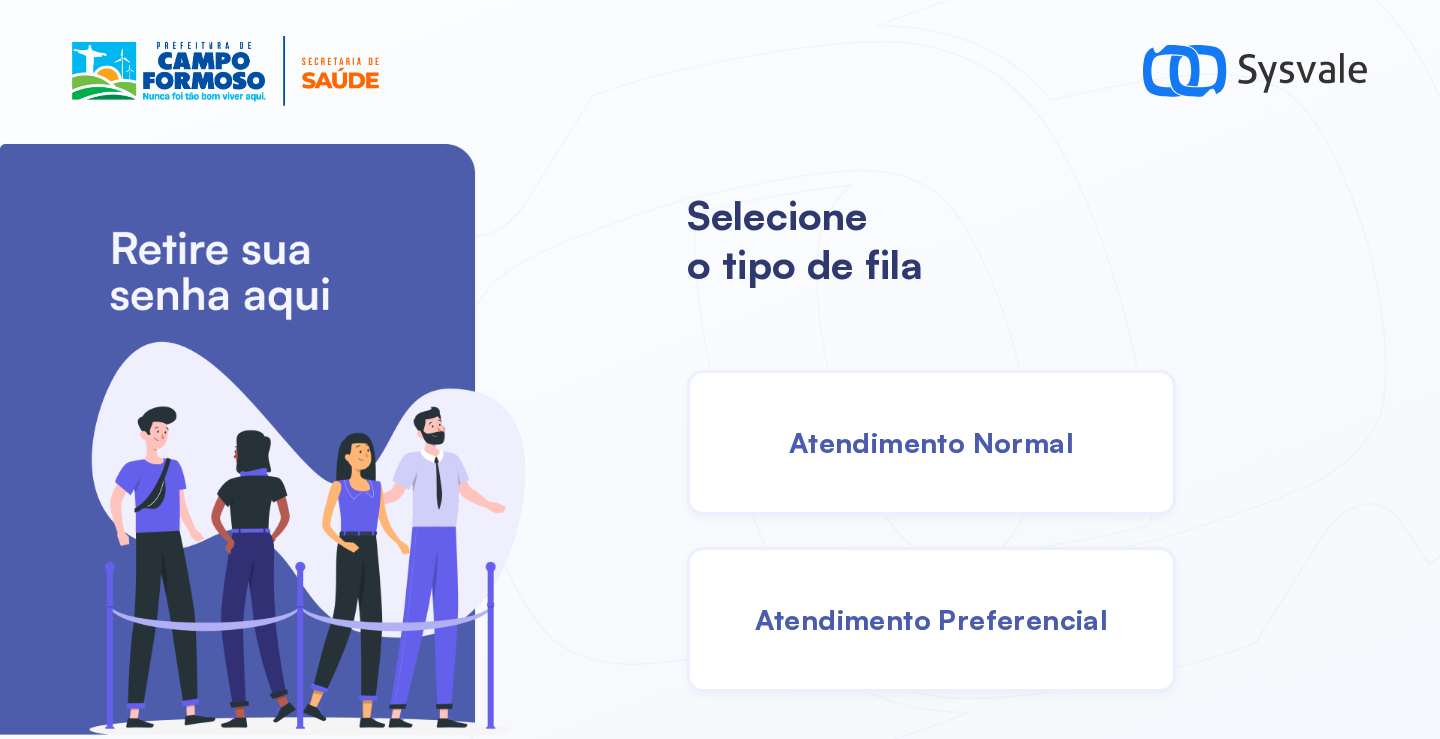 click on "Atendimento Normal" at bounding box center [931, 442] 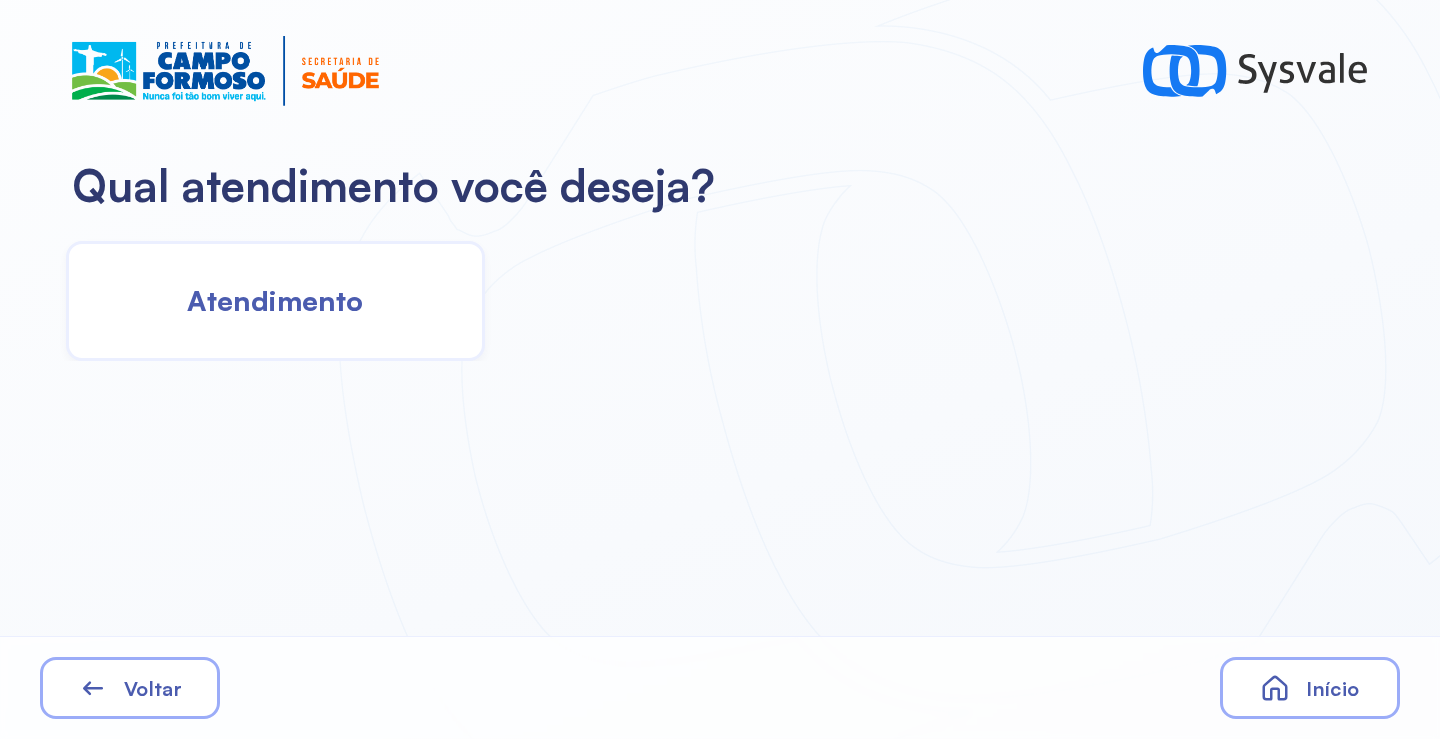 click on "Atendimento" 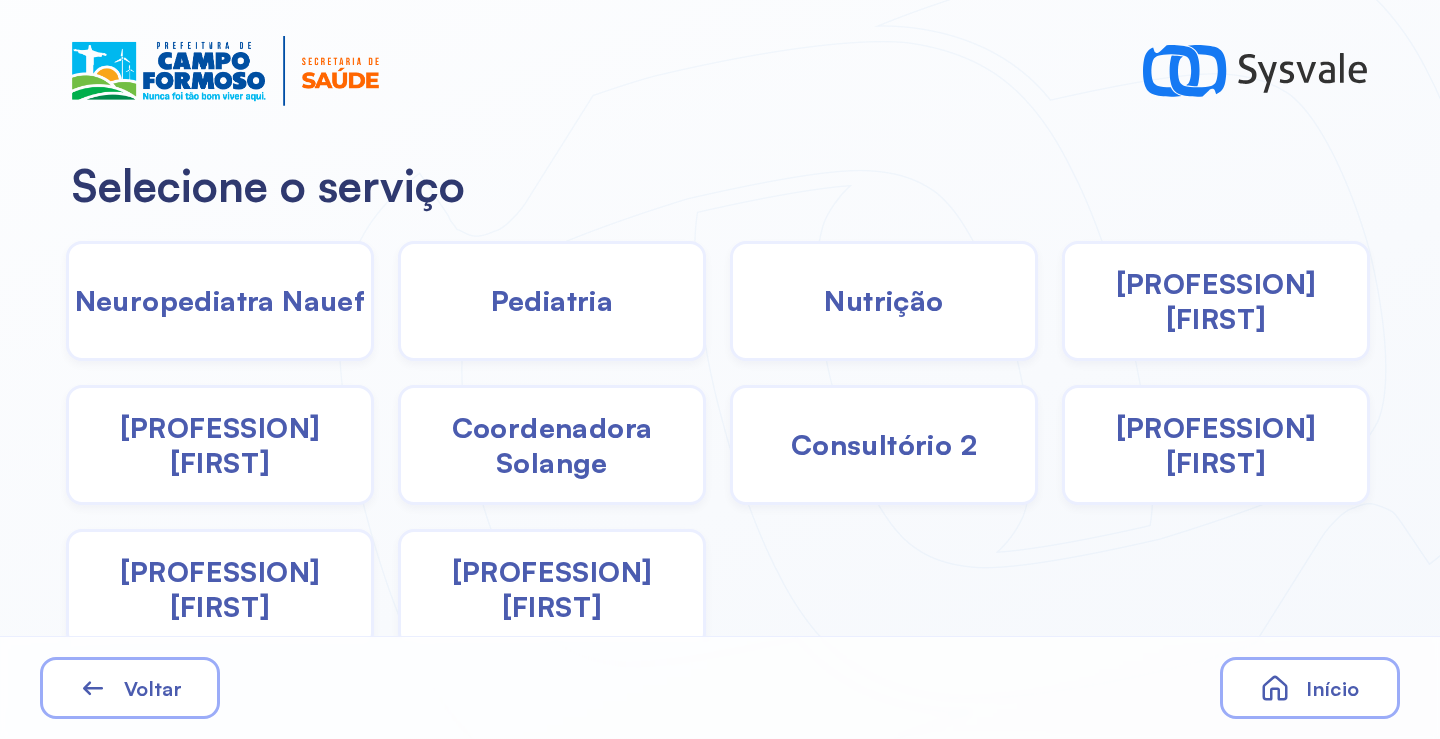 click on "Pediatria" at bounding box center (552, 300) 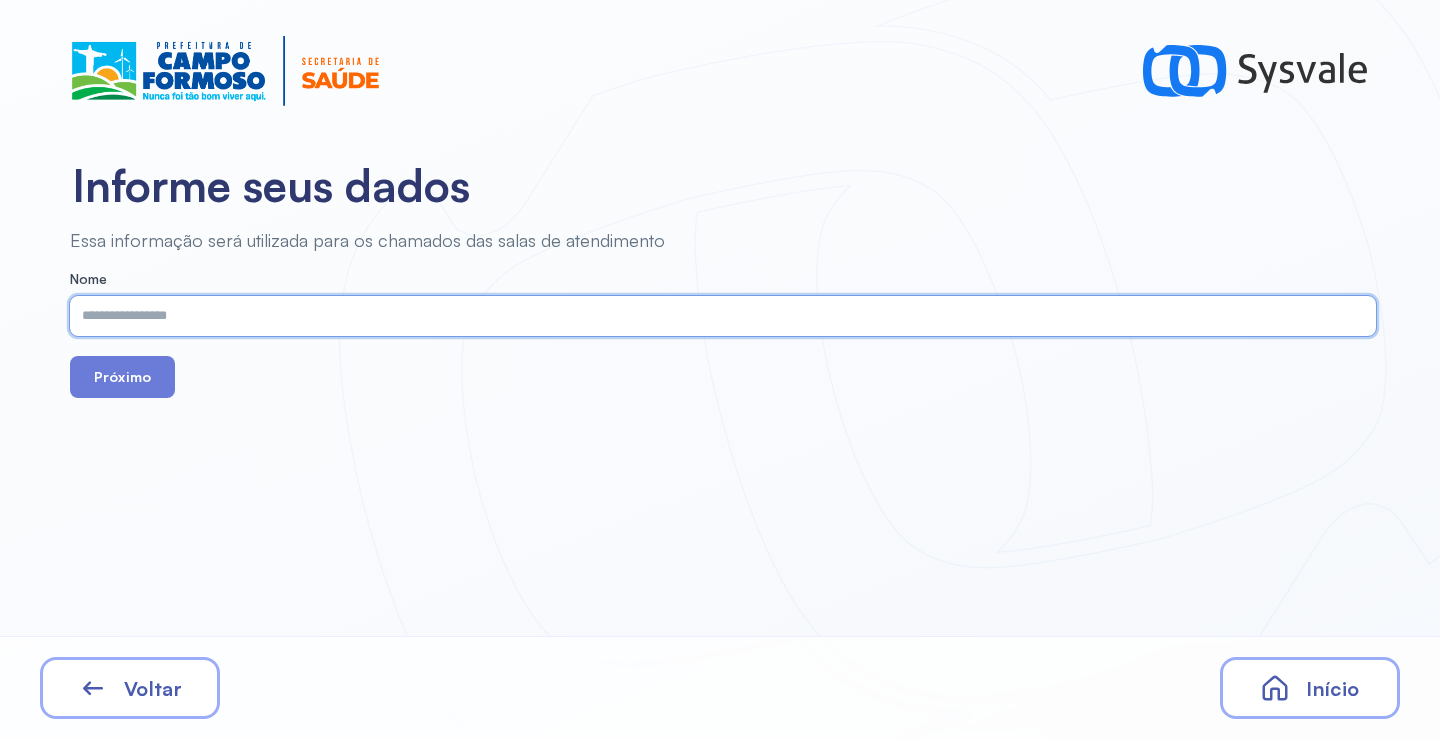 click at bounding box center (719, 316) 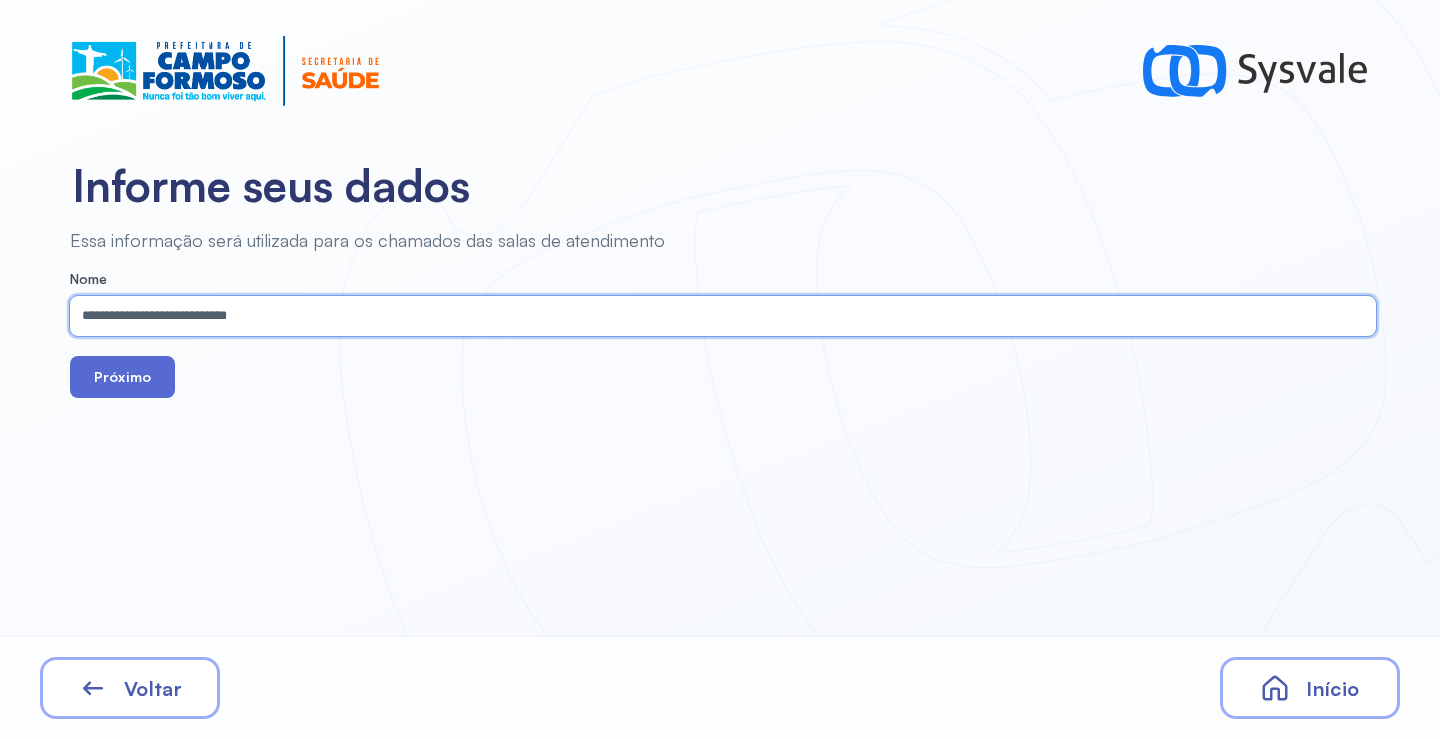 type on "**********" 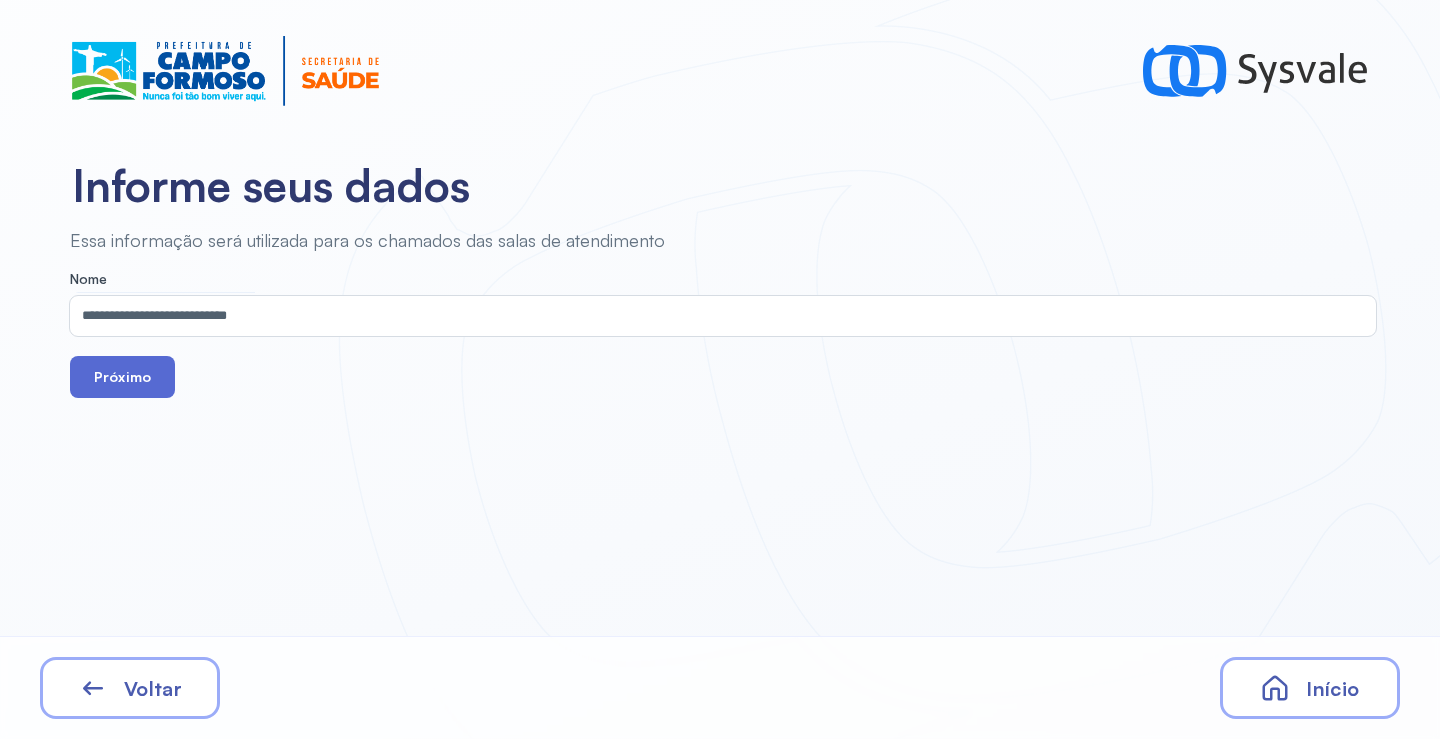 click on "Próximo" at bounding box center (122, 377) 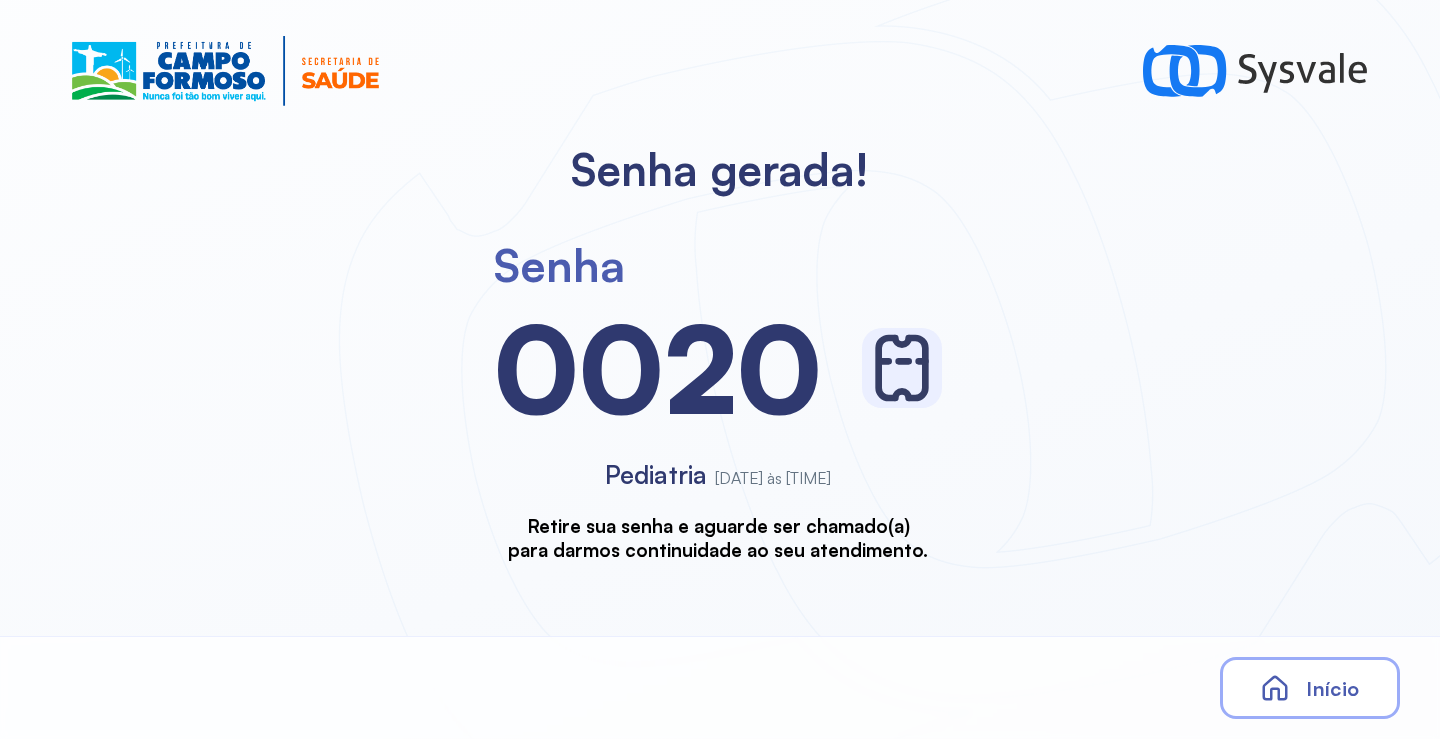 scroll, scrollTop: 0, scrollLeft: 0, axis: both 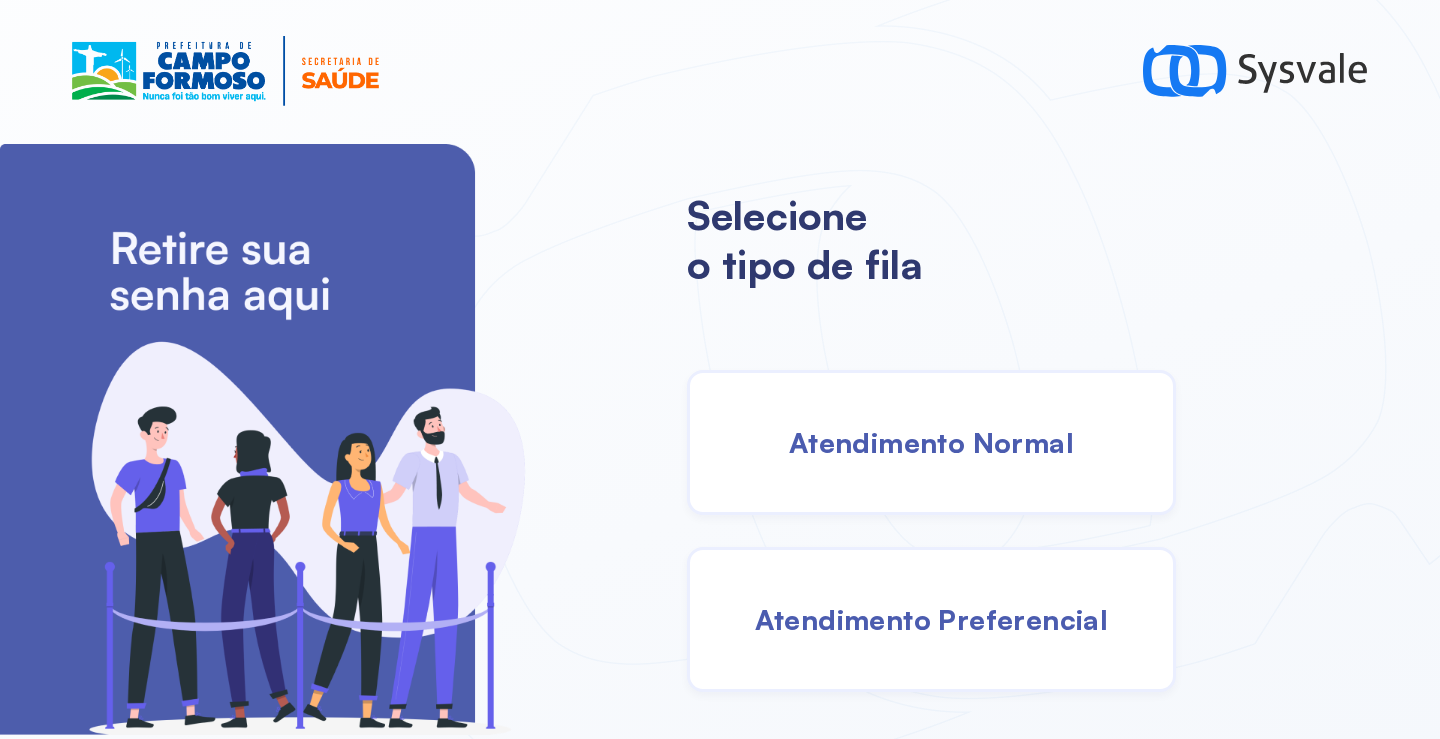 click on "Atendimento Normal" at bounding box center [931, 442] 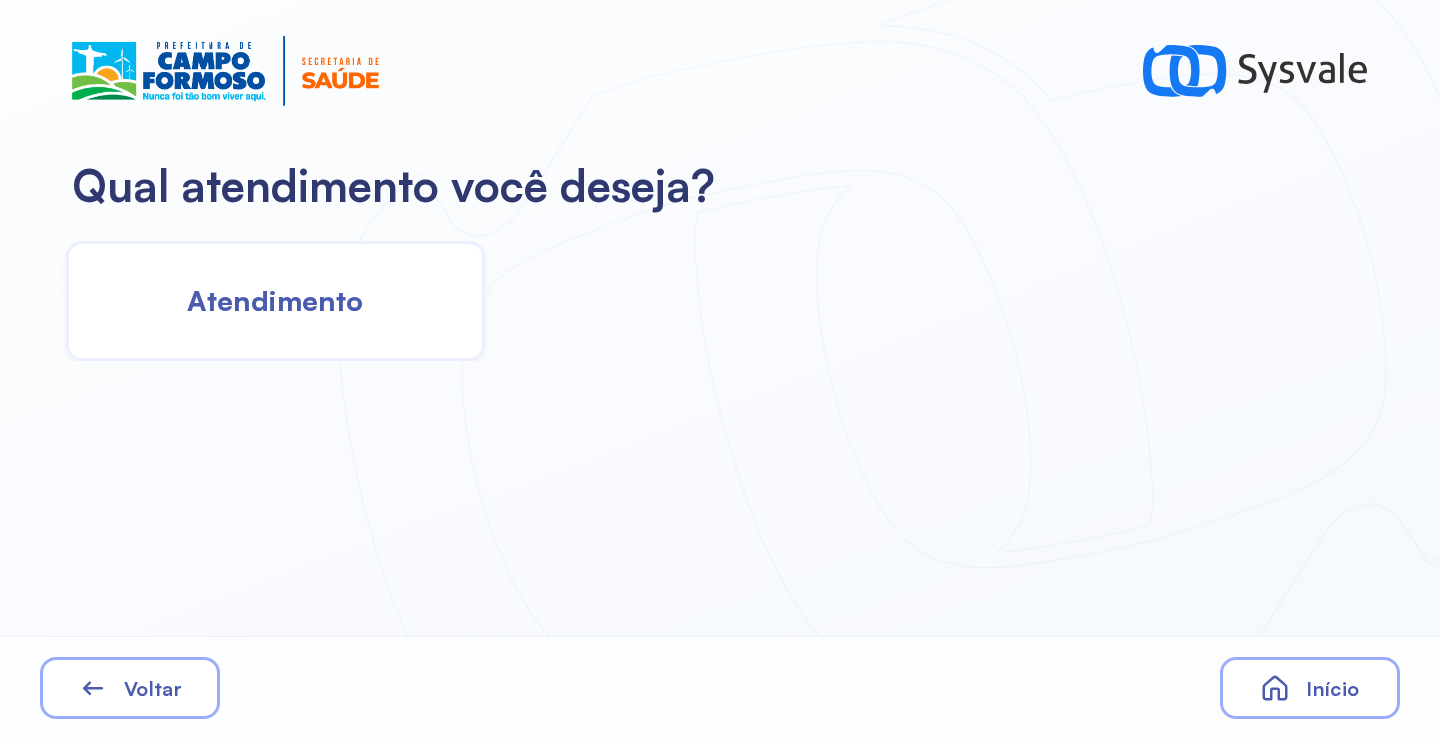 click on "Atendimento" at bounding box center [275, 300] 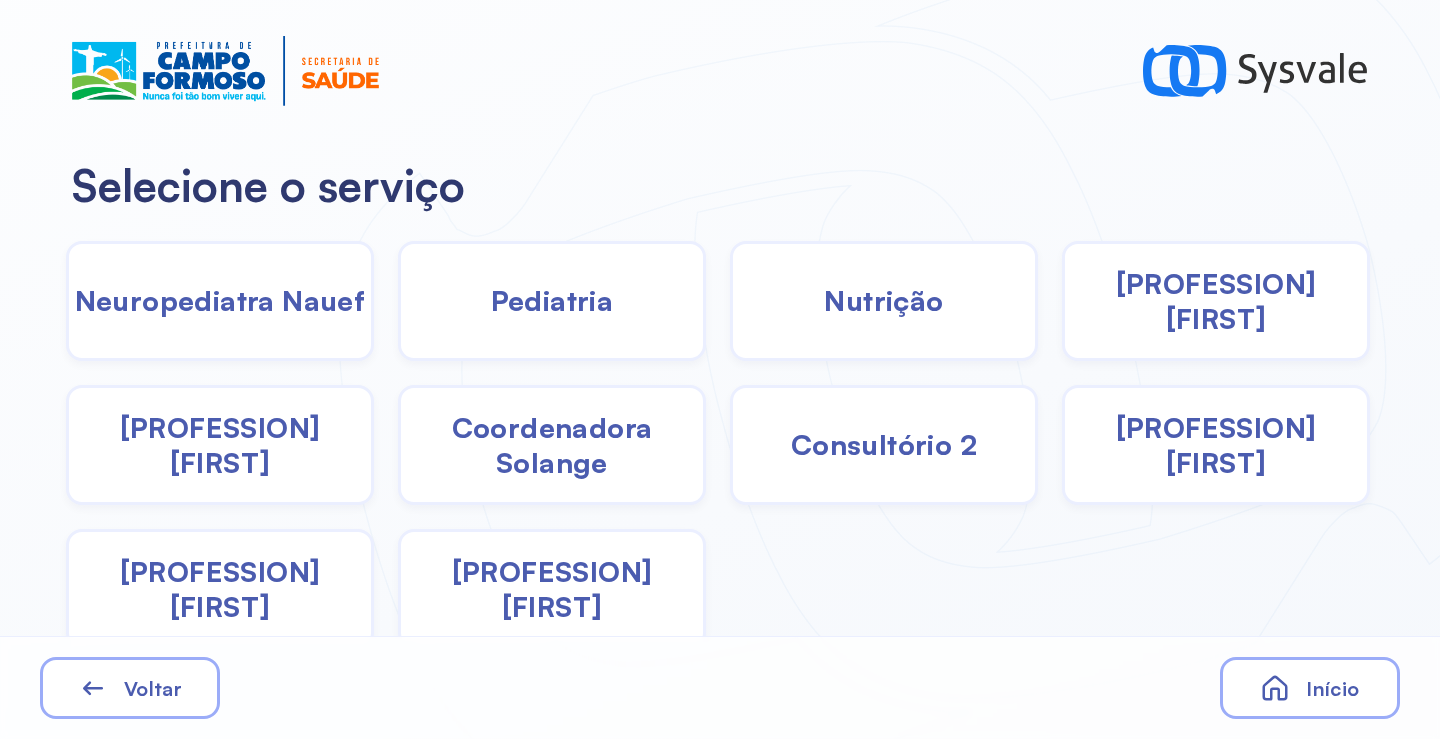 click on "Pediatria" 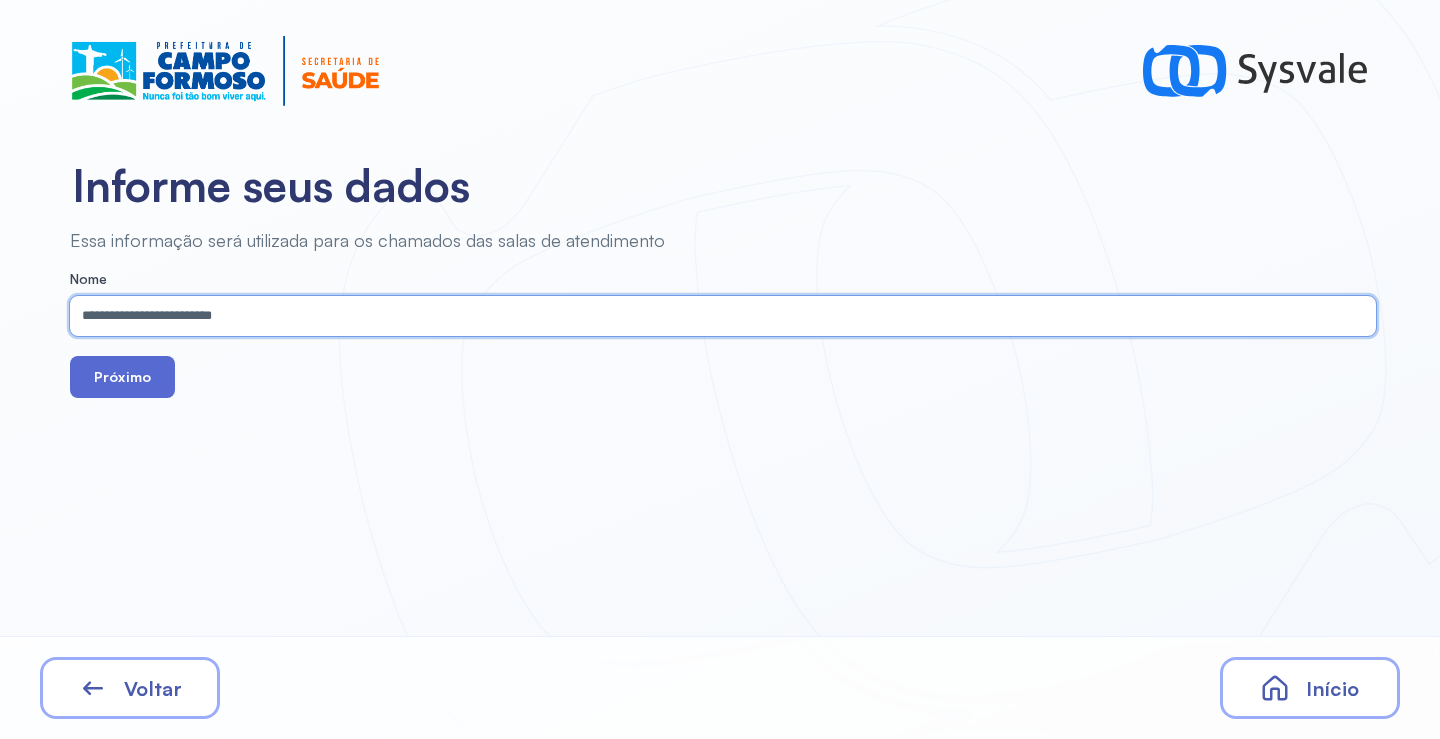 type on "**********" 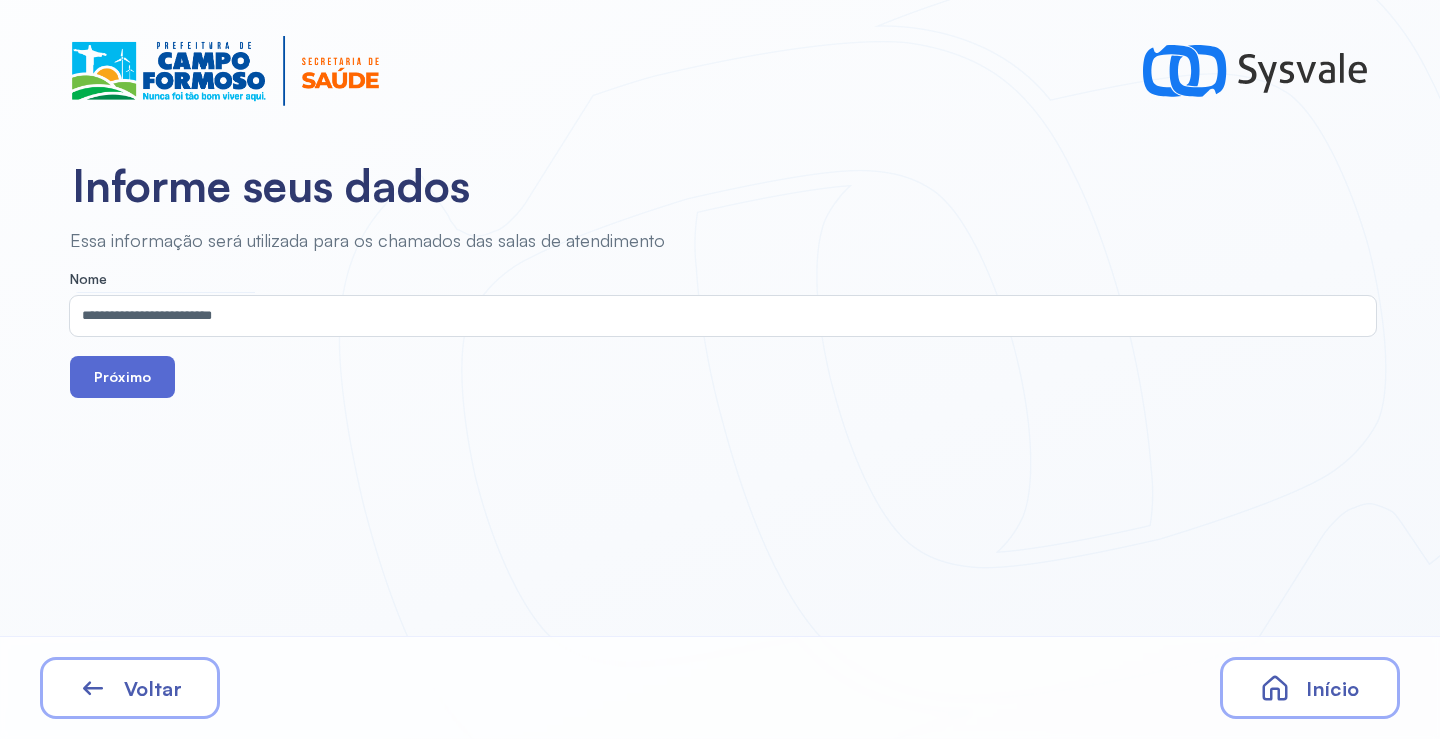 click on "Próximo" at bounding box center (122, 377) 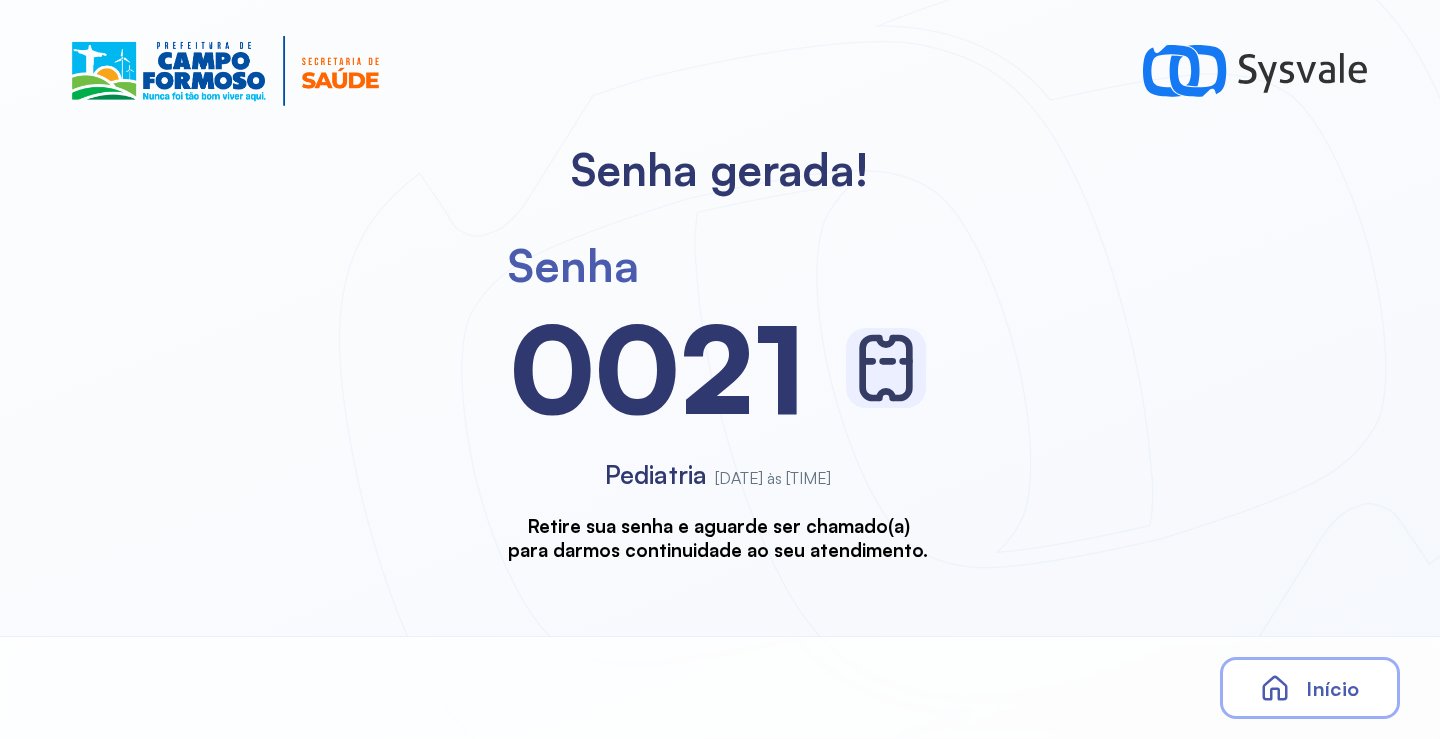 scroll, scrollTop: 0, scrollLeft: 0, axis: both 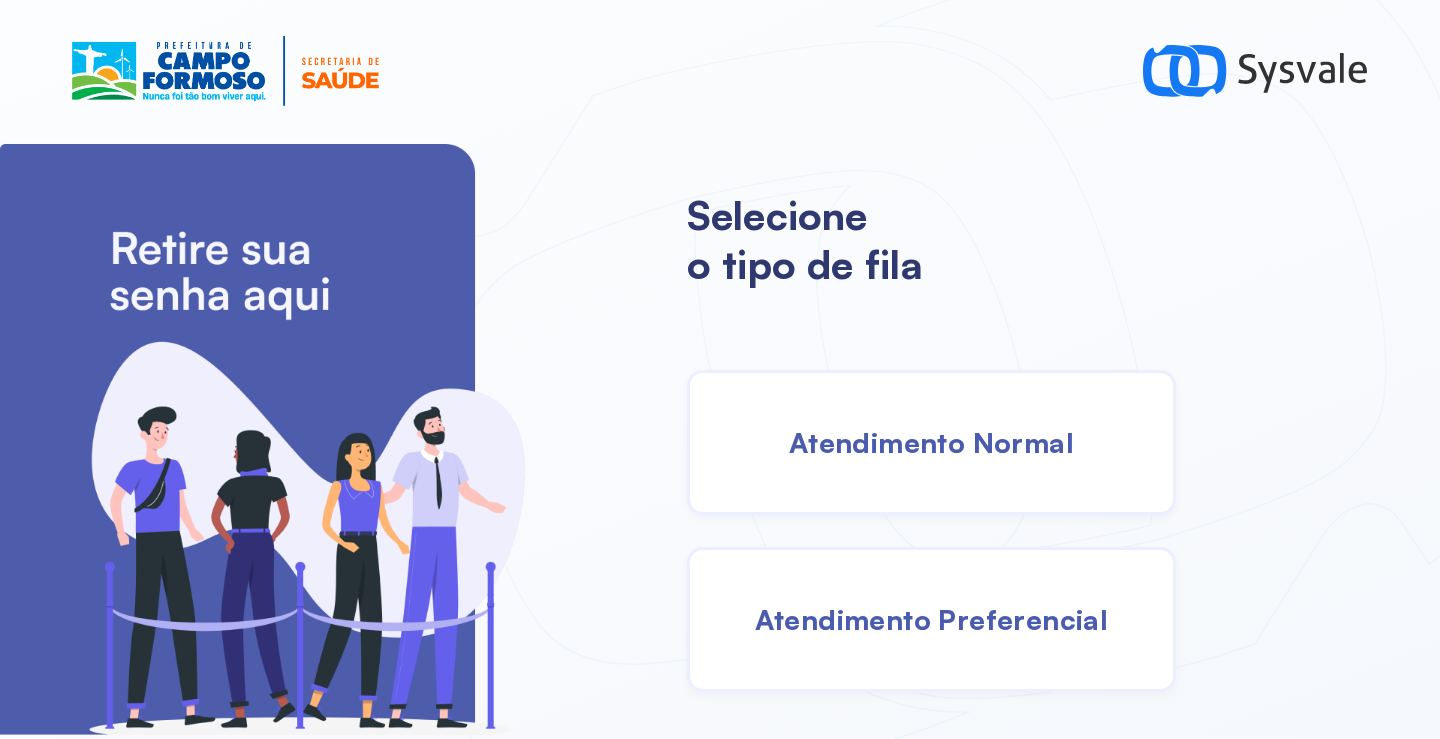 click on "Atendimento Normal" at bounding box center [931, 442] 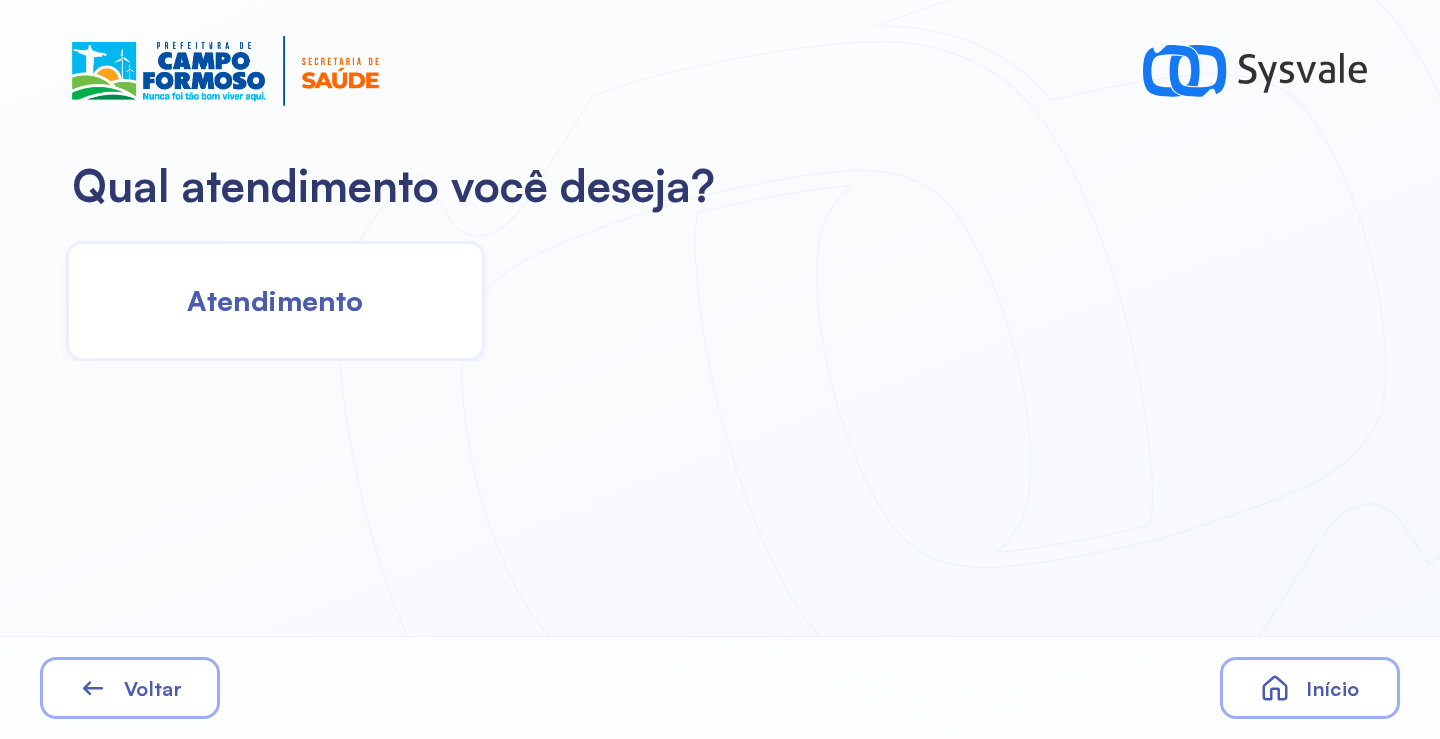 click on "Atendimento" 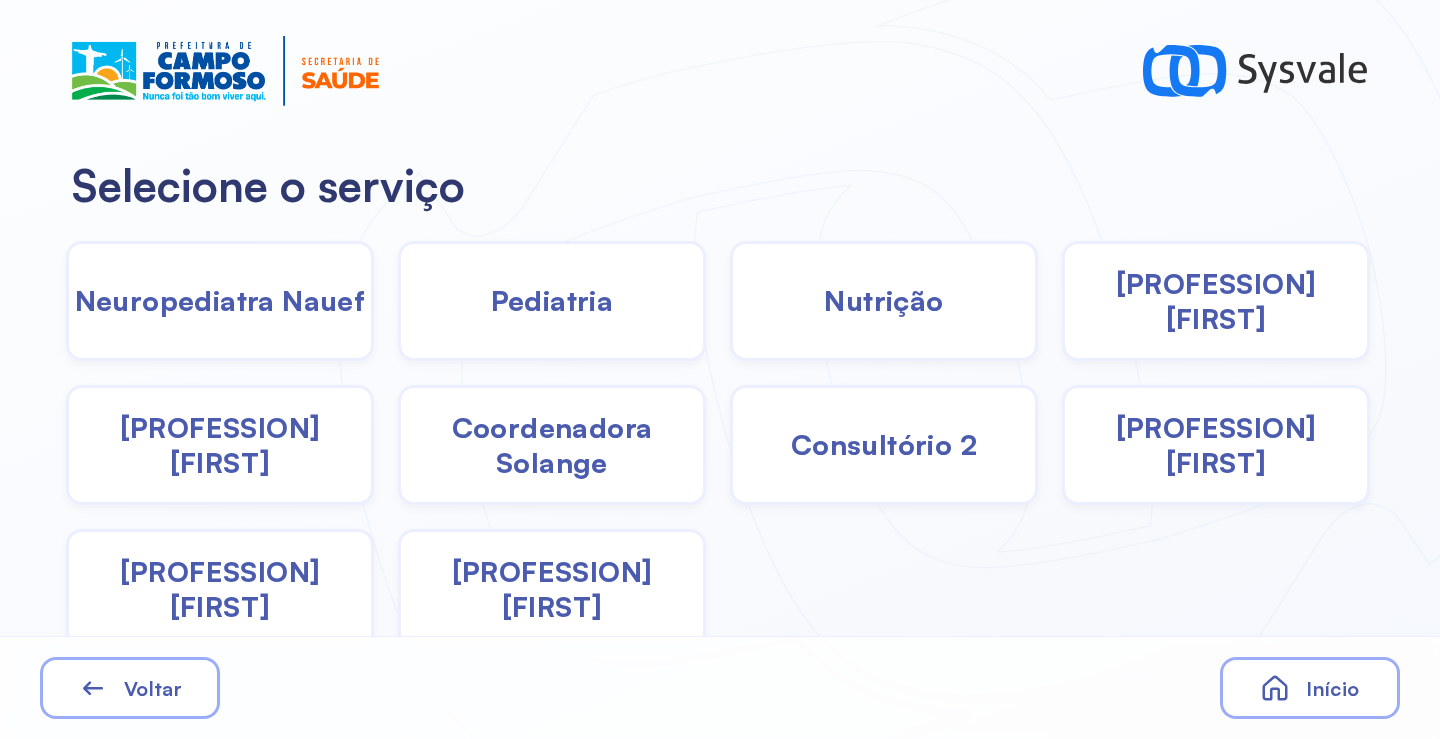 click on "Psicologa [FIRST]" at bounding box center (1216, 301) 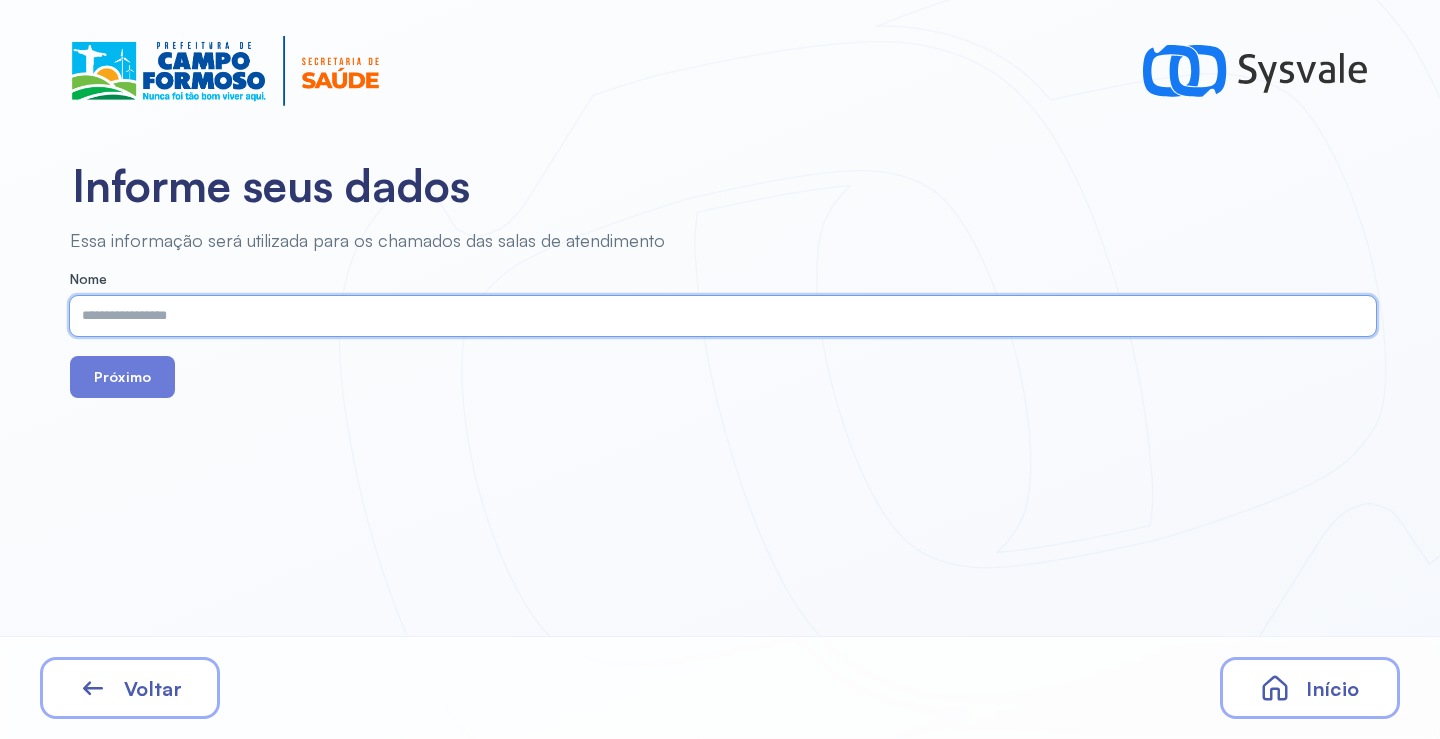 paste on "**********" 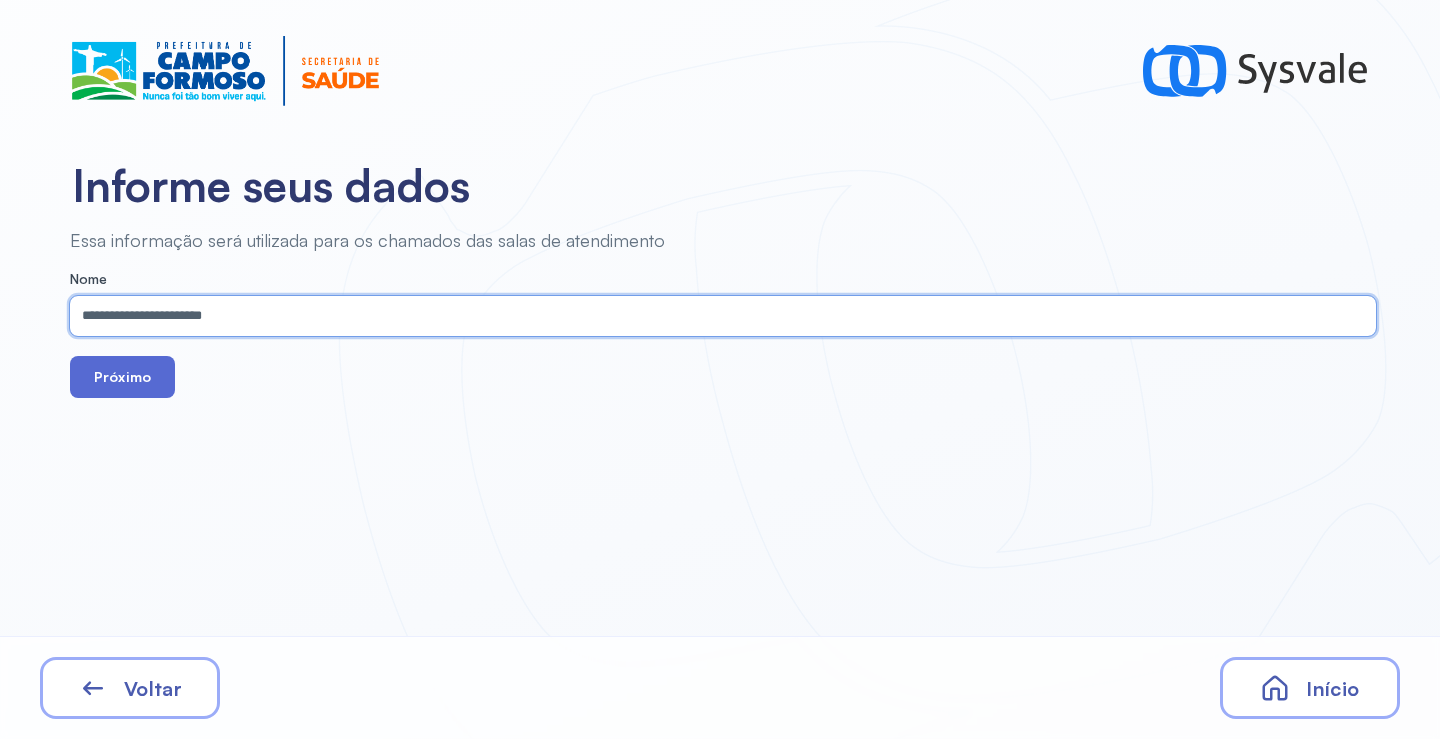 type on "**********" 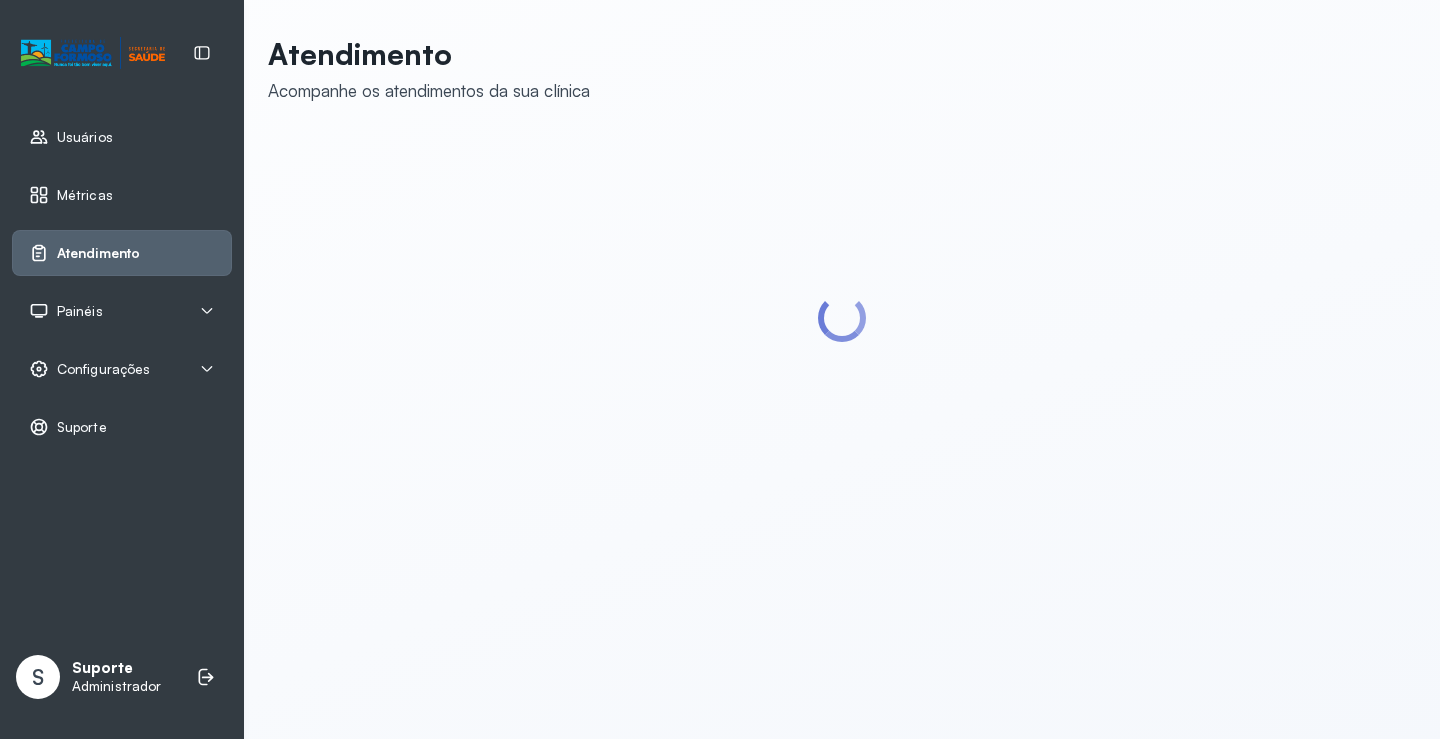 scroll, scrollTop: 0, scrollLeft: 0, axis: both 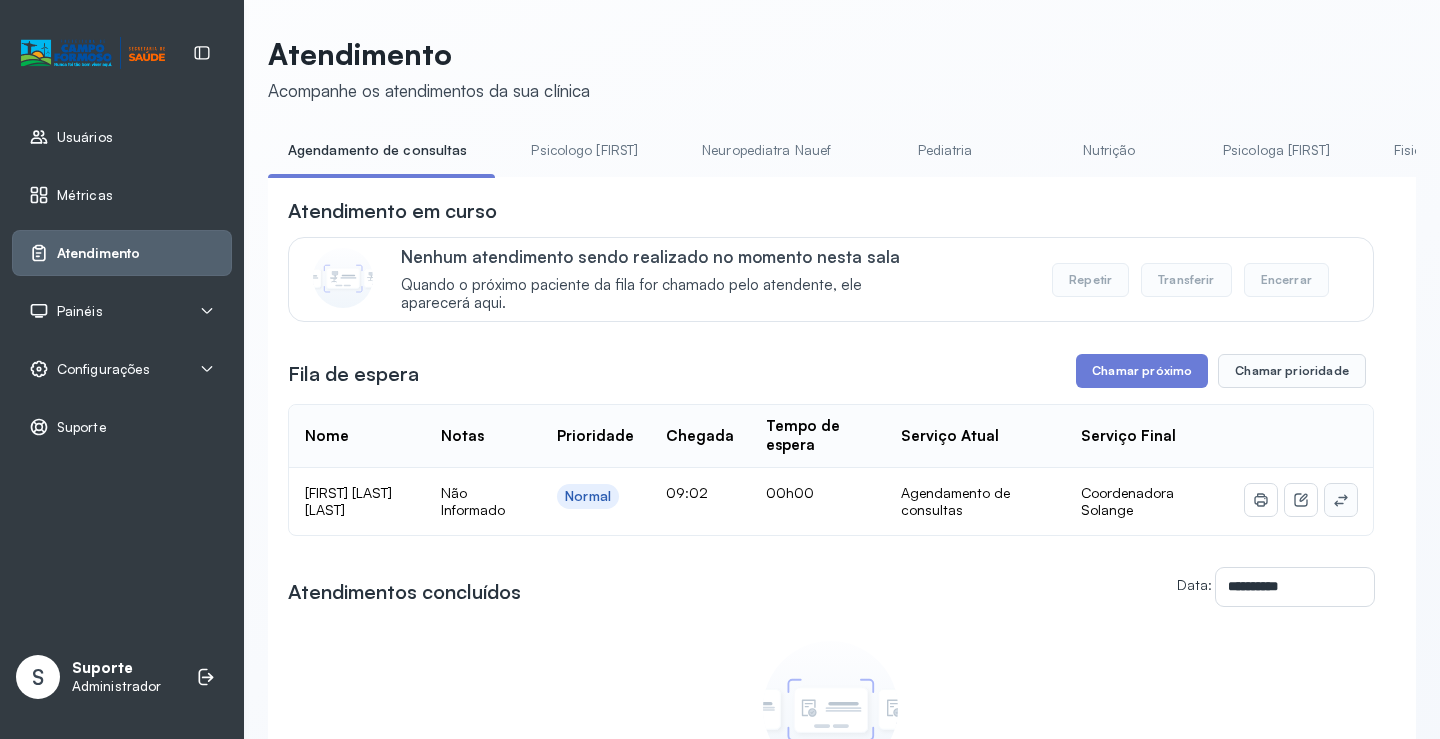 click 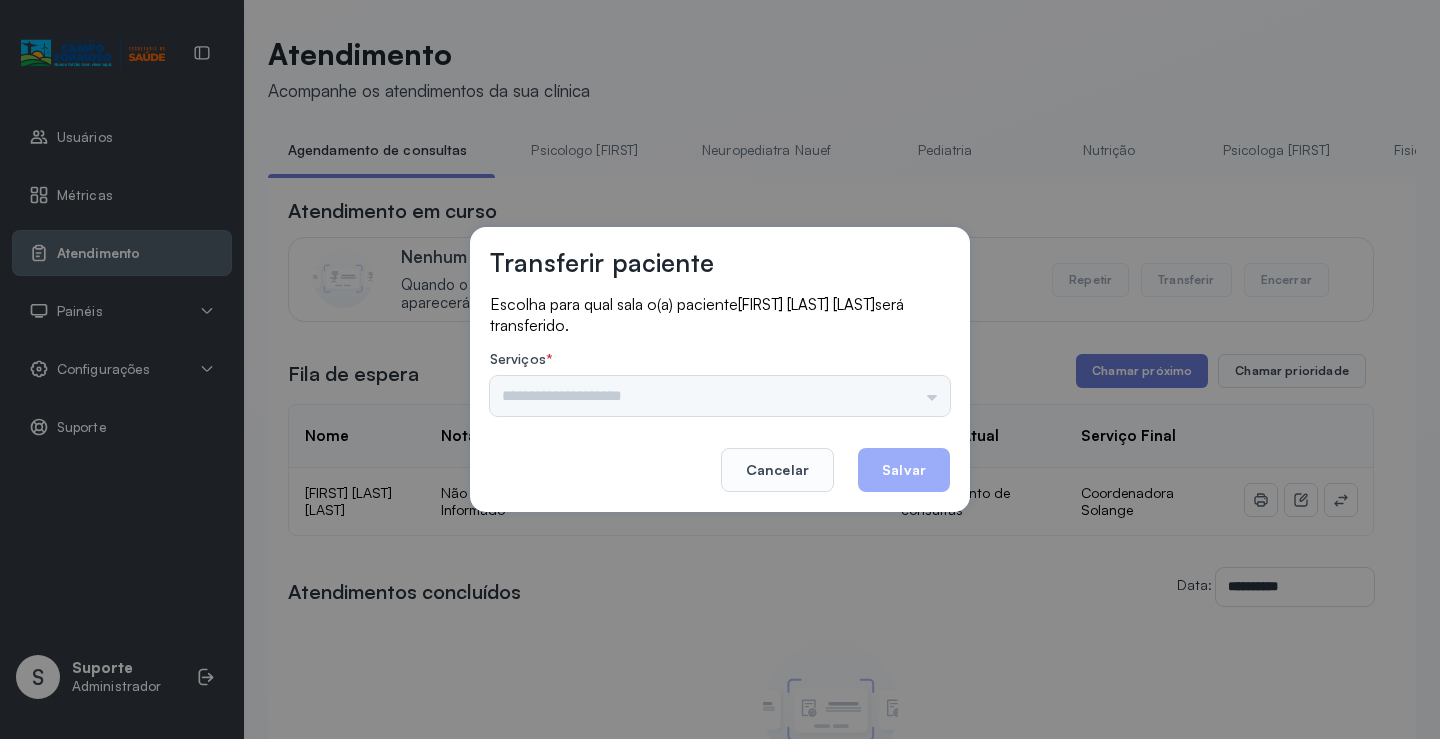click on "Nenhuma opção encontrada" at bounding box center [720, 396] 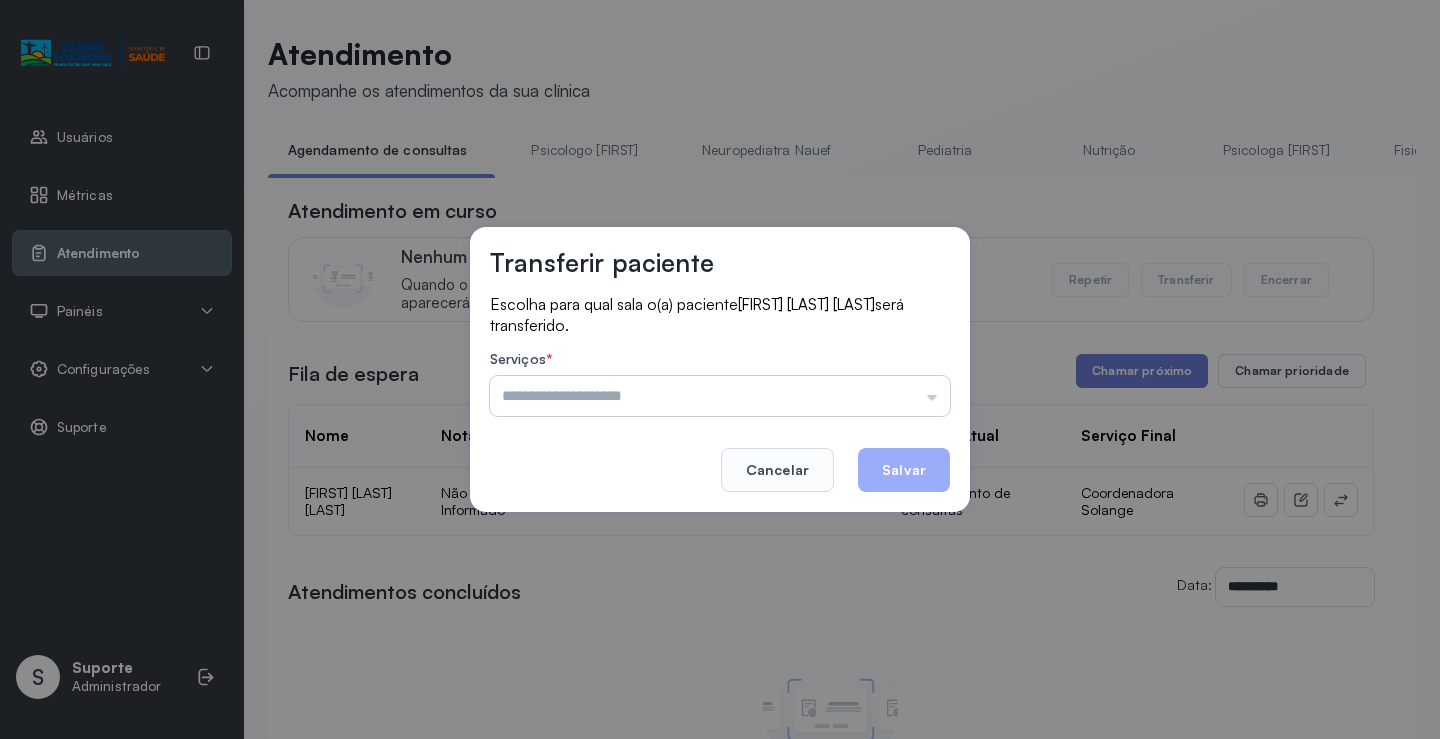 click at bounding box center (720, 396) 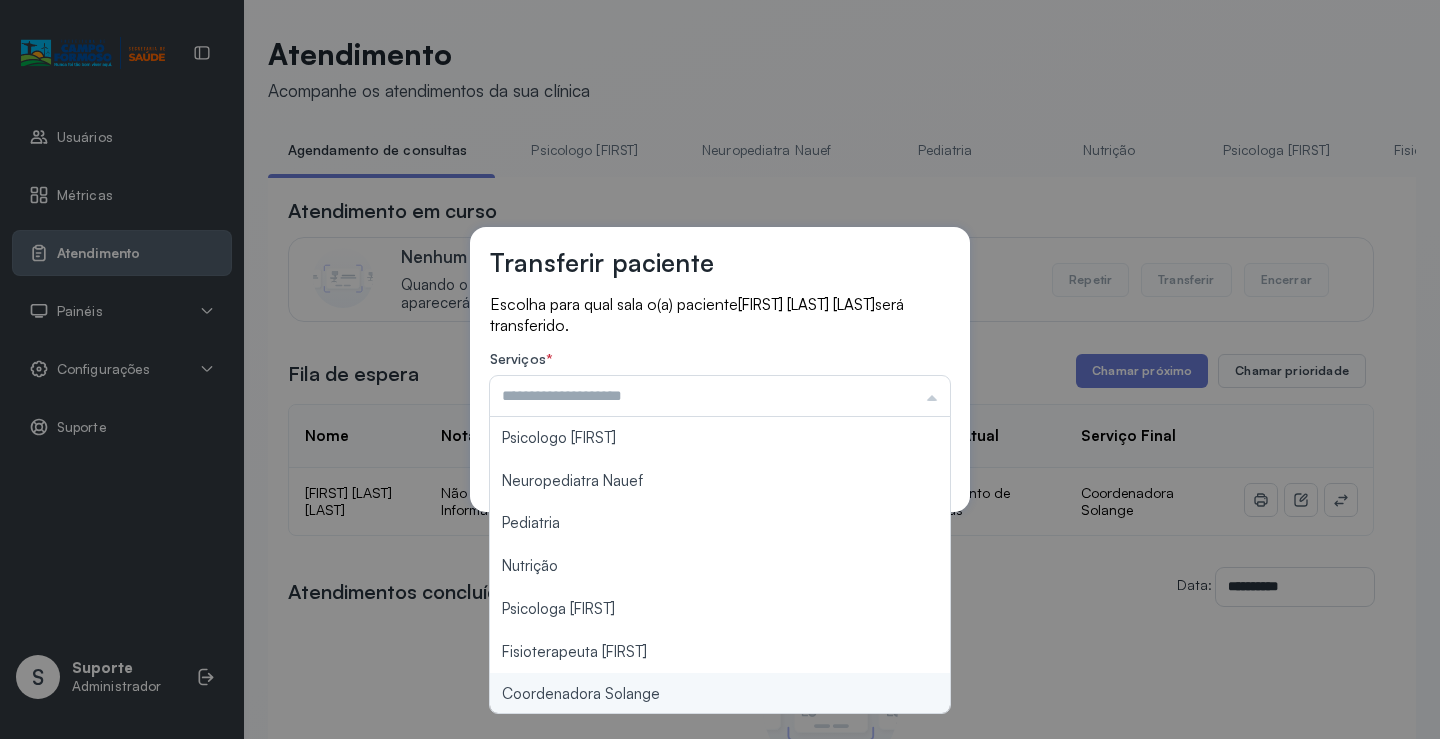 type on "**********" 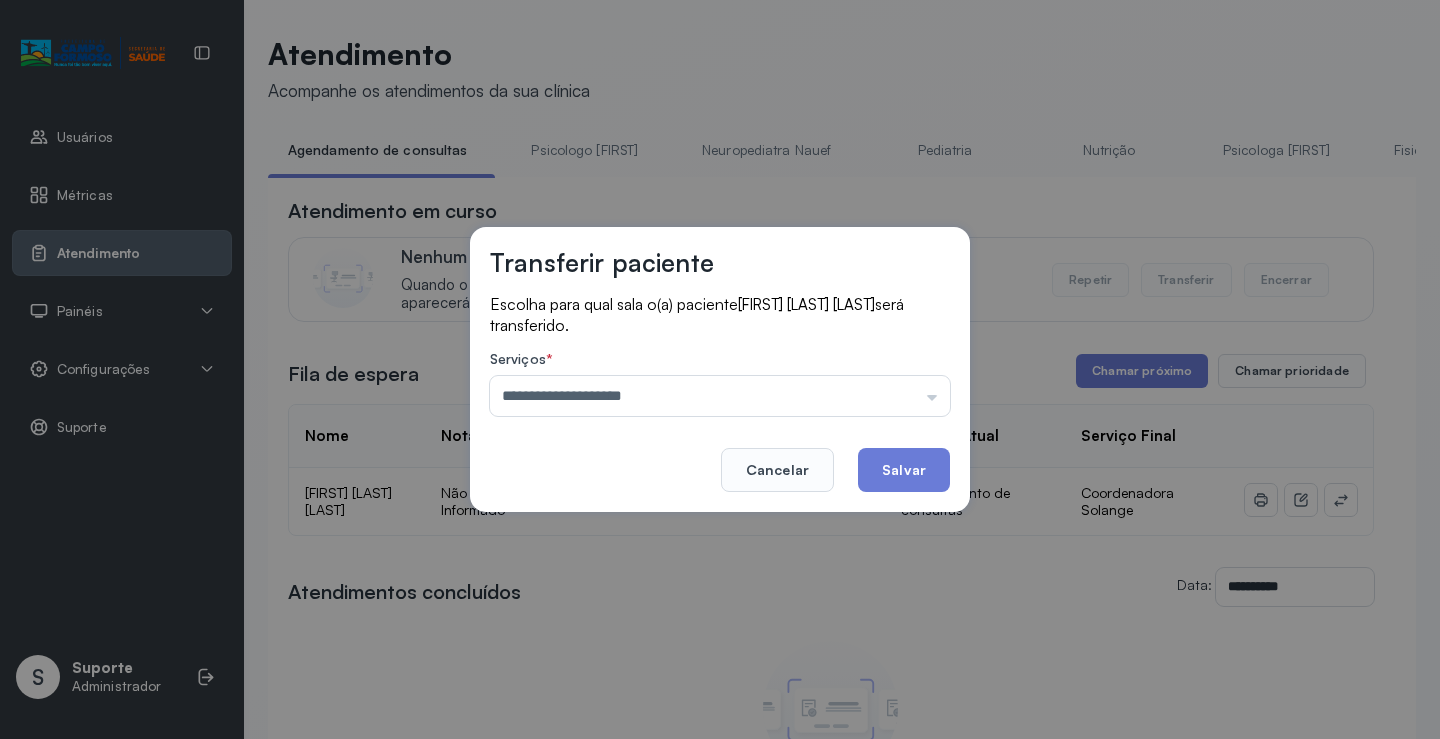 click on "**********" at bounding box center (720, 369) 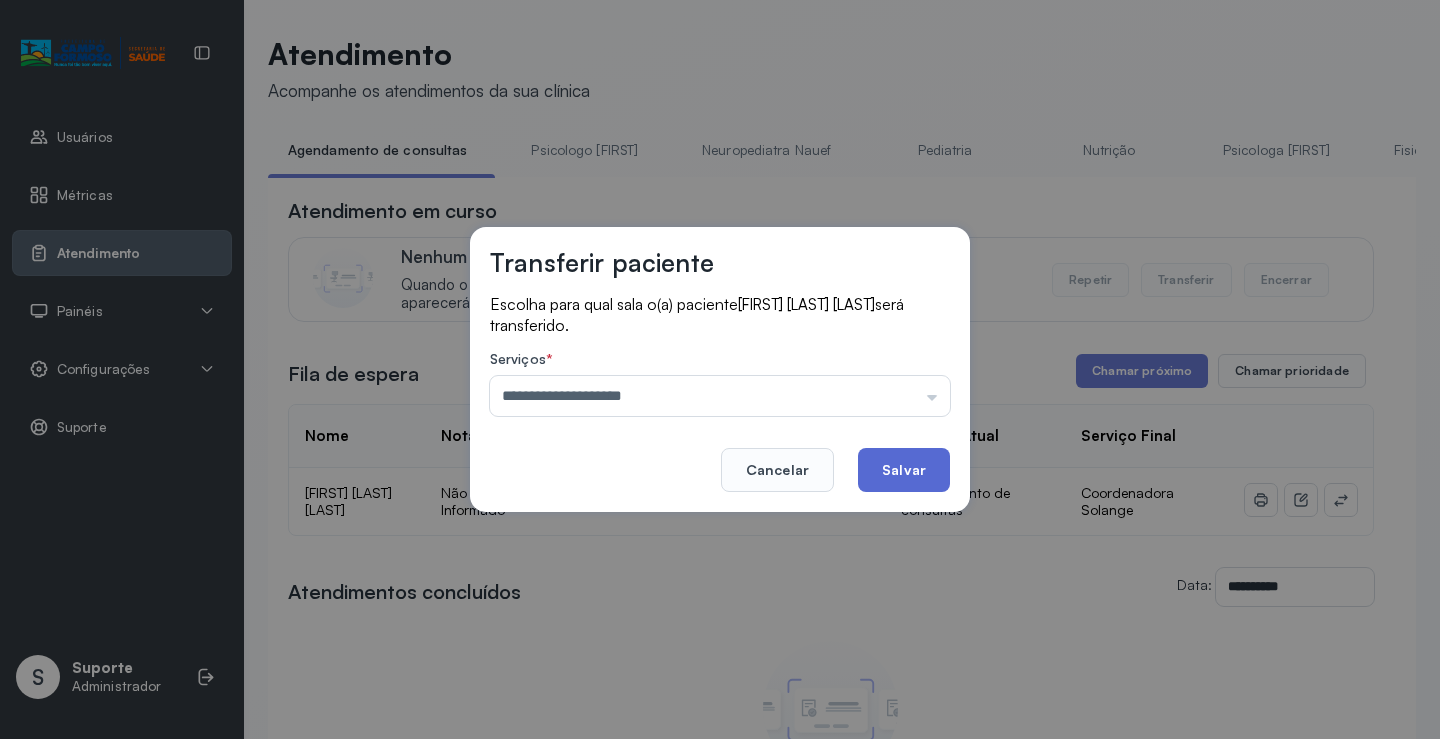 click on "Salvar" 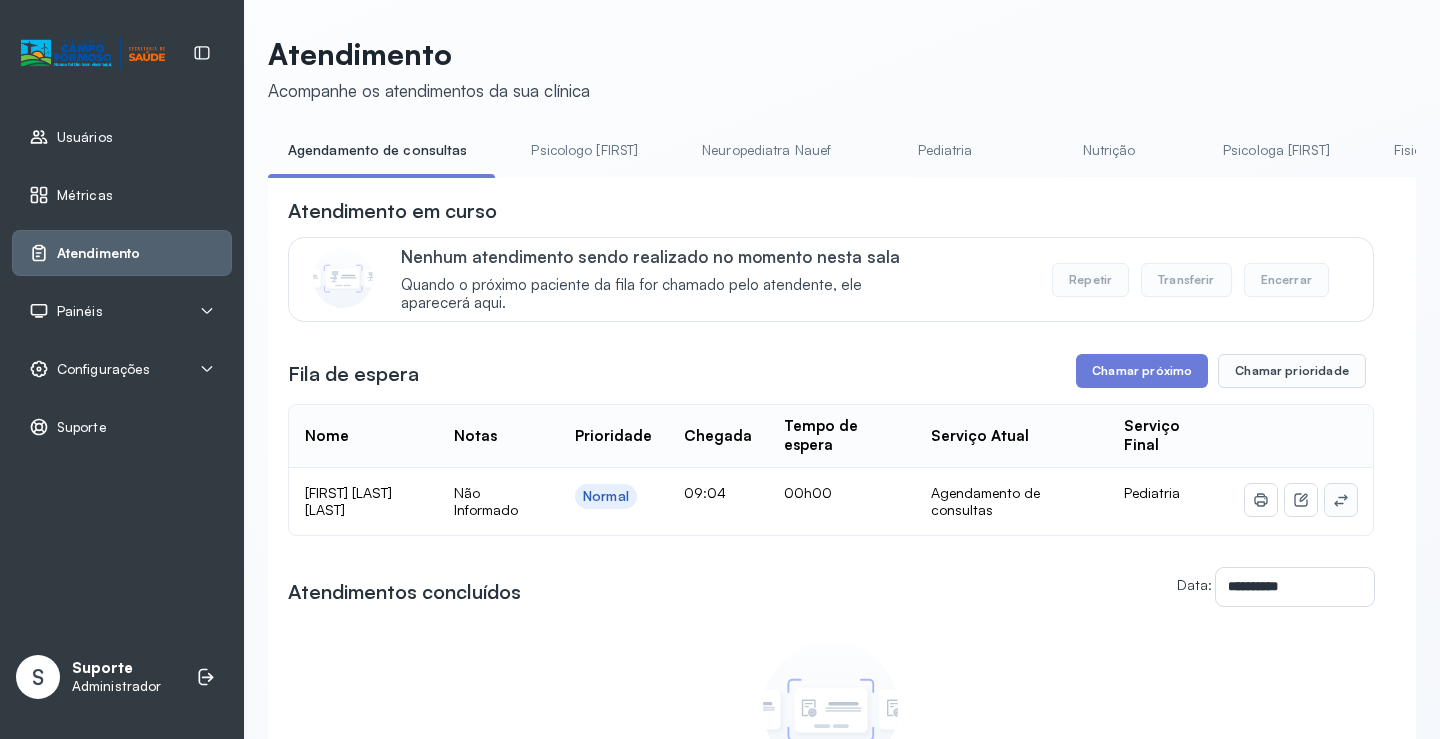 click 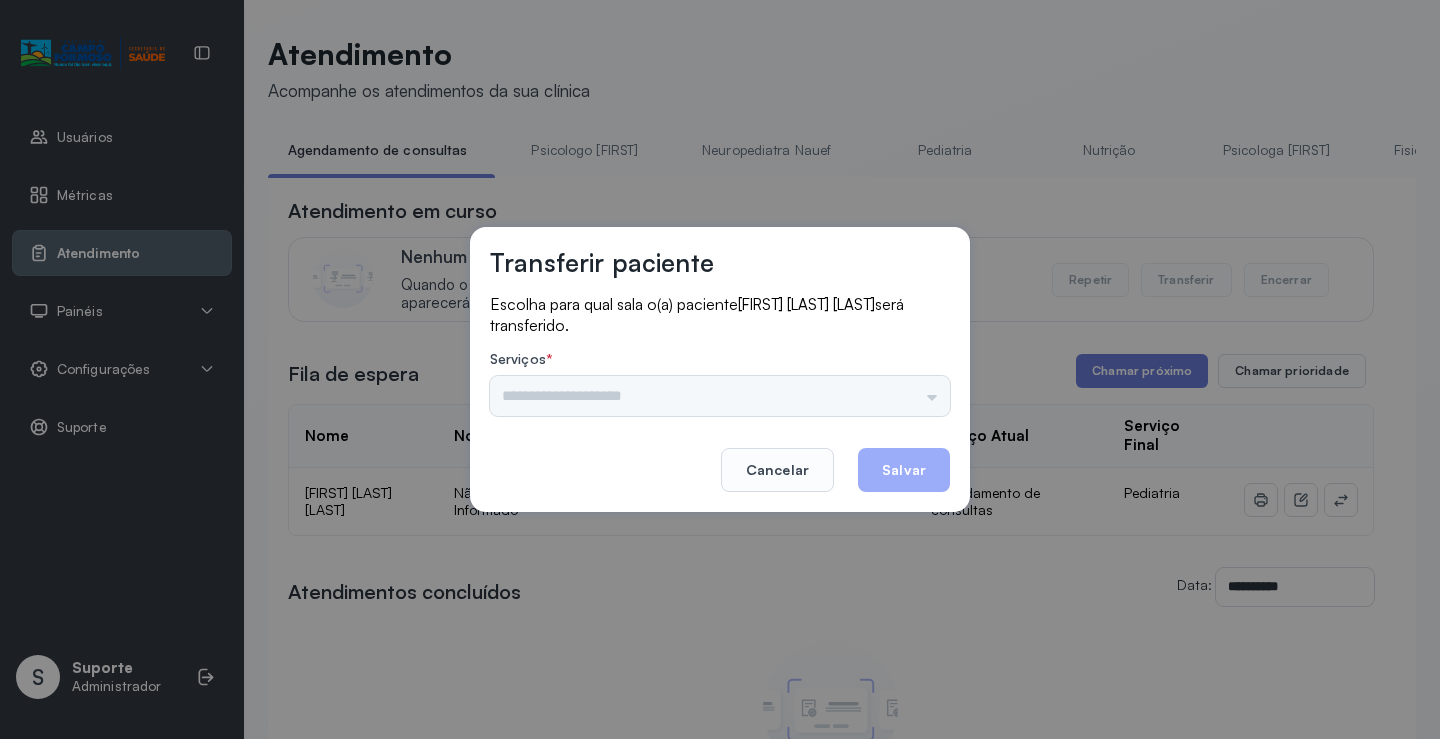 click on "Psicologo [FIRST] Neuropediatra [FIRST] Pediatria Nutrição Psicologa [FIRST] Fisioterapeuta [FIRST] Coordenadora [FIRST] Consultório 2 Assistente Social Triagem Psiquiatra Fisioterapeuta [FIRST] Fisioterapeuta [FIRST] Neuropediatra [FIRST]" at bounding box center (720, 396) 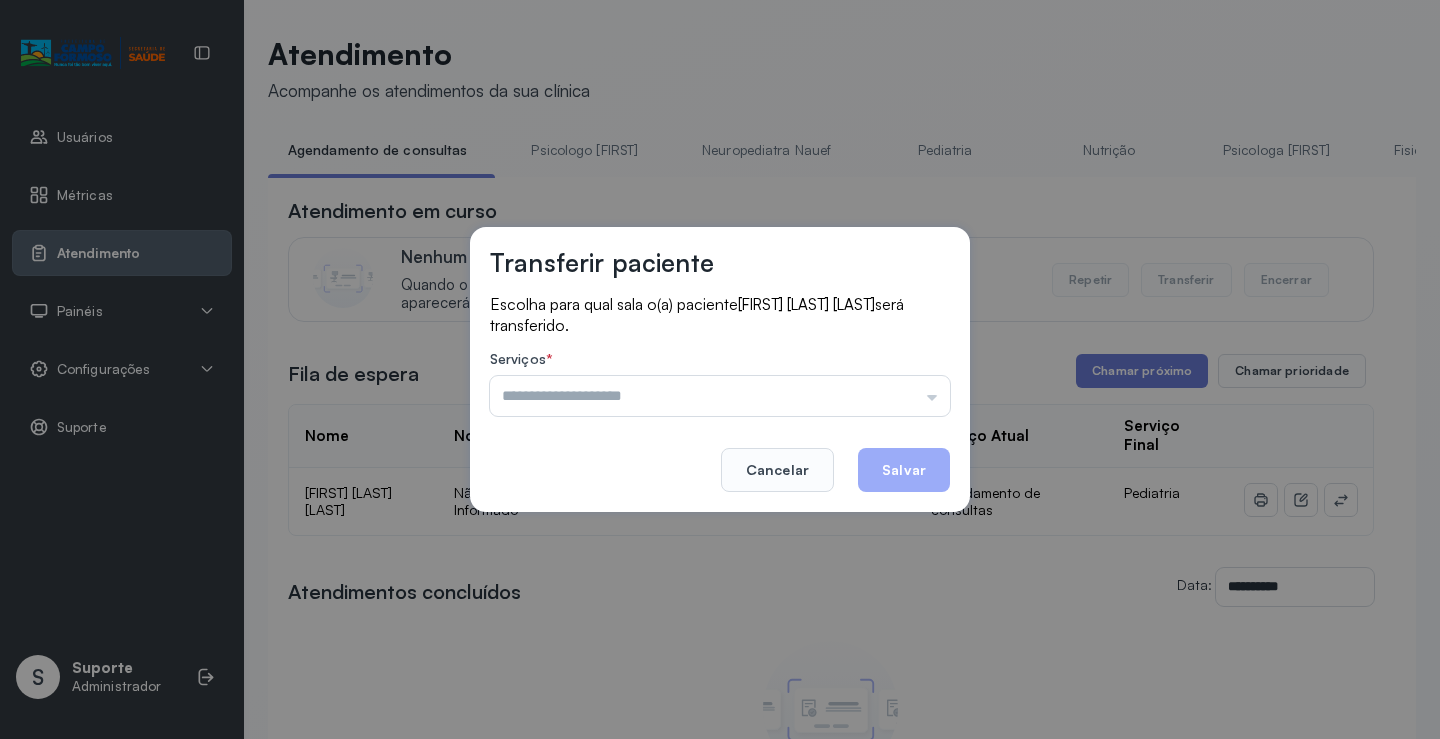click at bounding box center [720, 396] 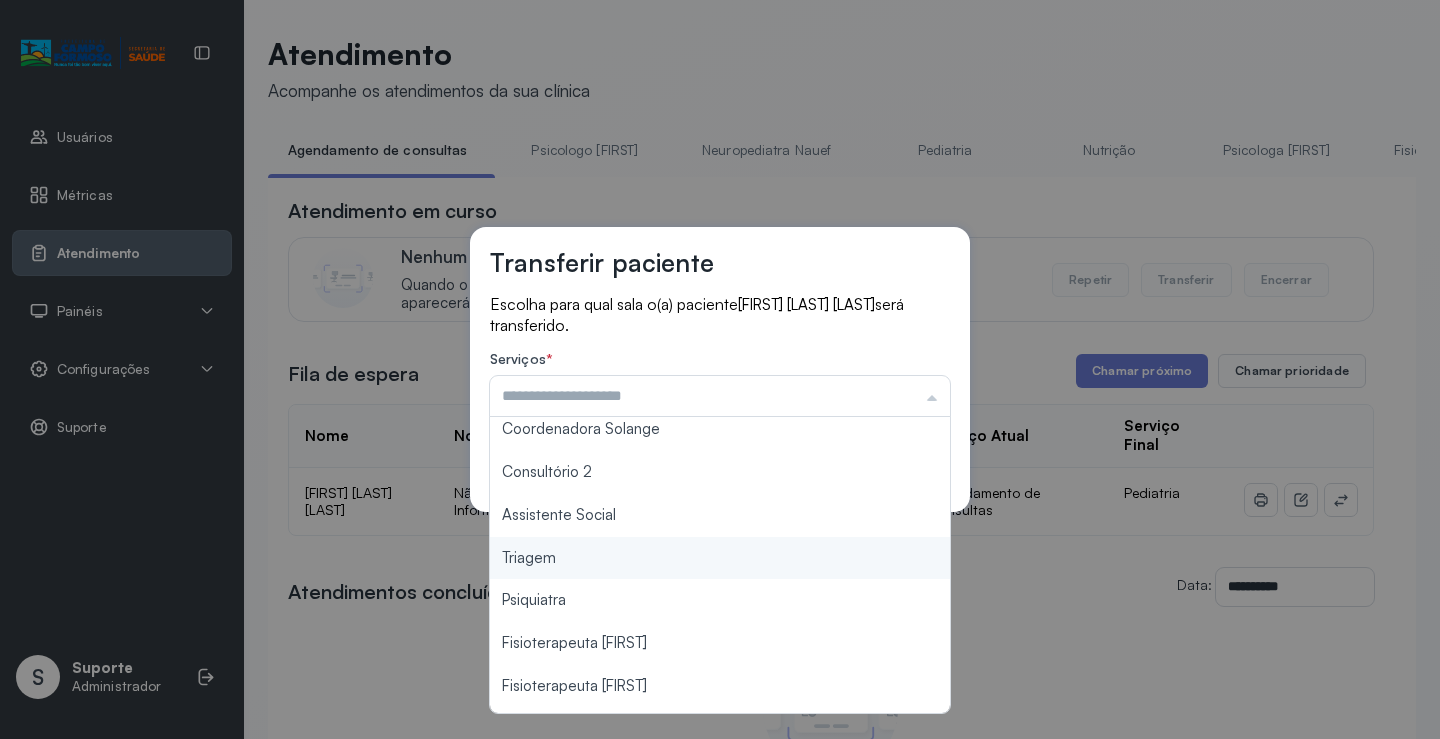 scroll, scrollTop: 300, scrollLeft: 0, axis: vertical 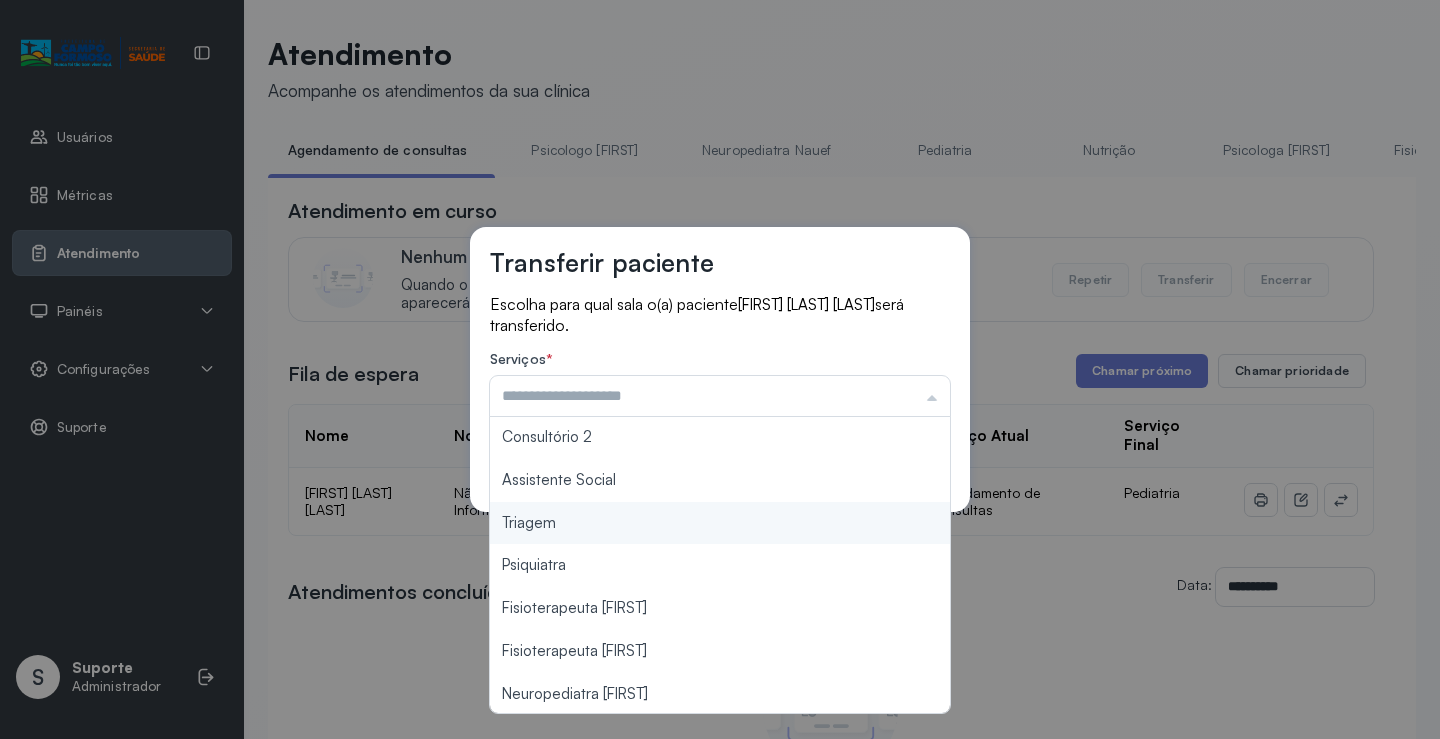 type on "*******" 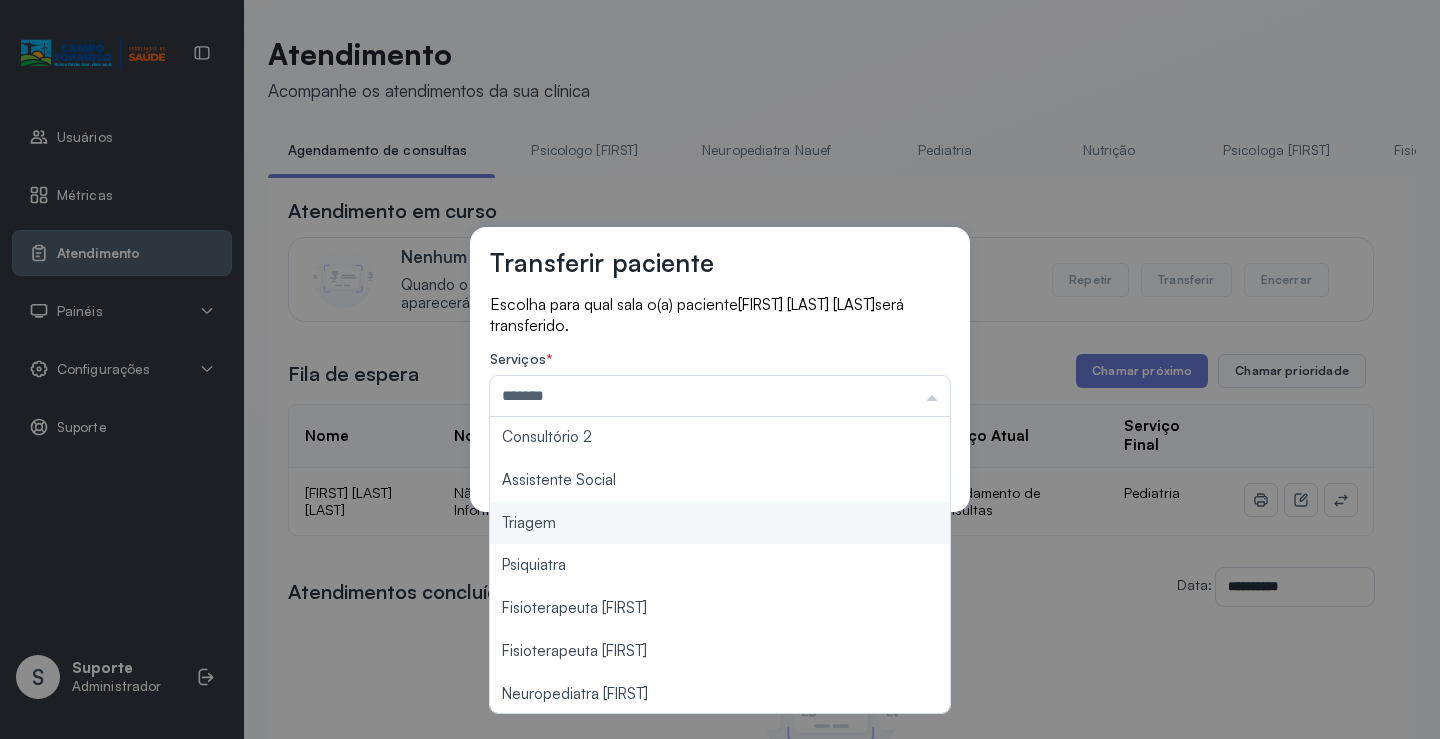 click on "Transferir paciente Escolha para qual sala o(a) paciente  Saulo Matheus Almeida Santos  será transferido.  Serviços  *  ******* Psicologo Pedro Neuropediatra Nauef Pediatria Nutrição Psicologa Alana Fisioterapeuta Janusia Coordenadora Solange Consultório 2 Assistente Social Triagem Psiquiatra Fisioterapeuta Francyne Fisioterapeuta Morgana Neuropediatra João Cancelar Salvar" at bounding box center [720, 369] 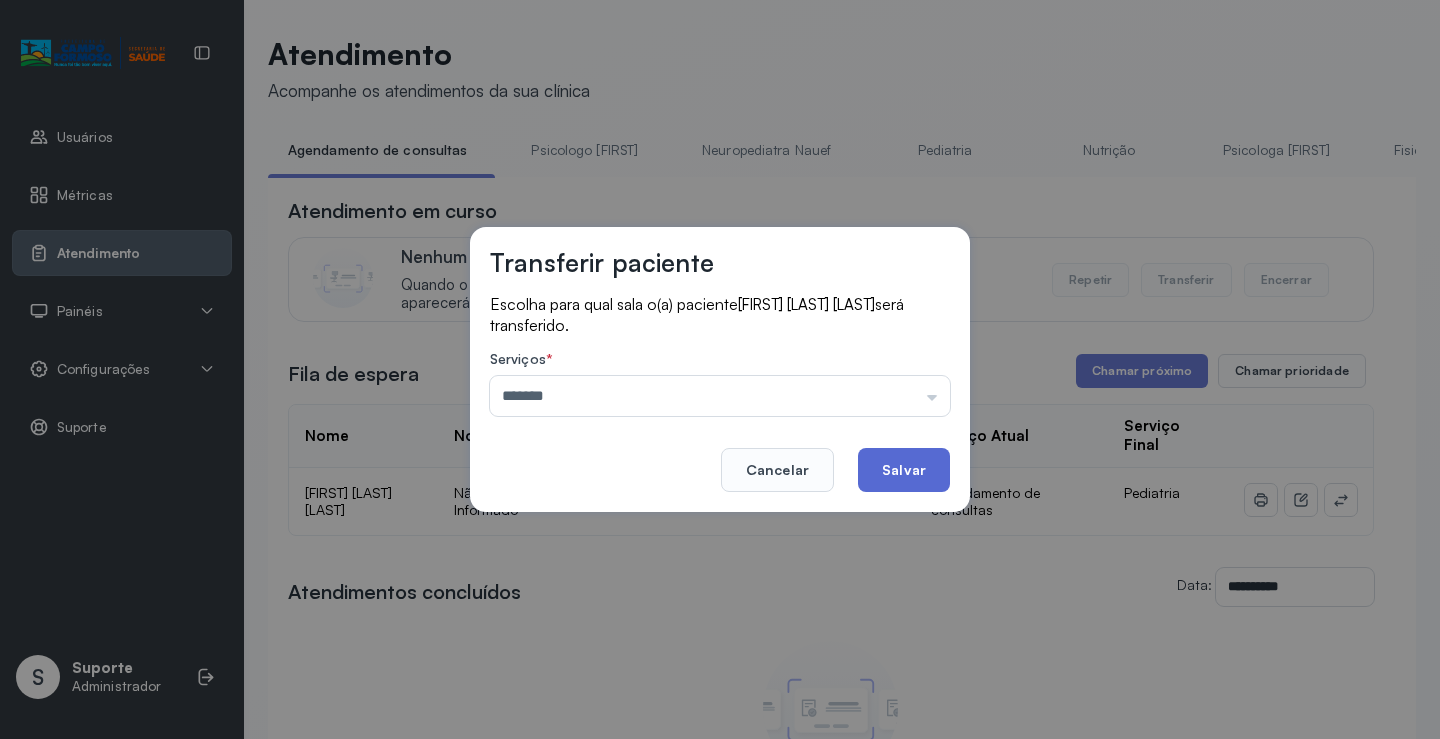 click on "Salvar" 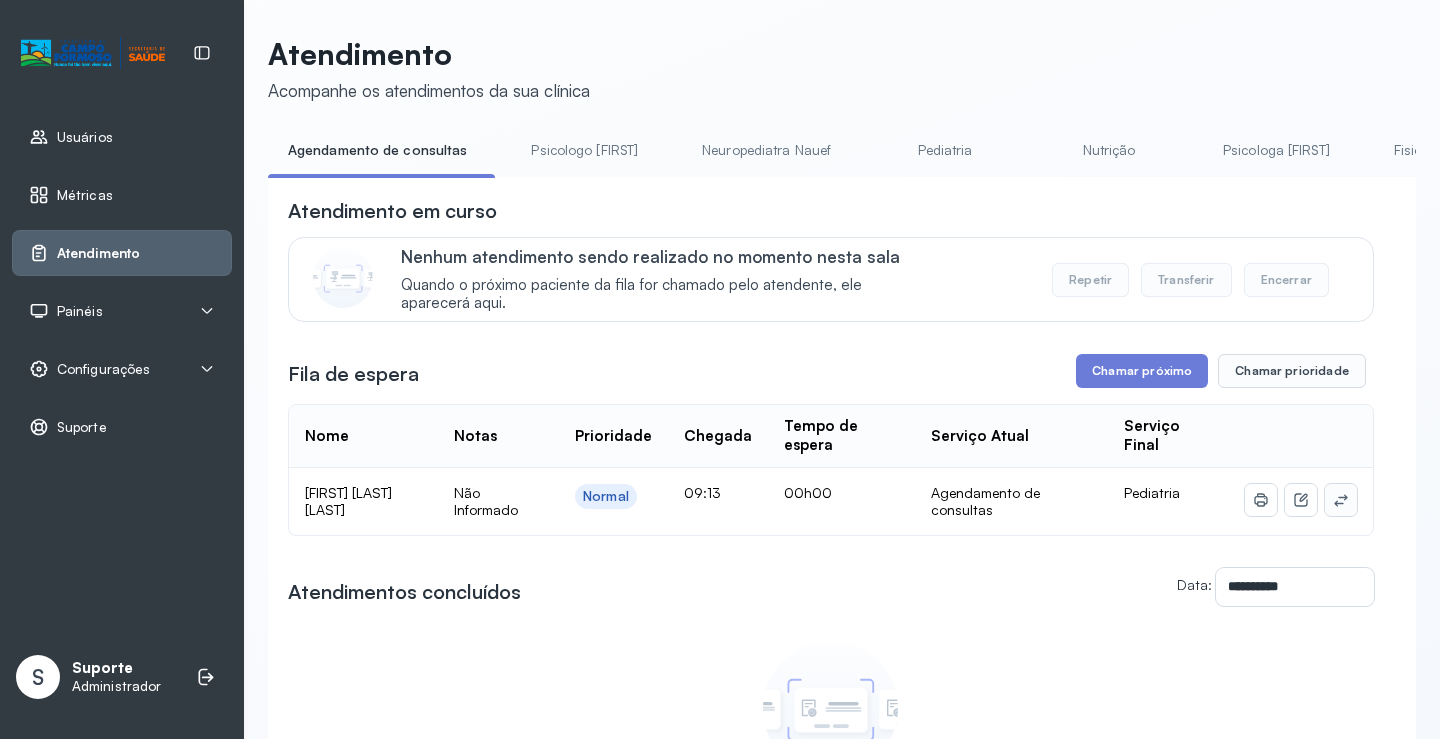click 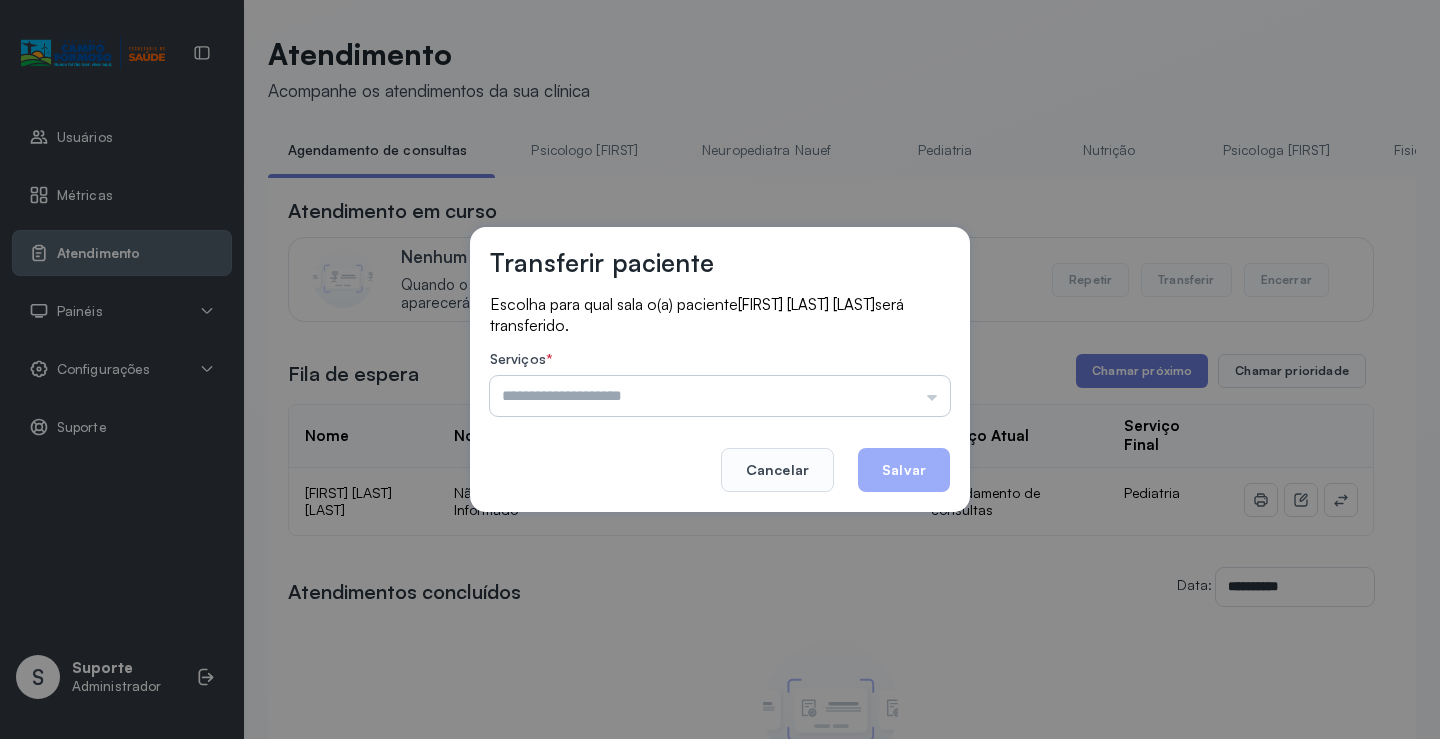 click at bounding box center [720, 396] 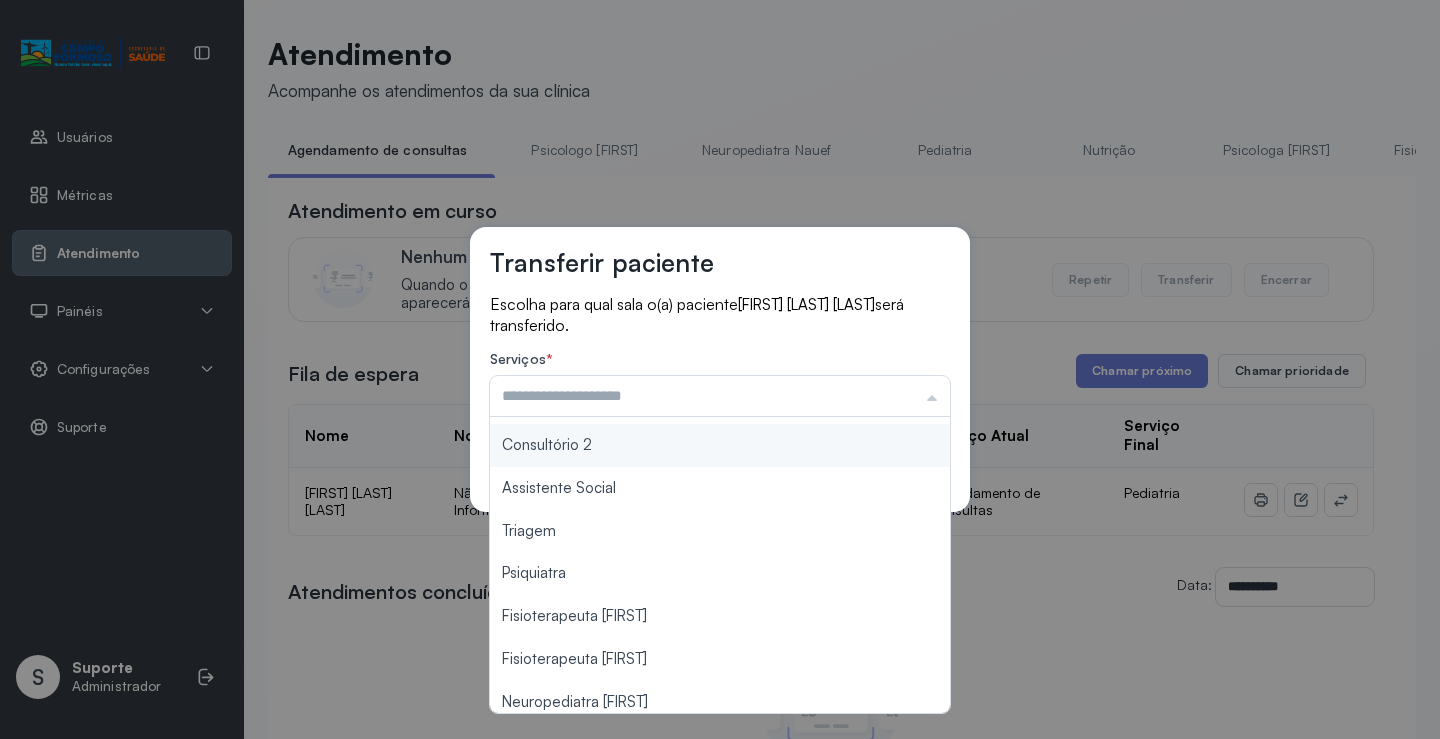 scroll, scrollTop: 300, scrollLeft: 0, axis: vertical 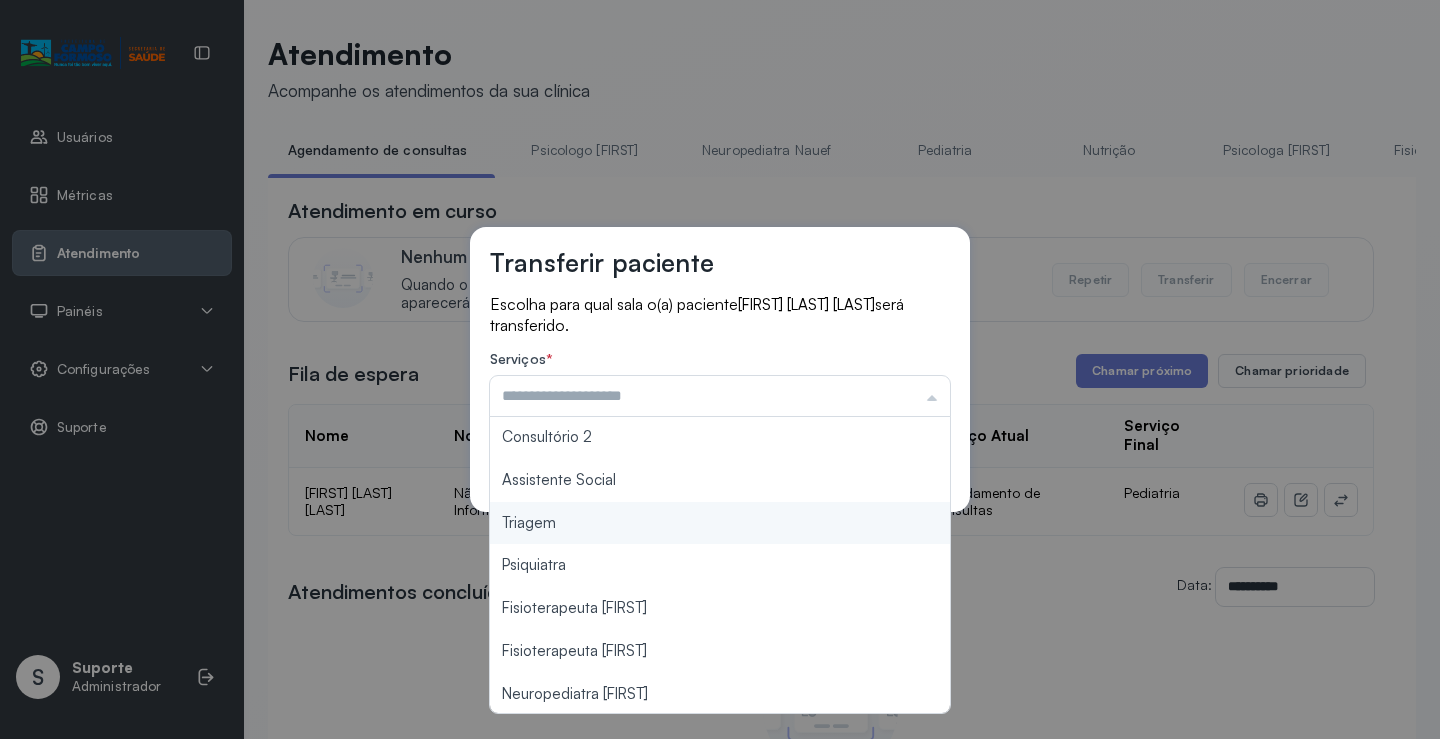 type on "*******" 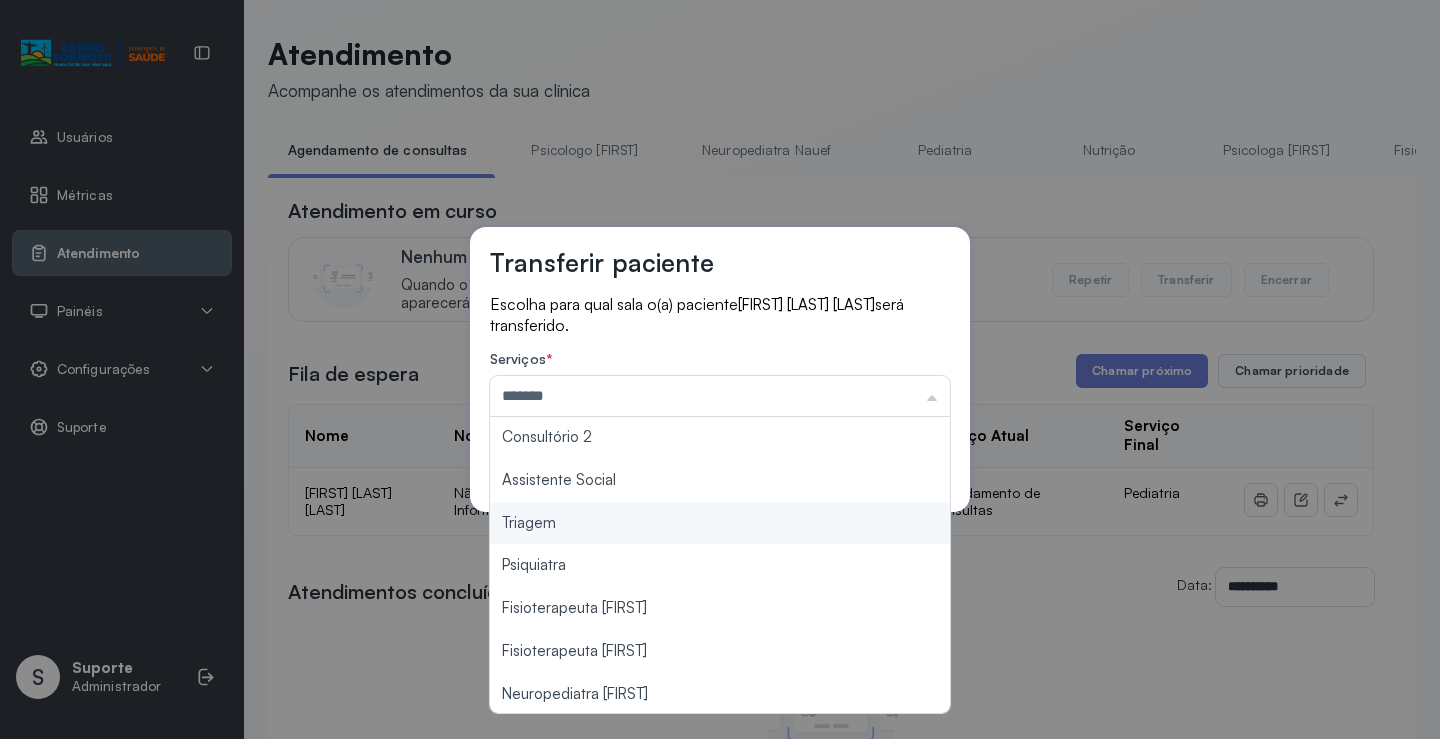 click on "Transferir paciente Escolha para qual sala o(a) paciente  Maria Alice Carvalho de Brito  será transferido.  Serviços  *  ******* Psicologo Pedro Neuropediatra Nauef Pediatria Nutrição Psicologa Alana Fisioterapeuta Janusia Coordenadora Solange Consultório 2 Assistente Social Triagem Psiquiatra Fisioterapeuta Francyne Fisioterapeuta Morgana Neuropediatra João Cancelar Salvar" at bounding box center [720, 369] 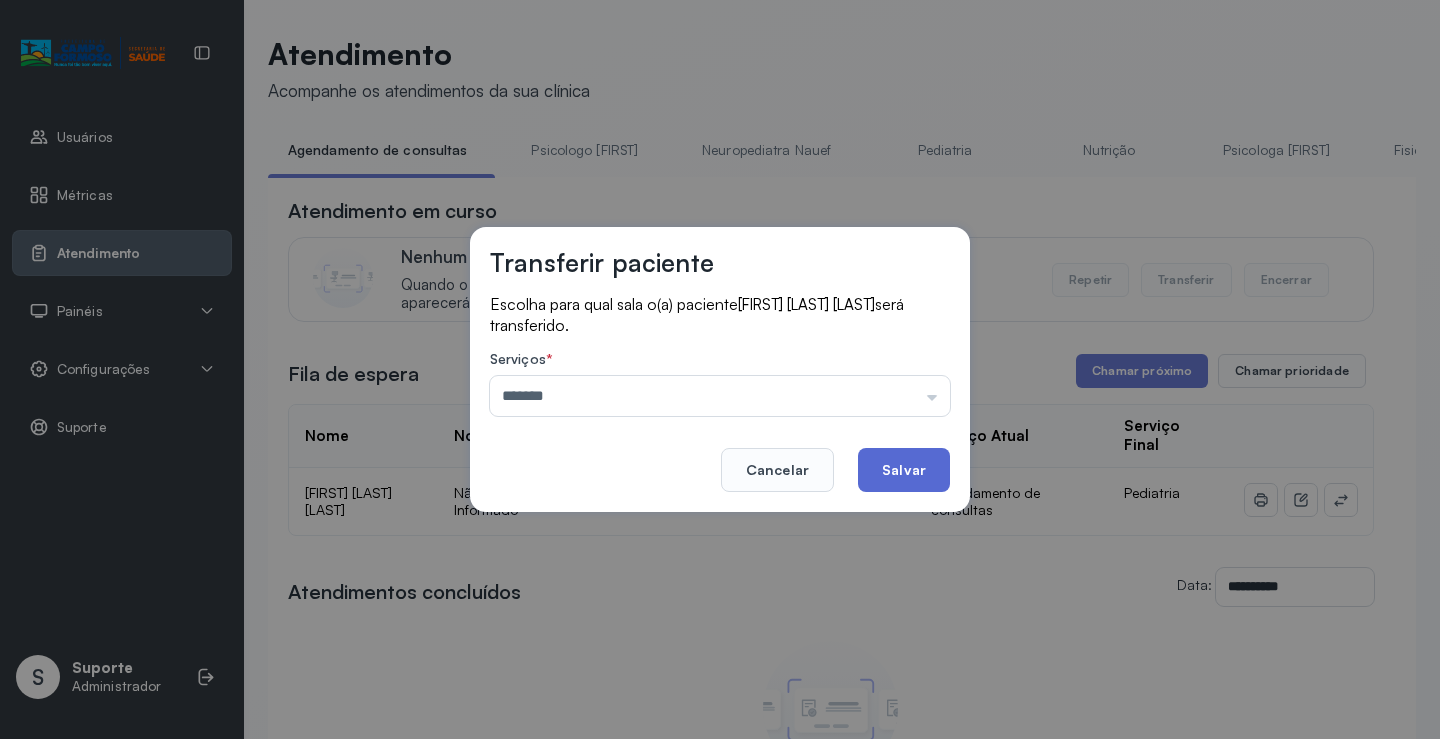 click on "Salvar" 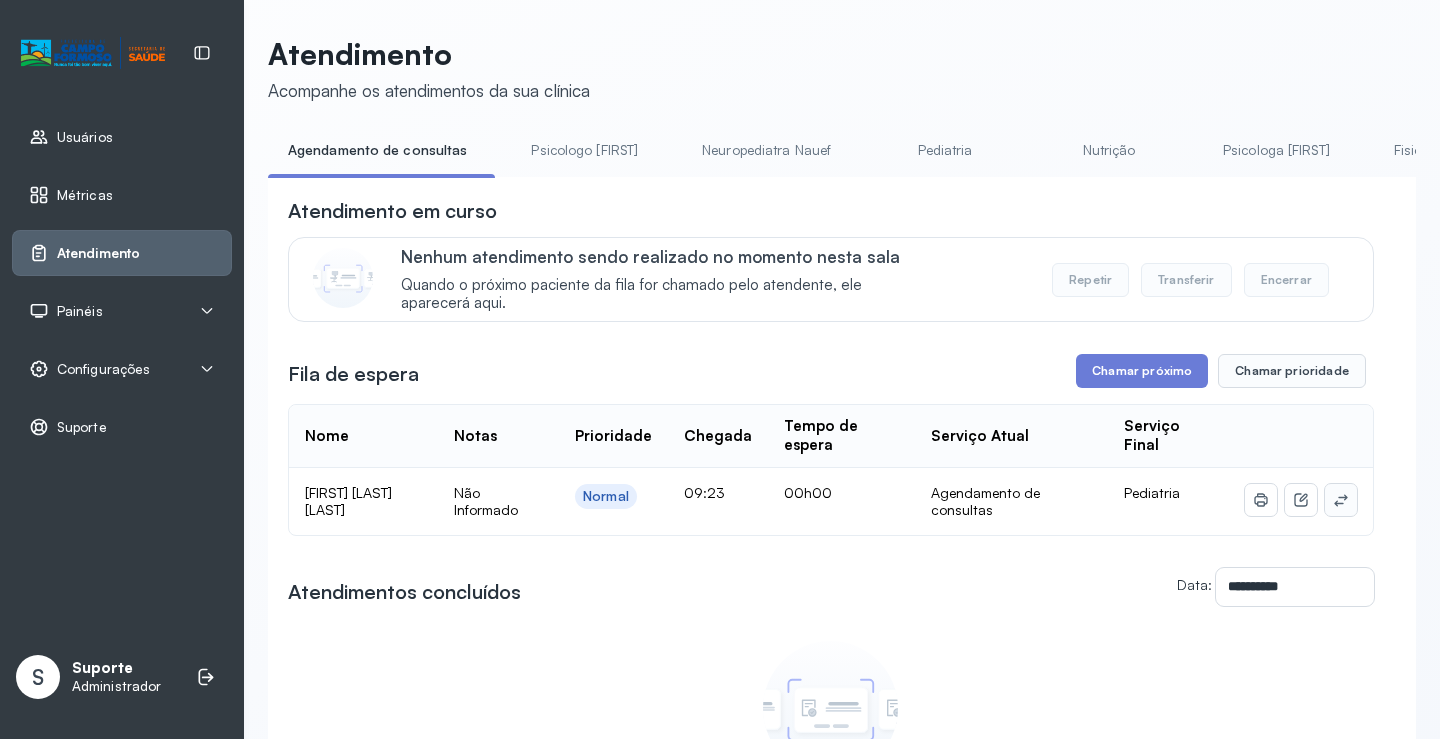 click 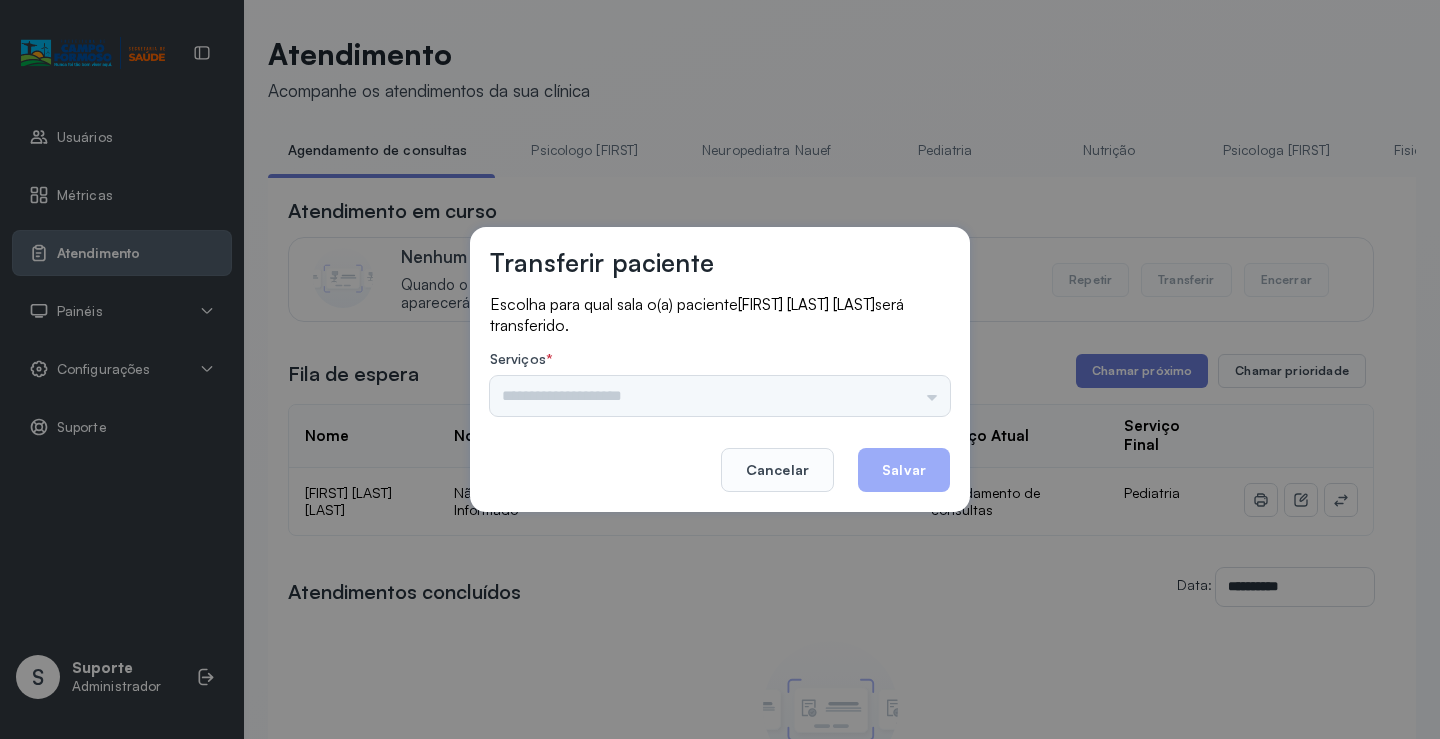 click on "Psicologo [FIRST] Neuropediatra [FIRST] Pediatria Nutrição Psicologa [FIRST] Fisioterapeuta [FIRST] Coordenadora [FIRST] Consultório 2 Assistente Social Triagem Psiquiatra Fisioterapeuta [FIRST] Fisioterapeuta [FIRST] Neuropediatra [FIRST]" at bounding box center (720, 396) 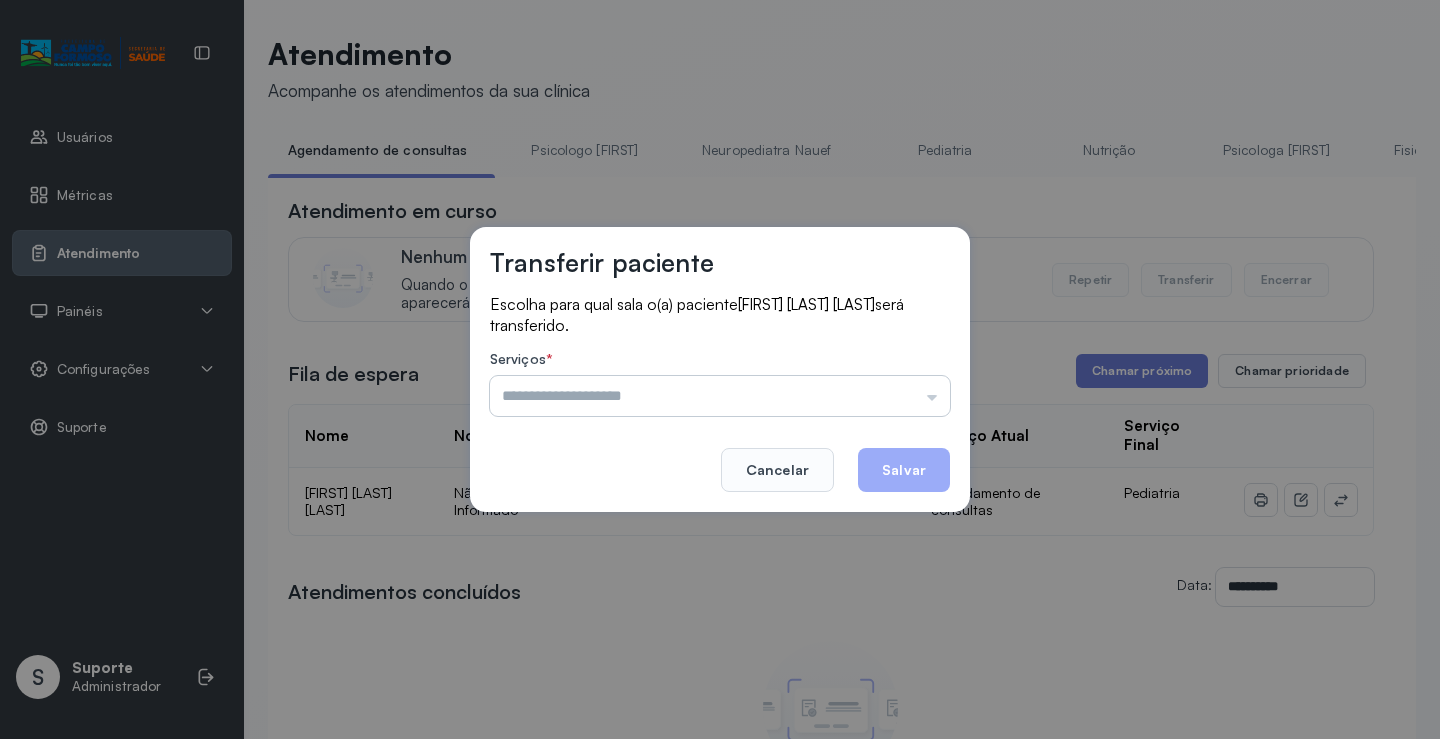 click at bounding box center [720, 396] 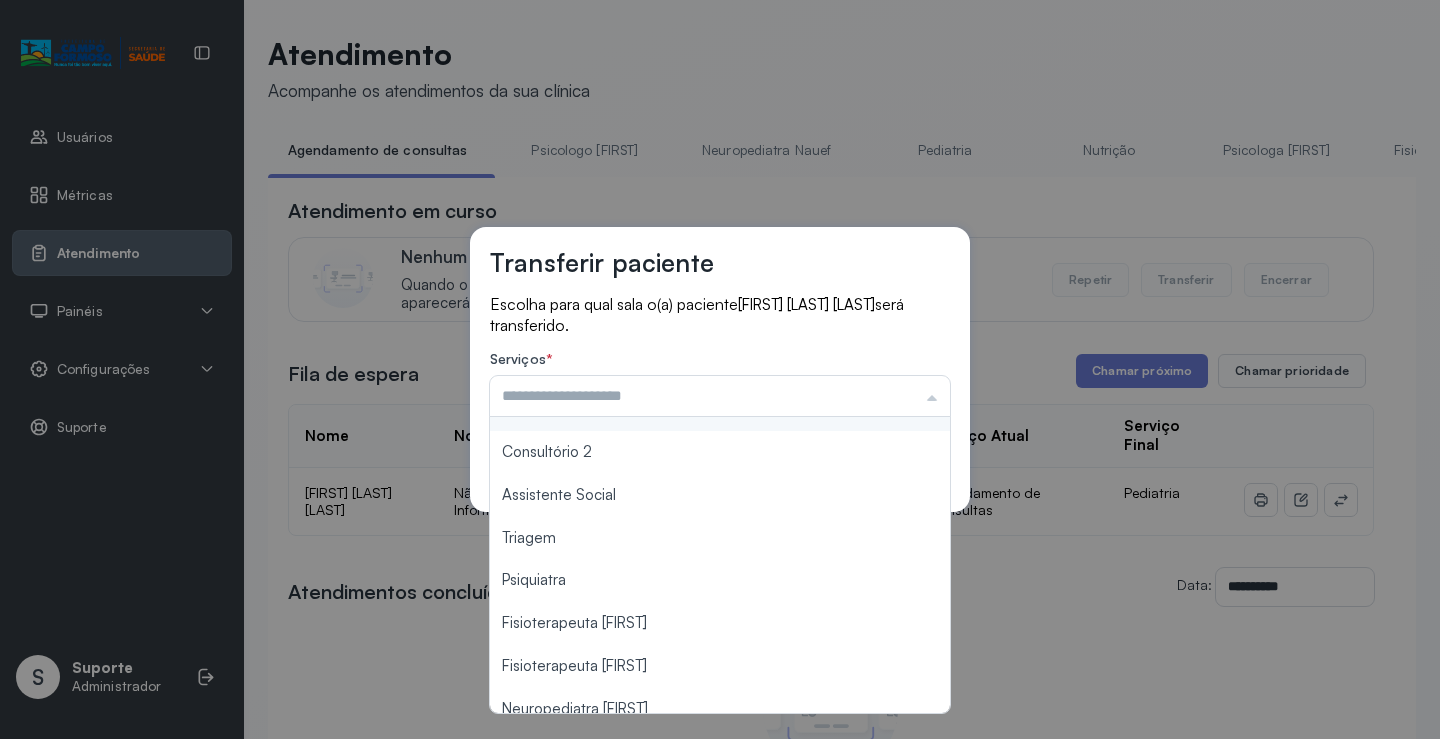 scroll, scrollTop: 303, scrollLeft: 0, axis: vertical 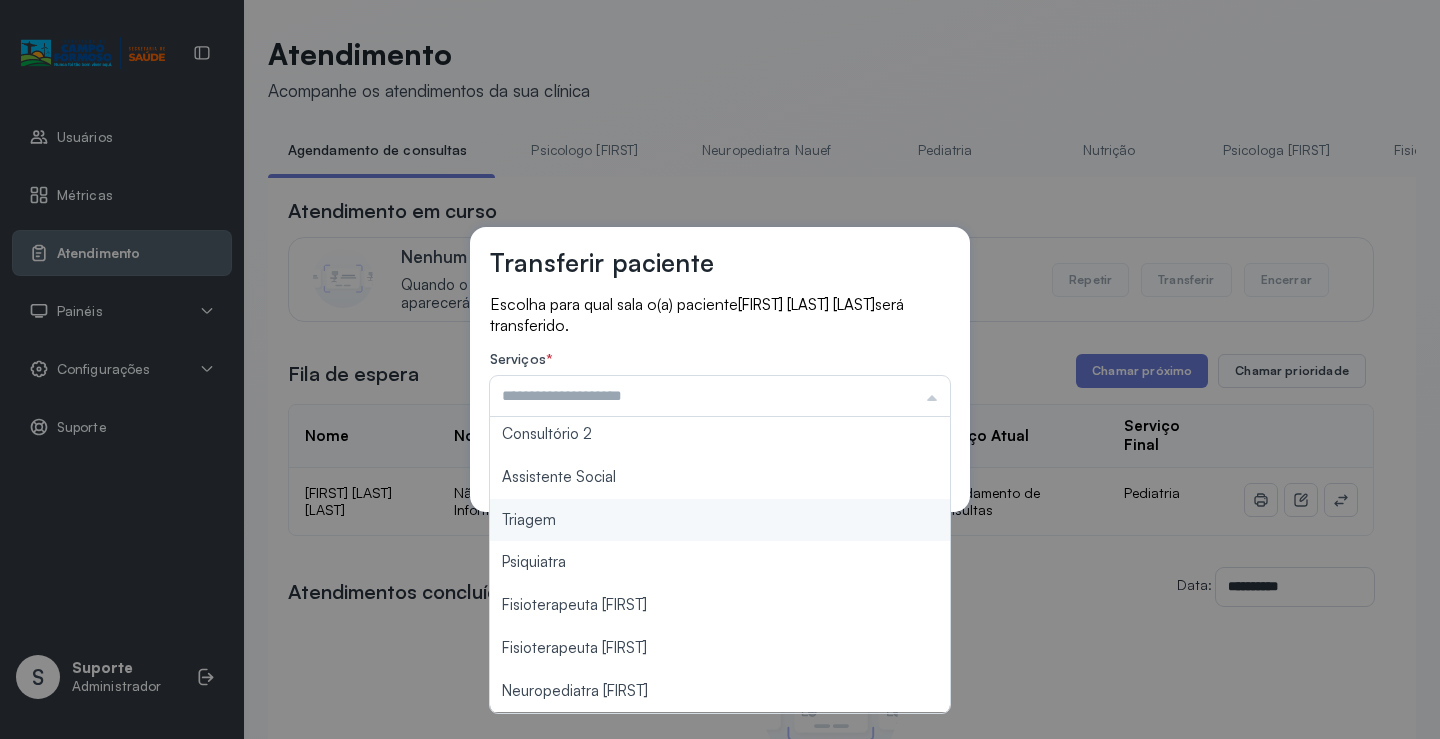 type on "*******" 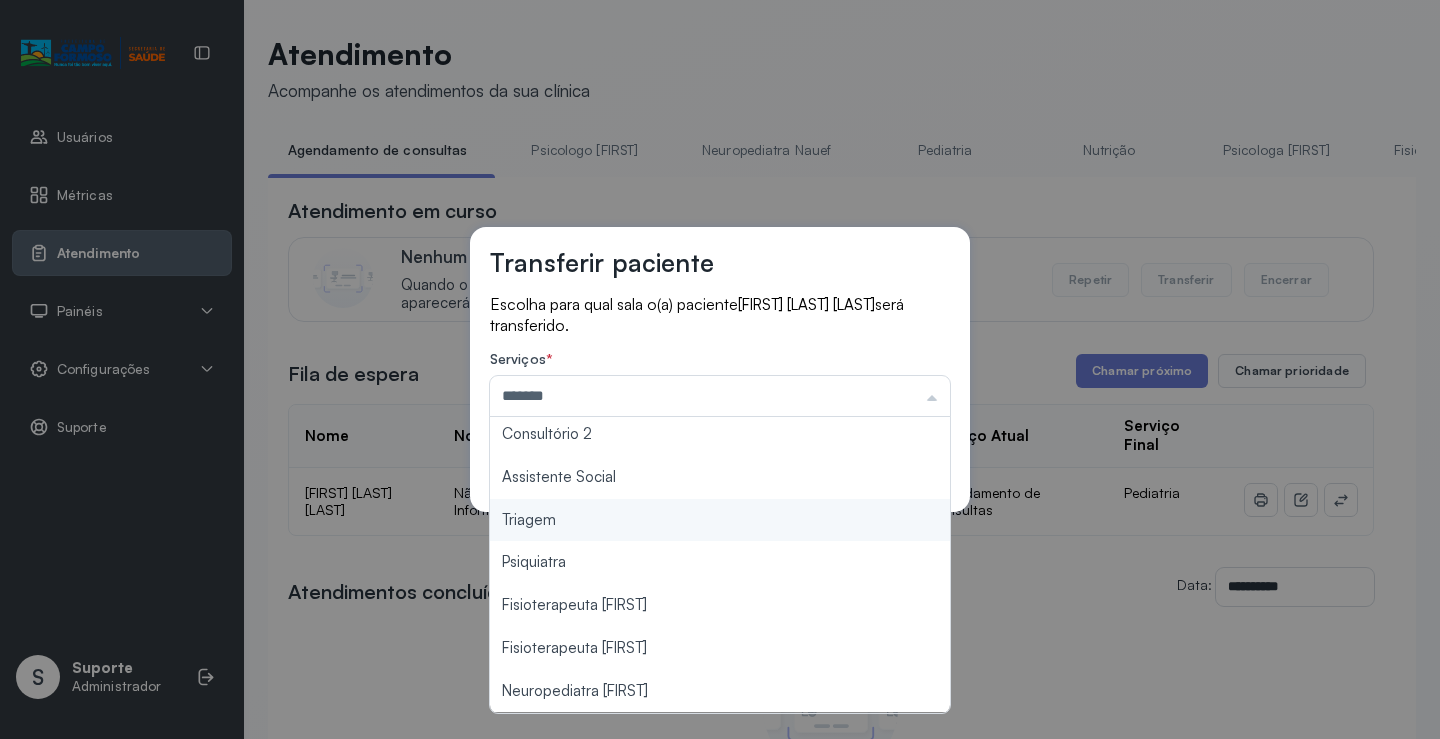 click on "Transferir paciente Escolha para qual sala o(a) paciente  KAYRON PIETRO DANTAS SILVA  será transferido.  Serviços  *  ******* Psicologo Pedro Neuropediatra Nauef Pediatria Nutrição Psicologa Alana Fisioterapeuta Janusia Coordenadora Solange Consultório 2 Assistente Social Triagem Psiquiatra Fisioterapeuta Francyne Fisioterapeuta Morgana Neuropediatra João Cancelar Salvar" at bounding box center [720, 369] 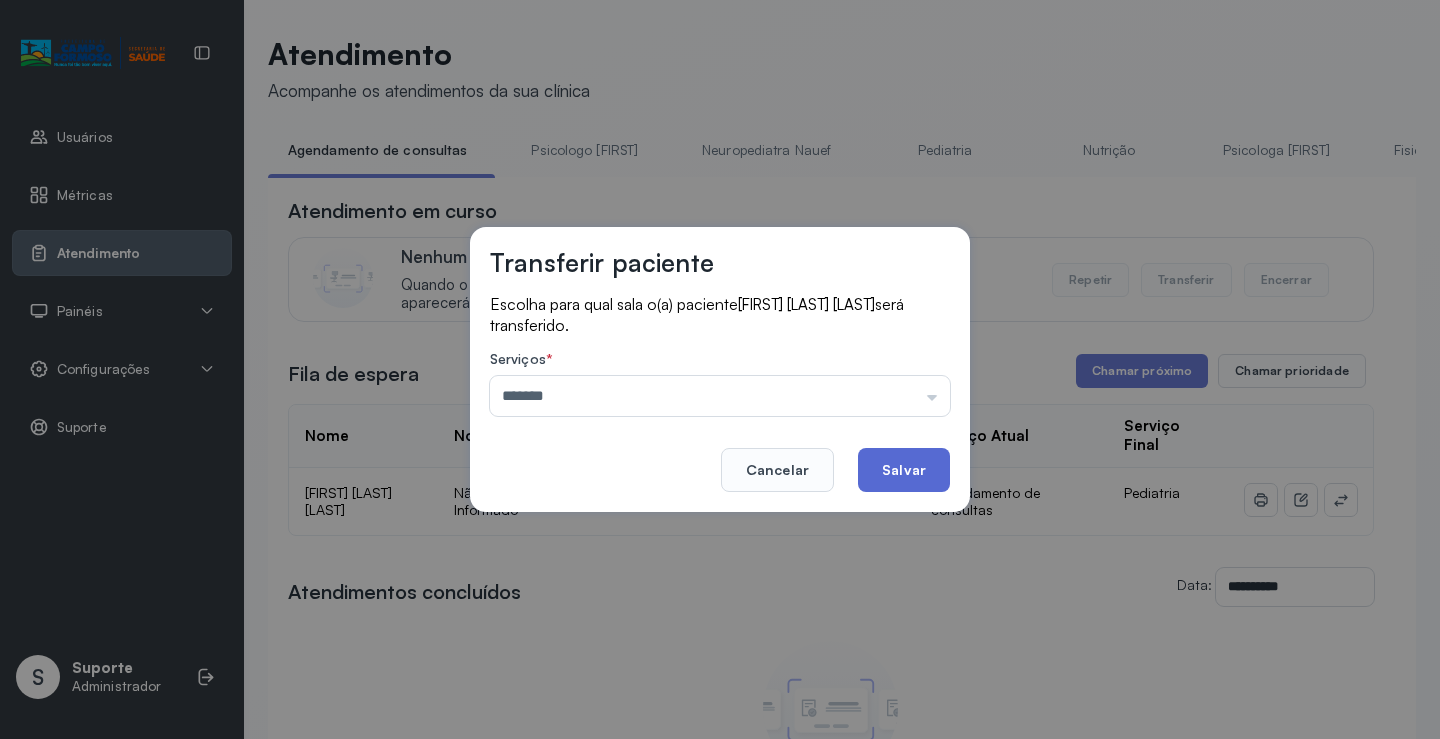 click on "Salvar" 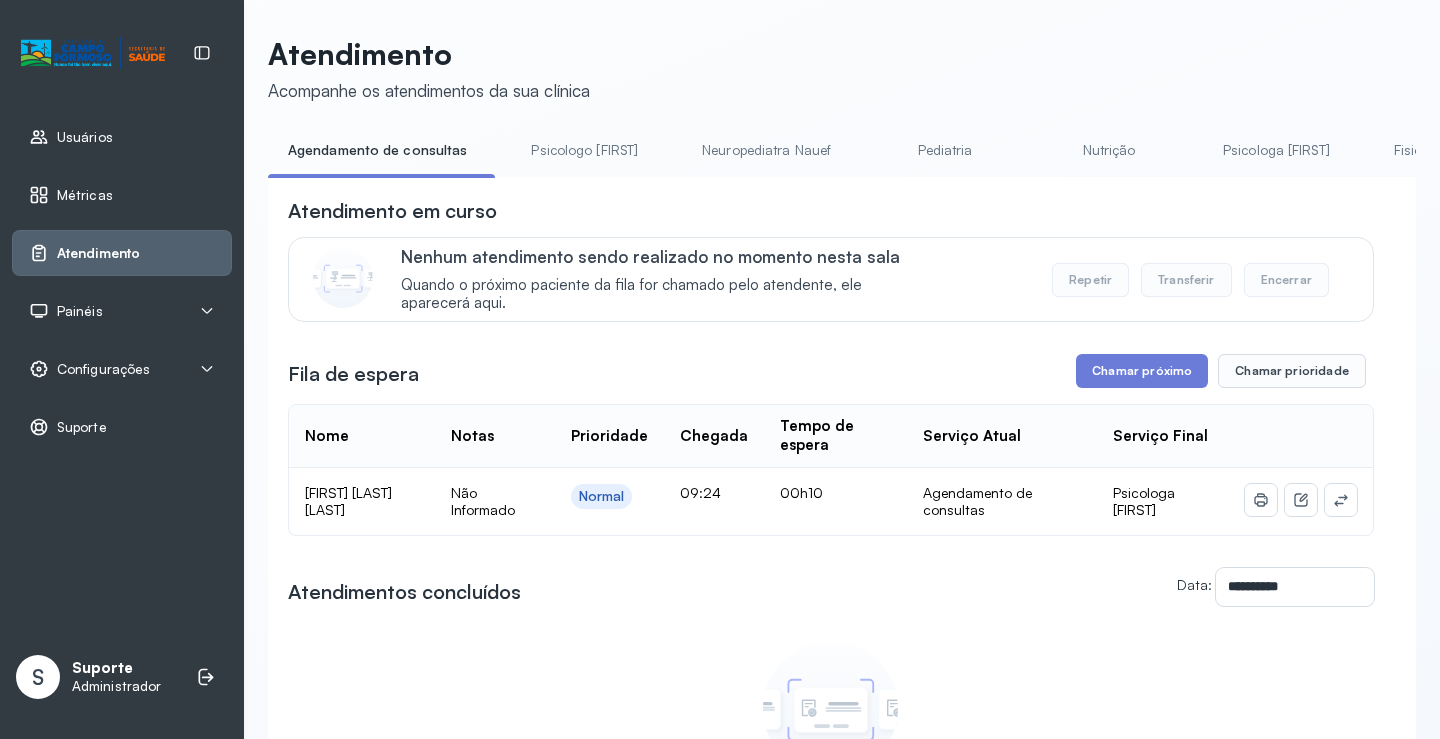 click on "Pediatria" at bounding box center (945, 150) 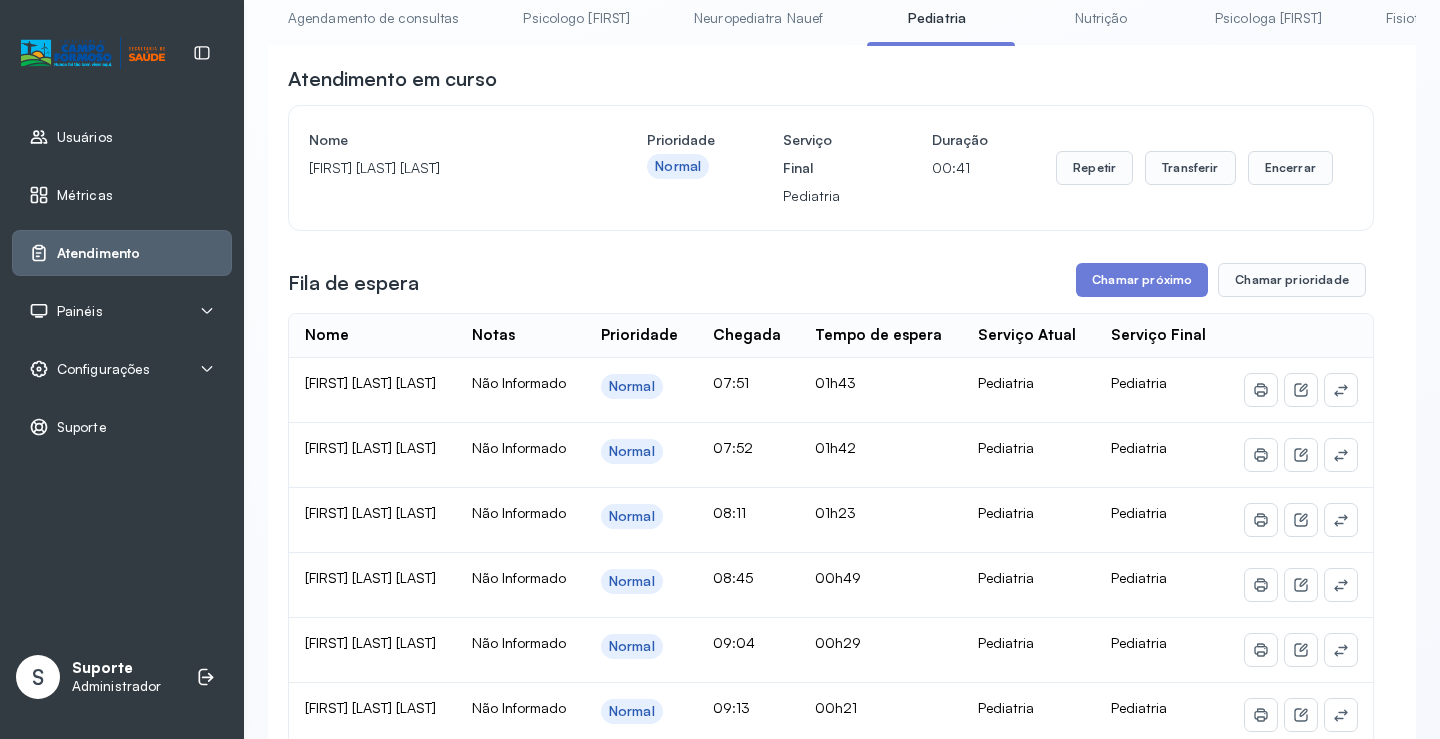 scroll, scrollTop: 400, scrollLeft: 0, axis: vertical 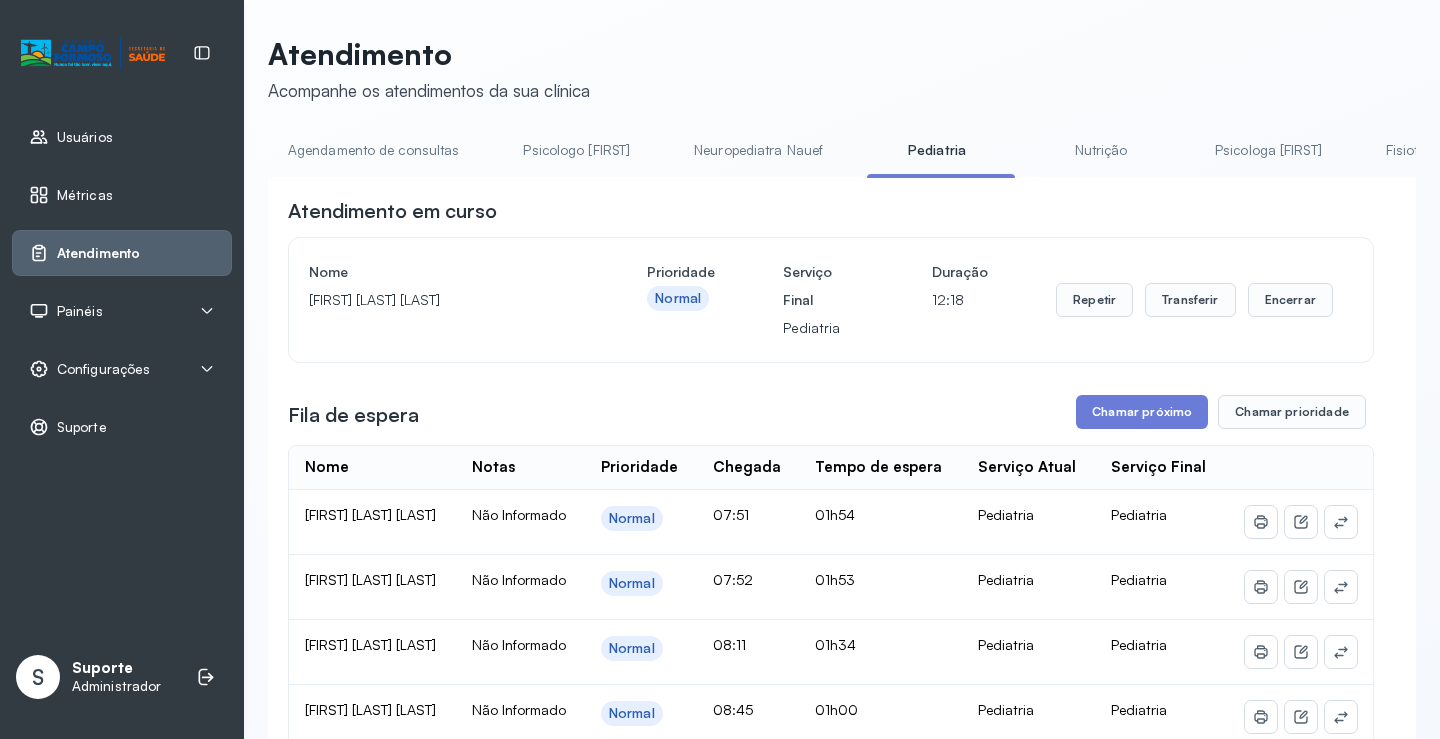 click on "Agendamento de consultas" at bounding box center (373, 150) 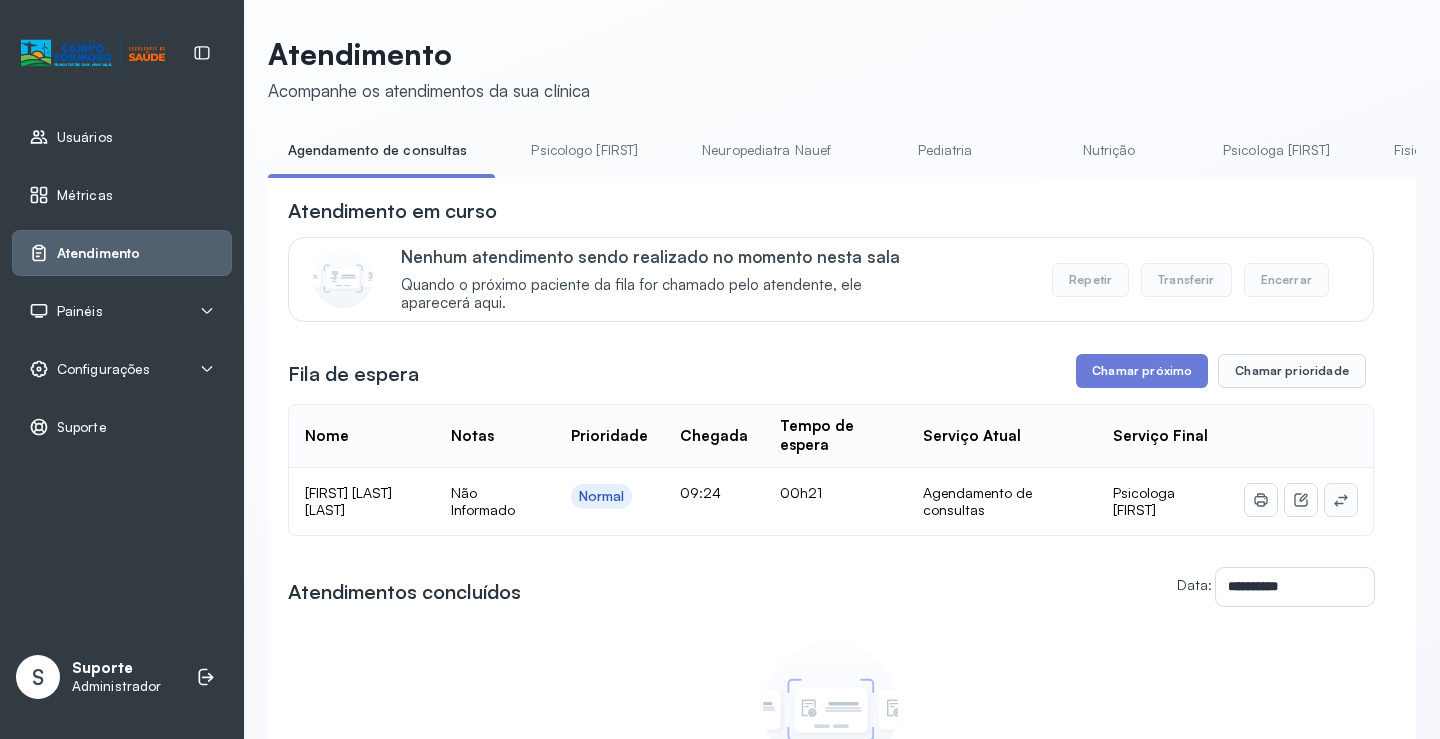 click 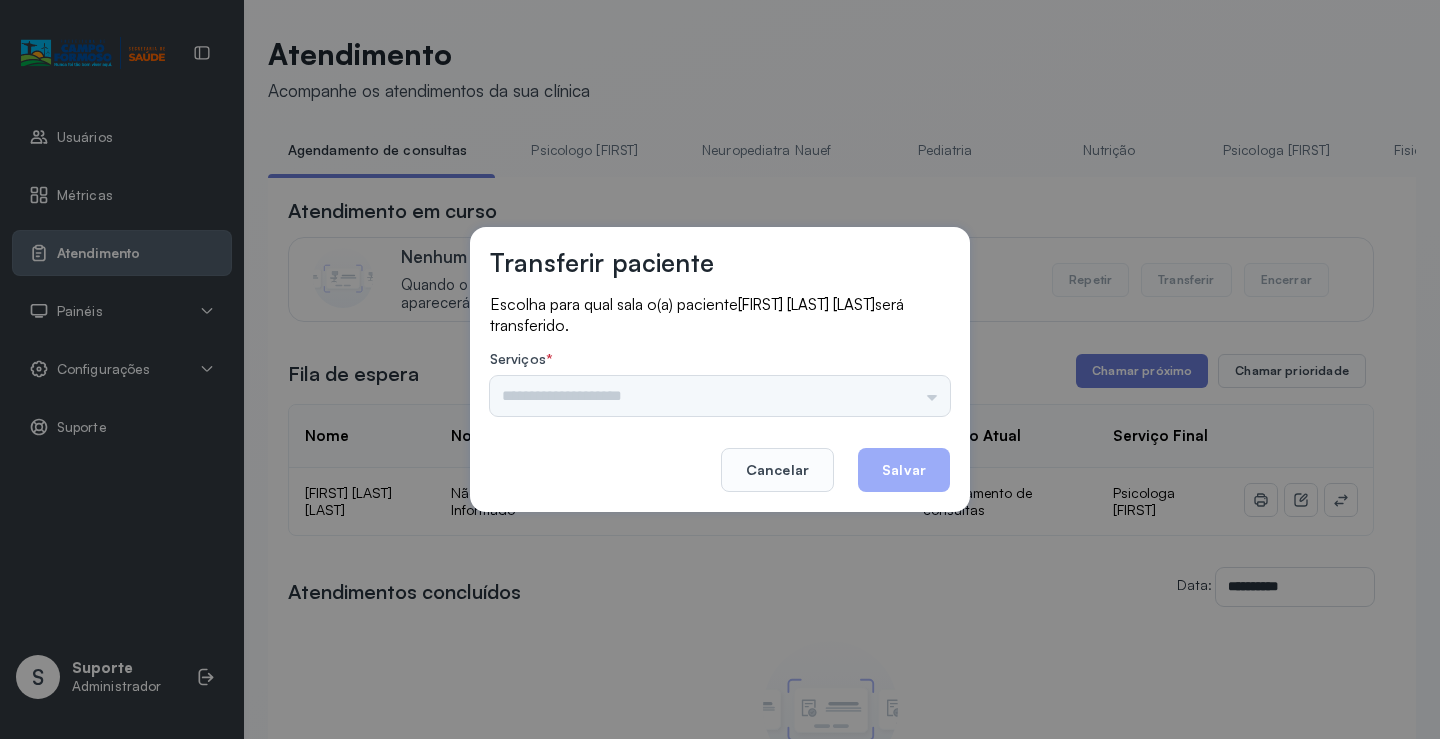drag, startPoint x: 944, startPoint y: 387, endPoint x: 925, endPoint y: 389, distance: 19.104973 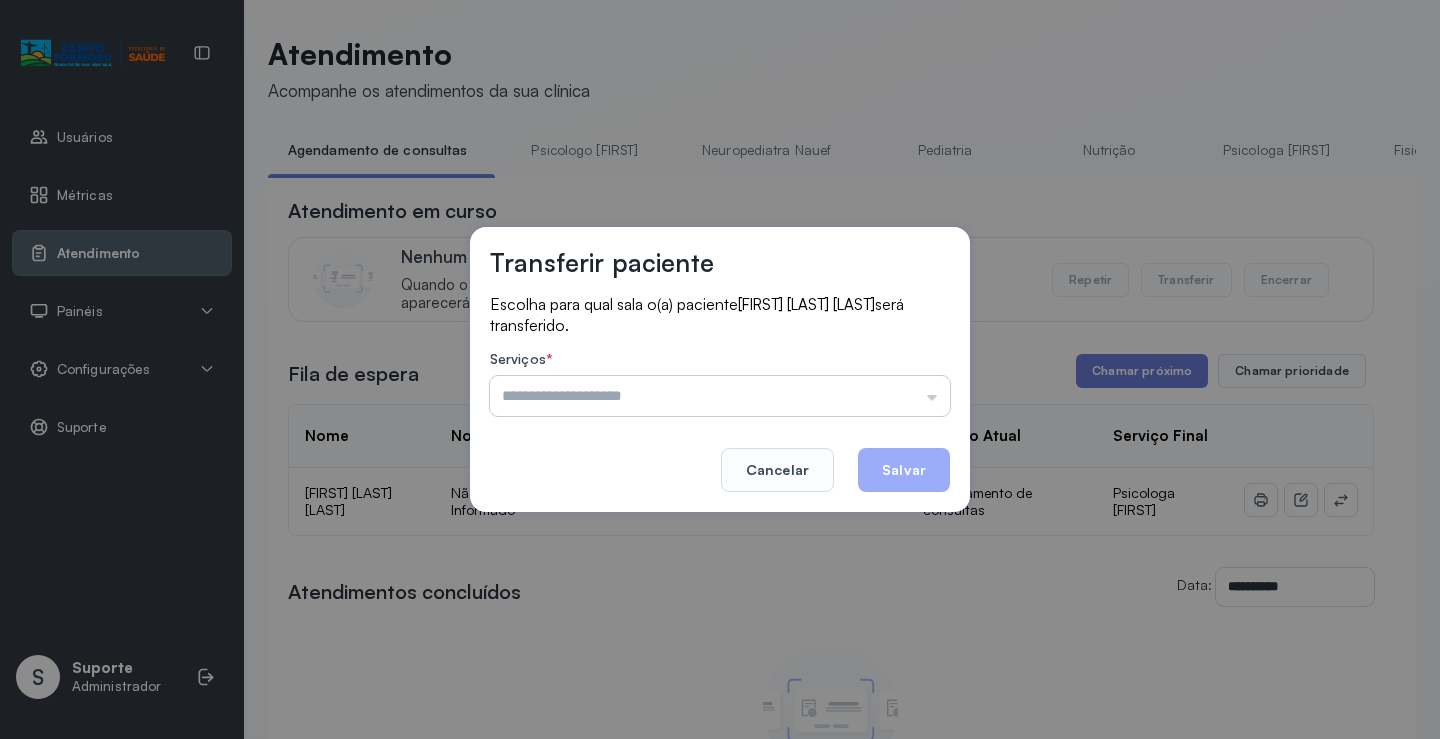 click at bounding box center [720, 396] 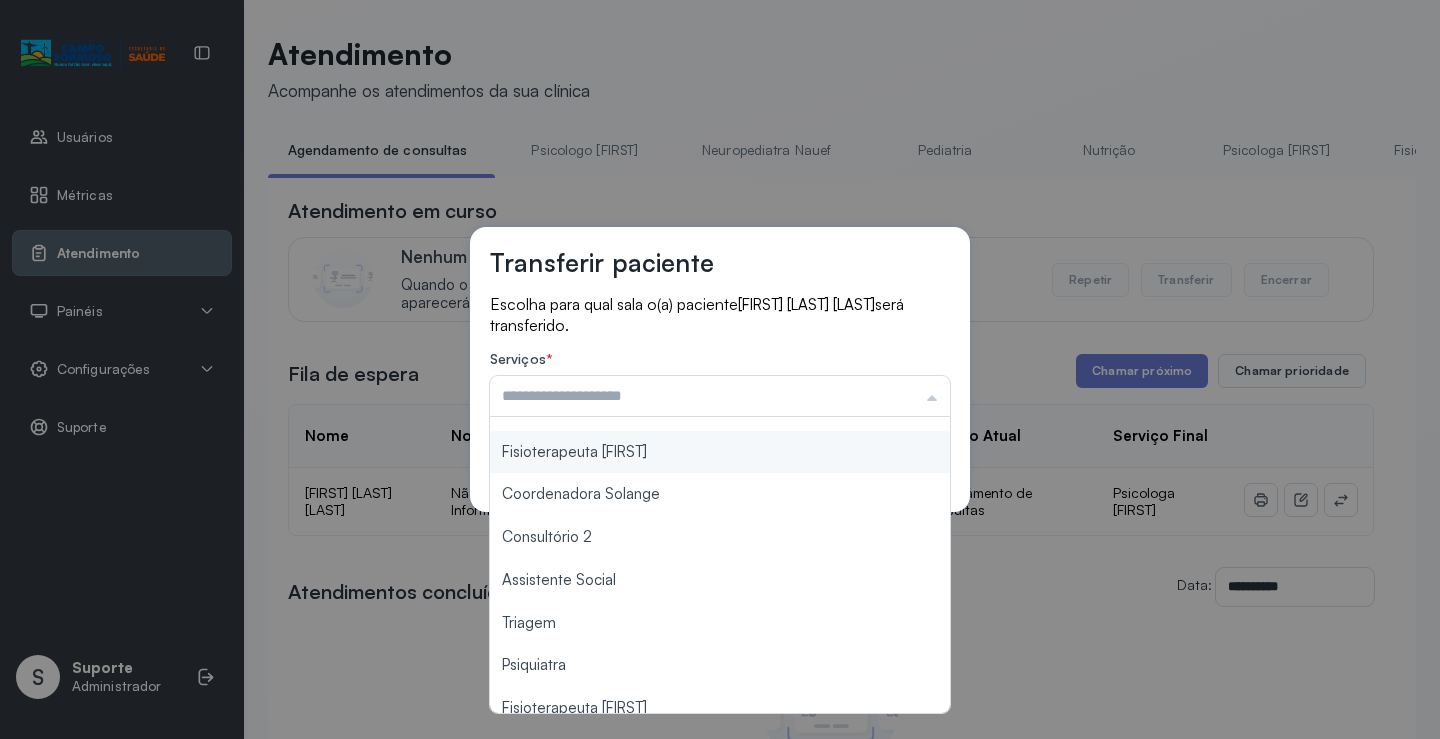 scroll, scrollTop: 0, scrollLeft: 0, axis: both 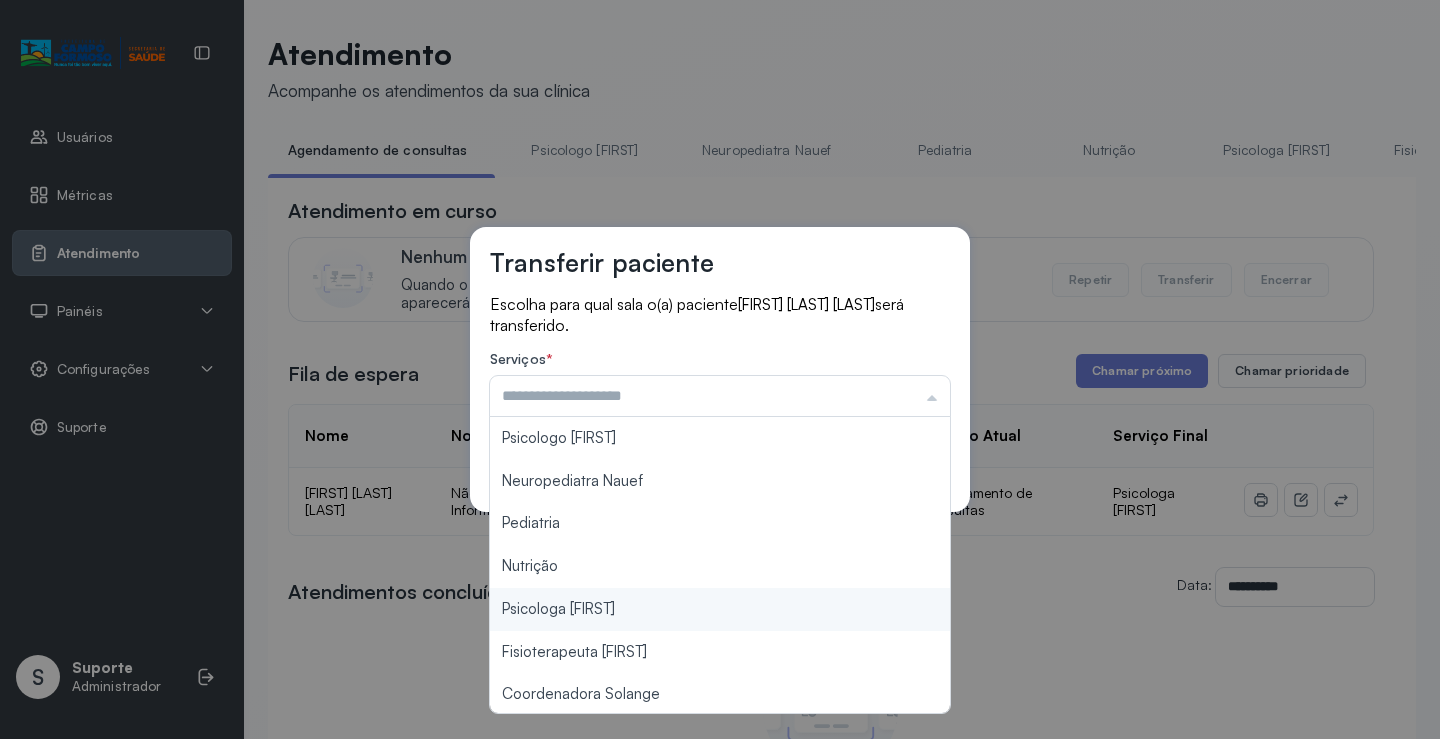 type on "**********" 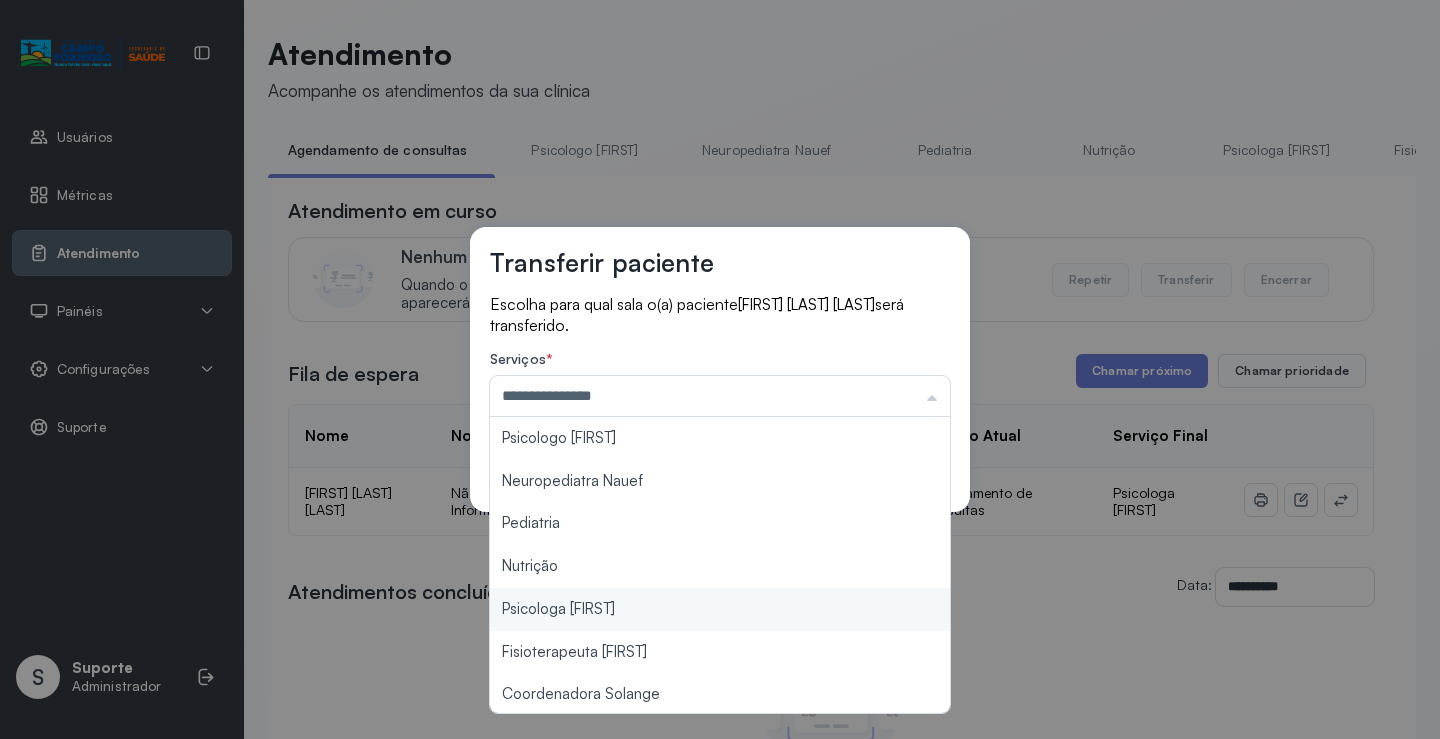 click on "**********" at bounding box center [720, 369] 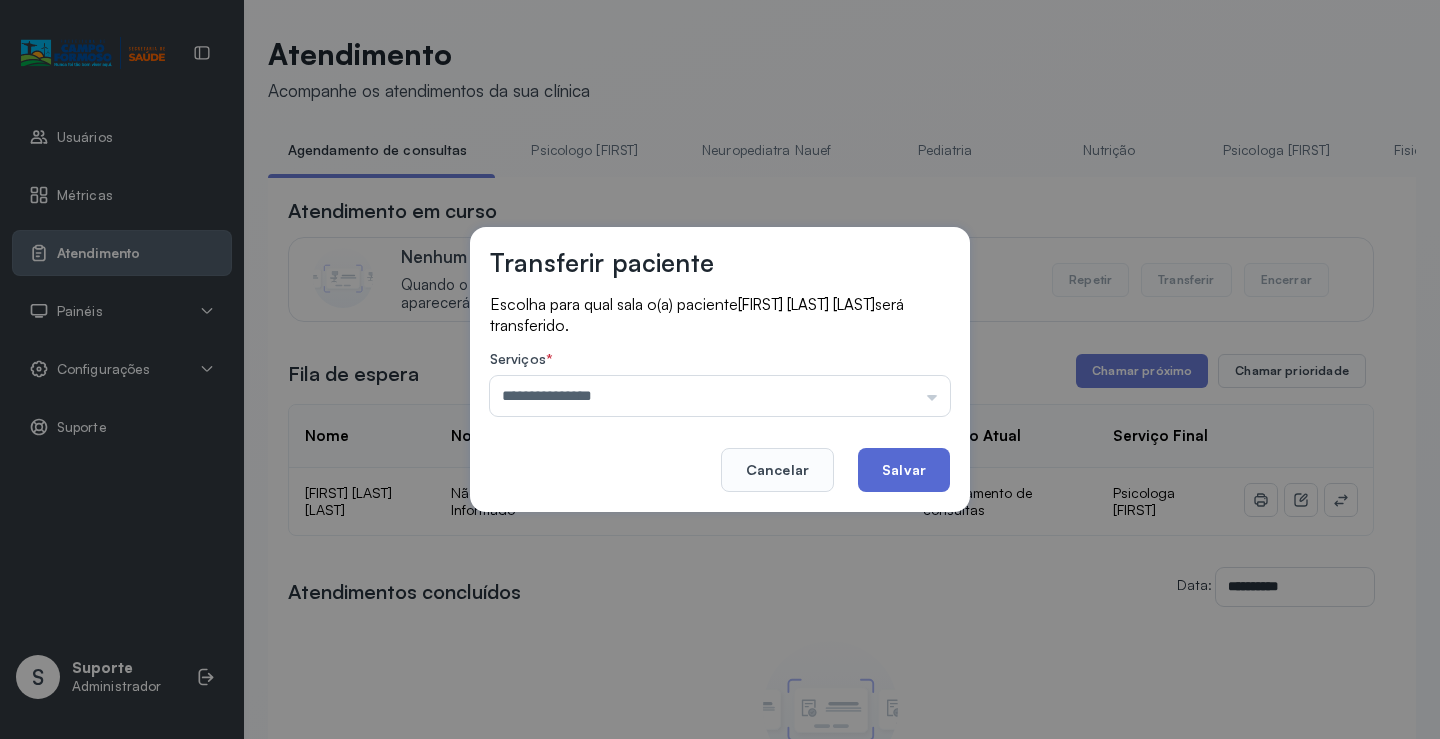 click on "Salvar" 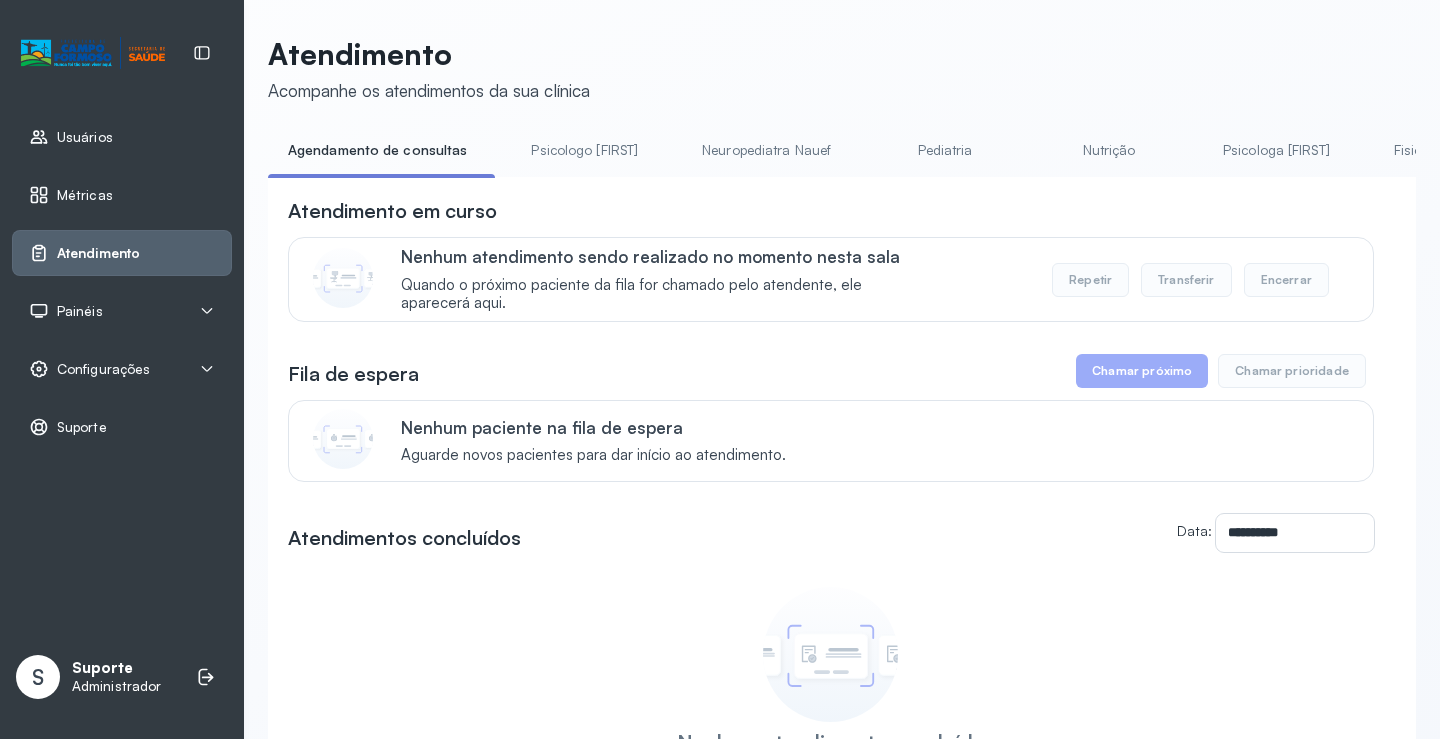 click on "Pediatria" at bounding box center (945, 150) 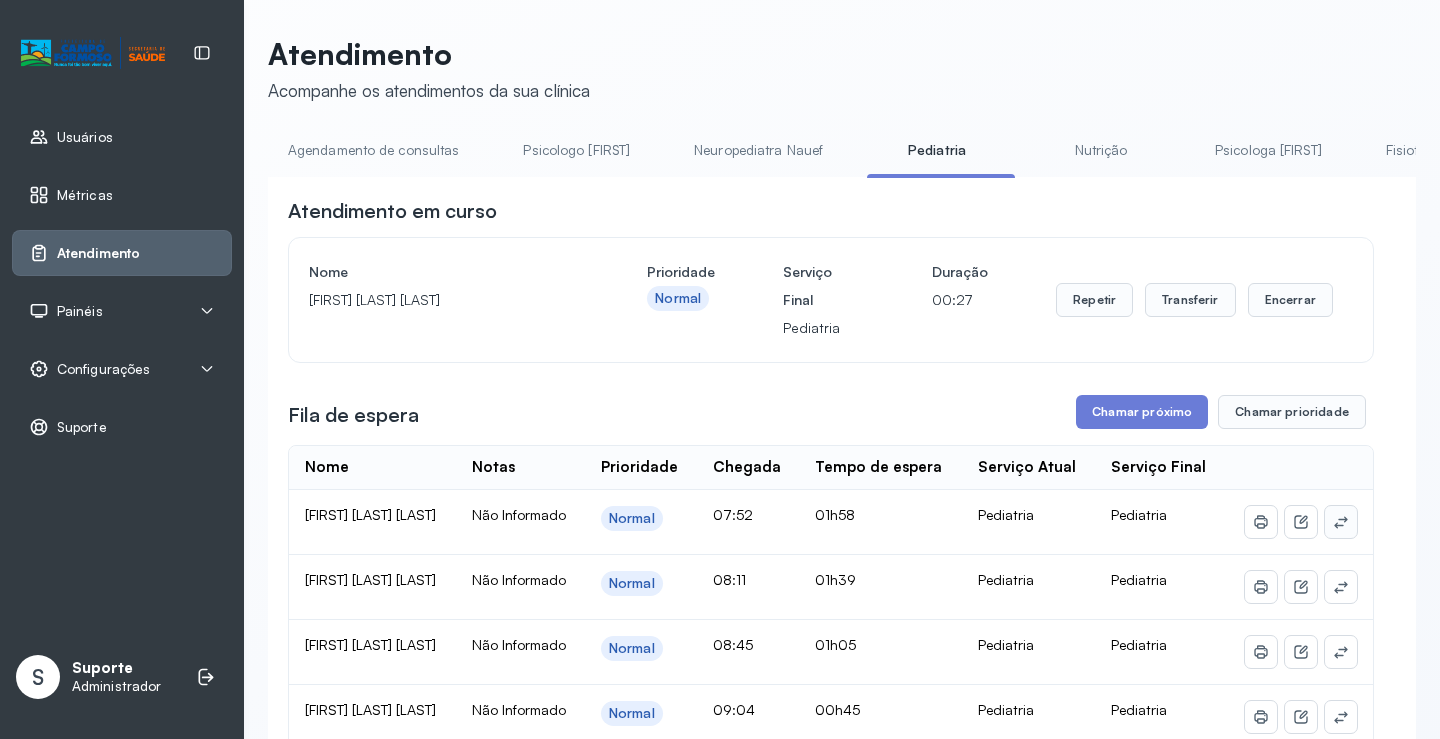 click 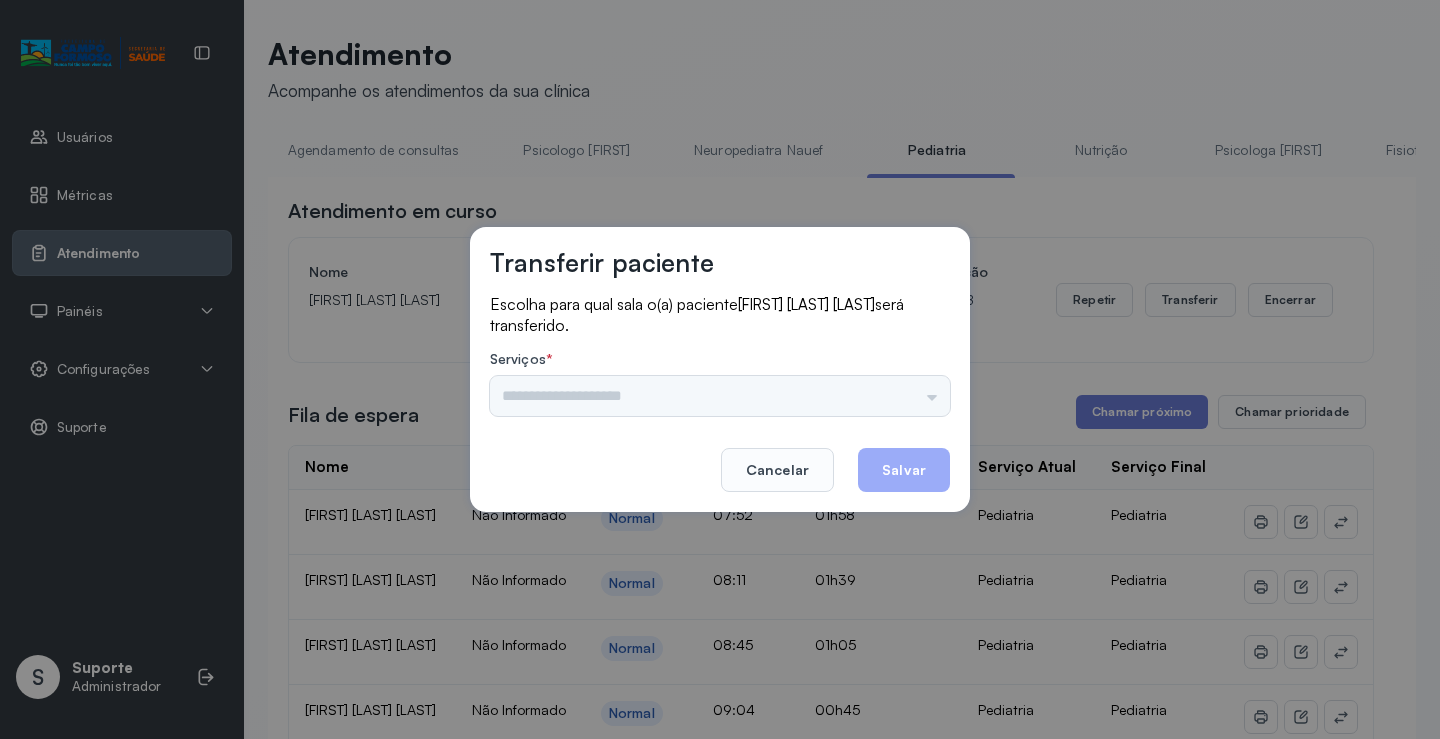 click on "Psicologo [FIRST] Neuropediatra [FIRST] Pediatria Nutrição Psicologa [FIRST] Fisioterapeuta [FIRST] Coordenadora [FIRST] Consultório 2 Assistente Social Triagem Psiquiatra Fisioterapeuta [FIRST] Fisioterapeuta [FIRST] Neuropediatra [FIRST]" at bounding box center [720, 396] 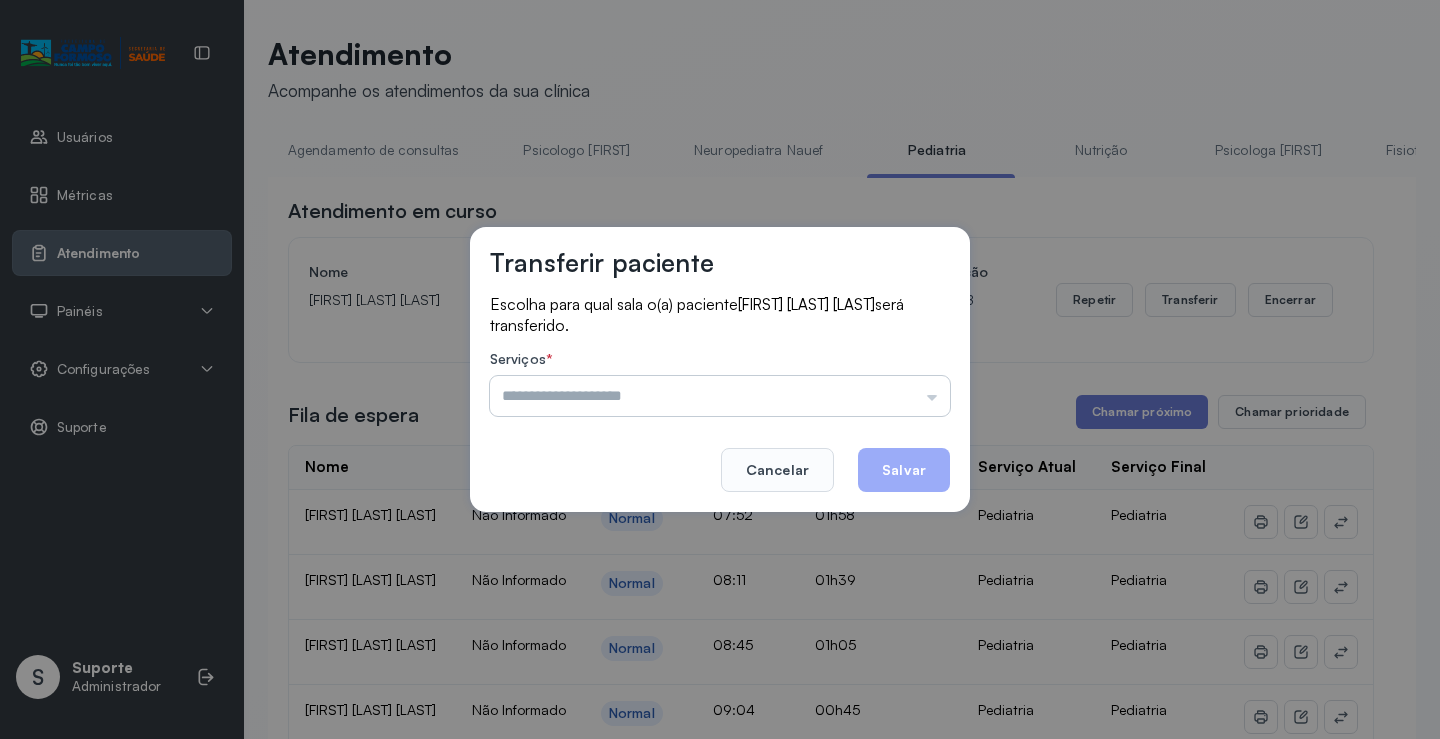 click at bounding box center [720, 396] 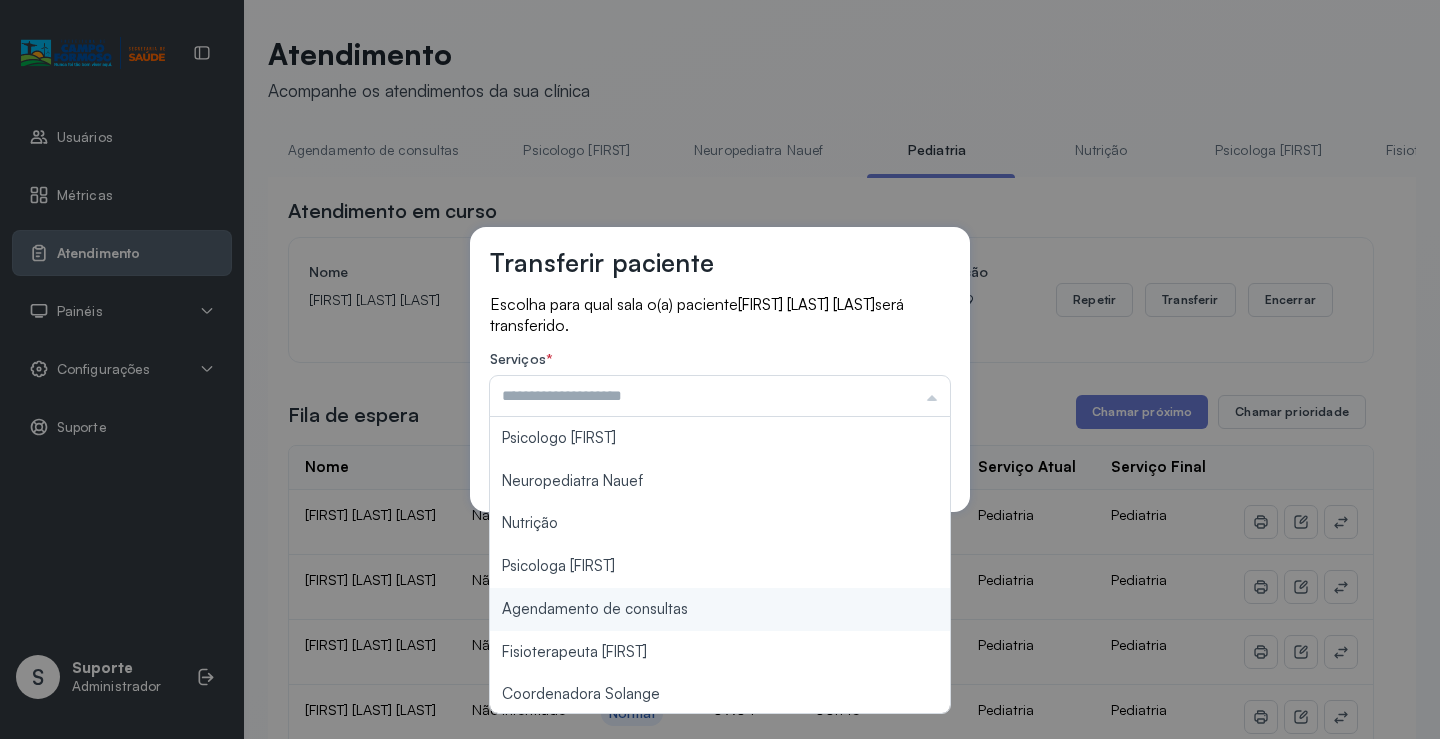 type on "**********" 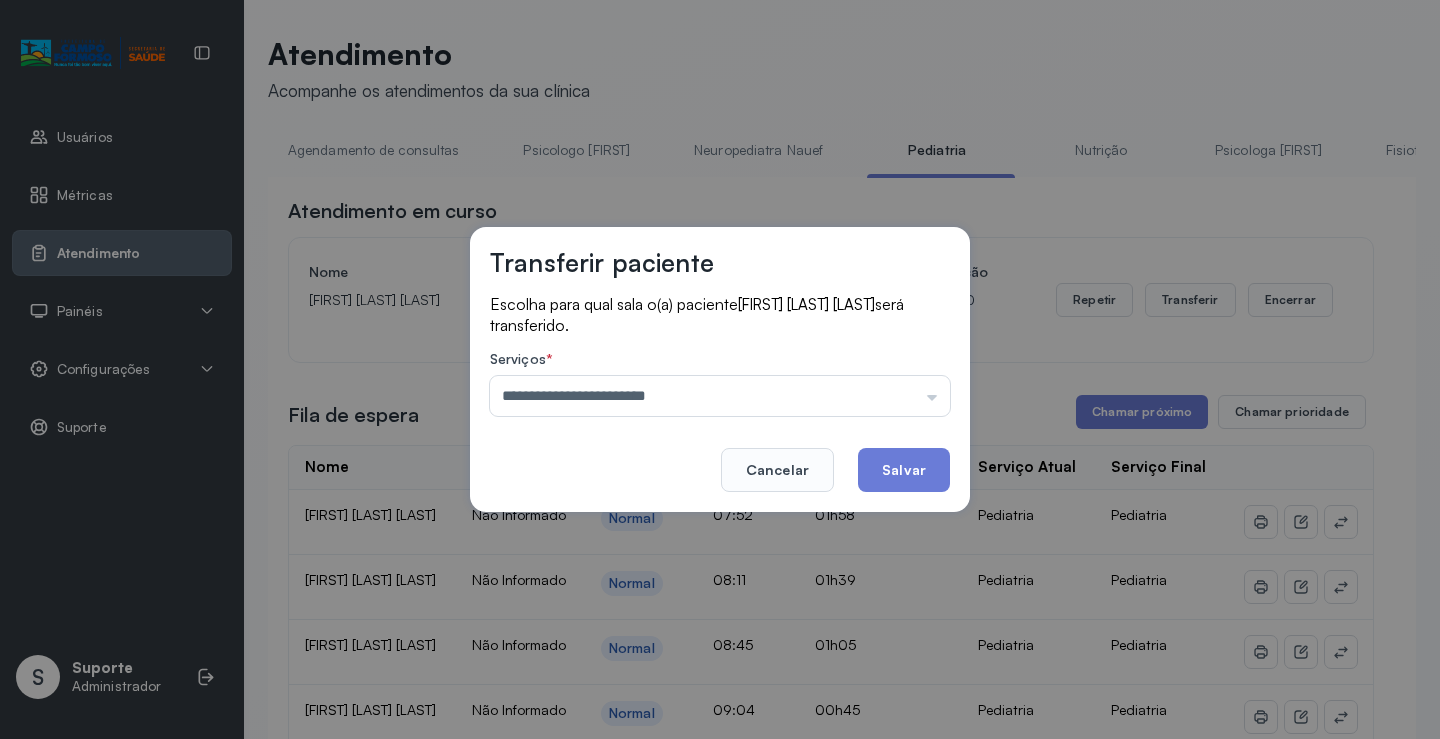 click on "**********" at bounding box center [720, 369] 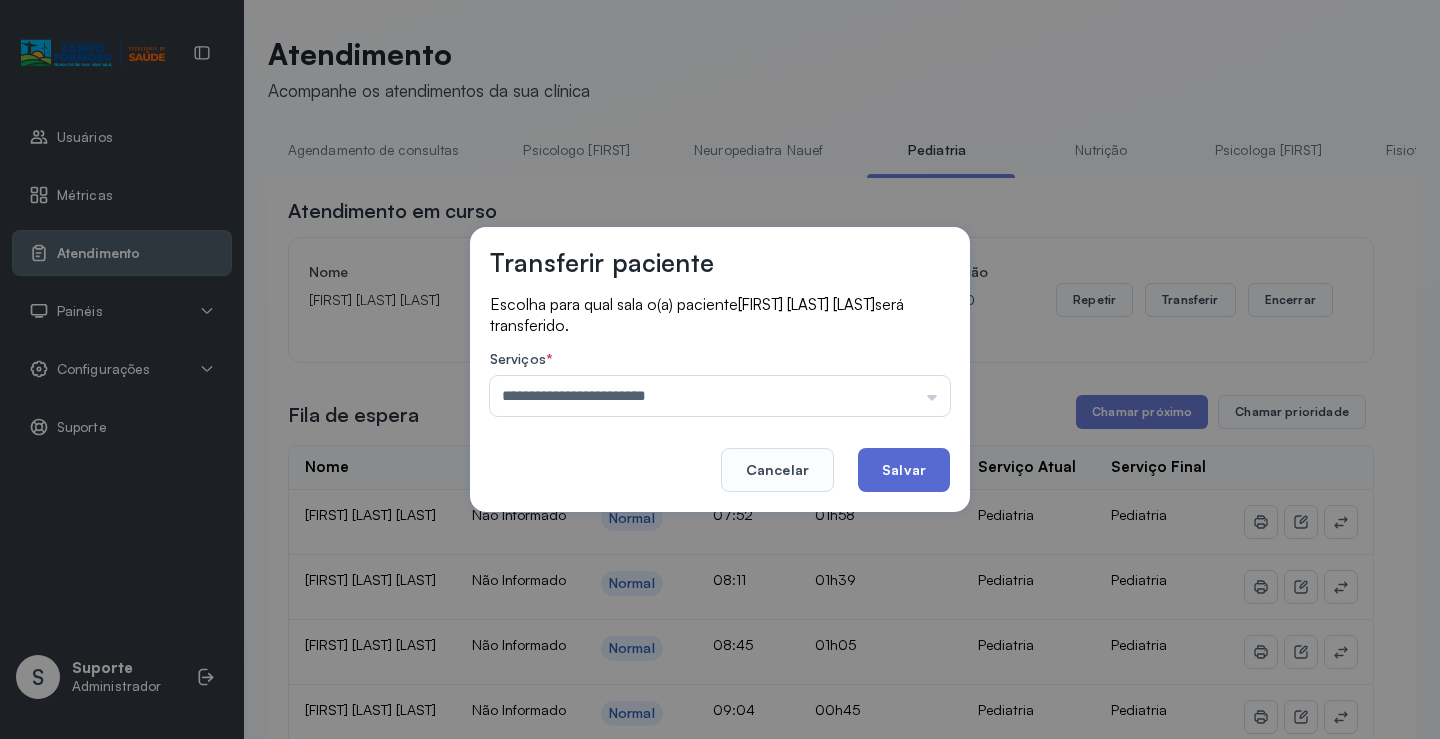 click on "Salvar" 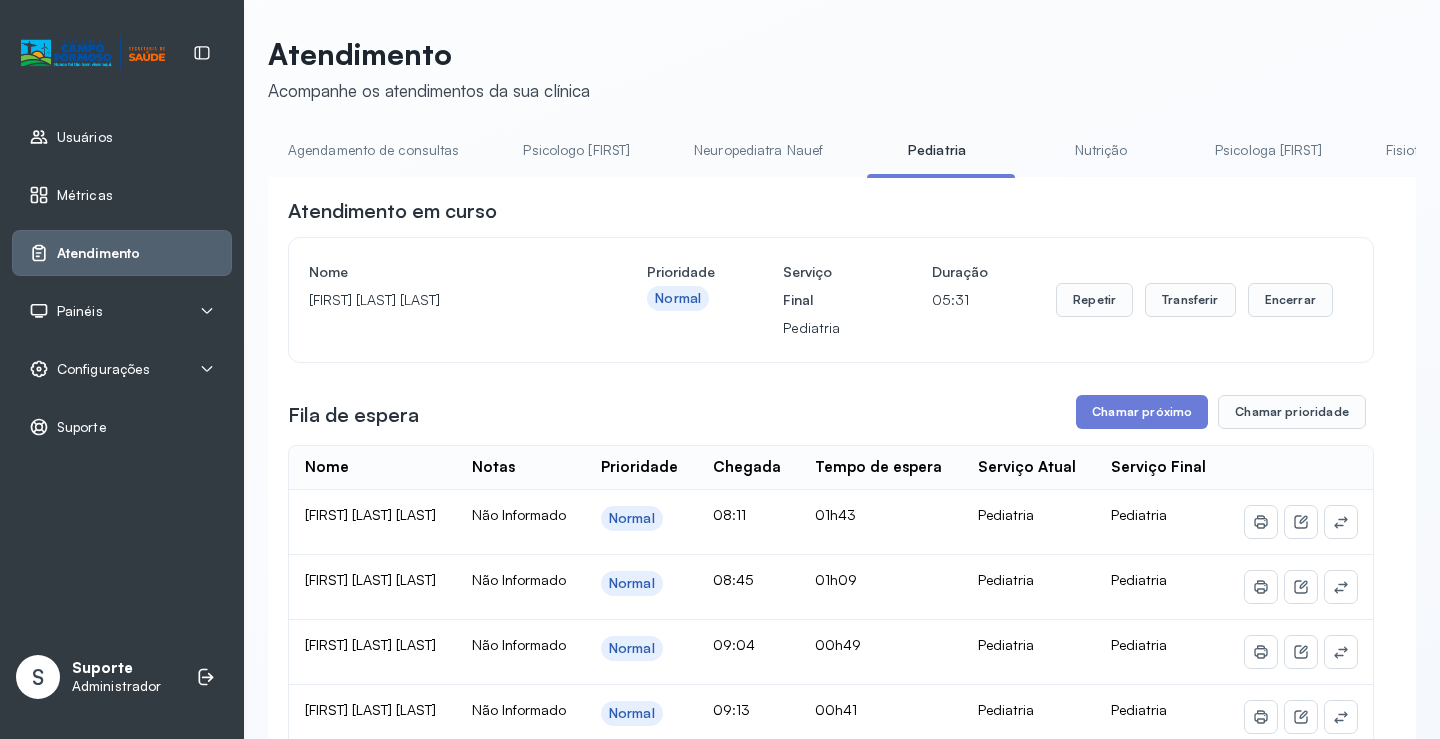 click on "Agendamento de consultas" at bounding box center (373, 150) 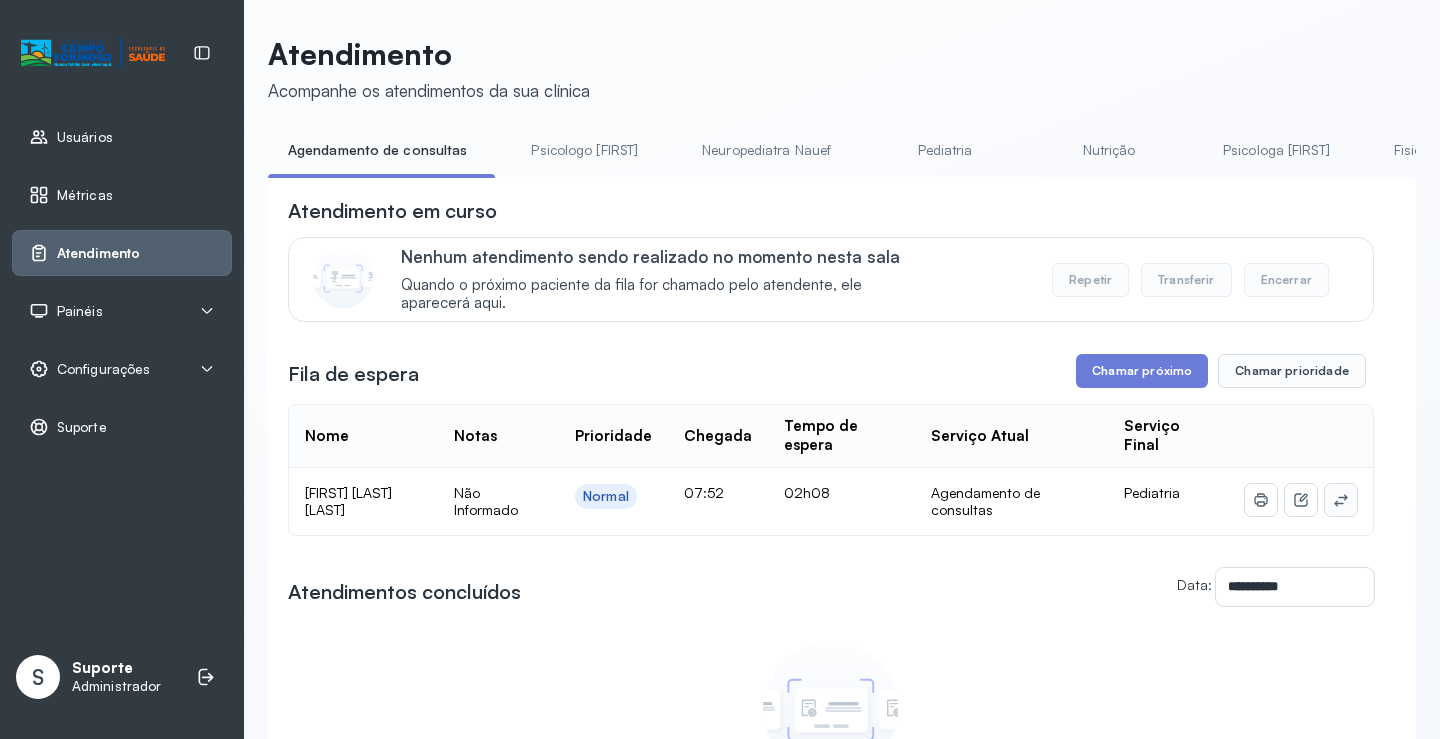 click 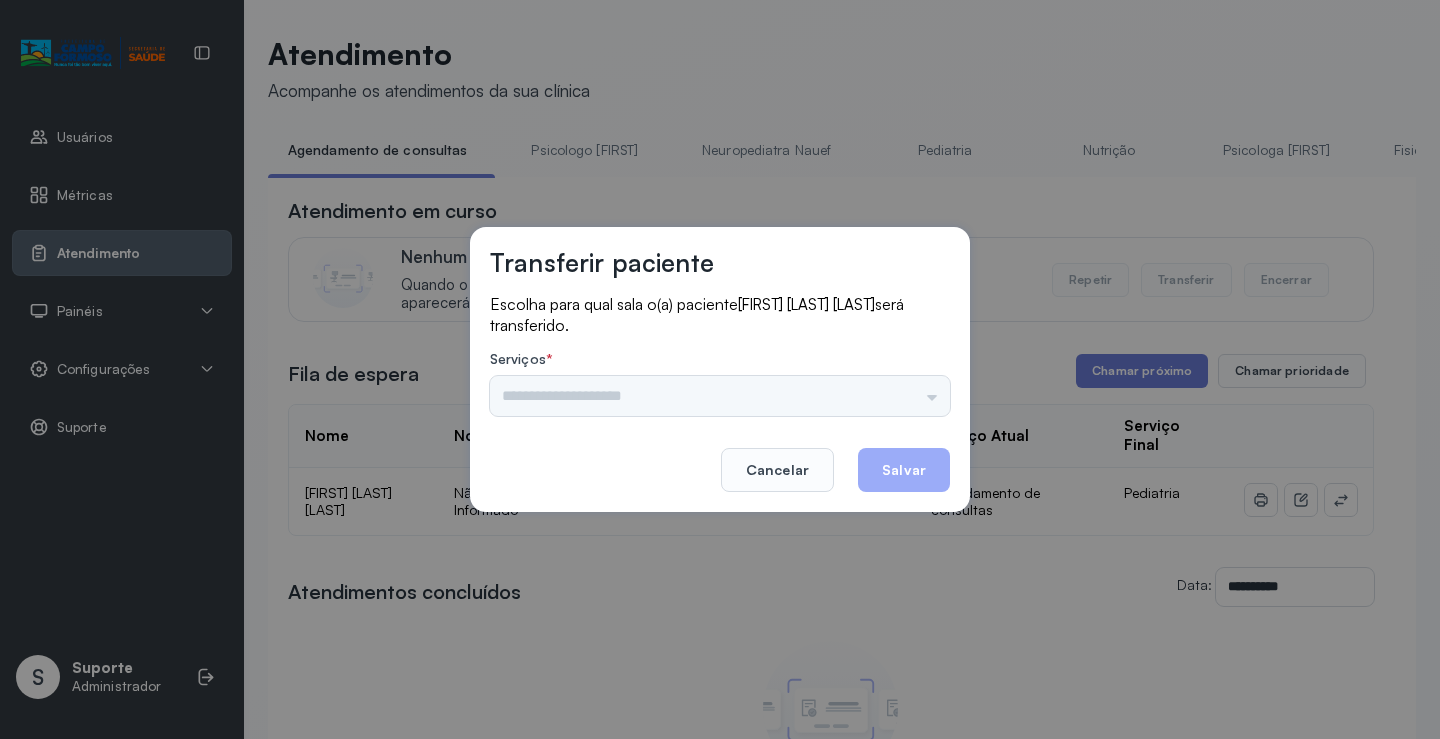 drag, startPoint x: 882, startPoint y: 391, endPoint x: 930, endPoint y: 396, distance: 48.259712 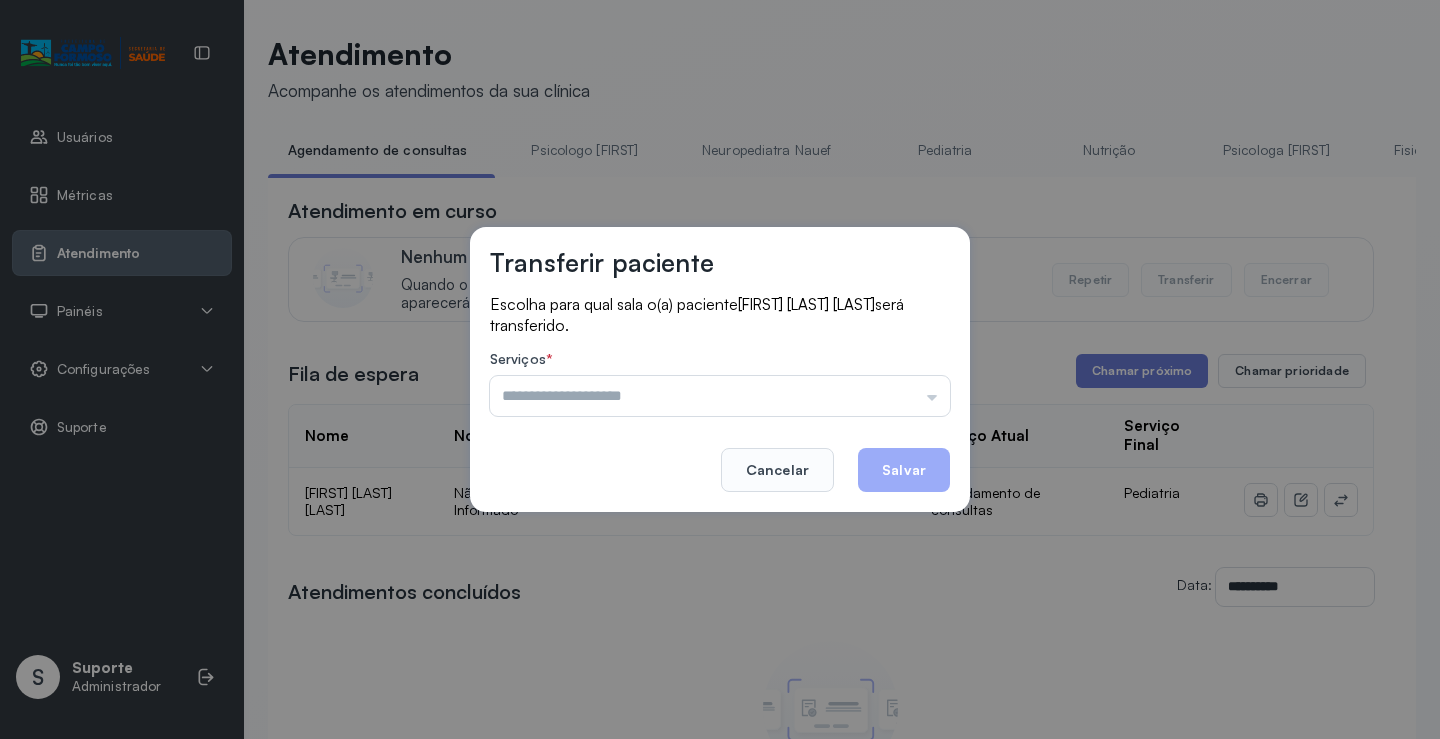 click at bounding box center [720, 396] 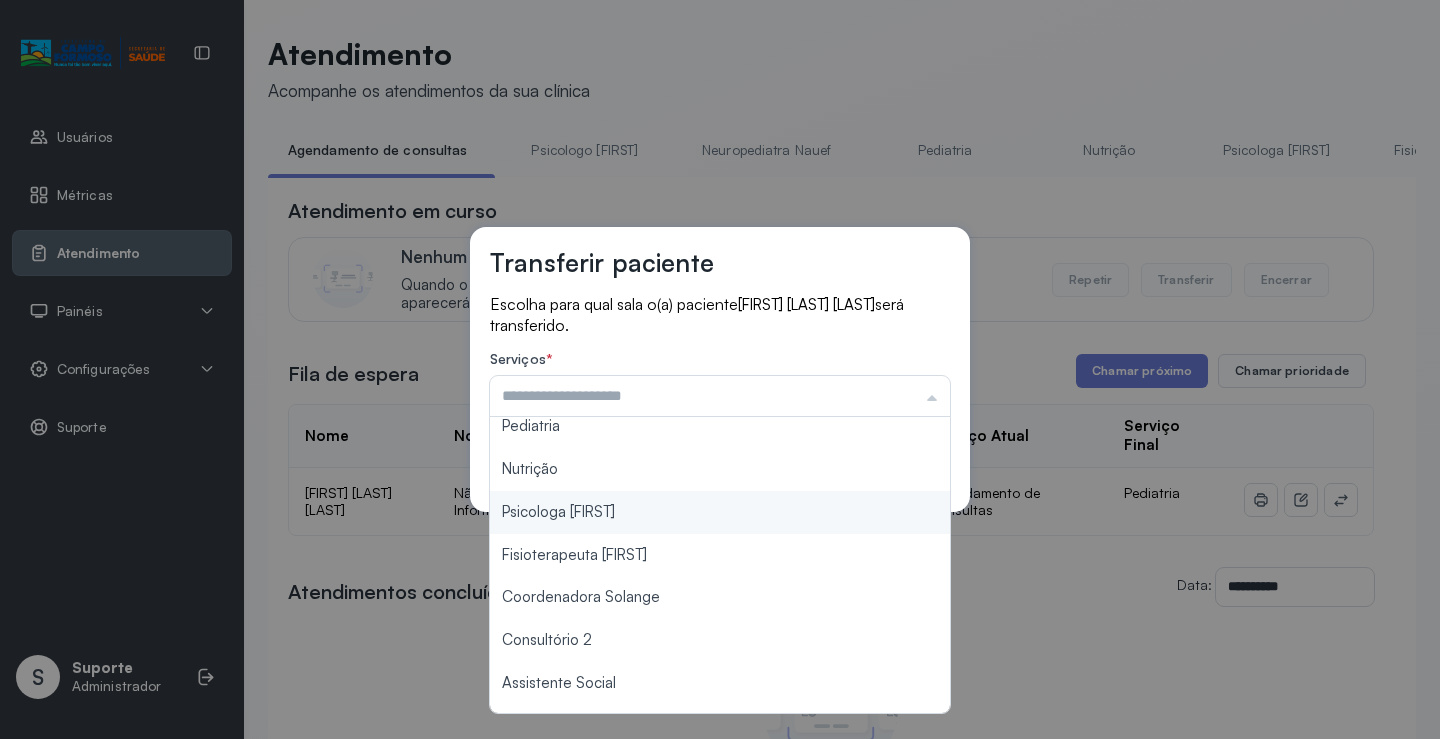 scroll, scrollTop: 100, scrollLeft: 0, axis: vertical 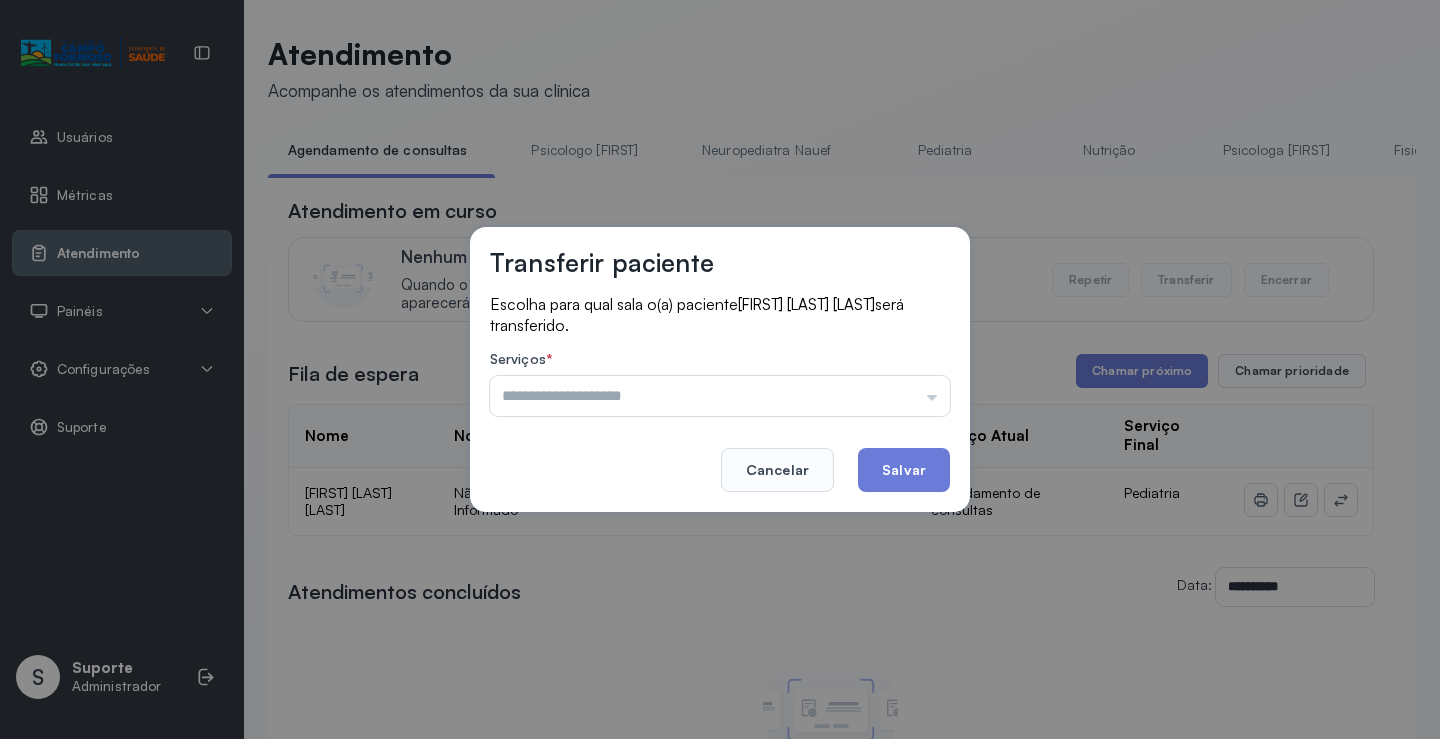 type on "*********" 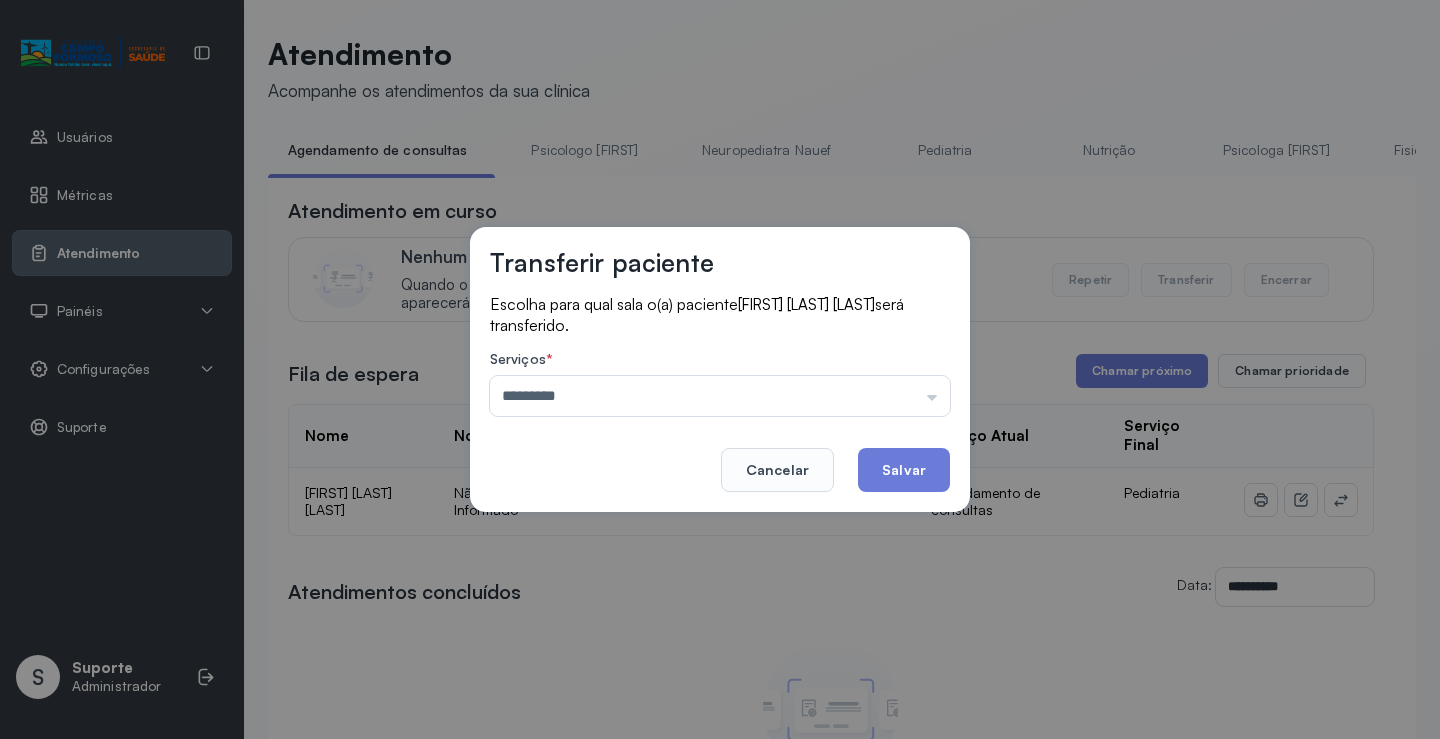 click on "Transferir paciente Escolha para qual sala o(a) paciente  ANTONIO LUCAS SOUZA FERREIRA  será transferido.  Serviços  *  ********* Psicologo Pedro Neuropediatra Nauef Pediatria Nutrição Psicologa Alana Fisioterapeuta Janusia Coordenadora Solange Consultório 2 Assistente Social Triagem Psiquiatra Fisioterapeuta Francyne Fisioterapeuta Morgana Neuropediatra João Cancelar Salvar" at bounding box center (720, 369) 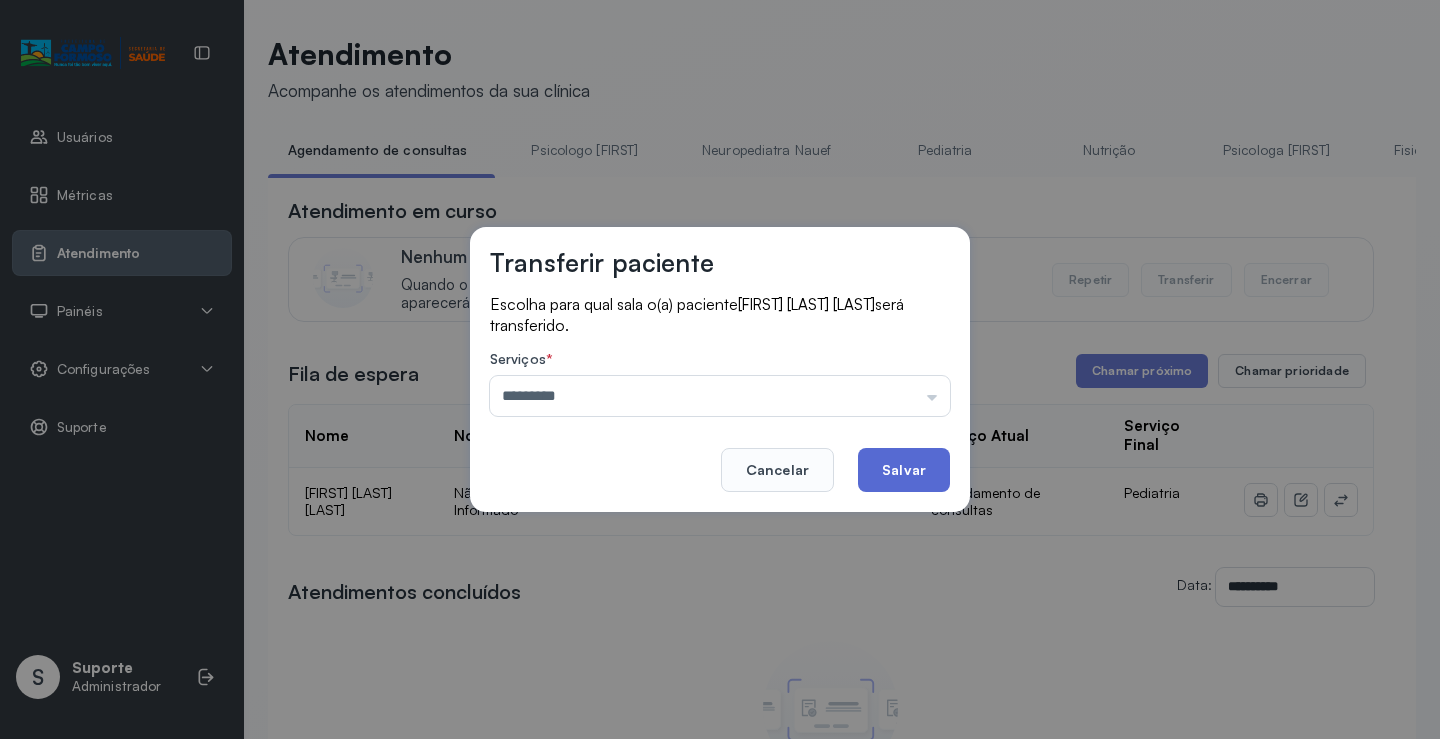 click on "Salvar" 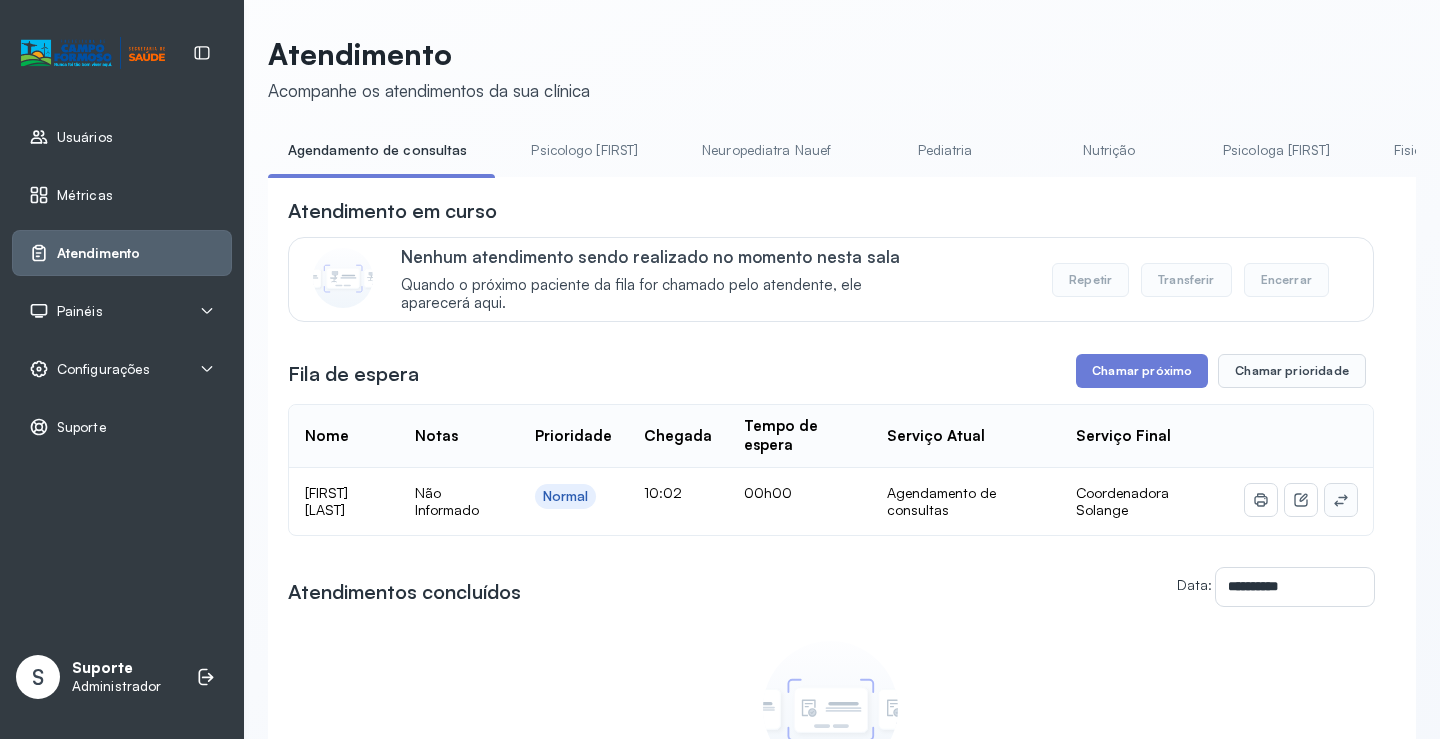 click 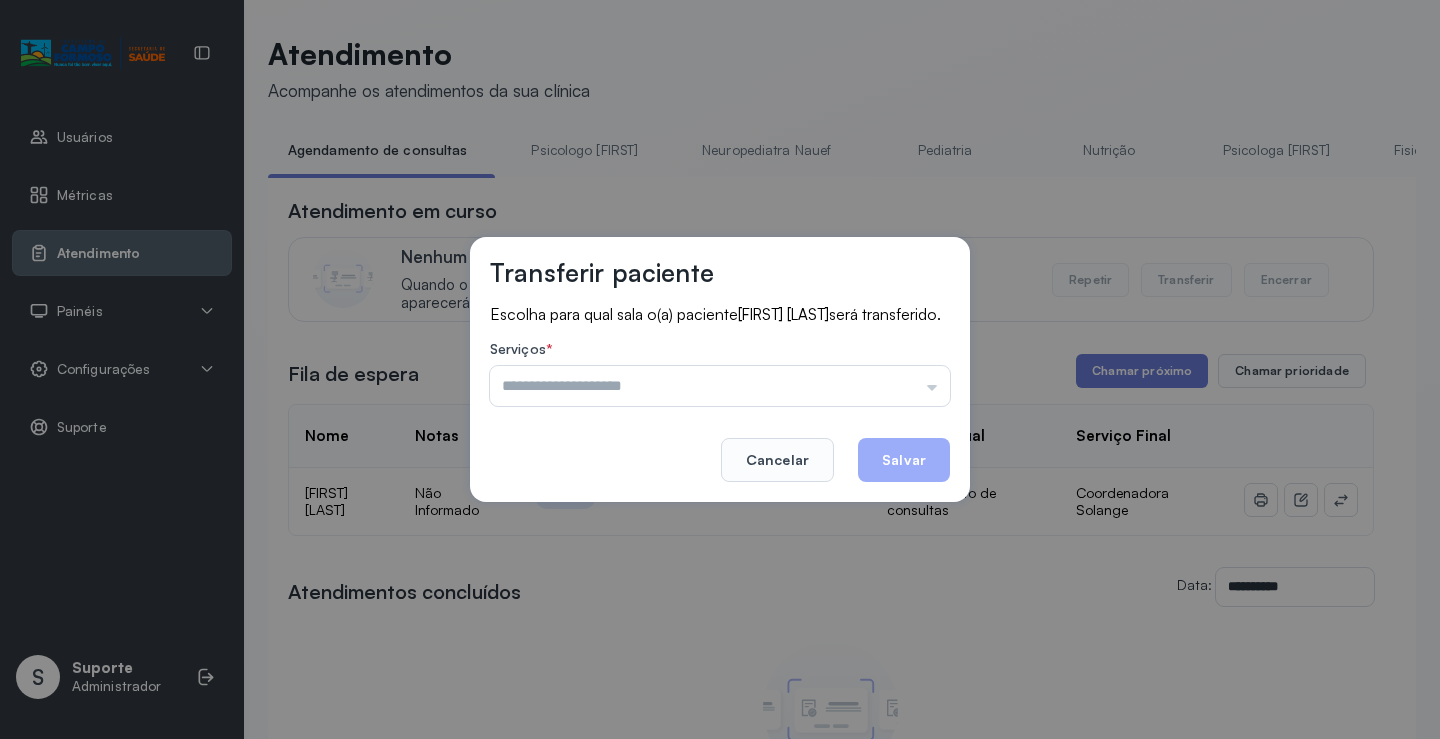 click at bounding box center (720, 386) 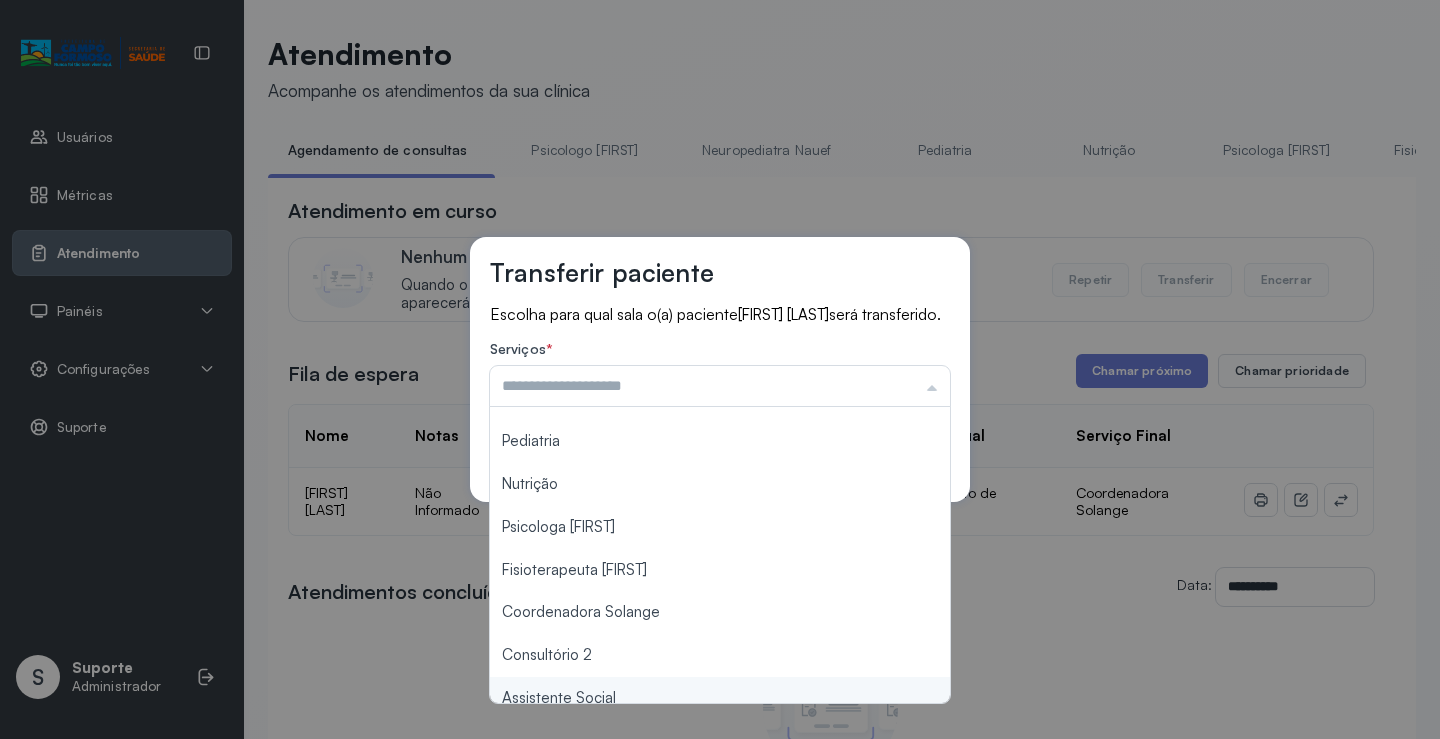 scroll, scrollTop: 0, scrollLeft: 0, axis: both 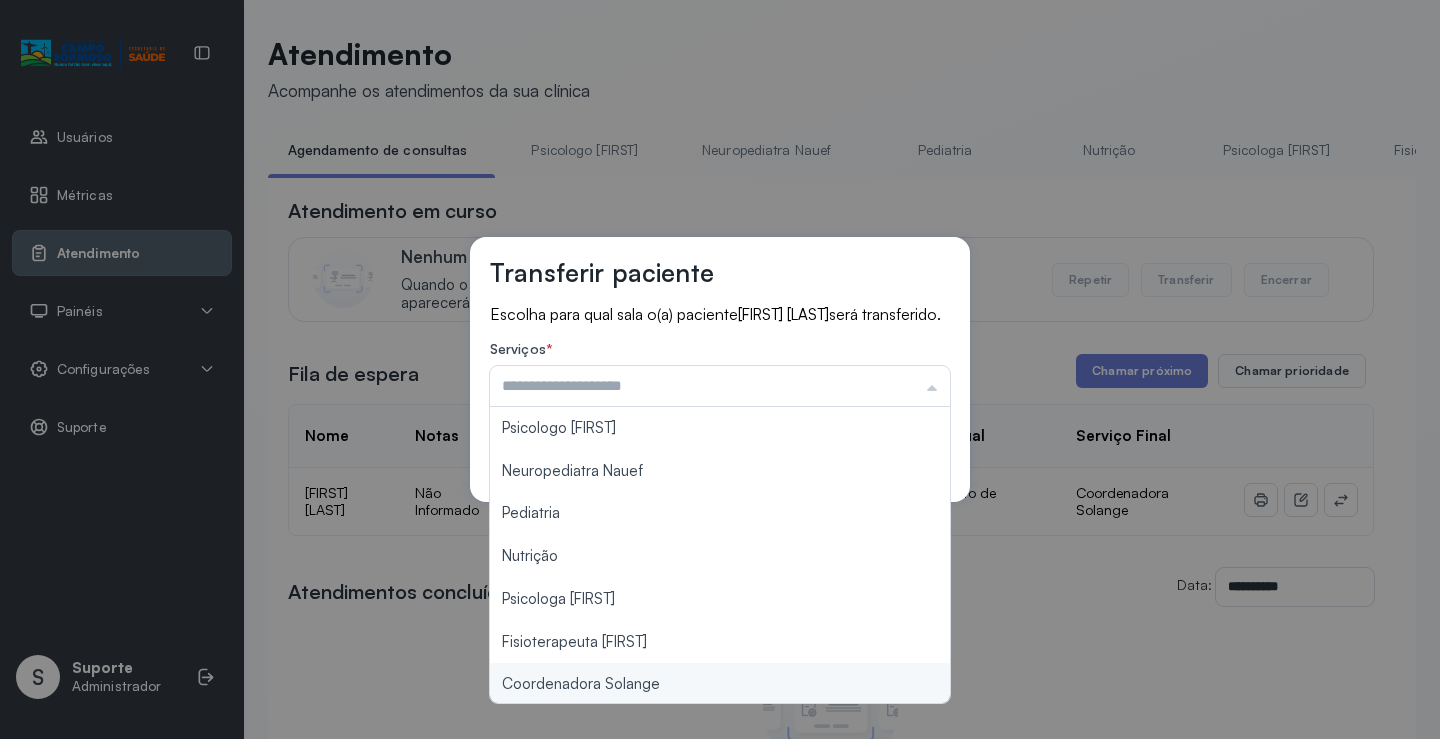 type on "**********" 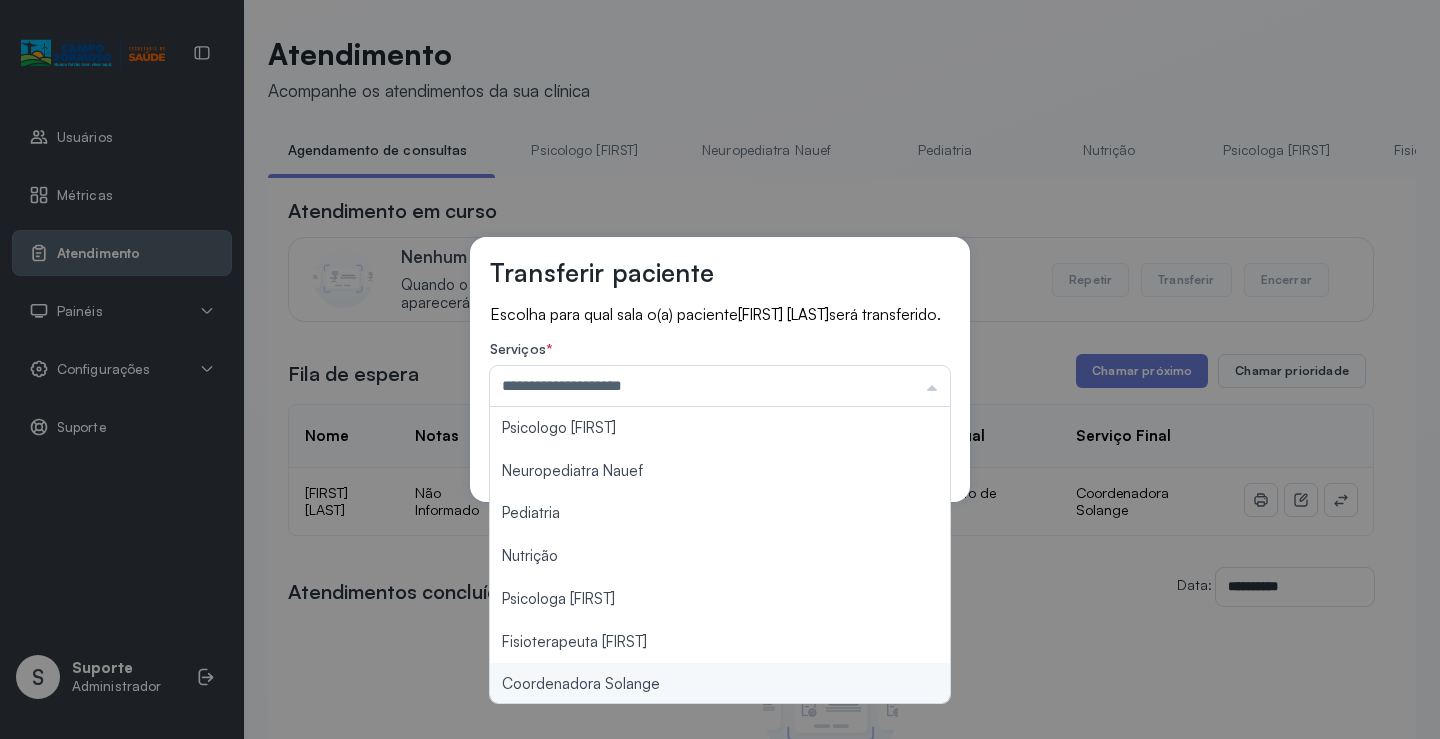 click on "**********" at bounding box center (720, 369) 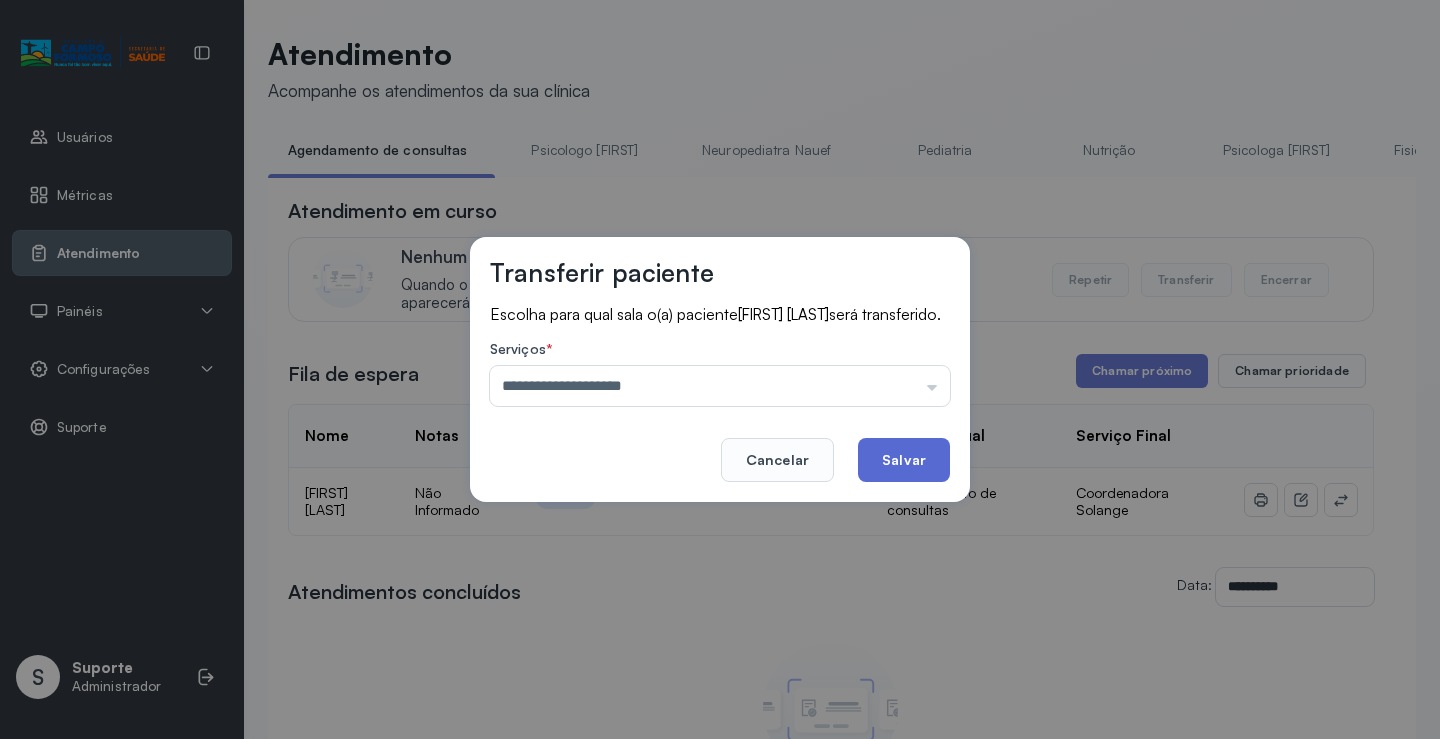 click on "Salvar" 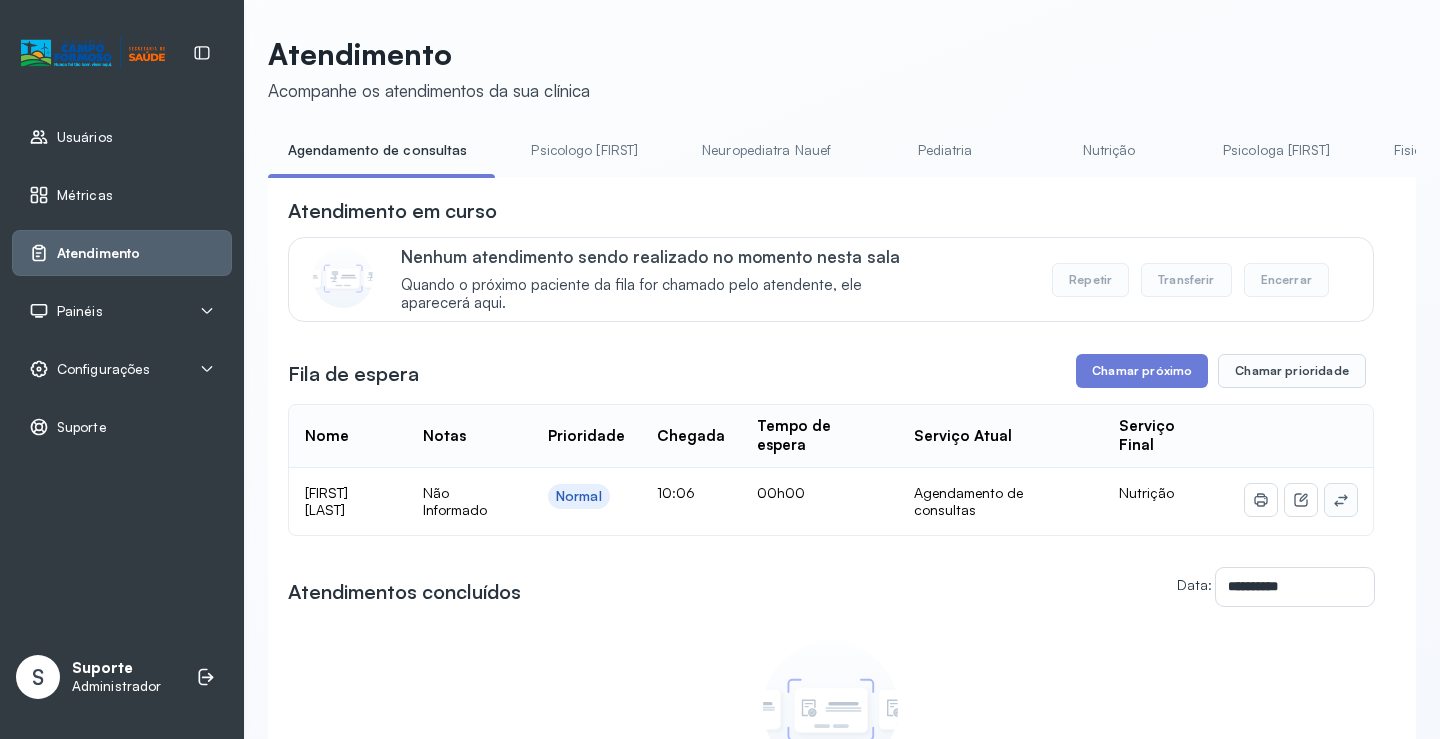 click 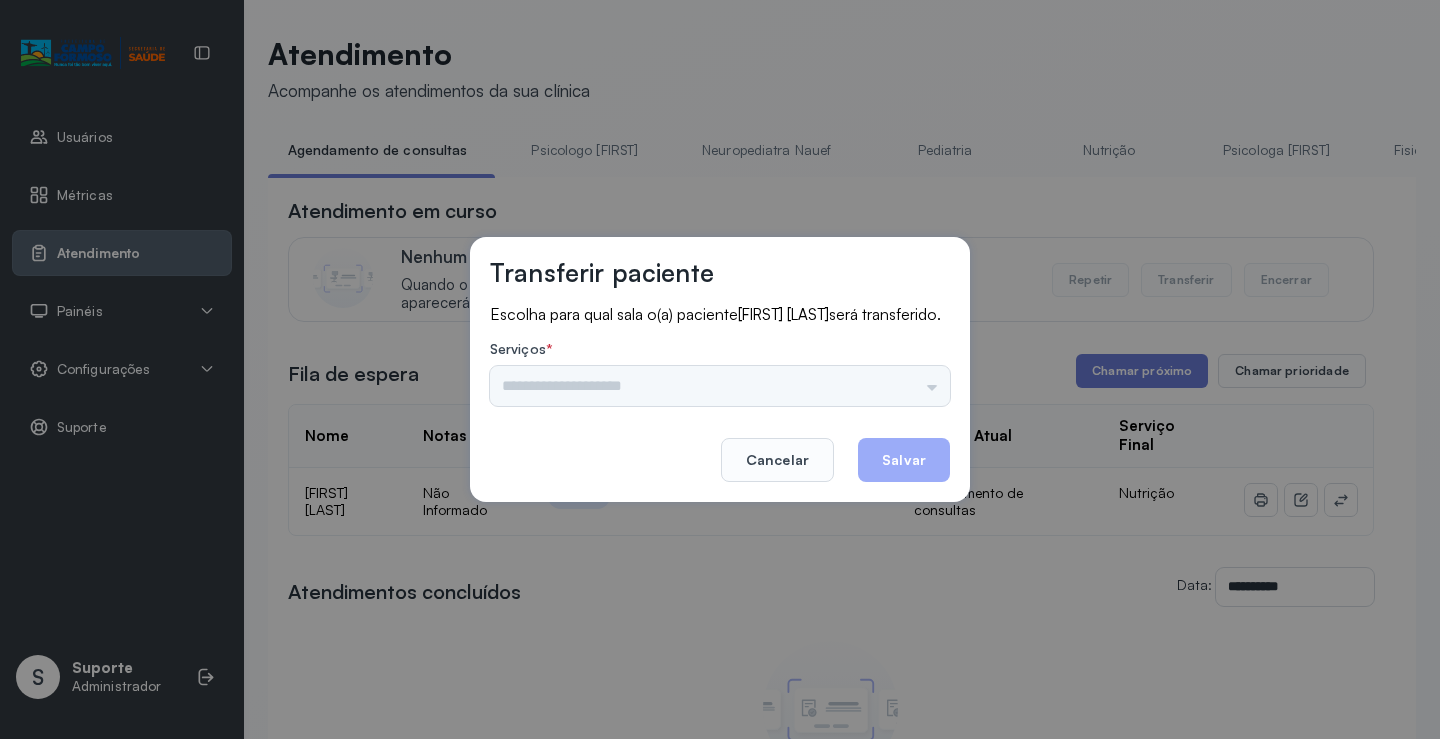 click on "Psicologo [FIRST] Neuropediatra [FIRST] Pediatria Nutrição Psicologa [FIRST] Fisioterapeuta [FIRST] Coordenadora [FIRST] Consultório 2 Assistente Social Triagem Psiquiatra Fisioterapeuta [FIRST] Fisioterapeuta [FIRST] Neuropediatra [FIRST]" at bounding box center [720, 386] 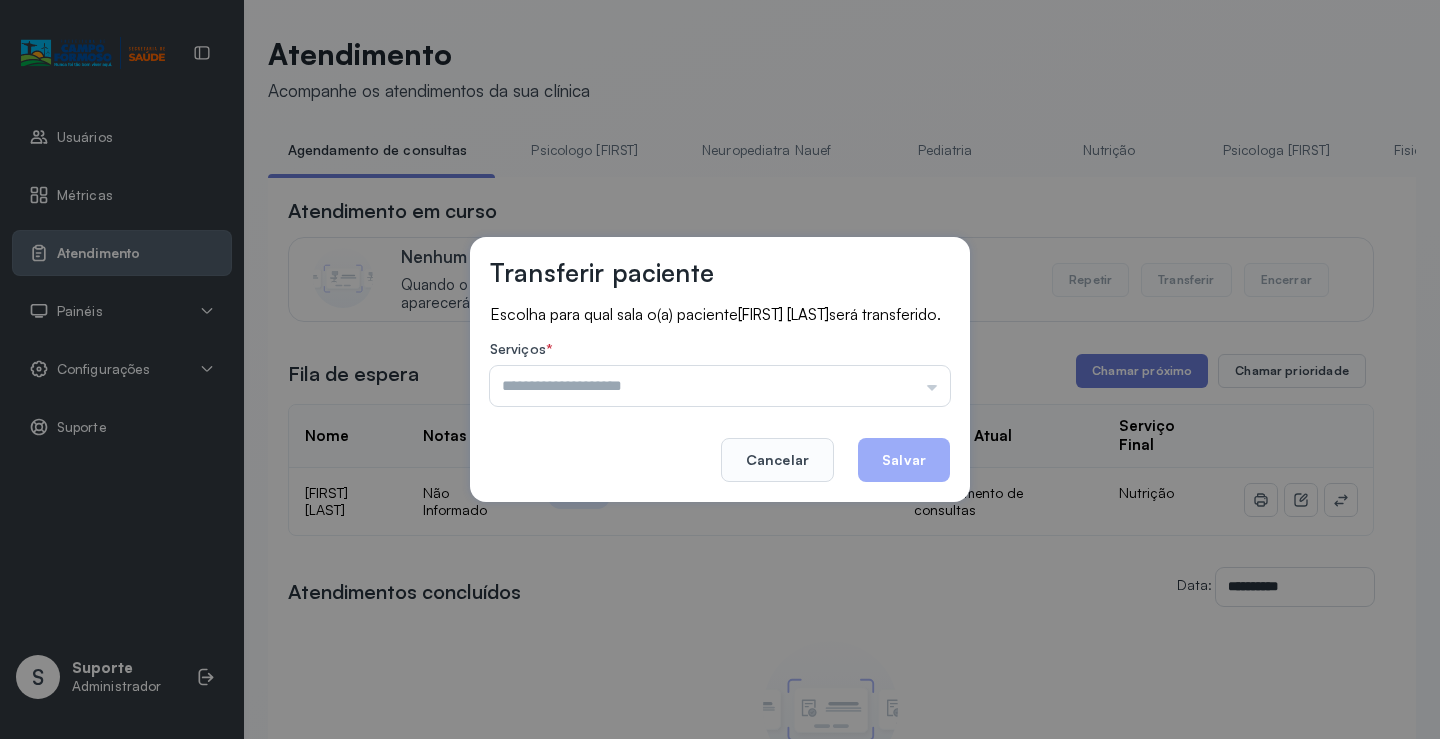 click at bounding box center (720, 386) 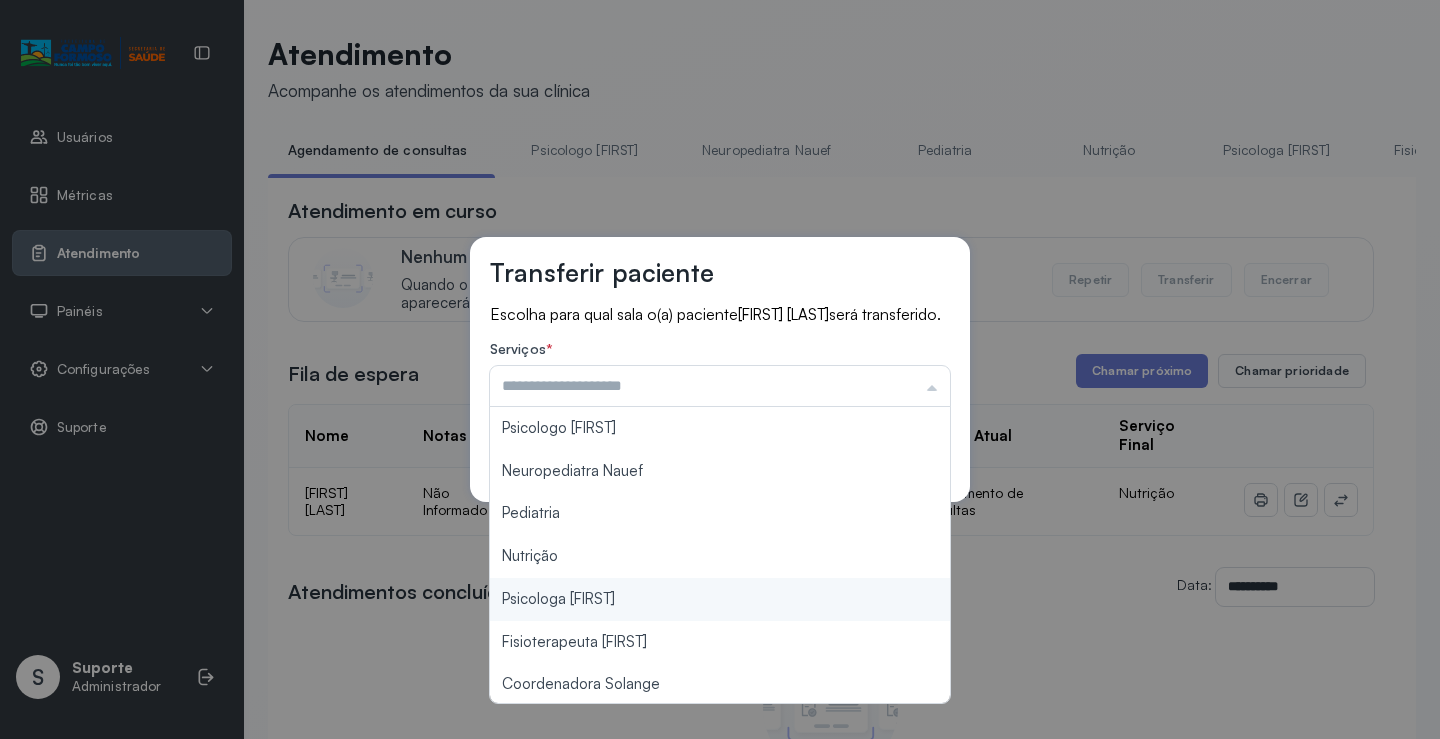 scroll, scrollTop: 200, scrollLeft: 0, axis: vertical 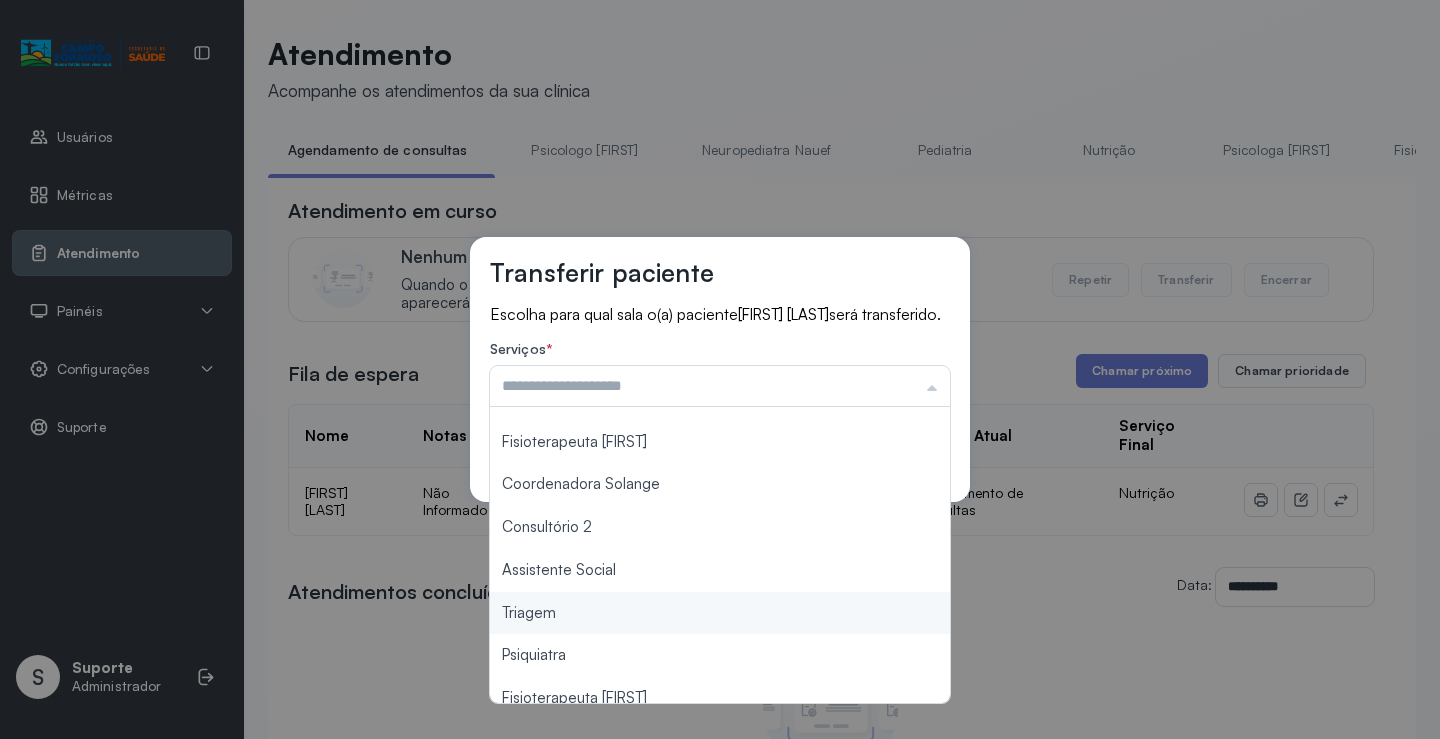 type on "*******" 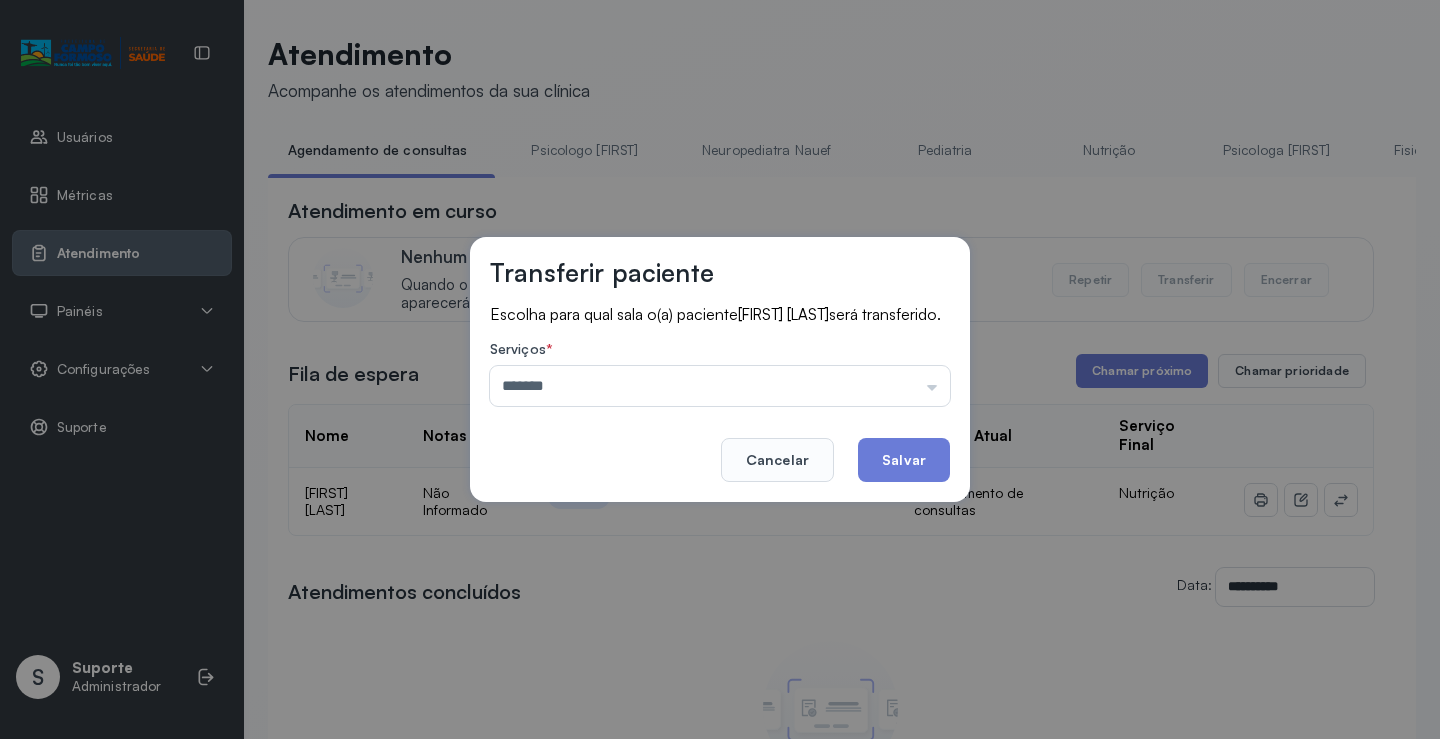 click on "Transferir paciente Escolha para qual sala o(a) paciente  Anthony Luiz Ferreira  será transferido.  Serviços  *  ******* Psicologo Pedro Neuropediatra Nauef Pediatria Nutrição Psicologa Alana Fisioterapeuta Janusia Coordenadora Solange Consultório 2 Assistente Social Triagem Psiquiatra Fisioterapeuta Francyne Fisioterapeuta Morgana Neuropediatra João Cancelar Salvar" at bounding box center (720, 369) 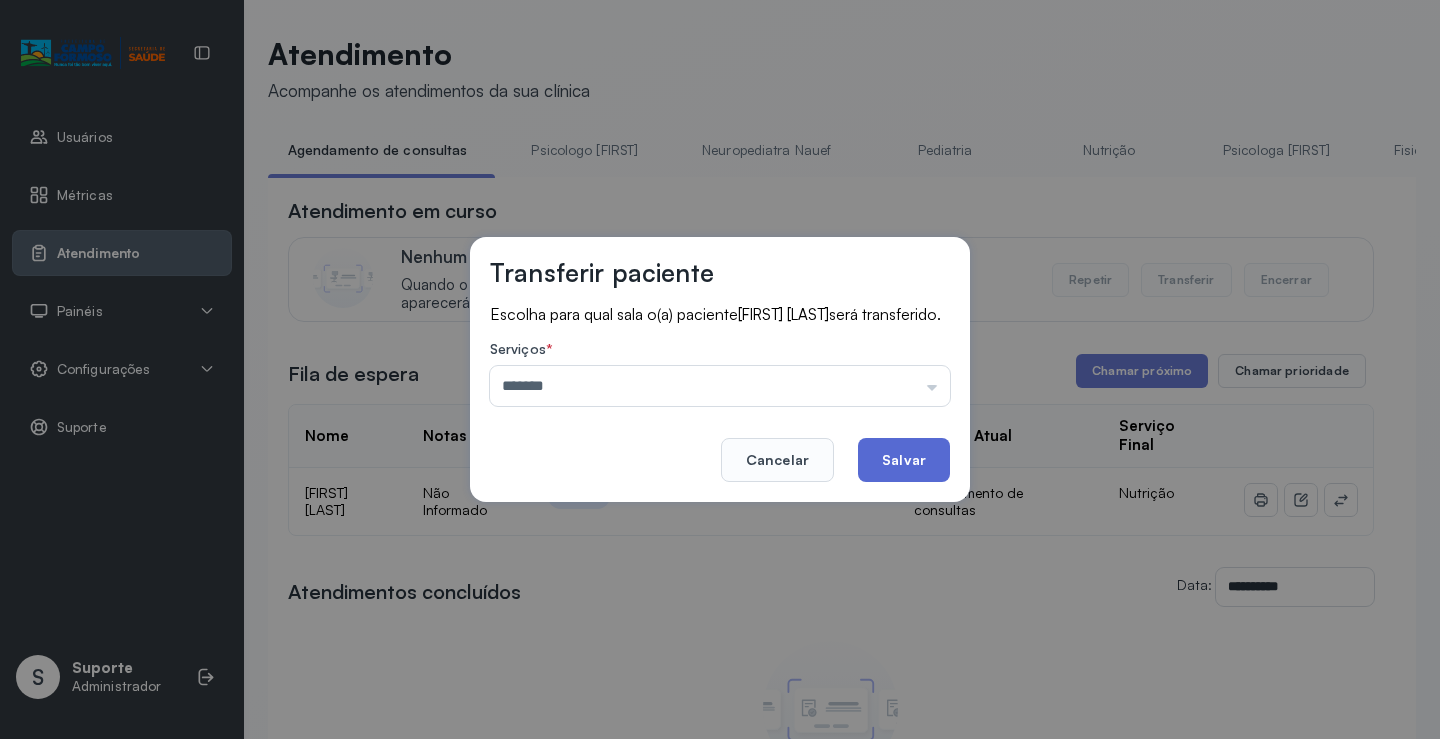 click on "Salvar" 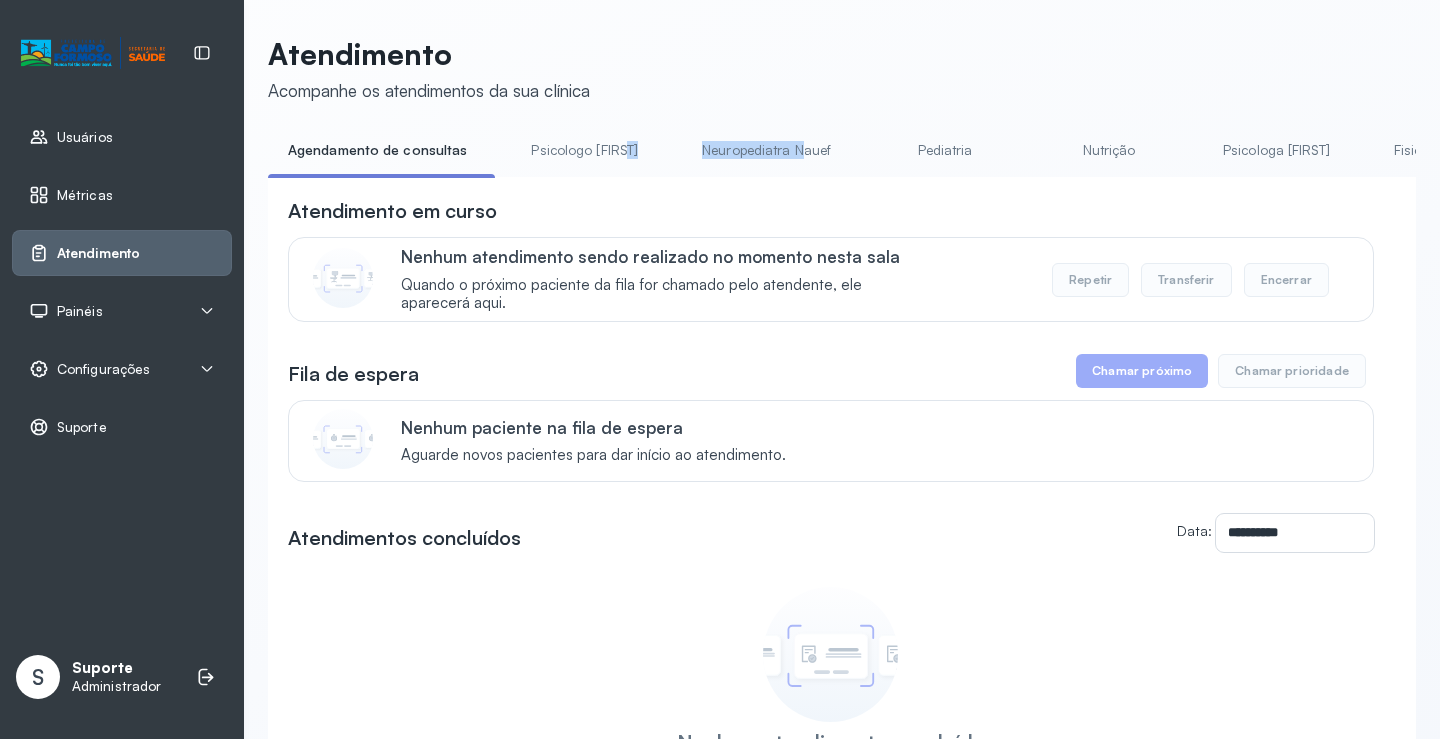 drag, startPoint x: 652, startPoint y: 177, endPoint x: 789, endPoint y: 176, distance: 137.00365 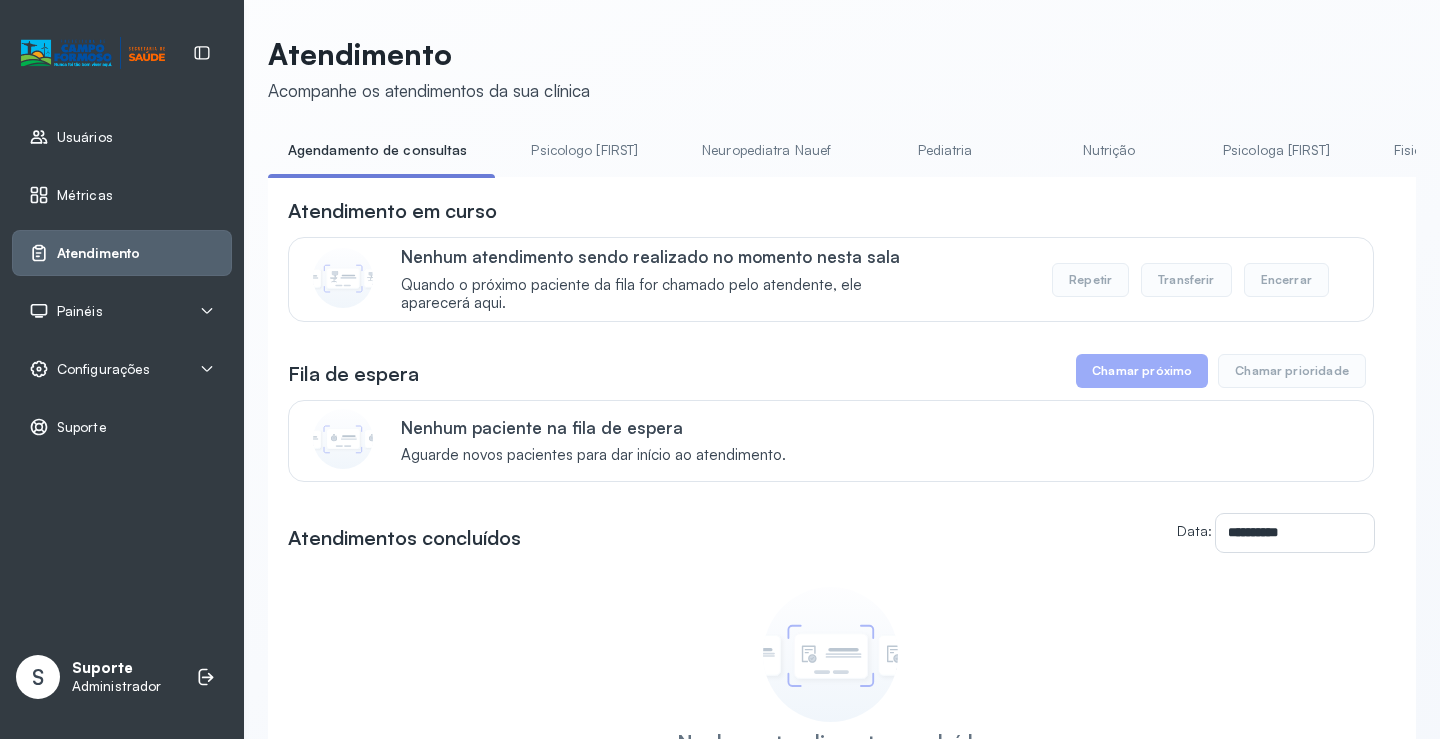 drag, startPoint x: 788, startPoint y: 219, endPoint x: 713, endPoint y: 199, distance: 77.62087 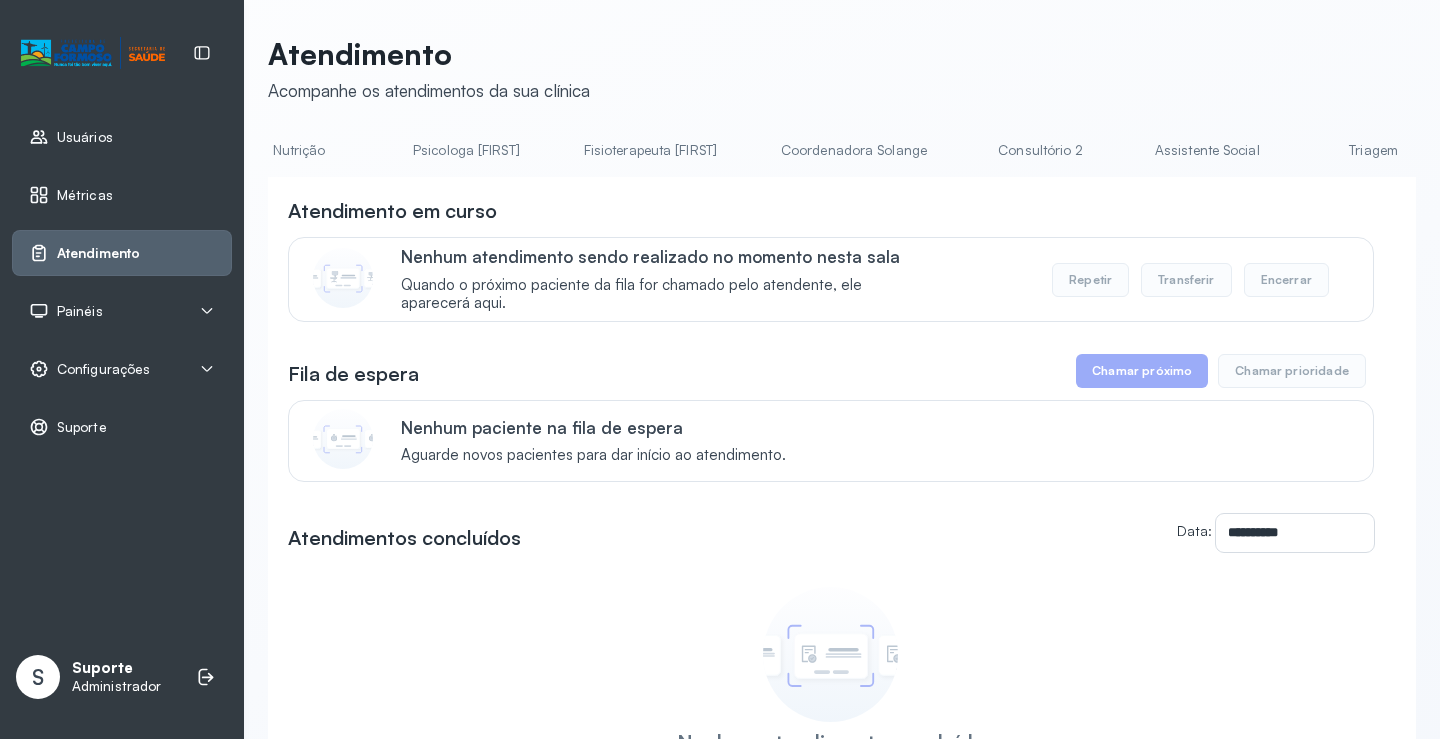 scroll, scrollTop: 0, scrollLeft: 855, axis: horizontal 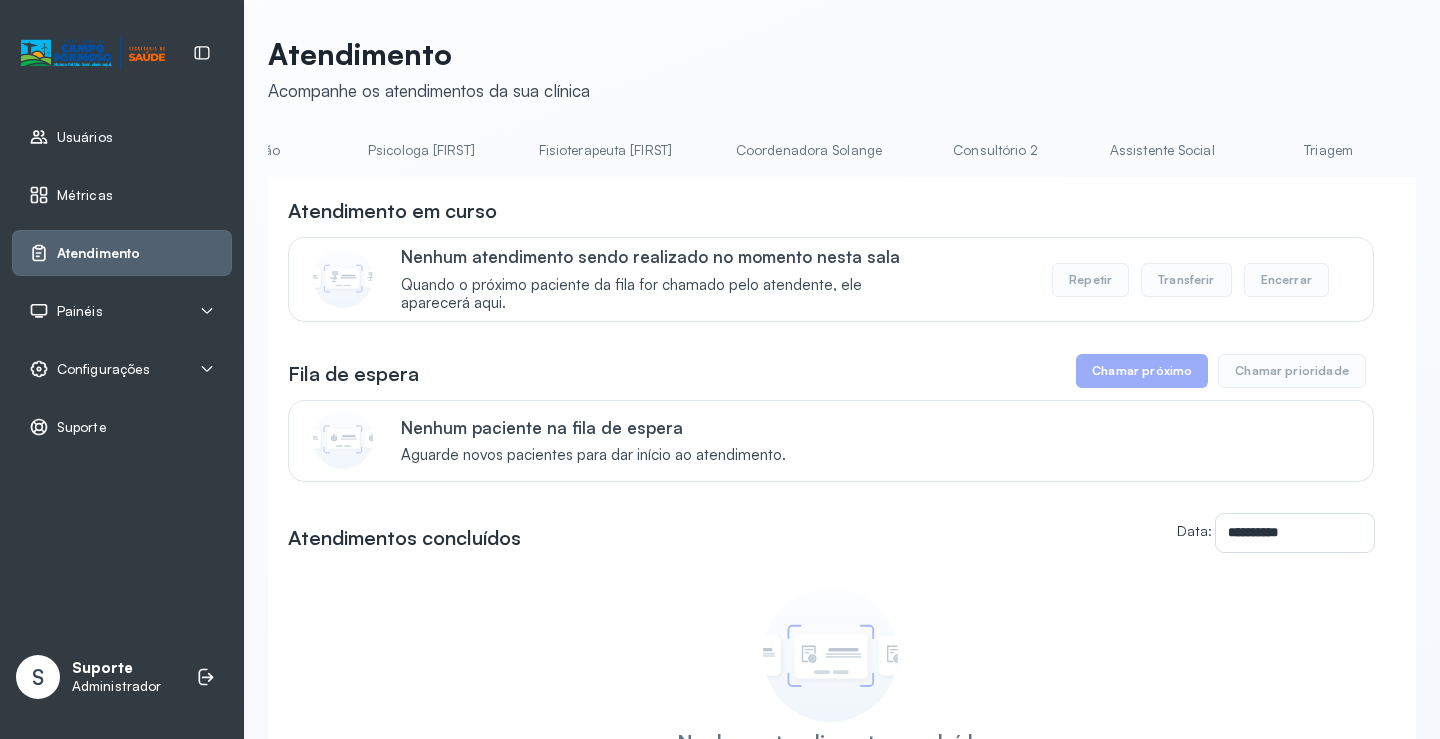 click on "Coordenadora Solange" at bounding box center [809, 150] 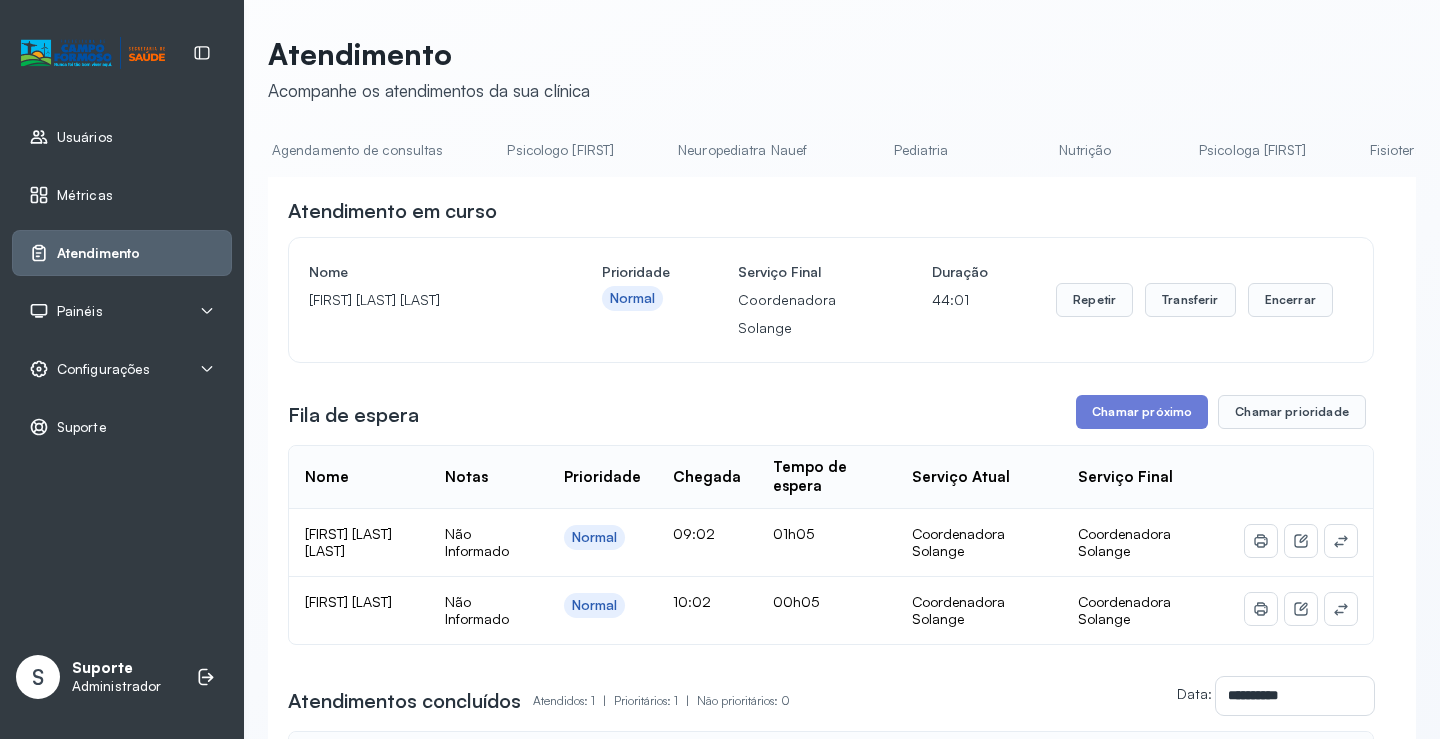 scroll, scrollTop: 0, scrollLeft: 0, axis: both 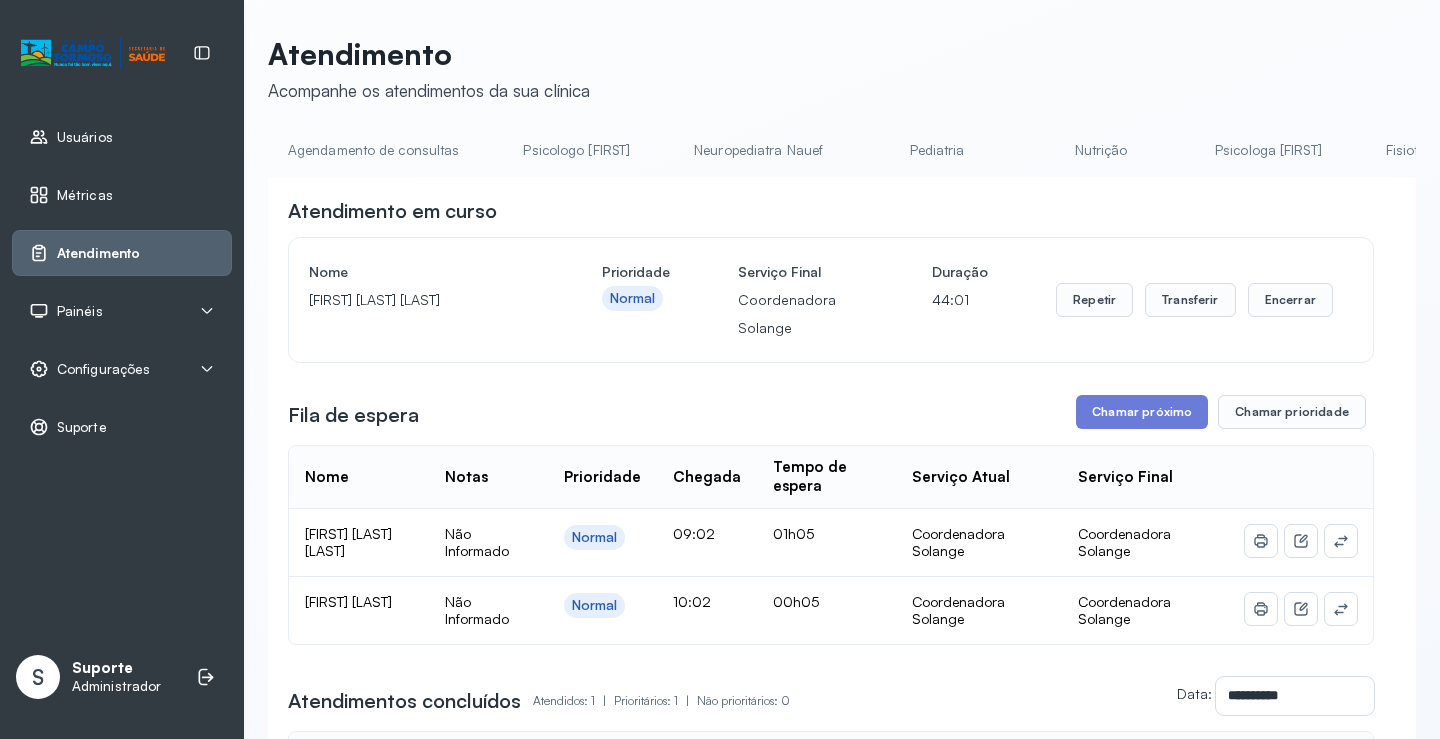 click on "Agendamento de consultas" at bounding box center (373, 150) 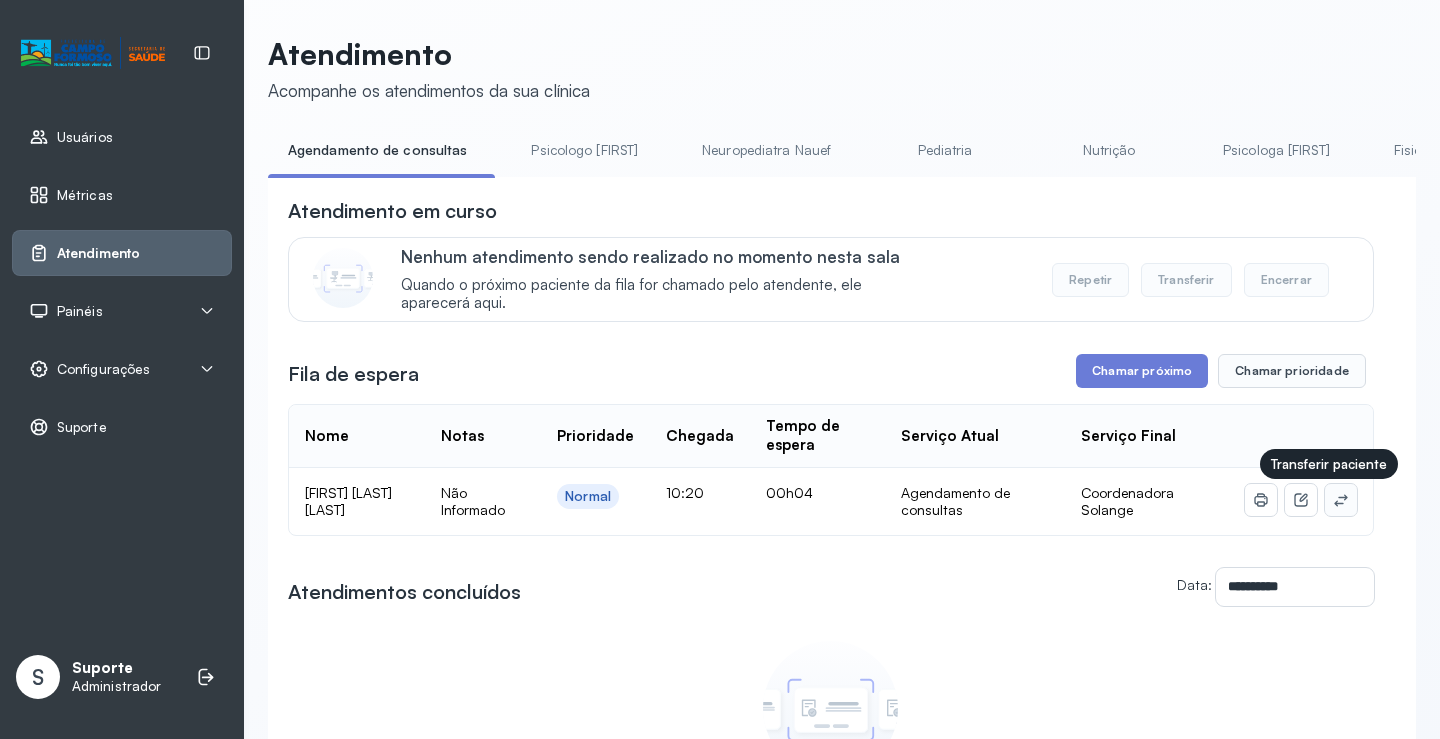 click 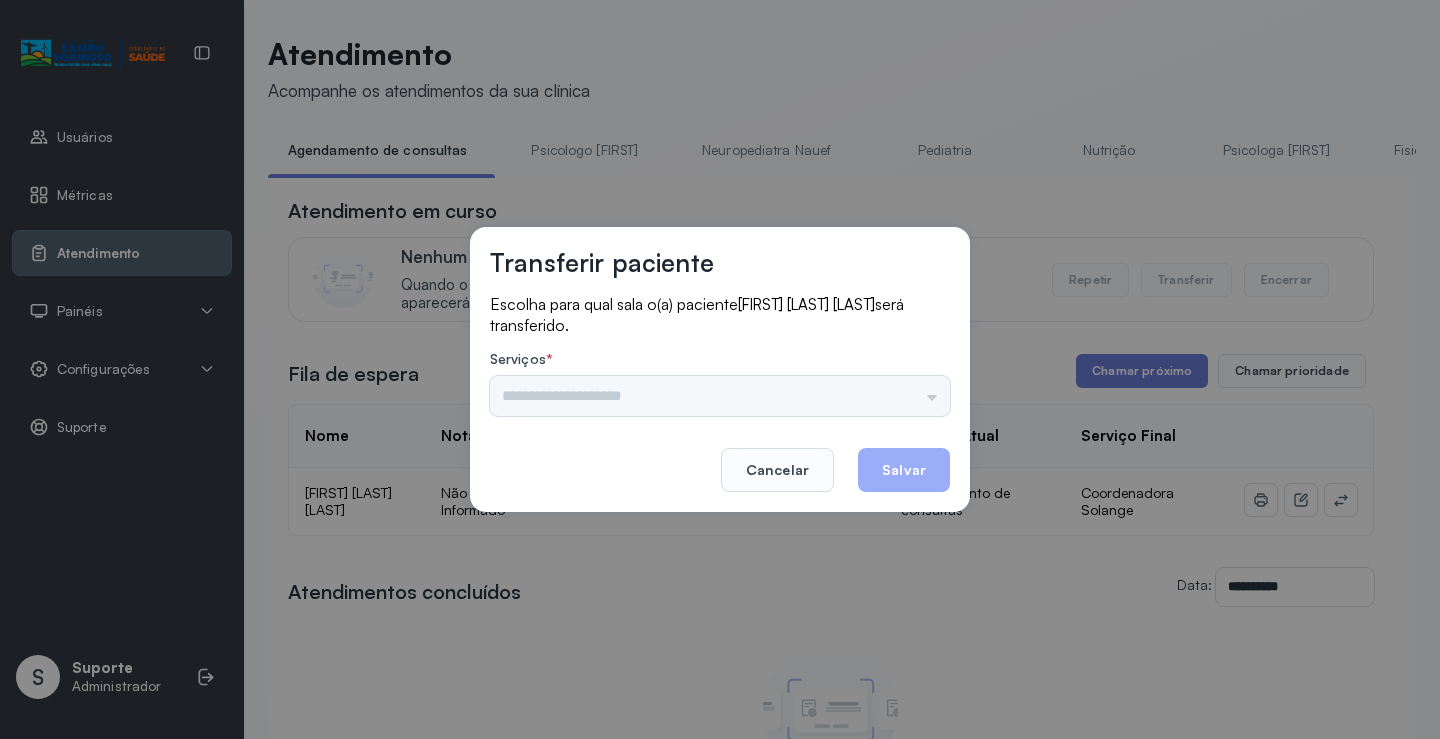 click on "Psicologo [FIRST] Neuropediatra [FIRST] Pediatria Nutrição Psicologa [FIRST] Fisioterapeuta [FIRST] Coordenadora [FIRST] Consultório 2 Assistente Social Triagem Psiquiatra Fisioterapeuta [FIRST] Fisioterapeuta [FIRST] Neuropediatra [FIRST]" at bounding box center (720, 396) 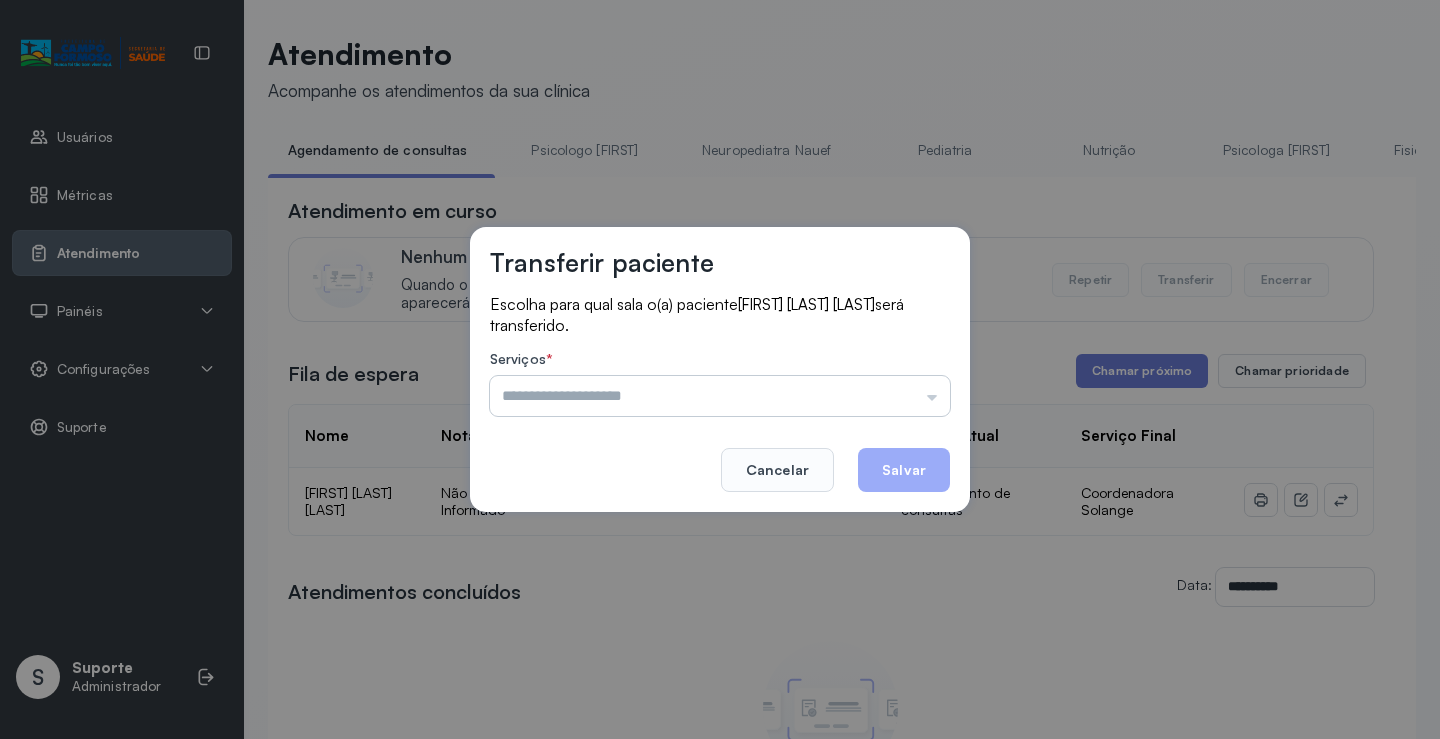 click at bounding box center (720, 396) 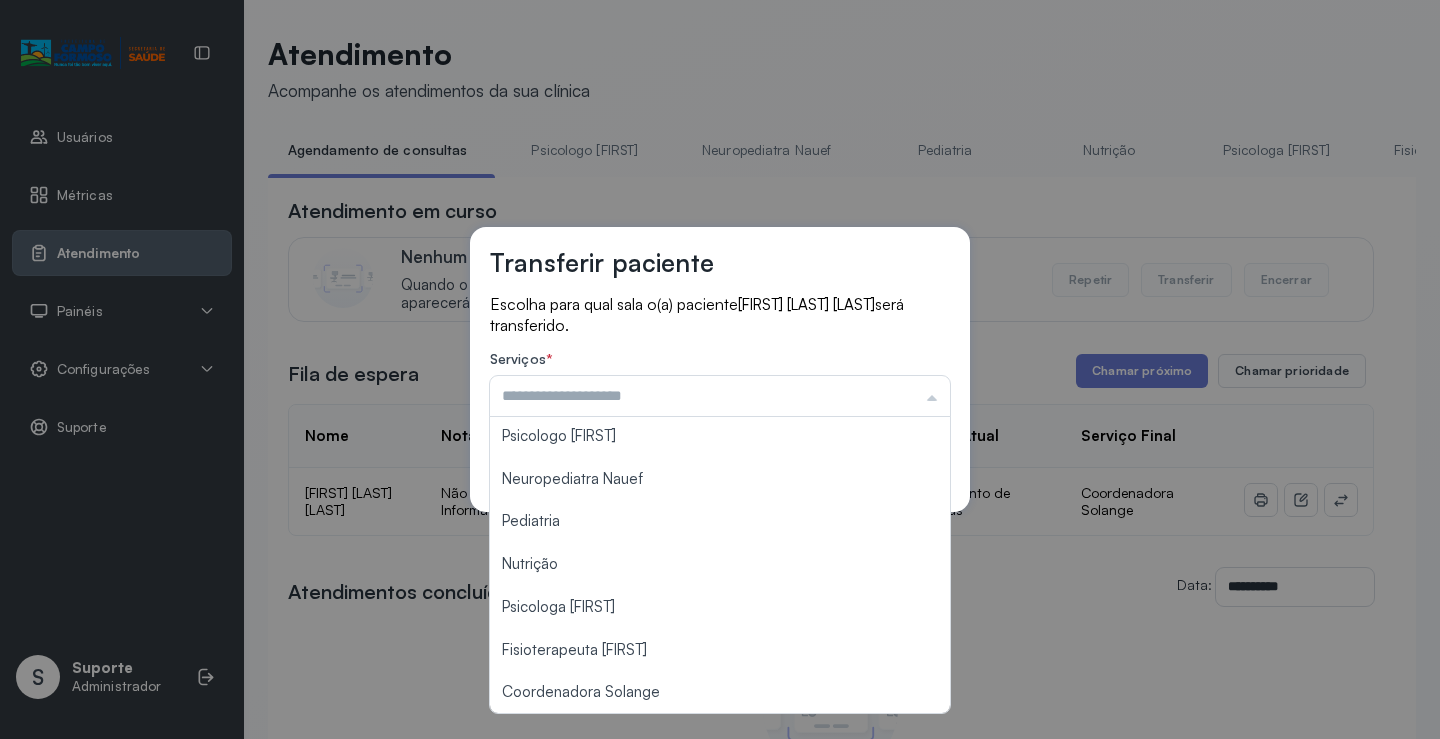 scroll, scrollTop: 0, scrollLeft: 0, axis: both 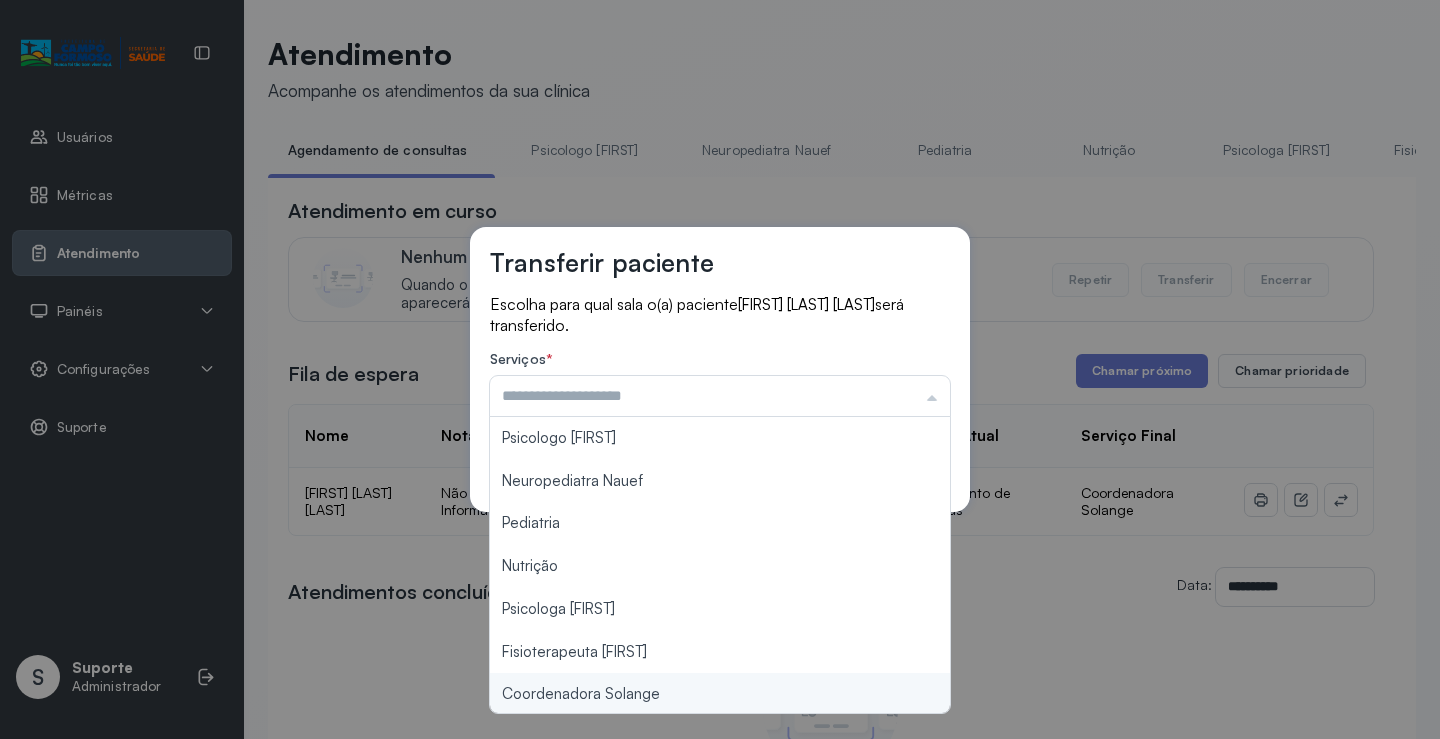 type on "**********" 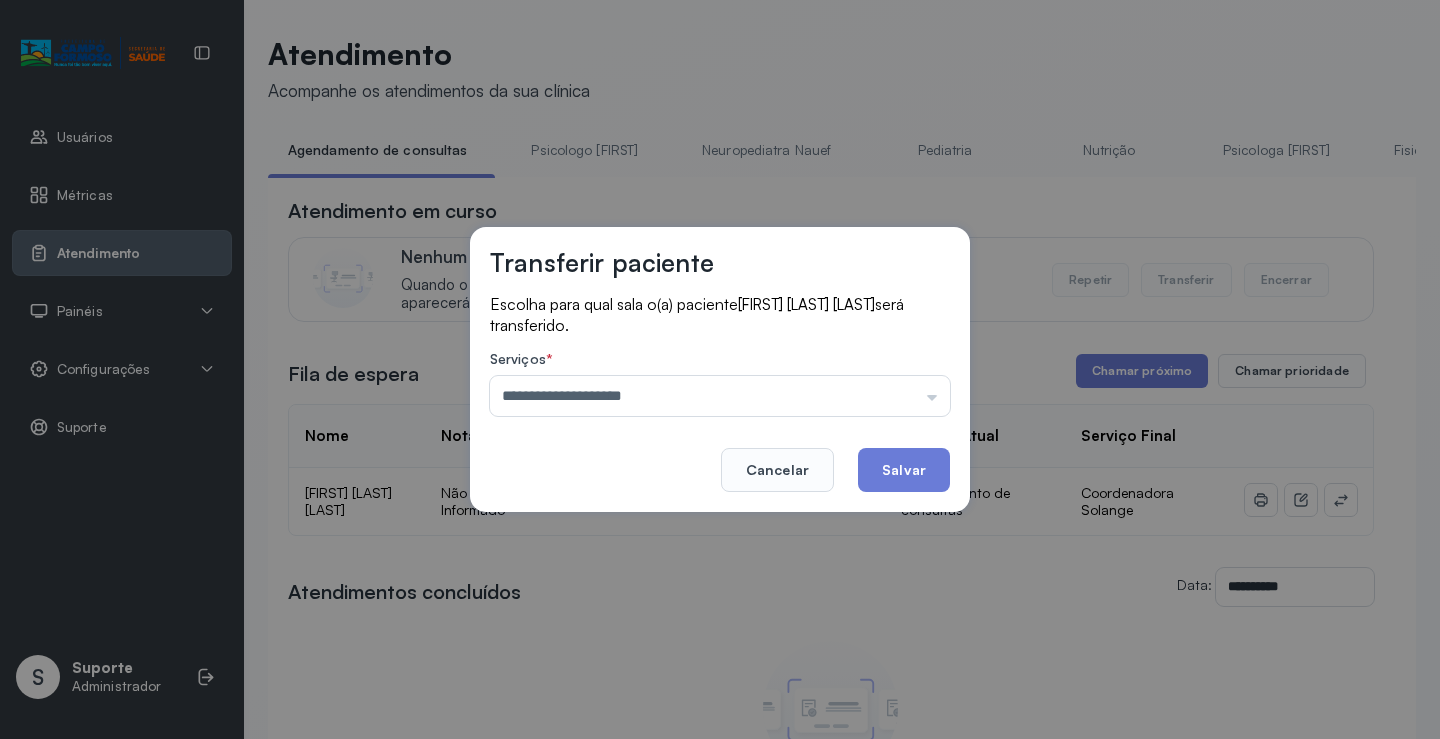 drag, startPoint x: 673, startPoint y: 692, endPoint x: 843, endPoint y: 517, distance: 243.97746 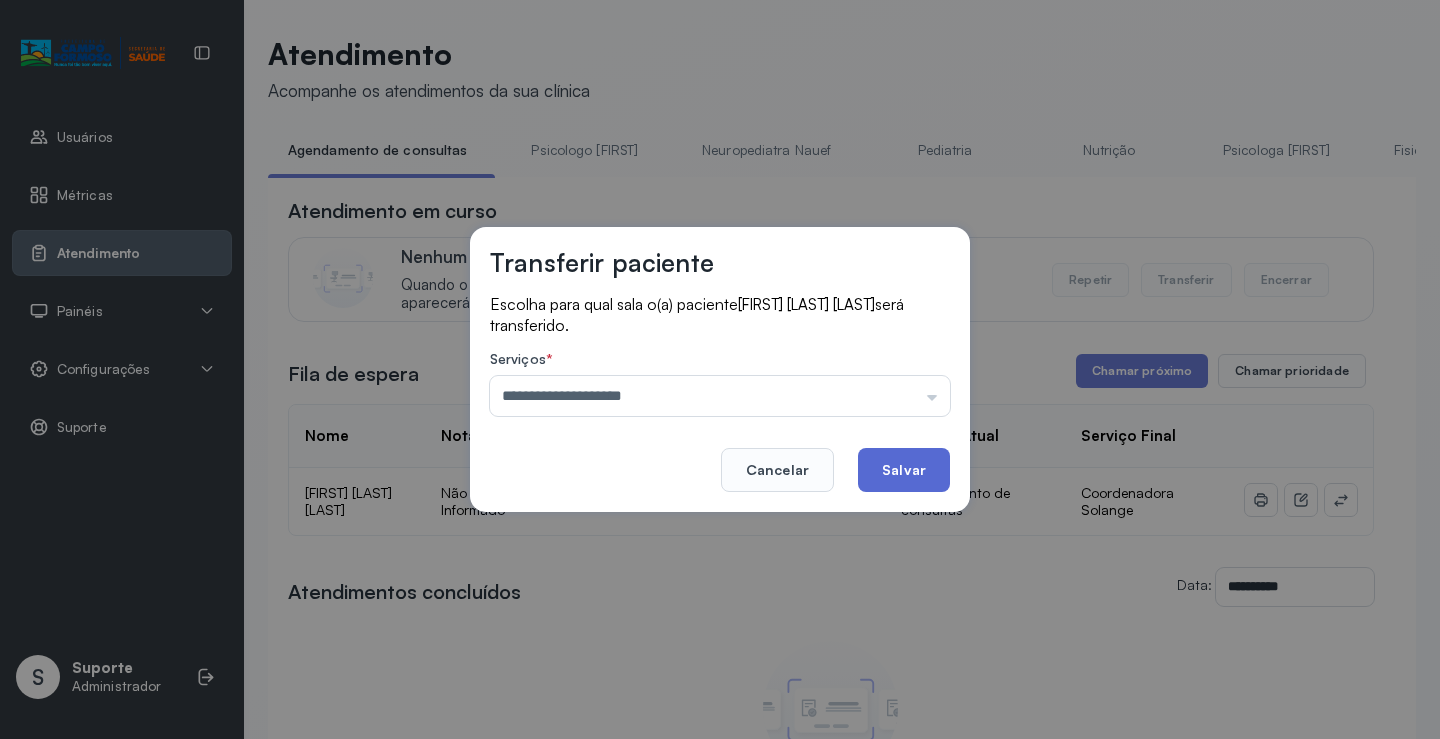 click on "Salvar" 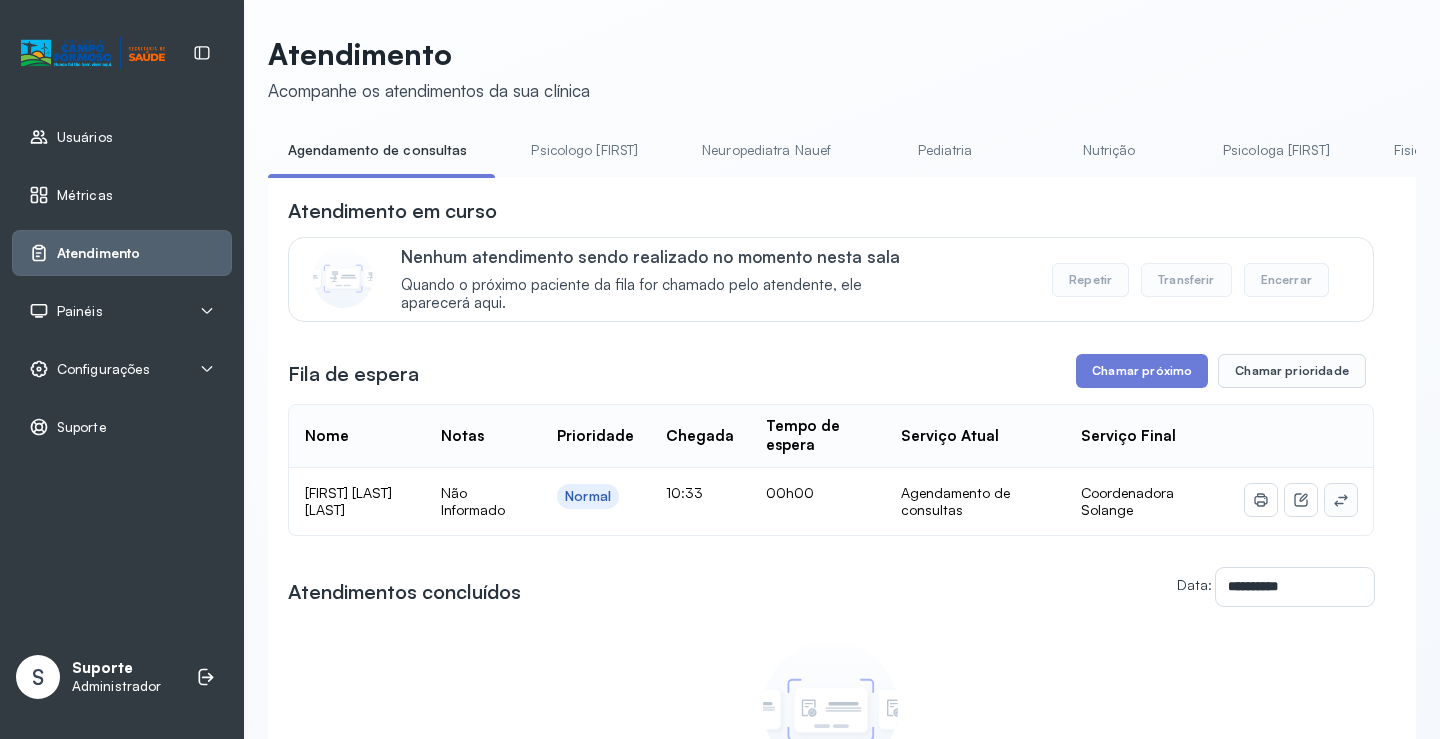 click 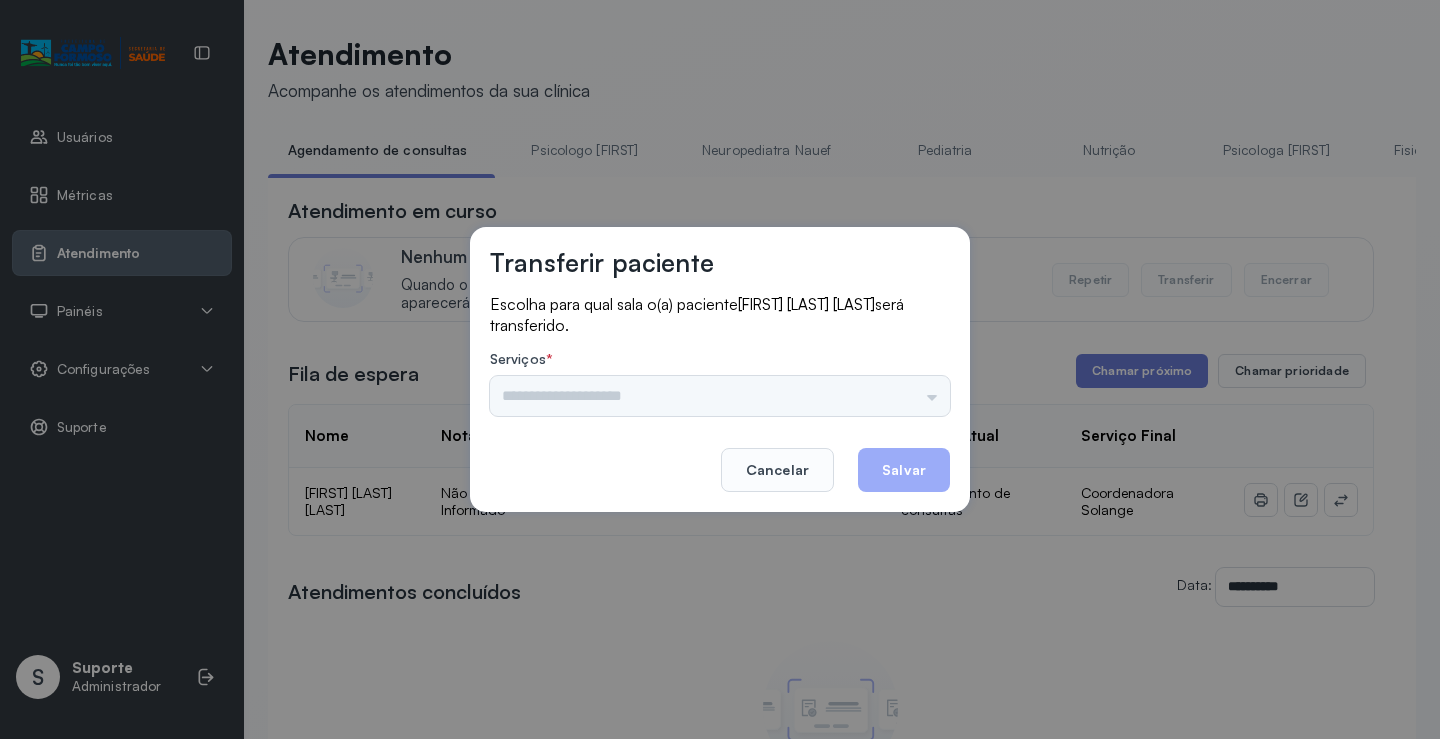 click on "Psicologo [FIRST] Neuropediatra [FIRST] Pediatria Nutrição Psicologa [FIRST] Fisioterapeuta [FIRST] Coordenadora [FIRST] Consultório 2 Assistente Social Triagem Psiquiatra Fisioterapeuta [FIRST] Fisioterapeuta [FIRST] Neuropediatra [FIRST]" at bounding box center [720, 396] 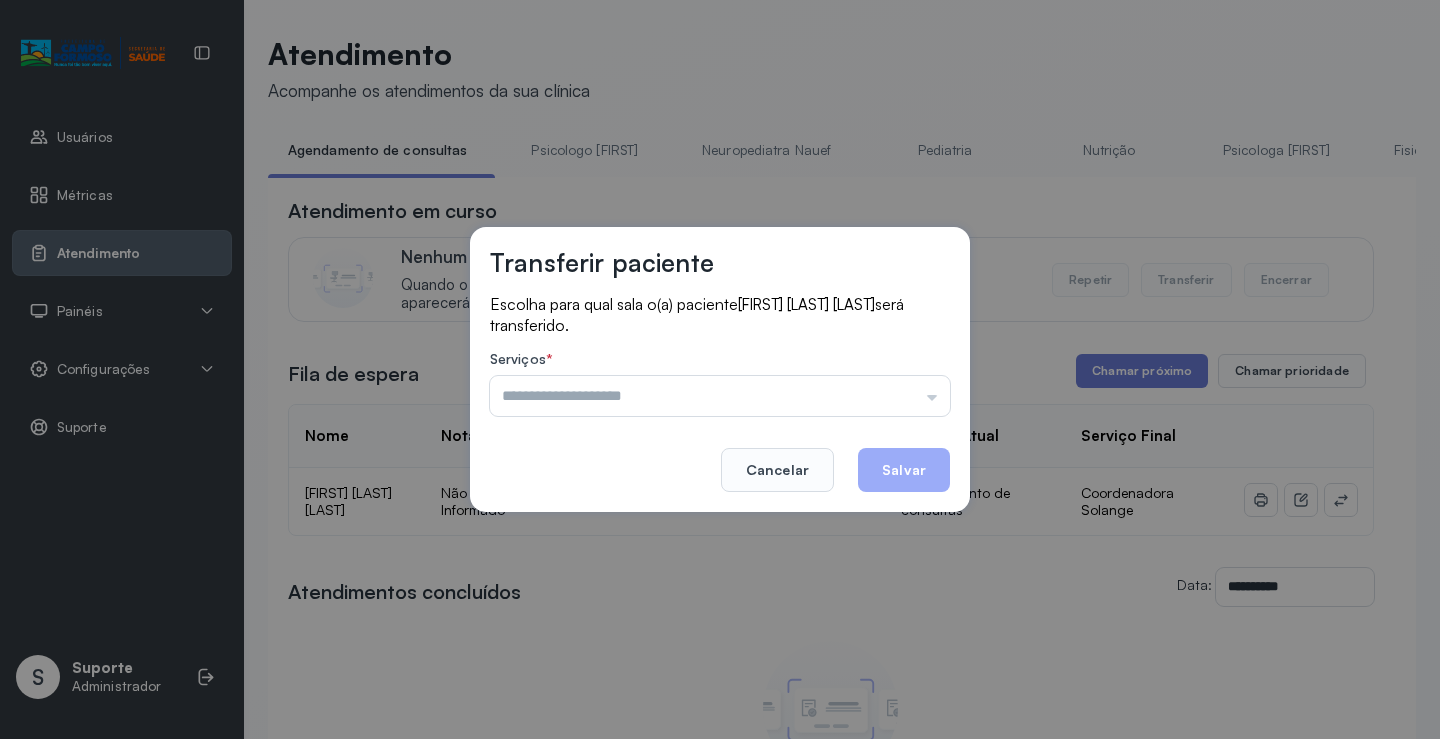 click at bounding box center [720, 396] 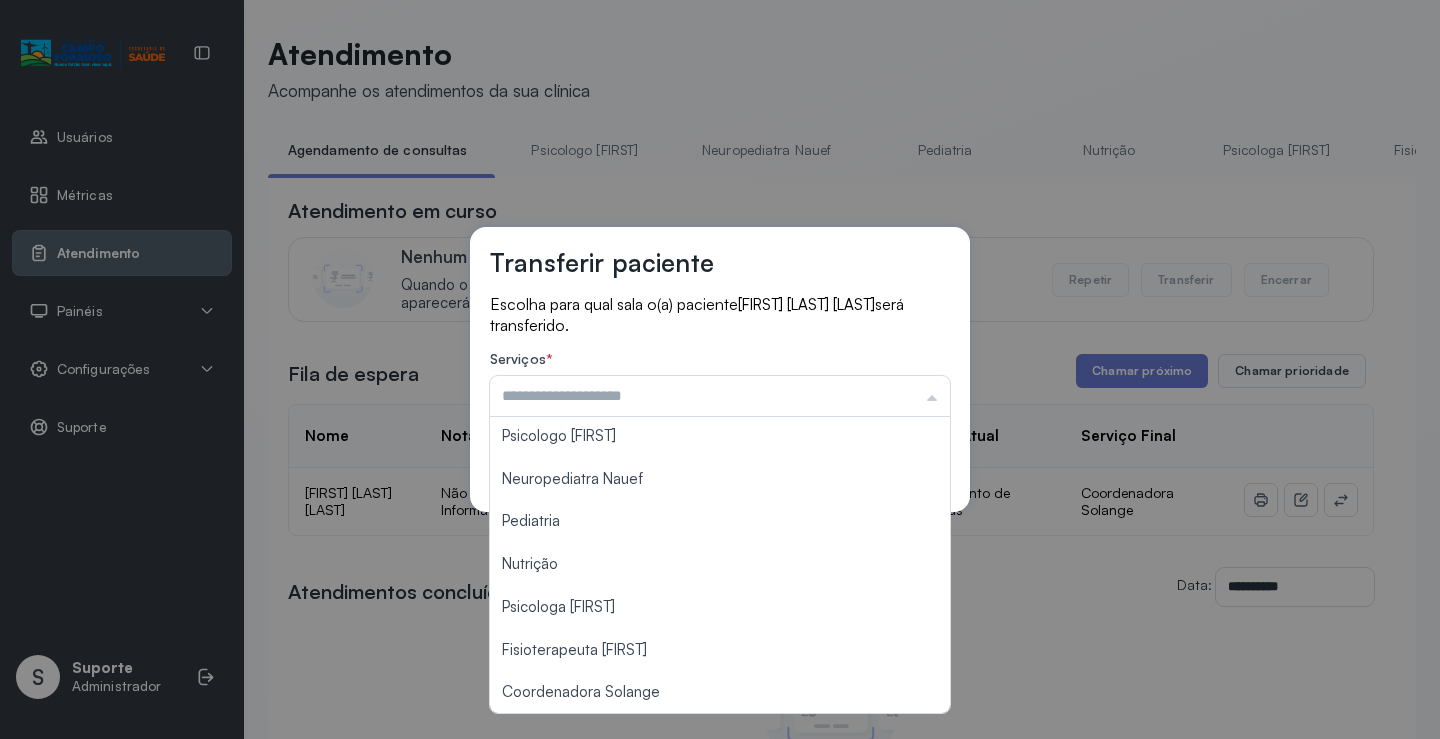 scroll, scrollTop: 0, scrollLeft: 0, axis: both 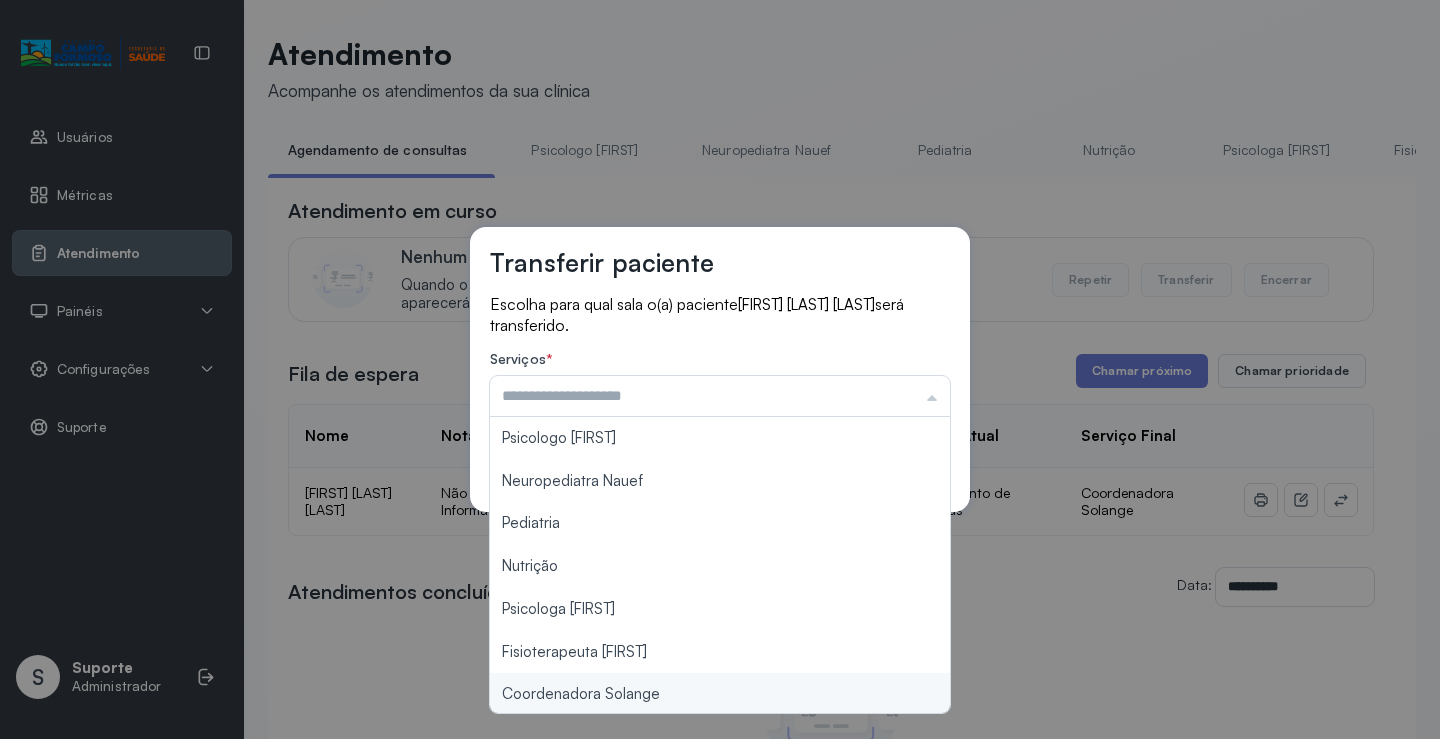 type on "**********" 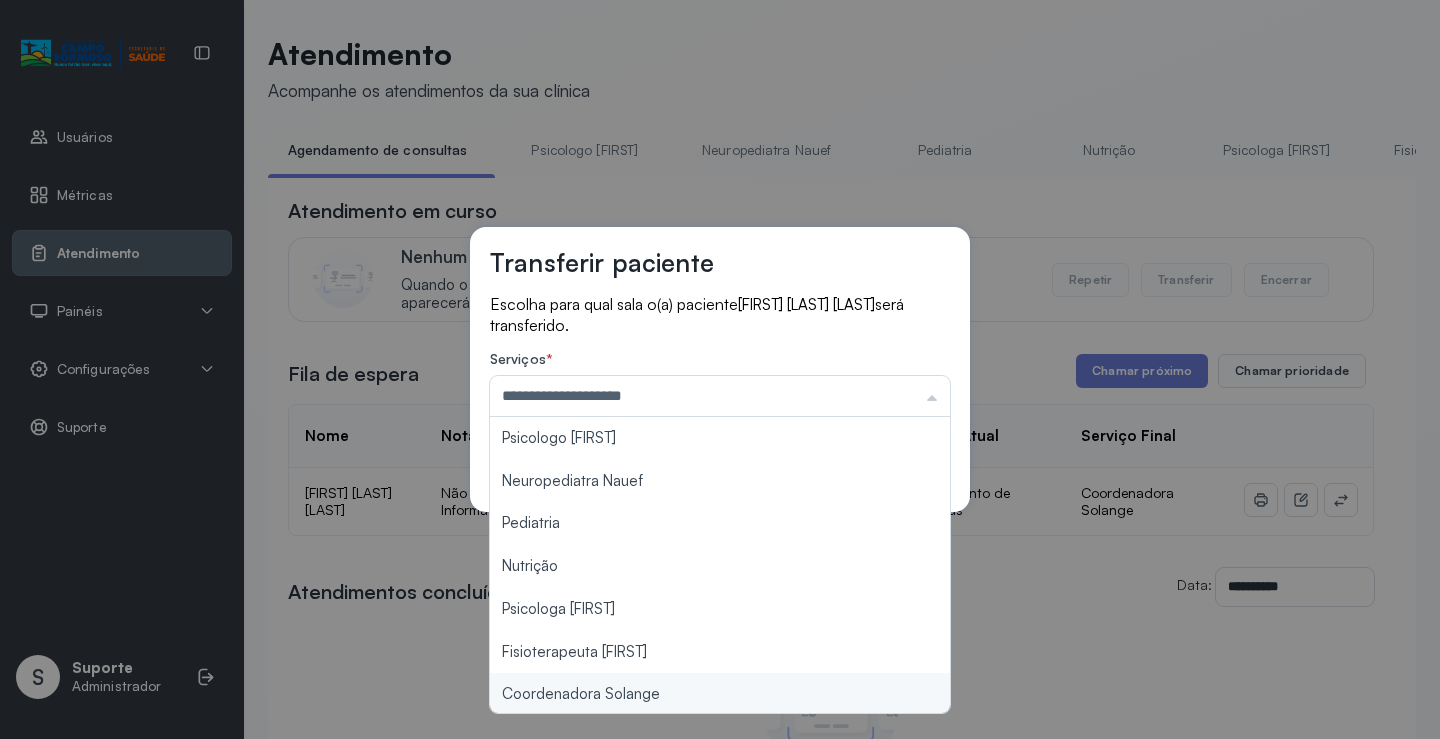 click on "**********" at bounding box center [720, 369] 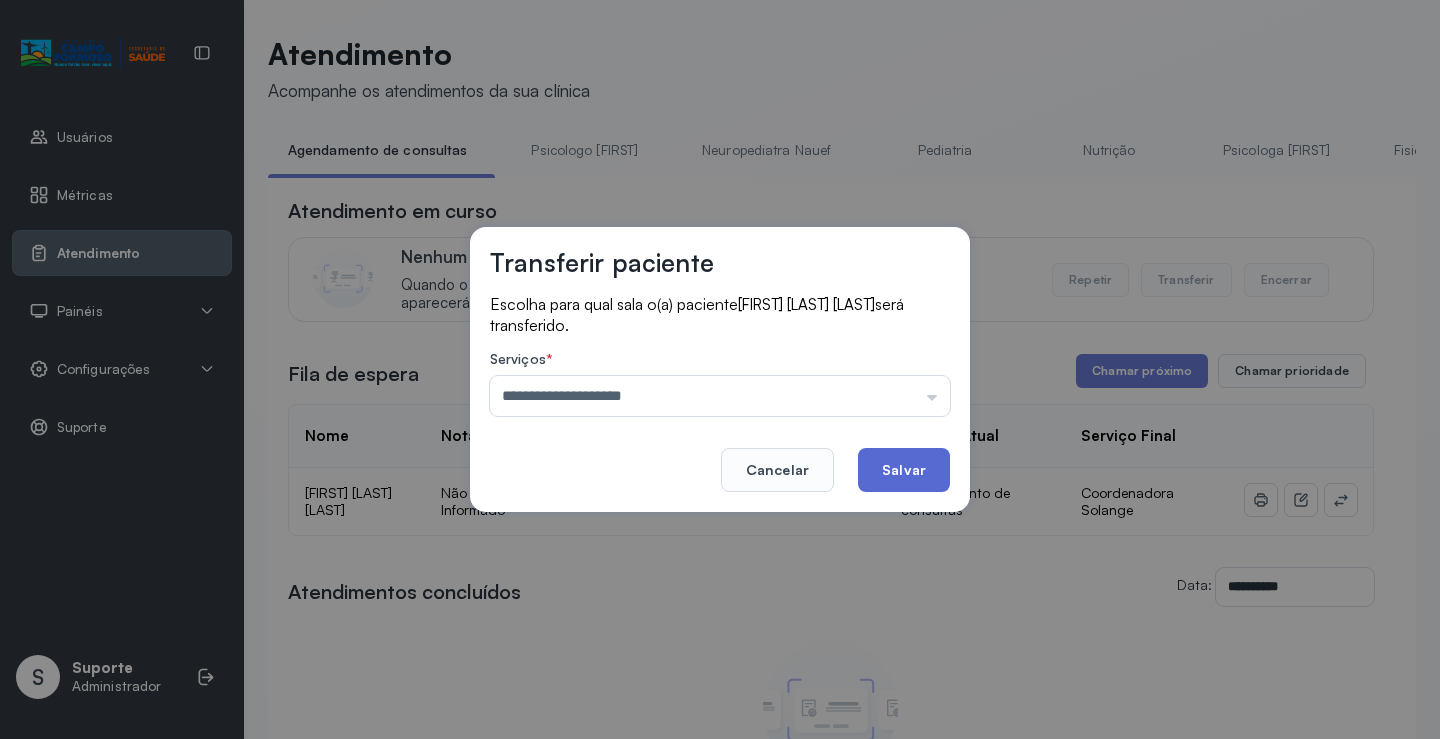 click on "Salvar" 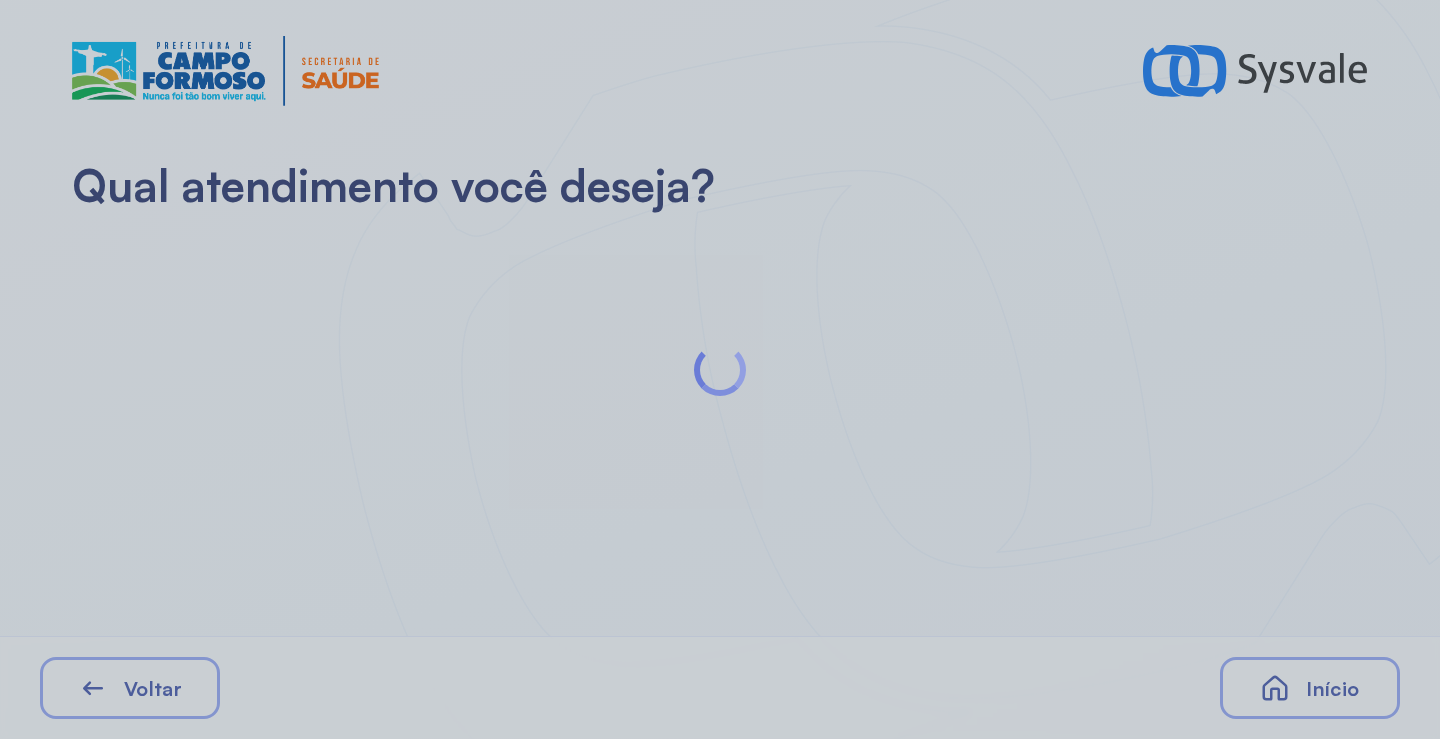 scroll, scrollTop: 0, scrollLeft: 0, axis: both 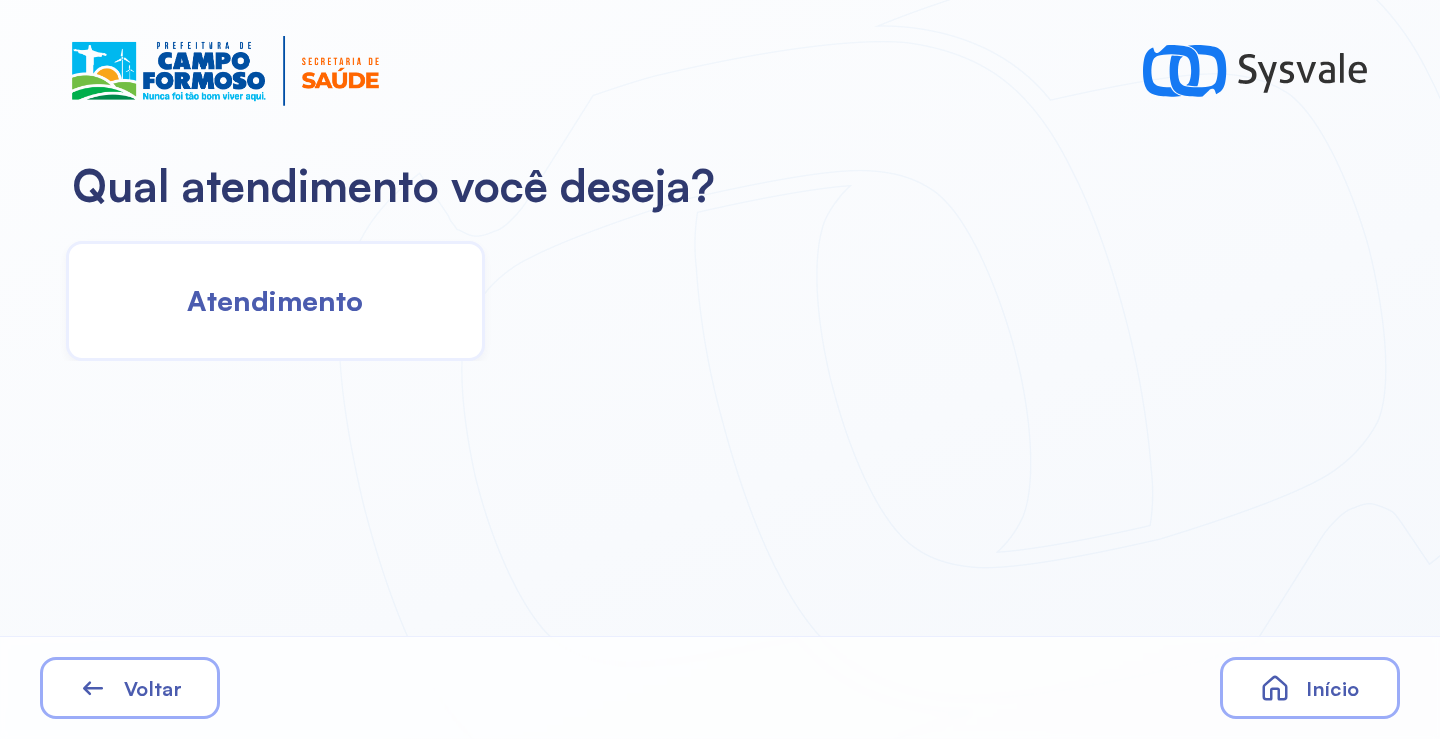 click on "Atendimento" at bounding box center (275, 300) 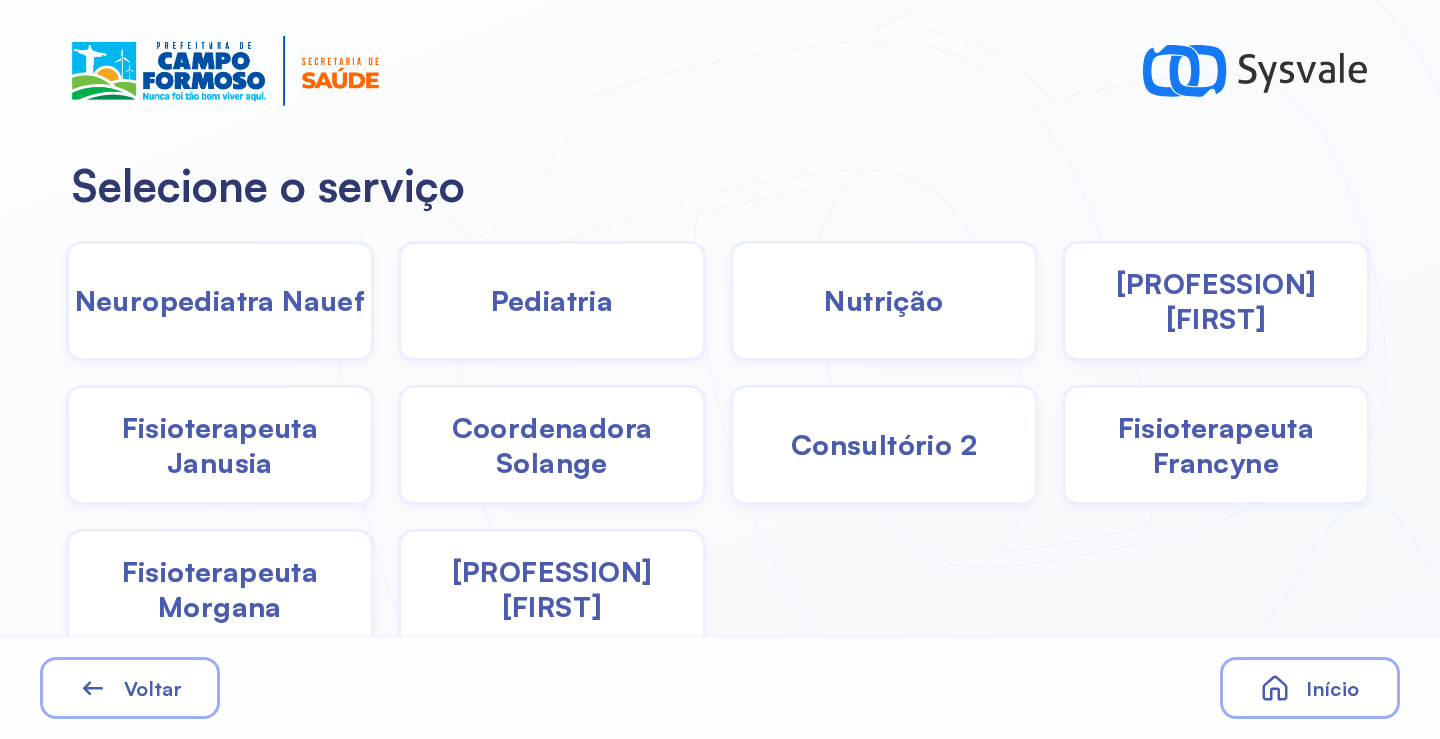 click on "Coordenadora Solange" at bounding box center [552, 445] 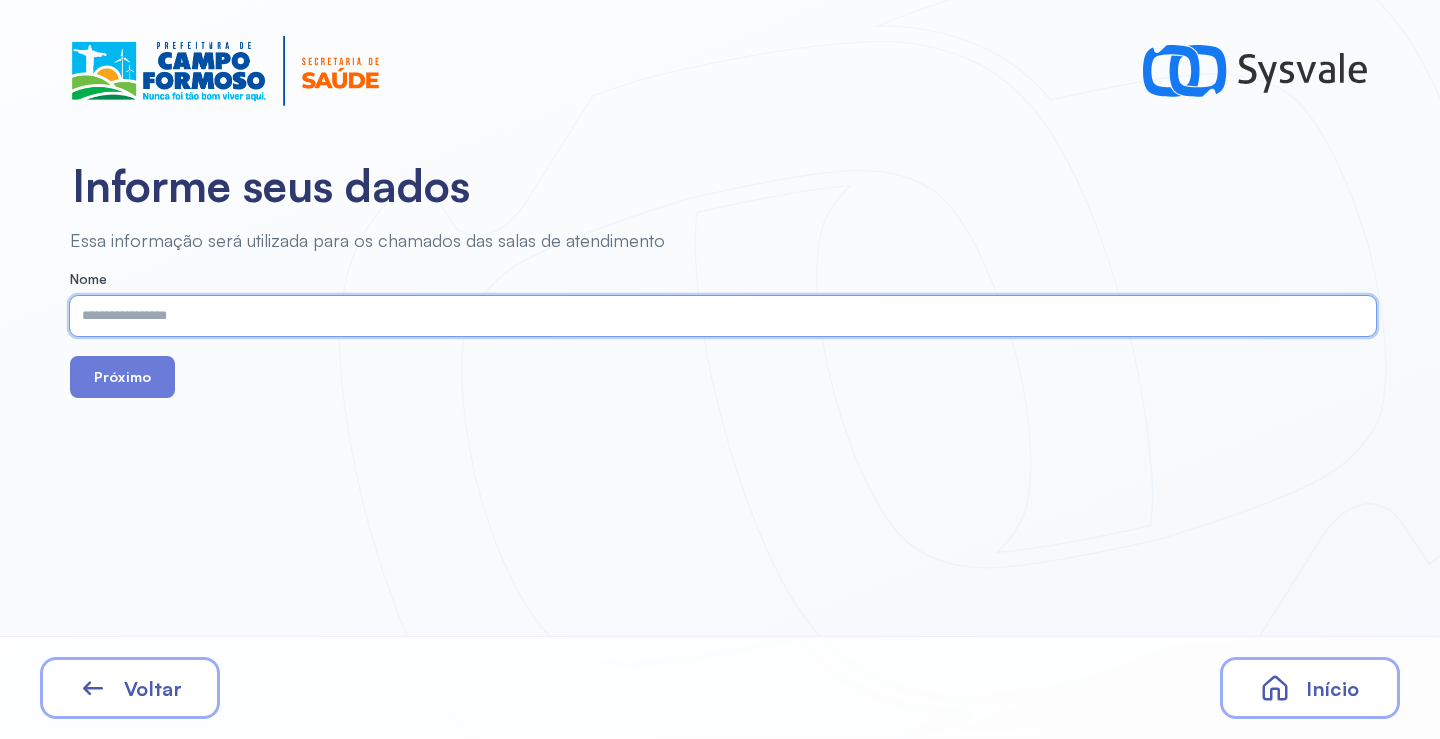 drag, startPoint x: 267, startPoint y: 291, endPoint x: 216, endPoint y: 304, distance: 52.63079 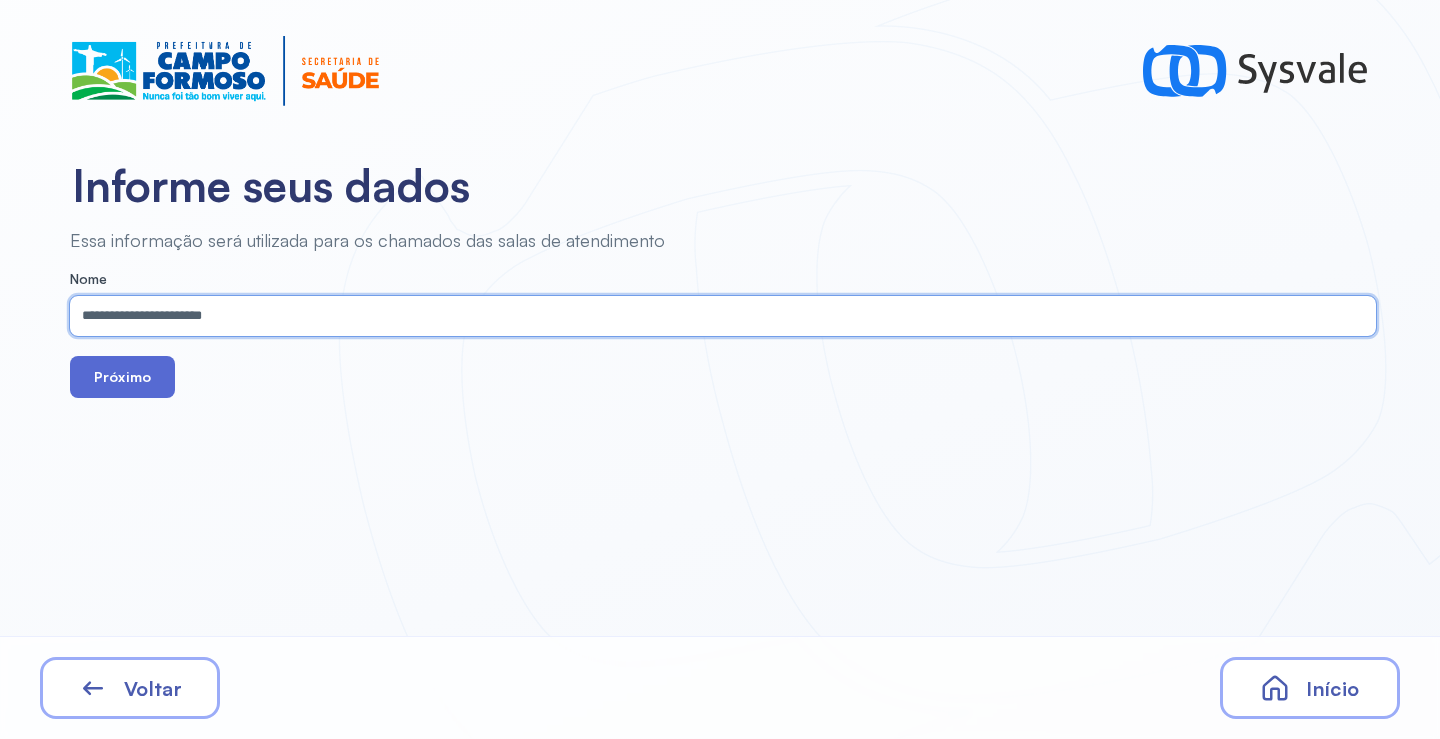 type on "**********" 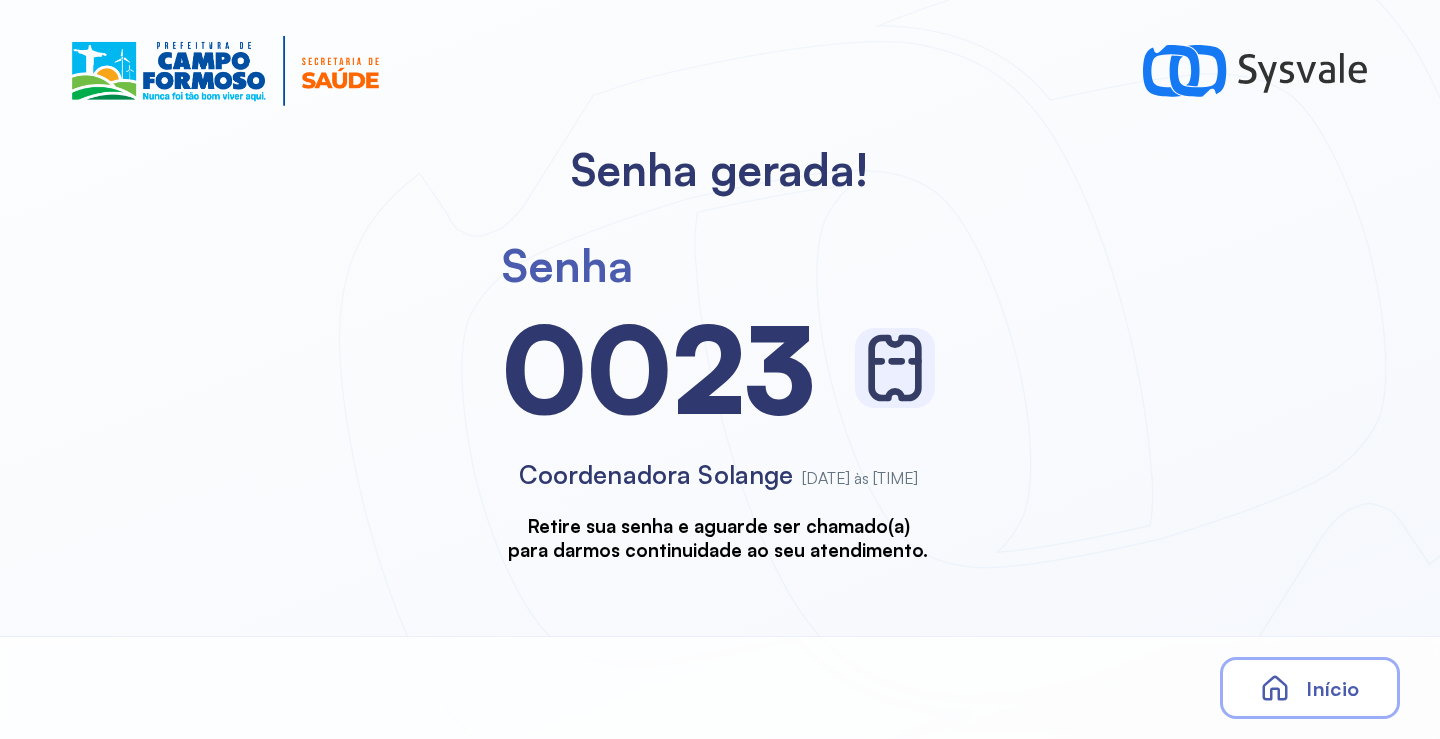 scroll, scrollTop: 0, scrollLeft: 0, axis: both 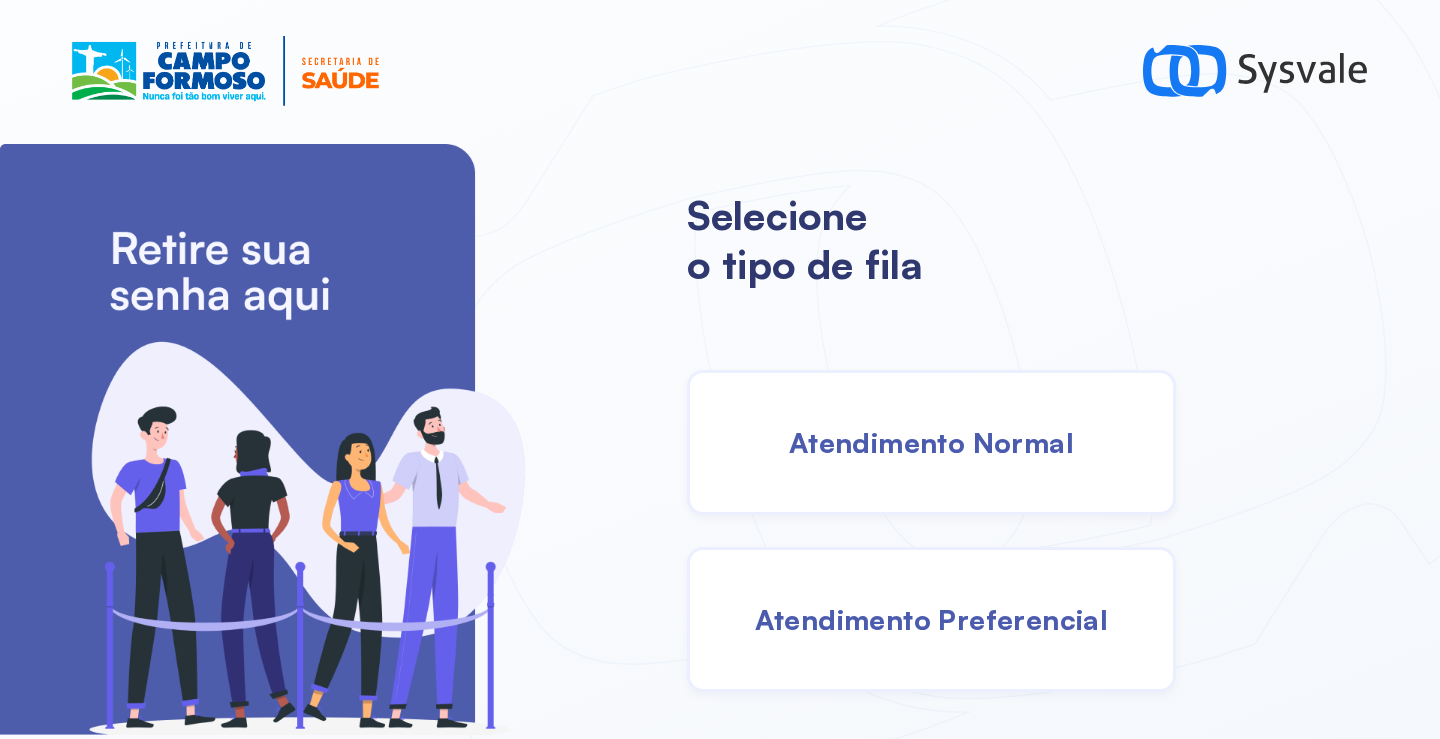 click on "Atendimento Normal" at bounding box center [931, 442] 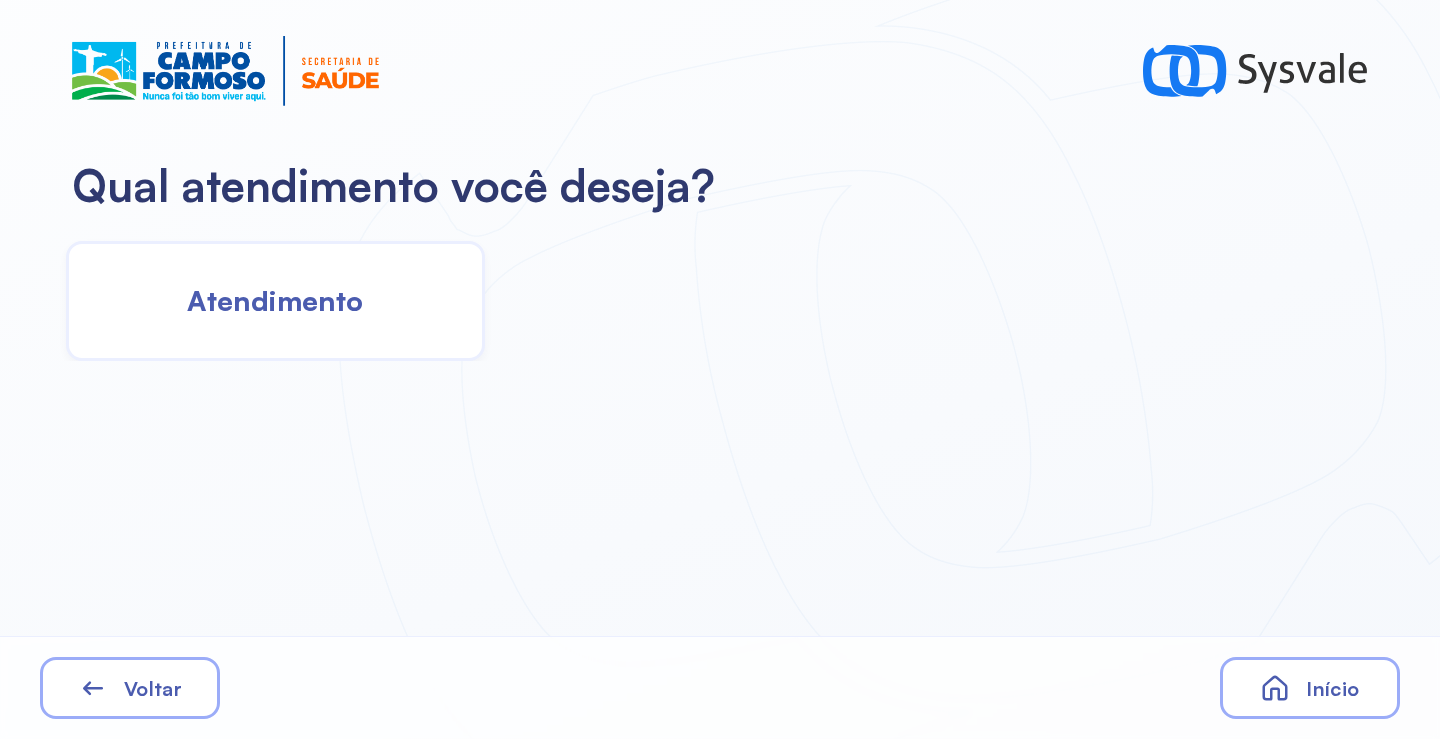 drag, startPoint x: 272, startPoint y: 292, endPoint x: 286, endPoint y: 296, distance: 14.56022 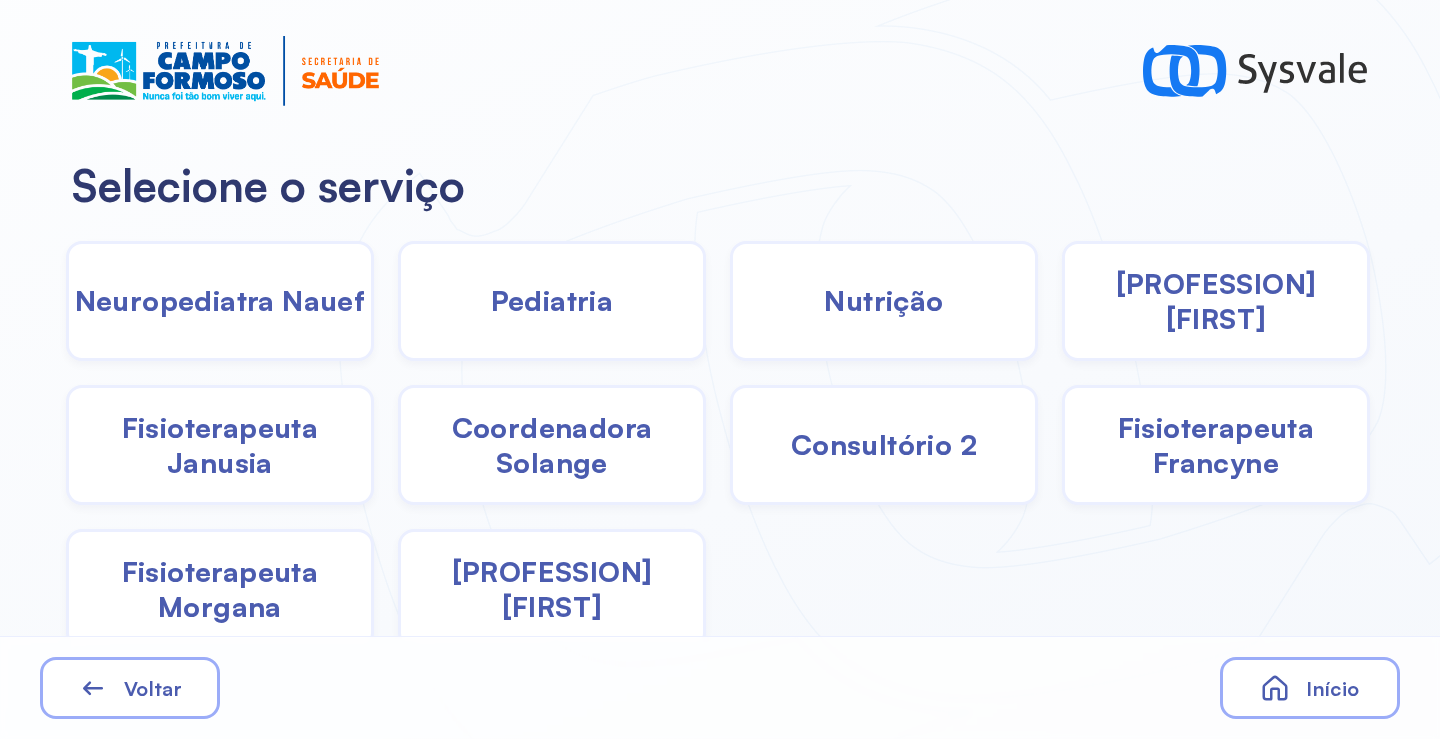 drag, startPoint x: 852, startPoint y: 284, endPoint x: 834, endPoint y: 288, distance: 18.439089 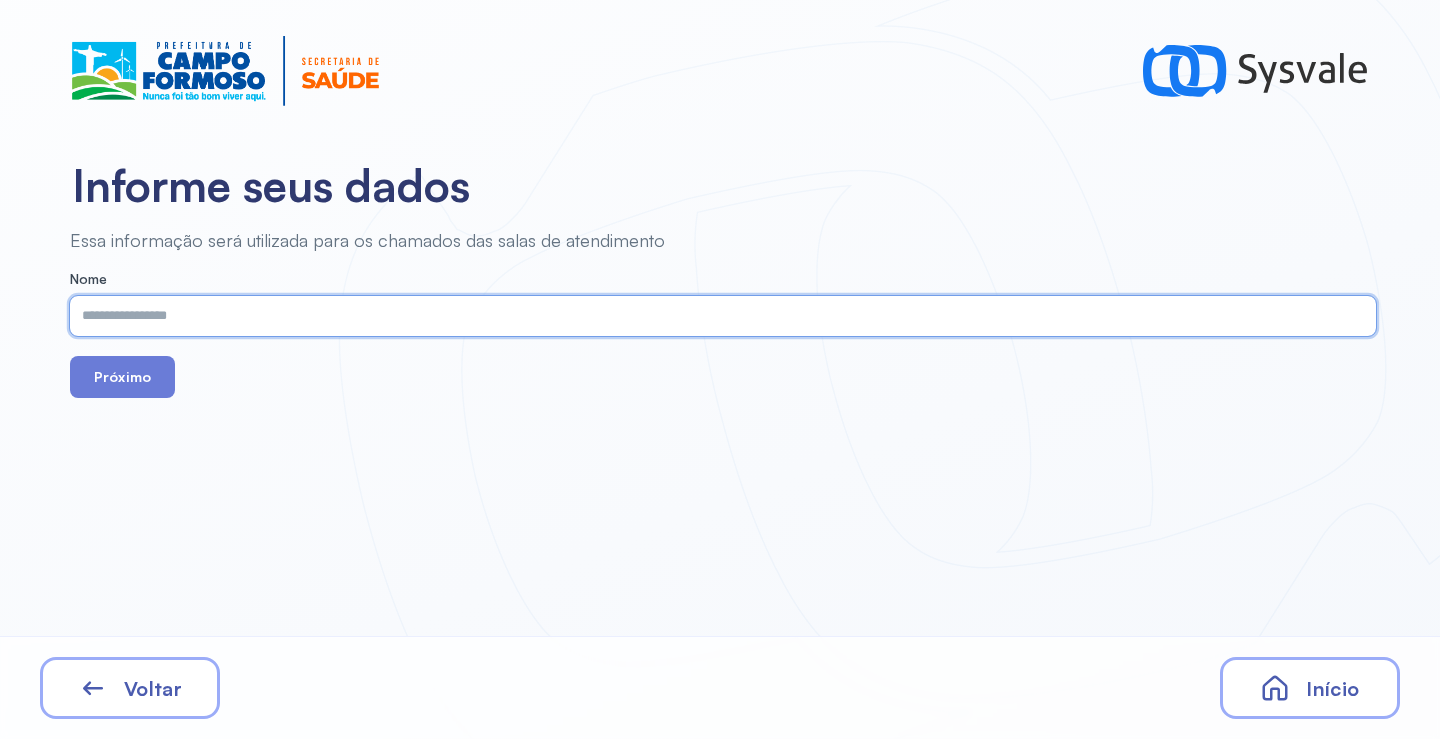 paste on "**********" 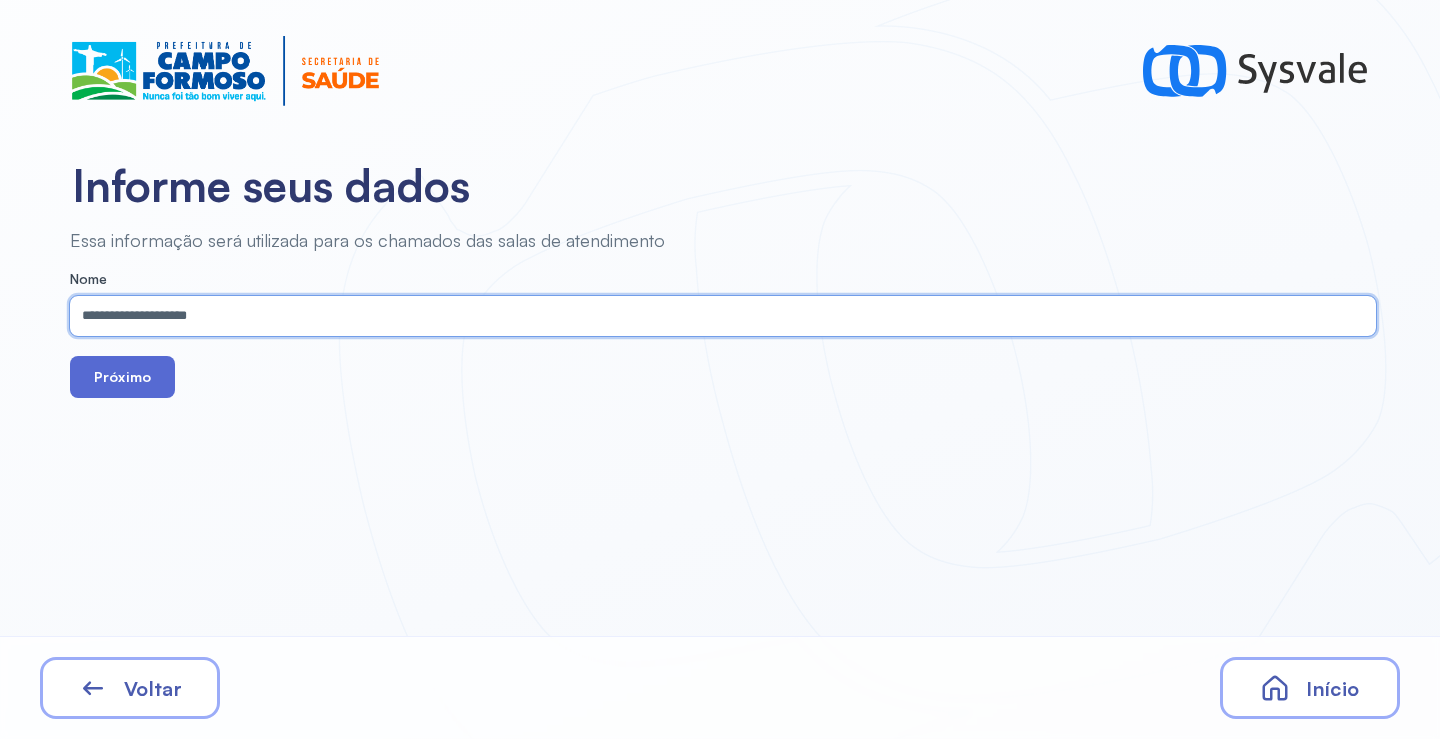 type on "**********" 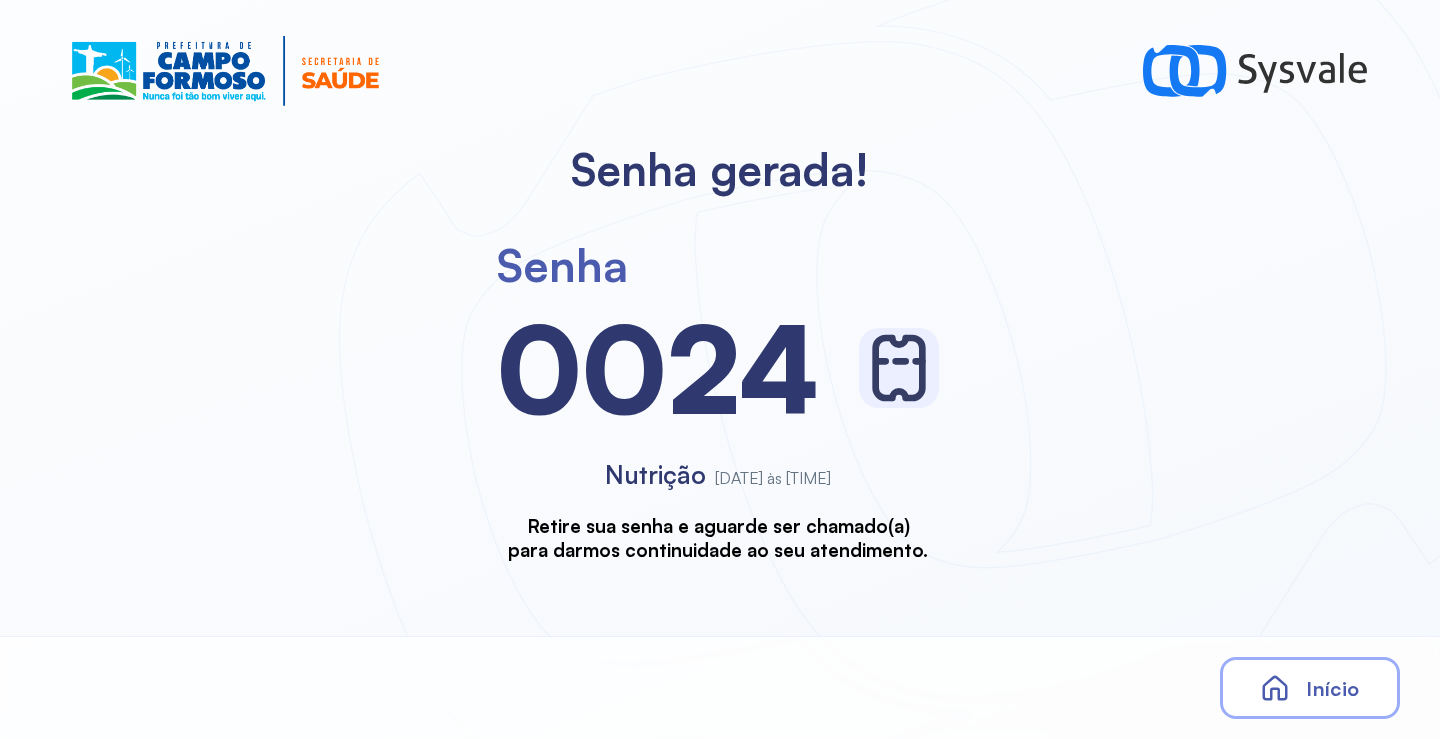 scroll, scrollTop: 0, scrollLeft: 0, axis: both 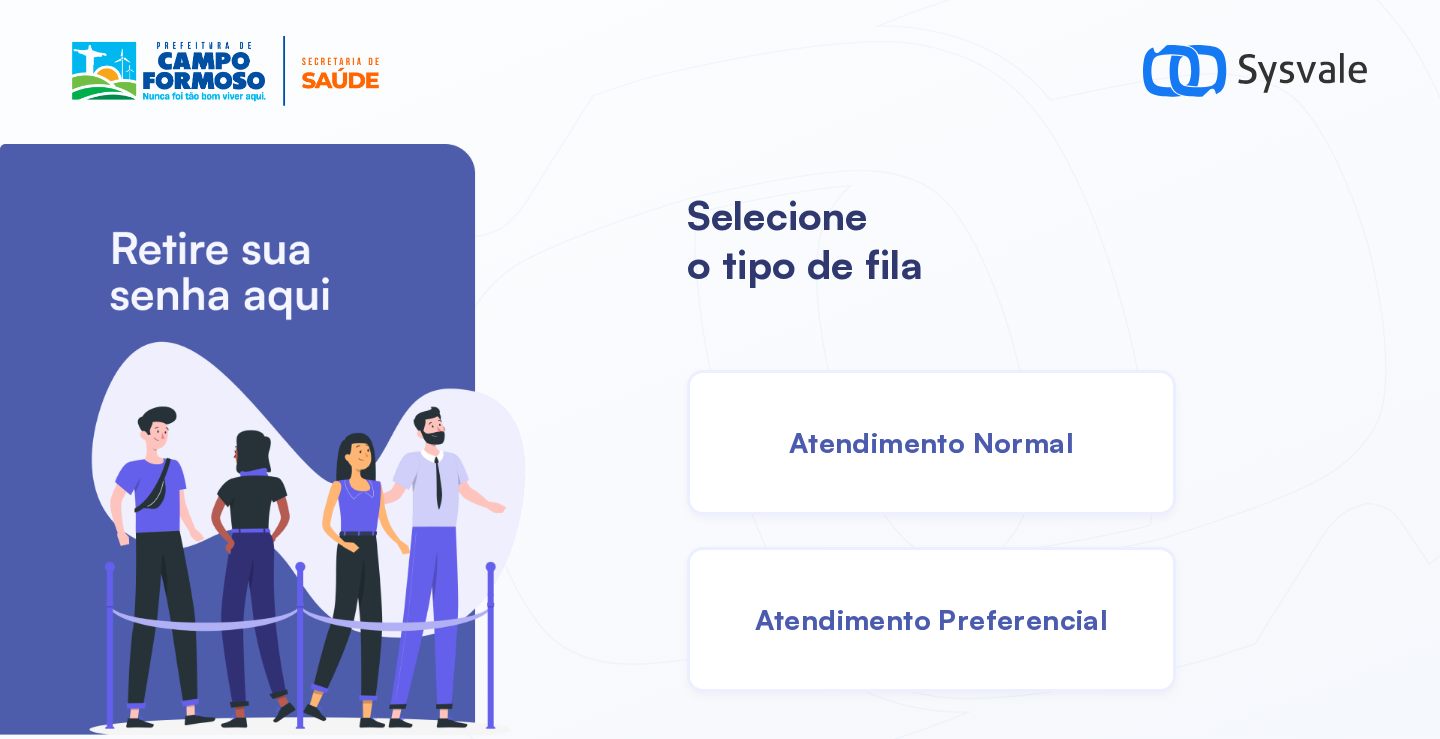 click on "Atendimento Normal" at bounding box center [931, 442] 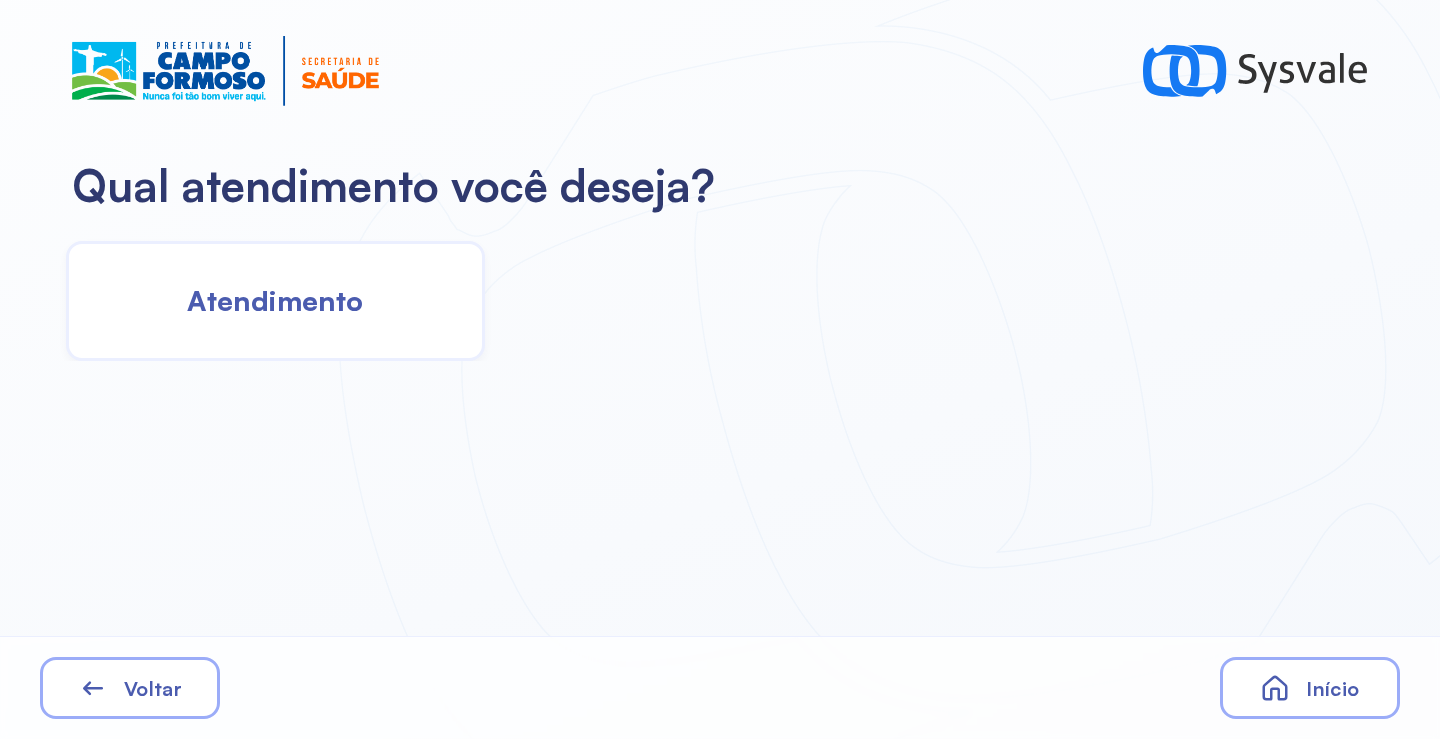 click on "Atendimento" 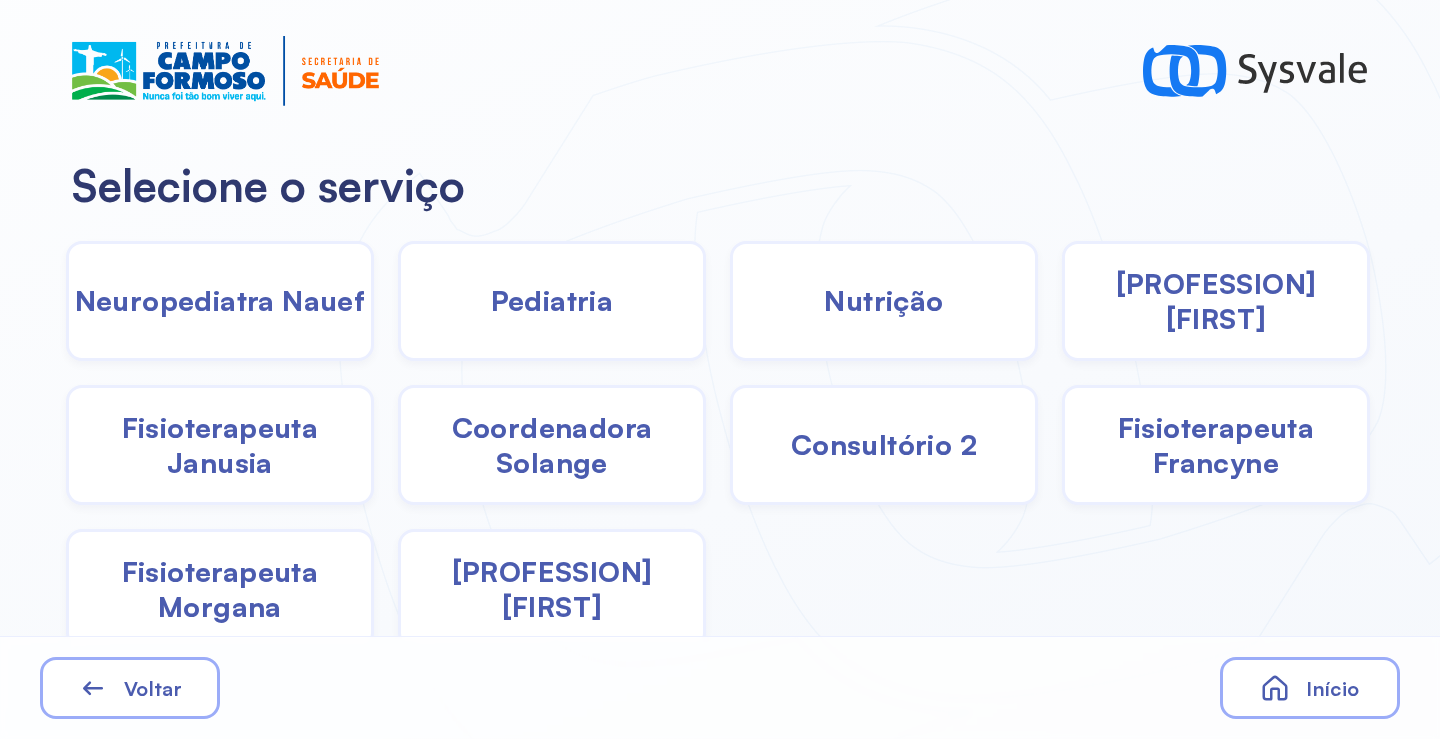 drag, startPoint x: 573, startPoint y: 433, endPoint x: 559, endPoint y: 433, distance: 14 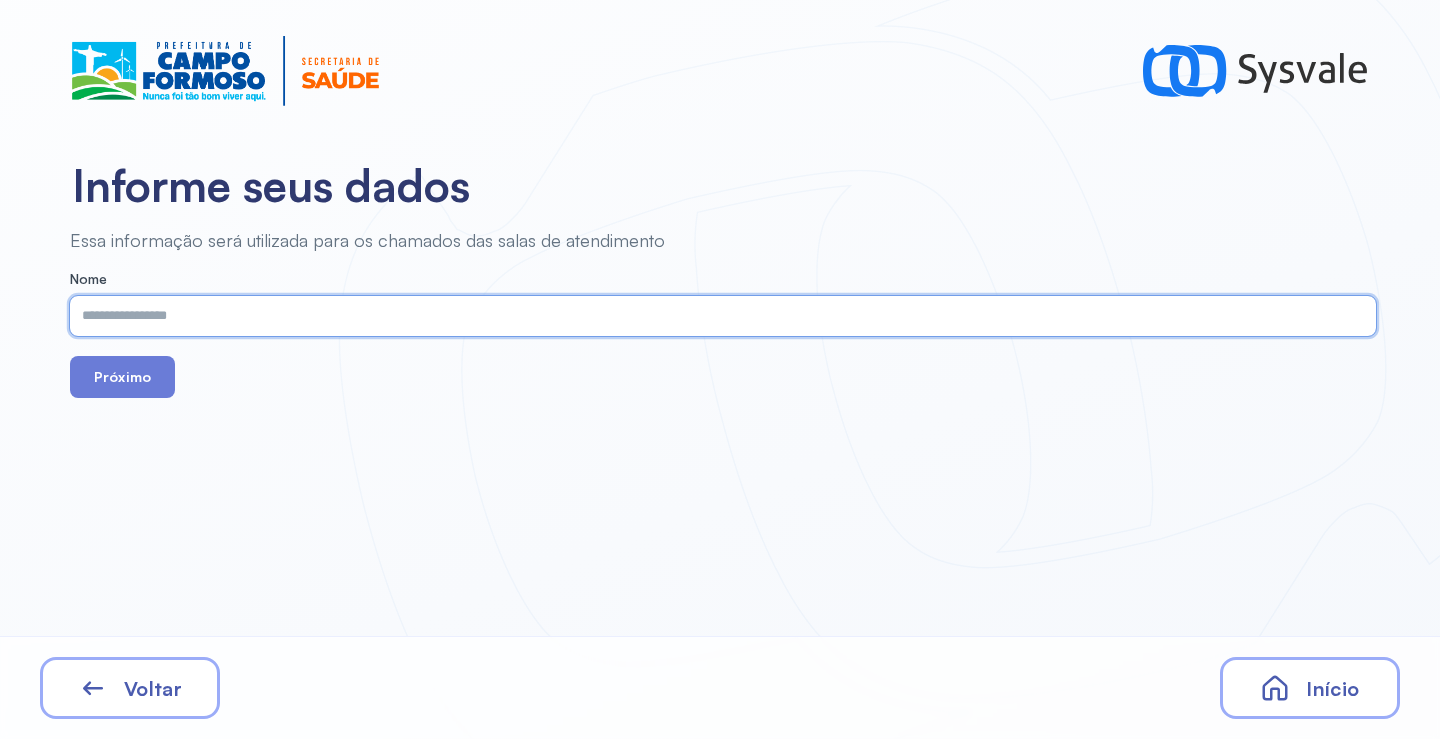 paste on "**********" 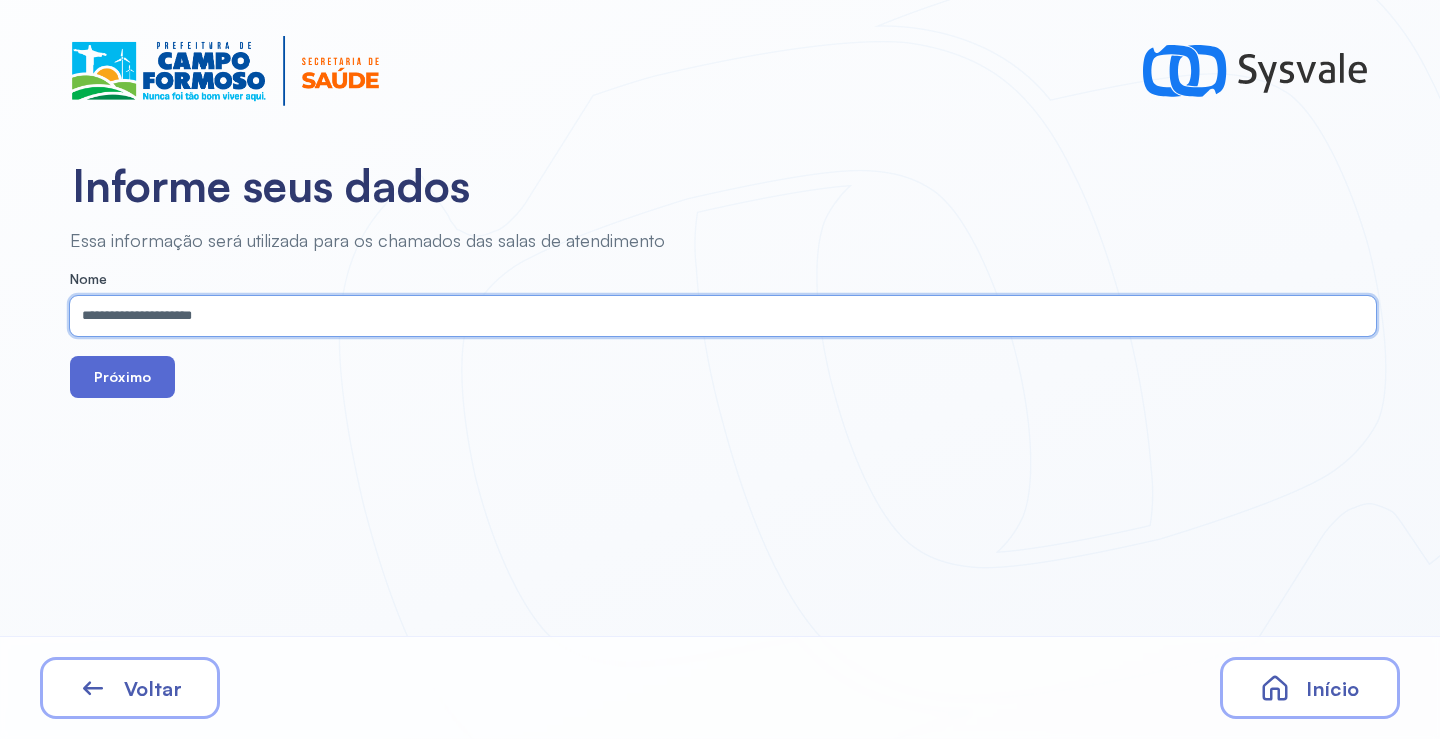 type on "**********" 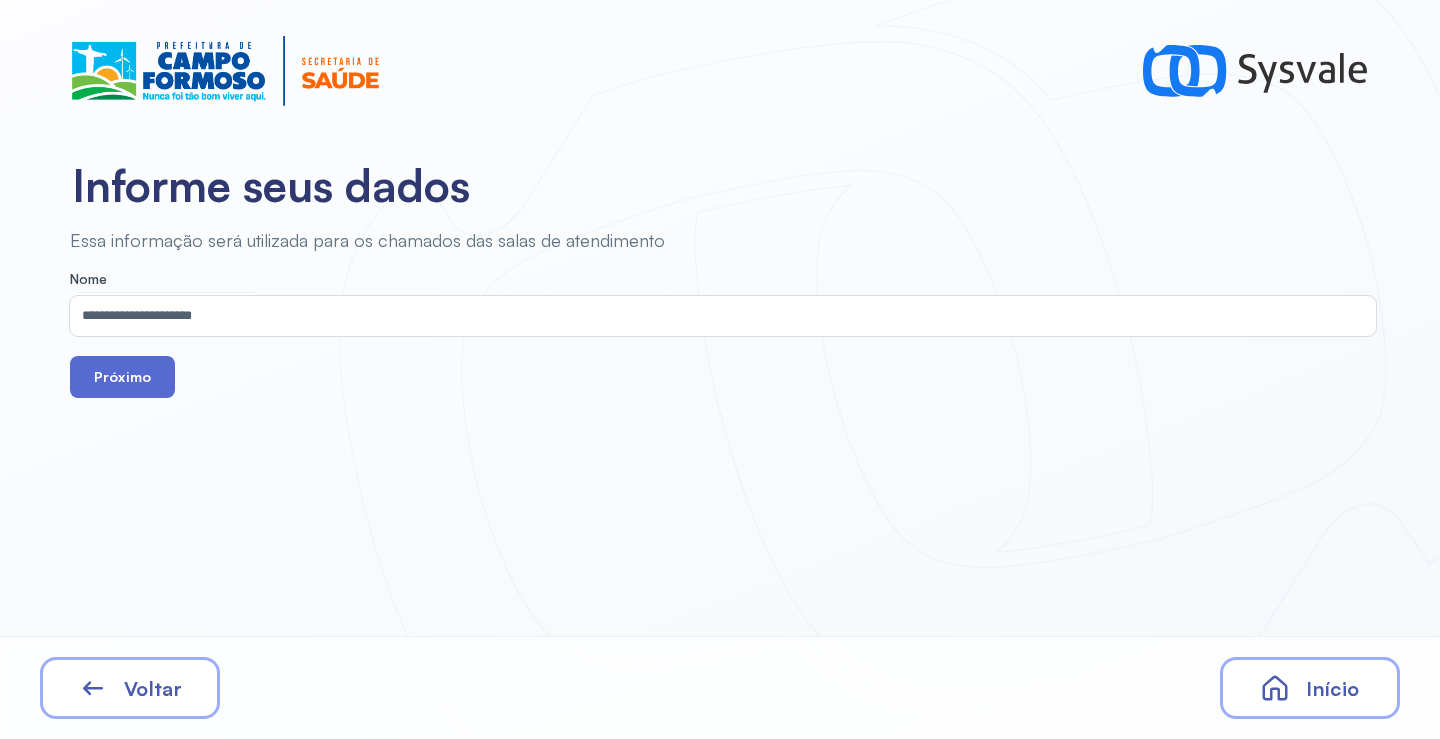 click on "Próximo" at bounding box center [122, 377] 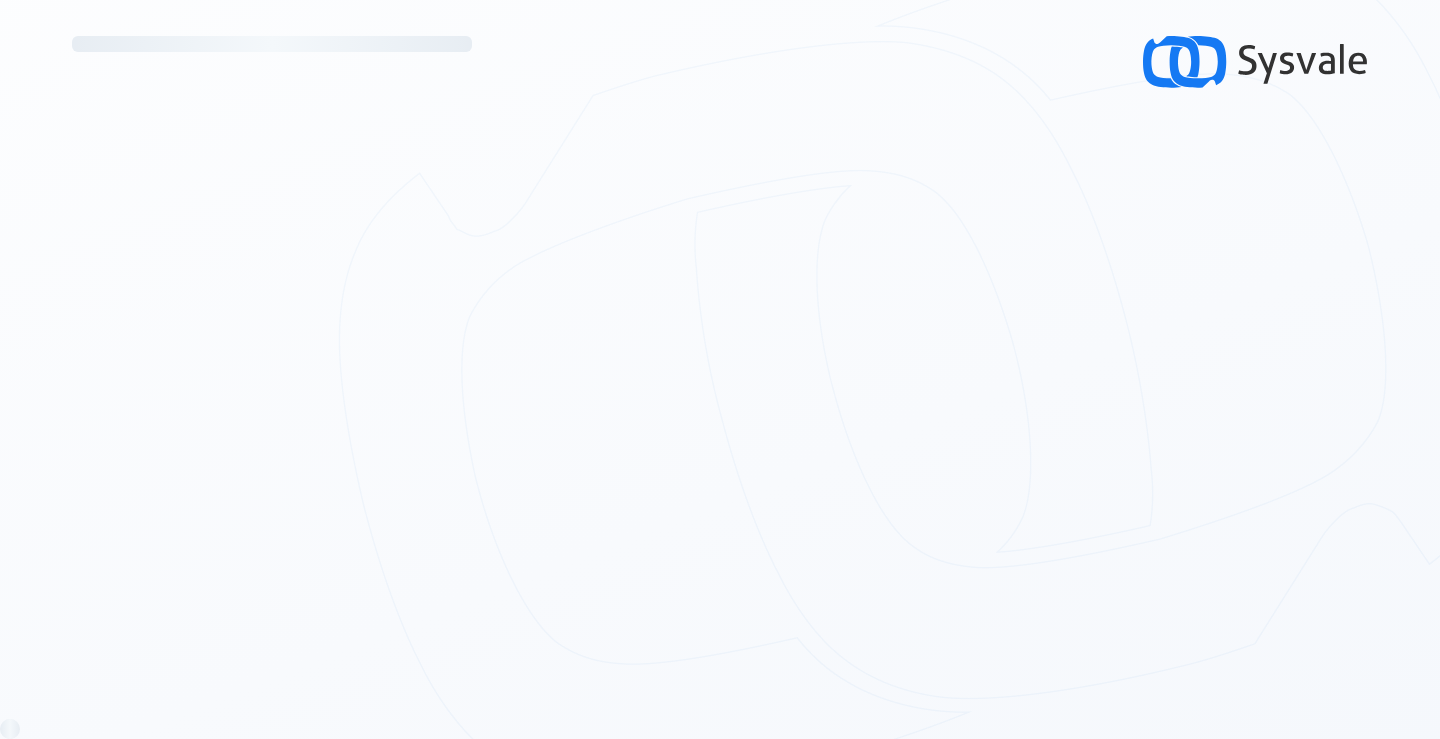 scroll, scrollTop: 0, scrollLeft: 0, axis: both 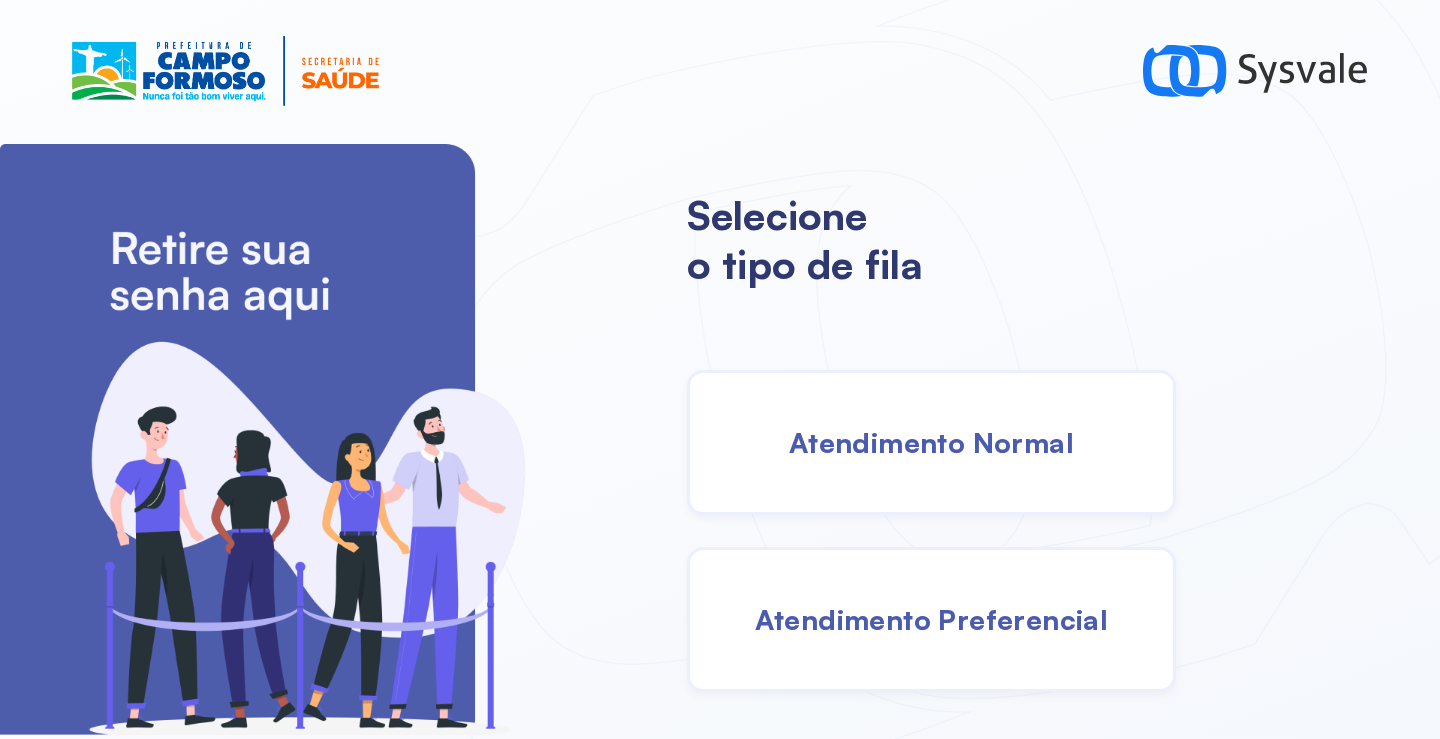 click on "Atendimento Normal" at bounding box center [931, 442] 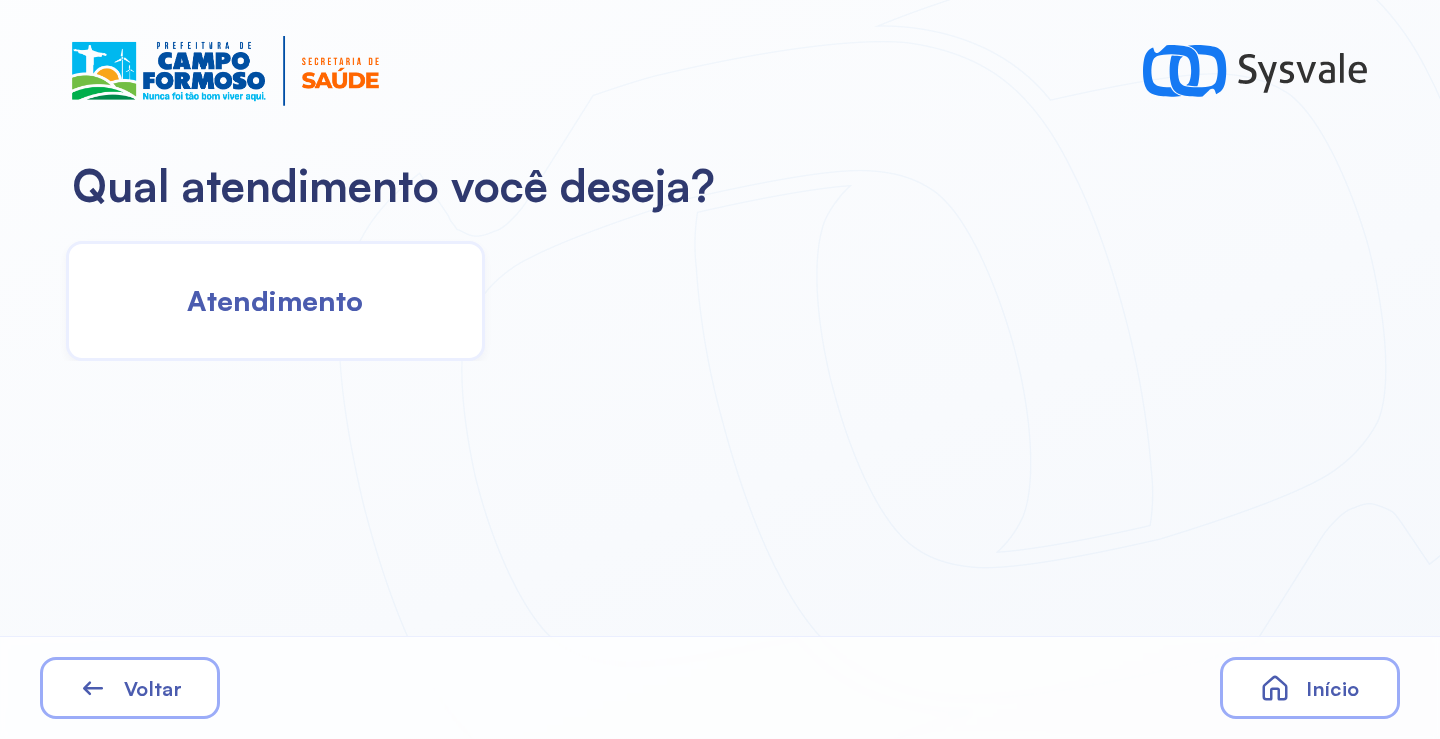 click on "Atendimento" at bounding box center [275, 300] 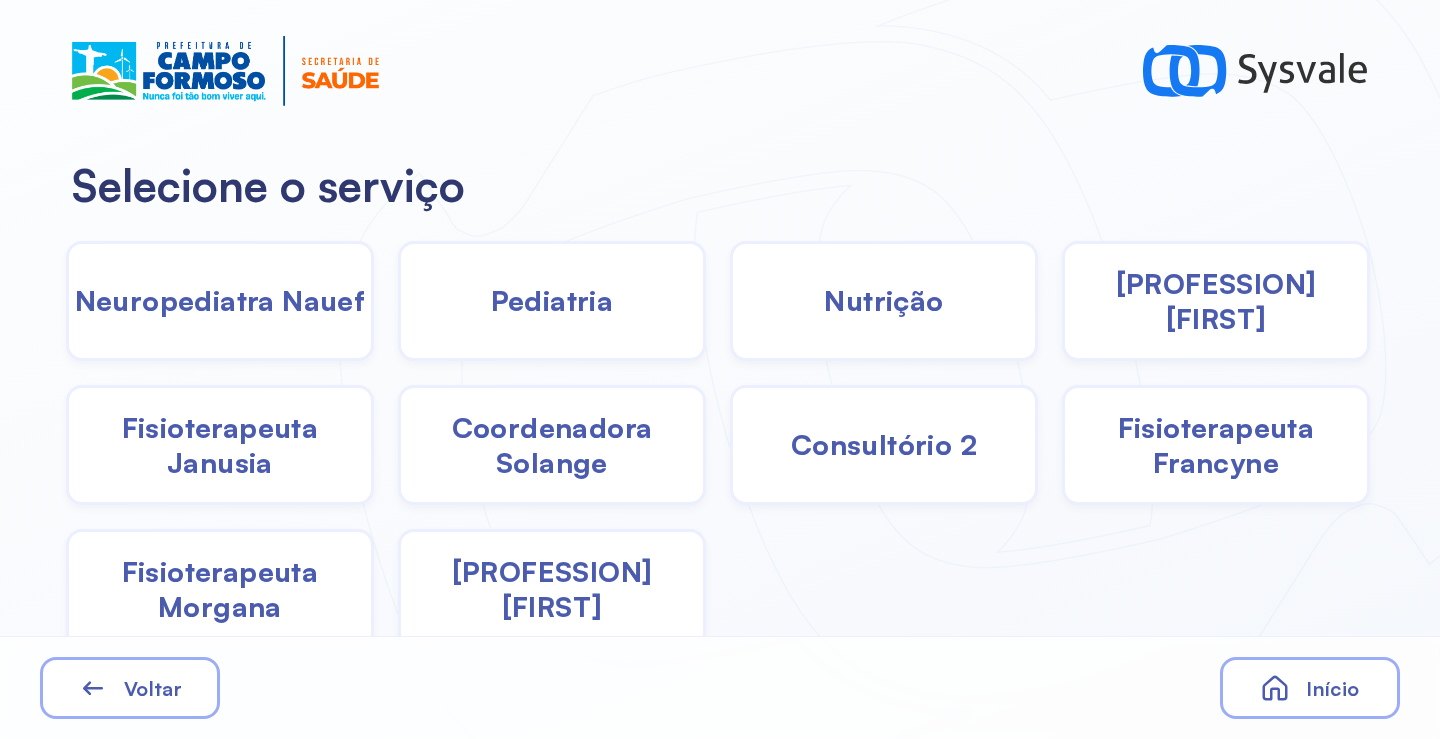 click on "Coordenadora Solange" at bounding box center (552, 445) 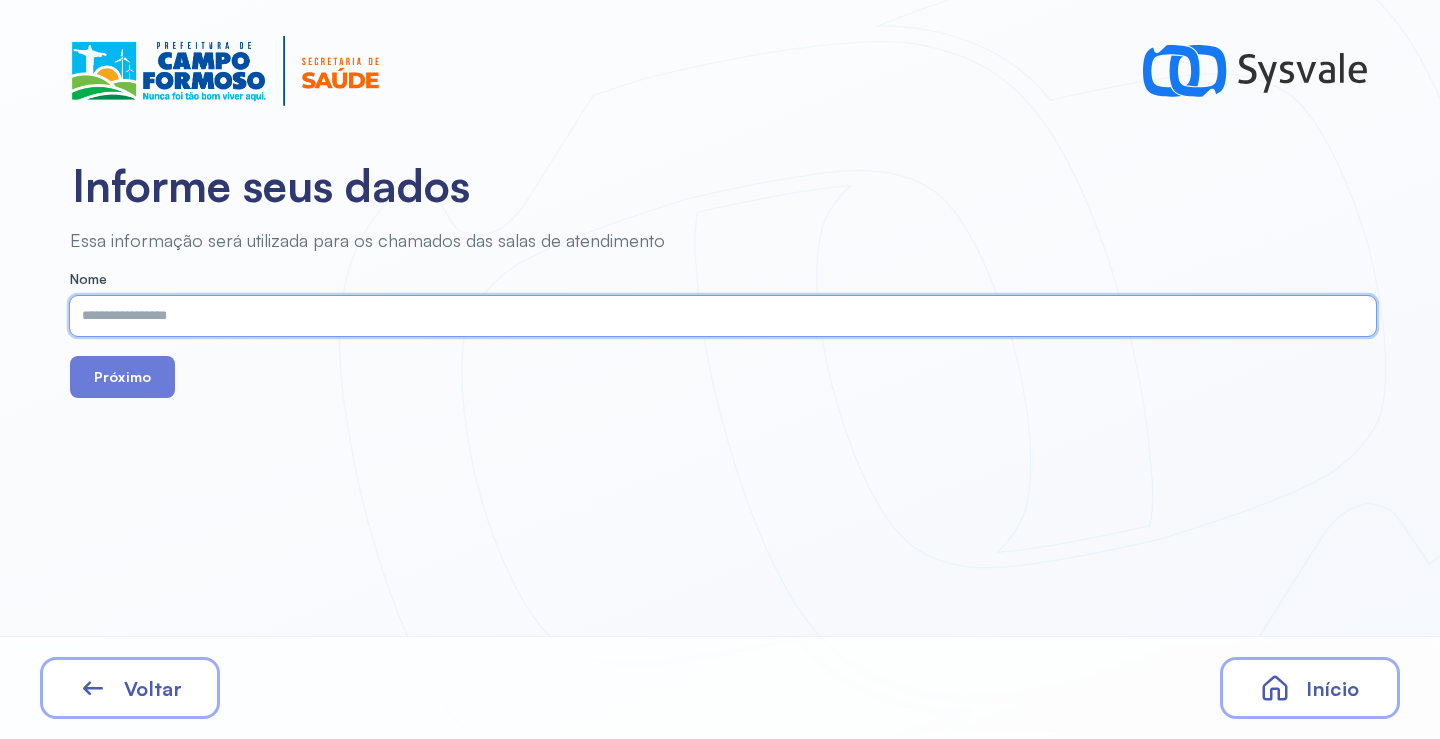 paste on "**********" 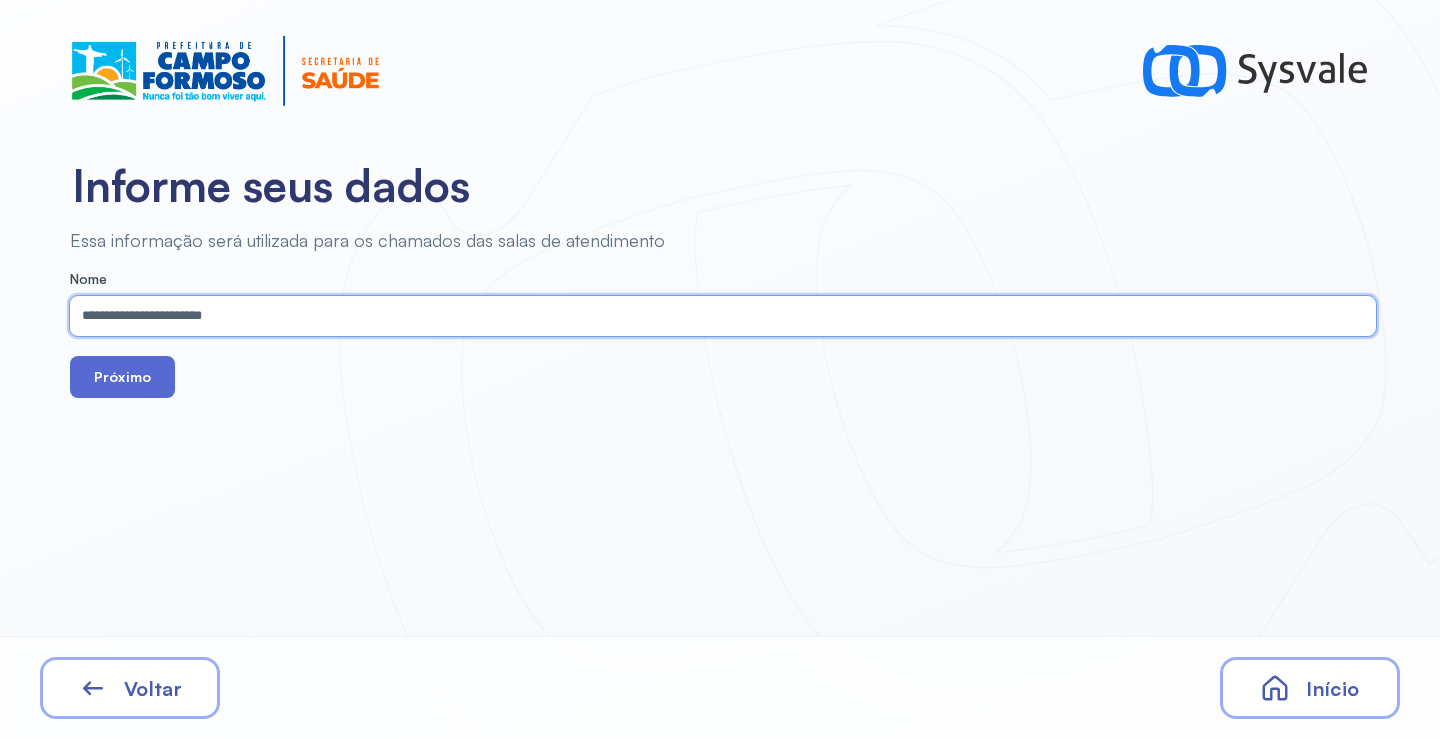 type on "**********" 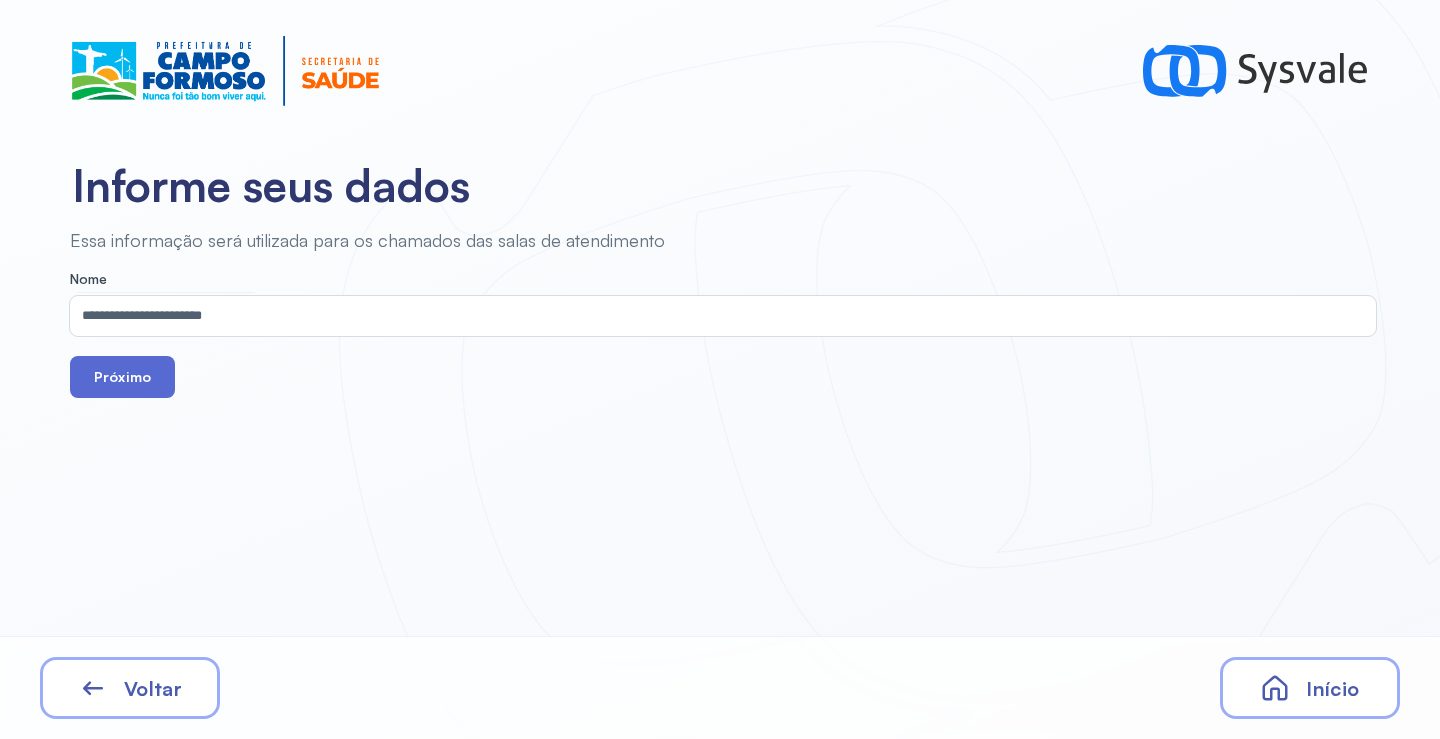 click on "Próximo" at bounding box center (122, 377) 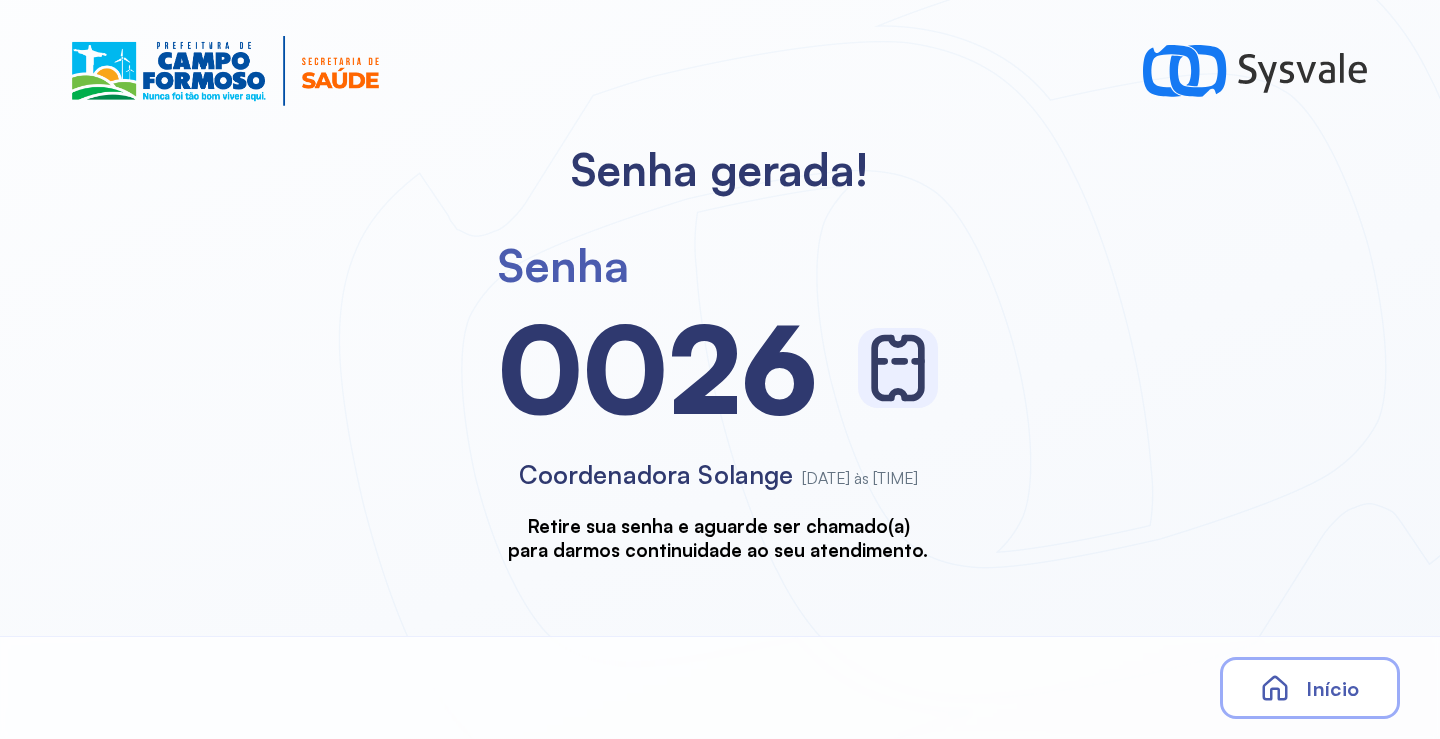 scroll, scrollTop: 0, scrollLeft: 0, axis: both 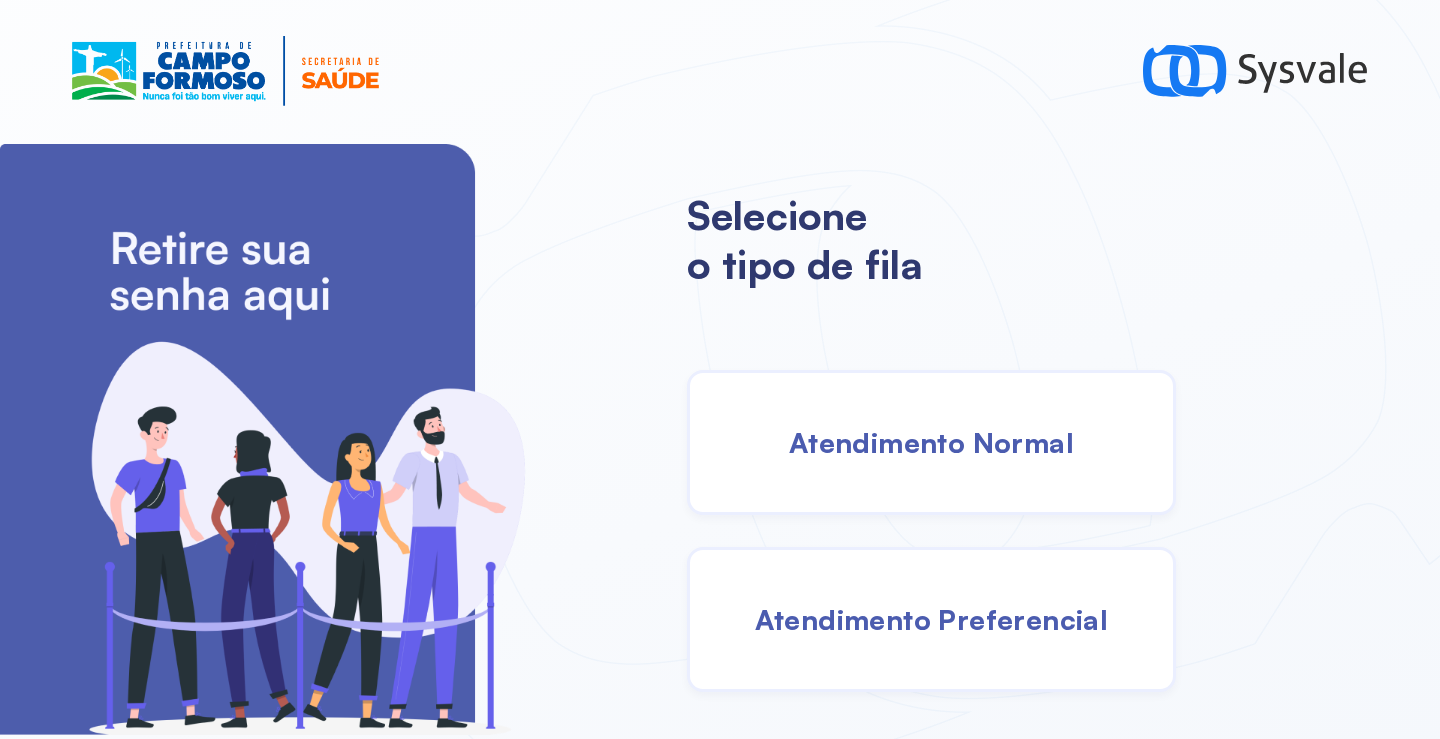 click on "Atendimento Normal" at bounding box center [931, 442] 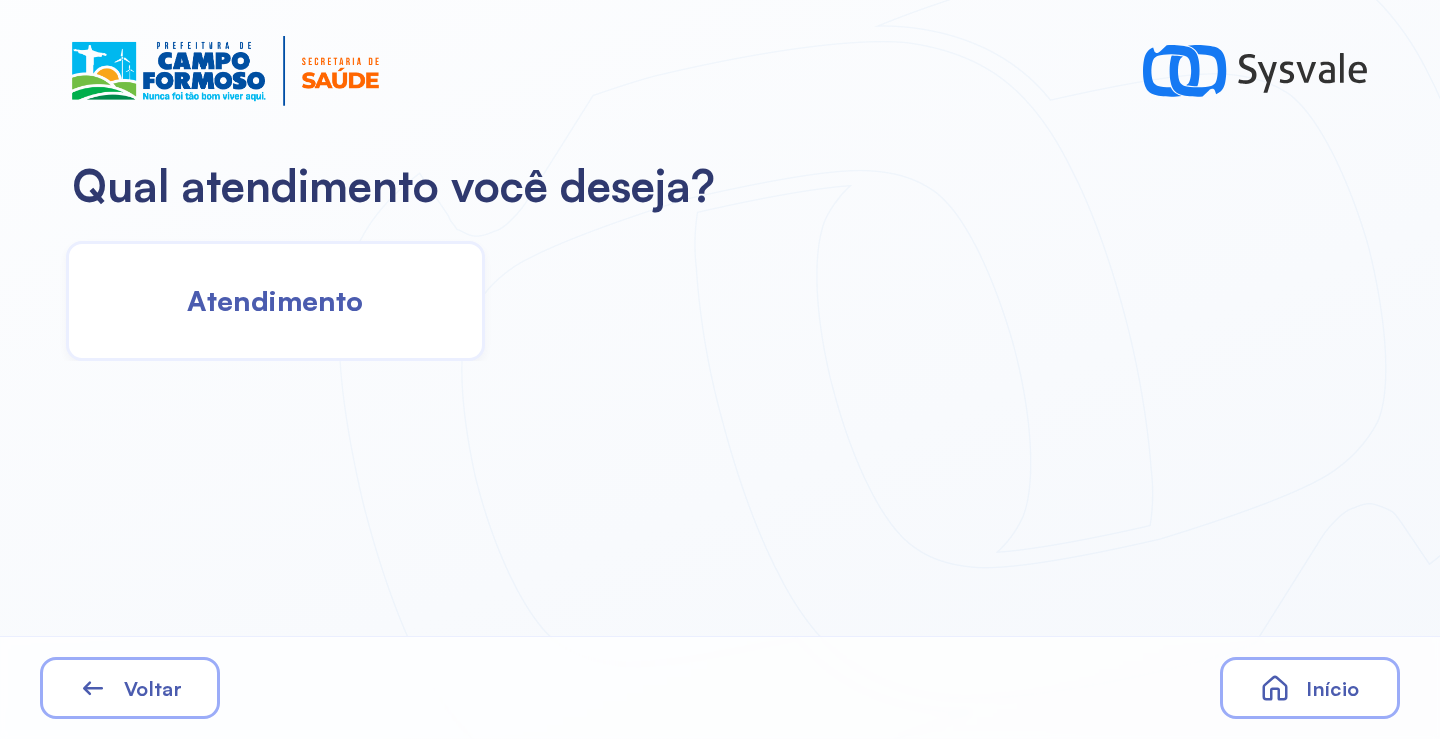 click on "Atendimento" 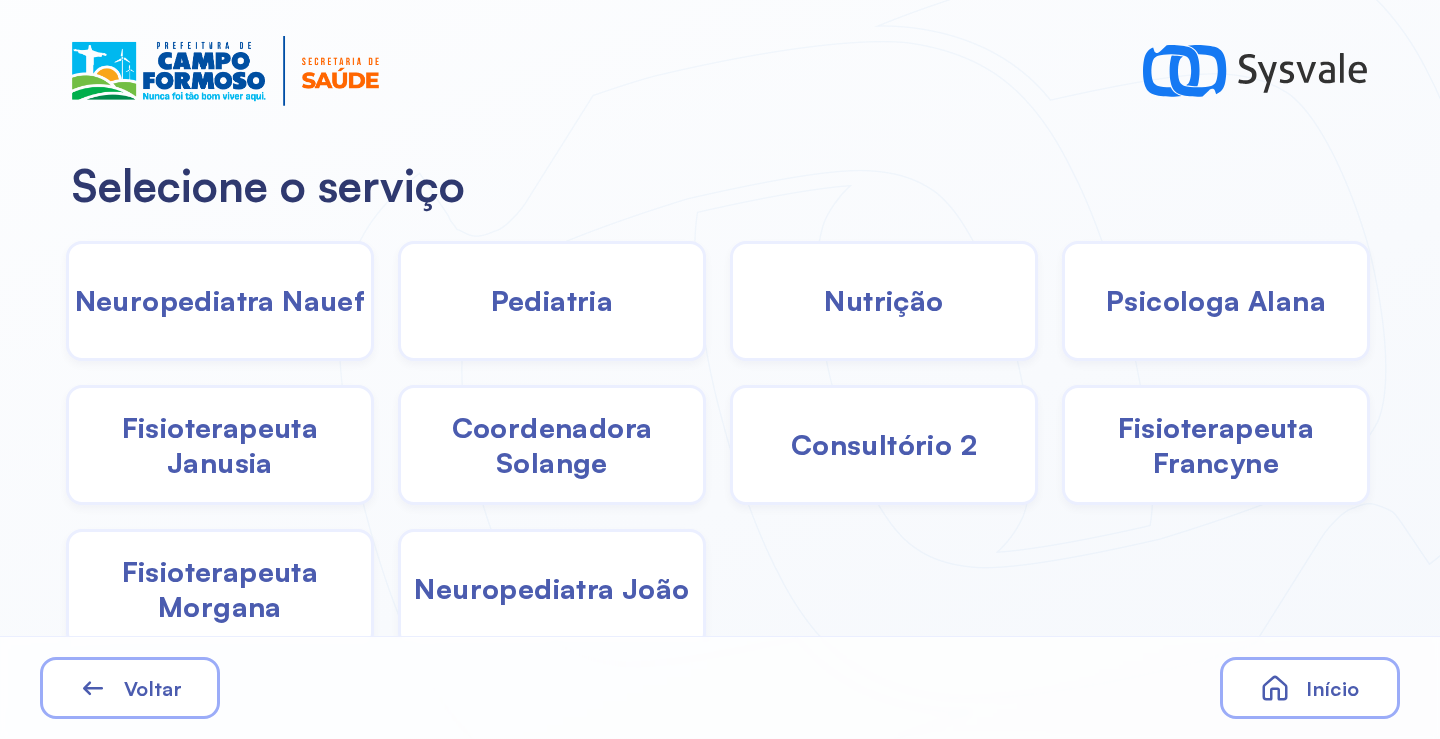 click on "Fisioterapeuta Morgana" at bounding box center [220, 589] 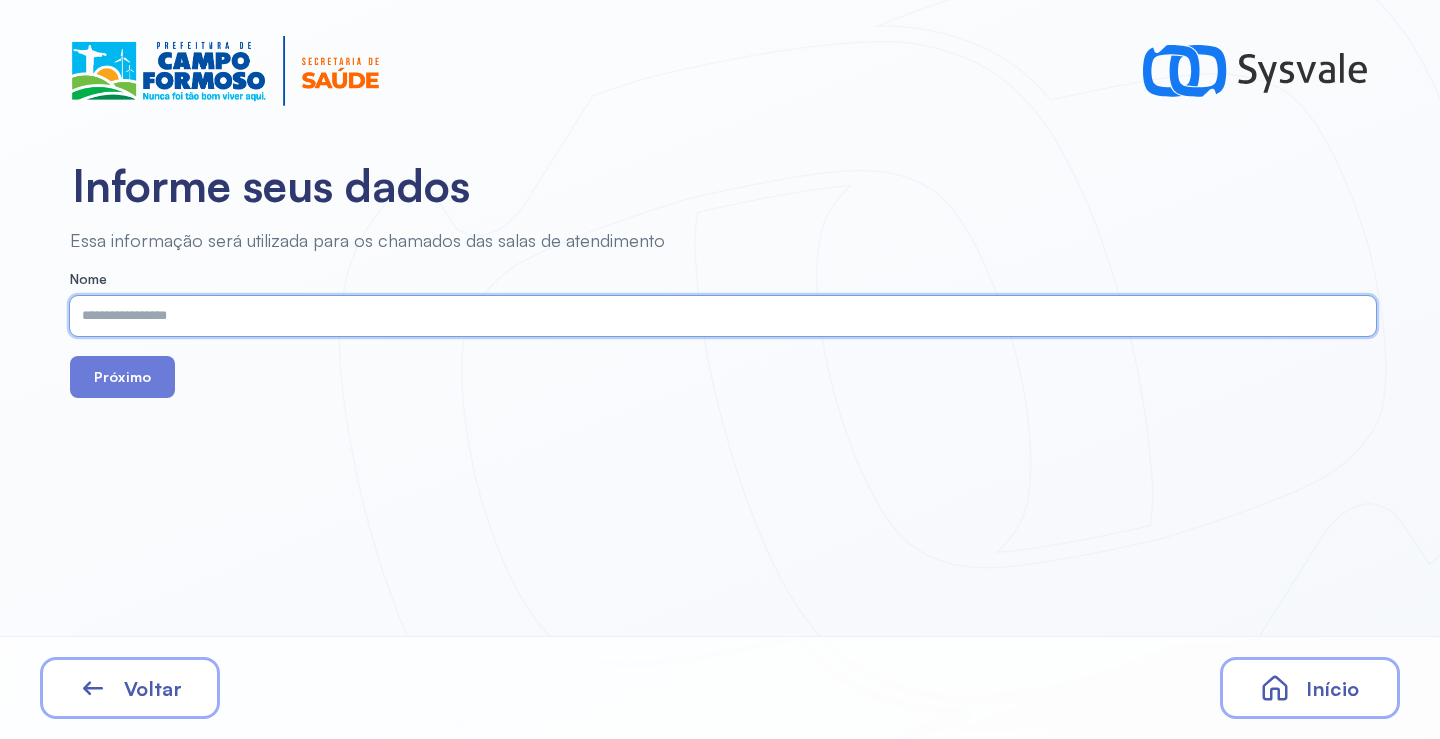 paste on "**********" 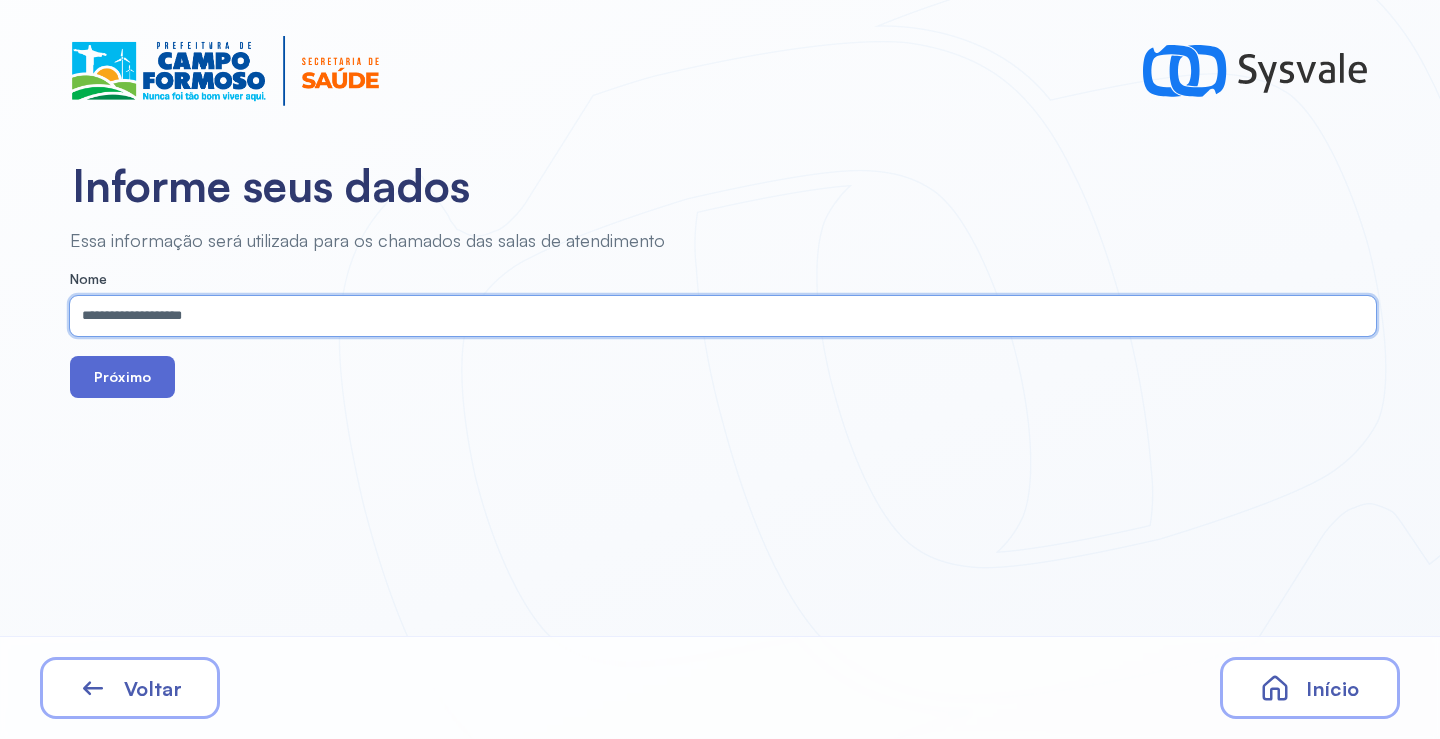 type on "**********" 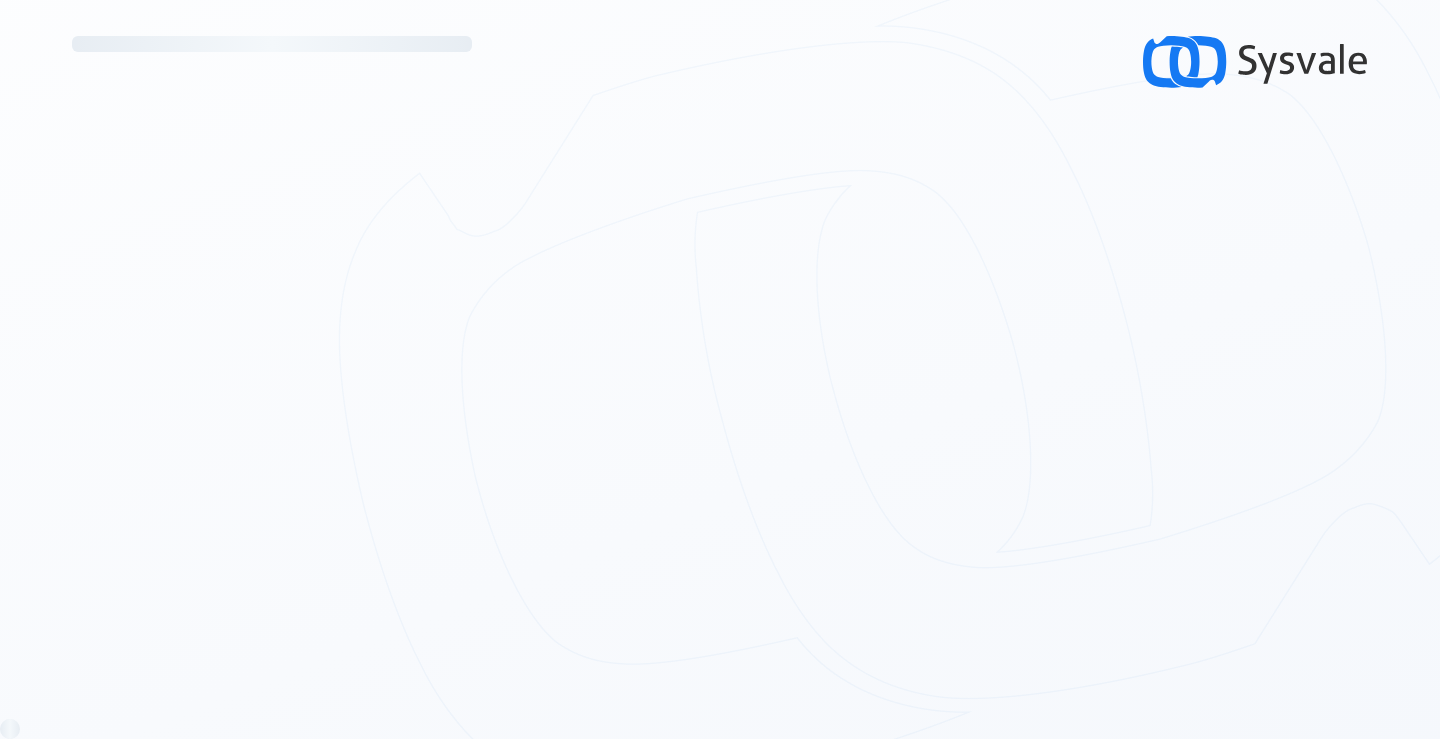 scroll, scrollTop: 0, scrollLeft: 0, axis: both 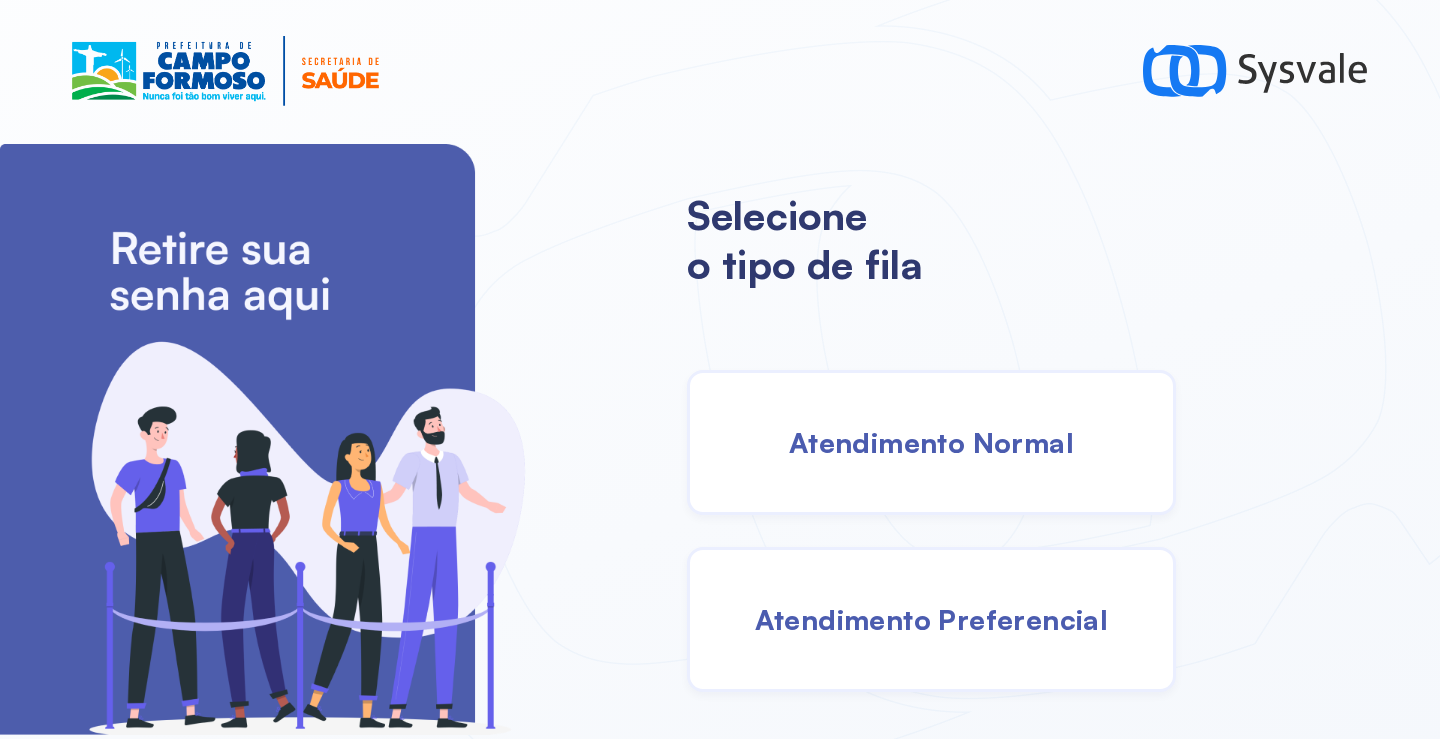 click on "Atendimento Normal" at bounding box center (931, 442) 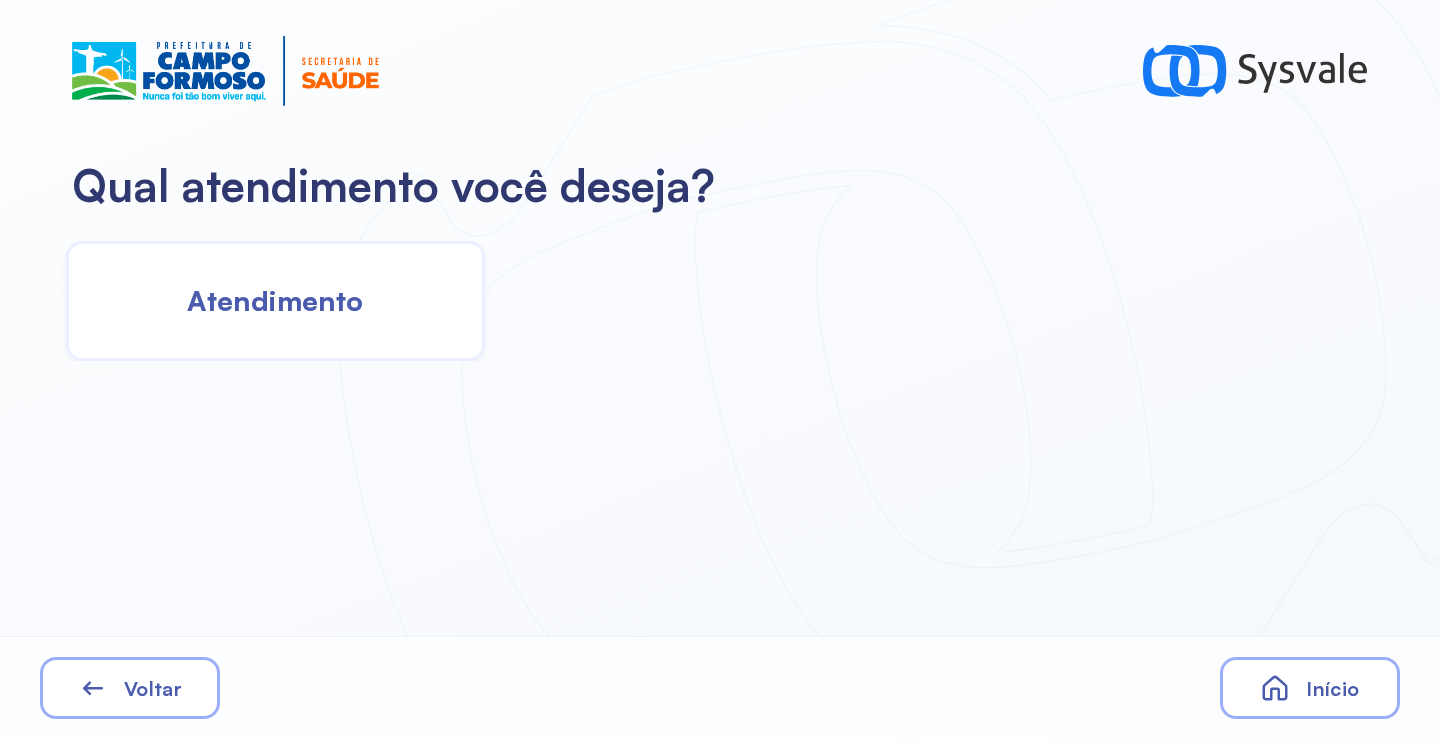 click on "Atendimento" 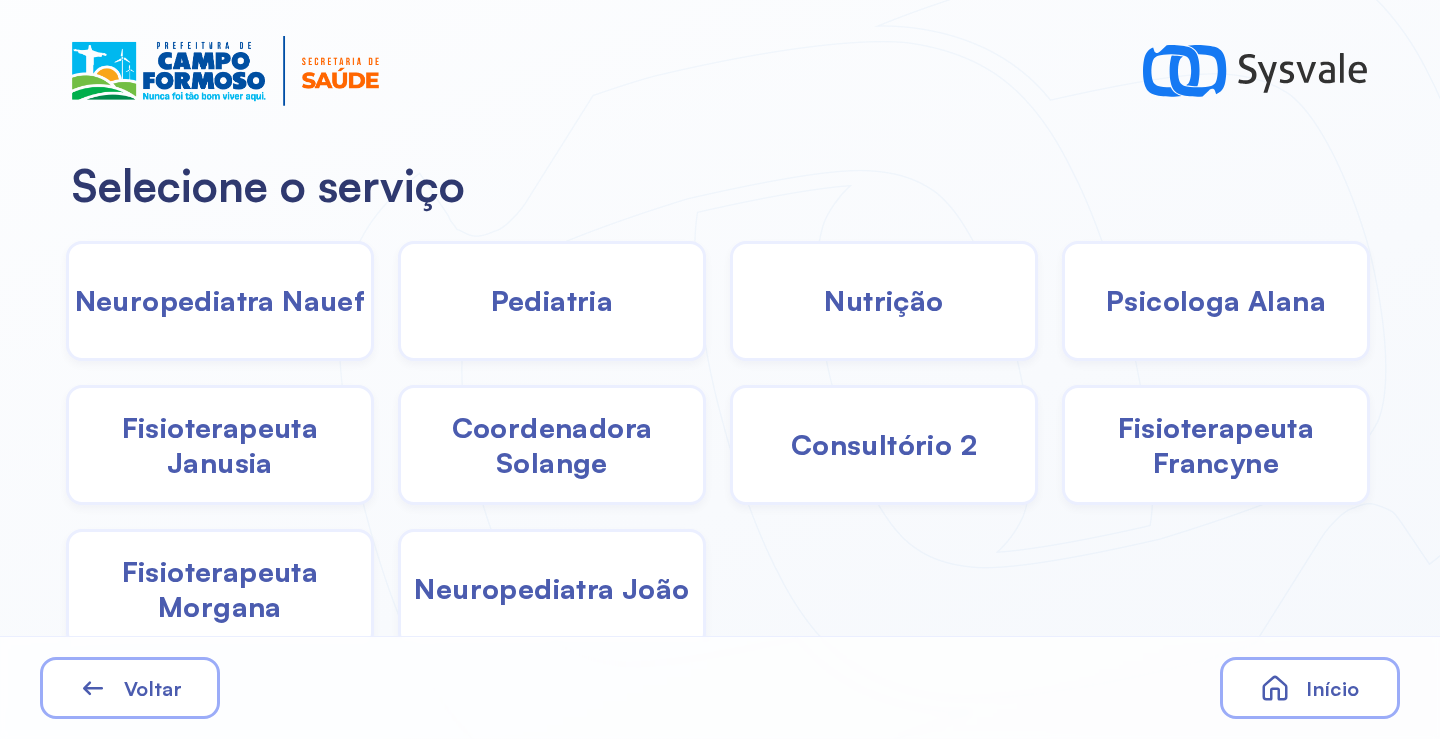 click on "Pediatria" at bounding box center [552, 300] 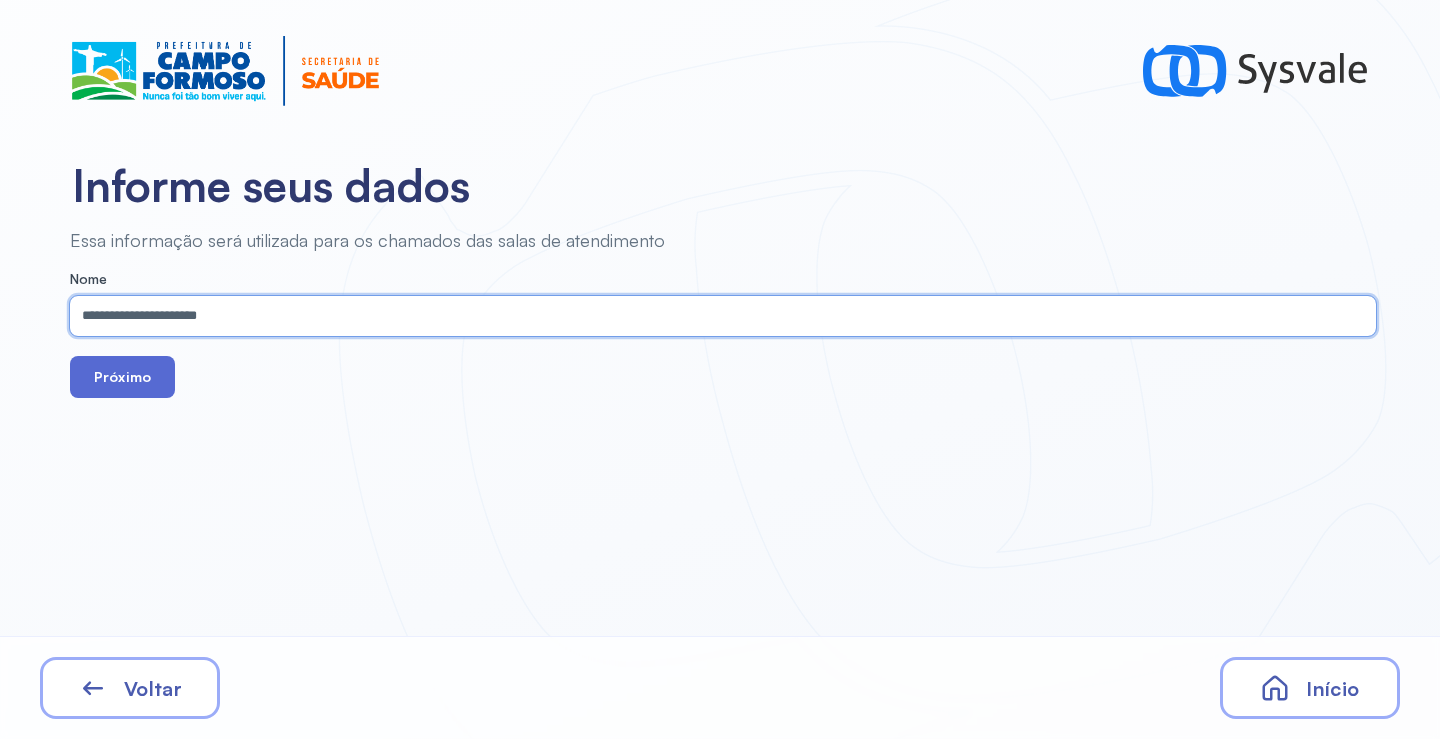 type on "**********" 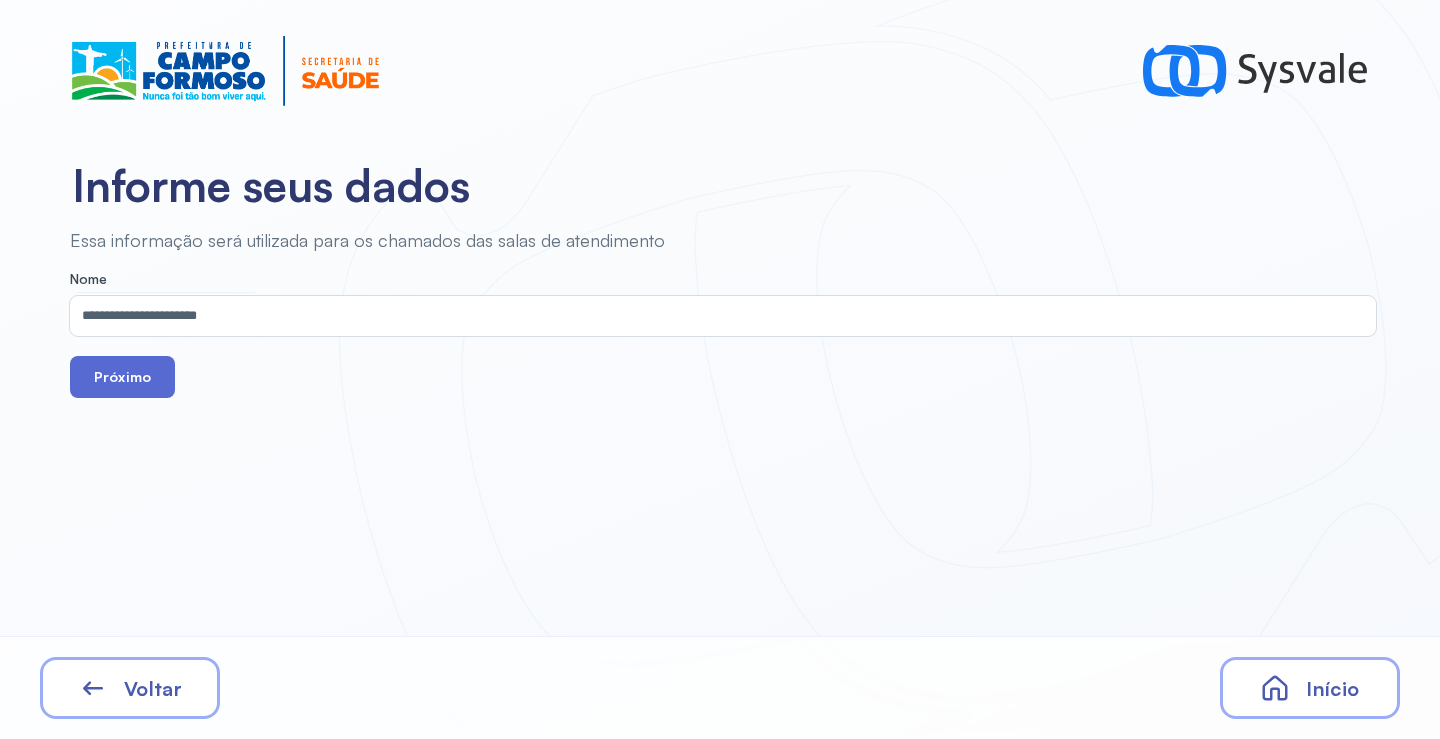 click on "Próximo" at bounding box center [122, 377] 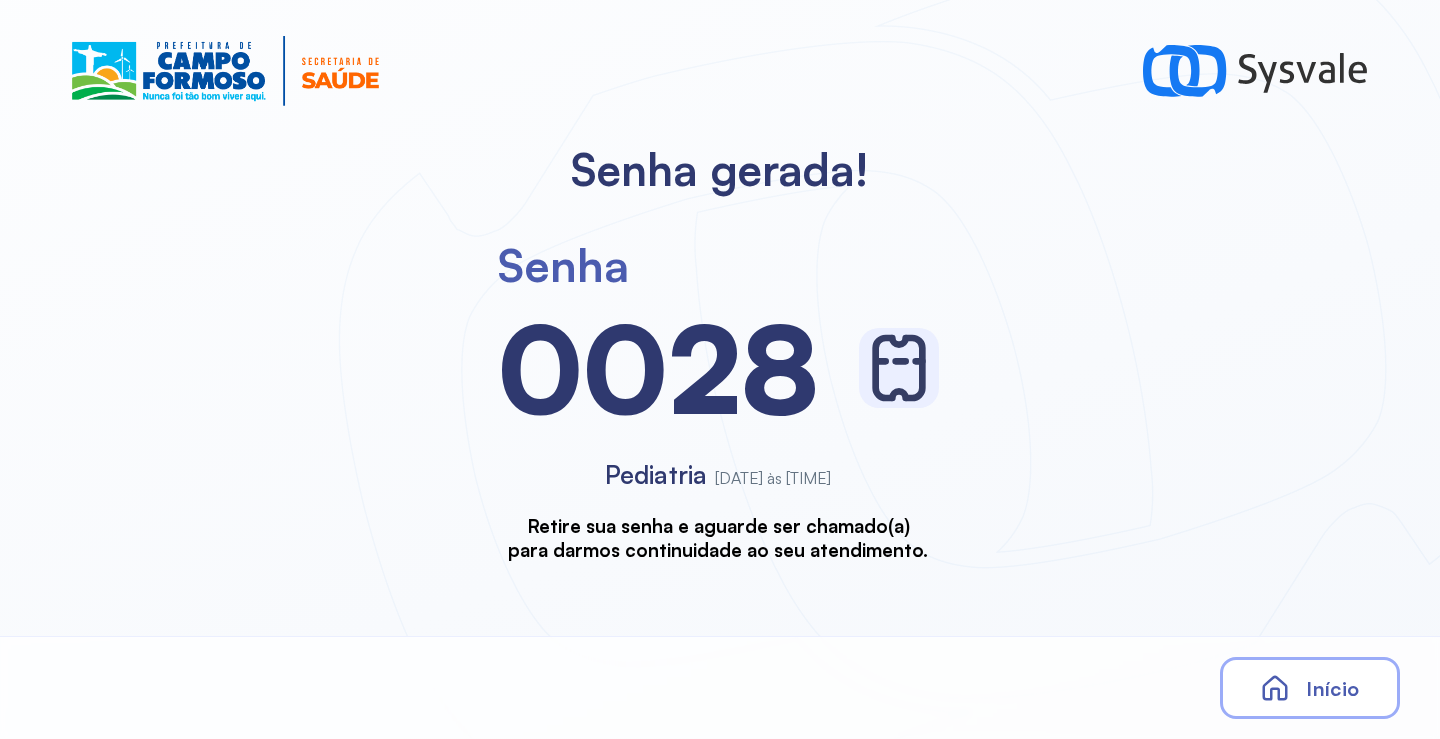 scroll, scrollTop: 0, scrollLeft: 0, axis: both 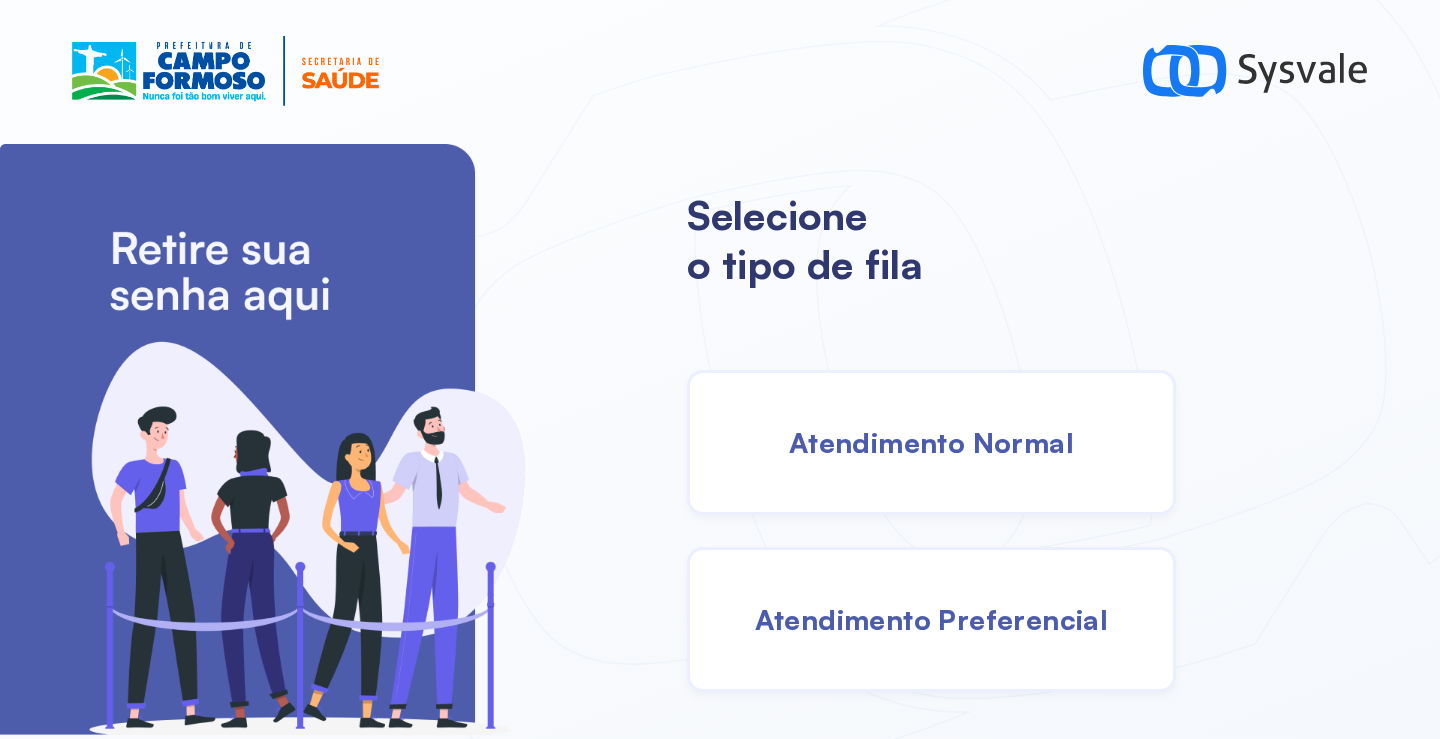 click on "Atendimento Normal" at bounding box center (931, 442) 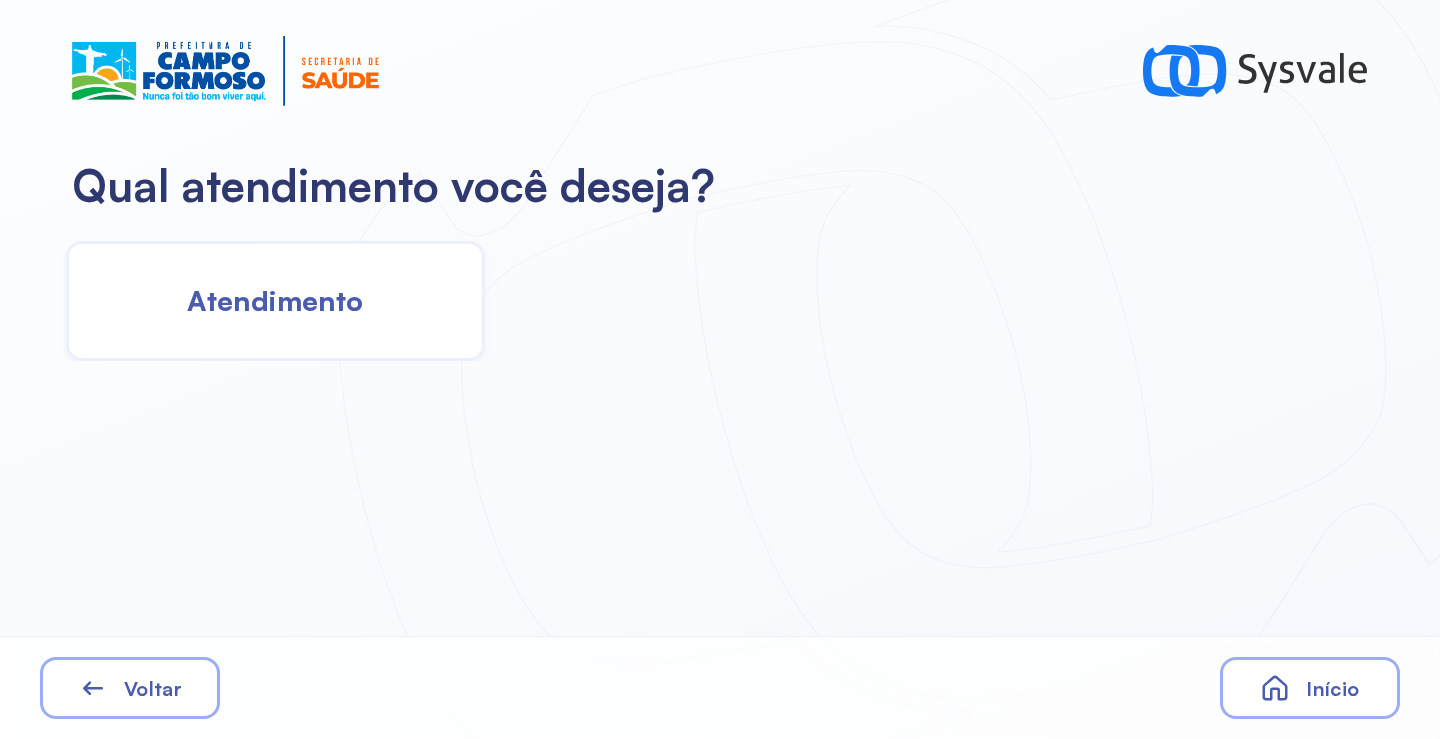 click on "Atendimento" 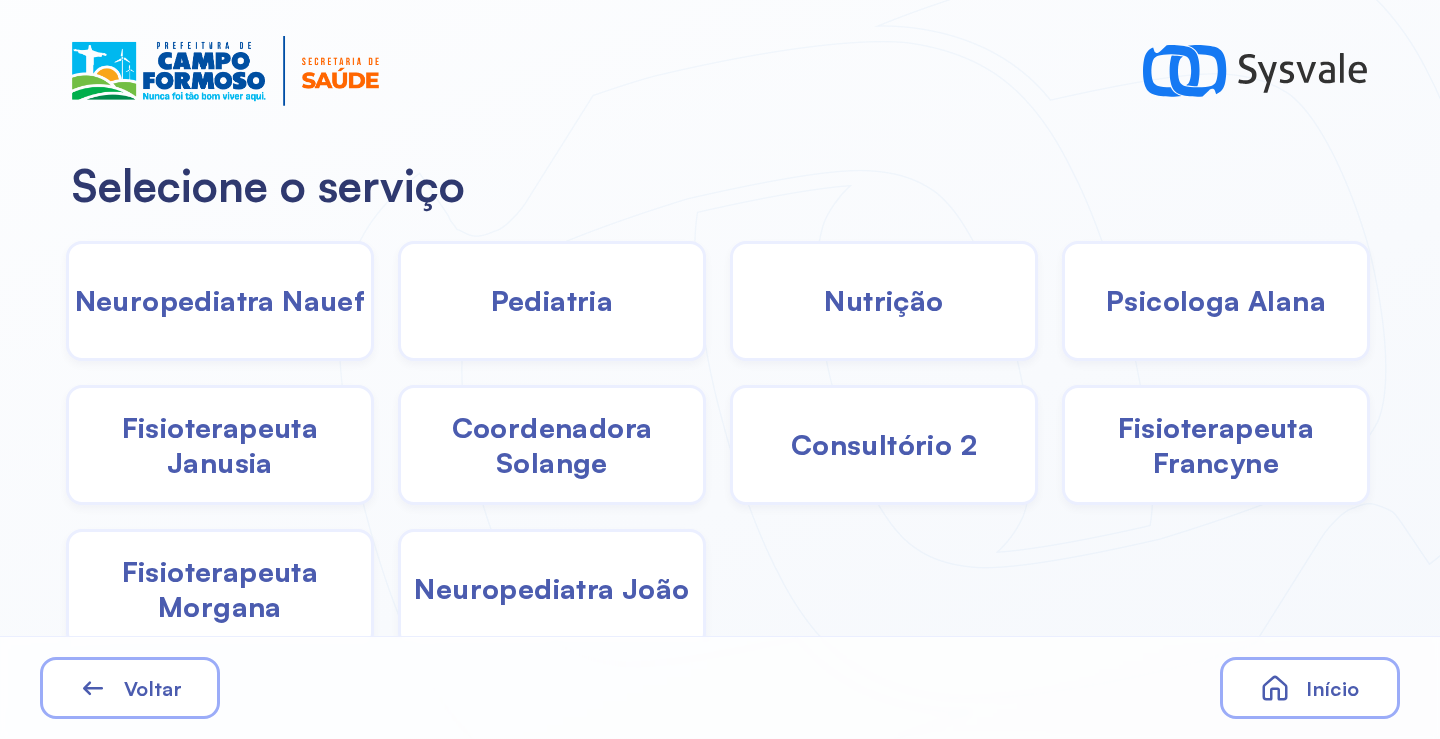 click on "Pediatria" 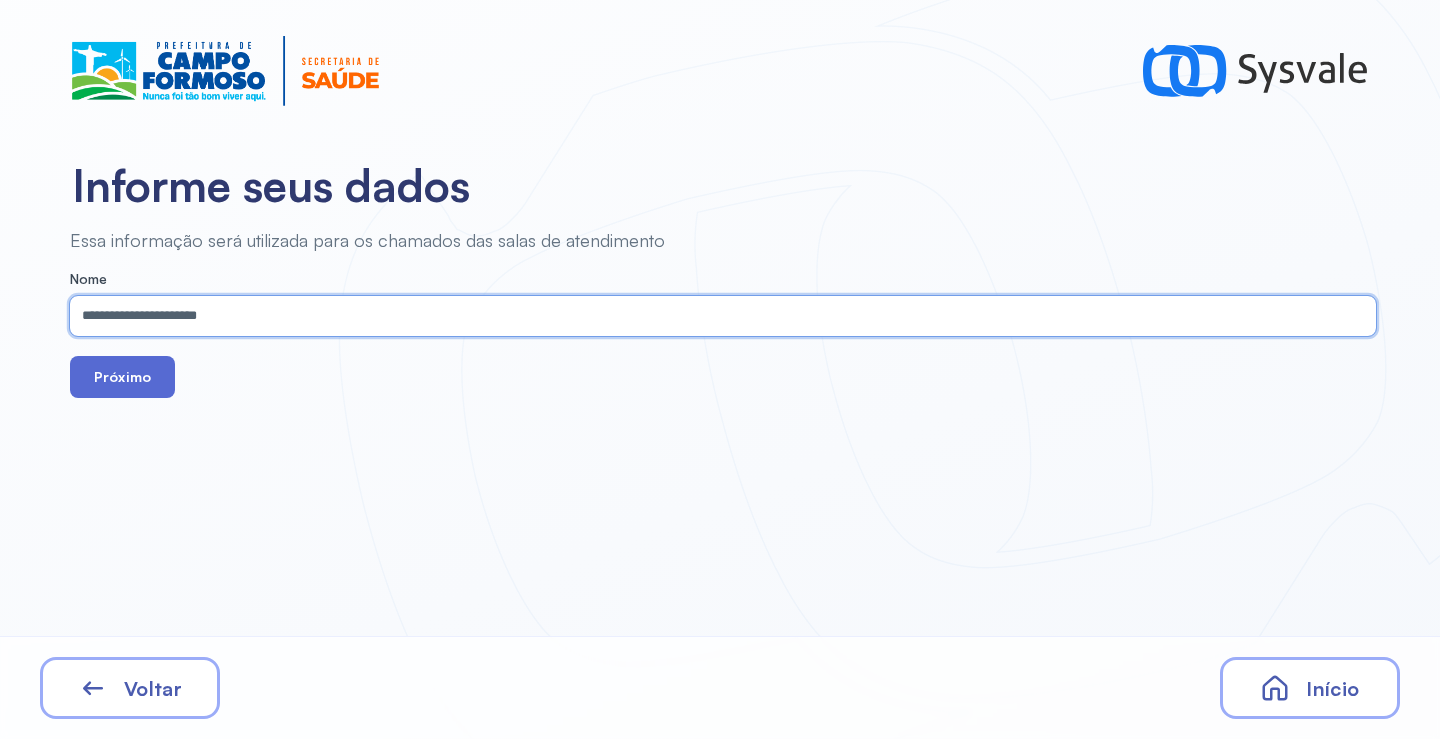 type on "**********" 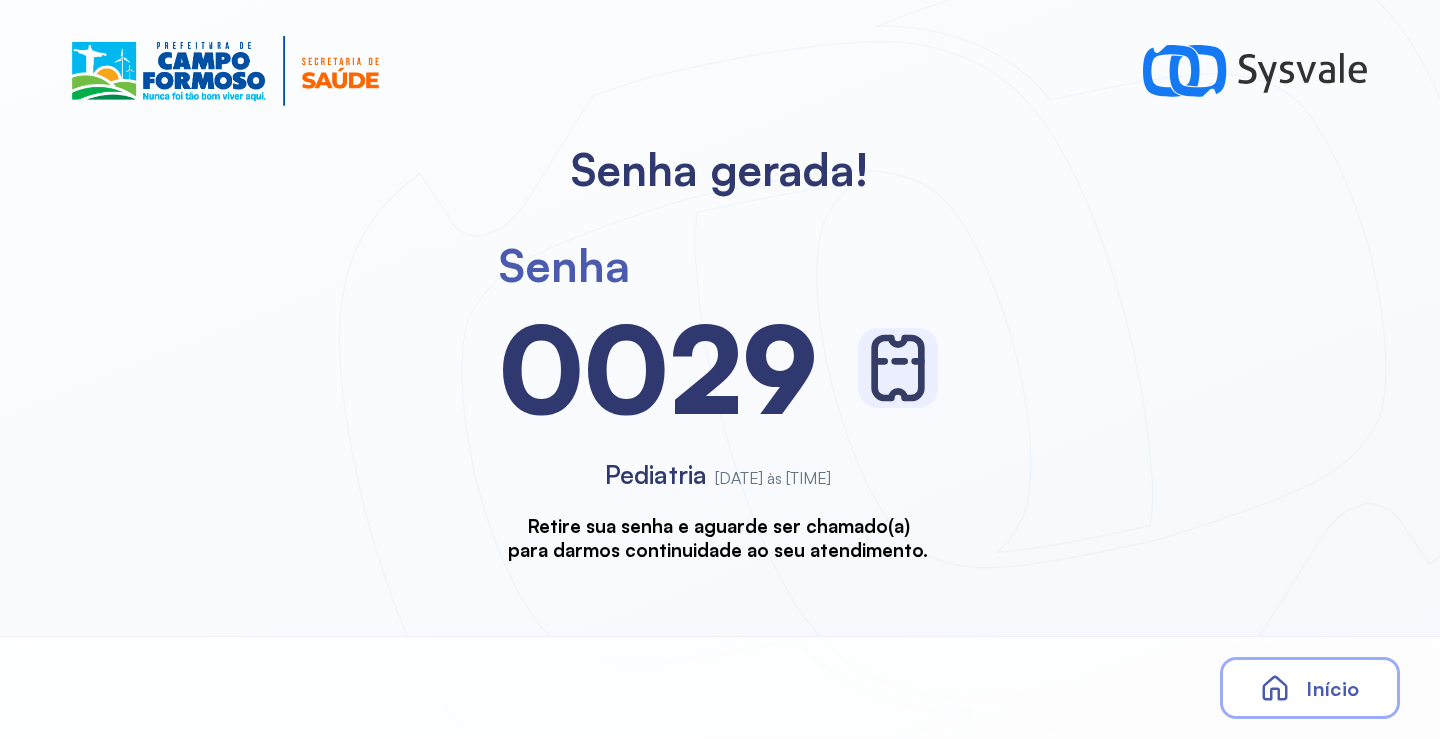 scroll, scrollTop: 0, scrollLeft: 0, axis: both 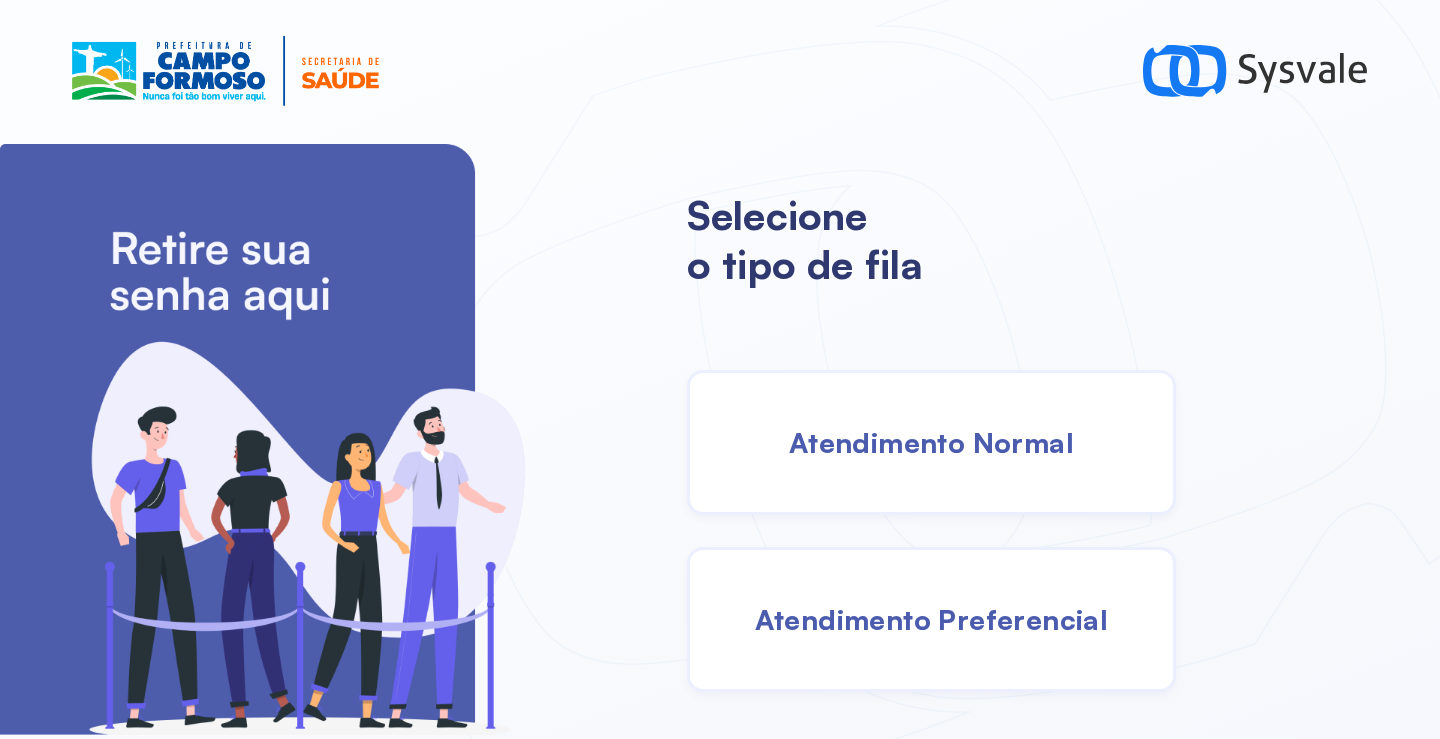 click on "Atendimento Normal" at bounding box center [931, 442] 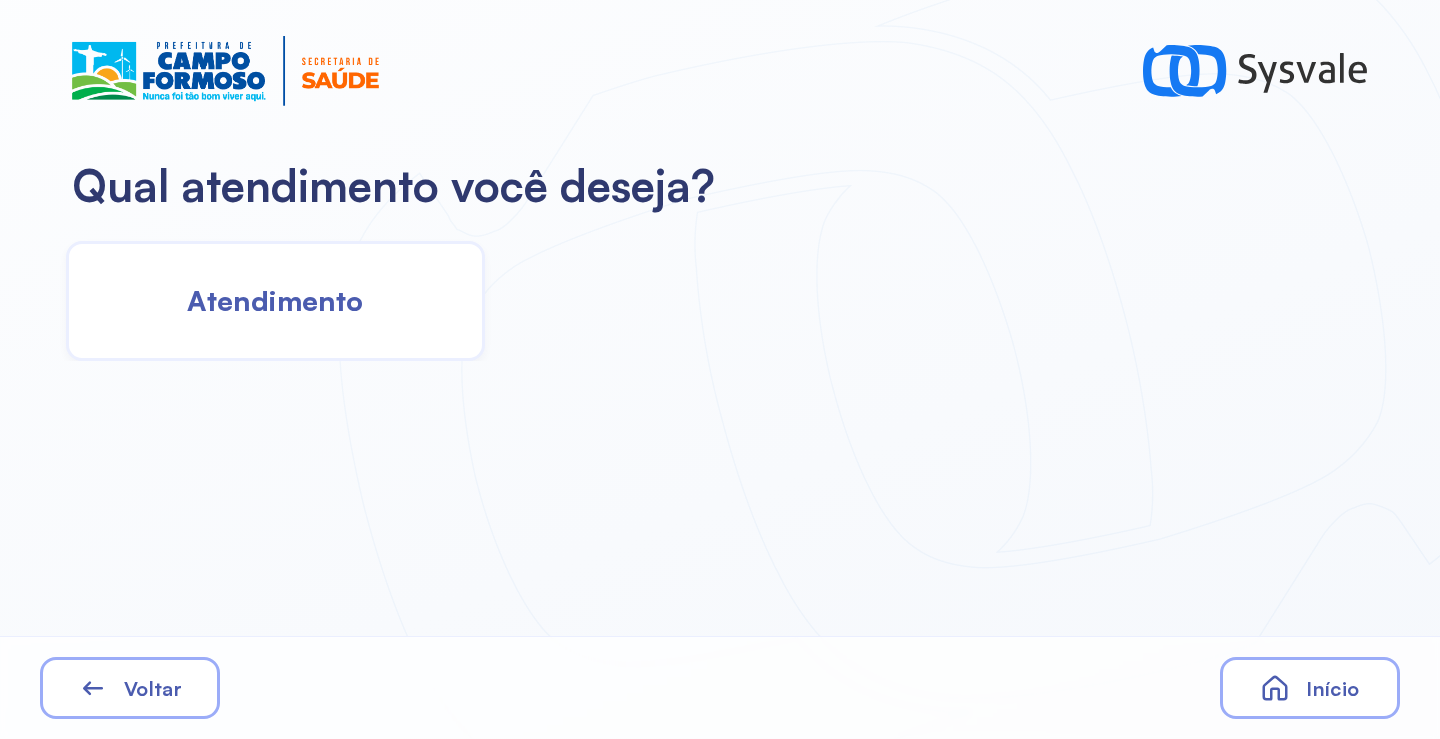 click on "Atendimento" 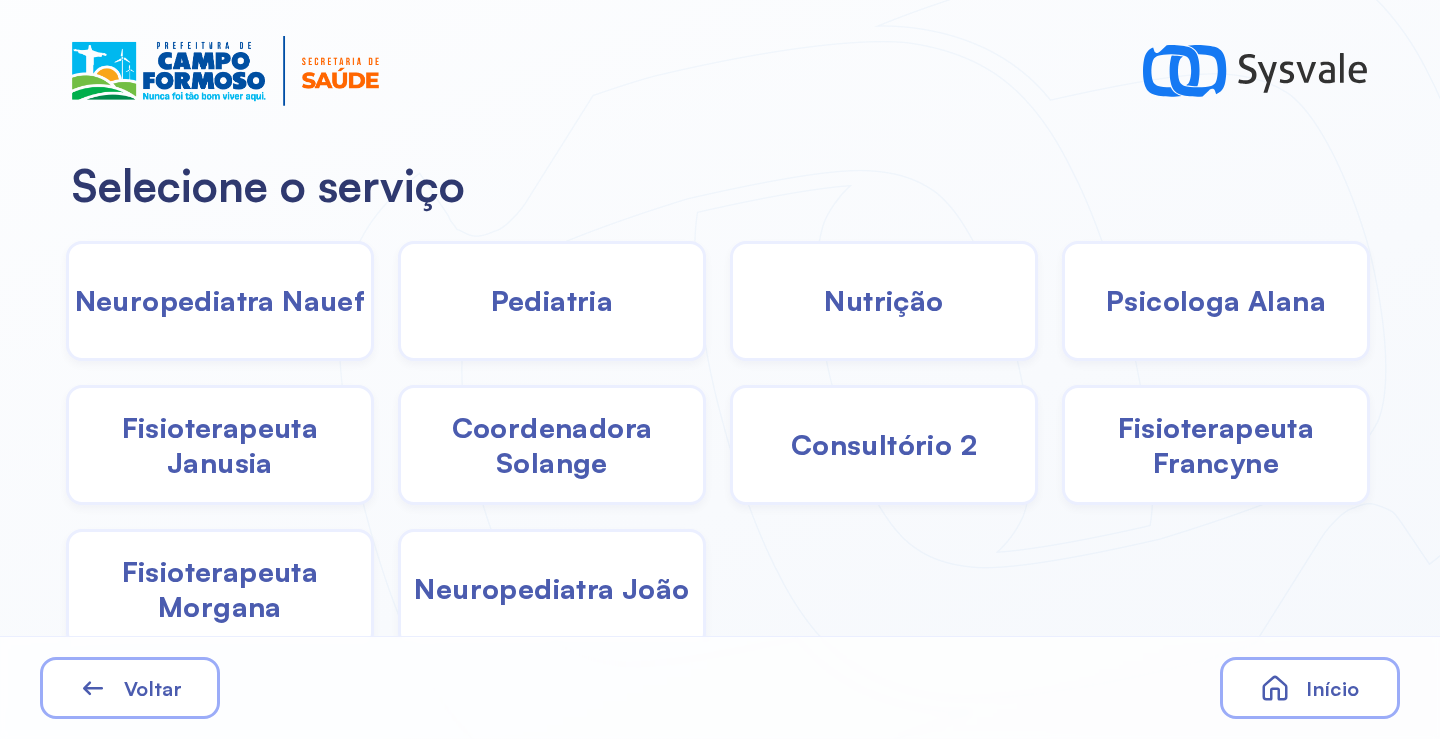 click on "Pediatria" 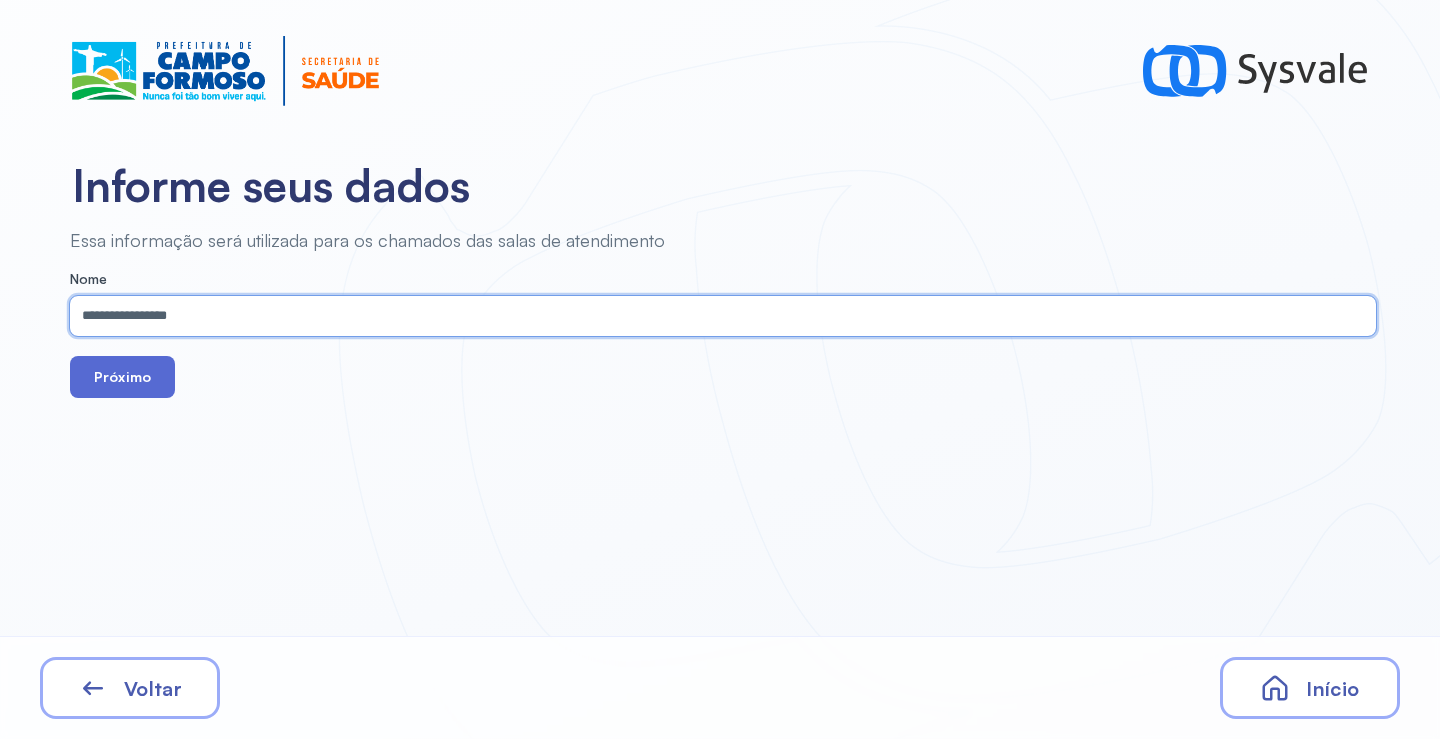 type on "**********" 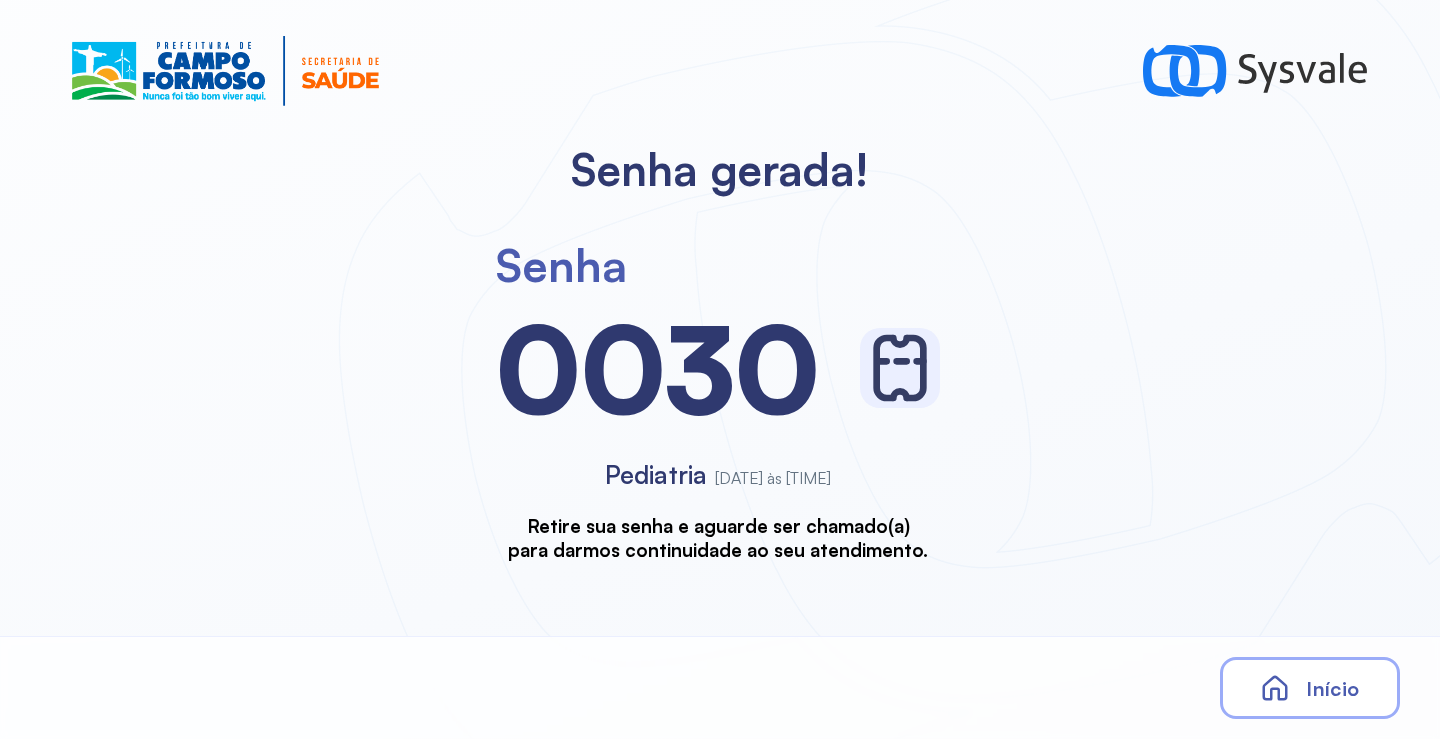 scroll, scrollTop: 0, scrollLeft: 0, axis: both 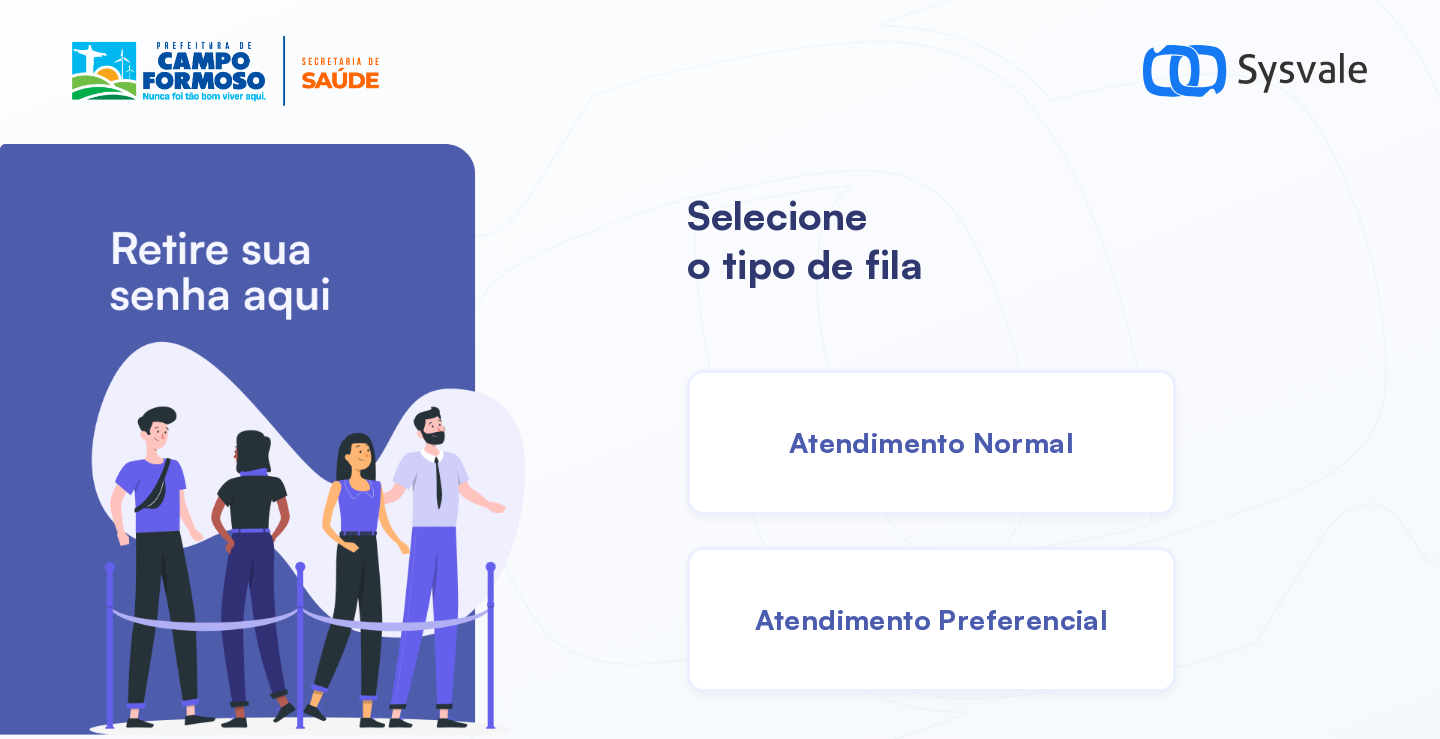 click on "Atendimento Normal" at bounding box center (931, 442) 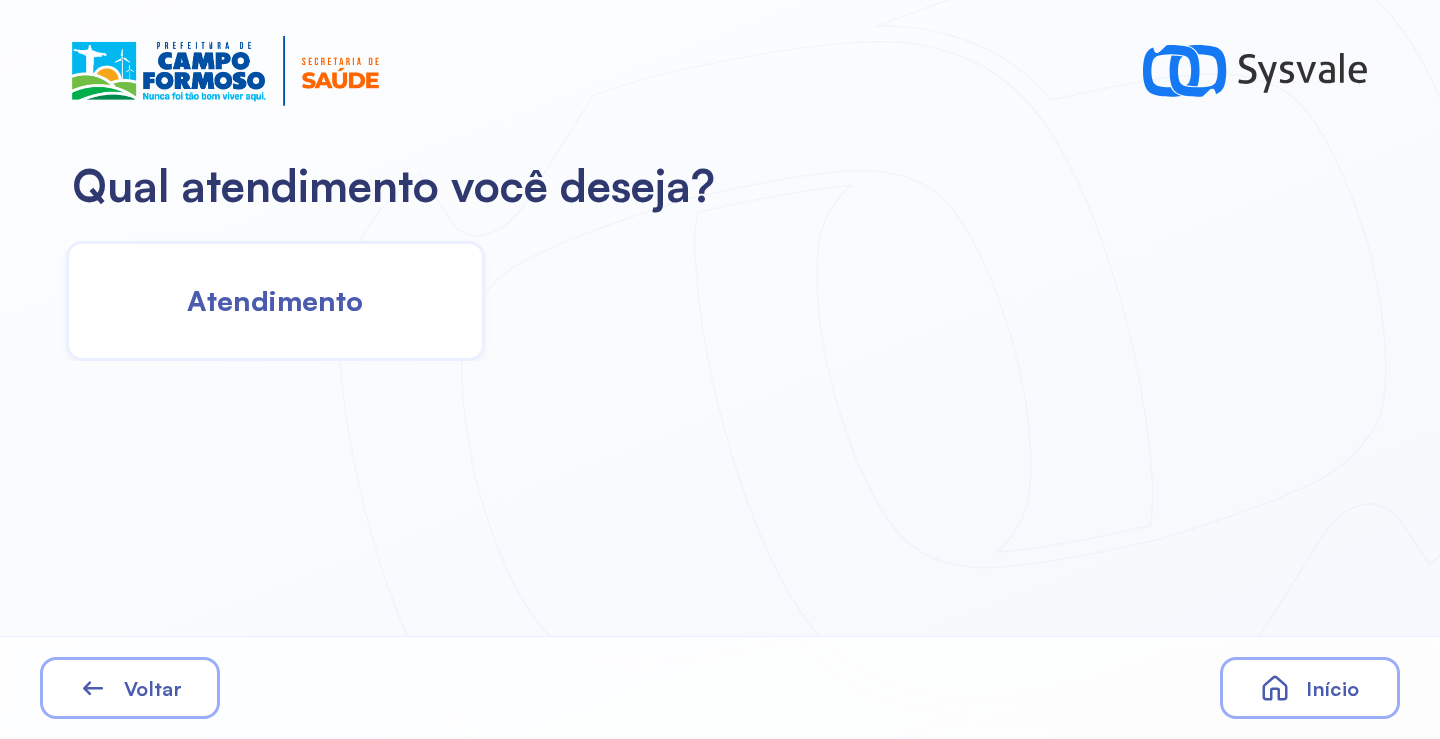 click on "Atendimento" 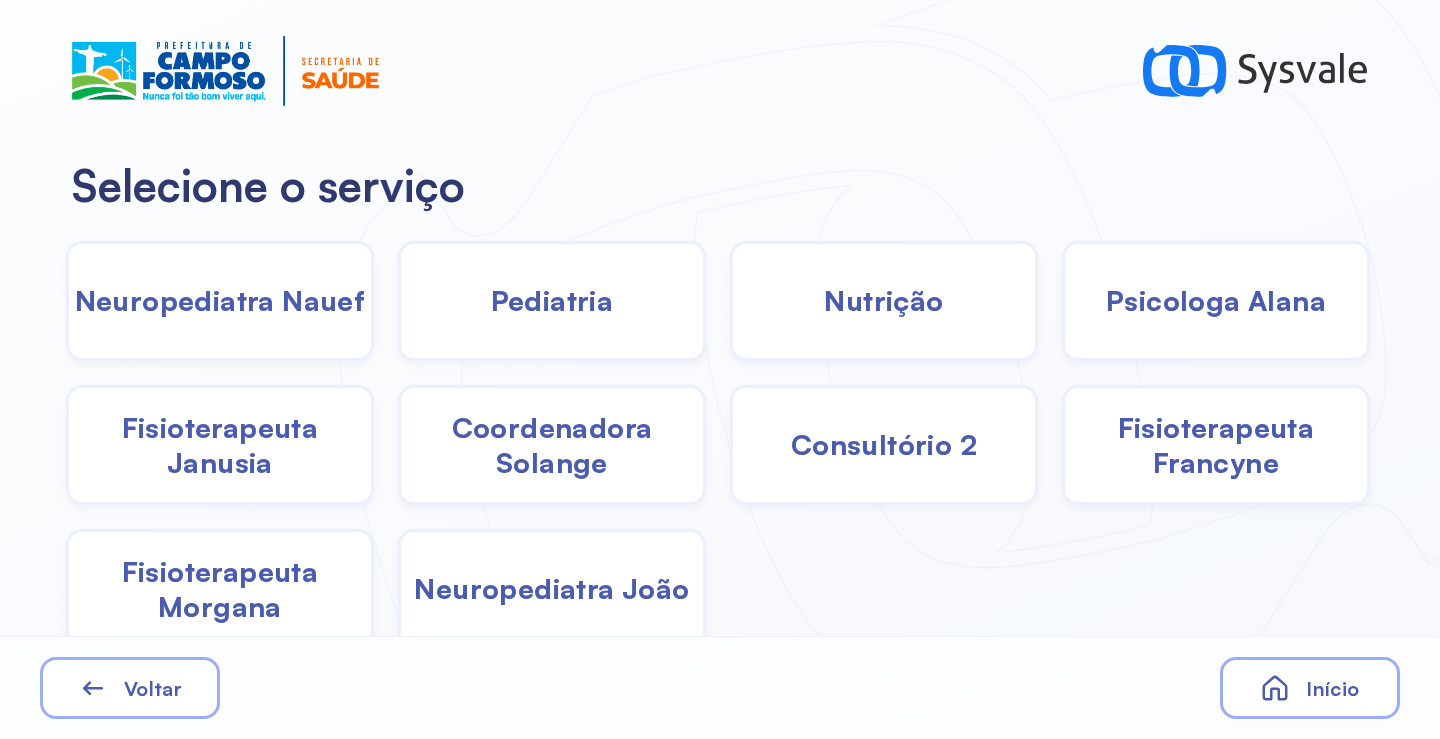 click on "Pediatria" at bounding box center [552, 300] 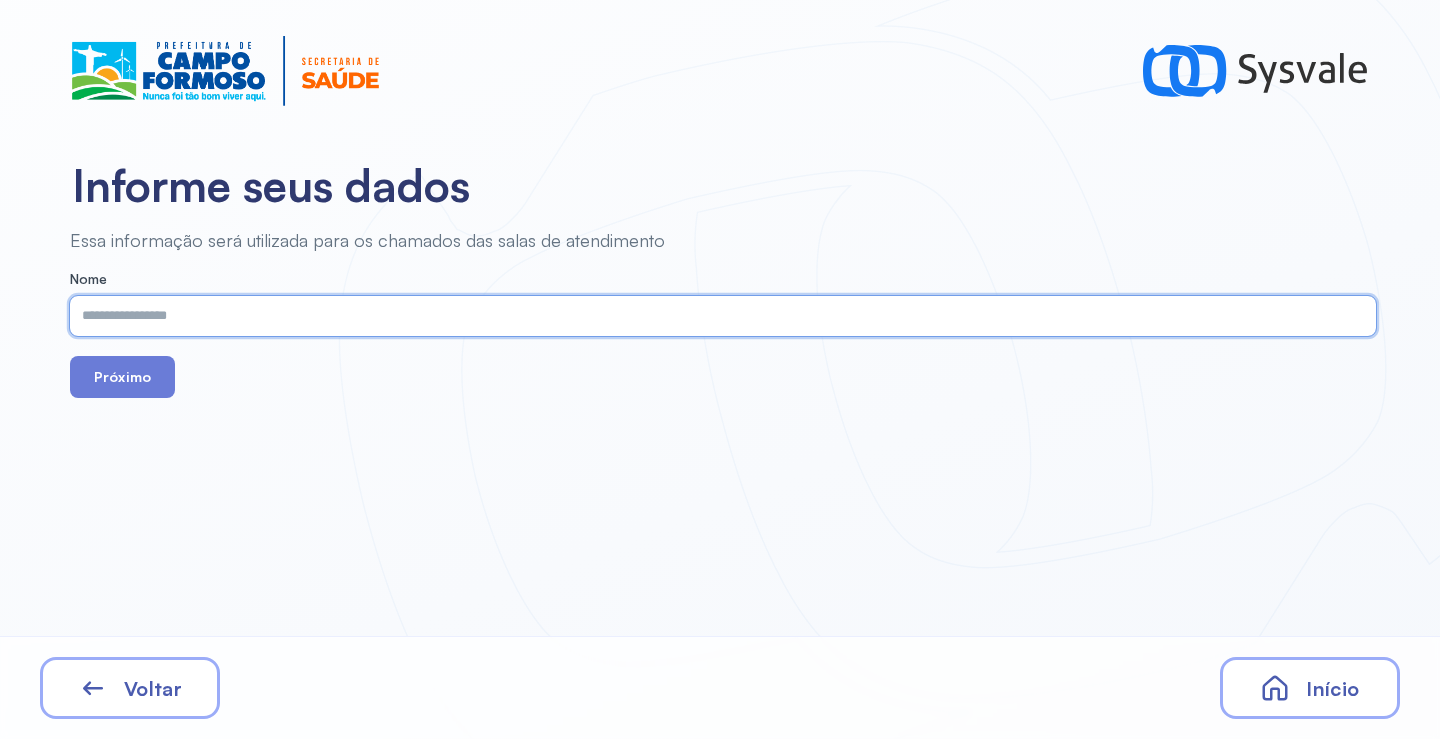 drag, startPoint x: 540, startPoint y: 291, endPoint x: 500, endPoint y: 320, distance: 49.40648 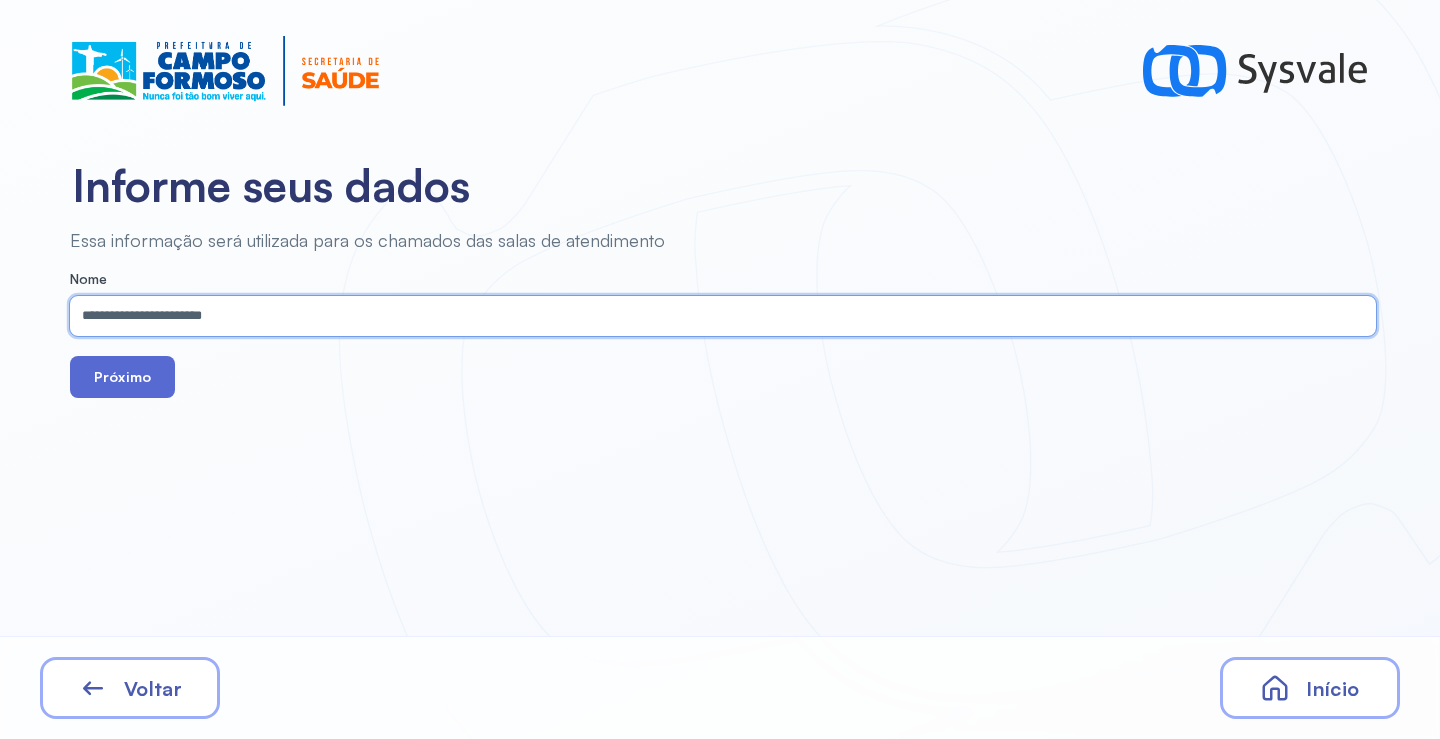 type on "**********" 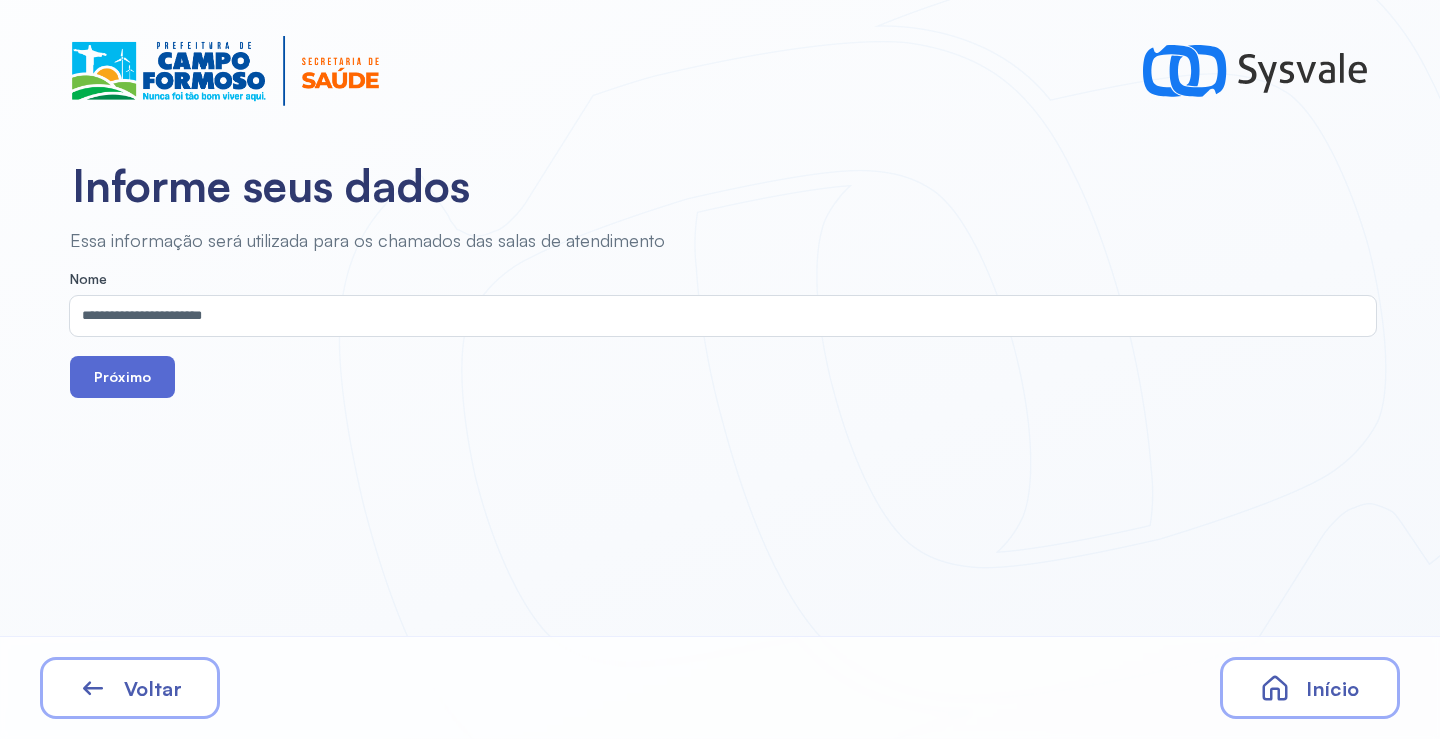 click on "Próximo" at bounding box center [122, 377] 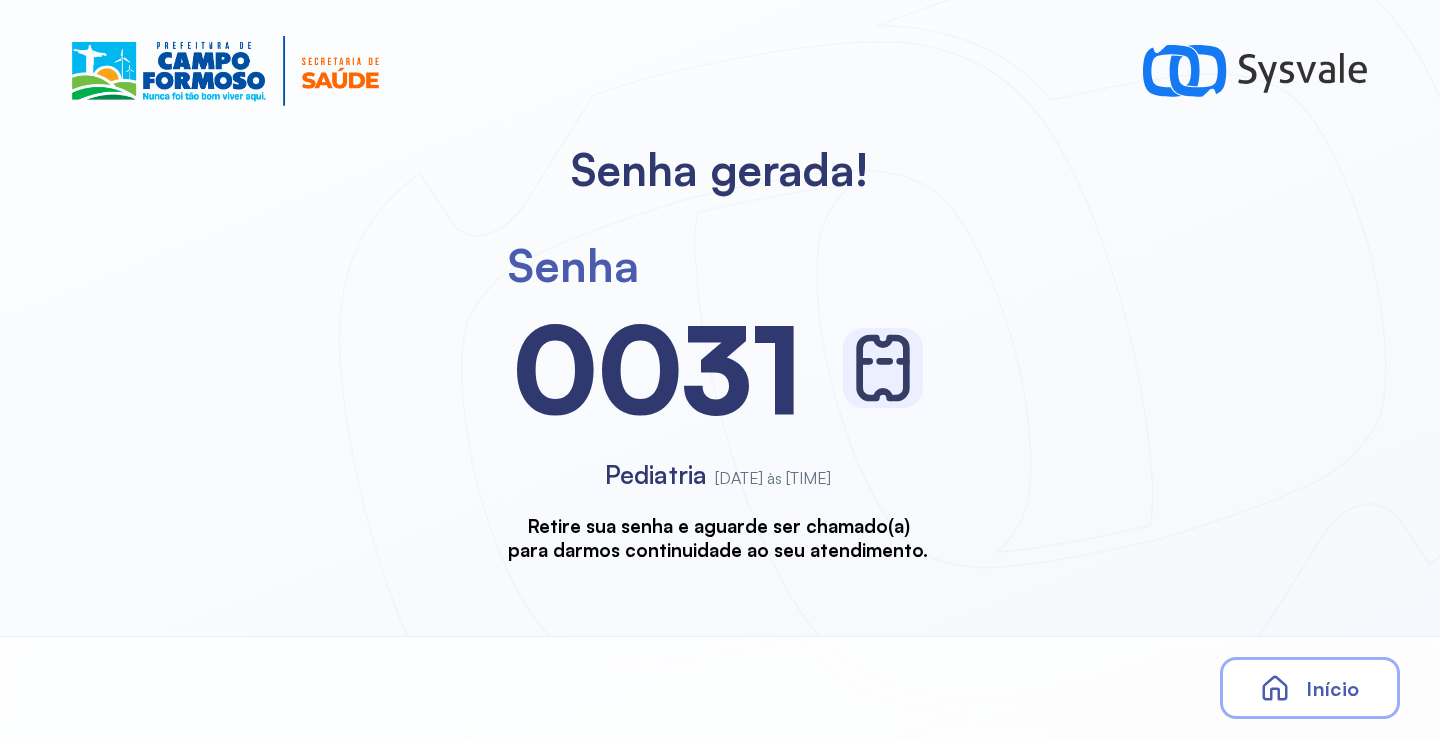 scroll, scrollTop: 0, scrollLeft: 0, axis: both 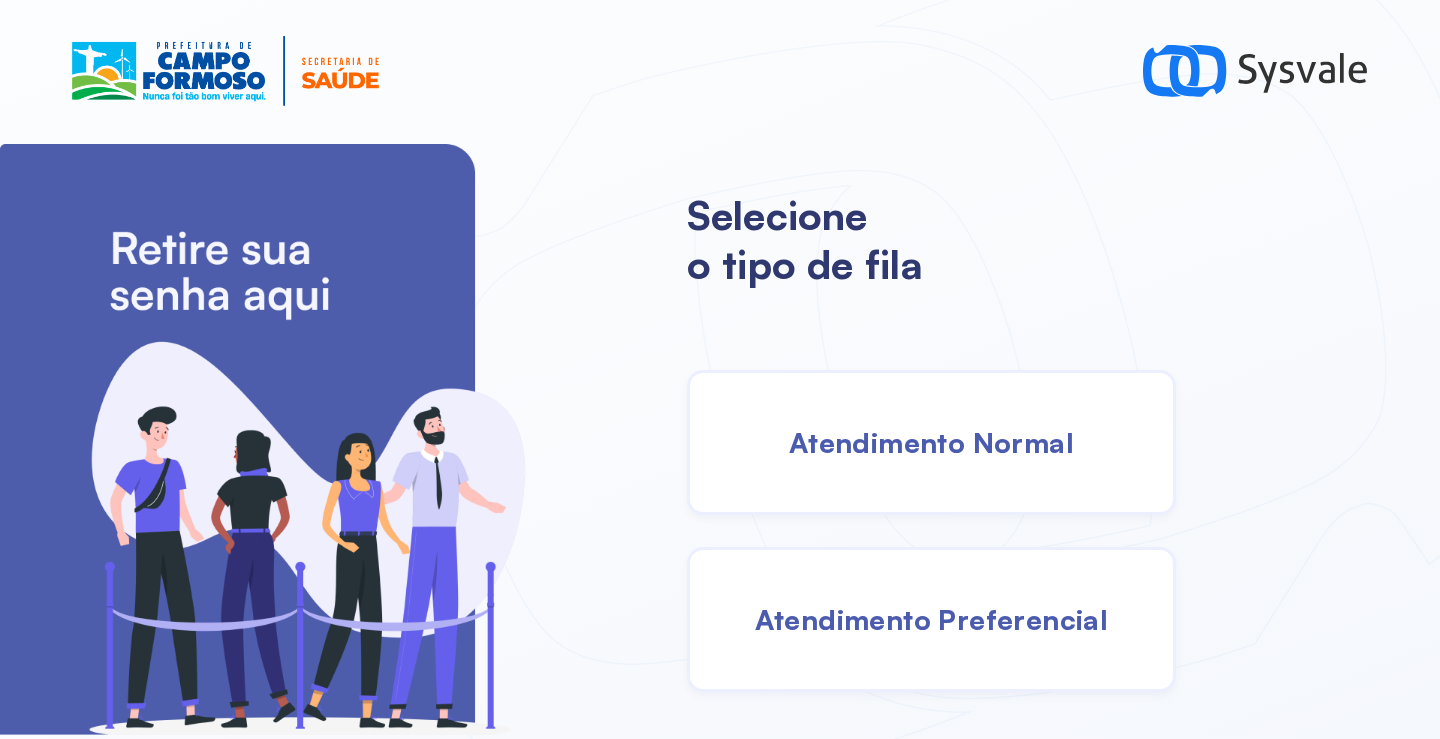 click on "Atendimento Normal" at bounding box center (931, 442) 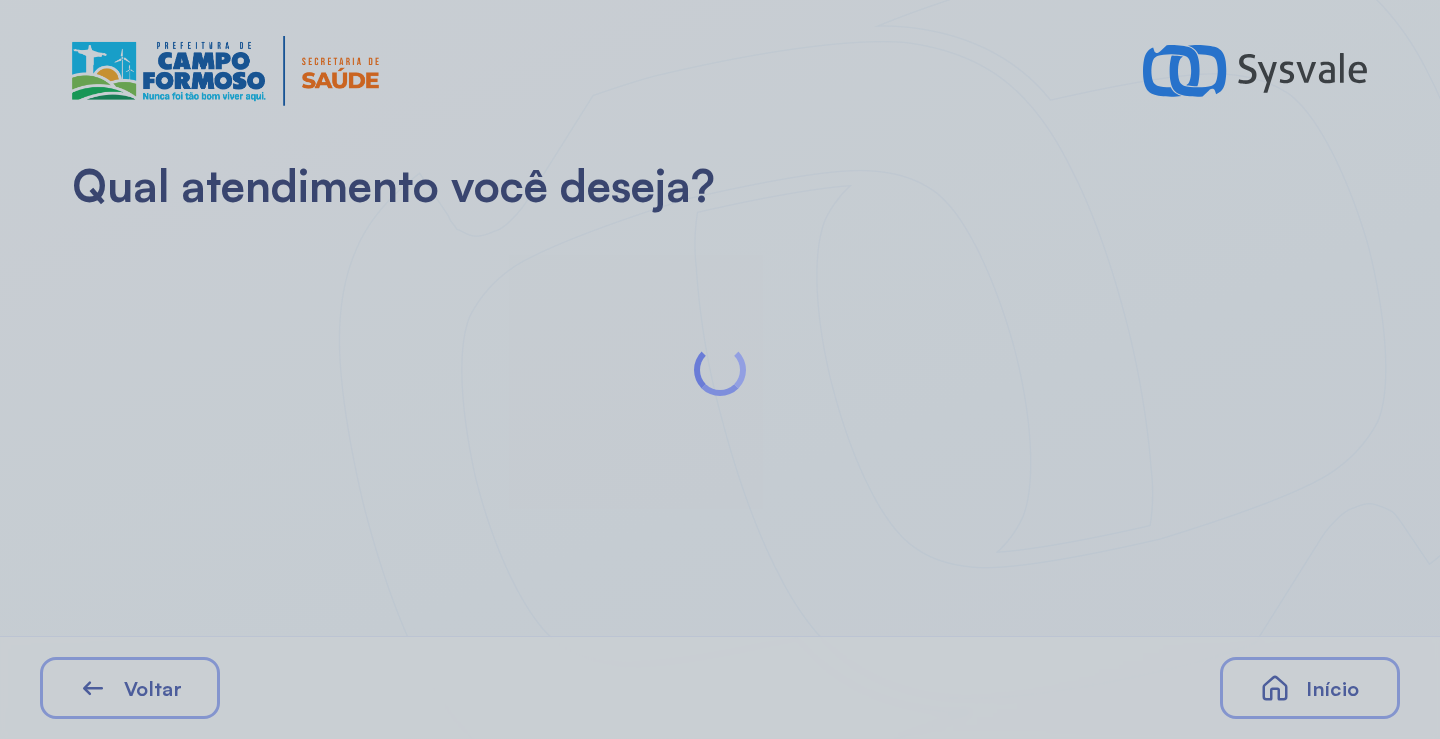click at bounding box center [720, 369] 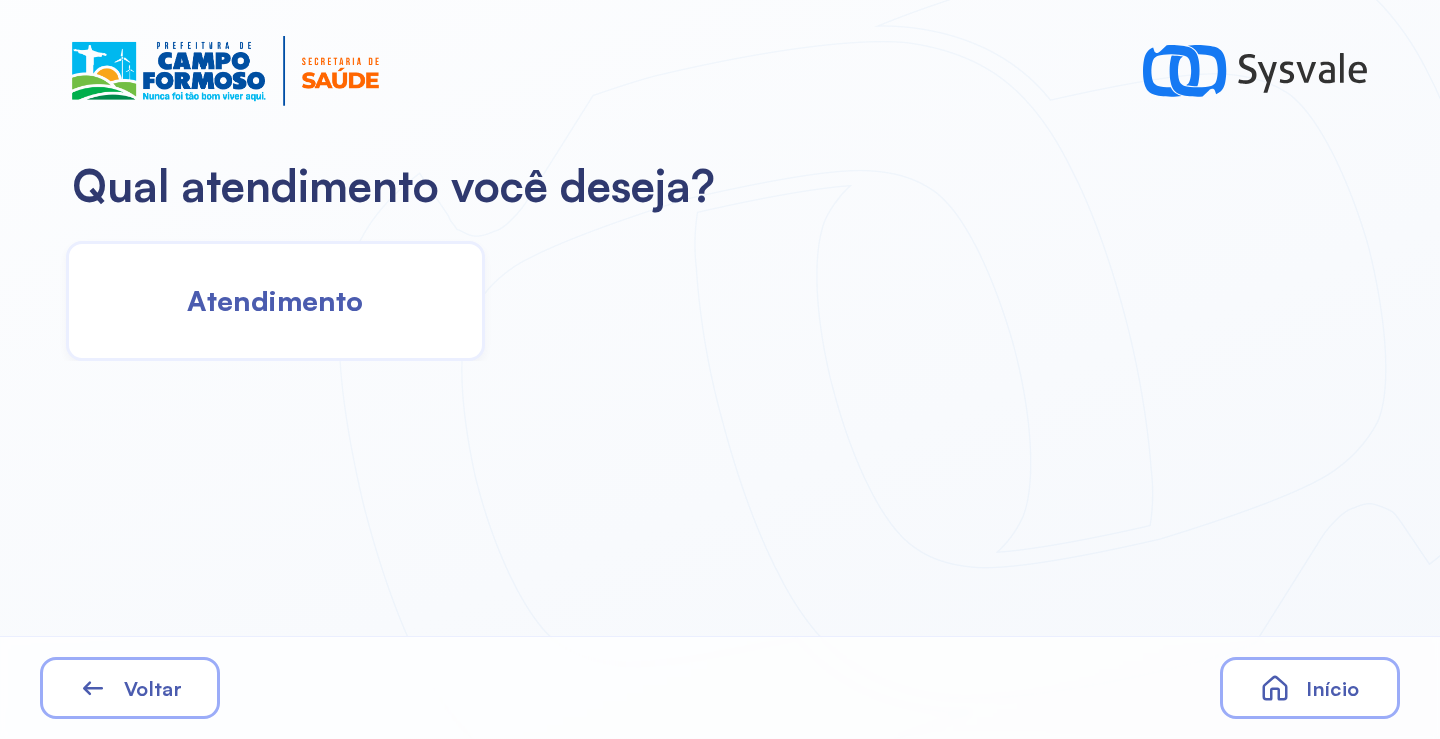 click on "Atendimento" 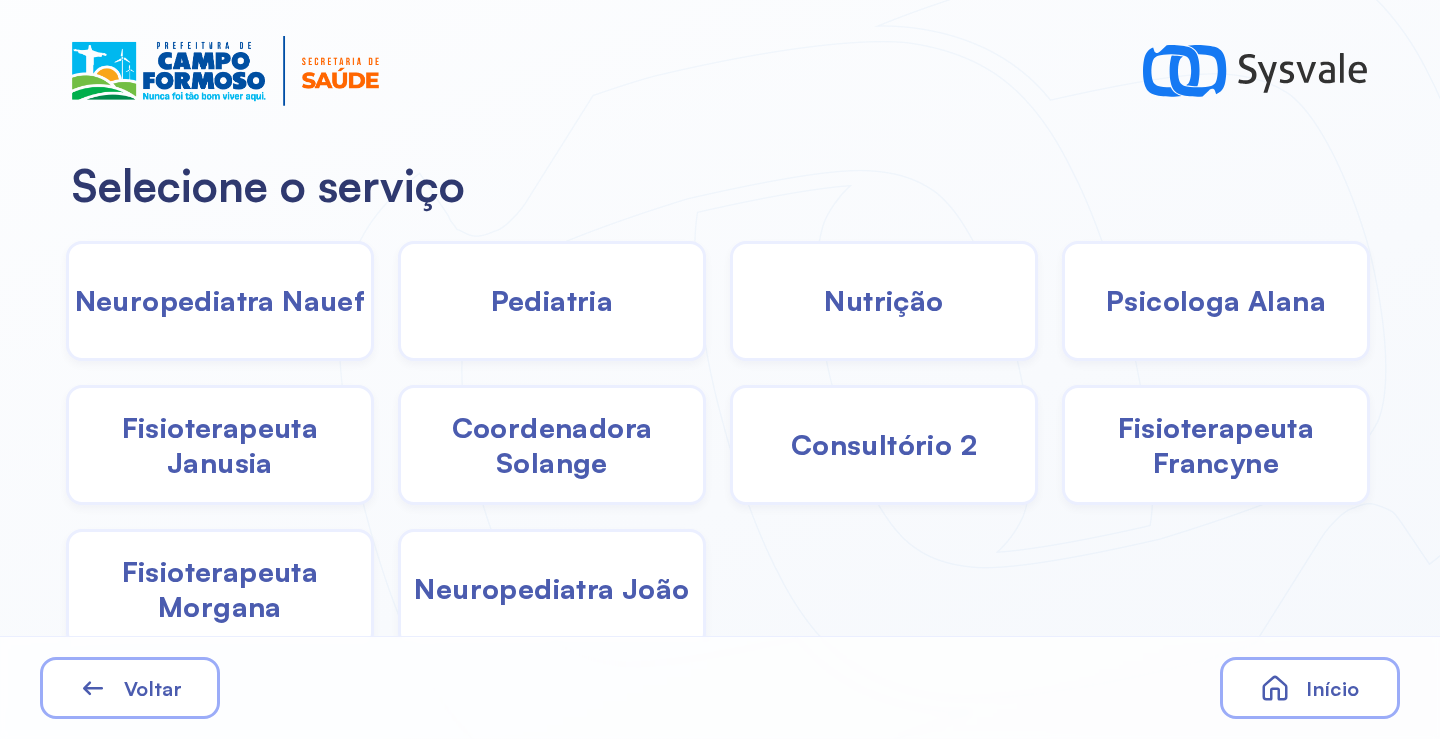 click on "Pediatria" at bounding box center (552, 300) 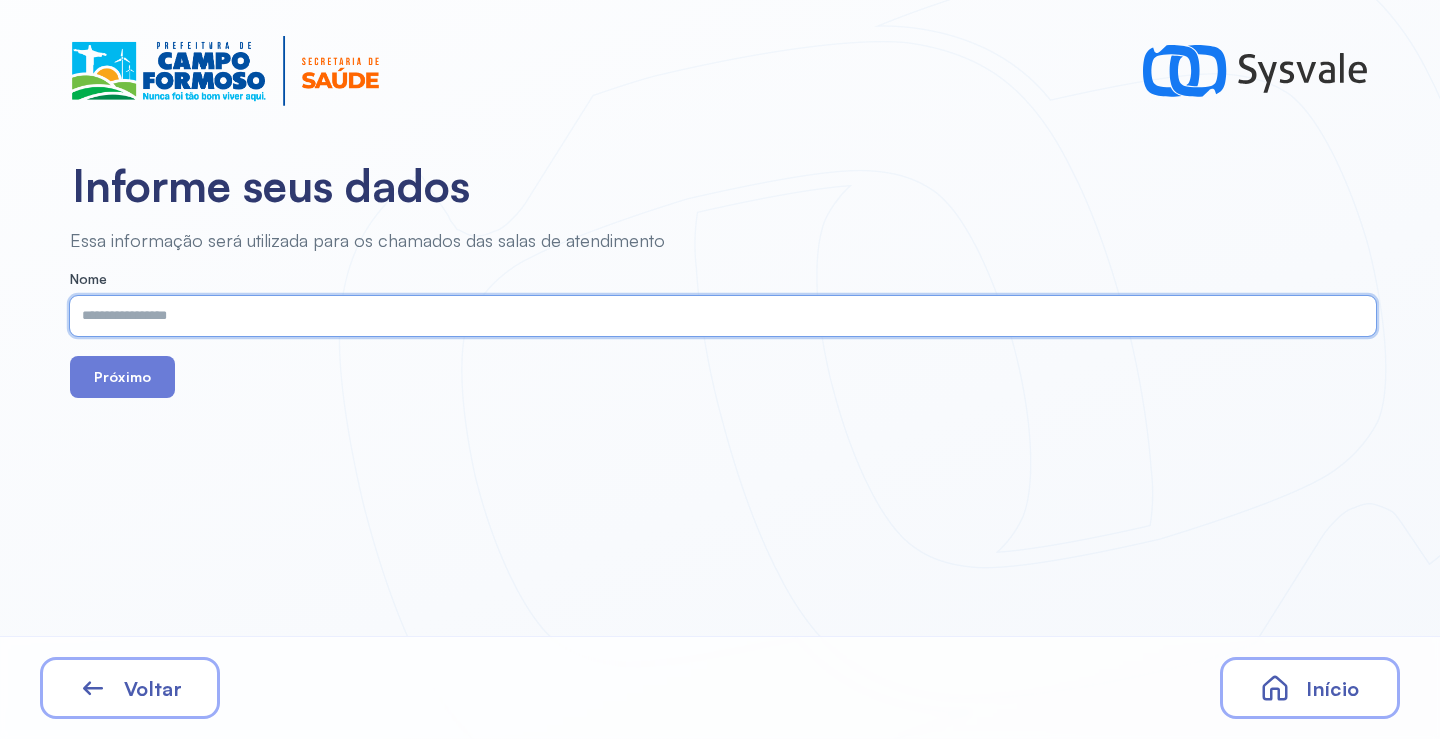 paste on "**********" 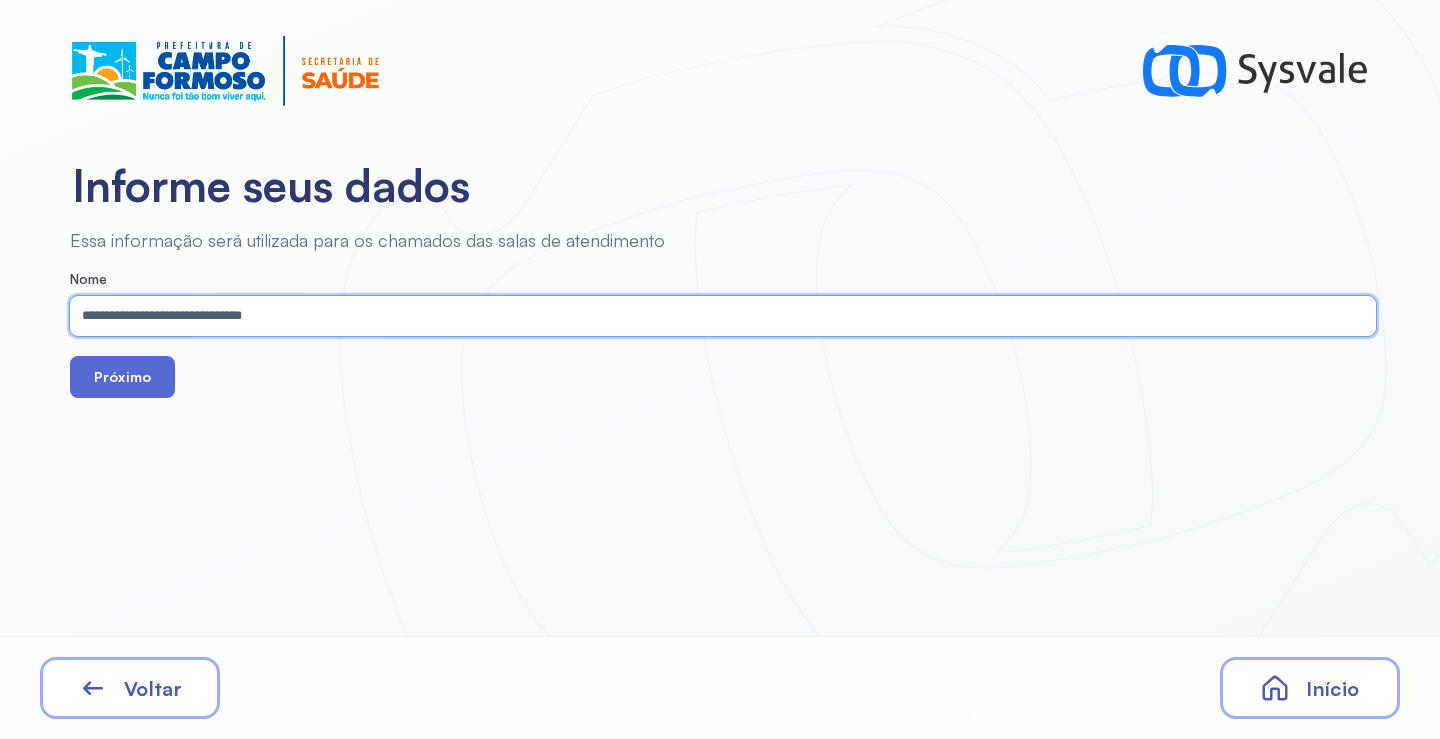type on "**********" 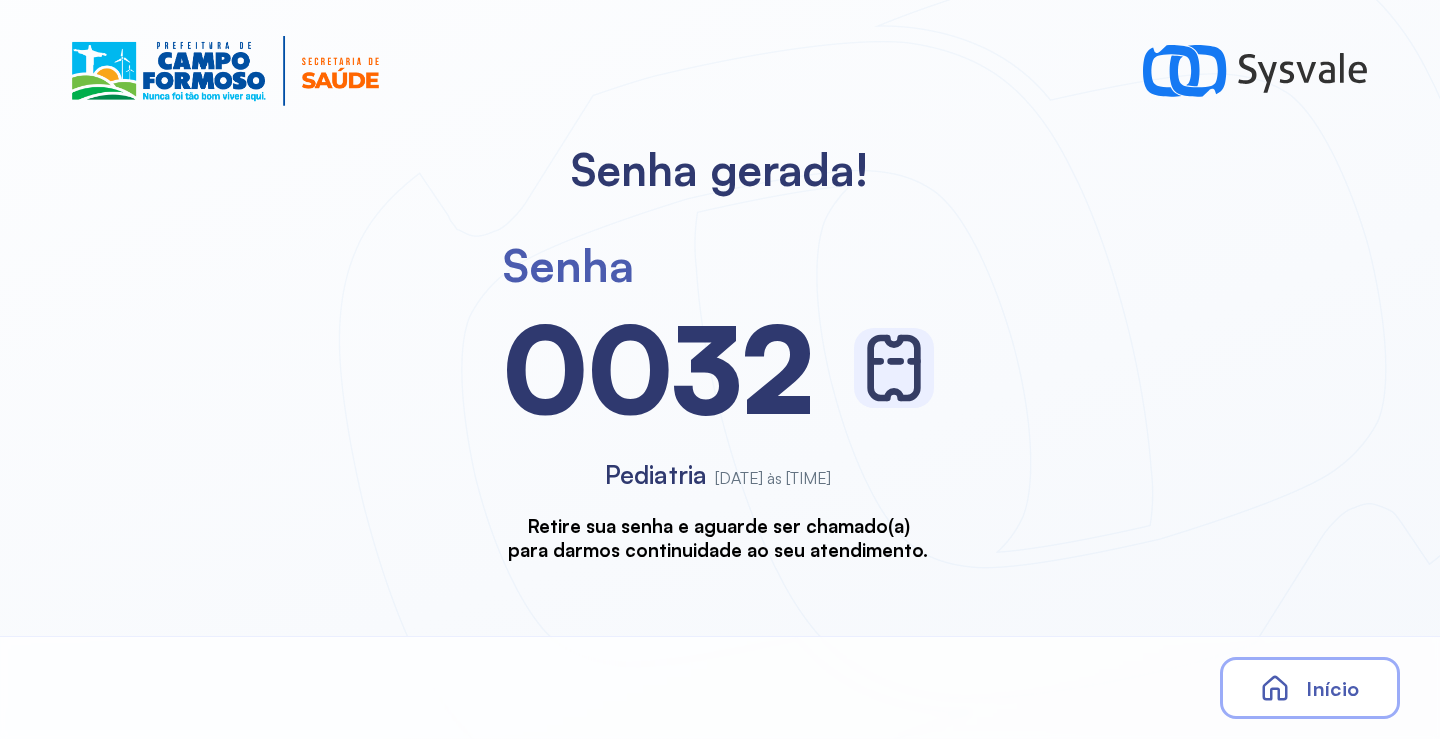 scroll, scrollTop: 0, scrollLeft: 0, axis: both 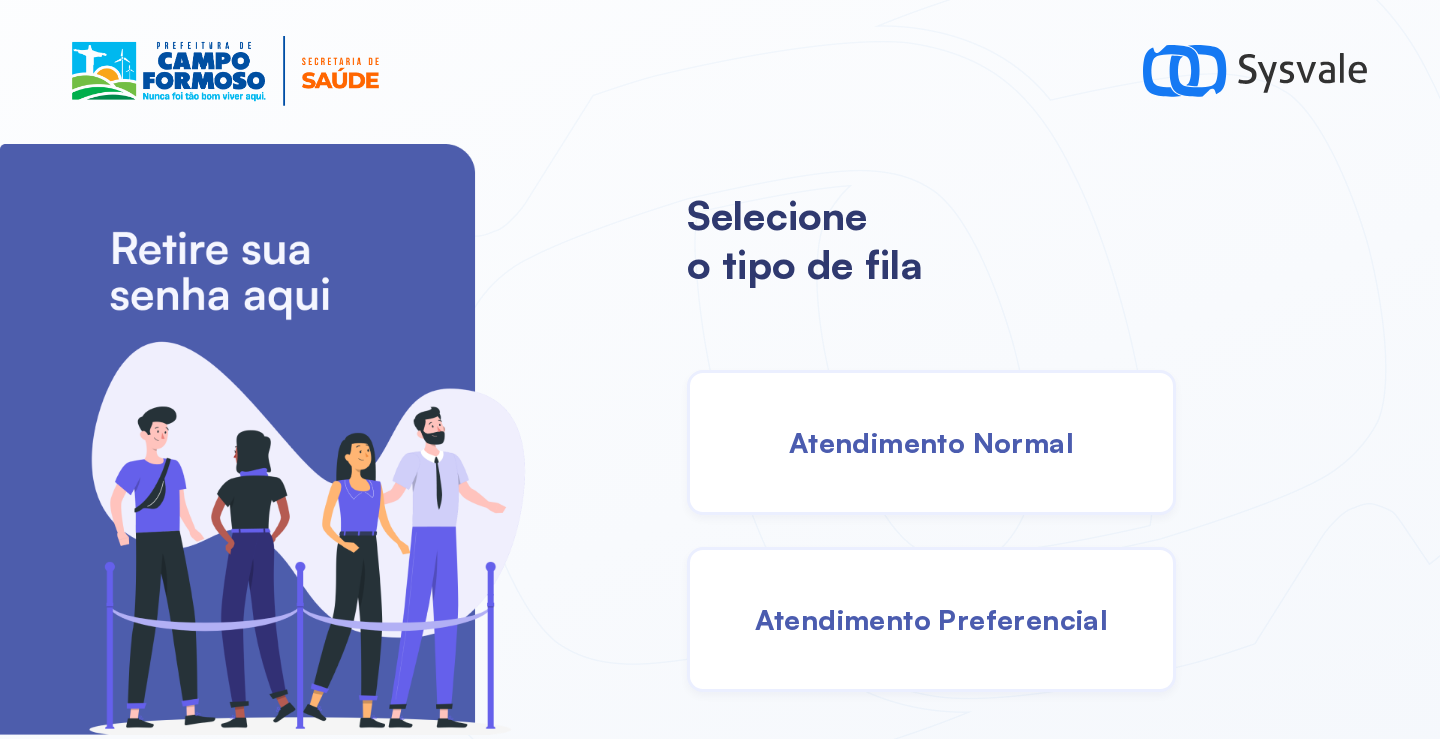 drag, startPoint x: 915, startPoint y: 472, endPoint x: 889, endPoint y: 441, distance: 40.459858 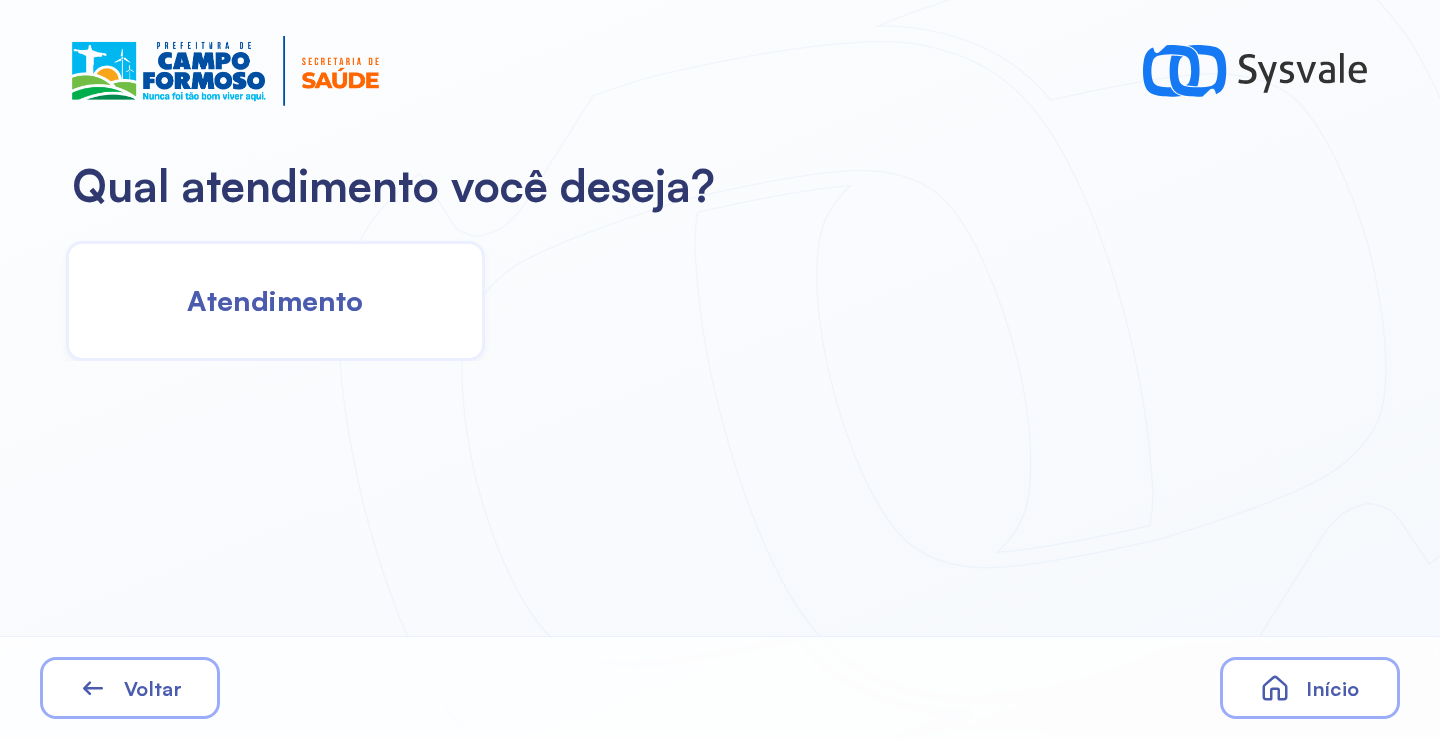 click on "Atendimento" 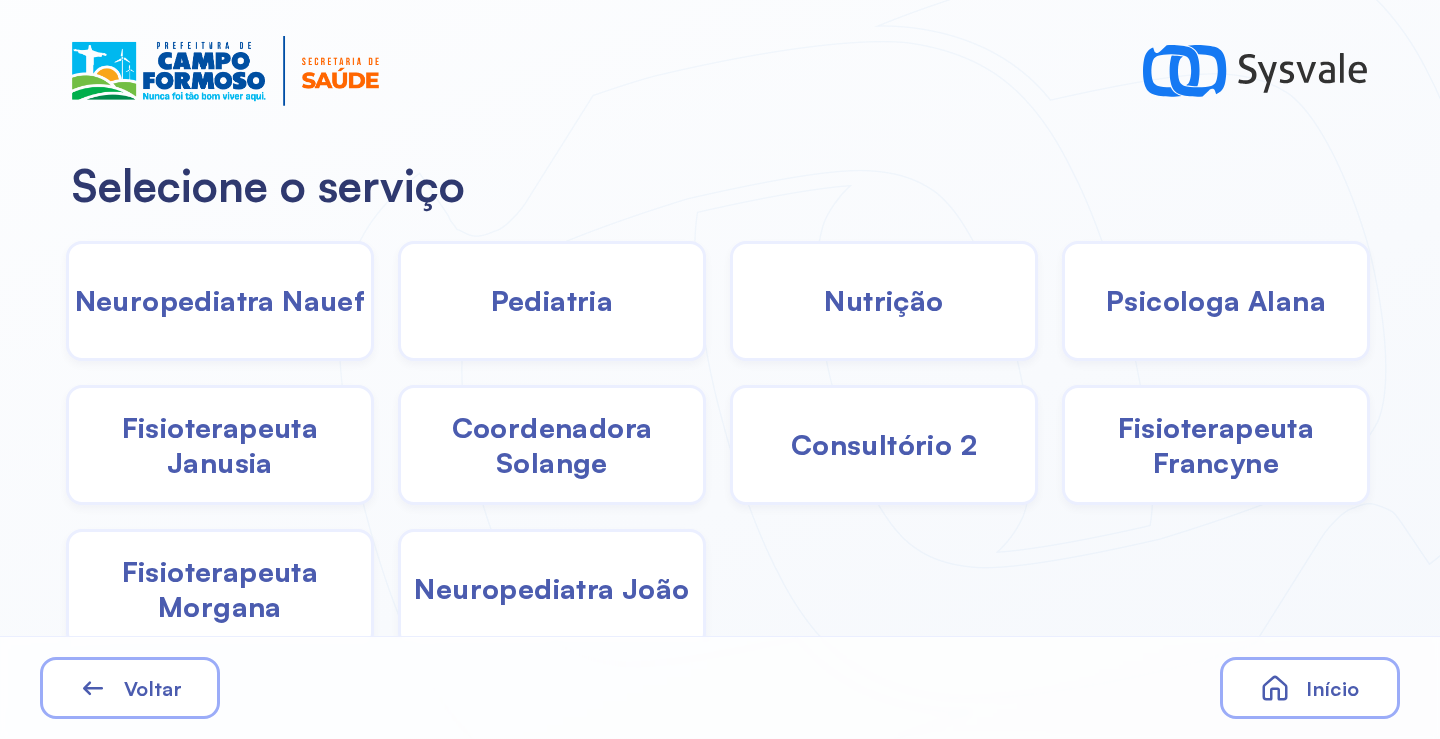 click on "Pediatria" at bounding box center [552, 300] 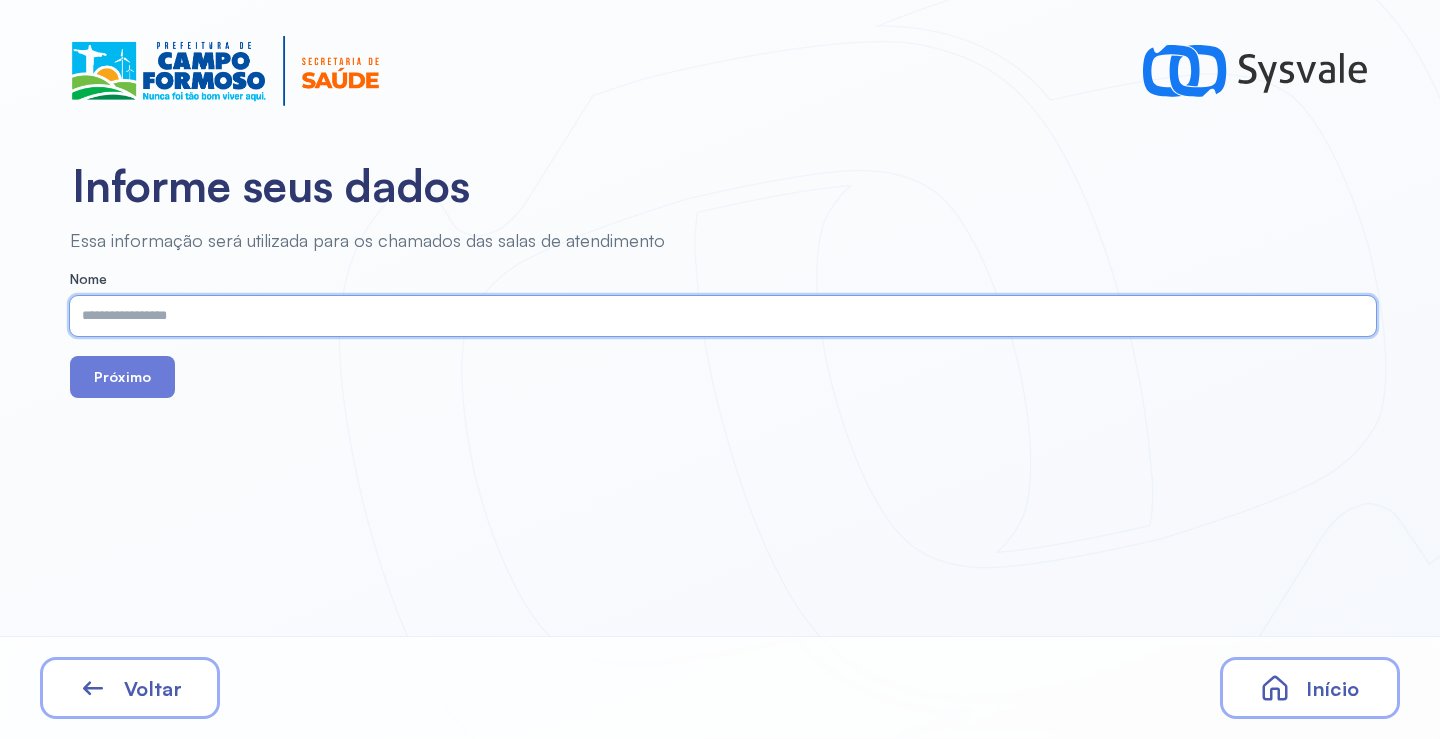 paste on "**********" 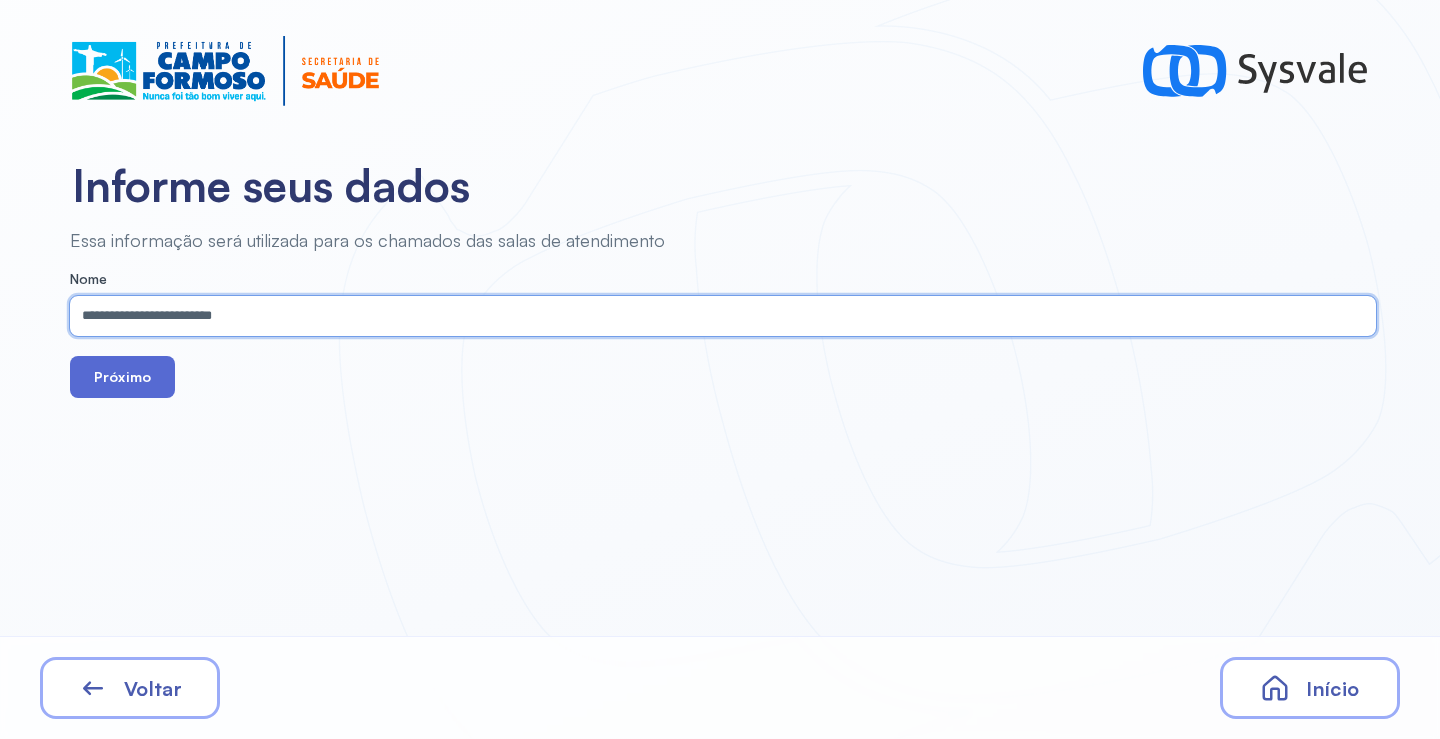 type on "**********" 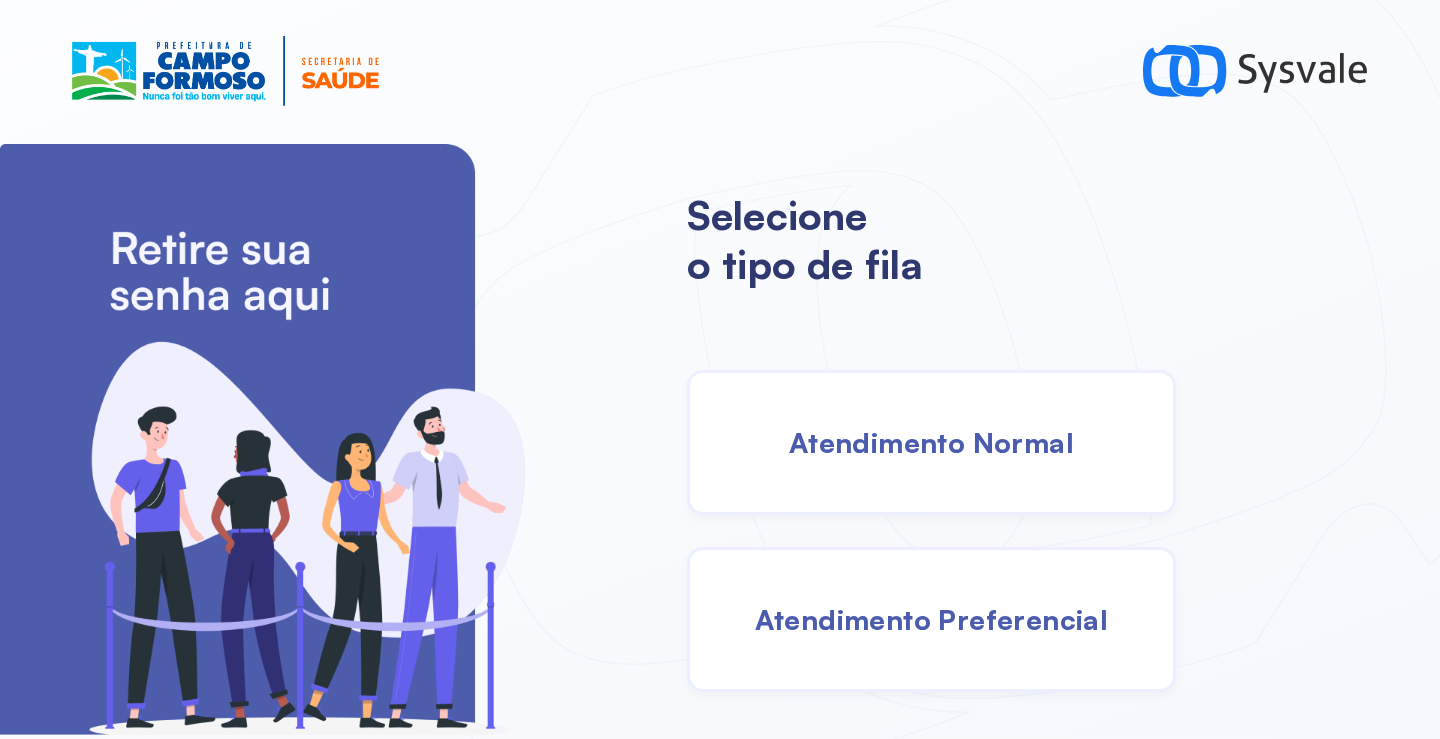 scroll, scrollTop: 0, scrollLeft: 0, axis: both 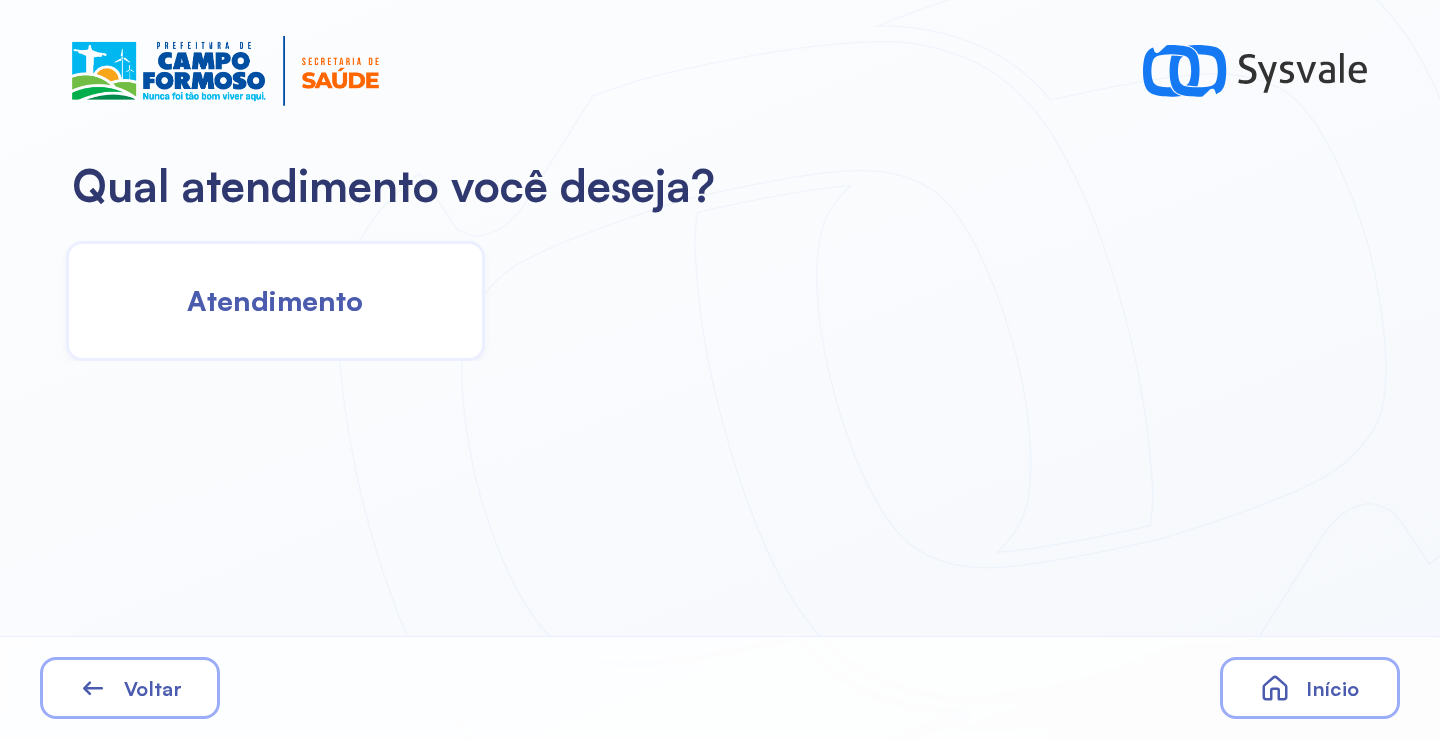 click on "Atendimento" 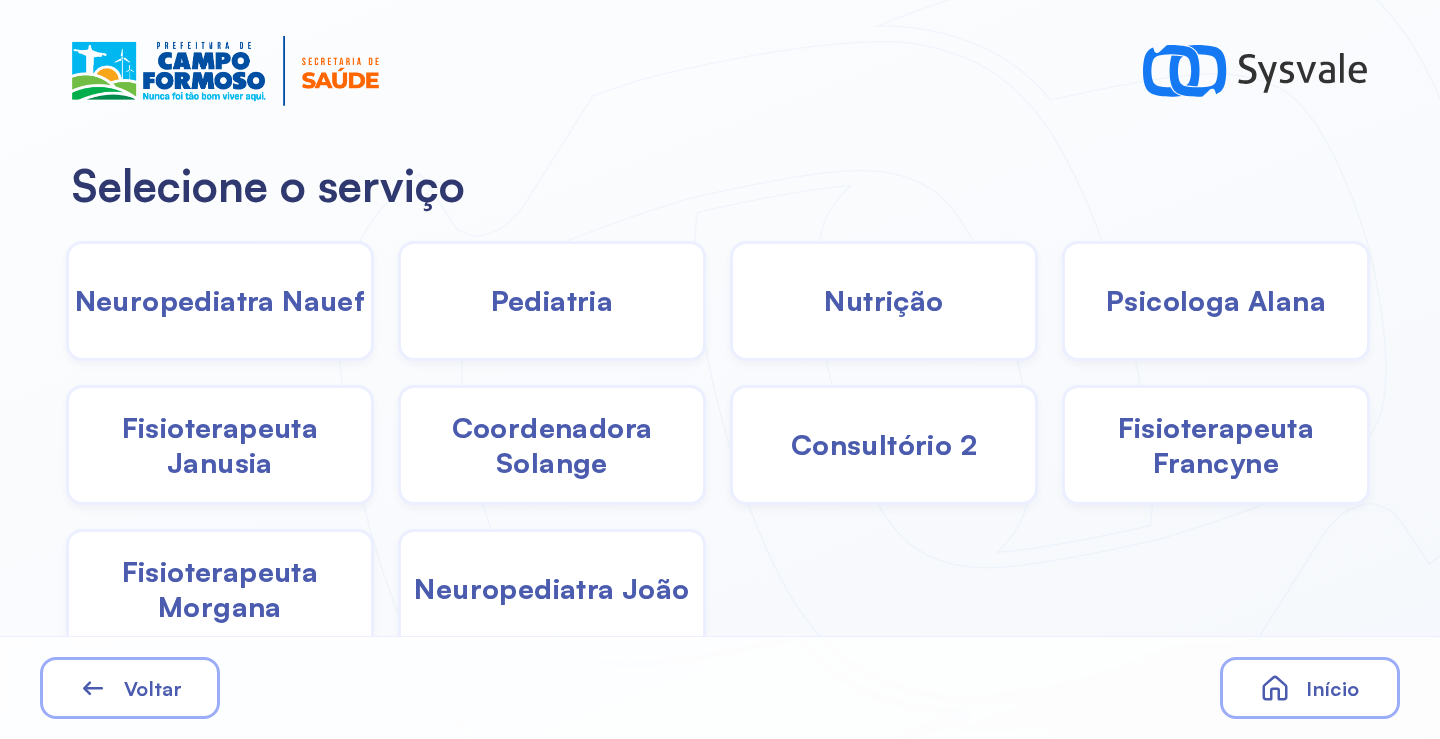 click on "Pediatria" 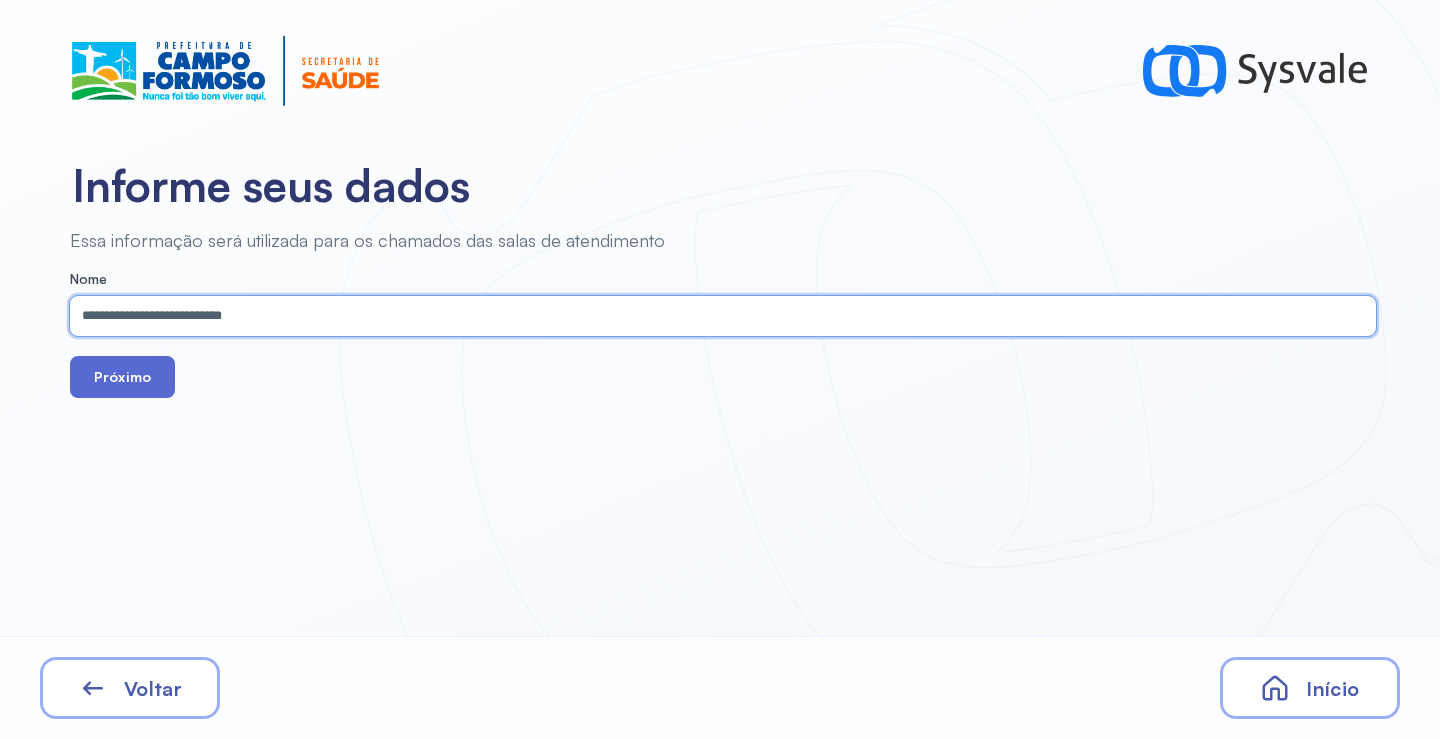 type on "**********" 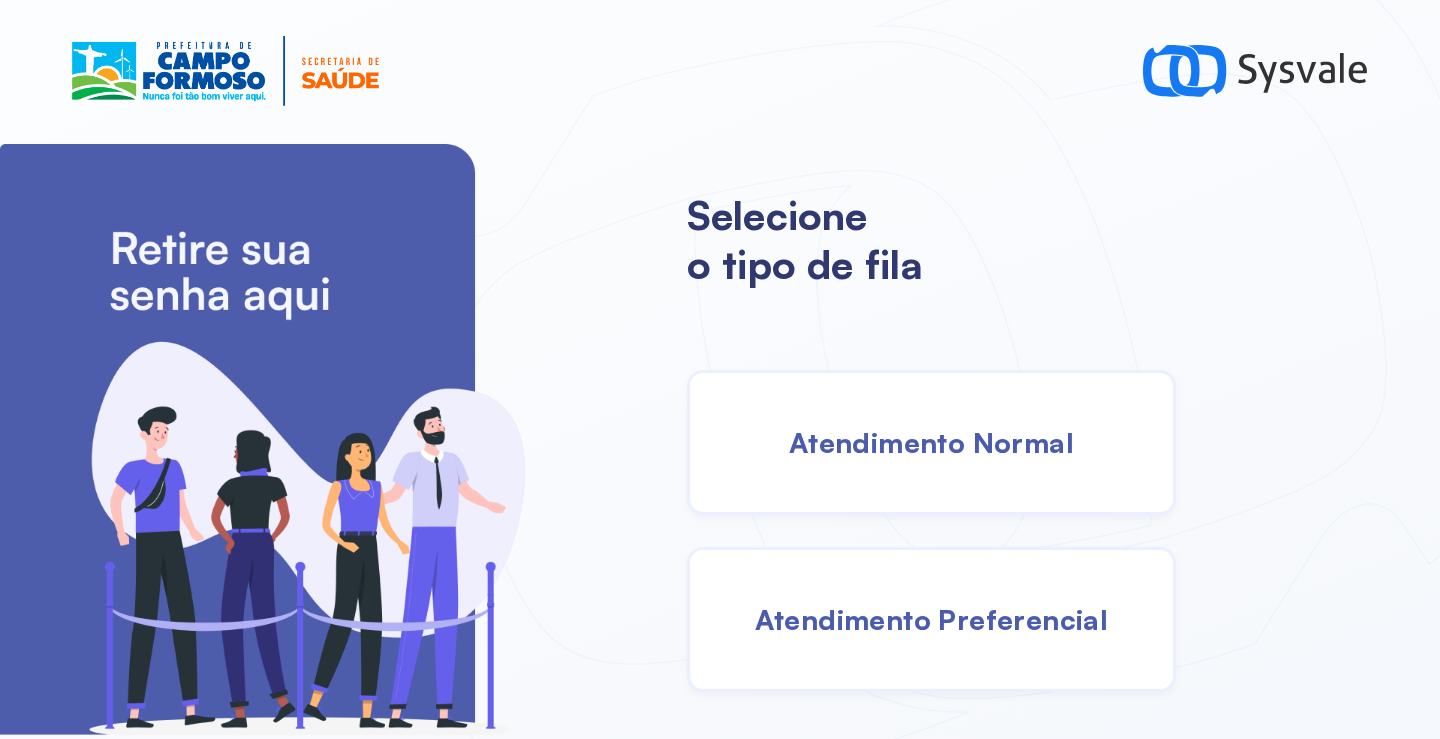 scroll, scrollTop: 0, scrollLeft: 0, axis: both 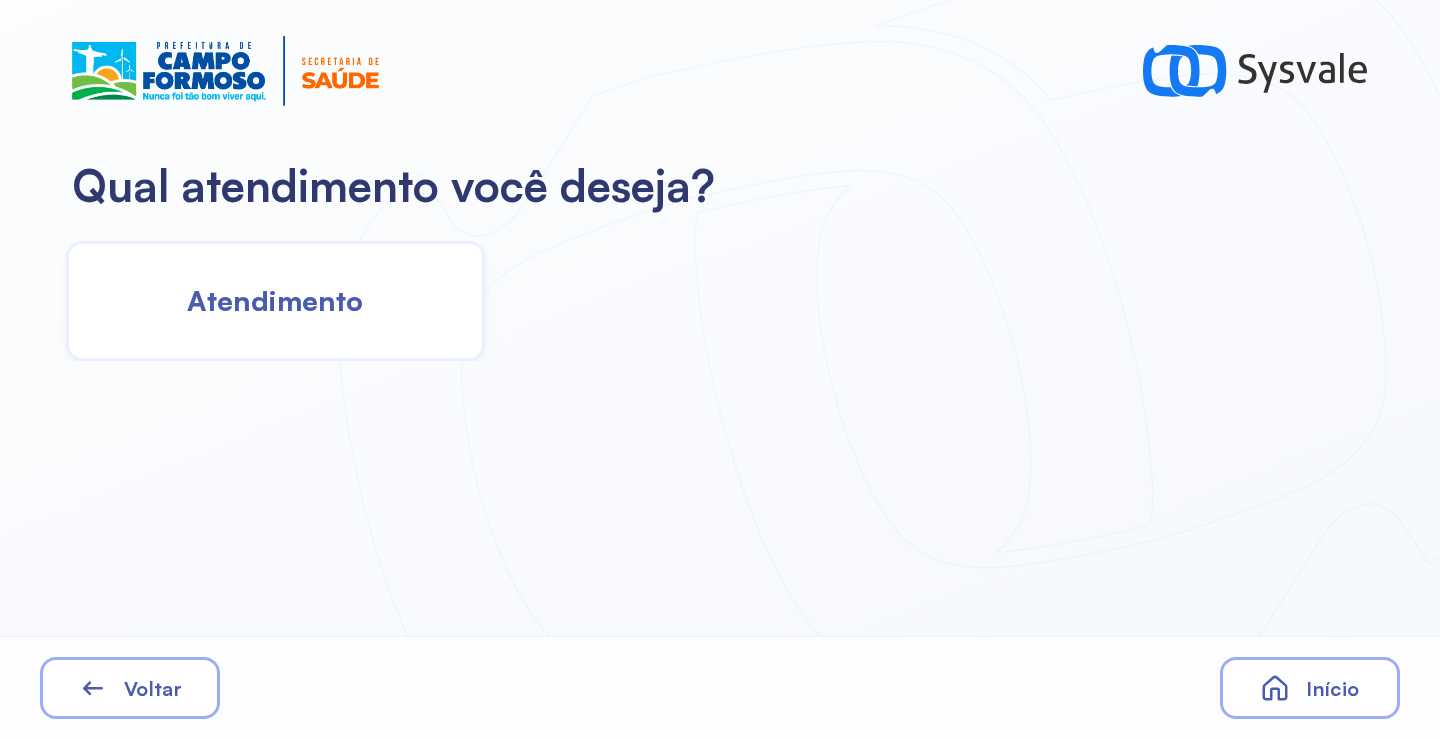 click on "Atendimento" 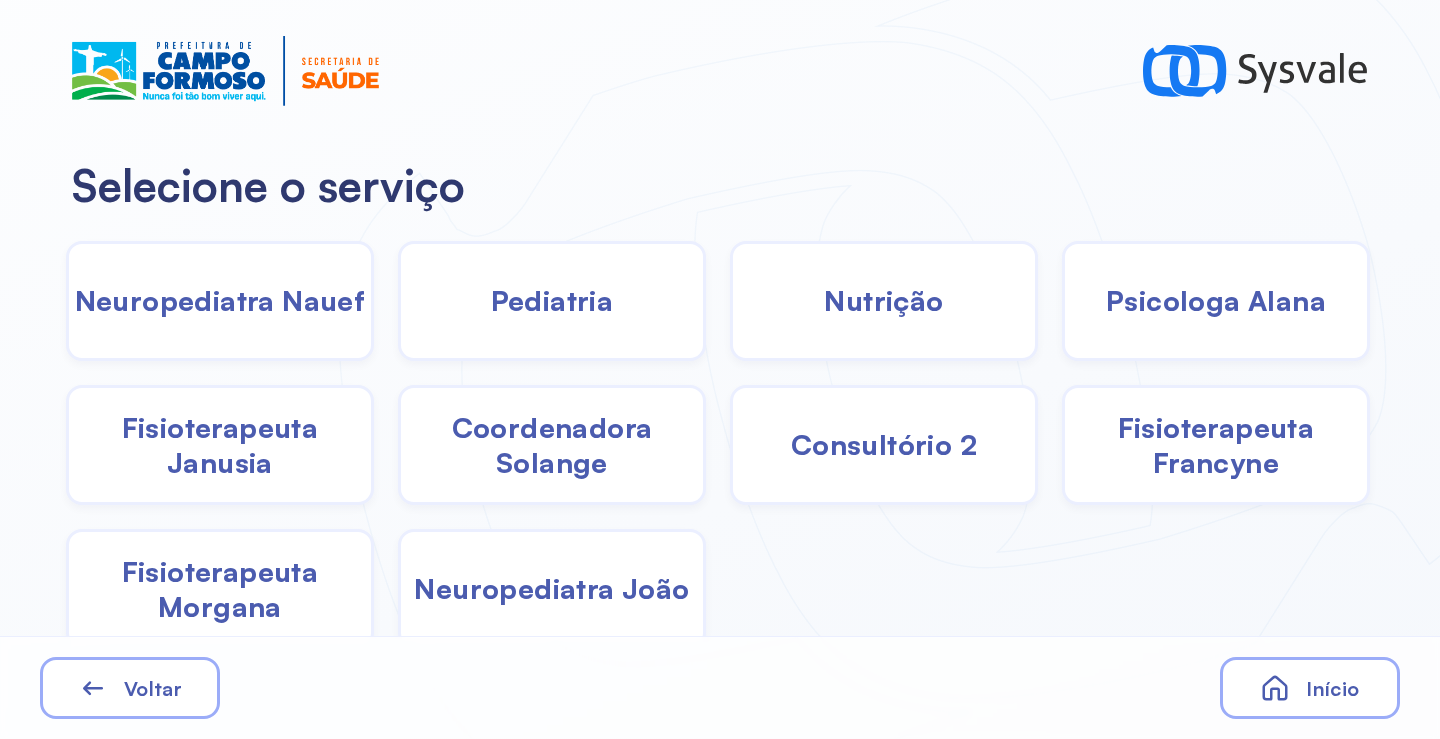 click on "Pediatria" at bounding box center (552, 300) 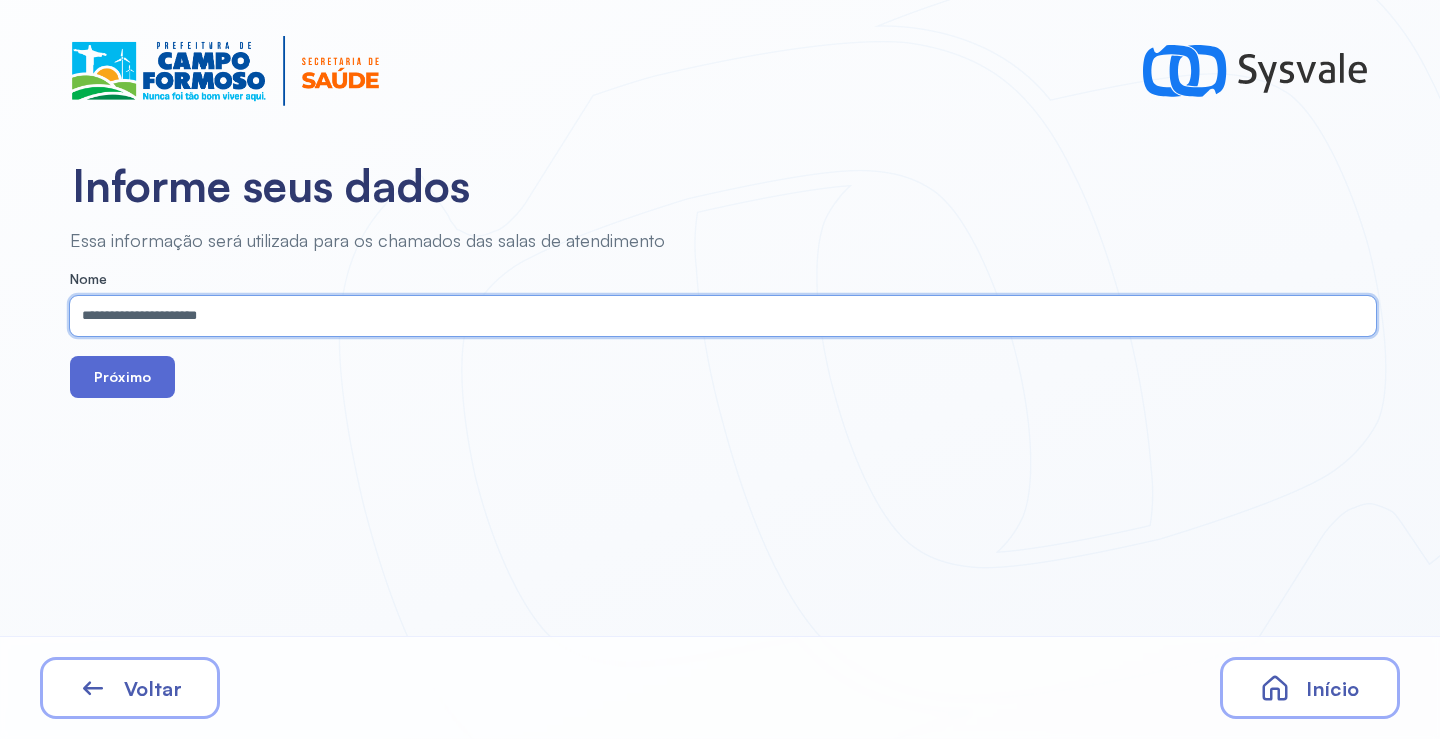 type on "**********" 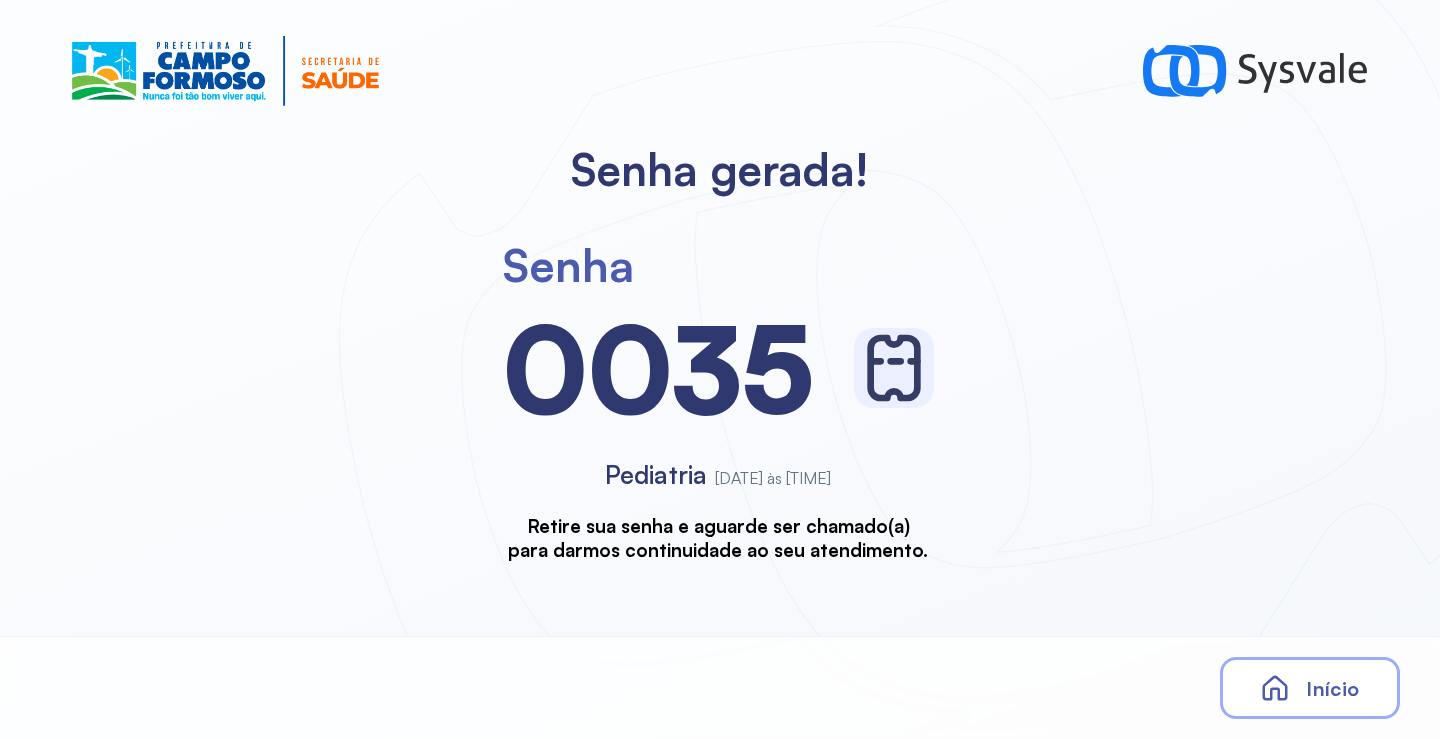 scroll, scrollTop: 0, scrollLeft: 0, axis: both 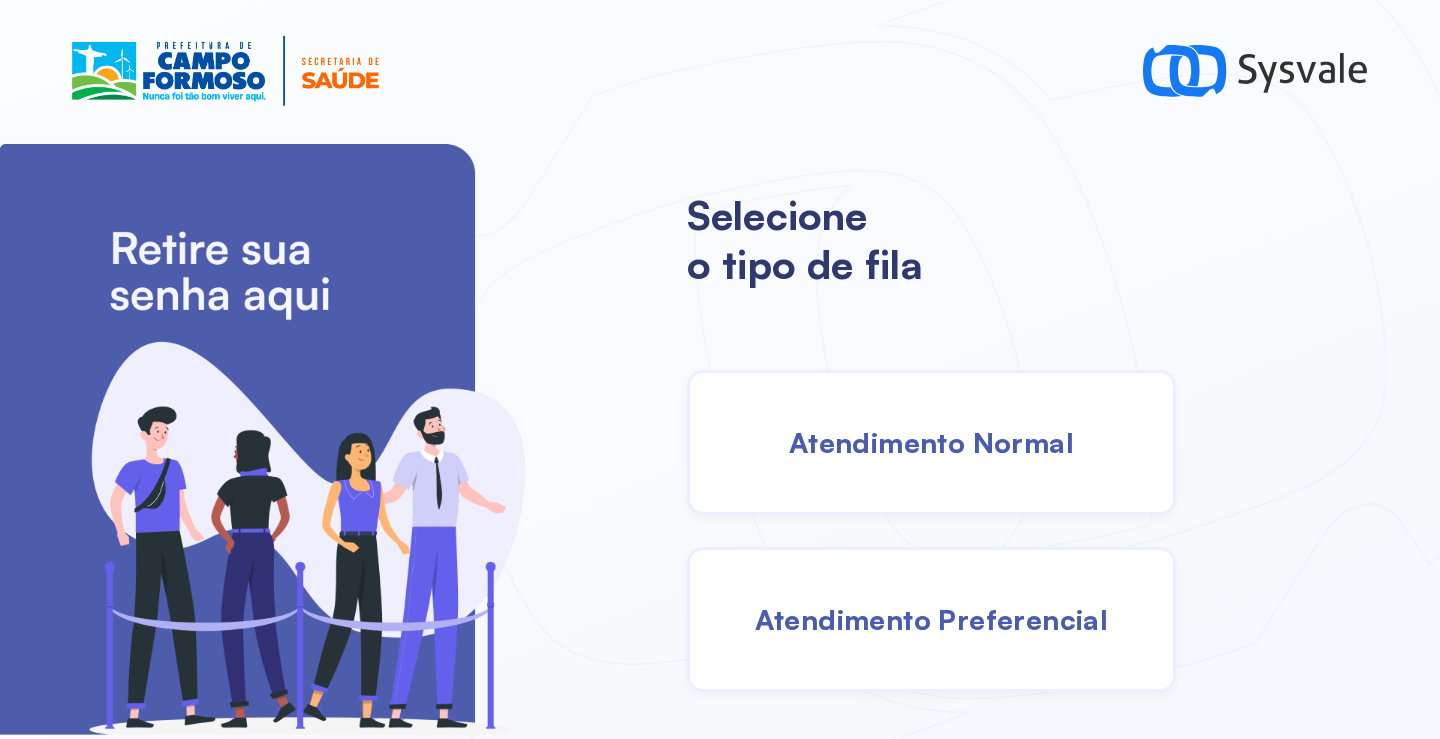 click on "Atendimento Normal" at bounding box center (931, 442) 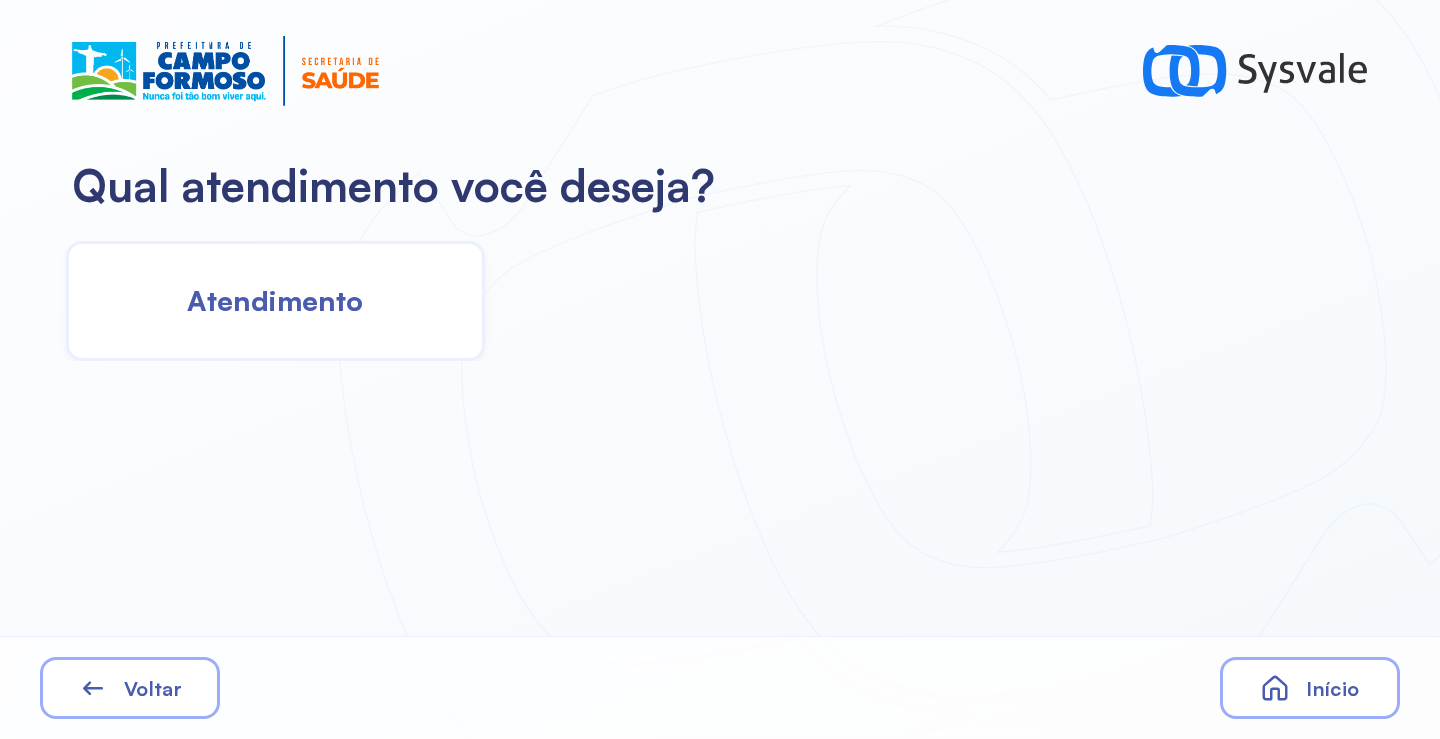 click on "Atendimento" at bounding box center [275, 300] 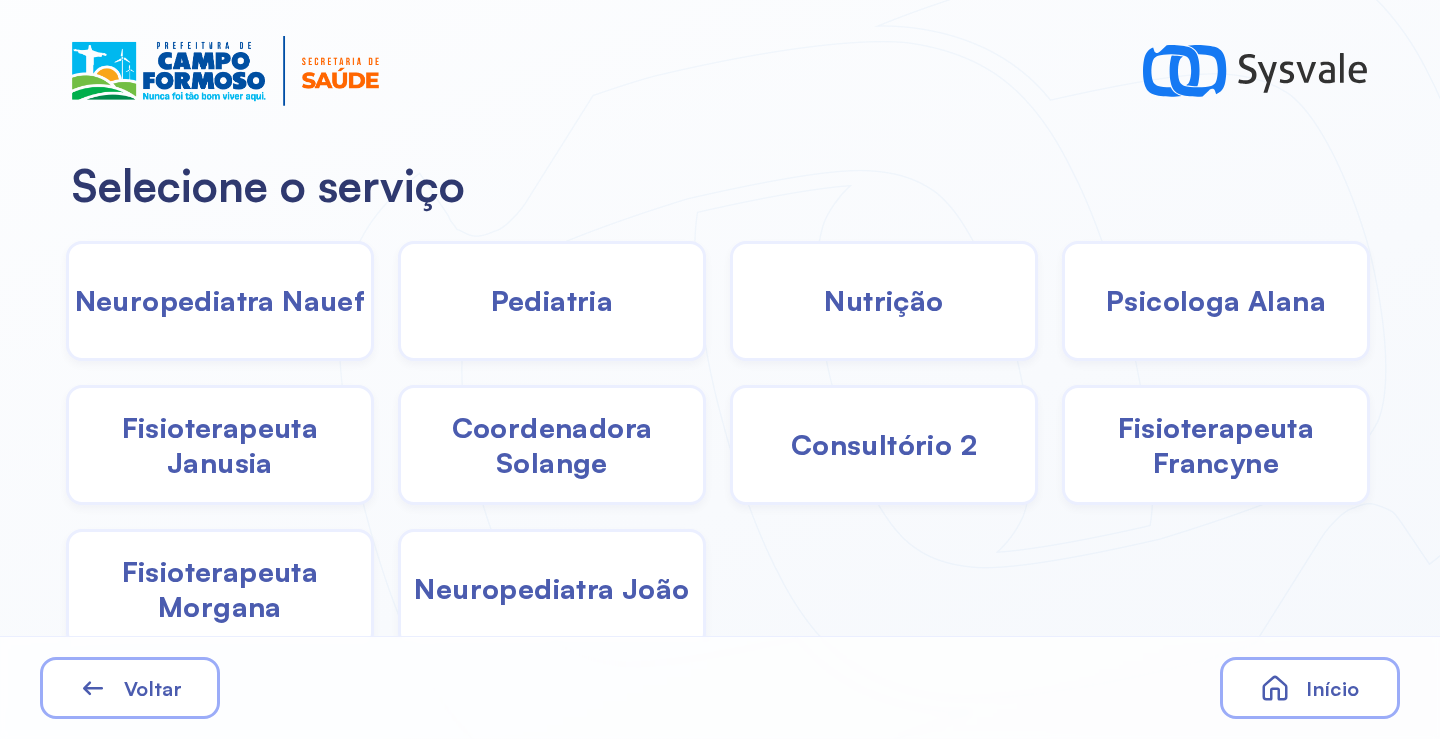 click on "Pediatria" 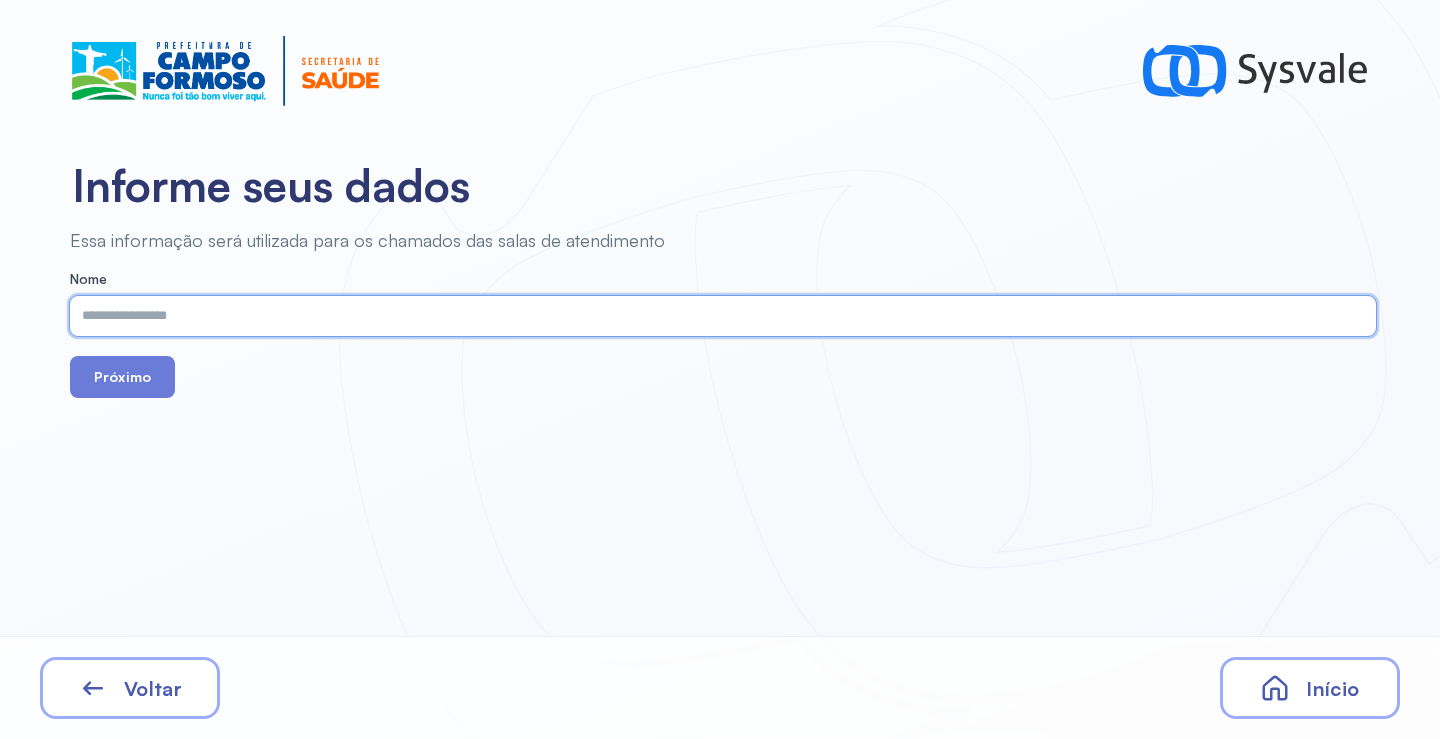 paste on "**********" 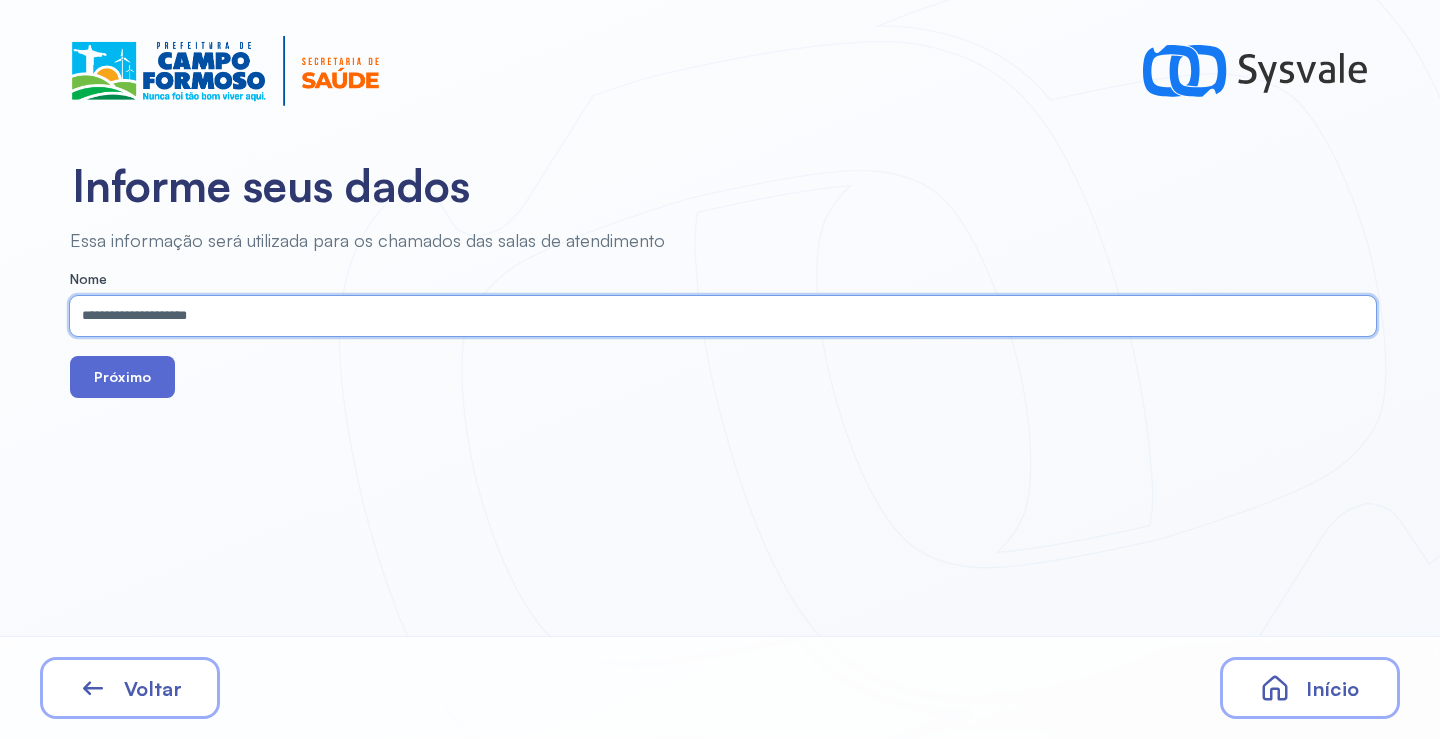 type on "**********" 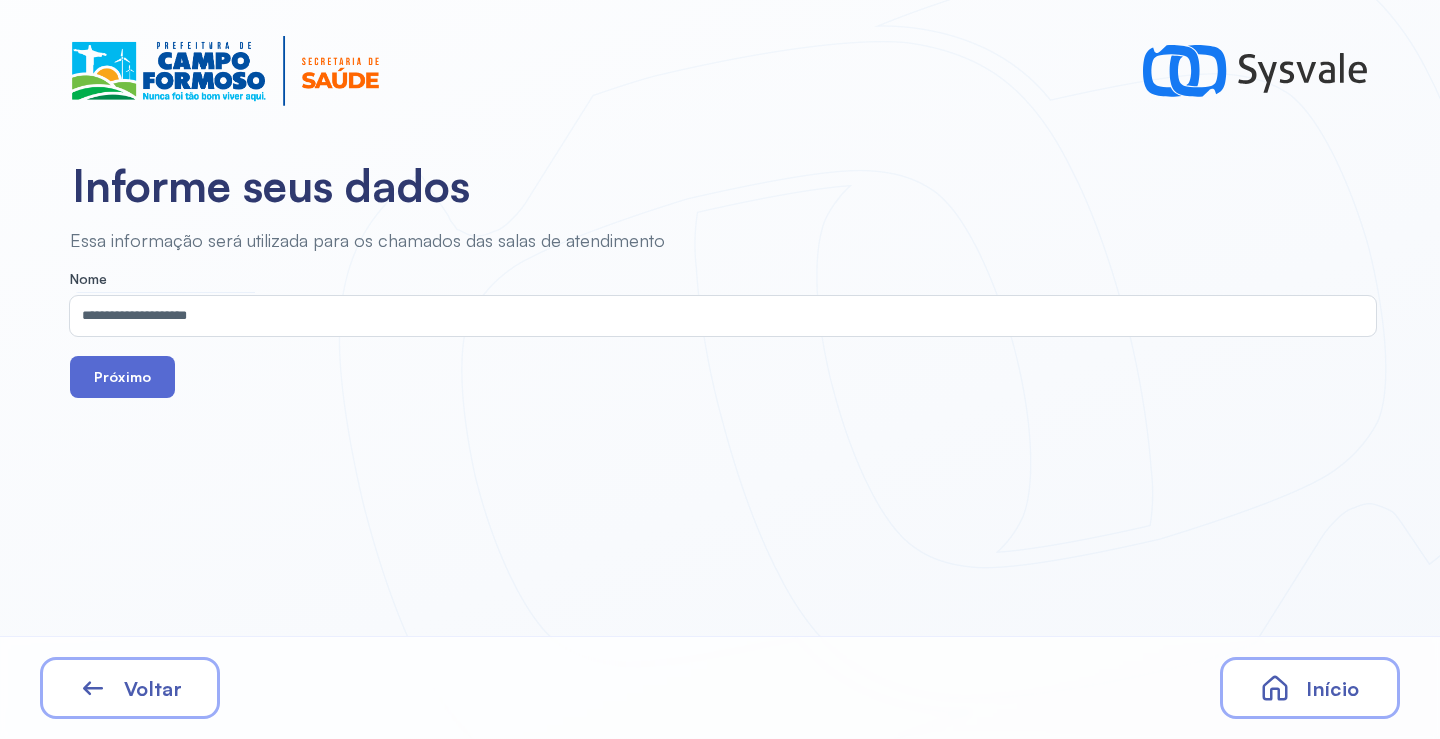 click on "Próximo" at bounding box center (122, 377) 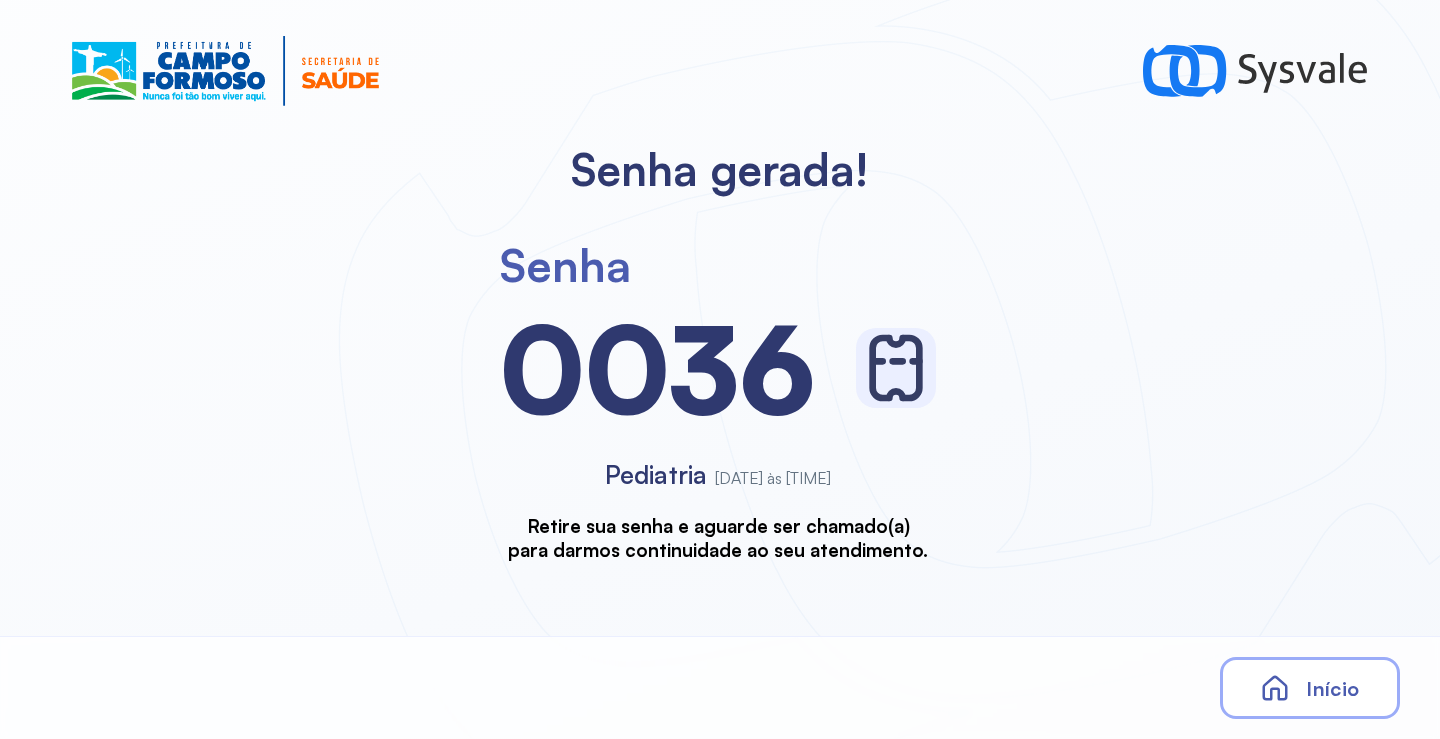 scroll, scrollTop: 0, scrollLeft: 0, axis: both 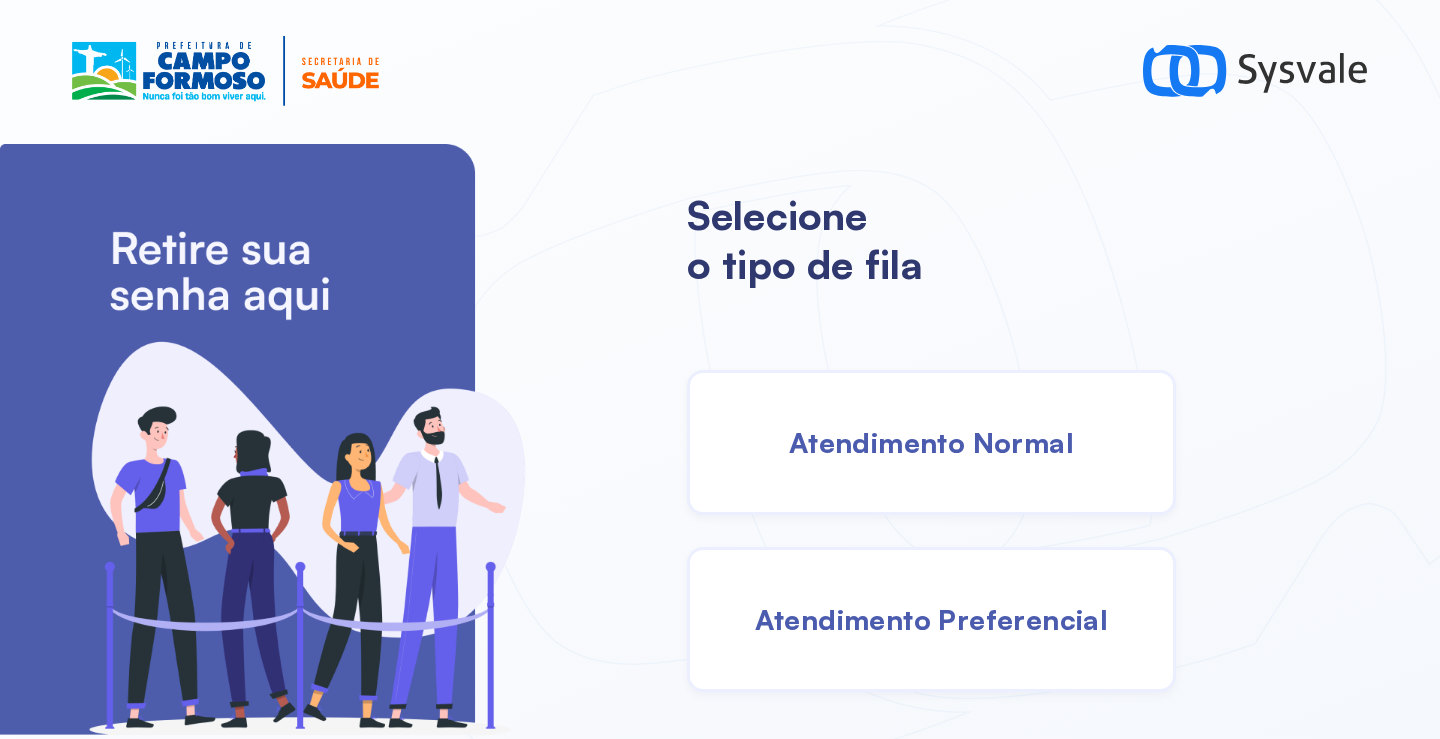 click on "Atendimento Normal" at bounding box center [931, 442] 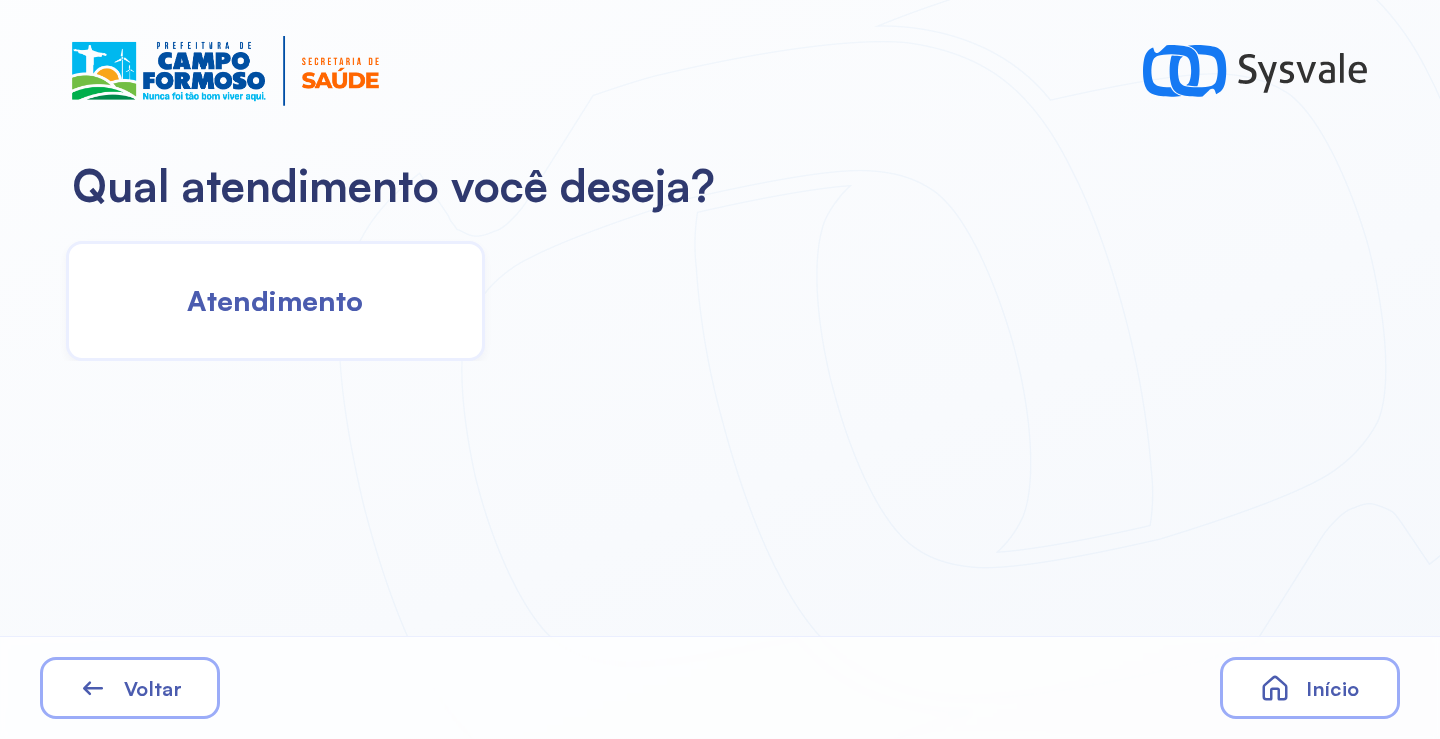 click on "Atendimento" 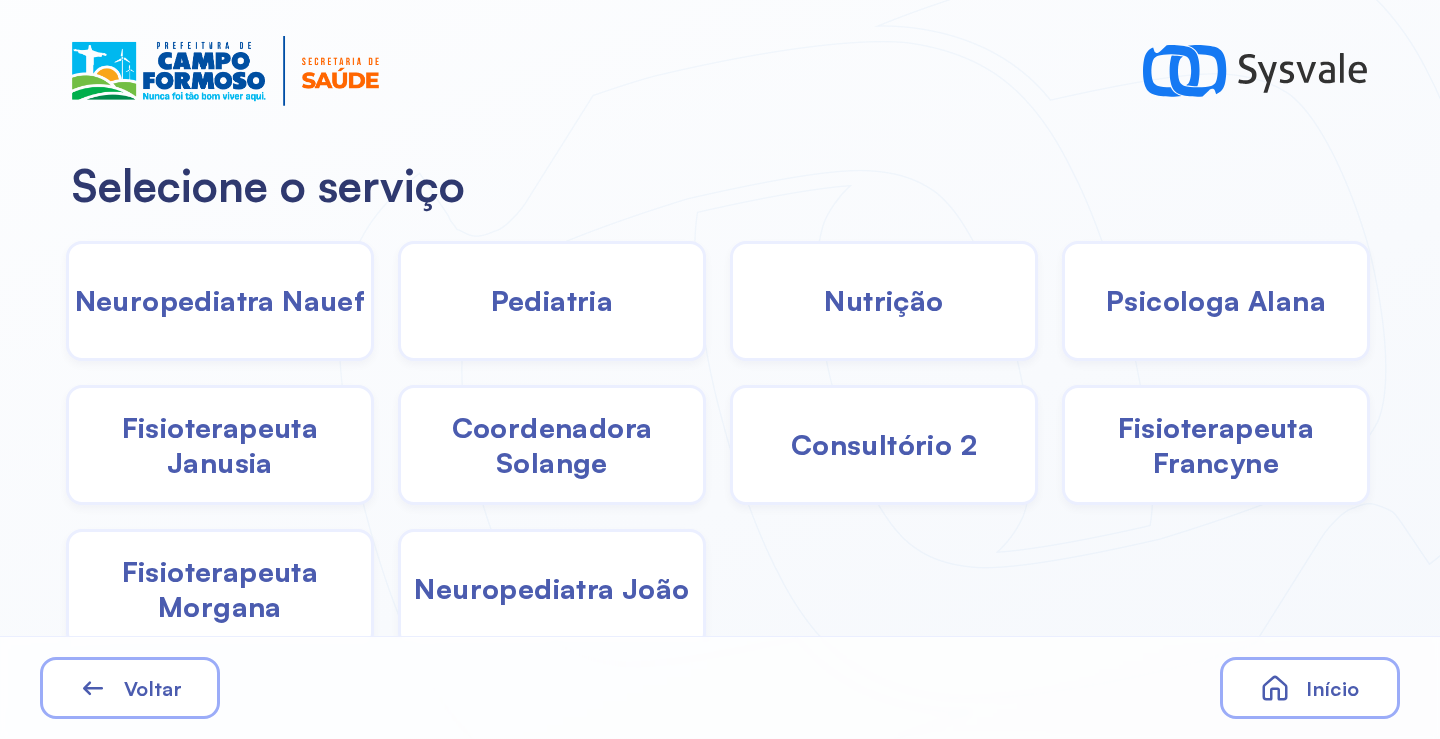 click on "Pediatria" 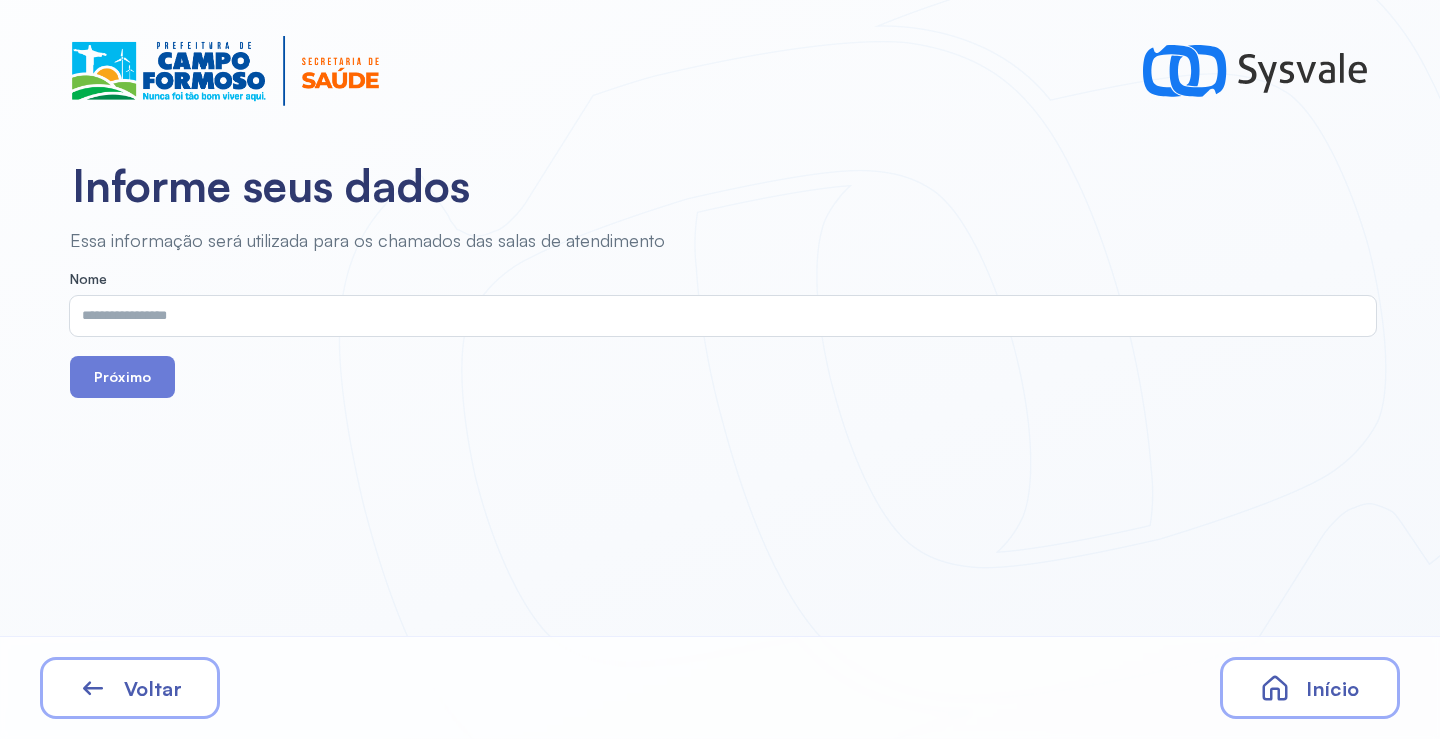 drag, startPoint x: 495, startPoint y: 338, endPoint x: 480, endPoint y: 318, distance: 25 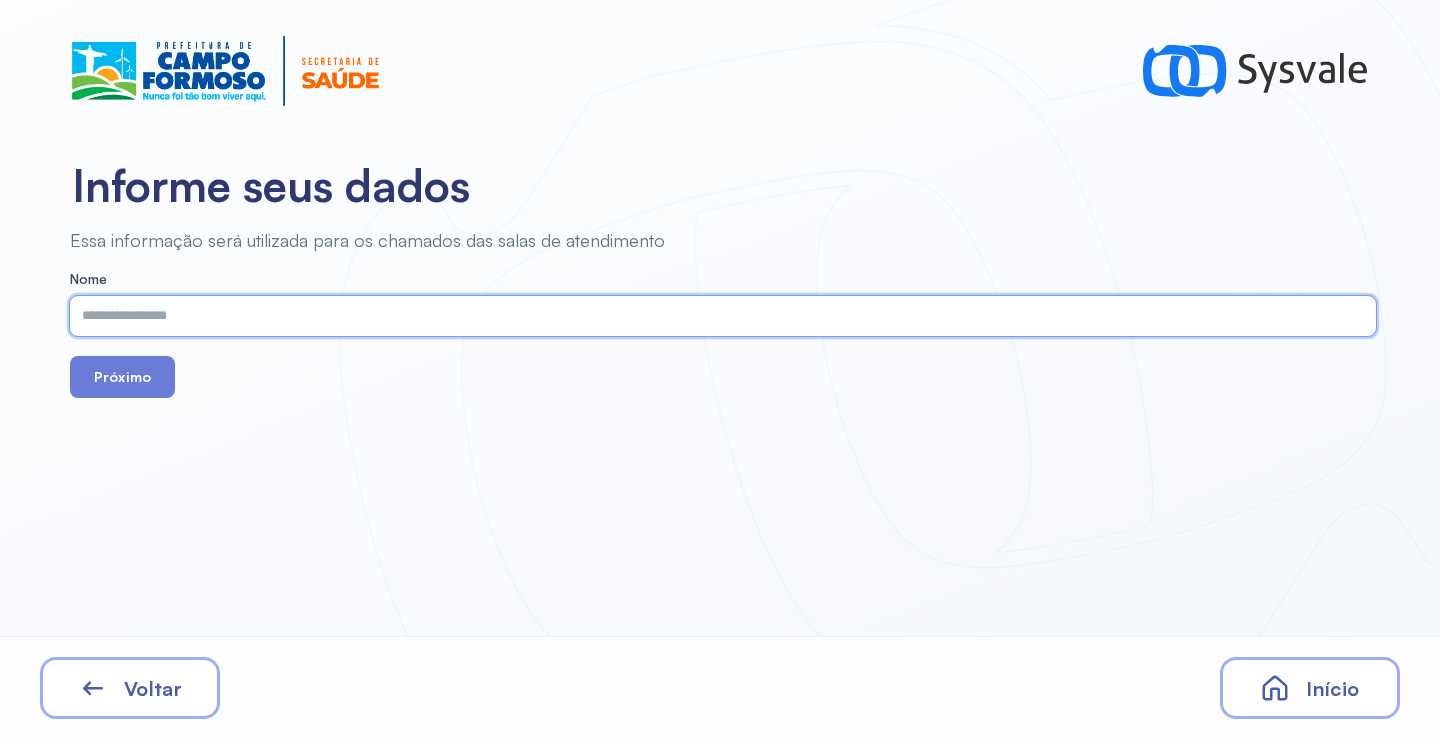 paste on "**********" 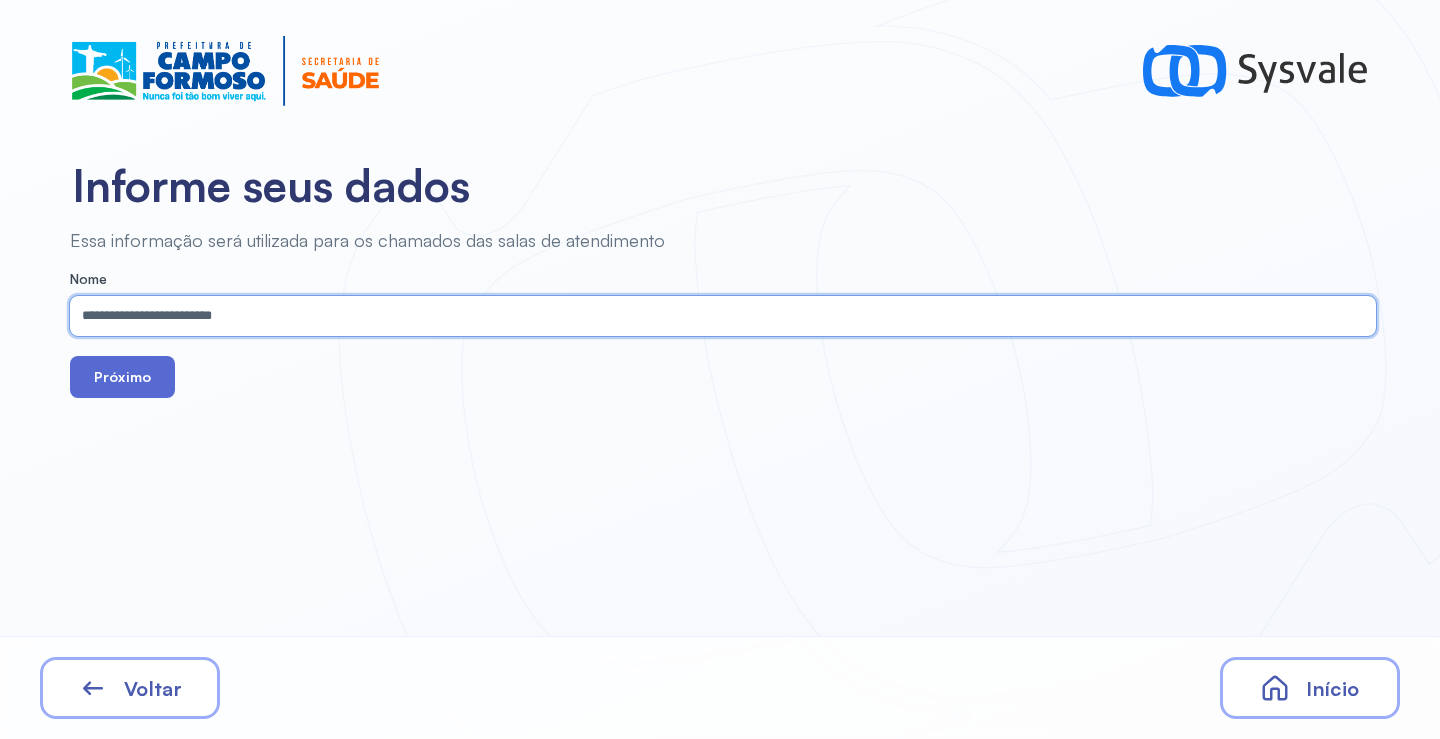 type on "**********" 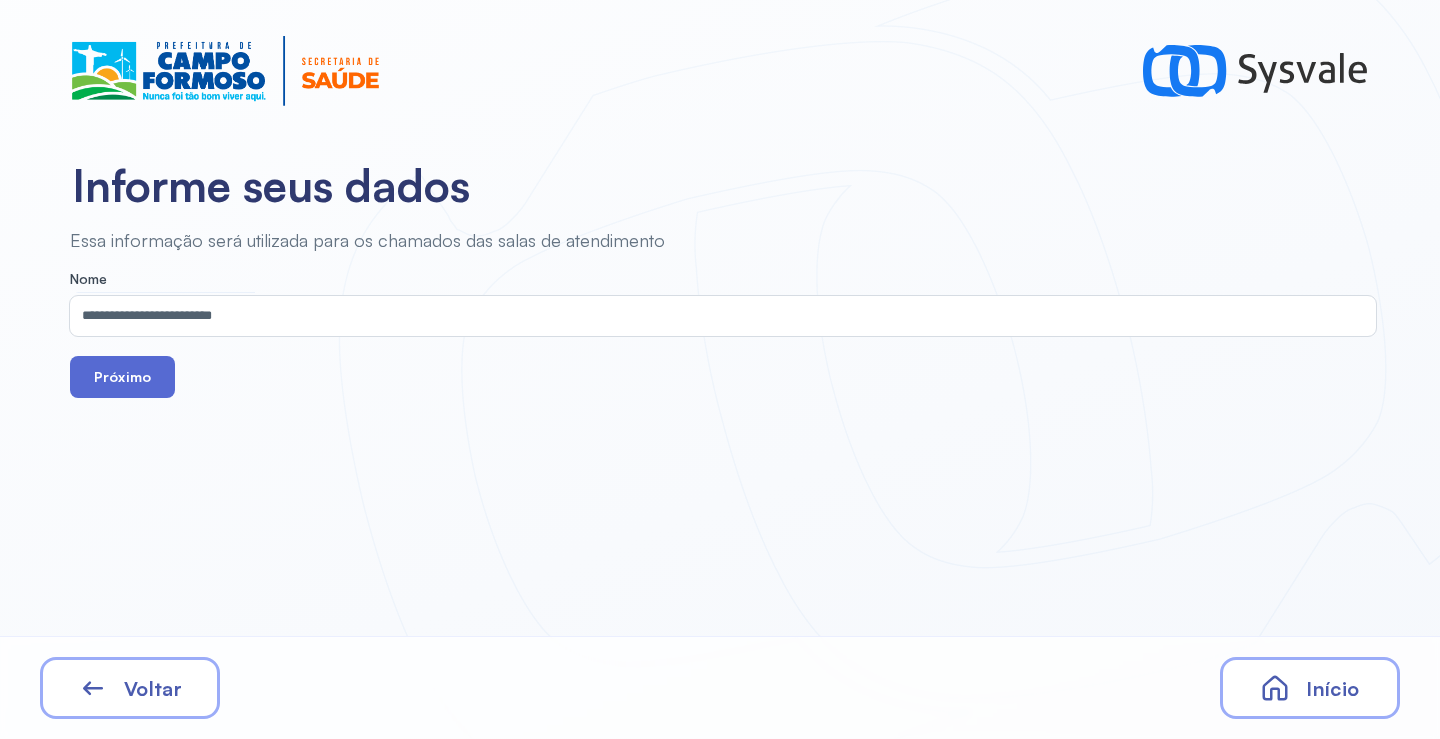 click on "Próximo" at bounding box center (122, 377) 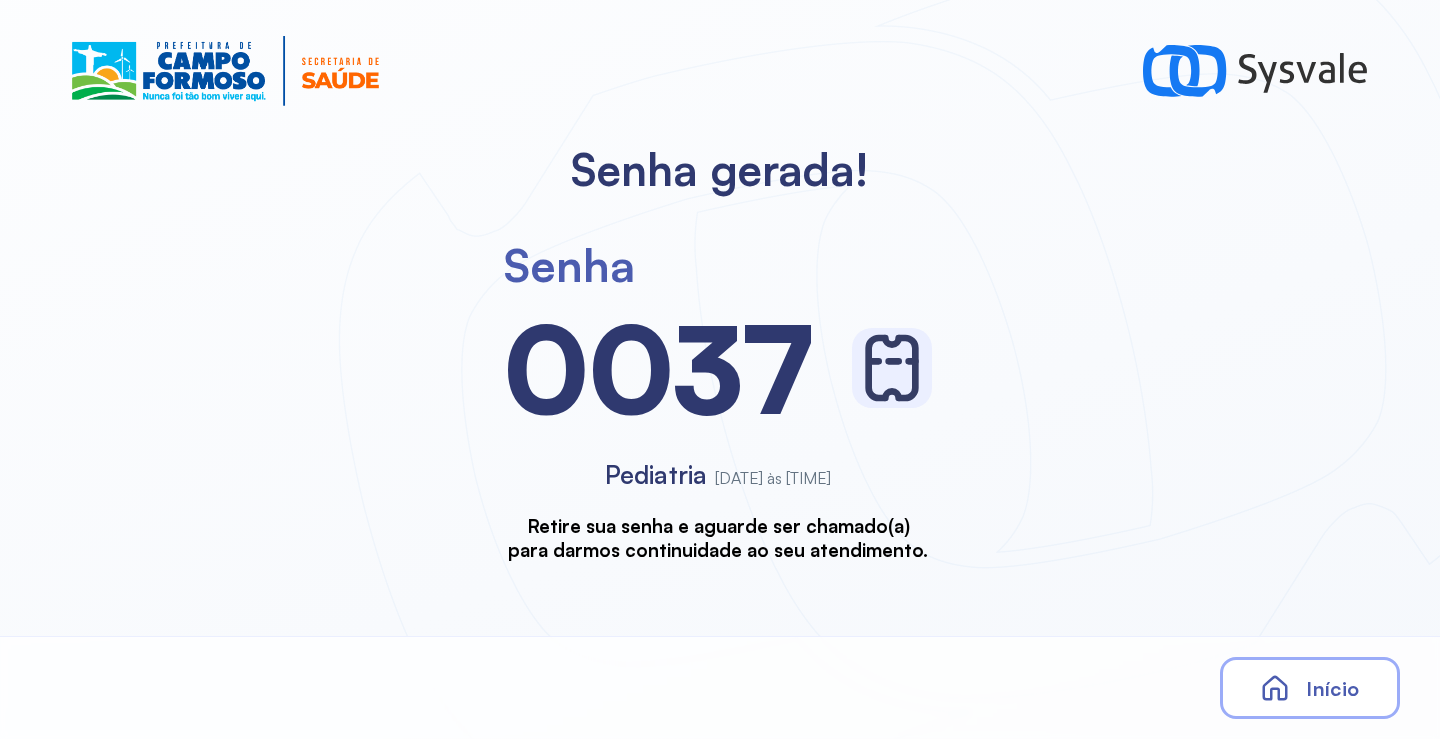 scroll, scrollTop: 0, scrollLeft: 0, axis: both 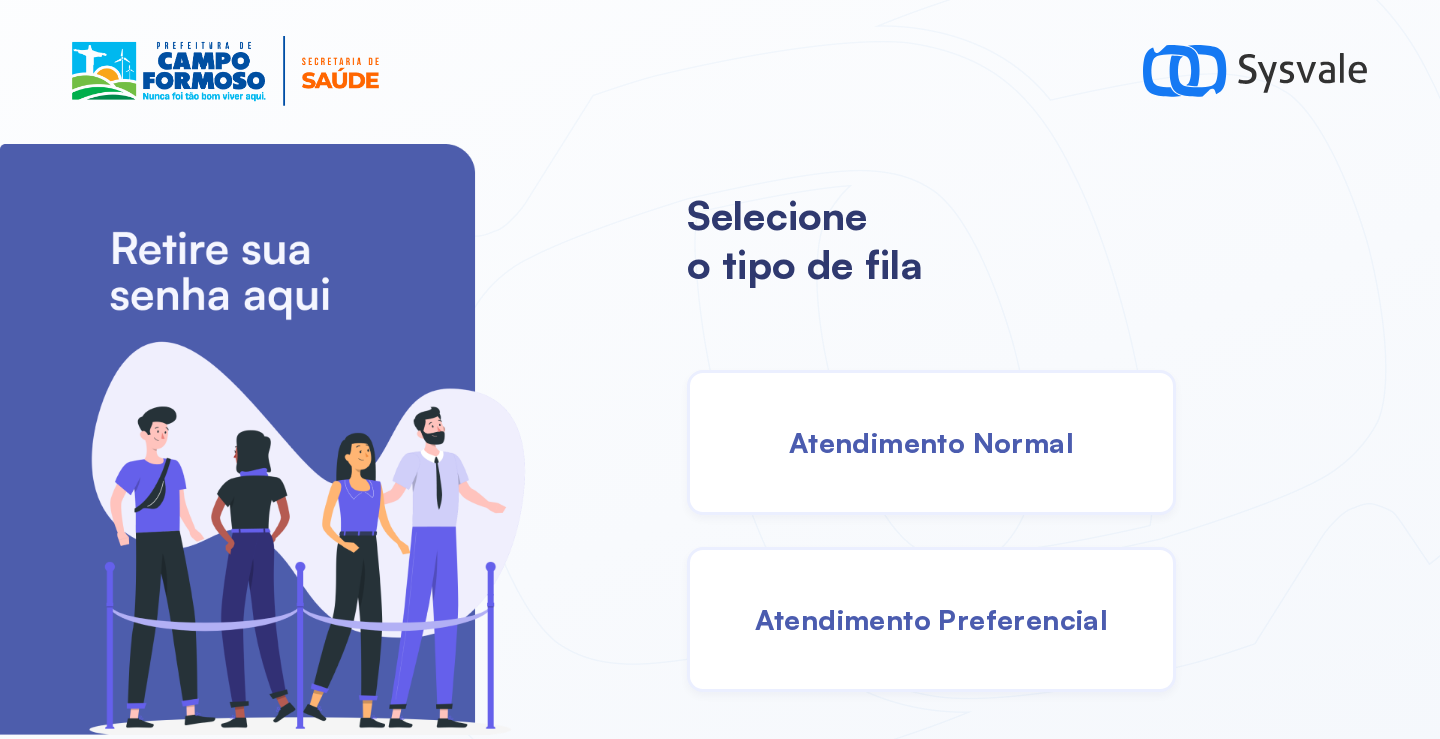 click on "Atendimento Normal" at bounding box center (931, 442) 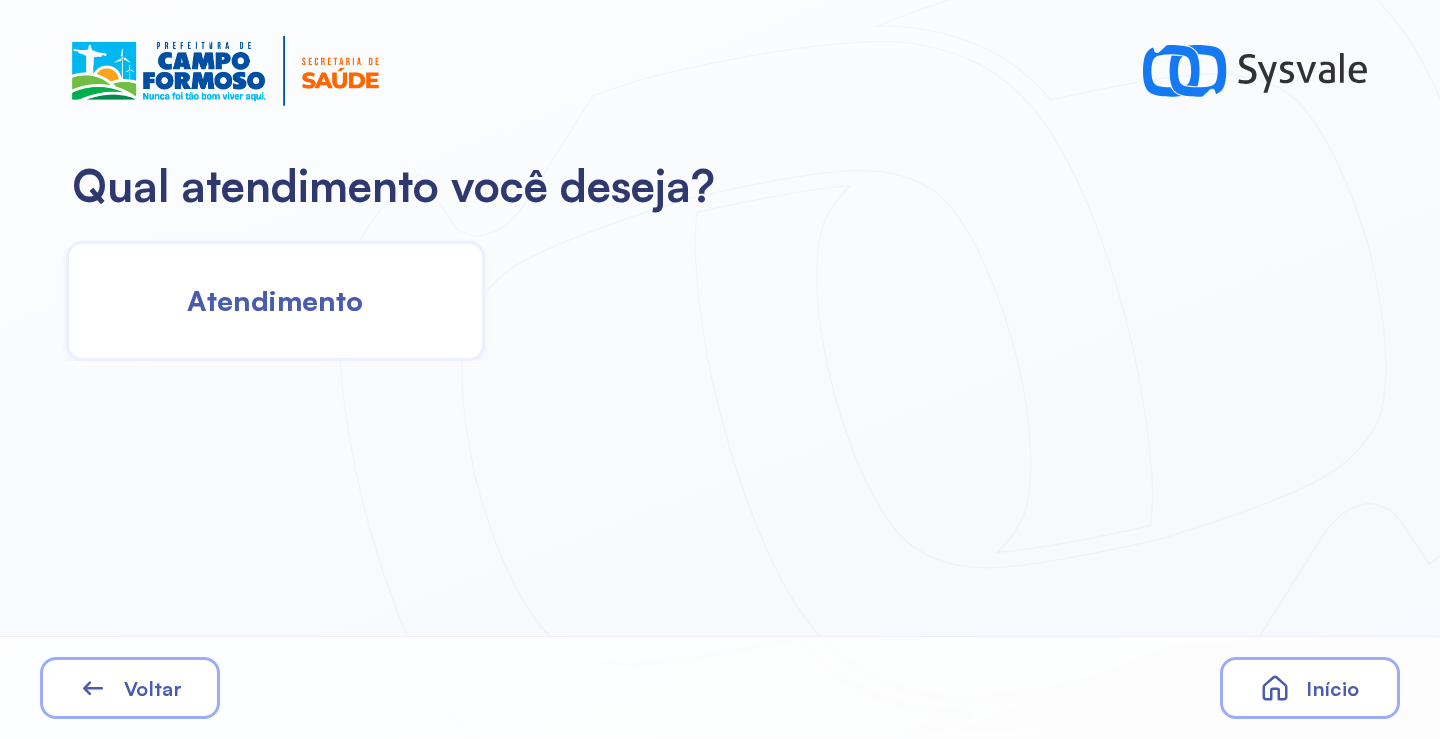 click on "Atendimento" at bounding box center [275, 300] 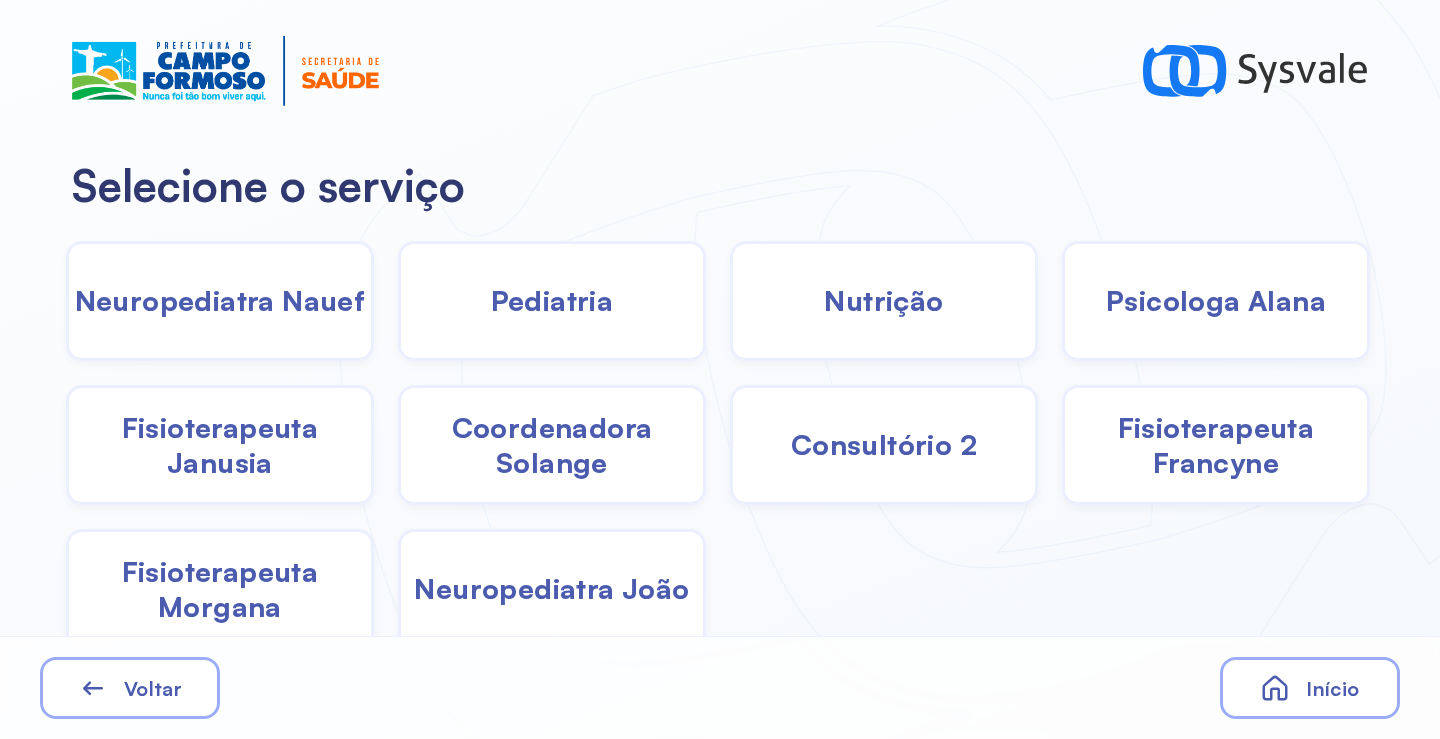click on "Nutrição" at bounding box center (883, 300) 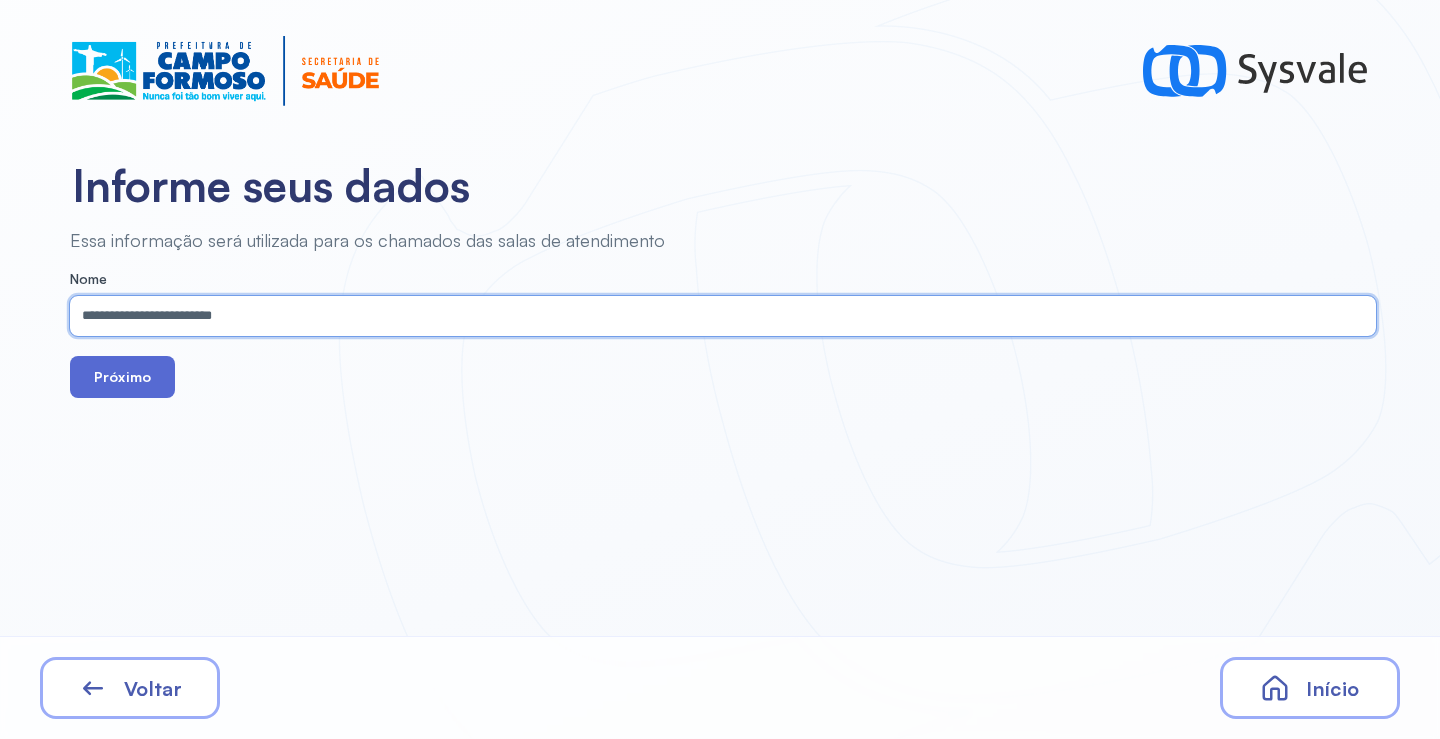 type on "**********" 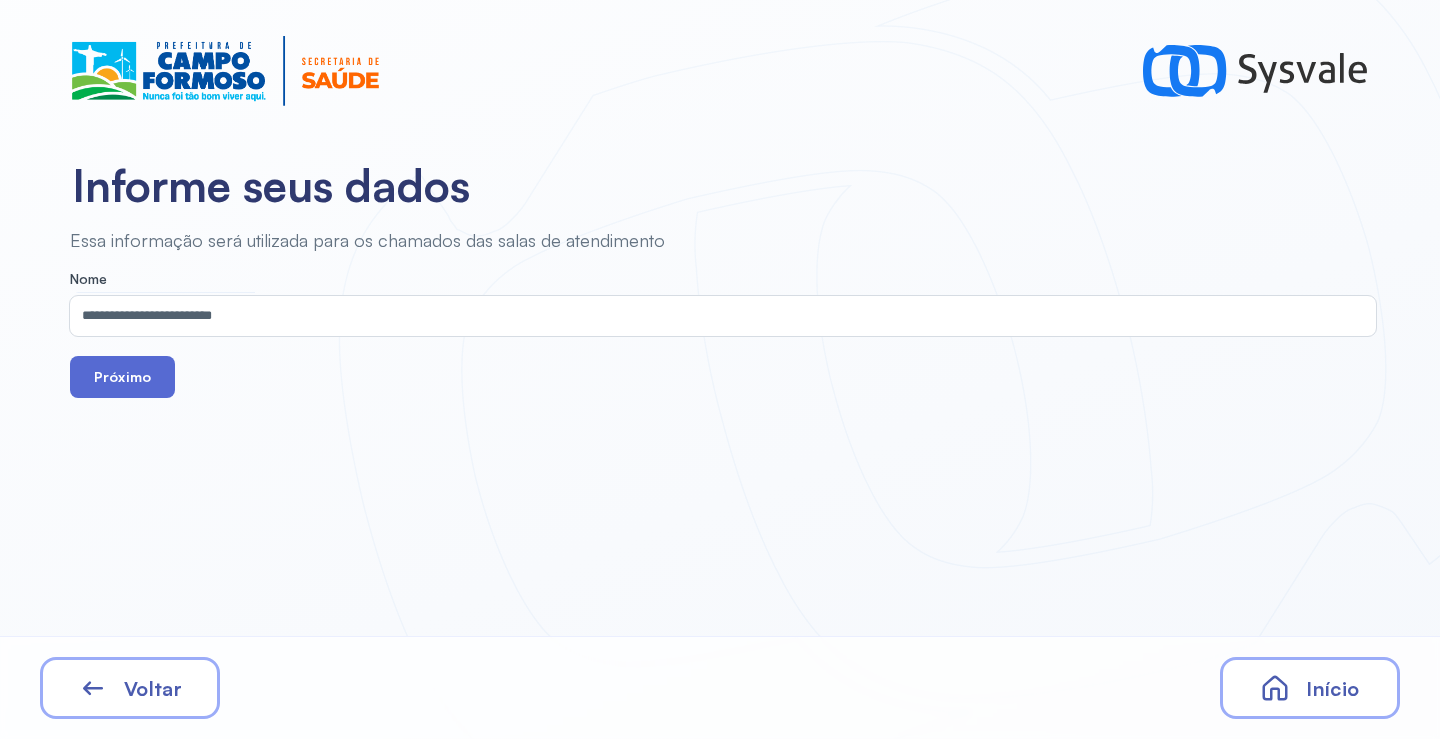 click on "Próximo" at bounding box center [122, 377] 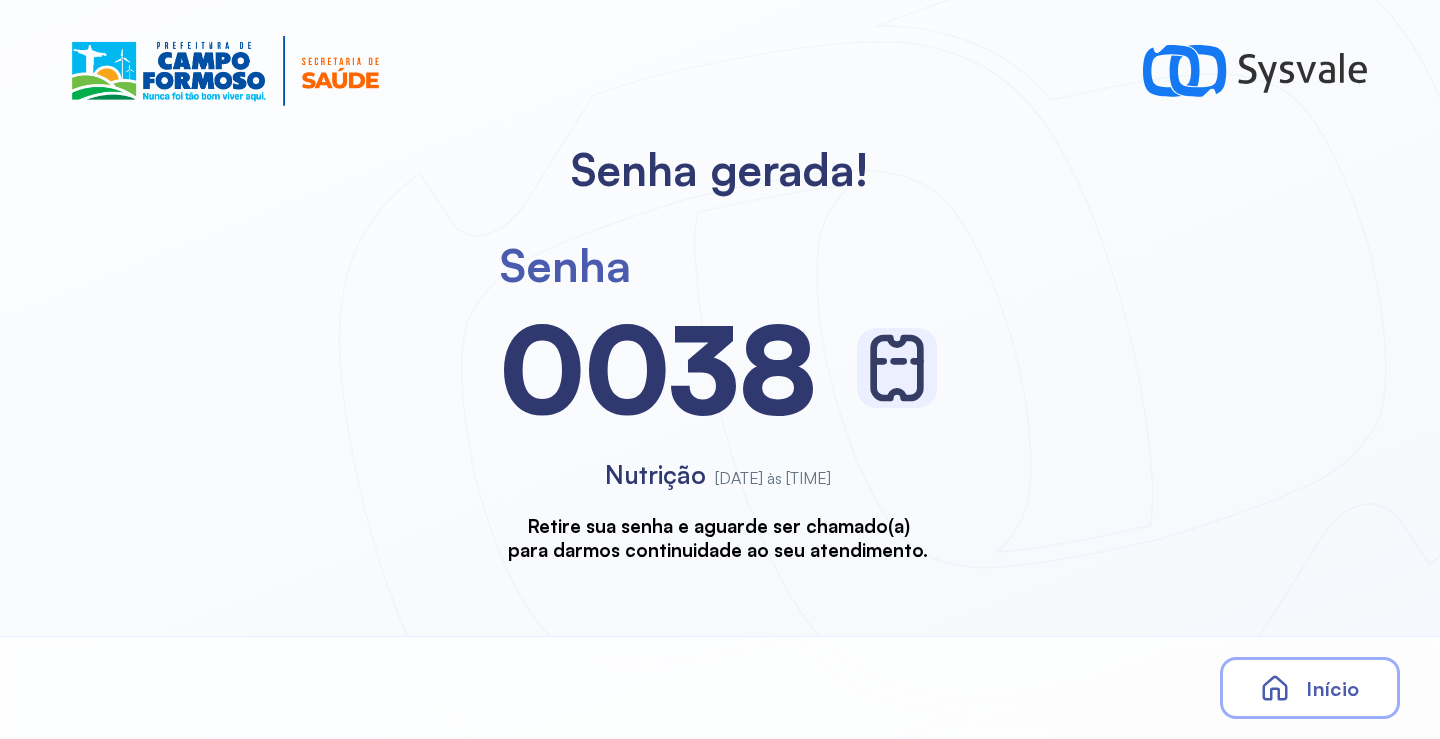 scroll, scrollTop: 0, scrollLeft: 0, axis: both 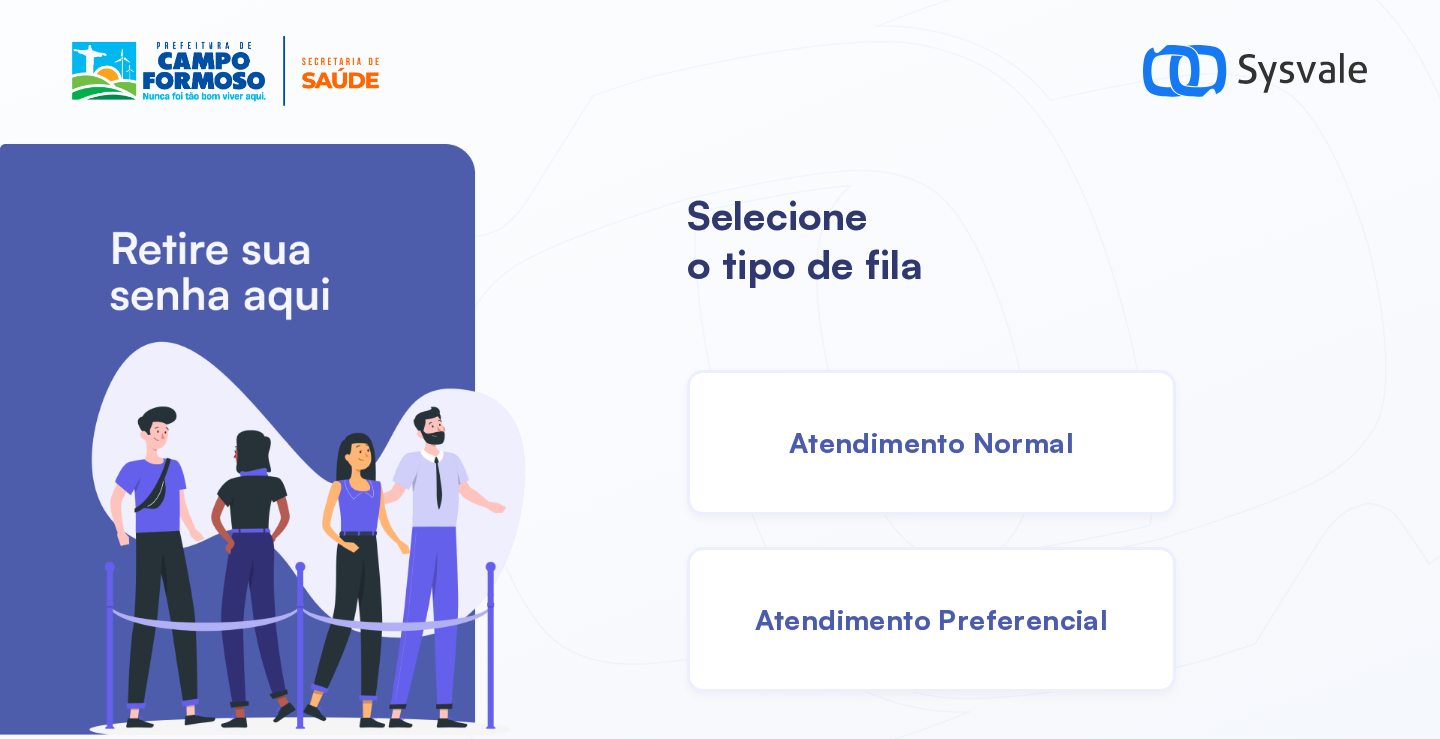 click on "Atendimento Normal" at bounding box center (931, 442) 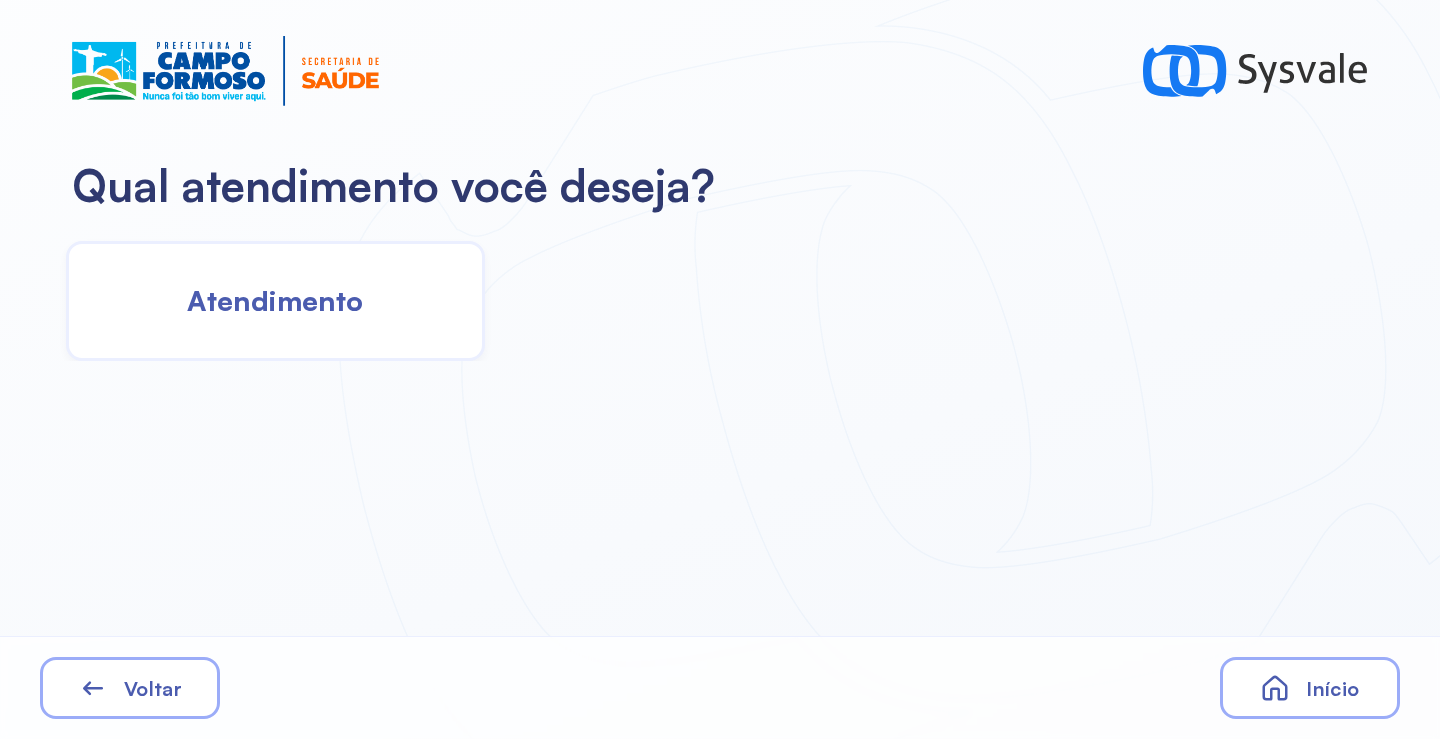 click on "Atendimento" 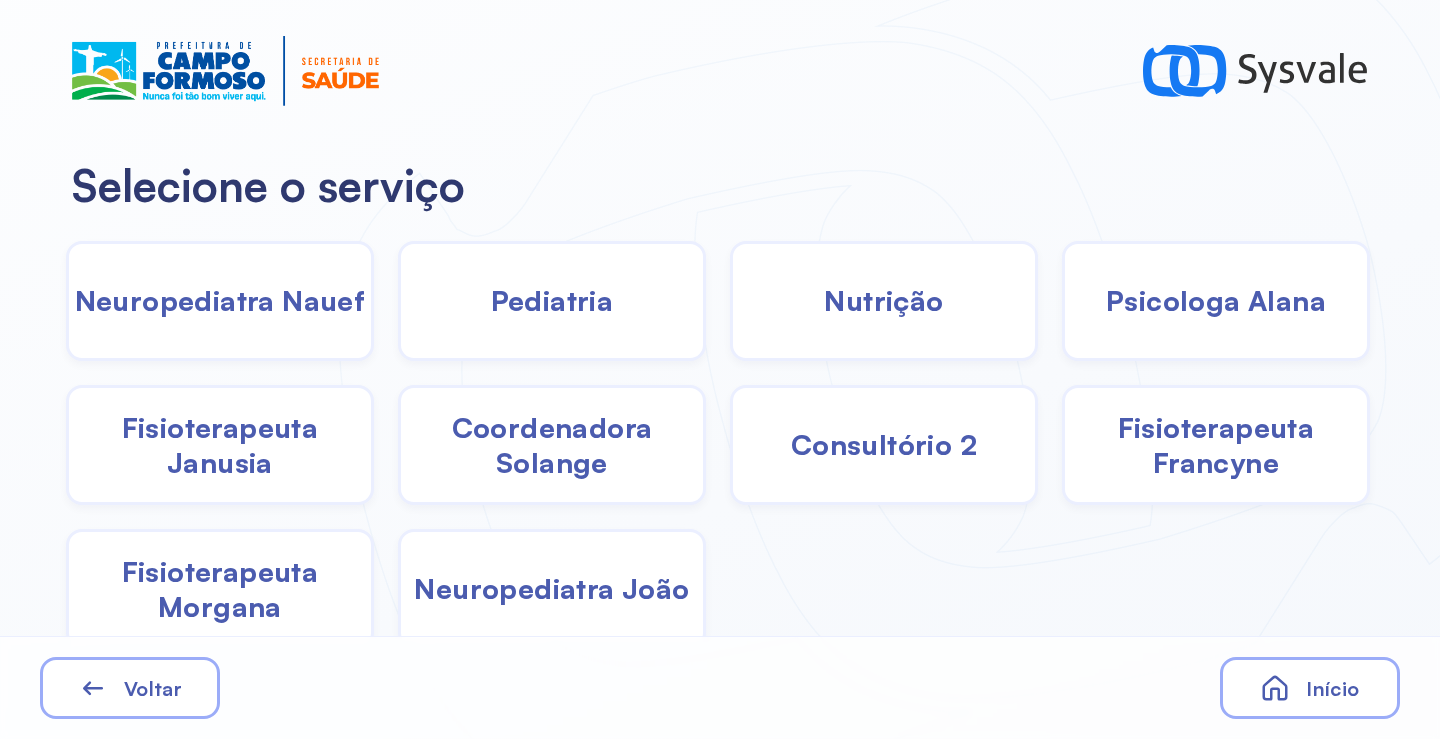 click on "Psicologa Alana" 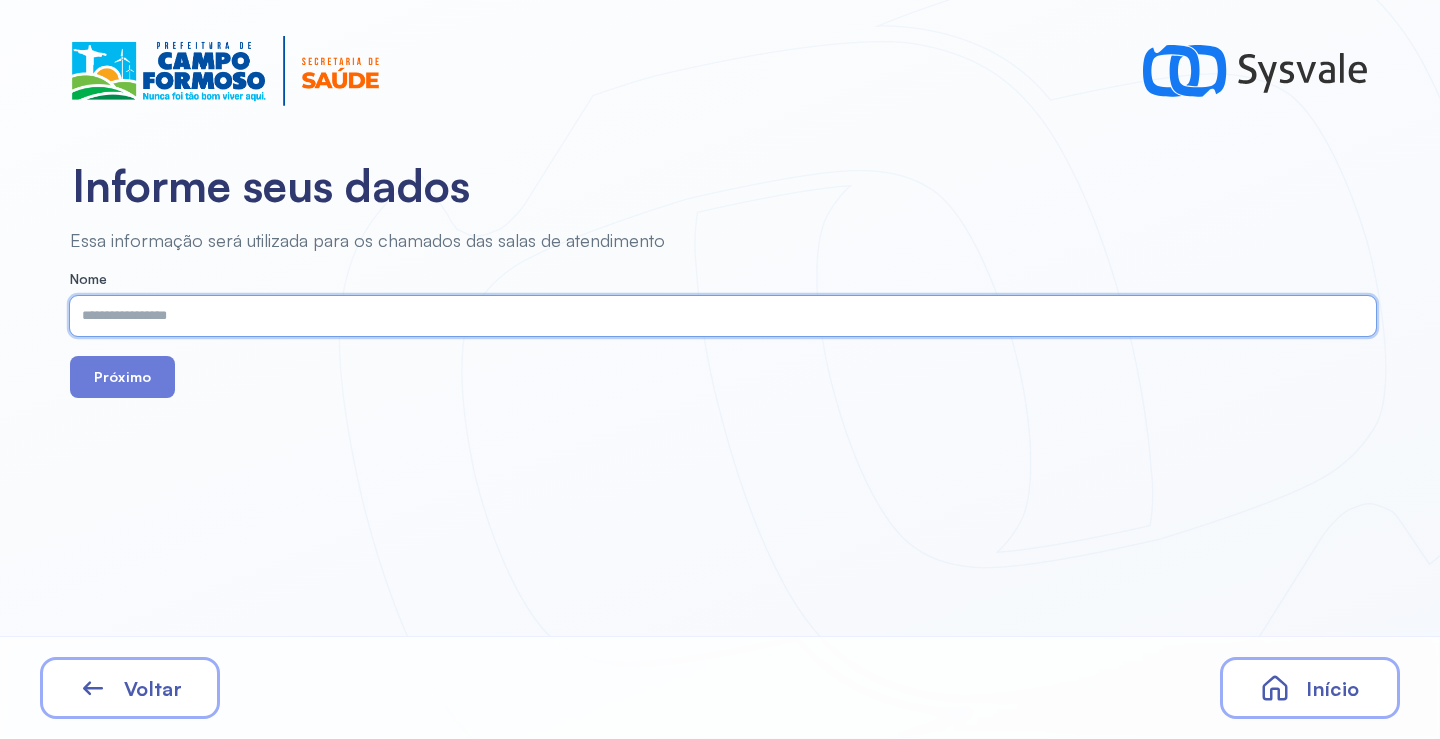 paste on "**********" 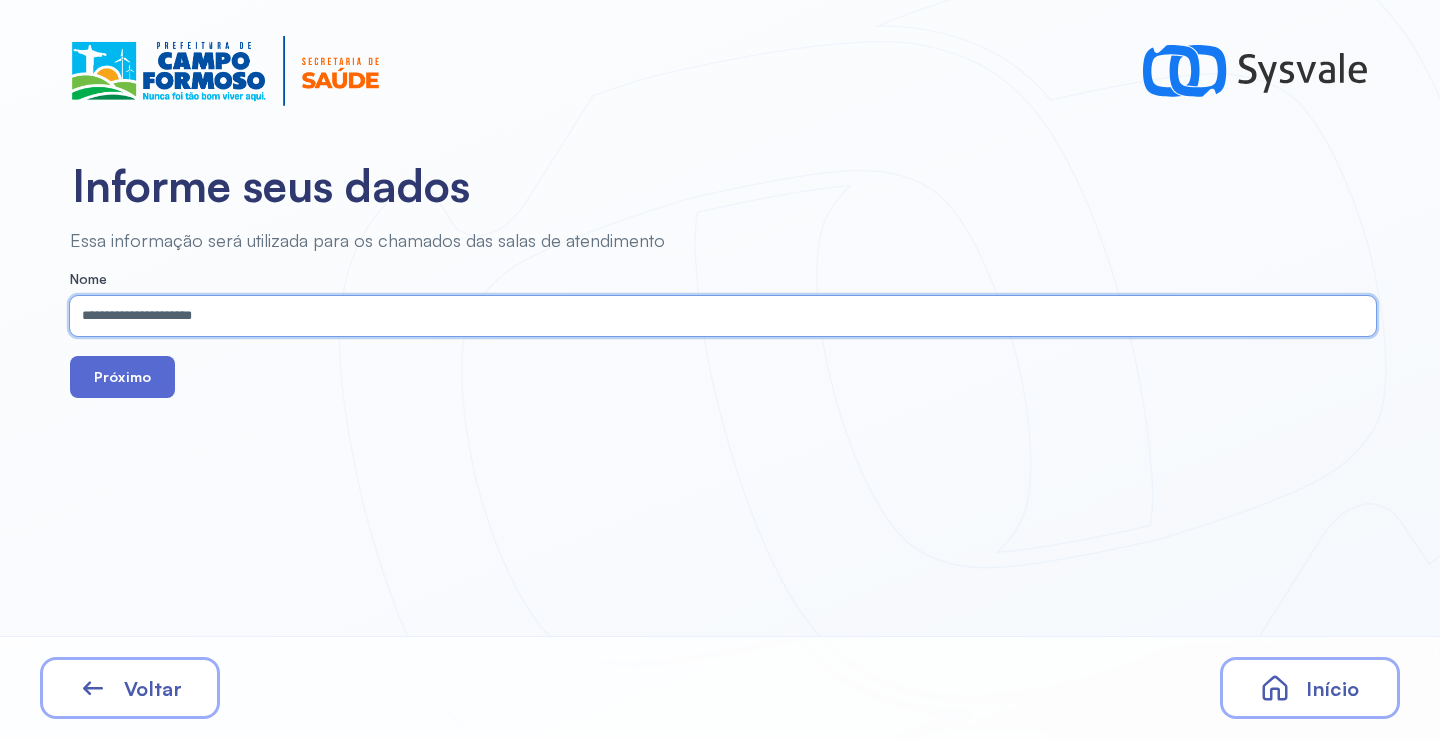 type on "**********" 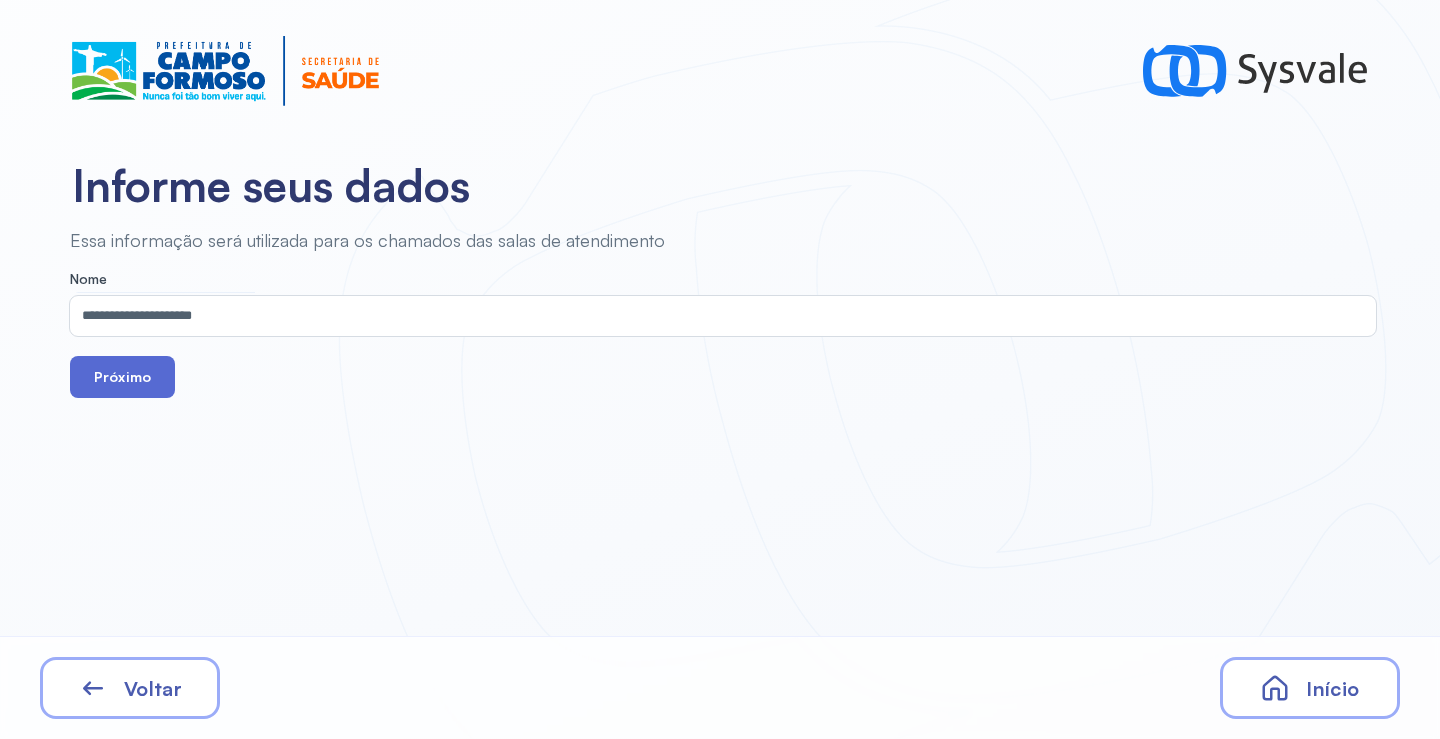 click on "Próximo" at bounding box center (122, 377) 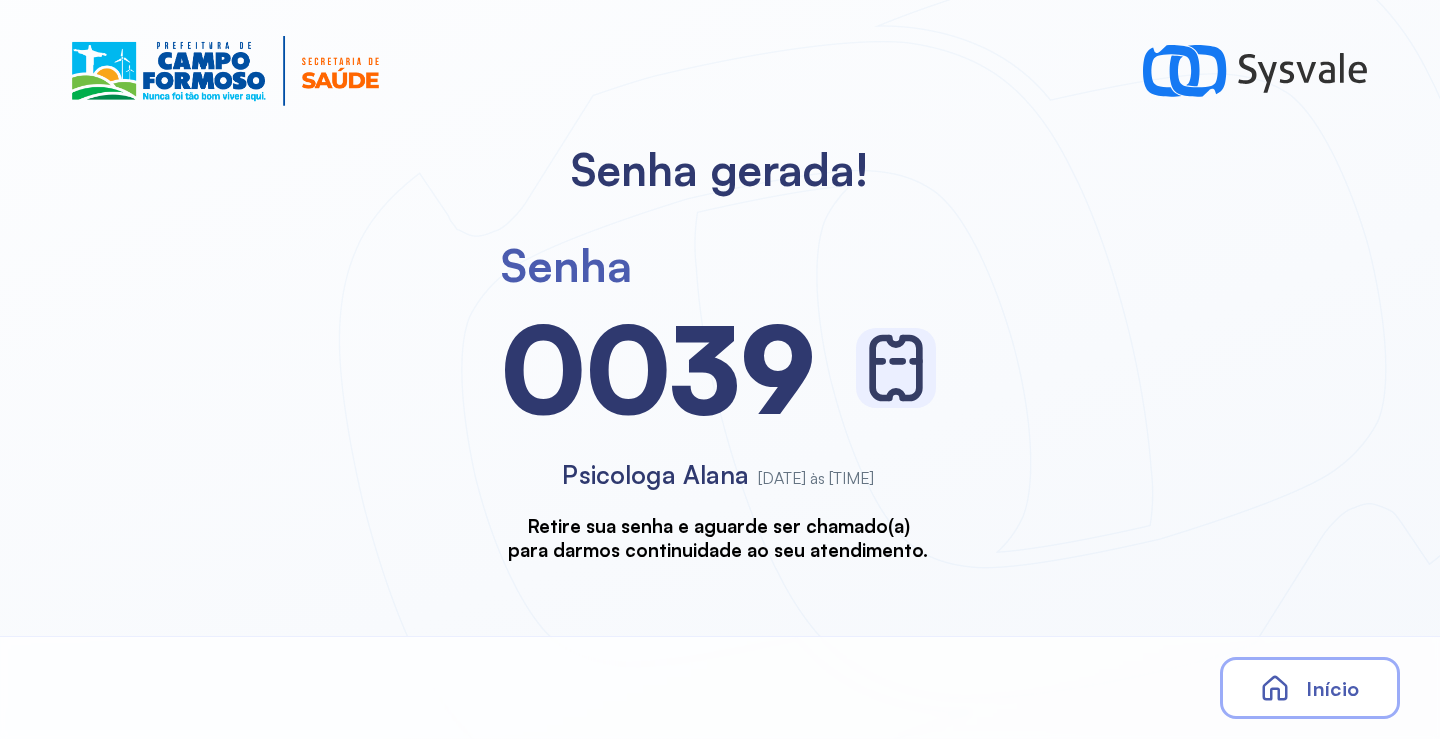 scroll, scrollTop: 0, scrollLeft: 0, axis: both 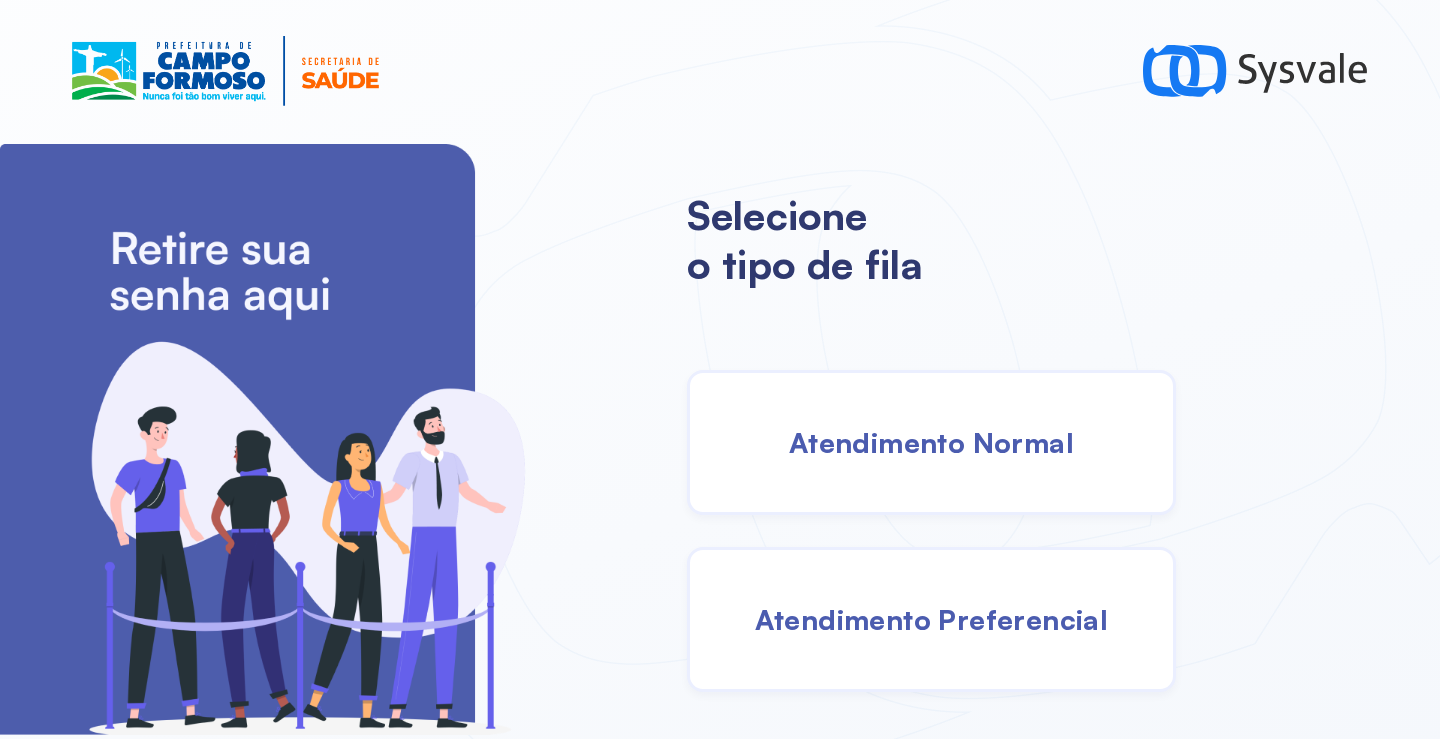 click on "Atendimento Normal" at bounding box center [931, 442] 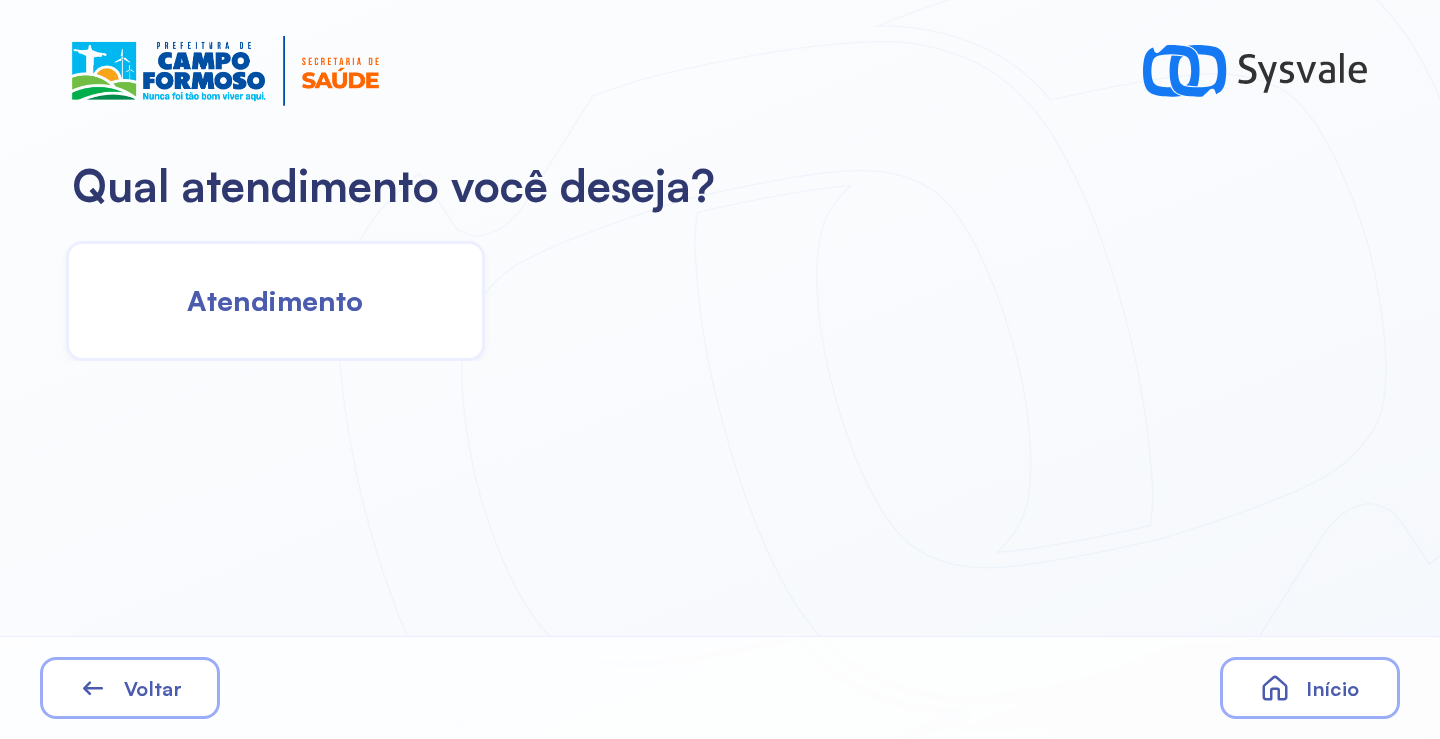 click on "Atendimento" at bounding box center [275, 300] 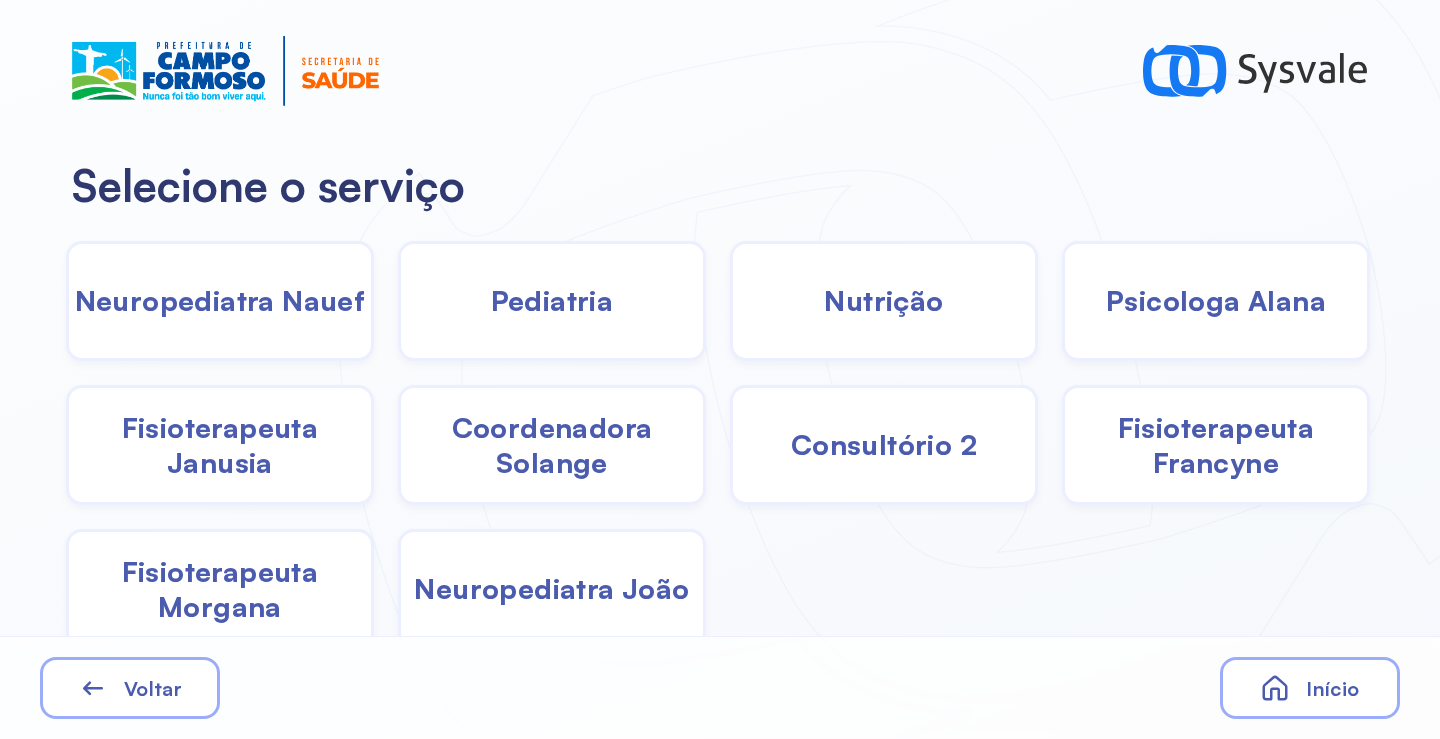 click on "Psicologa Alana" at bounding box center [1216, 300] 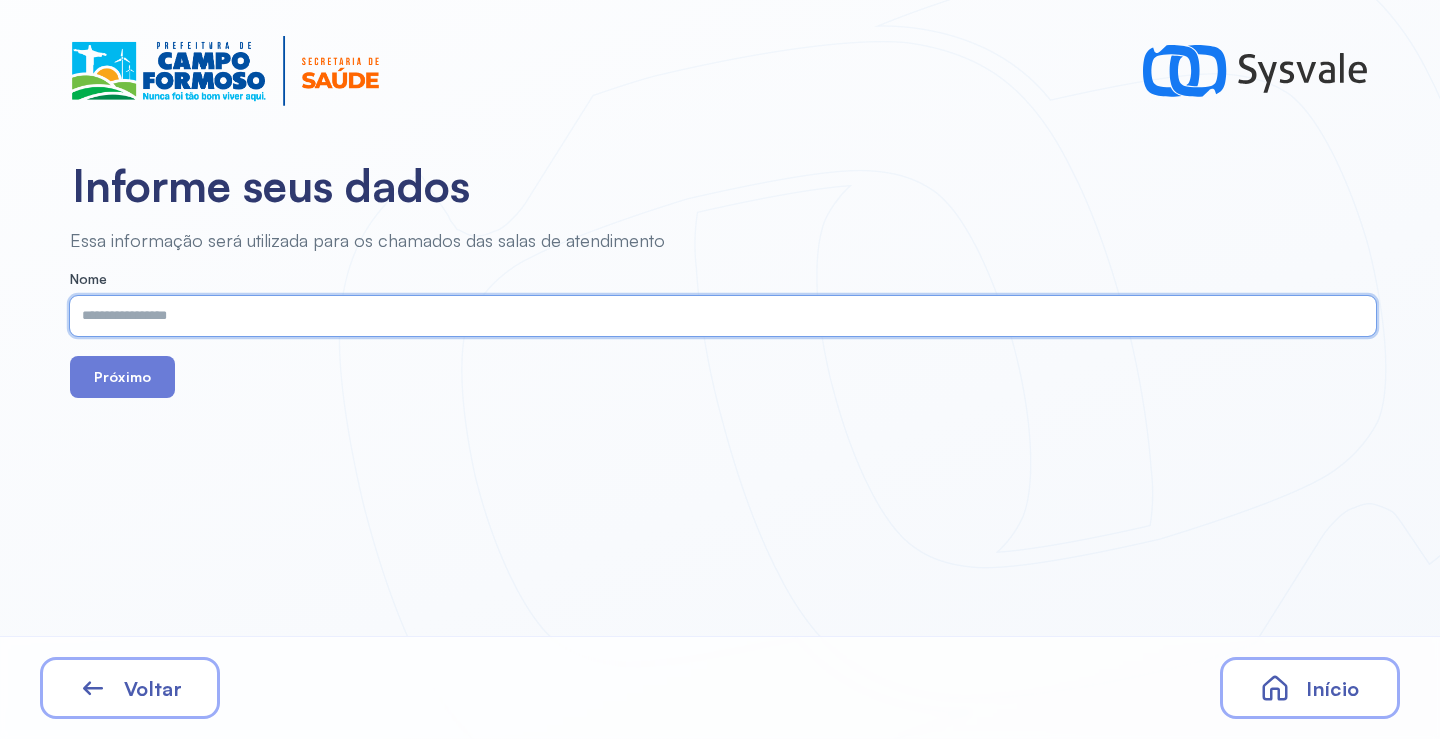 paste on "**********" 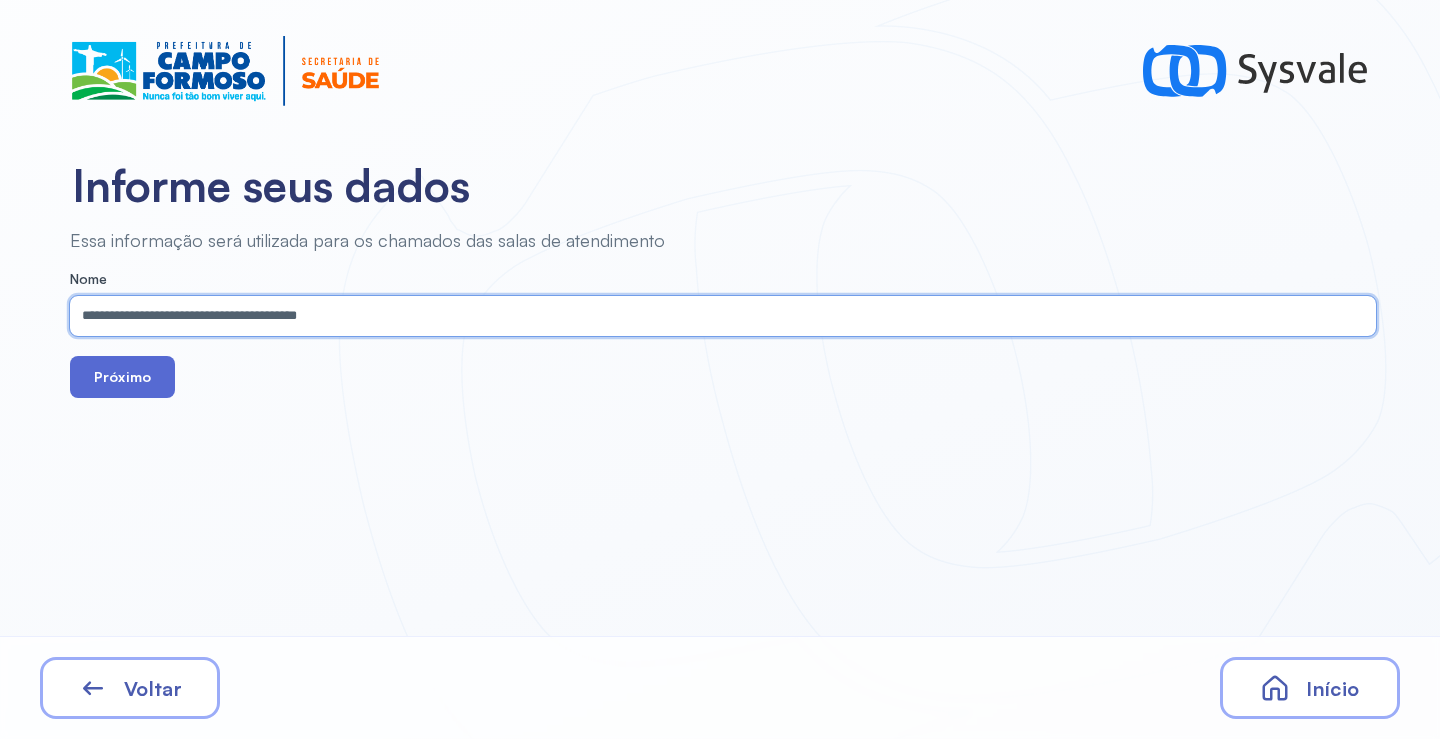 type on "**********" 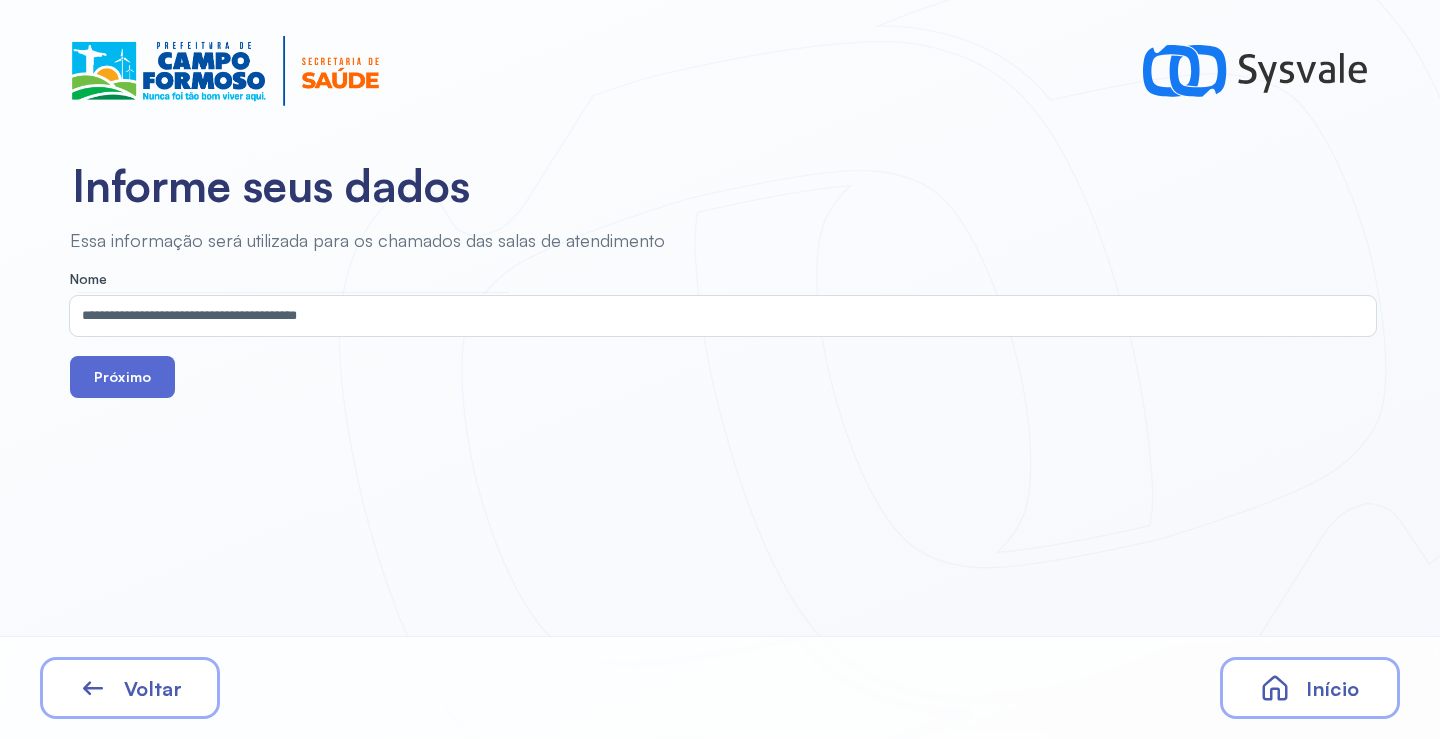 click on "Próximo" at bounding box center [122, 377] 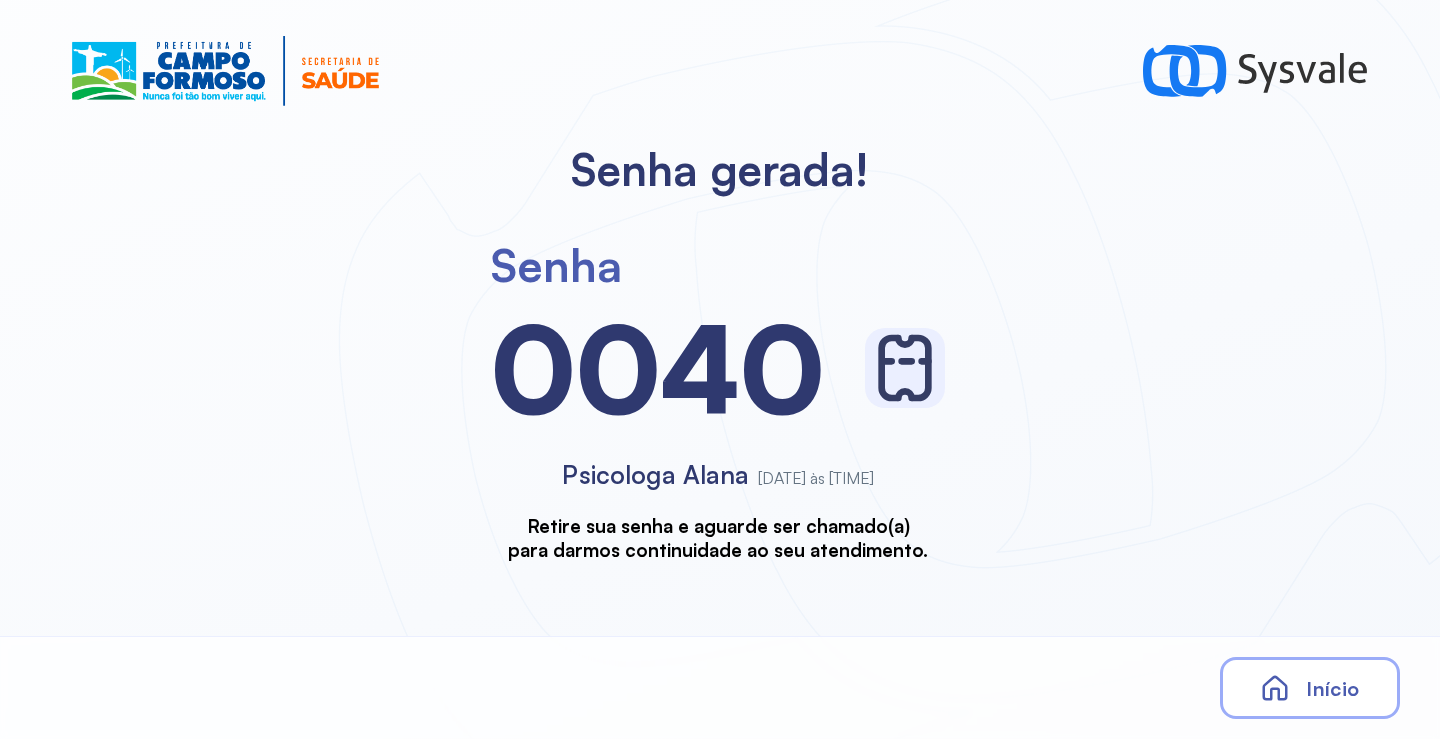 scroll, scrollTop: 0, scrollLeft: 0, axis: both 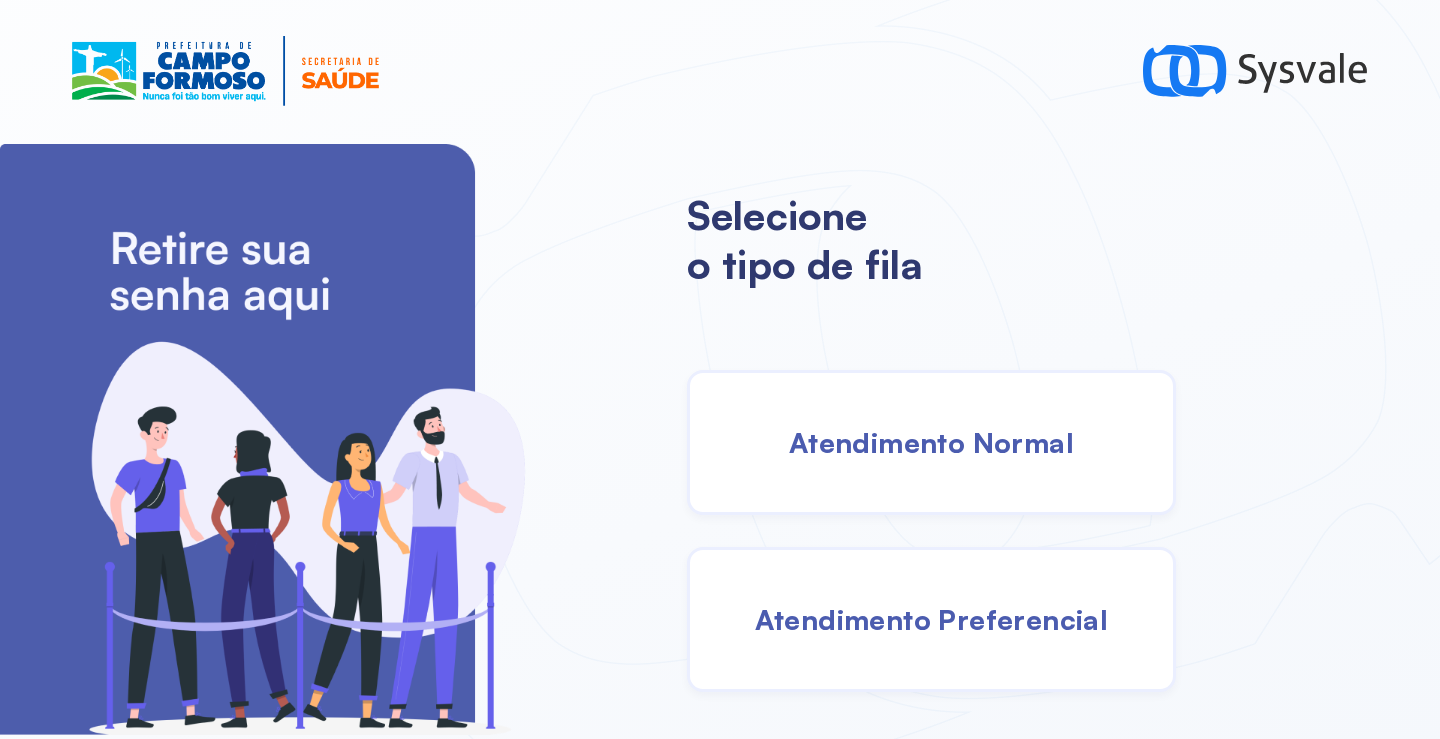 click on "Atendimento Normal" at bounding box center (931, 442) 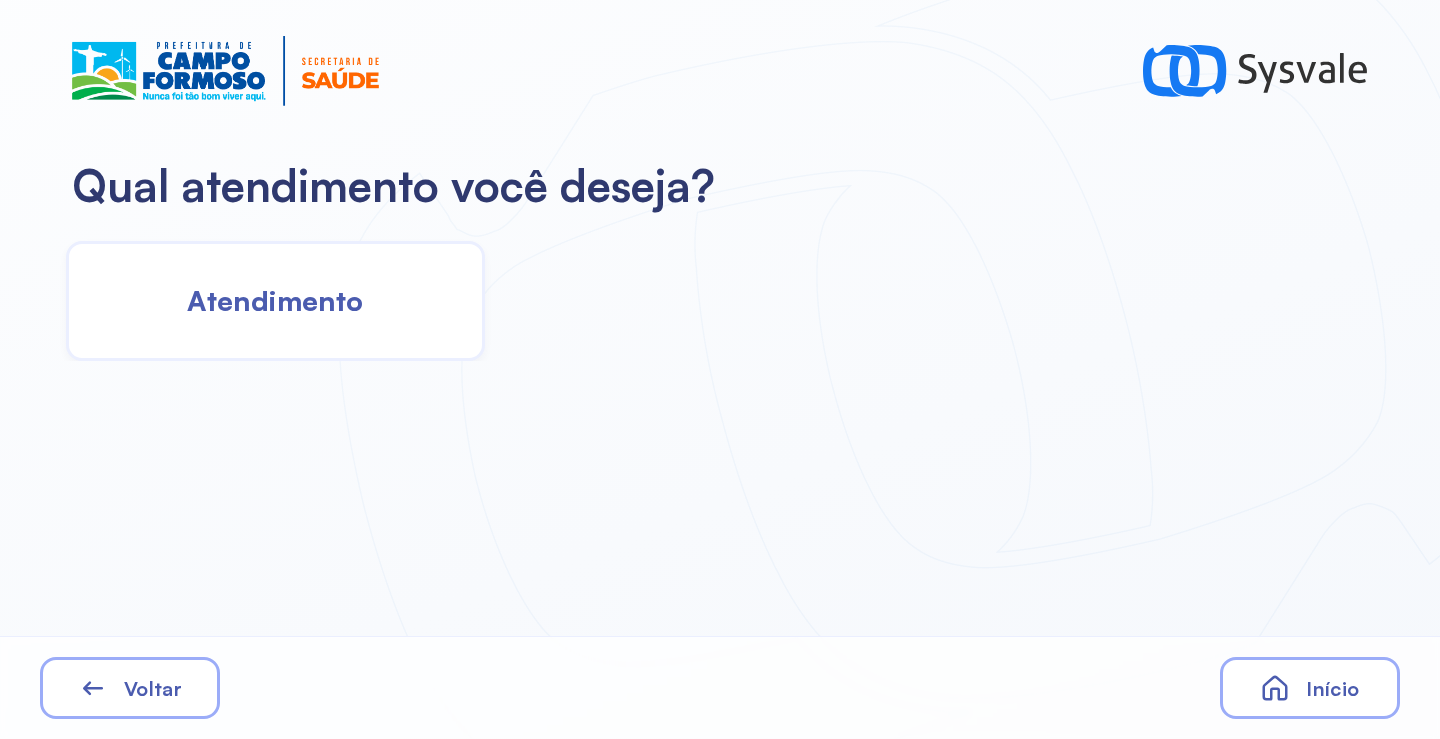 click on "Atendimento" at bounding box center (275, 300) 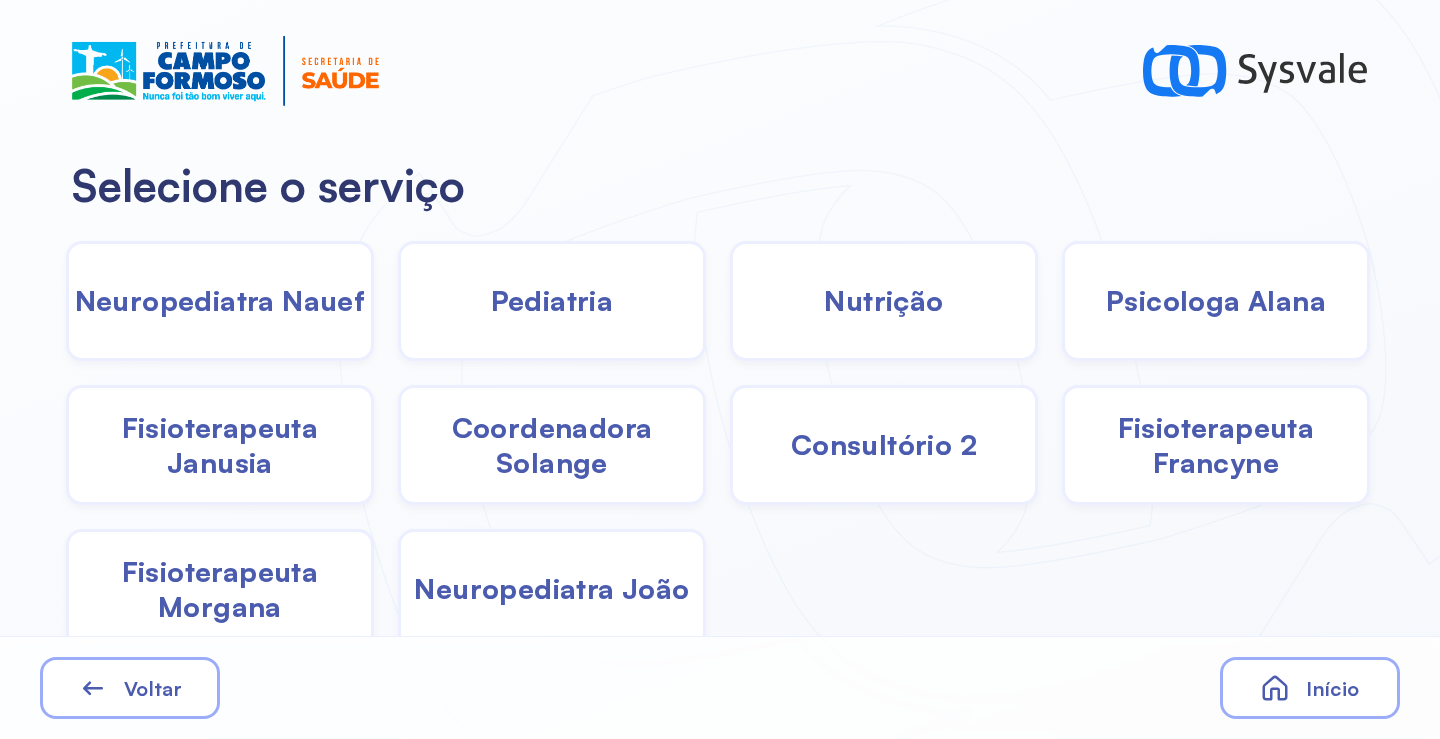 click on "Pediatria" at bounding box center (552, 300) 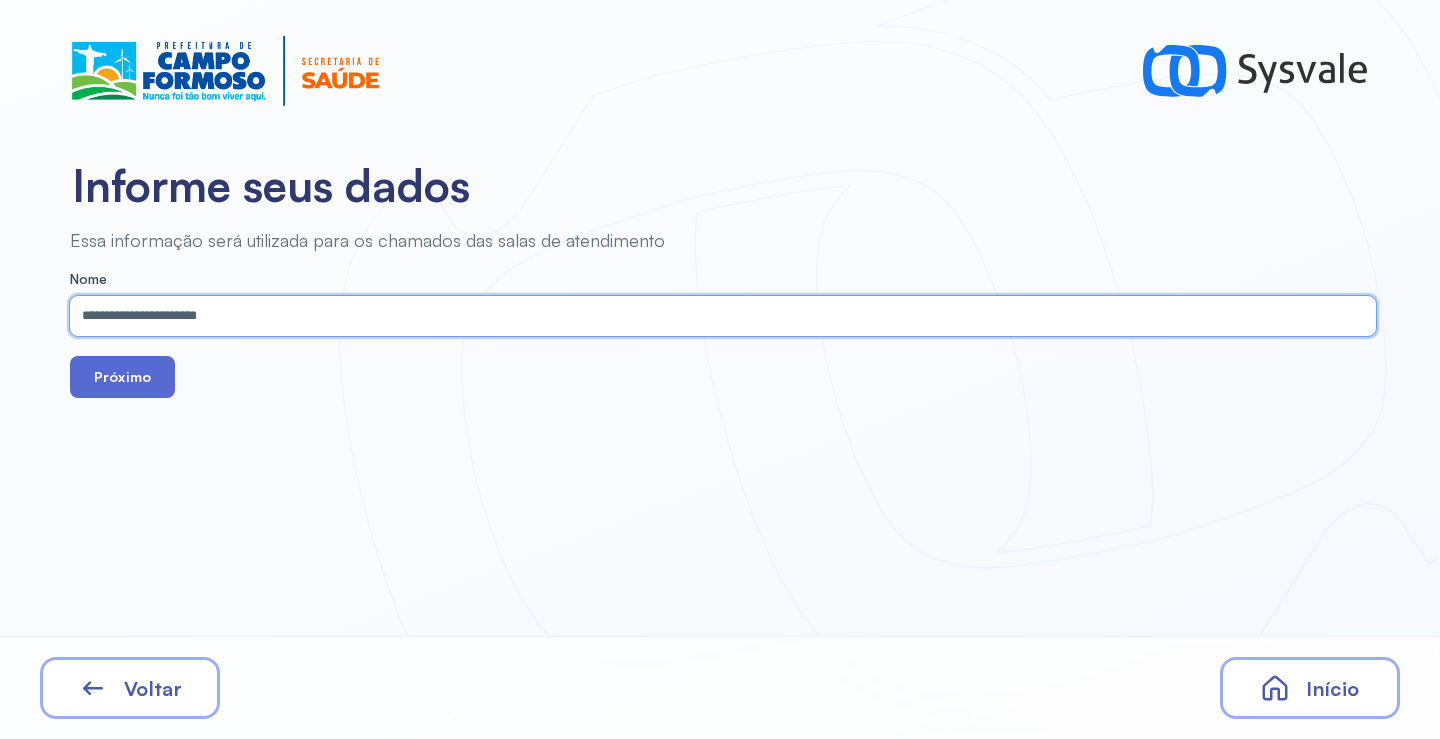 type on "**********" 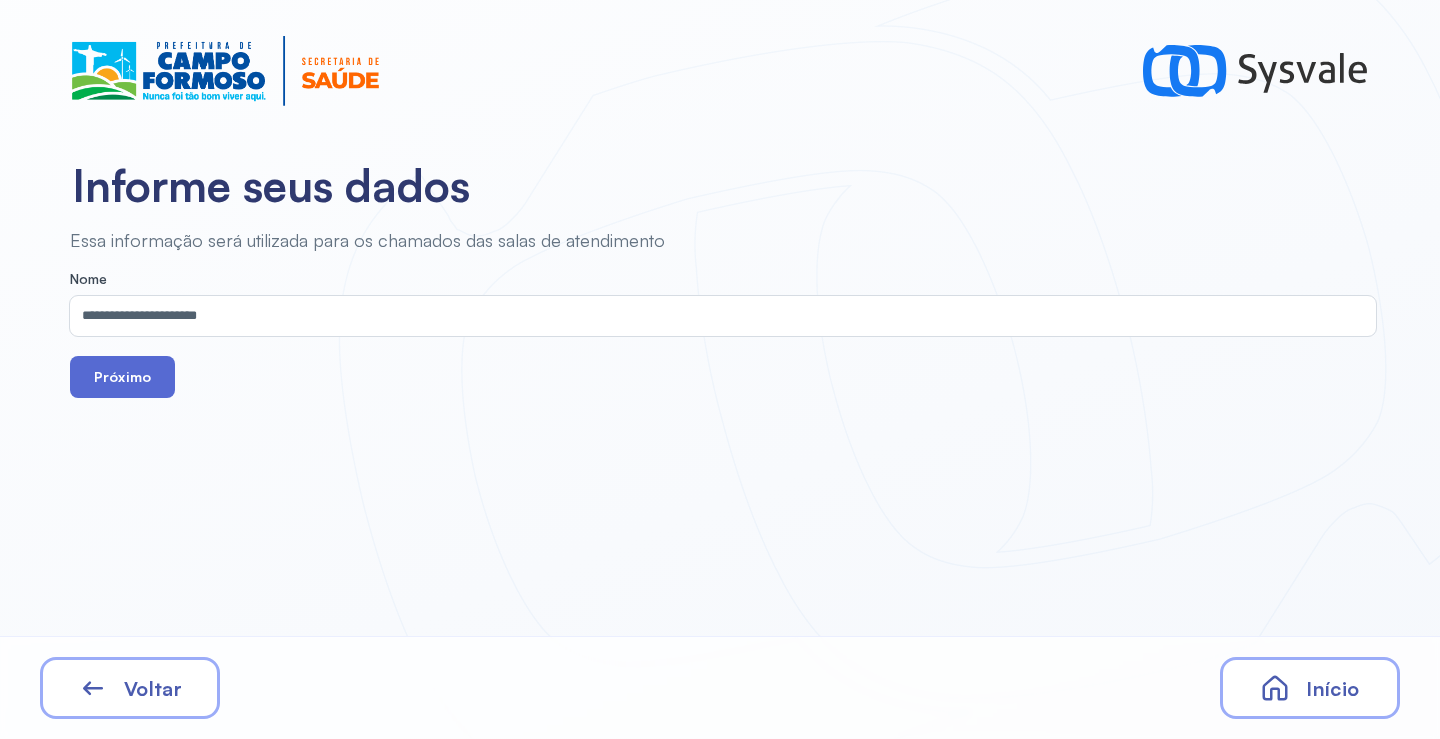 click on "Próximo" at bounding box center (122, 377) 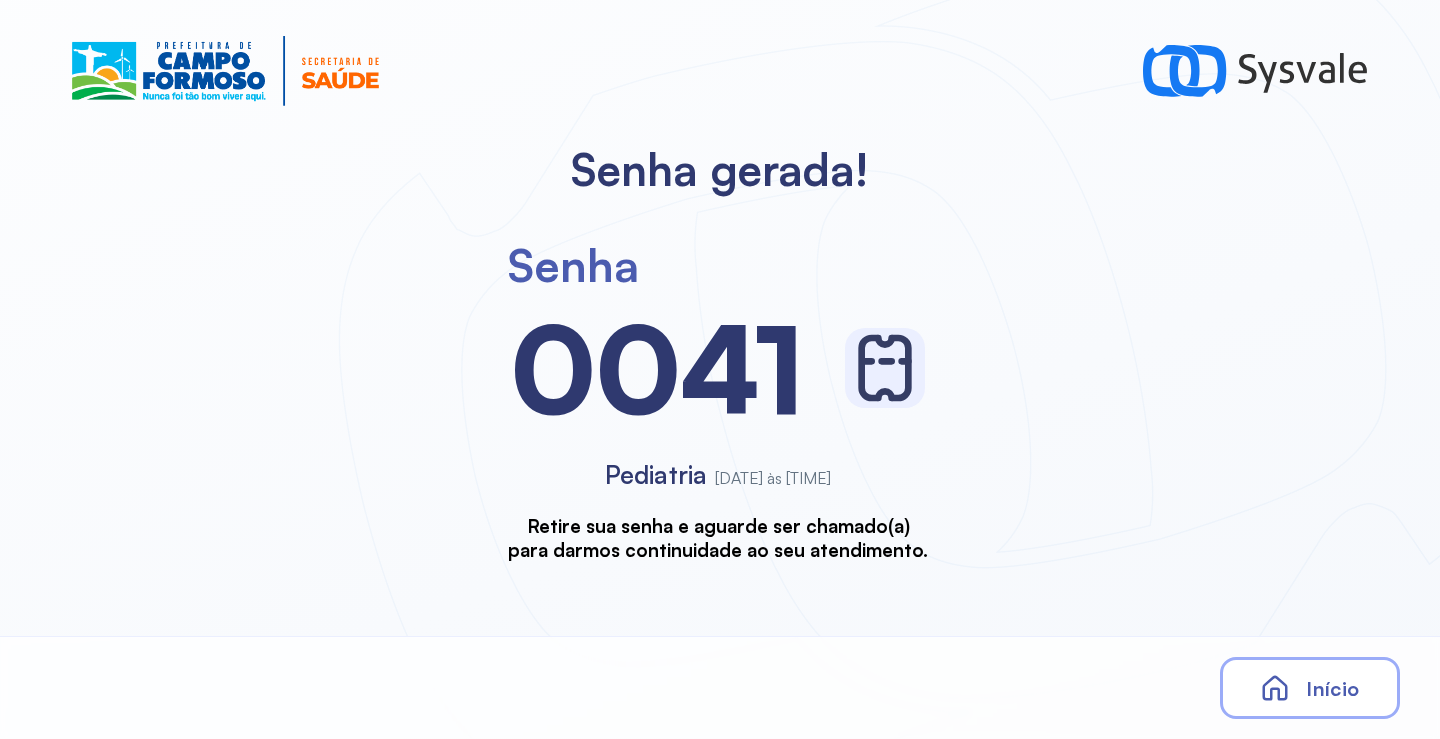 scroll, scrollTop: 0, scrollLeft: 0, axis: both 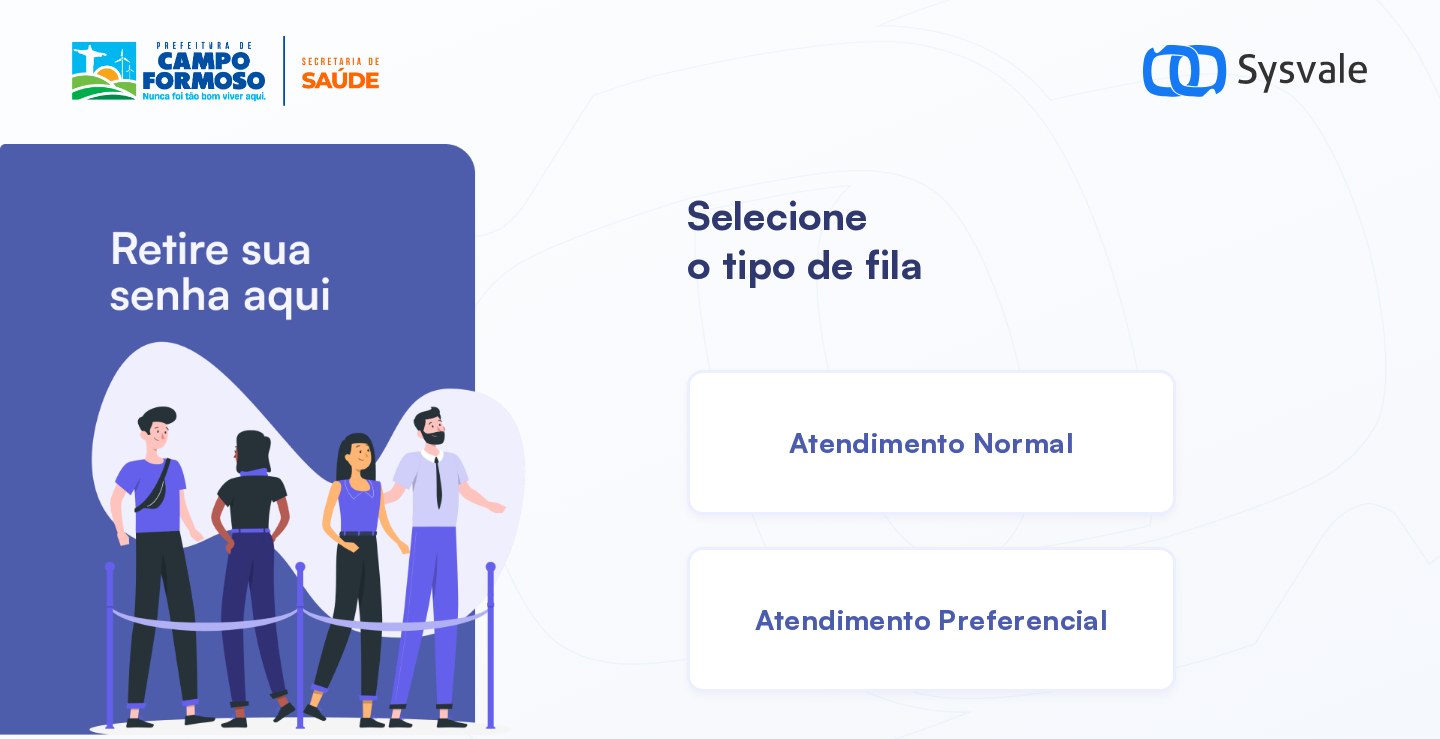 click on "Atendimento Normal" at bounding box center [931, 442] 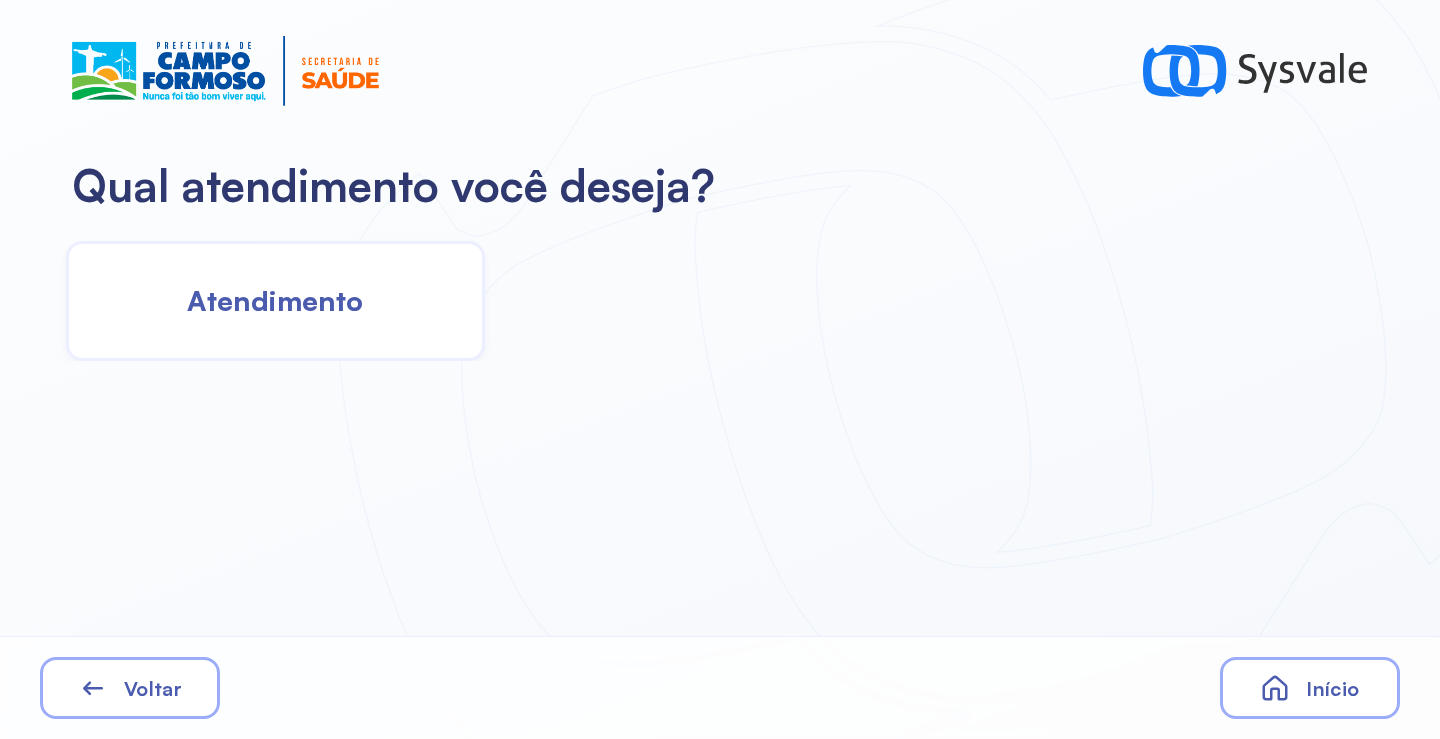 click on "Atendimento" 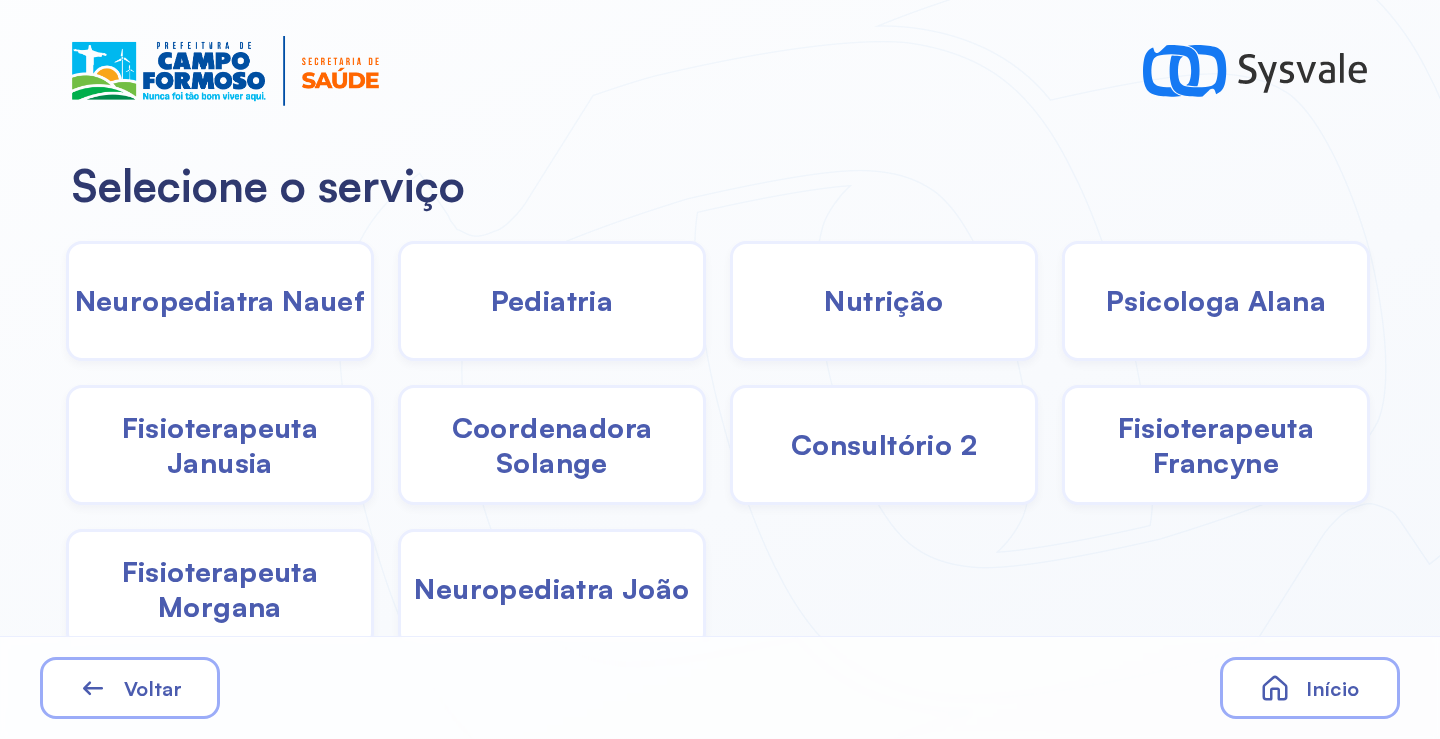 click on "Pediatria" 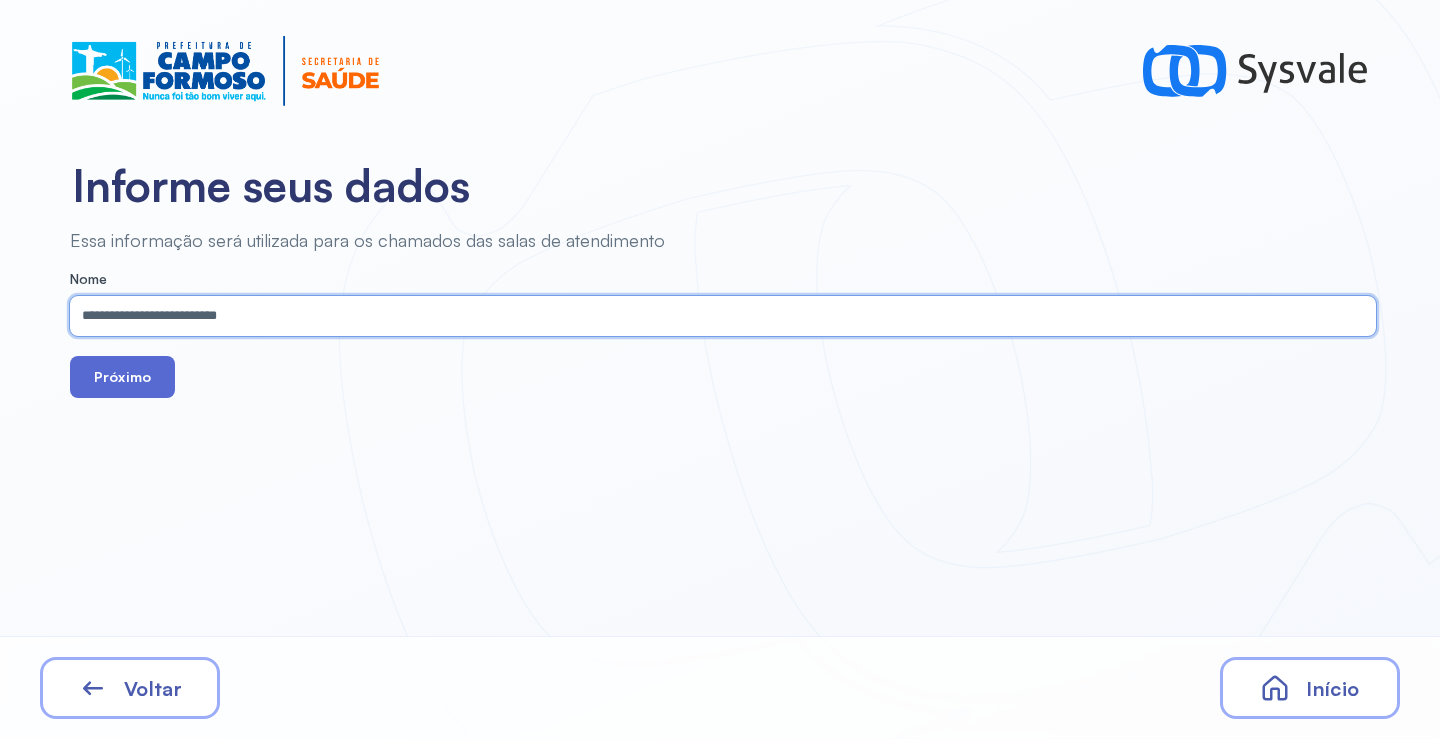 type on "**********" 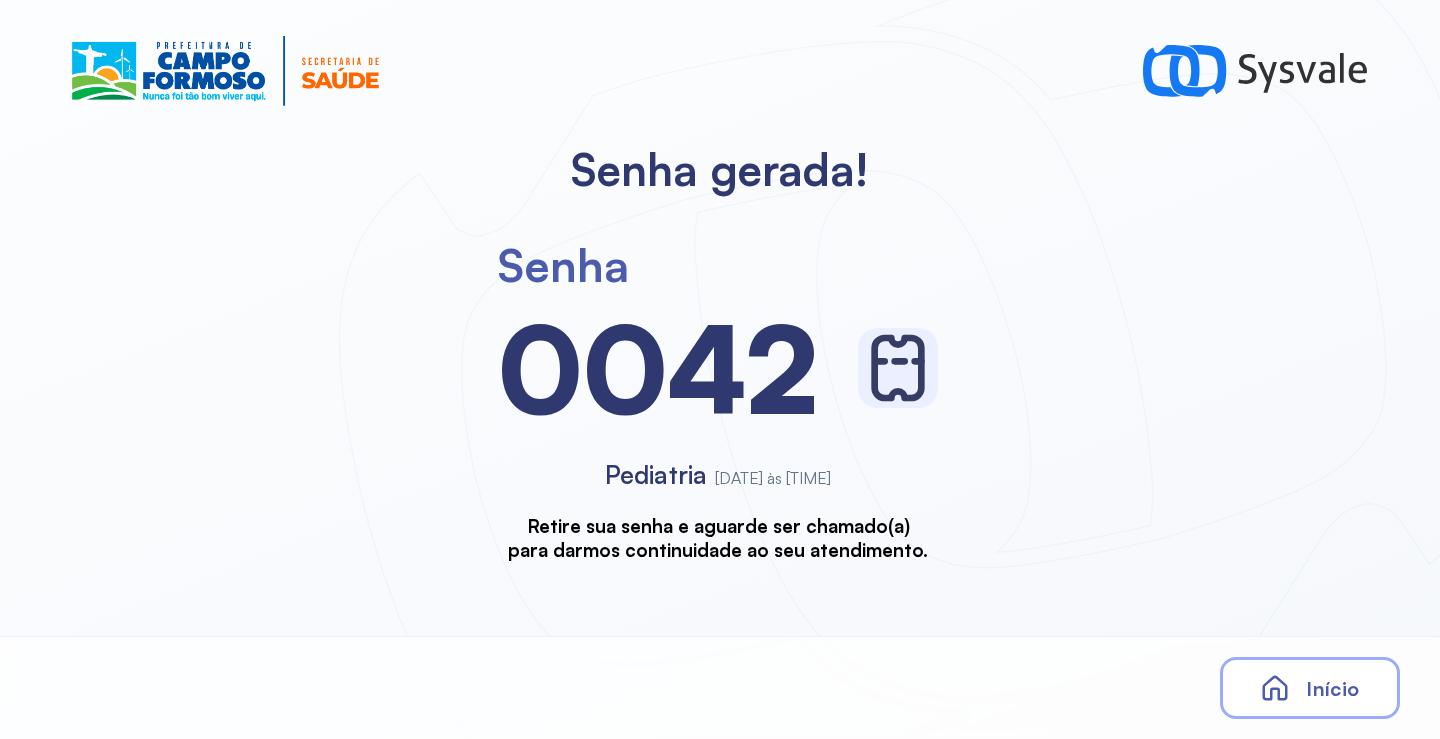 scroll, scrollTop: 0, scrollLeft: 0, axis: both 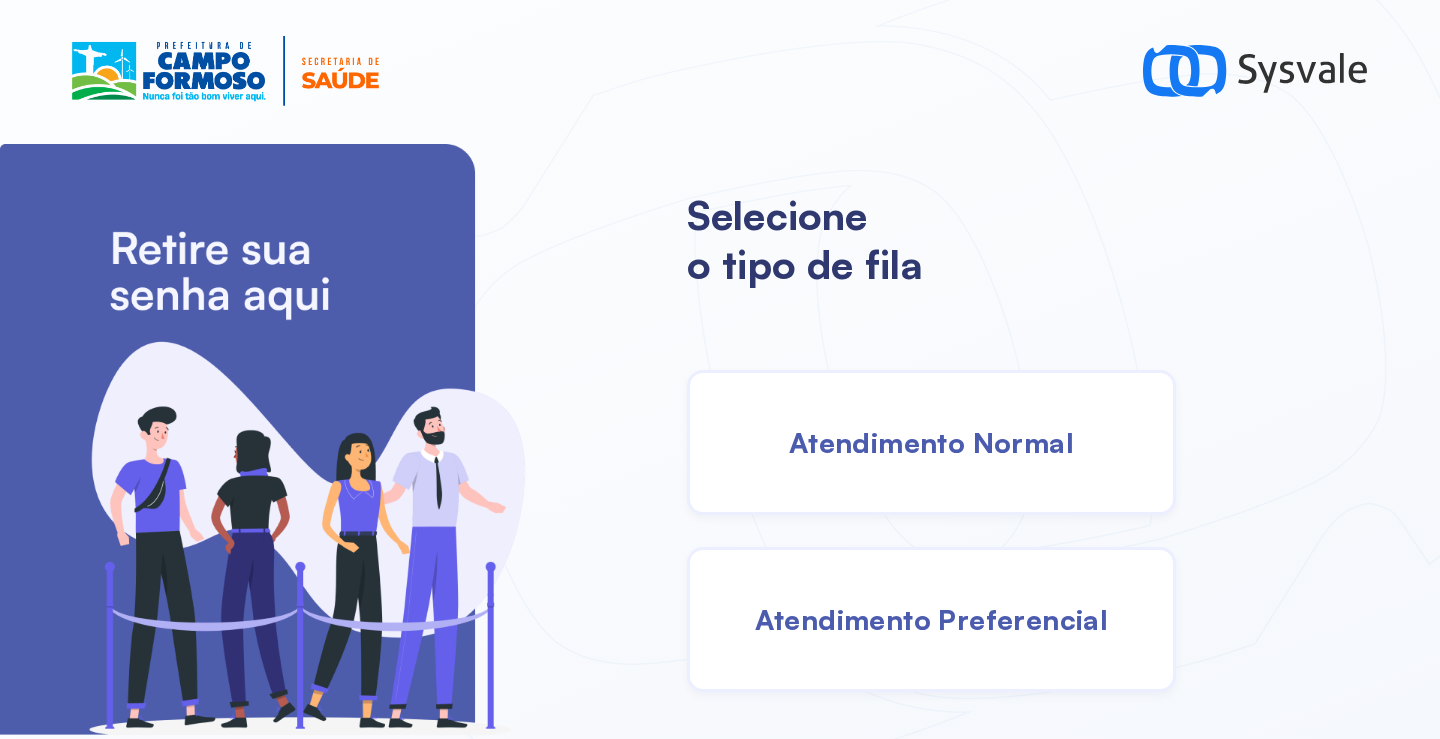 click on "Atendimento Normal" at bounding box center [931, 442] 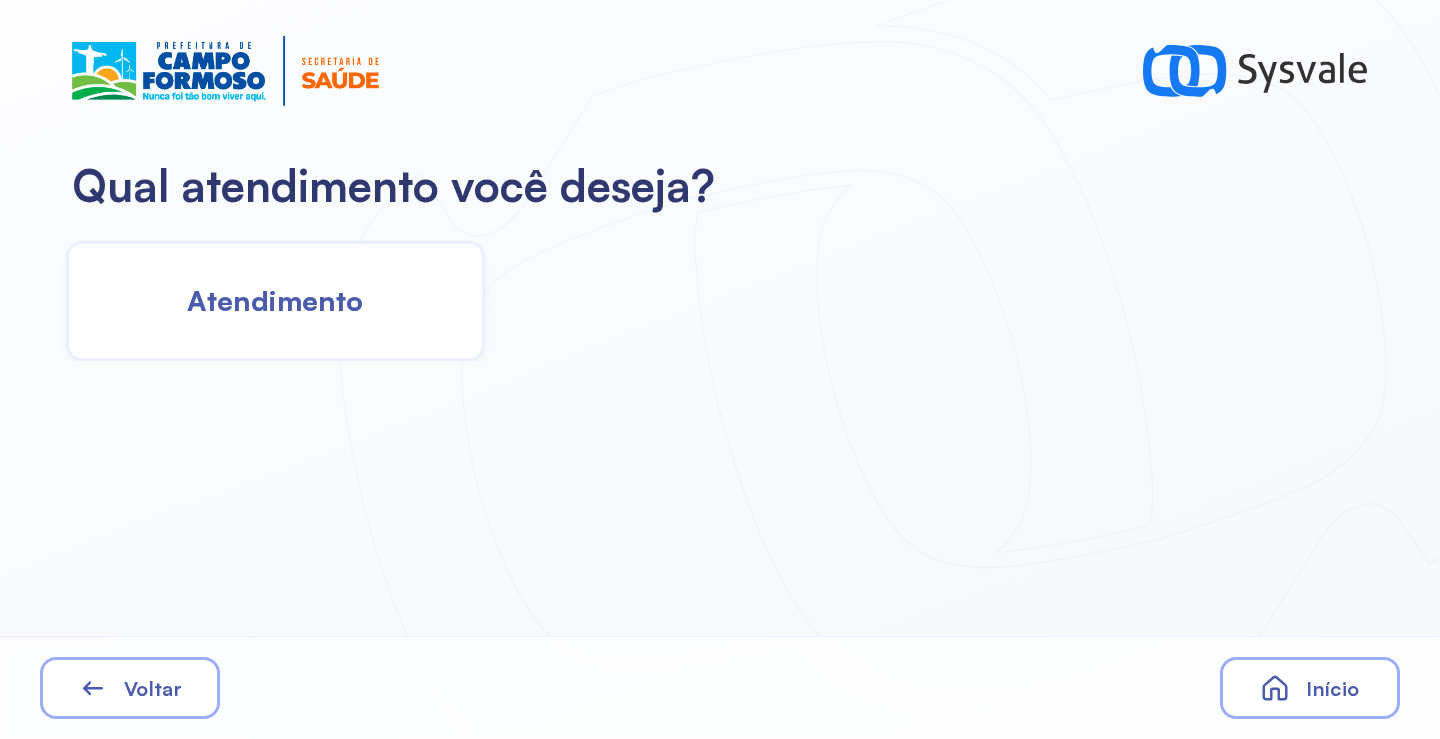 click on "Atendimento" at bounding box center [275, 300] 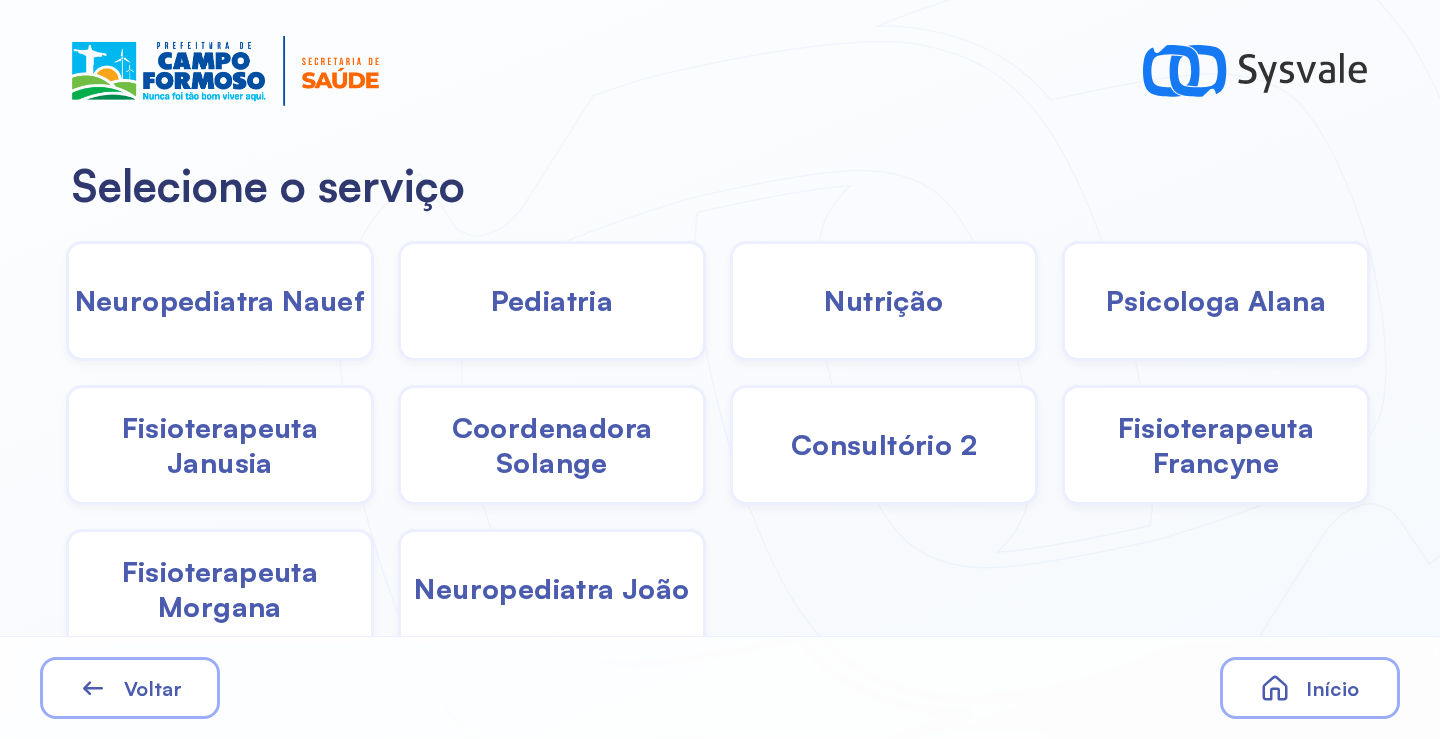 click on "Nutrição" at bounding box center [883, 300] 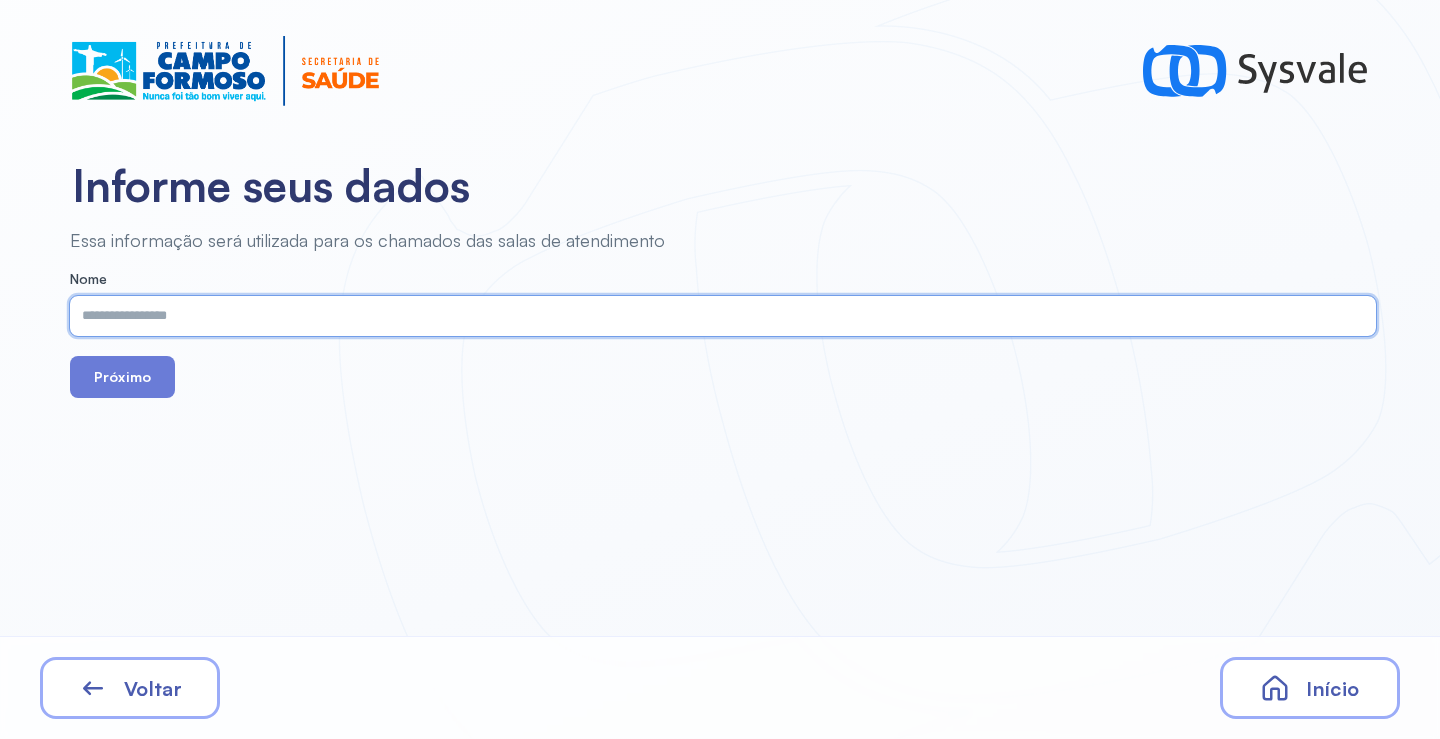 paste on "**********" 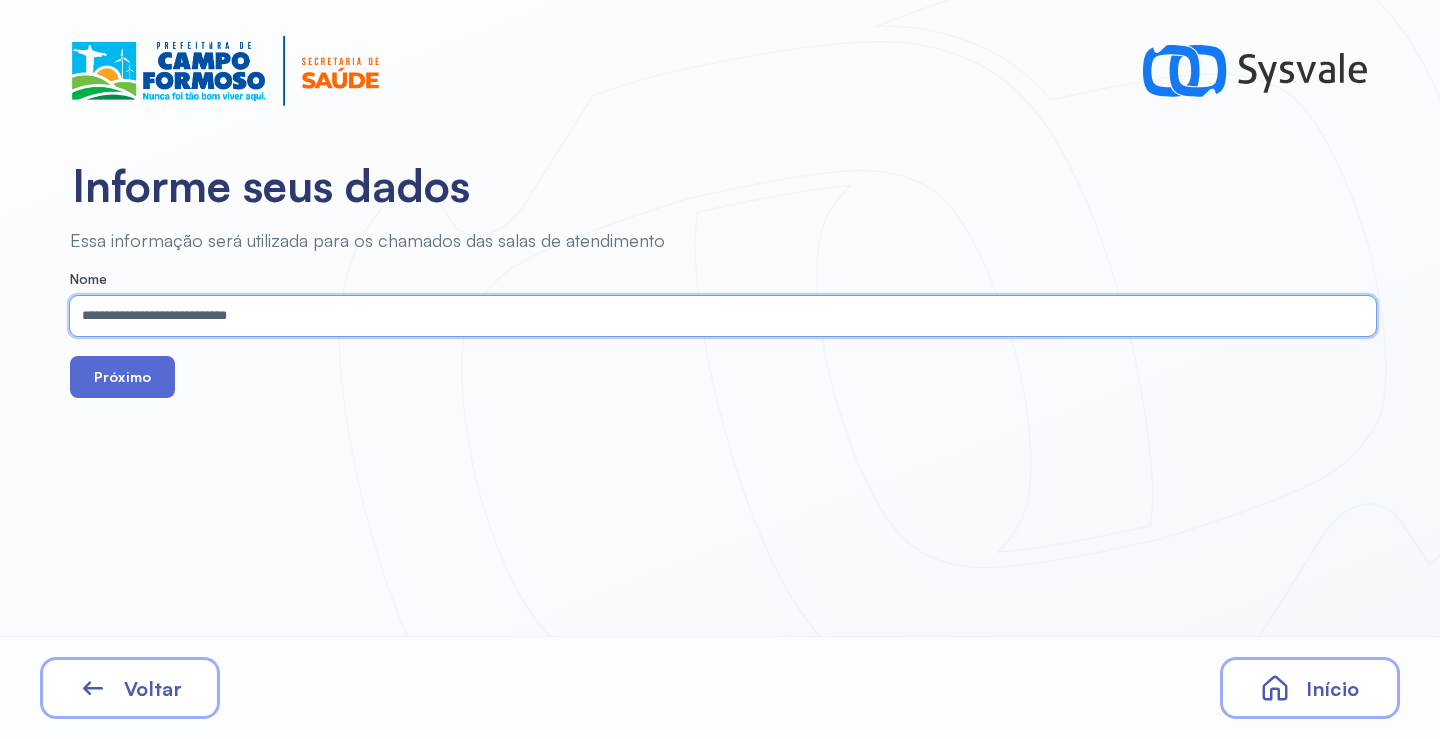 type on "**********" 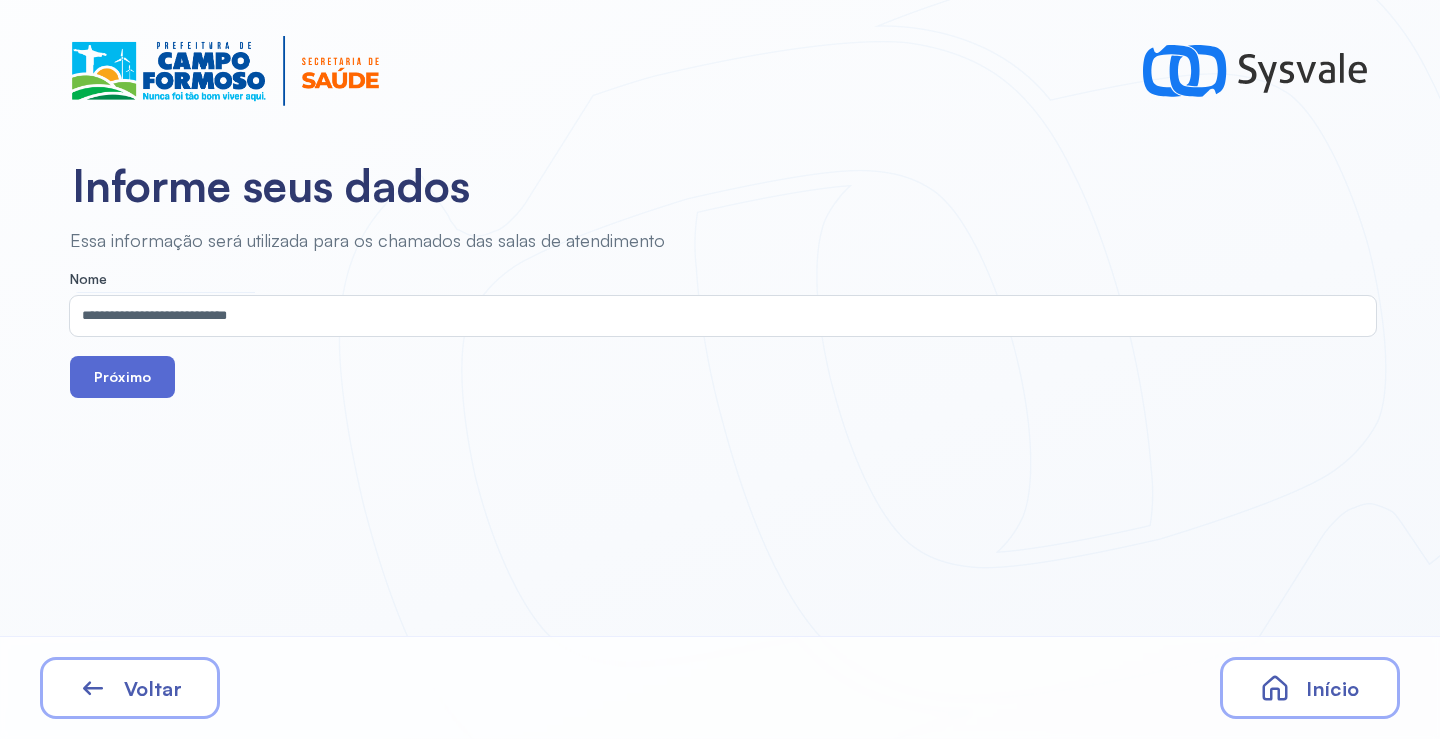 click on "Próximo" at bounding box center [122, 377] 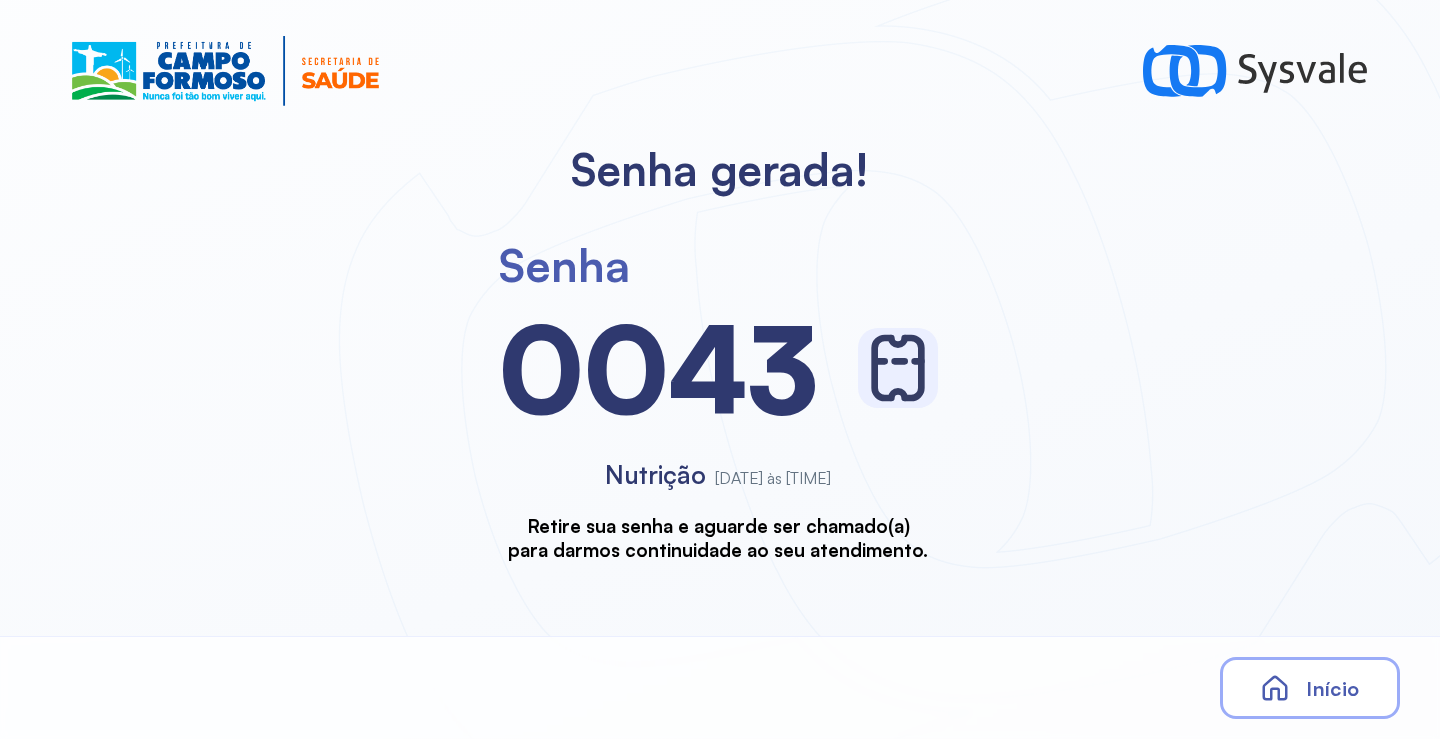 scroll, scrollTop: 0, scrollLeft: 0, axis: both 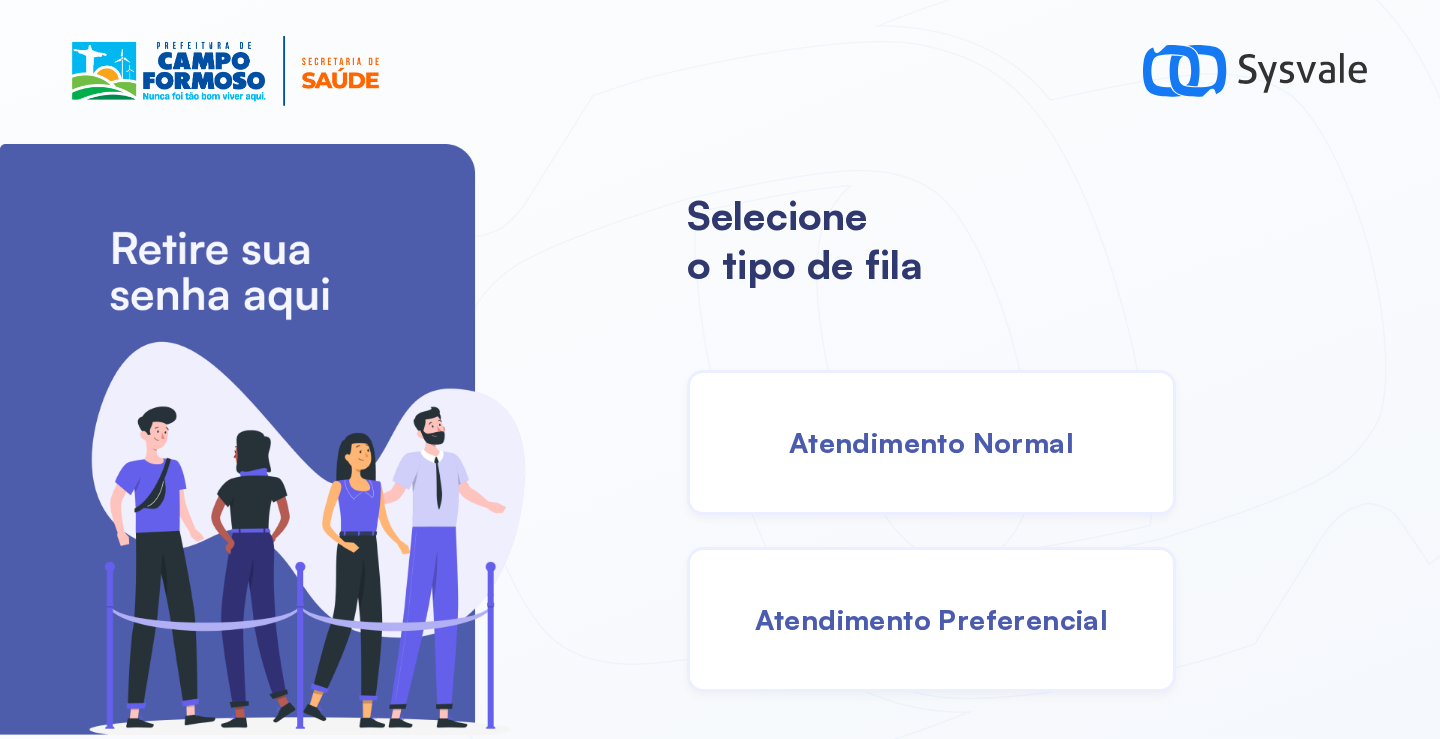 click on "Atendimento Normal" at bounding box center [931, 442] 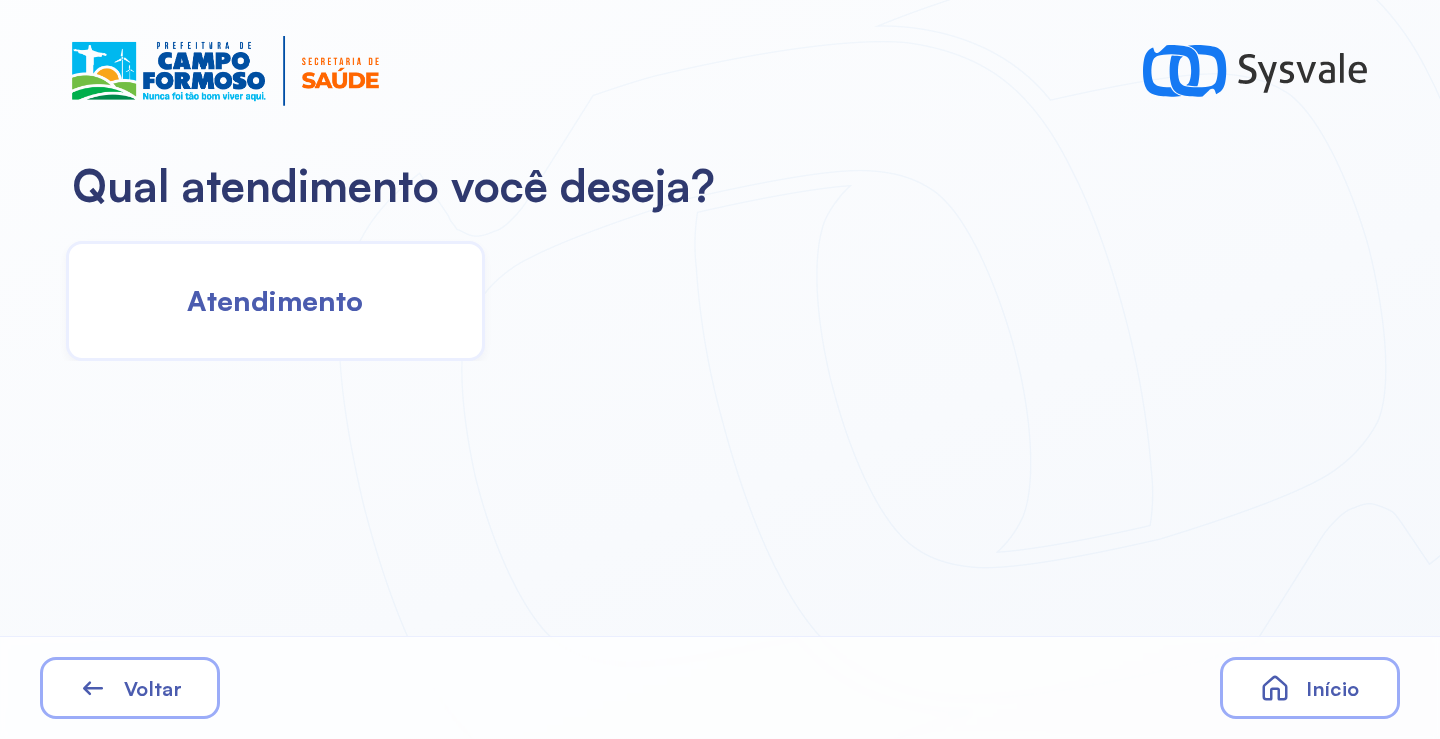 click on "Atendimento" at bounding box center [275, 300] 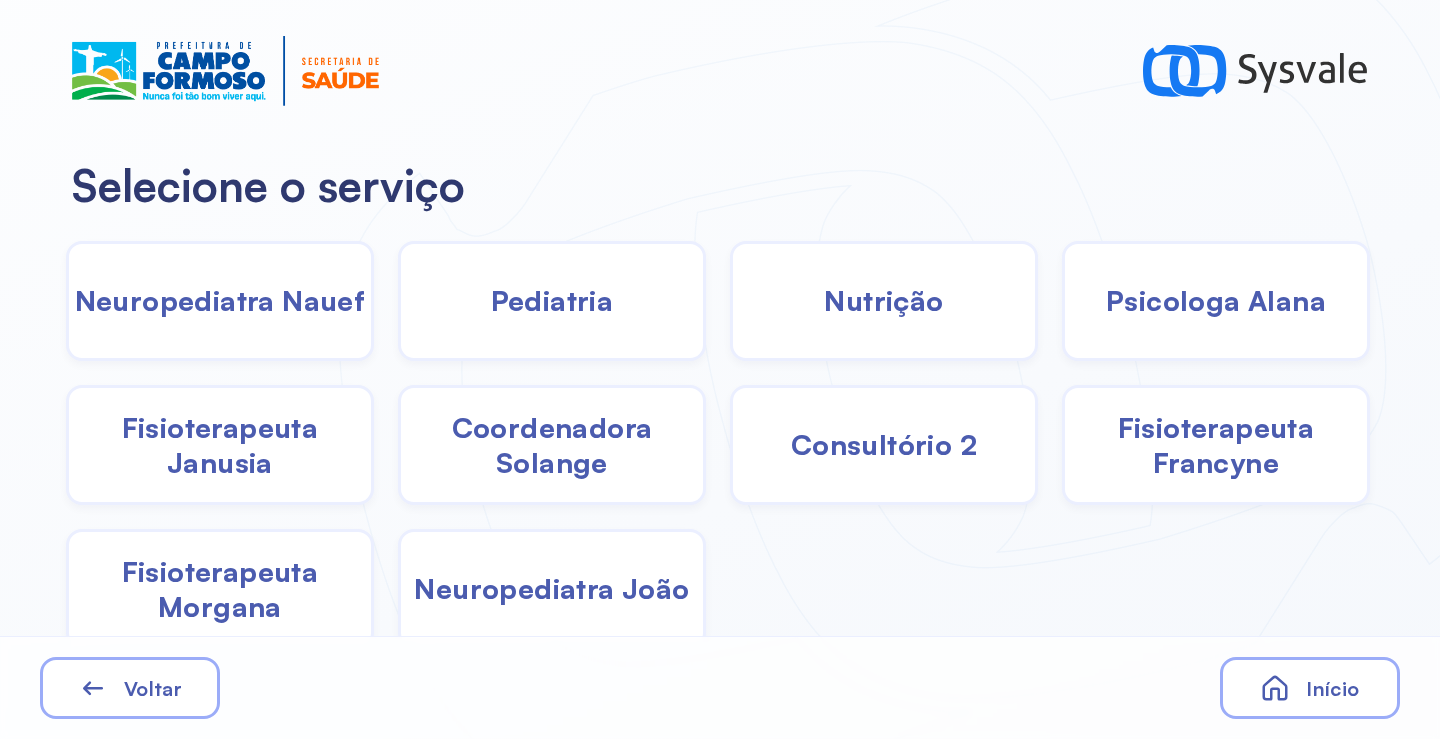 click on "Nutrição" at bounding box center (883, 300) 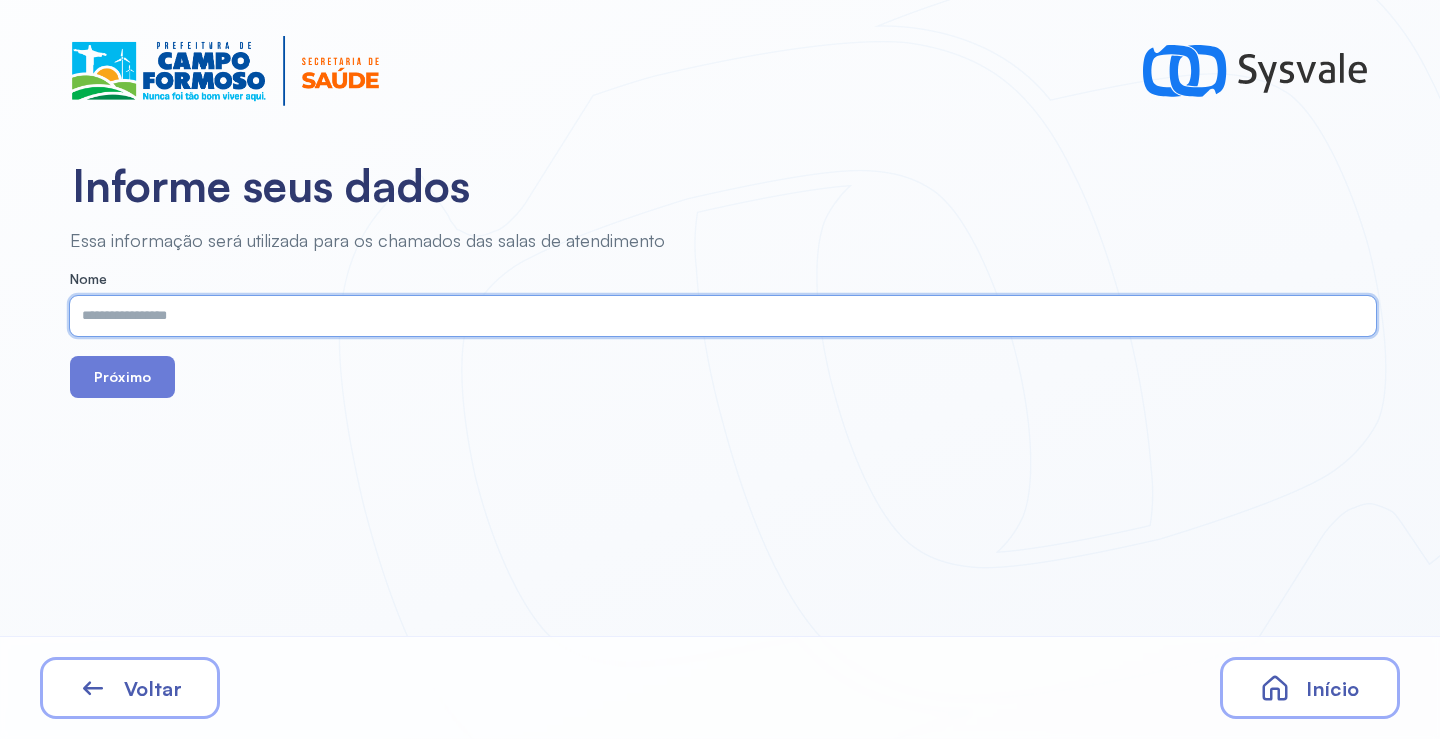 paste on "**********" 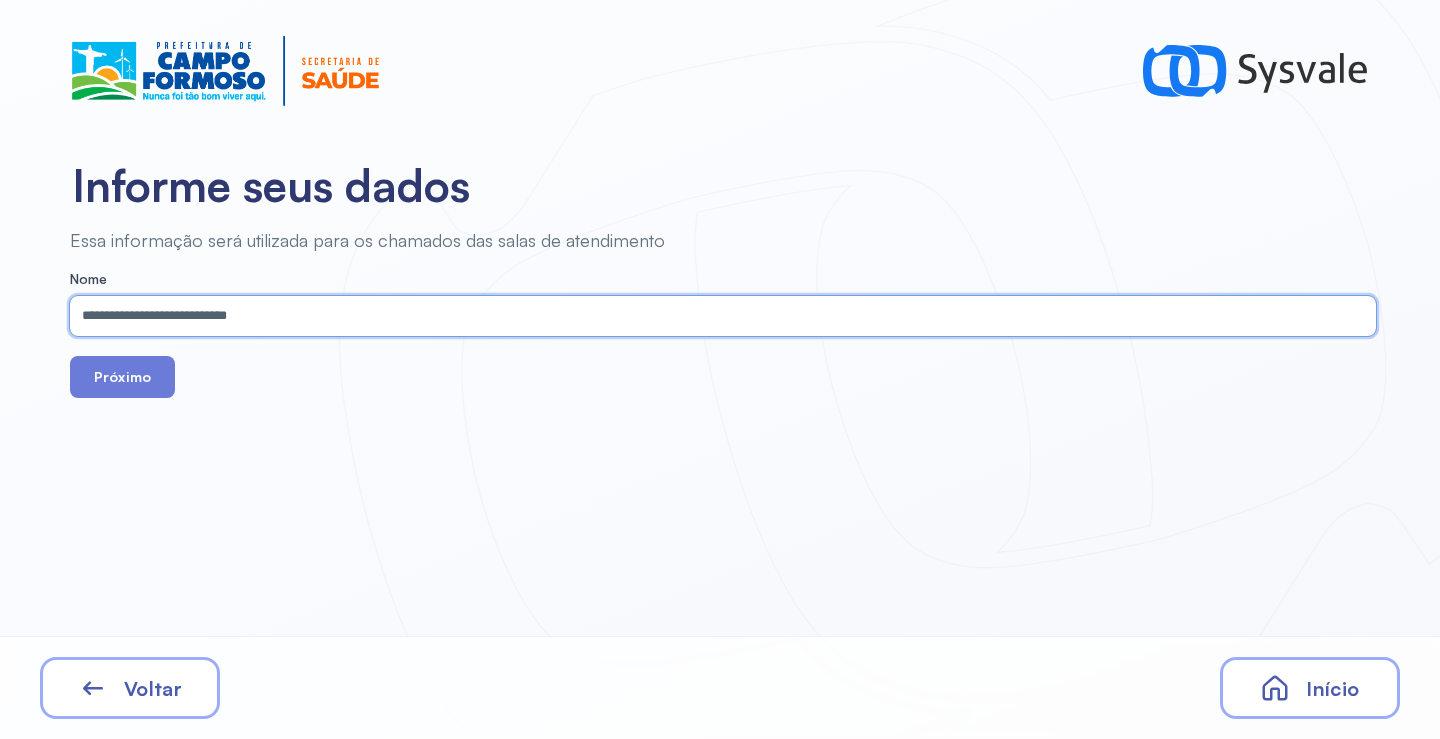 click on "**********" at bounding box center [719, 316] 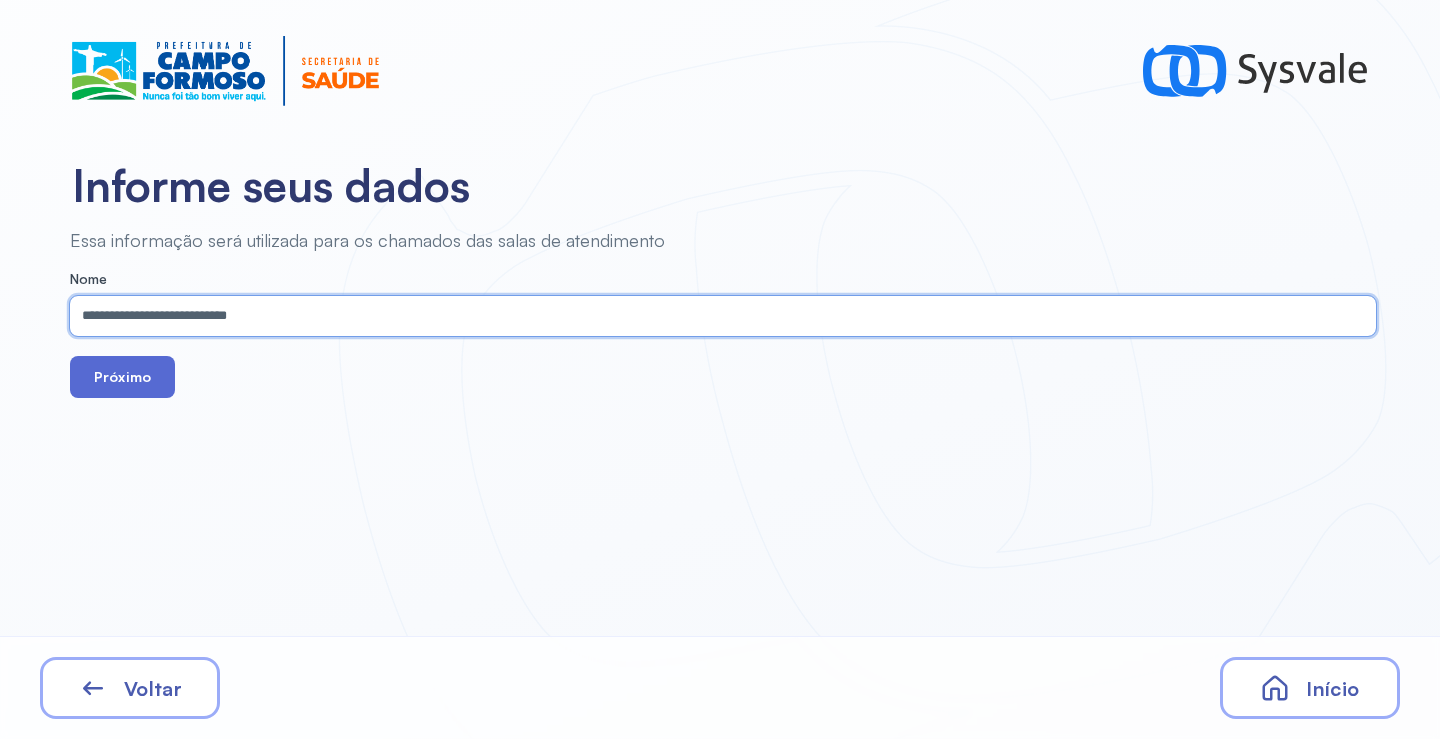 type on "**********" 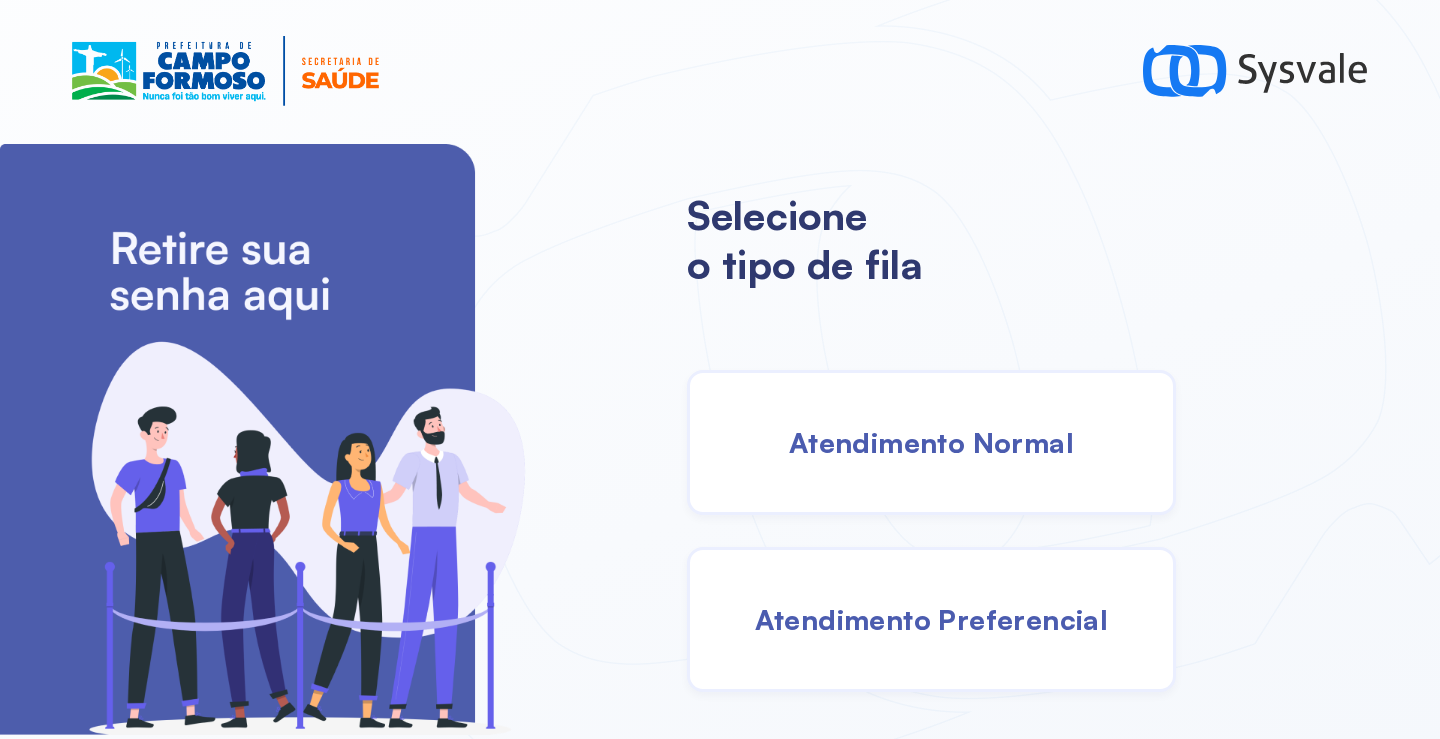 scroll, scrollTop: 0, scrollLeft: 0, axis: both 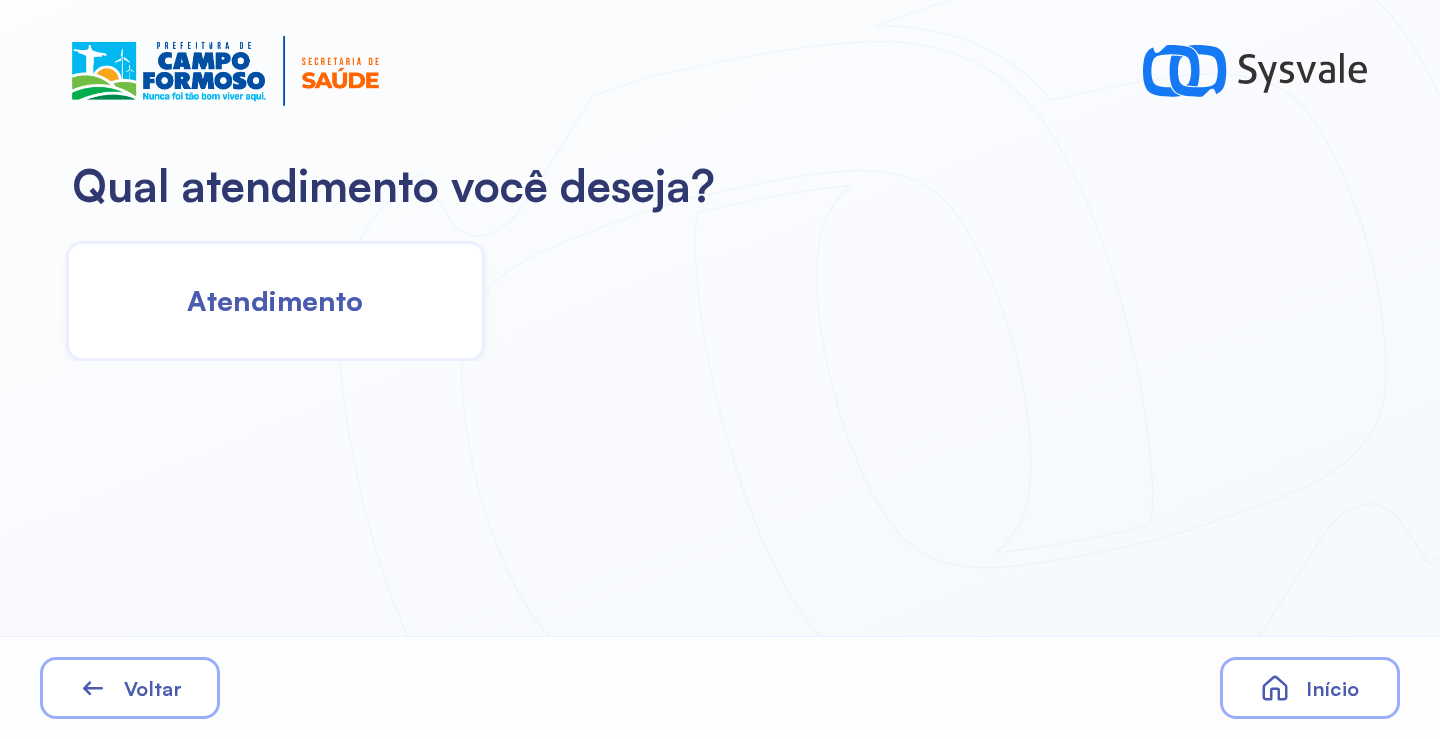 click on "Atendimento" 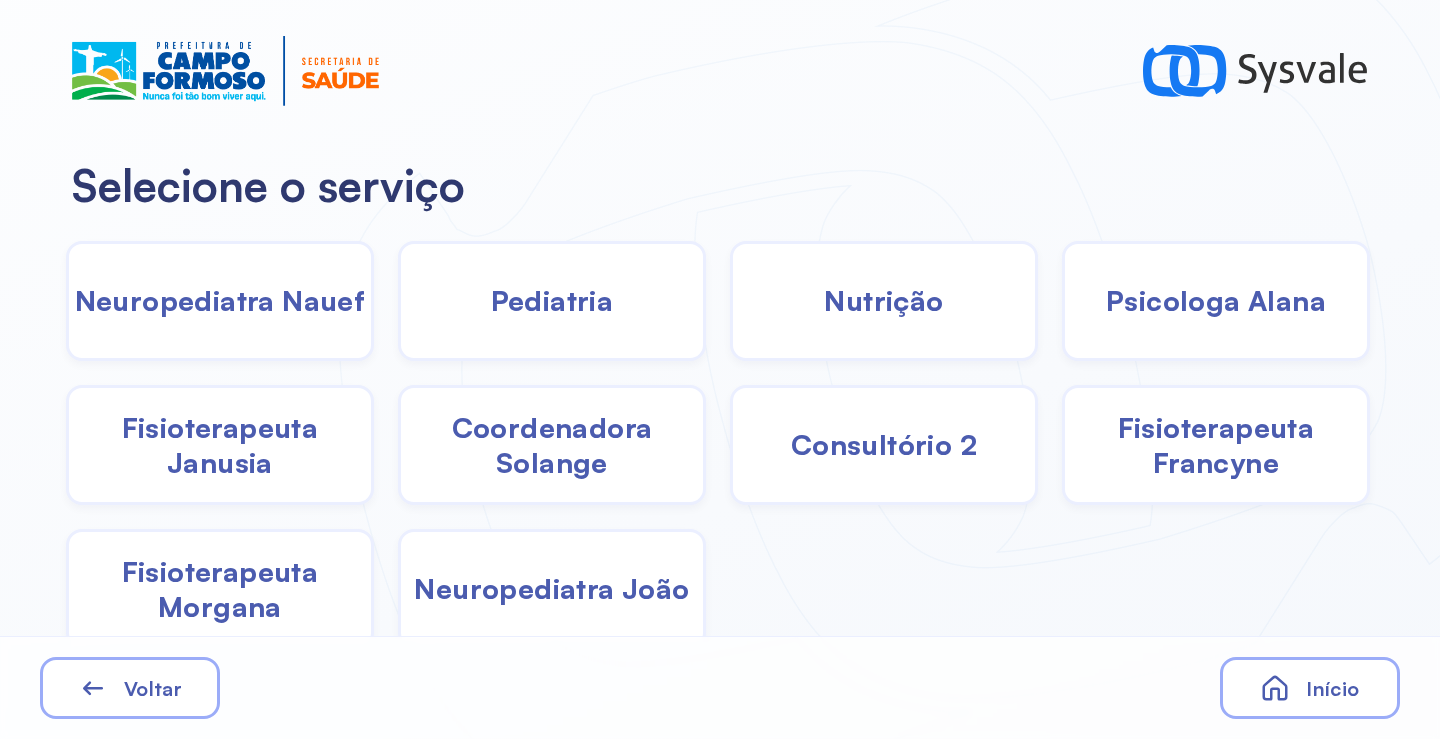 click on "Pediatria" at bounding box center [552, 300] 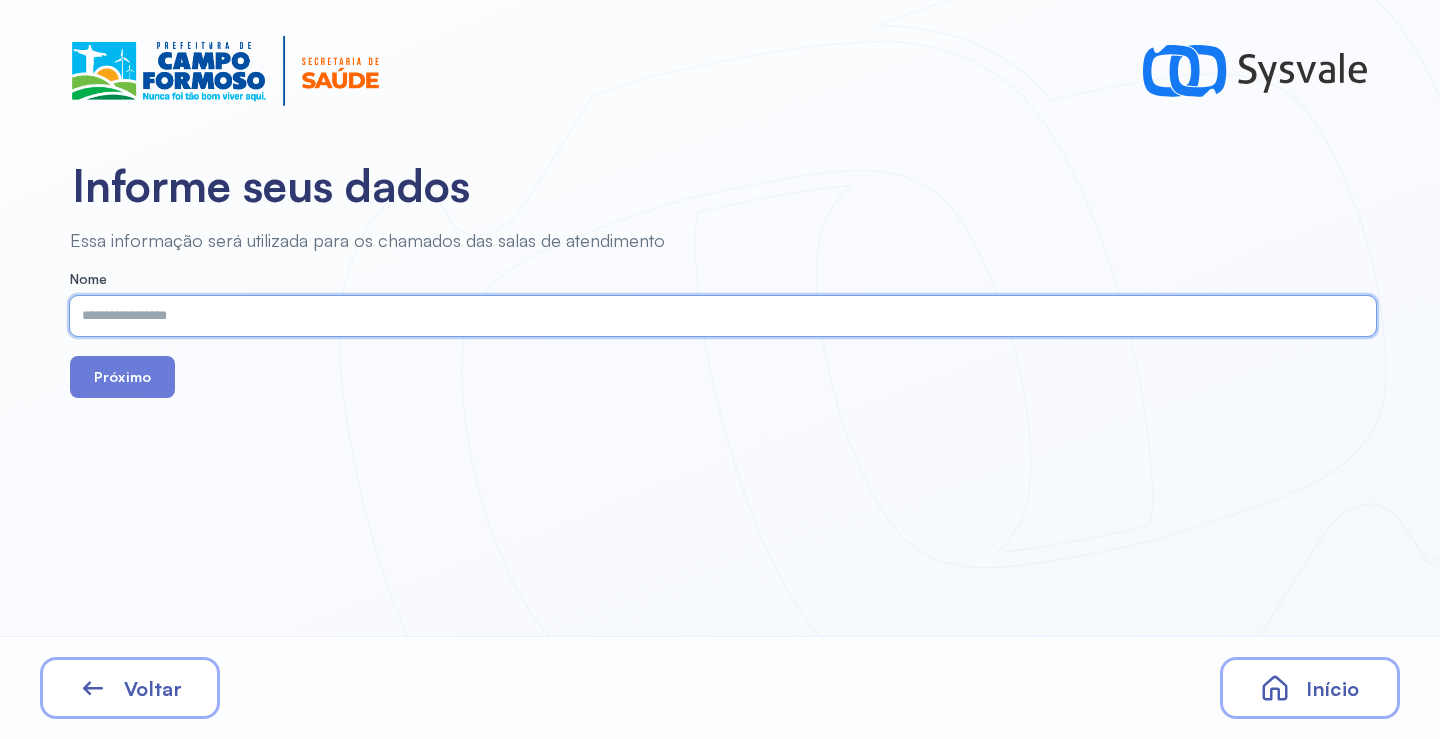 paste on "**********" 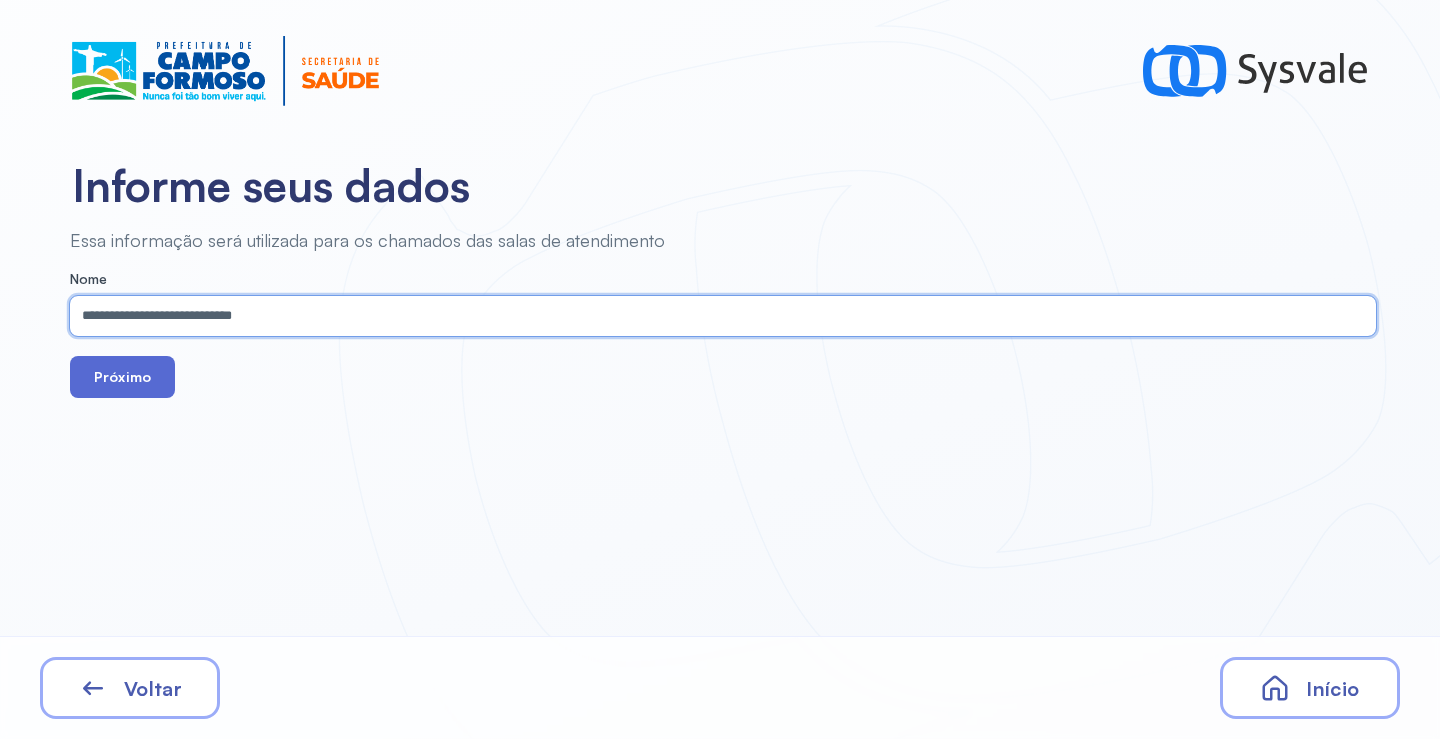 type on "**********" 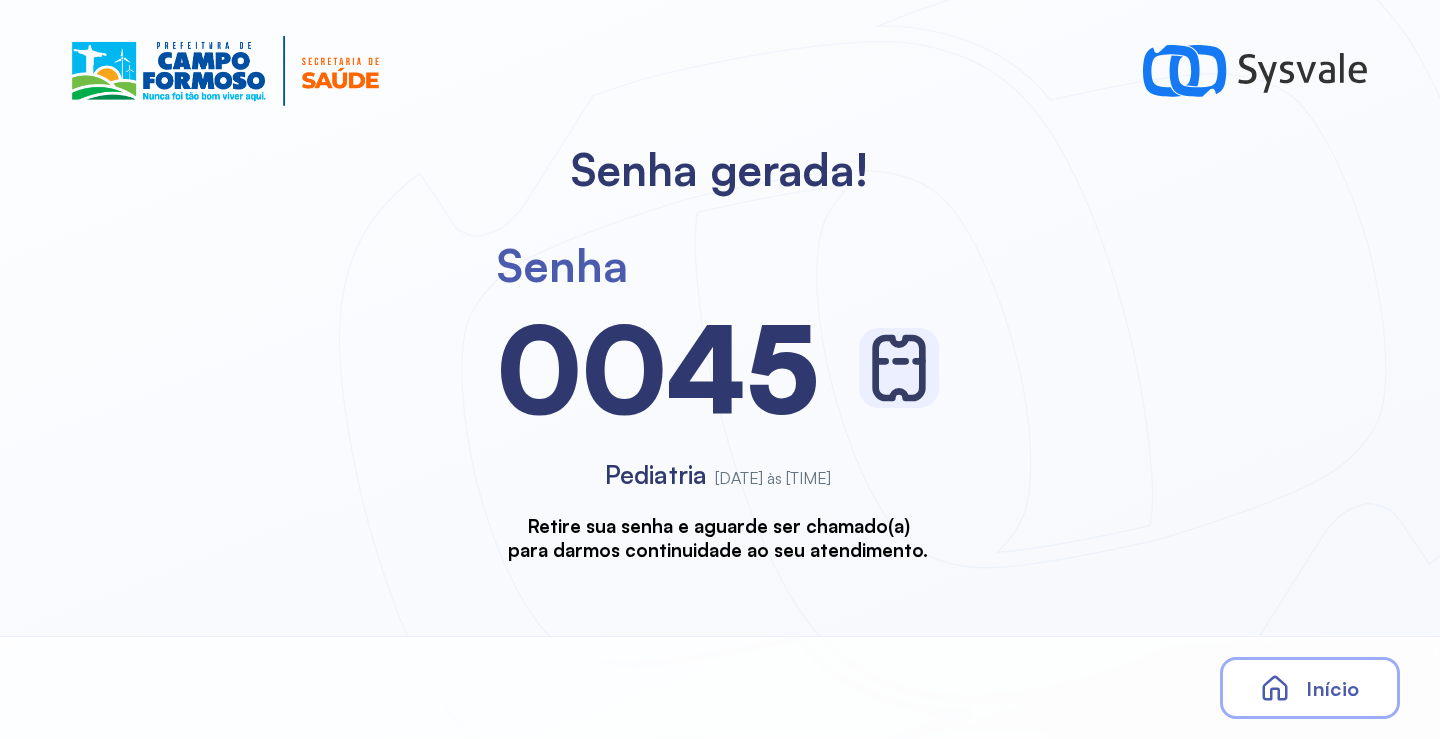 scroll, scrollTop: 0, scrollLeft: 0, axis: both 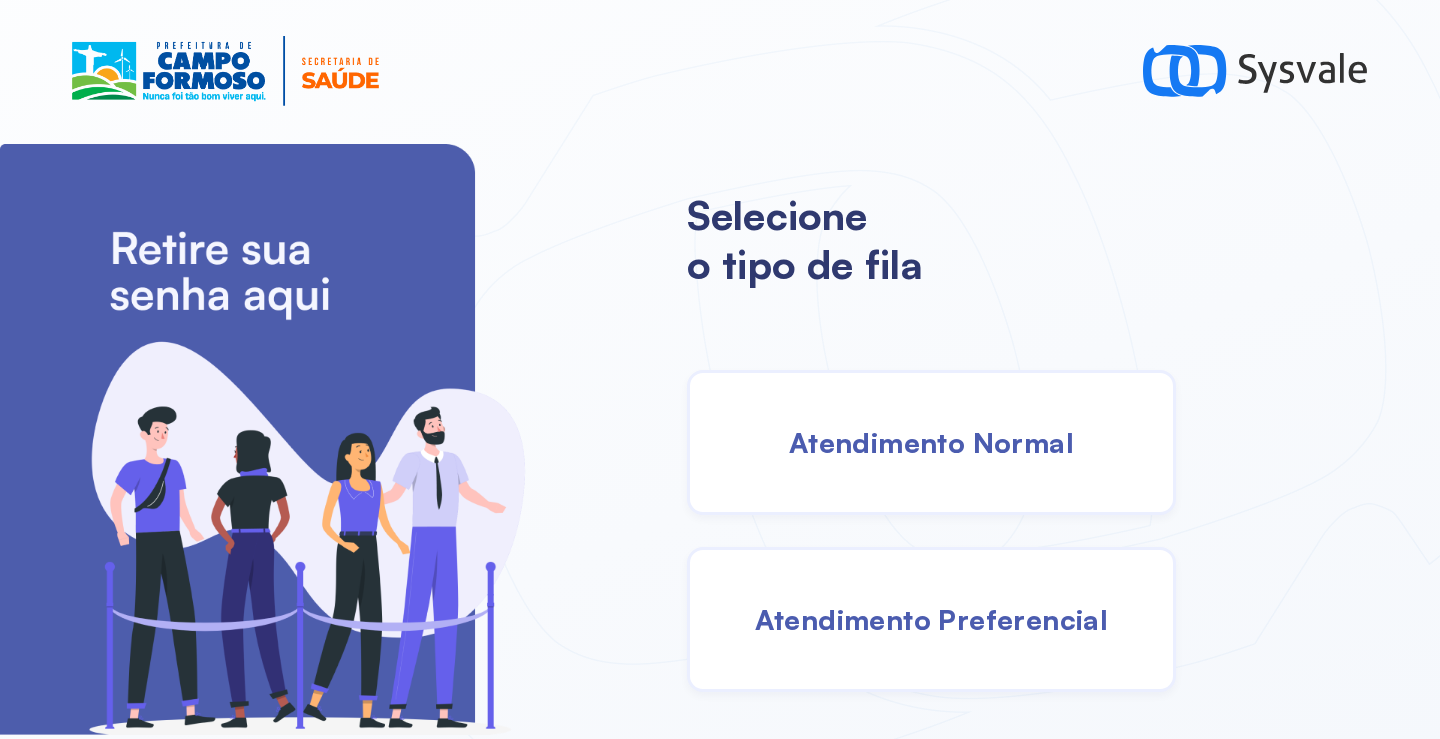 click on "Atendimento Normal" at bounding box center (931, 442) 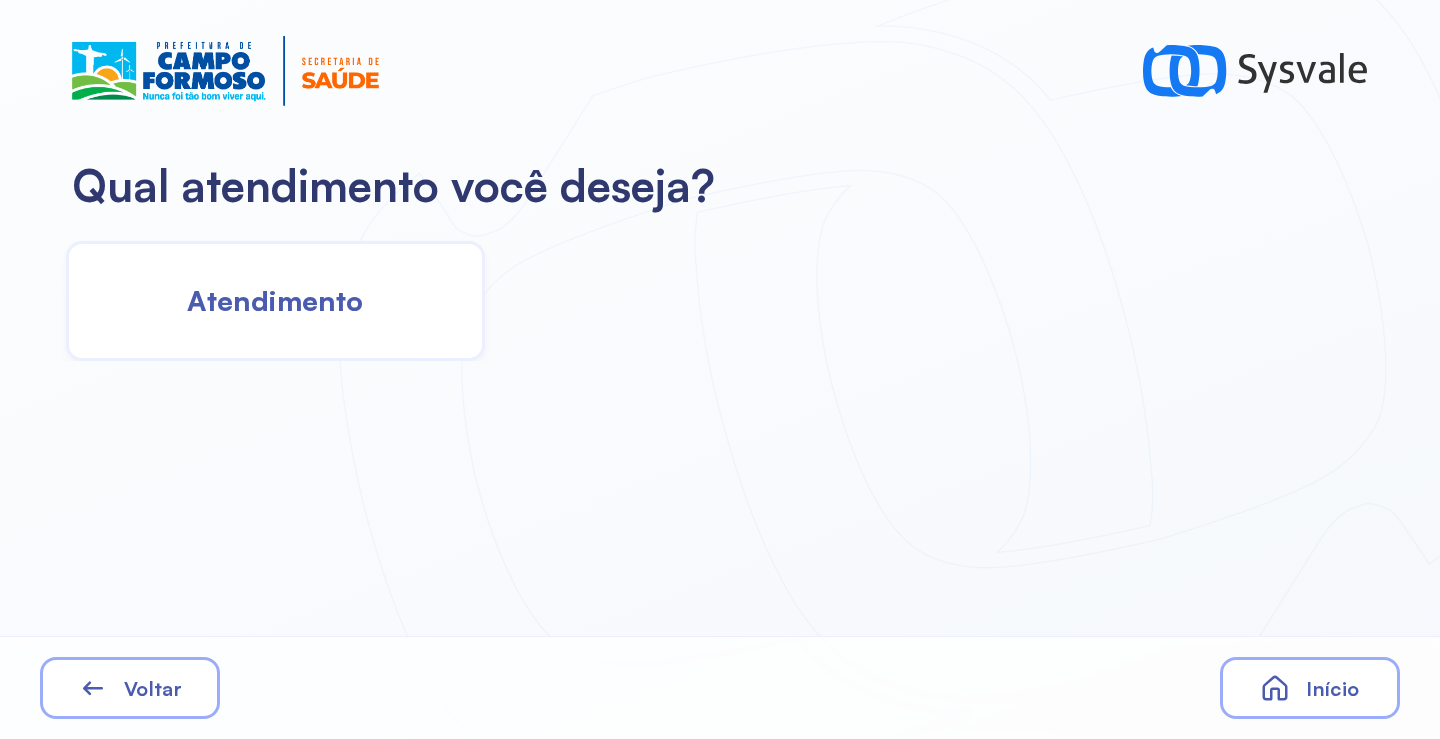 click on "Atendimento" at bounding box center [275, 300] 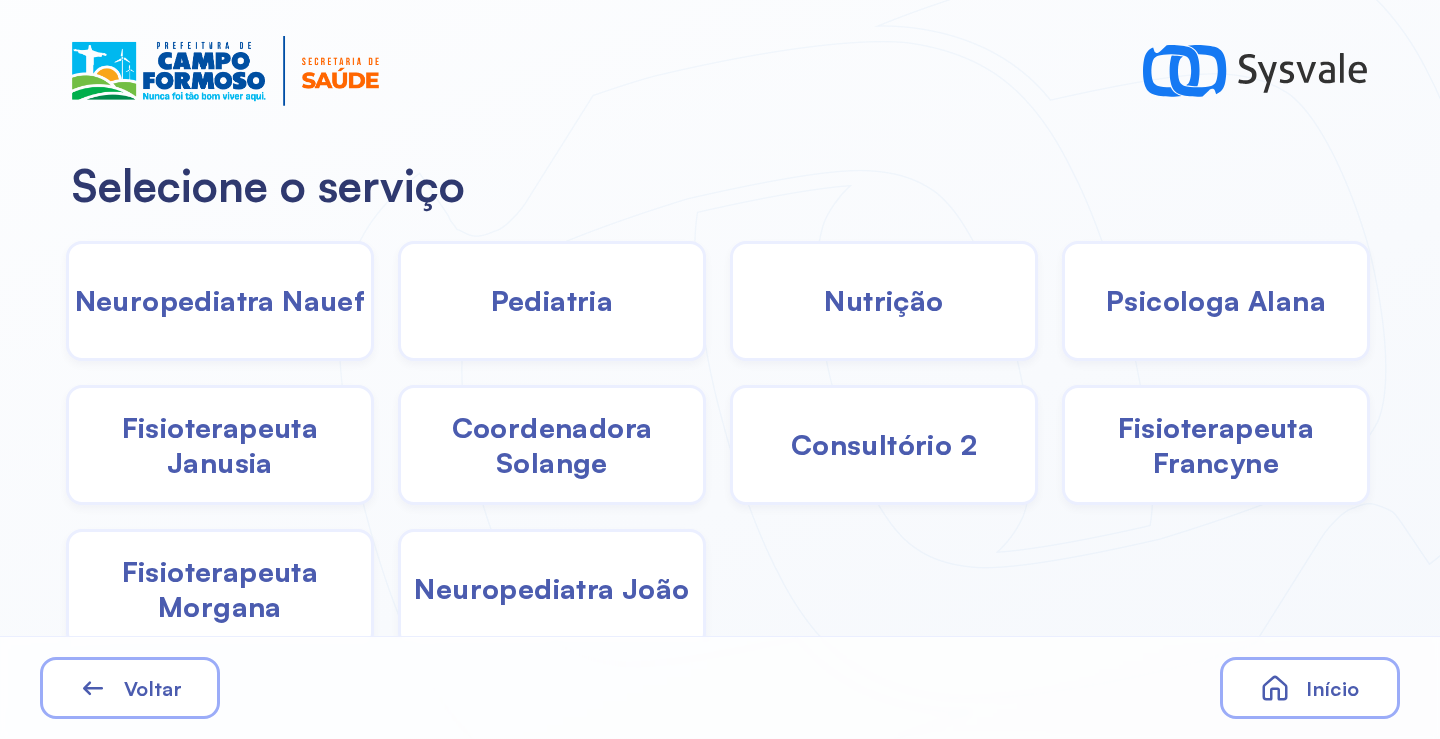 click on "Pediatria" at bounding box center (552, 300) 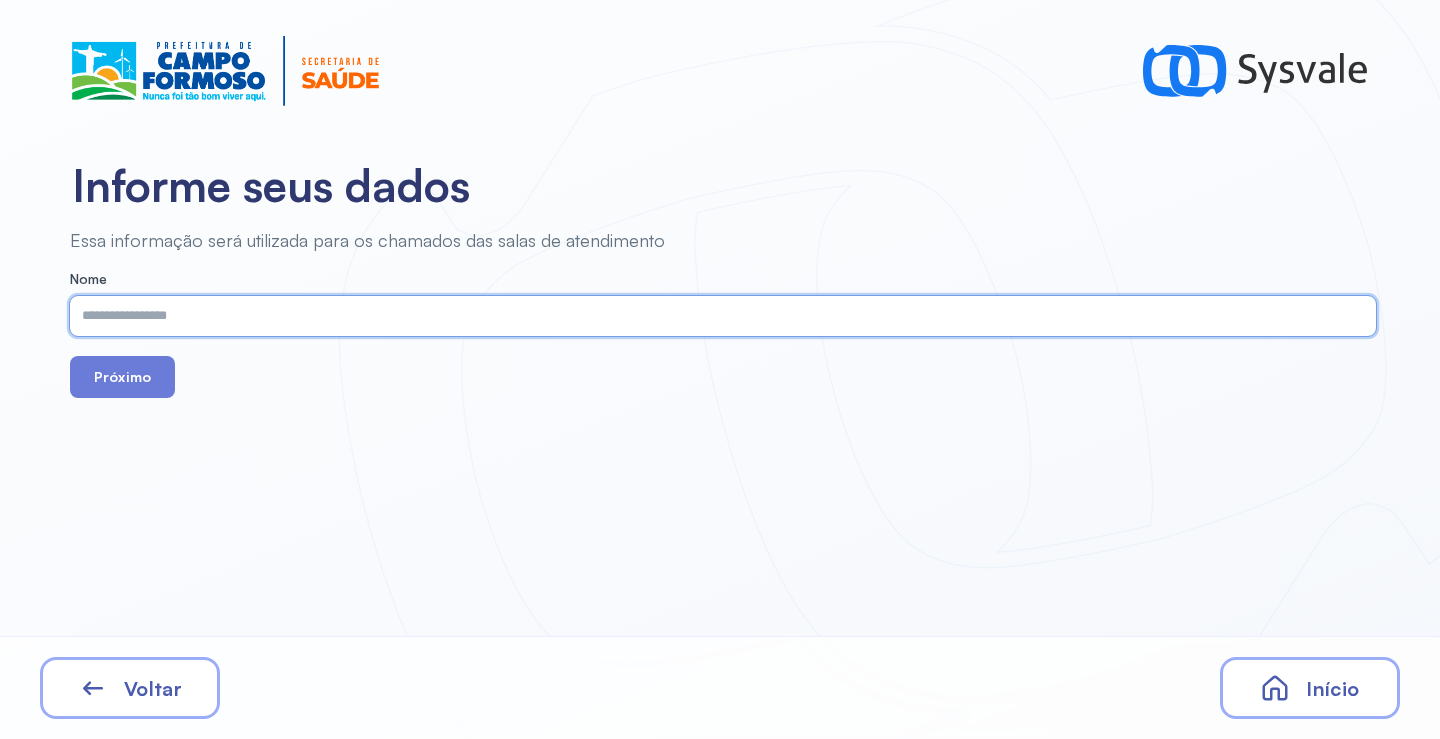 paste on "**********" 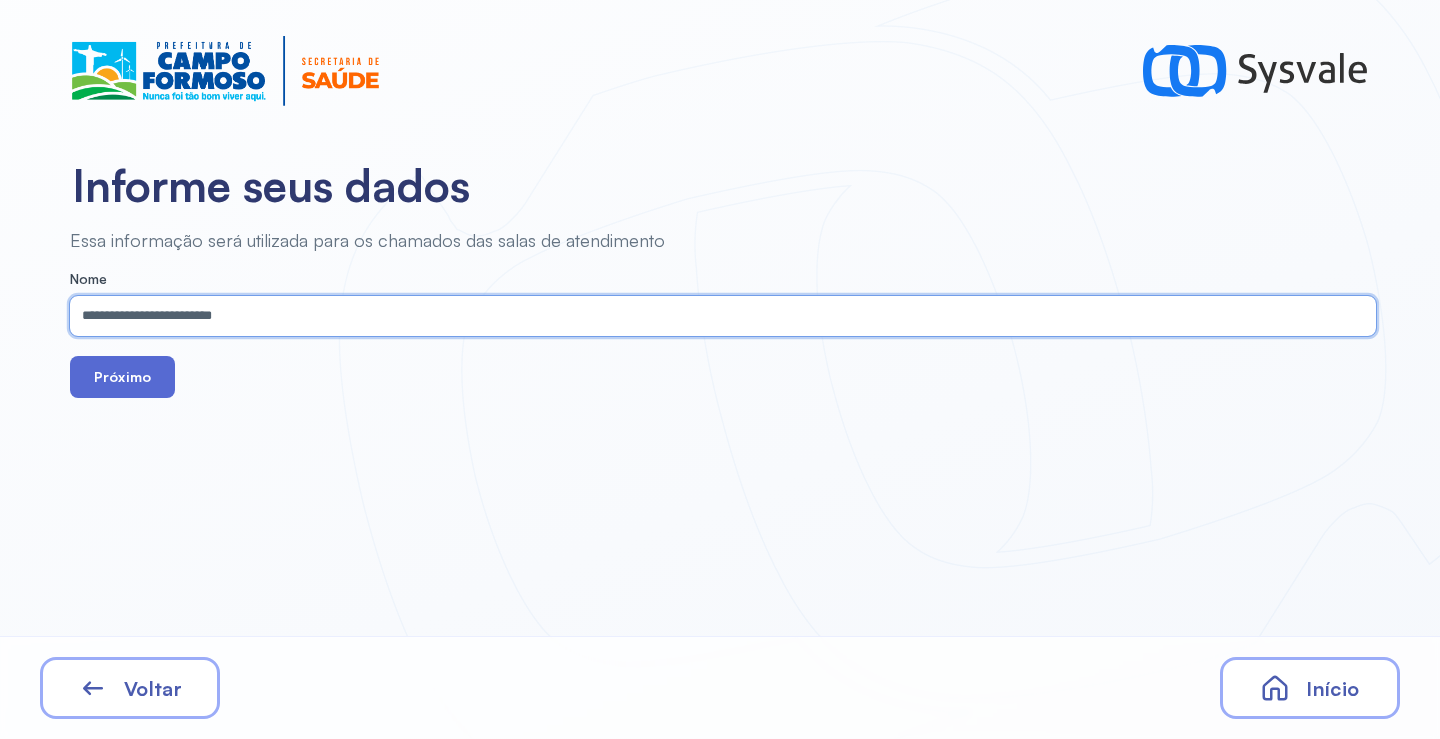 type on "**********" 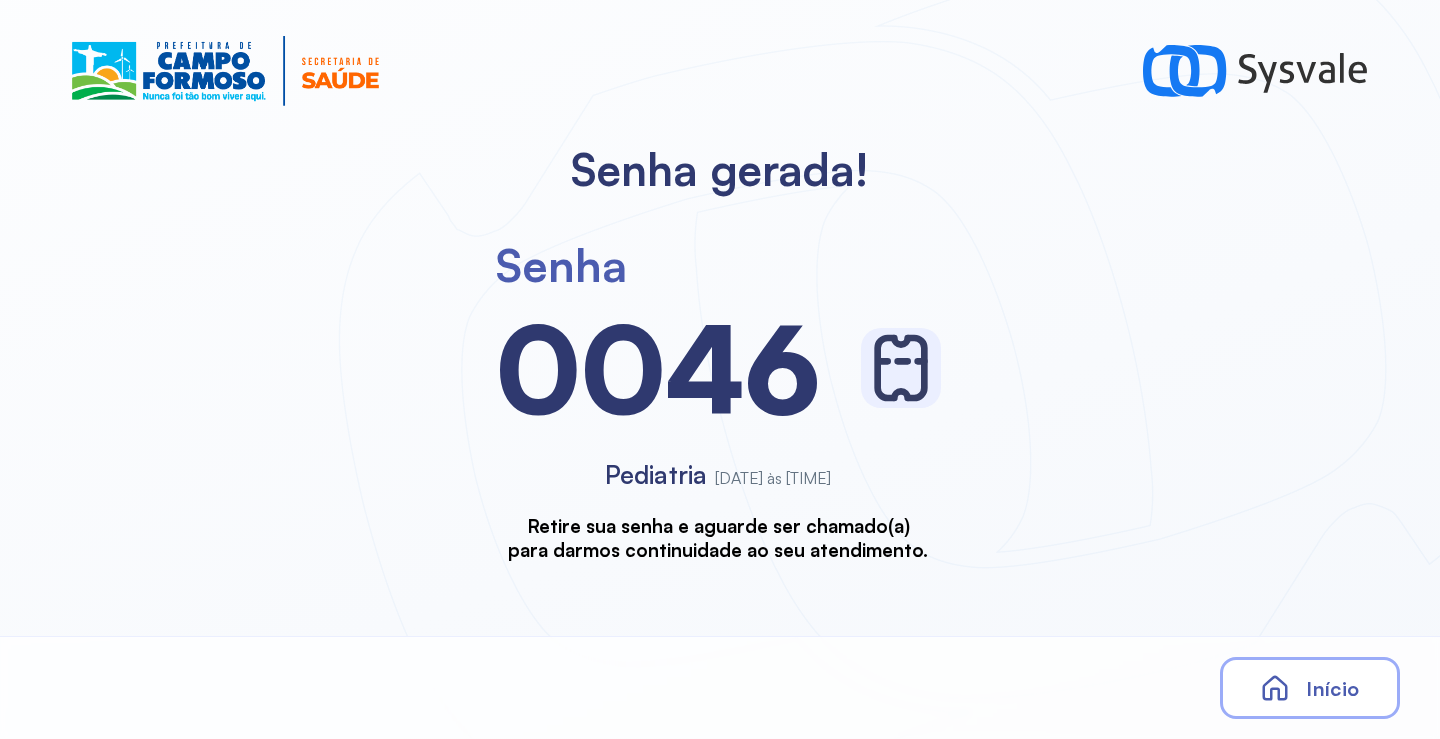 scroll, scrollTop: 0, scrollLeft: 0, axis: both 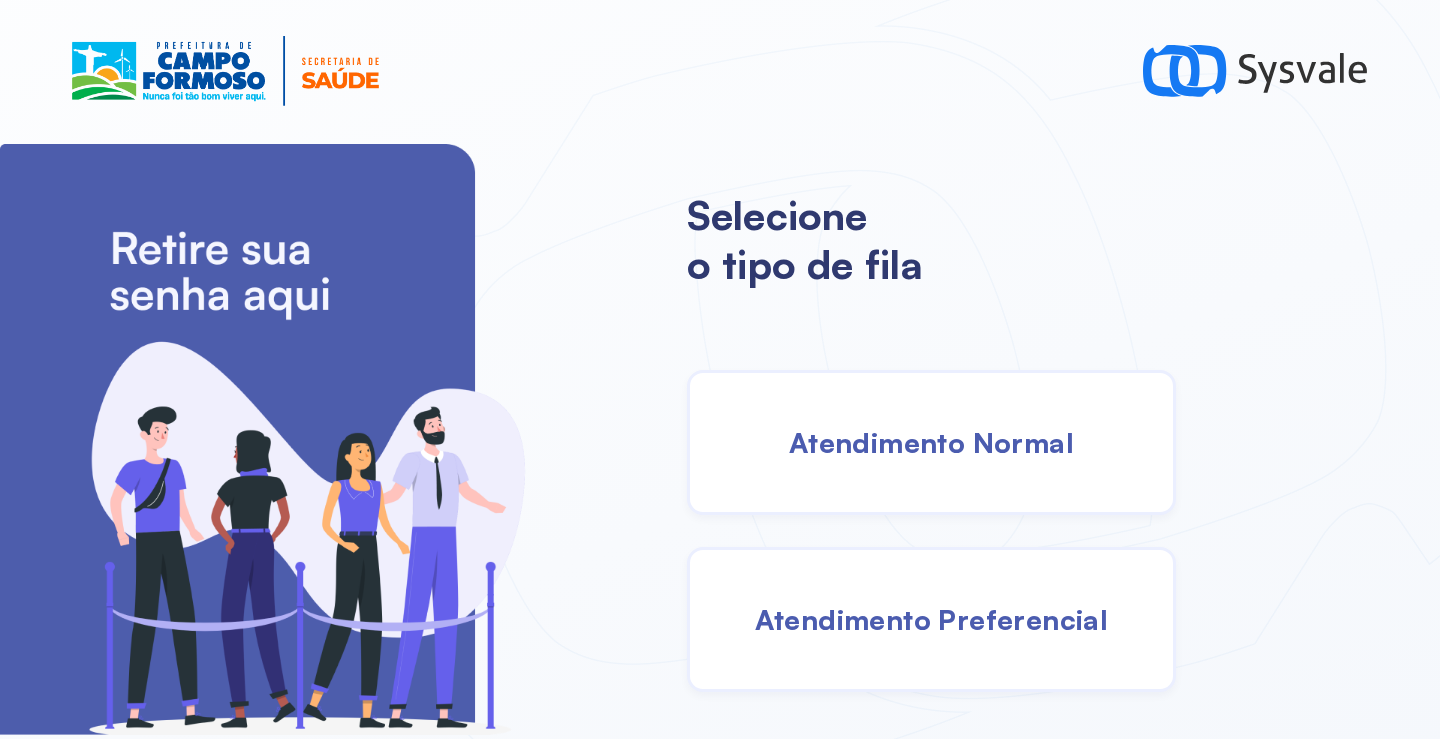 click on "Atendimento Normal" at bounding box center [931, 442] 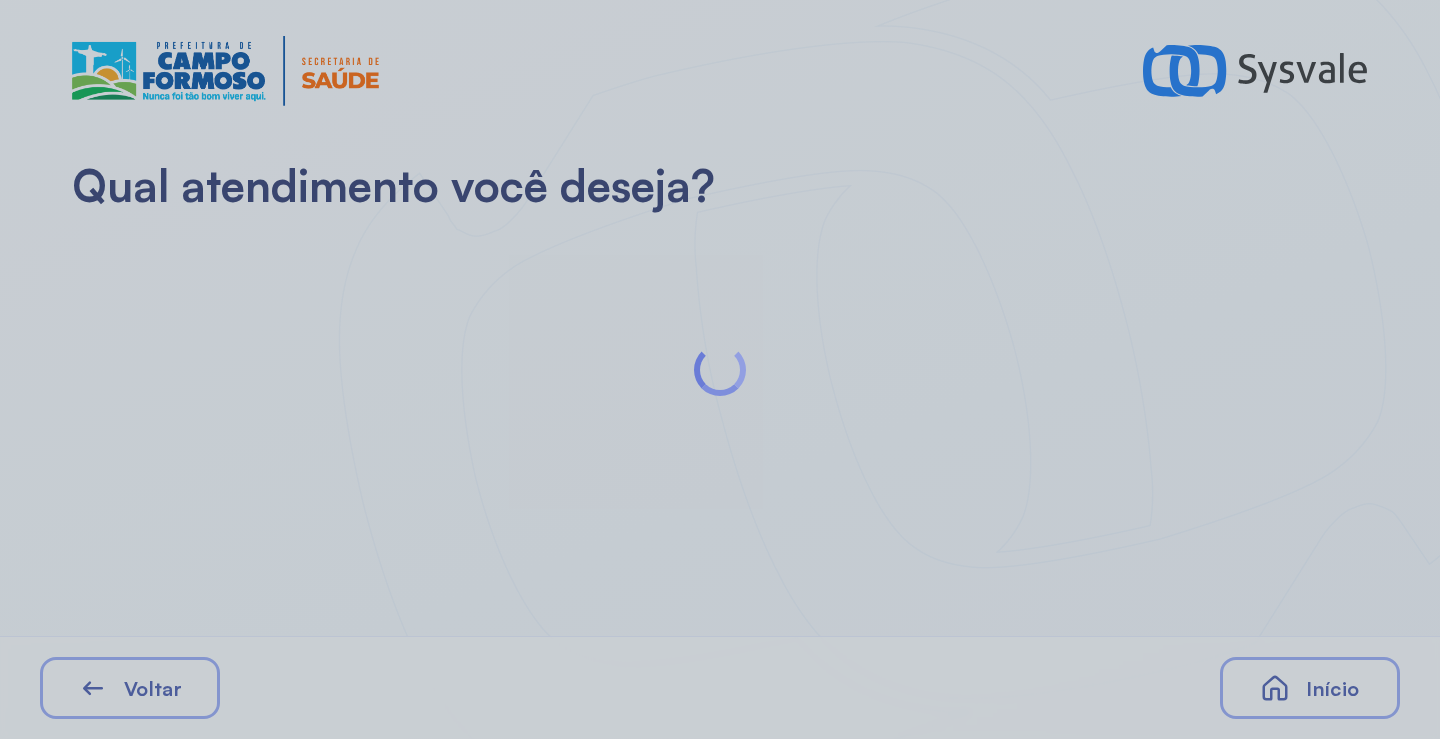 click at bounding box center [720, 369] 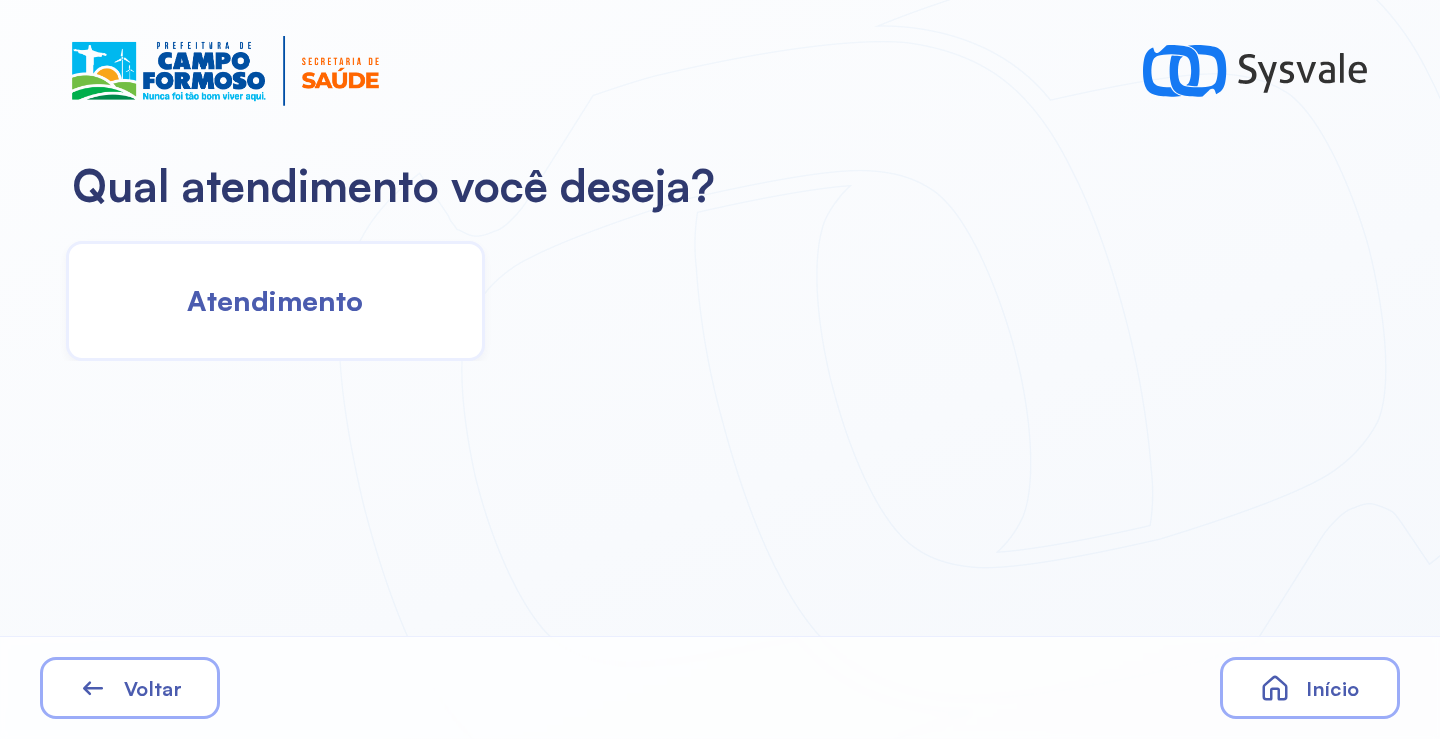 click on "Atendimento" 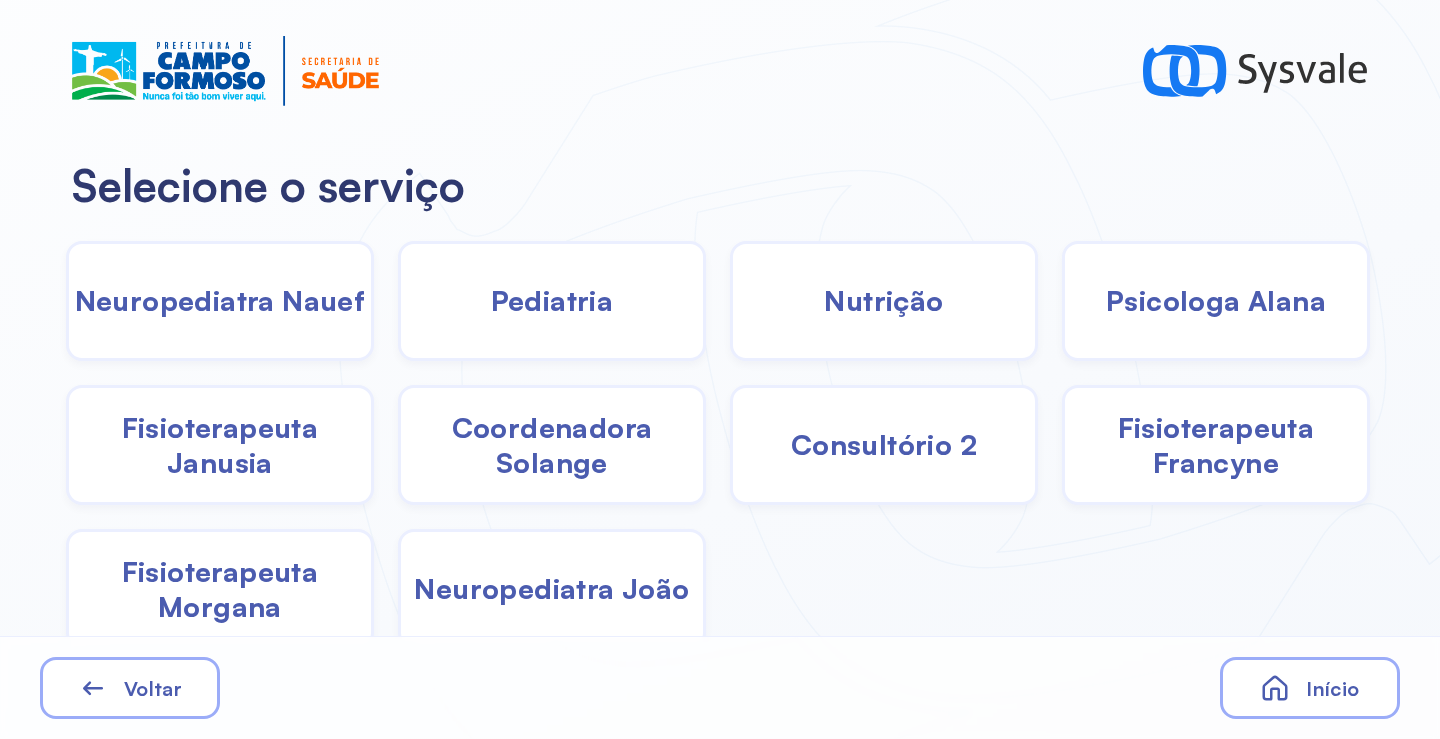 click on "Psicologa Alana" at bounding box center [1216, 300] 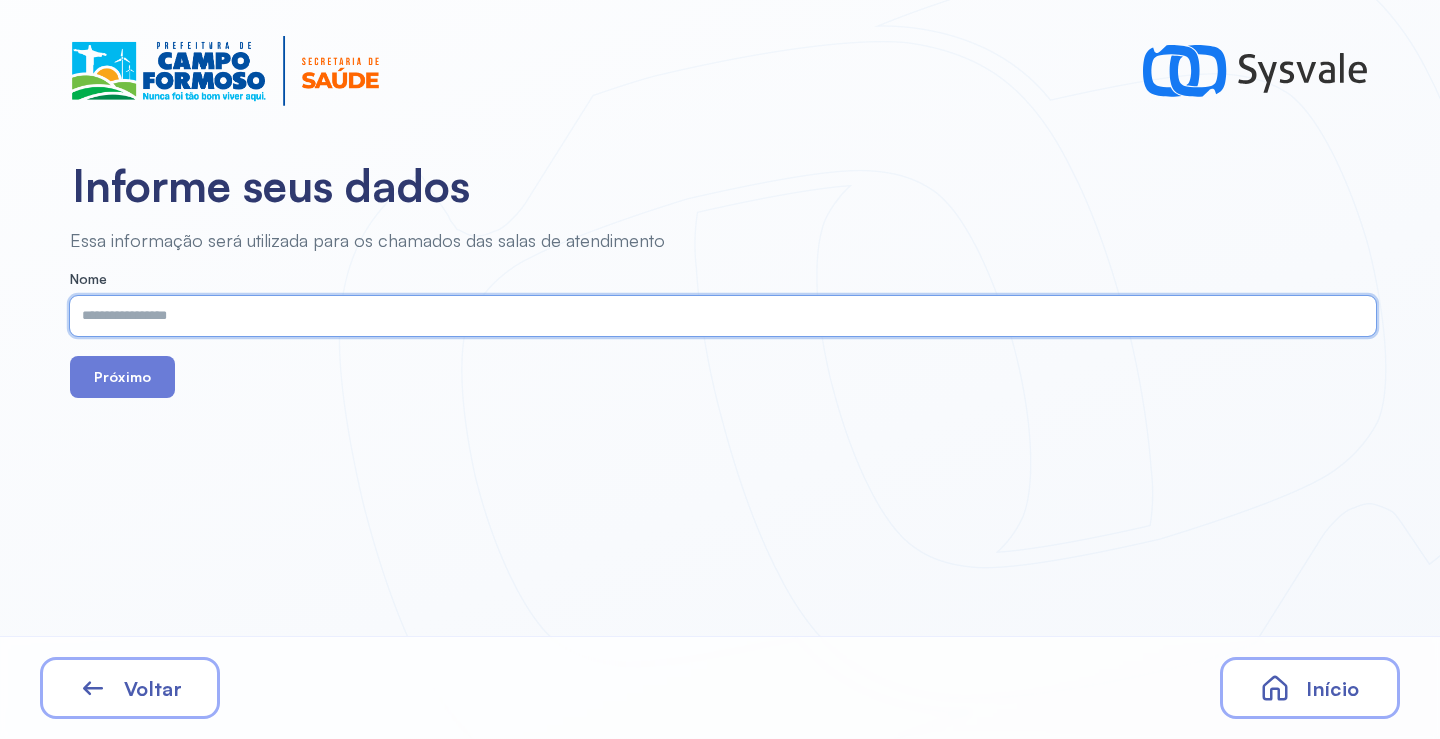paste on "**********" 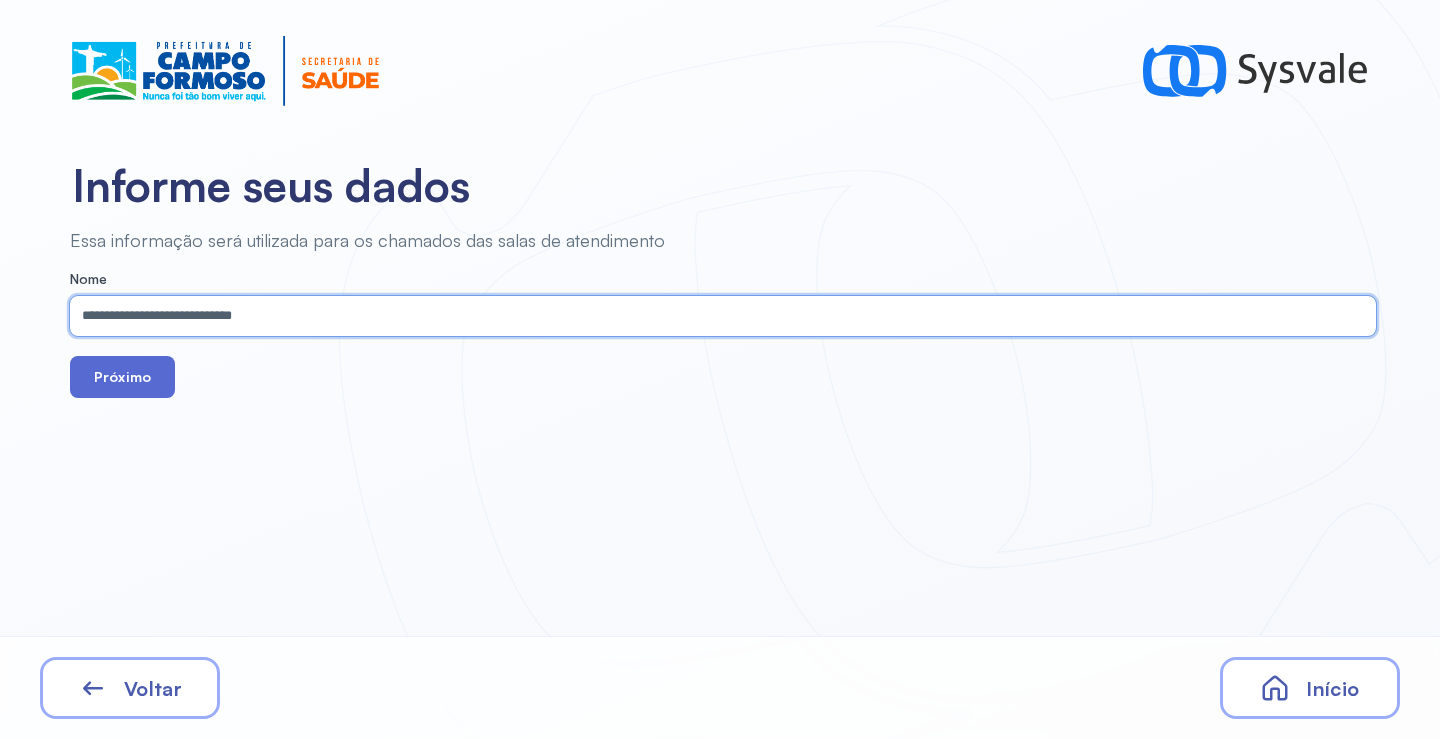 type on "**********" 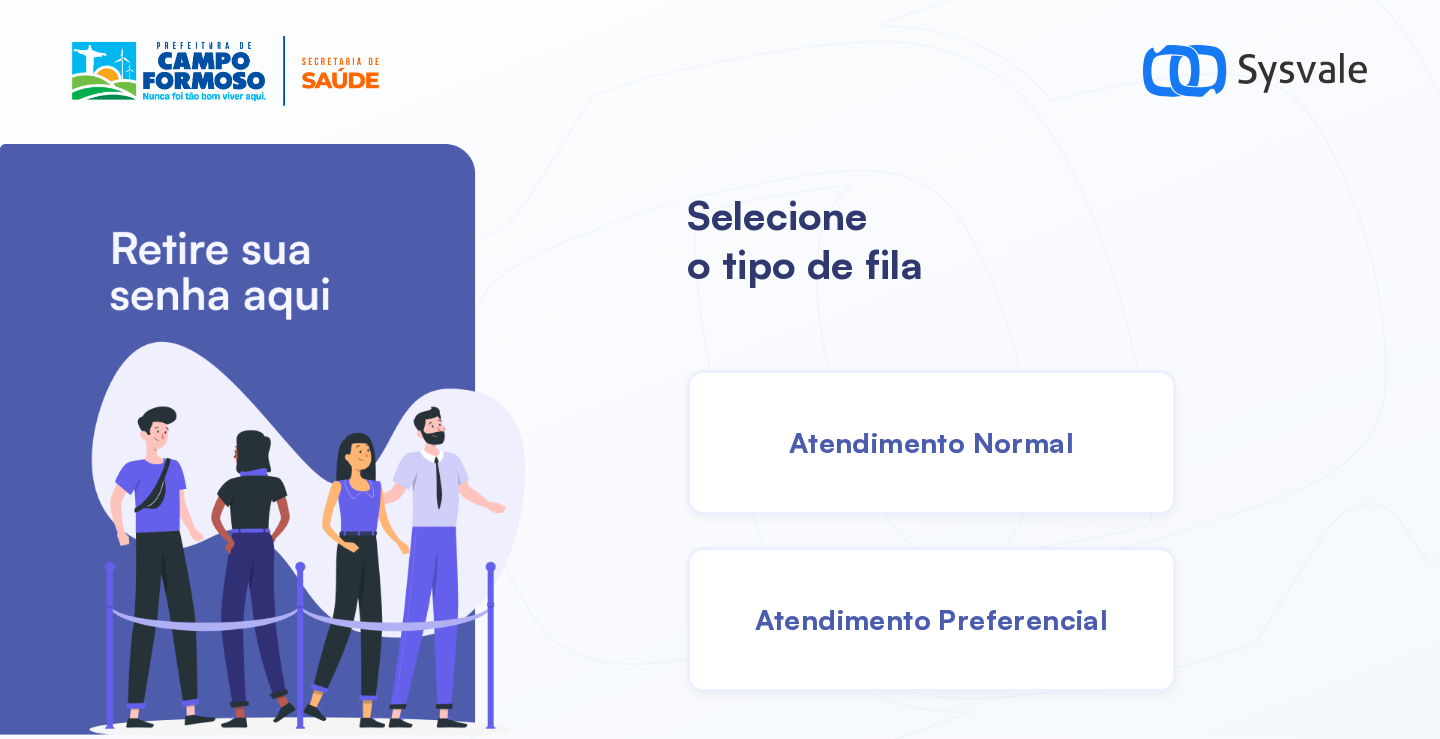 click on "Atendimento Normal" at bounding box center [931, 442] 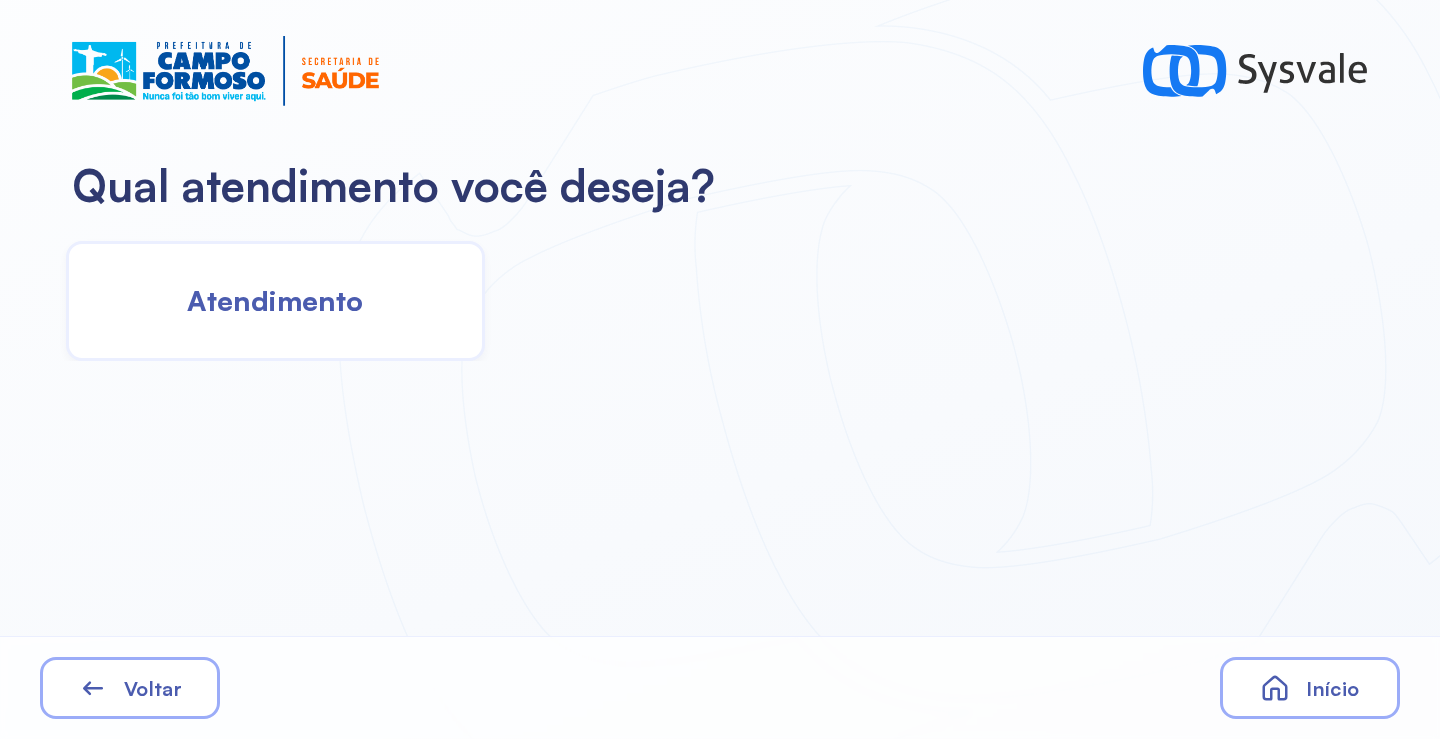 click on "Atendimento" at bounding box center (275, 300) 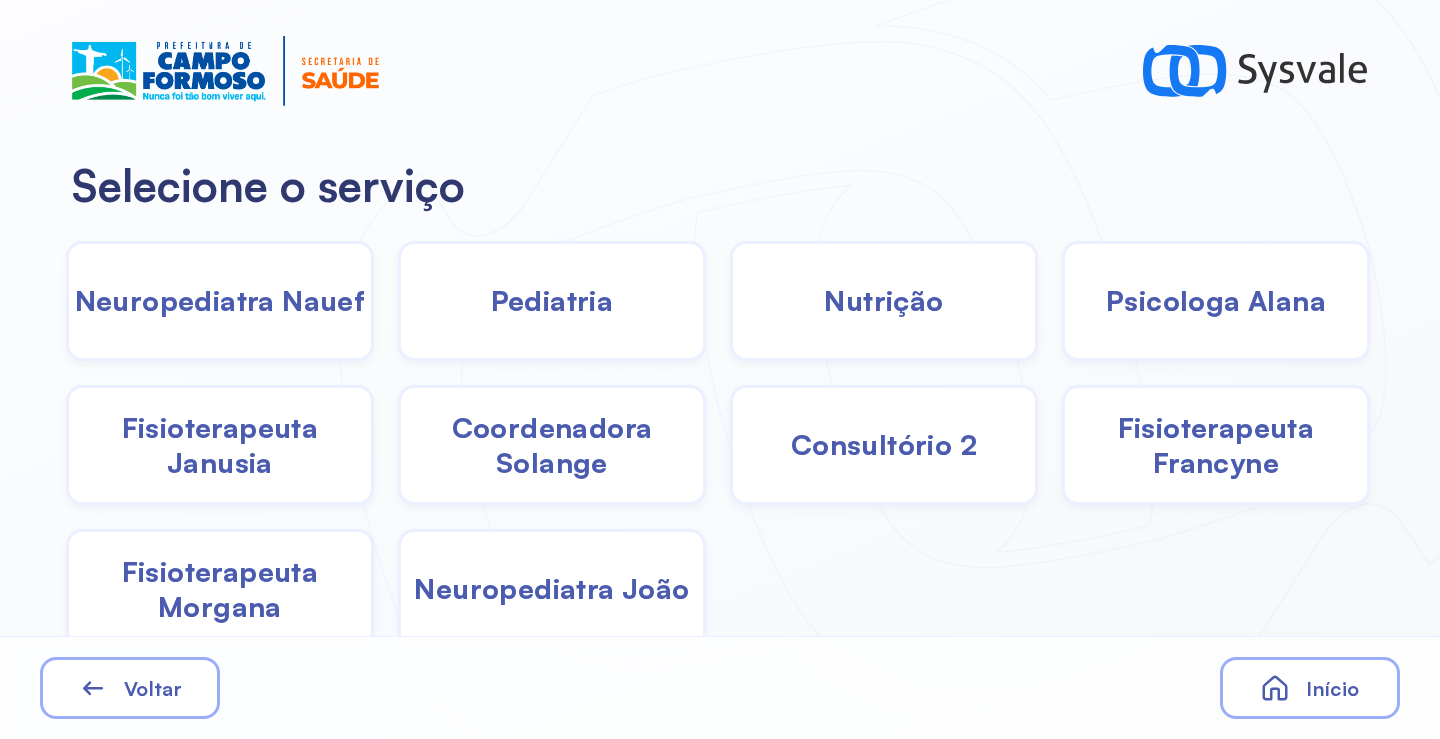 click on "Pediatria" at bounding box center (552, 300) 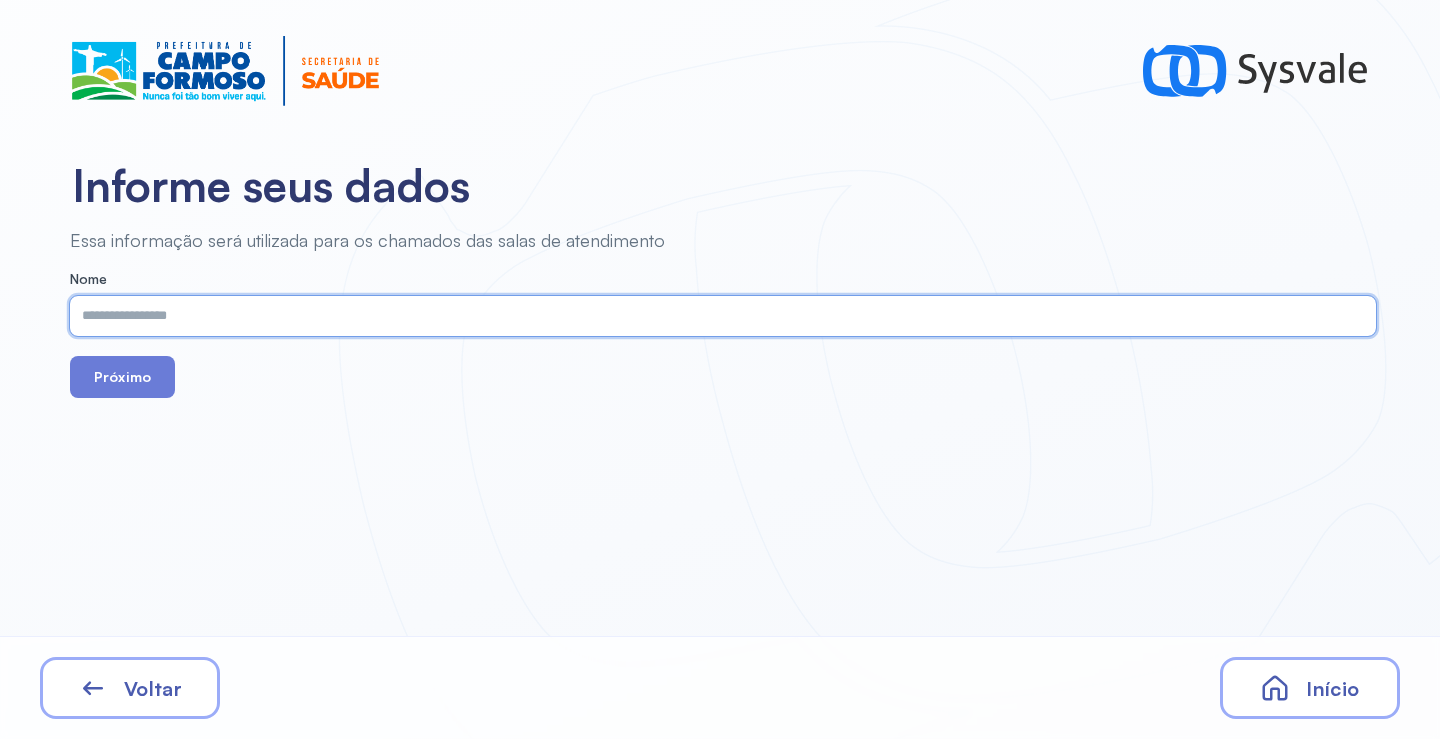 paste on "**********" 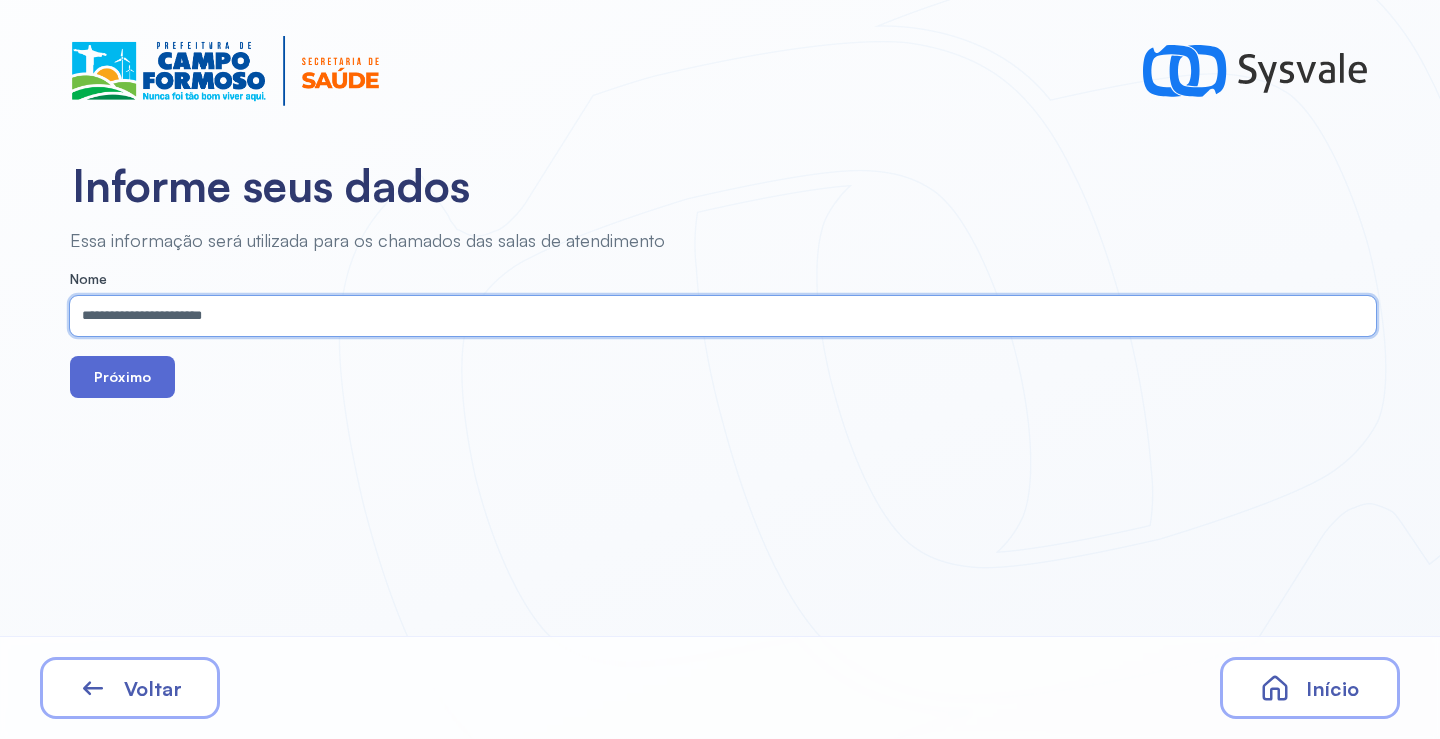 type on "**********" 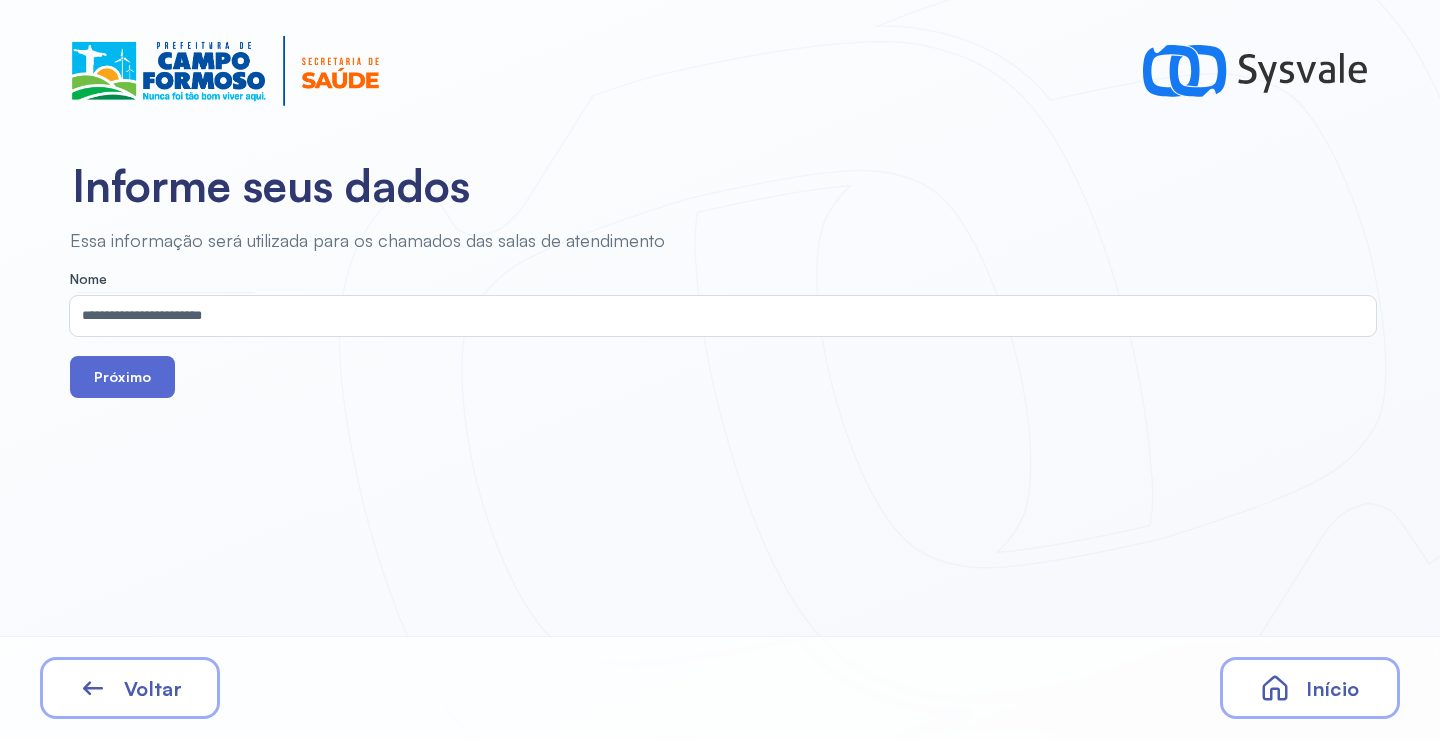 click on "Próximo" at bounding box center (122, 377) 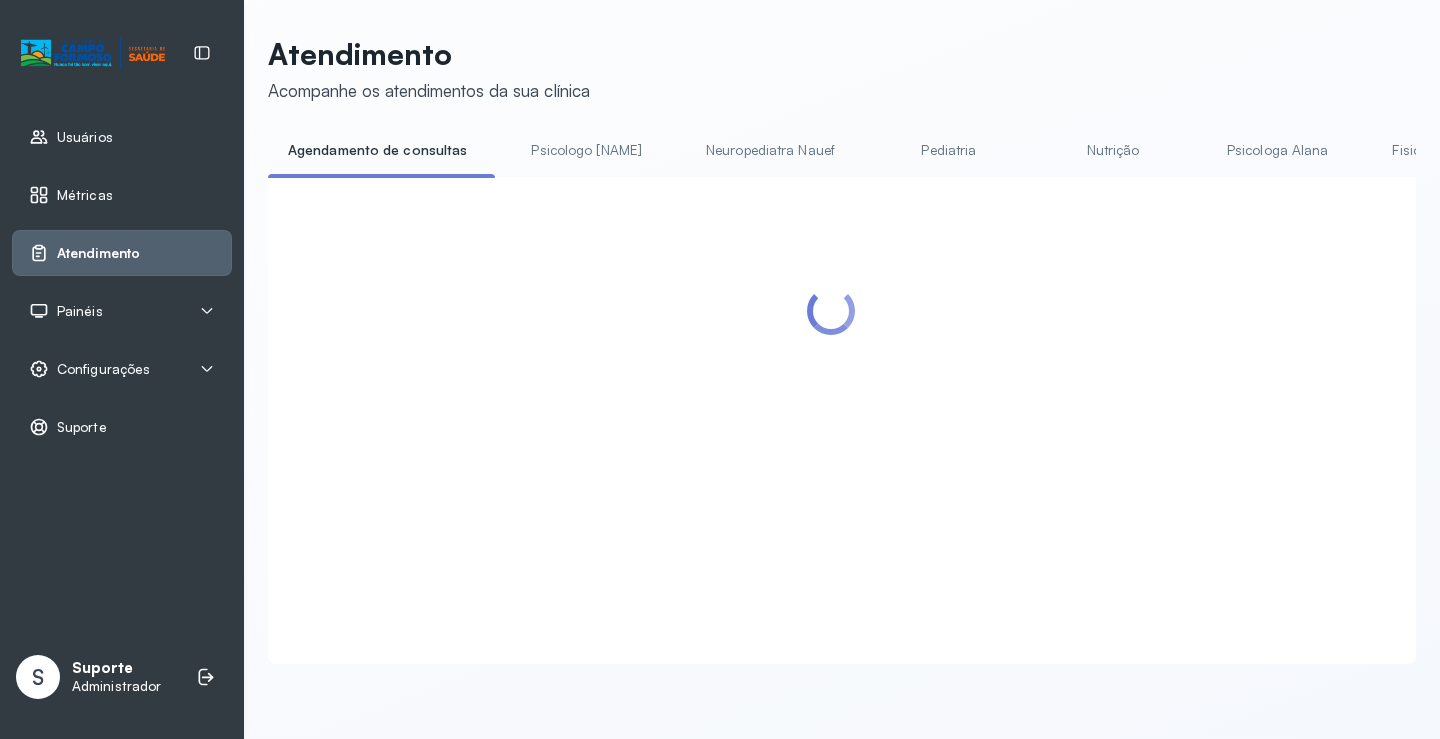 scroll, scrollTop: 0, scrollLeft: 0, axis: both 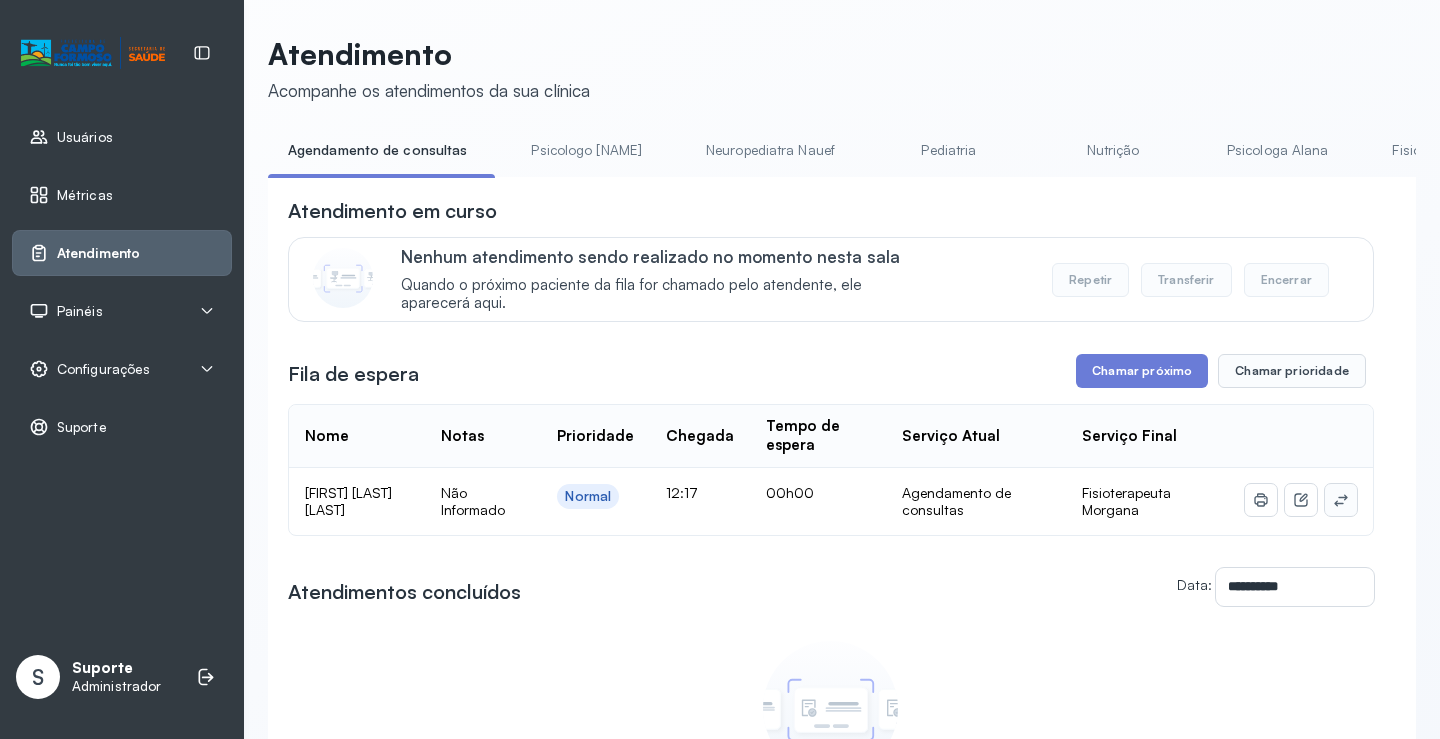 click 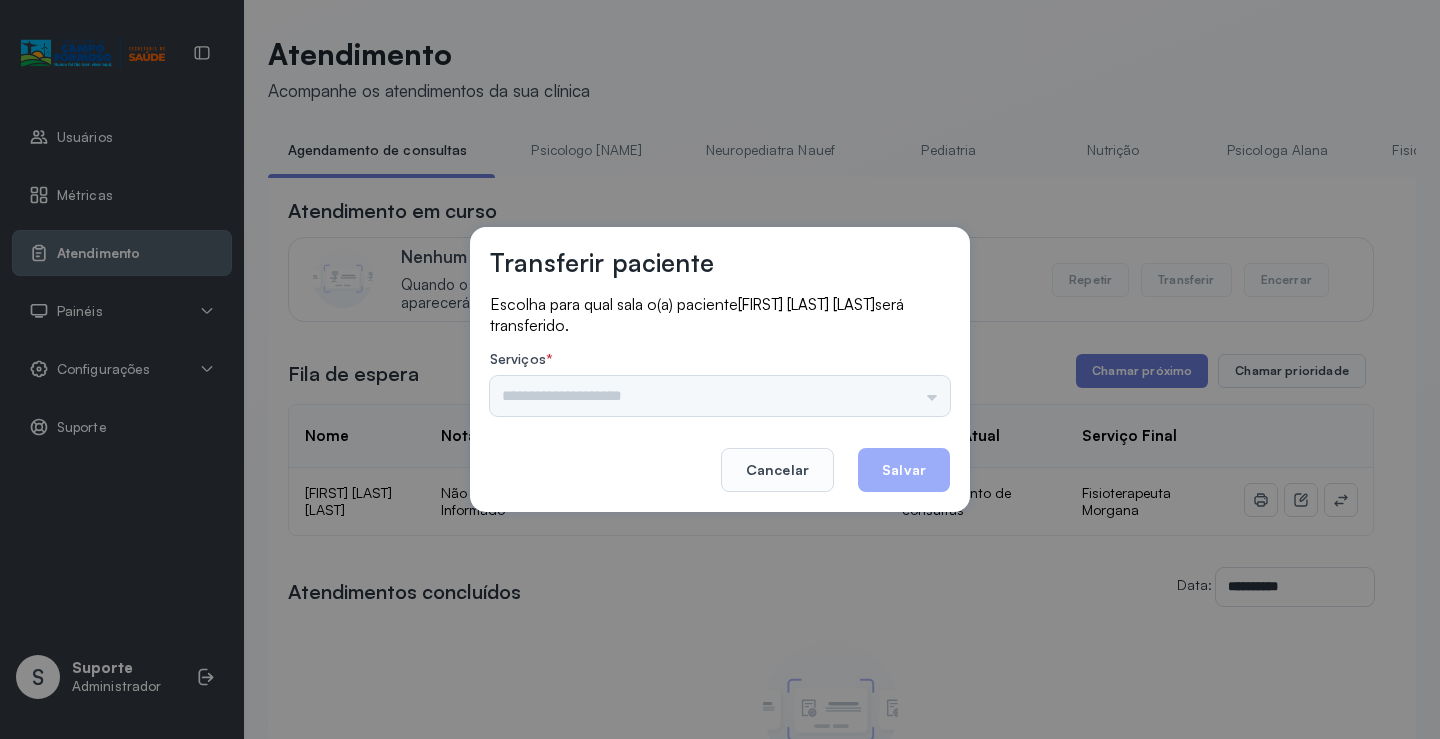 drag, startPoint x: 911, startPoint y: 366, endPoint x: 919, endPoint y: 386, distance: 21.540659 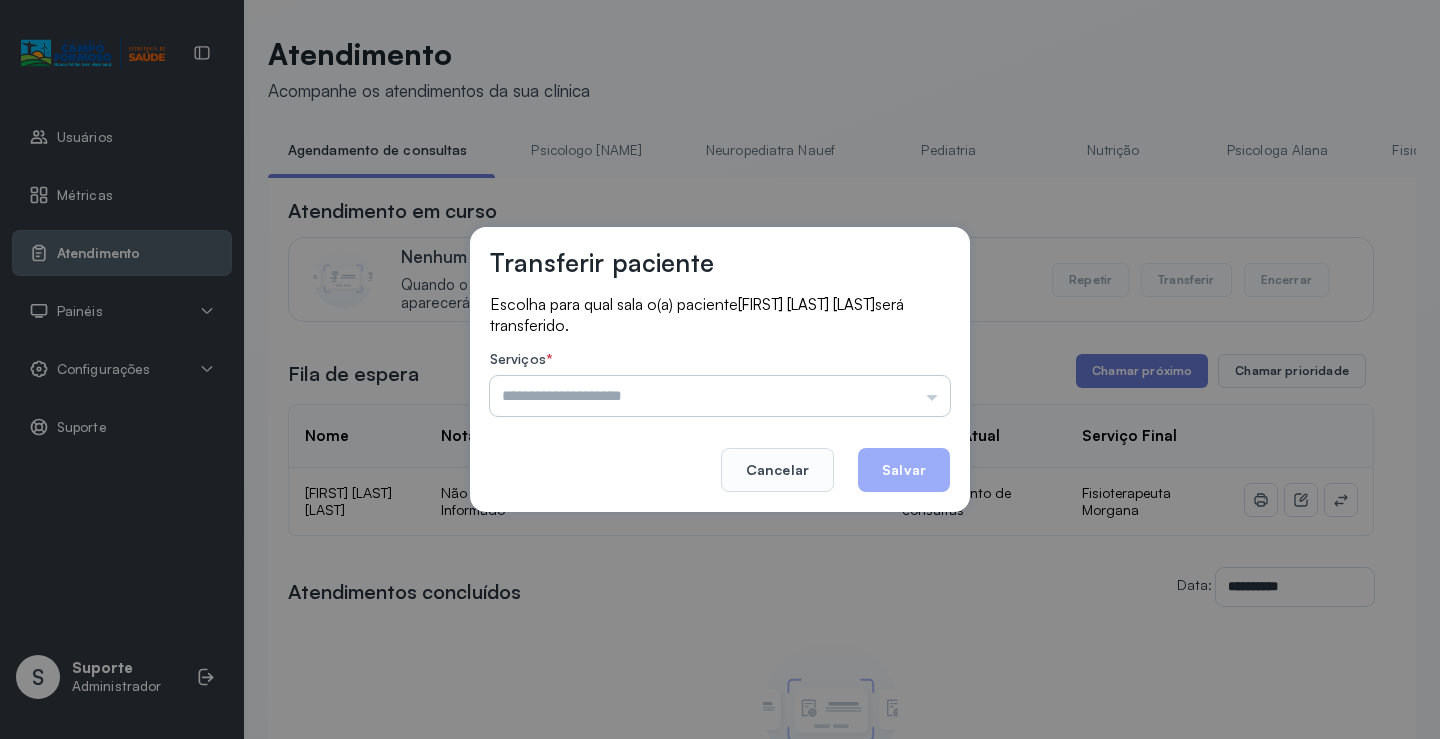 click at bounding box center (720, 396) 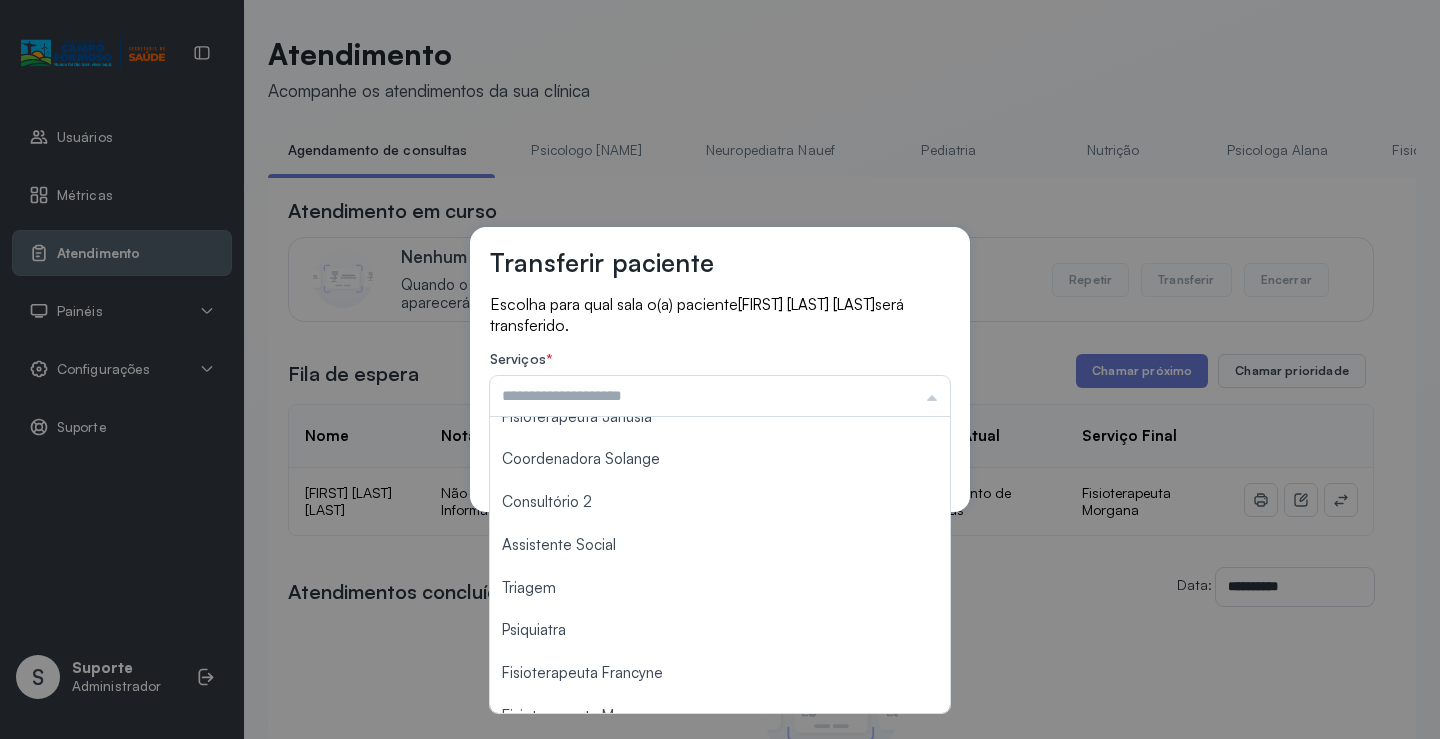 scroll, scrollTop: 300, scrollLeft: 0, axis: vertical 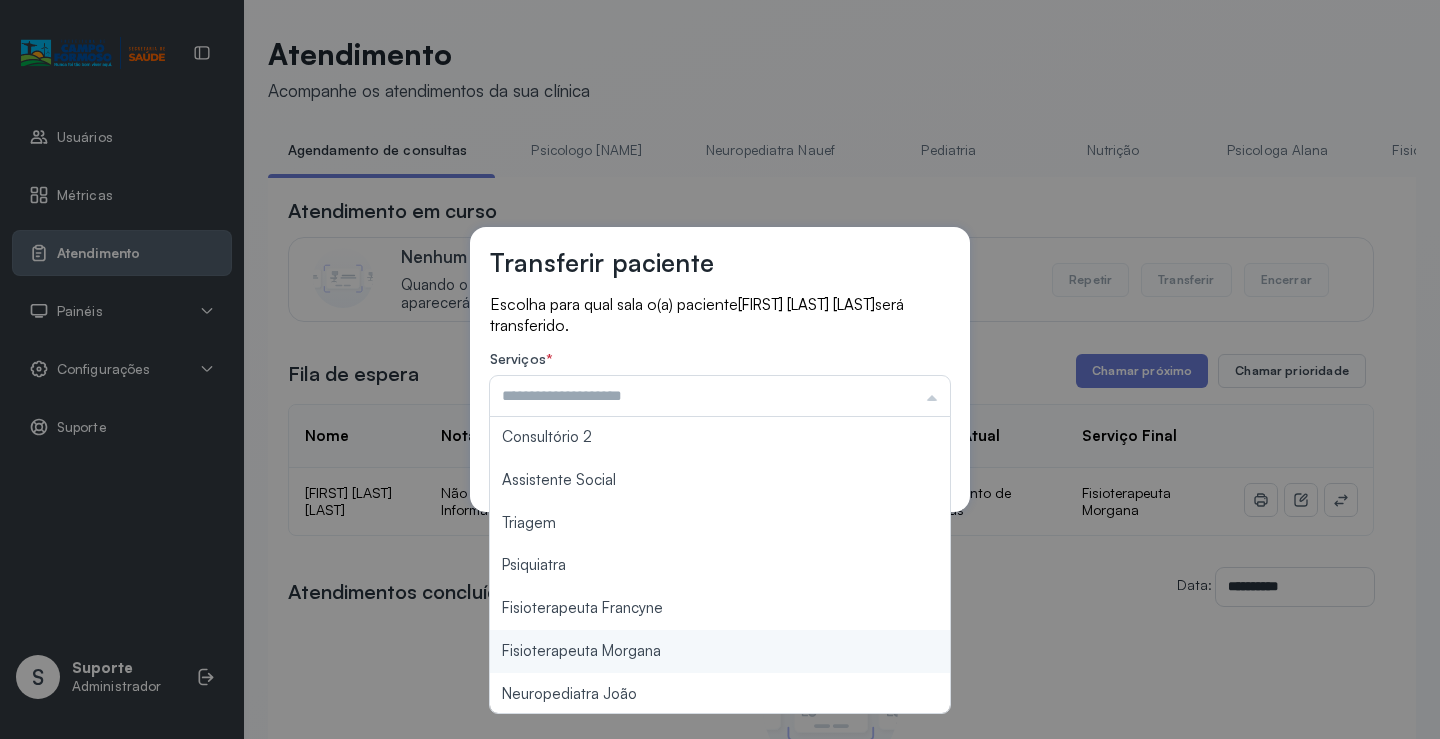 type on "**********" 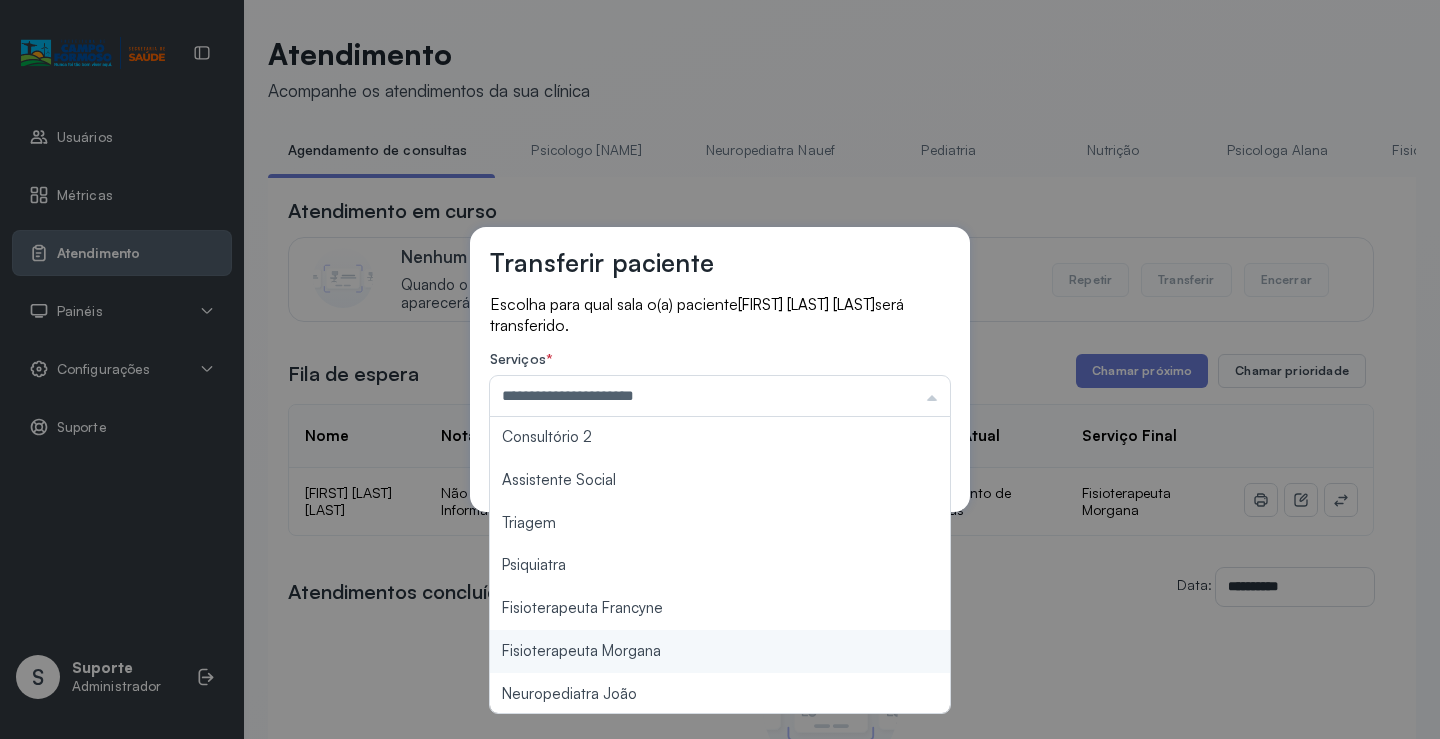 click on "**********" at bounding box center (720, 369) 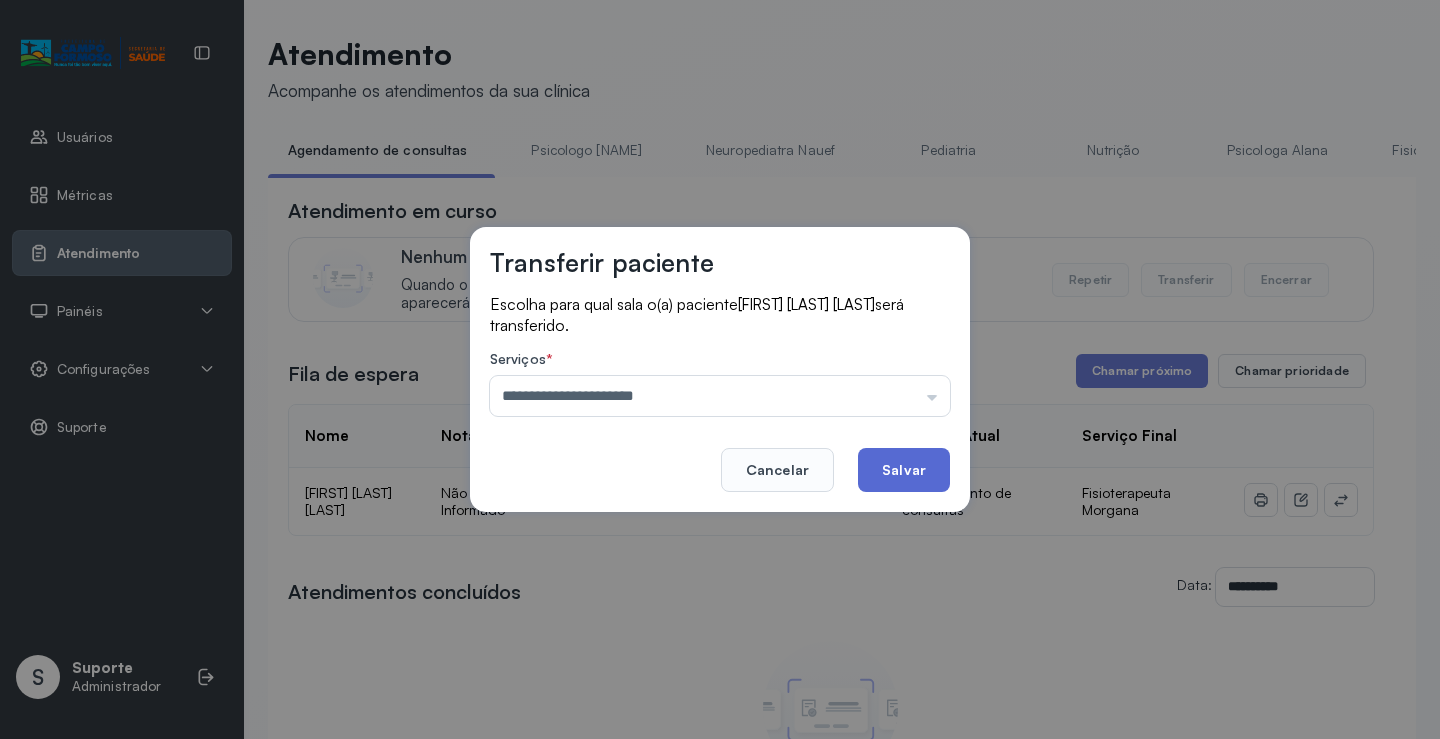 click on "Salvar" 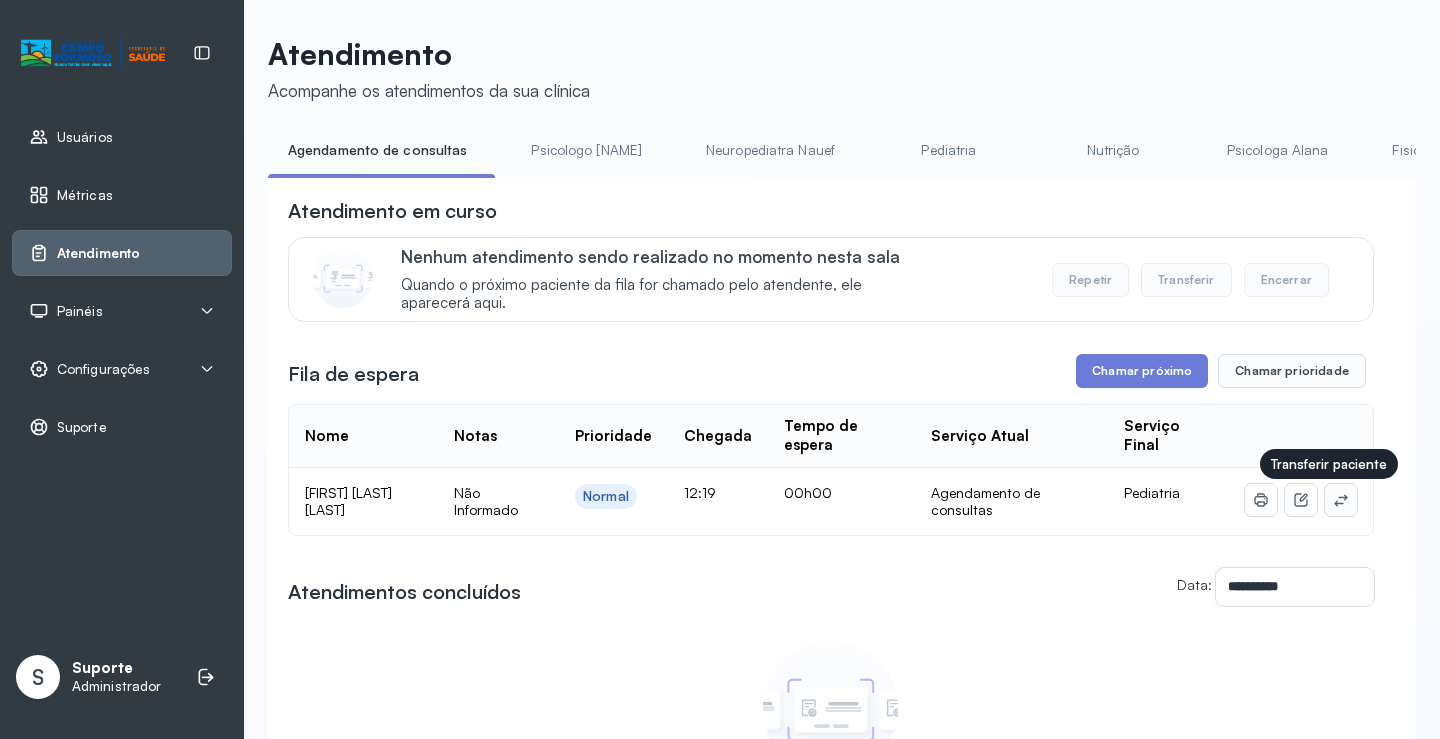 click 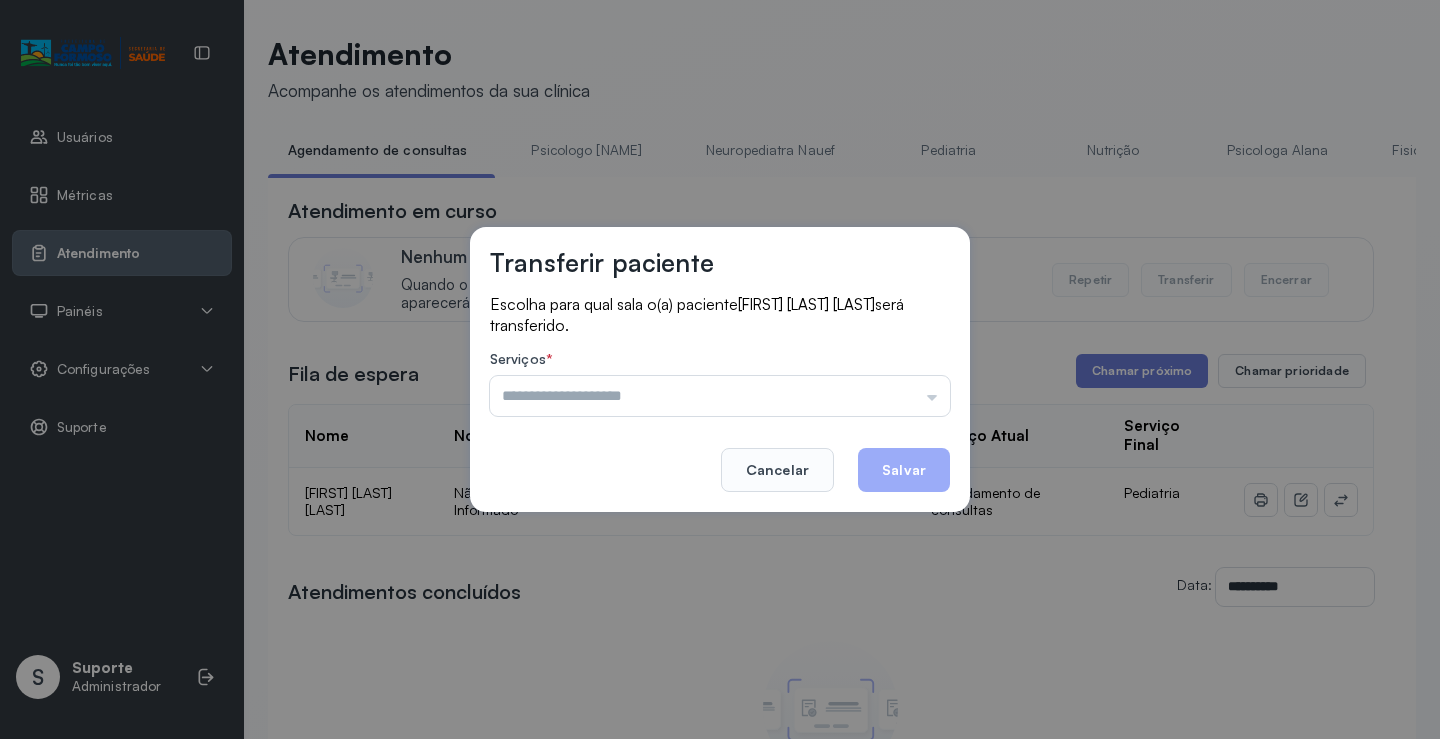 drag, startPoint x: 899, startPoint y: 414, endPoint x: 906, endPoint y: 404, distance: 12.206555 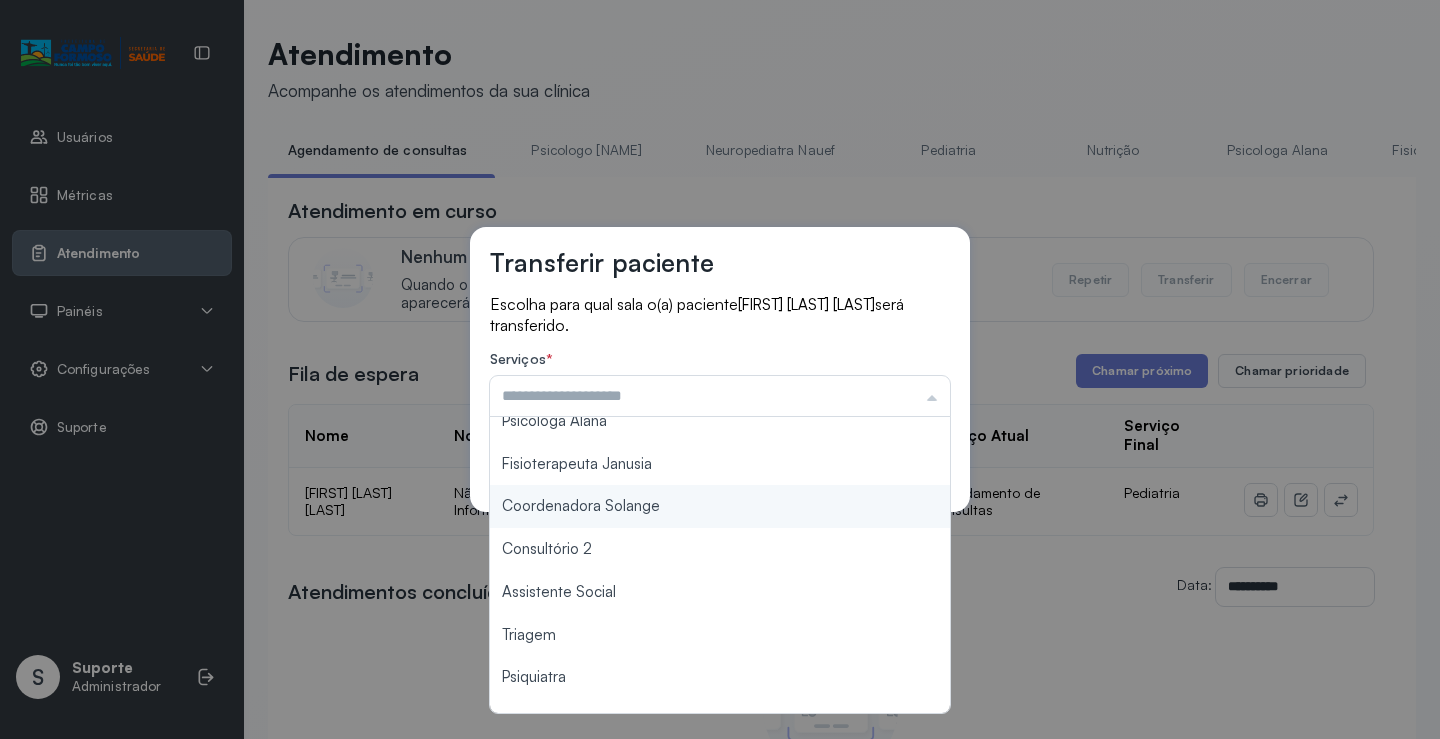 scroll, scrollTop: 200, scrollLeft: 0, axis: vertical 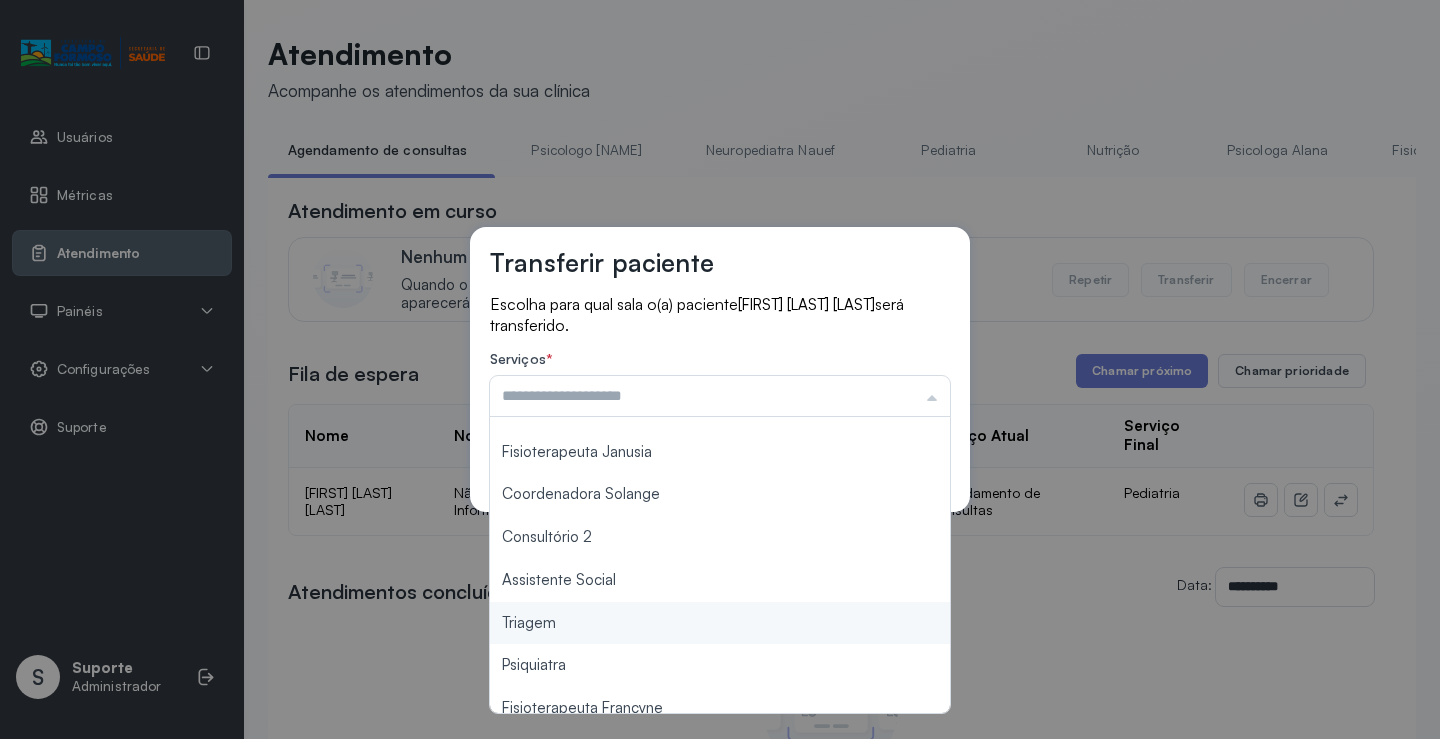 type on "*******" 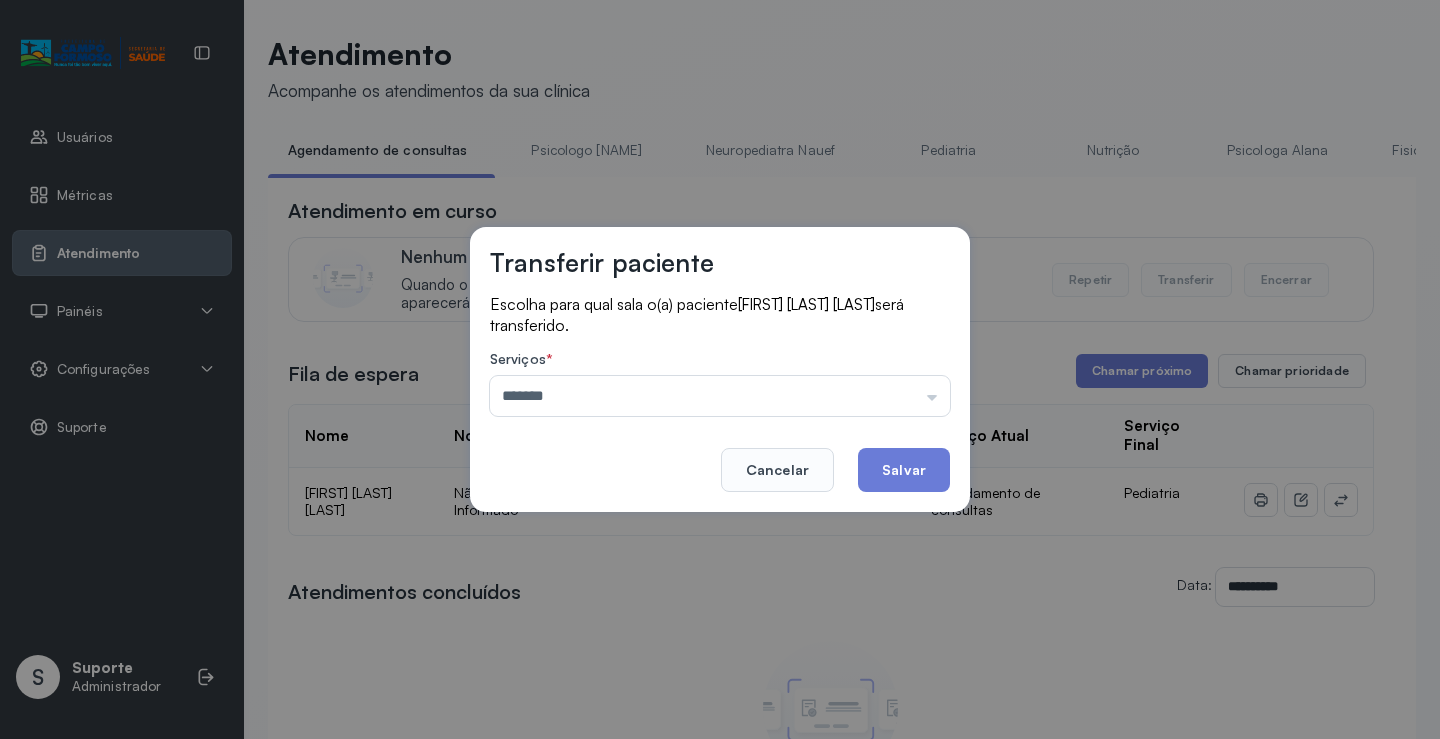 click on "Transferir paciente Escolha para qual sala o(a) paciente  [FIRST] [LAST] [LAST]  será transferido.  Serviços  *  ******* Psicologo Pedro Neuropediatra Nauef Pediatria Nutrição Psicologa Alana Fisioterapeuta Janusia Coordenadora Solange Consultório 2 Assistente Social Triagem Psiquiatra Fisioterapeuta Francyne Fisioterapeuta Morgana Neuropediatra João Cancelar Salvar" at bounding box center (720, 369) 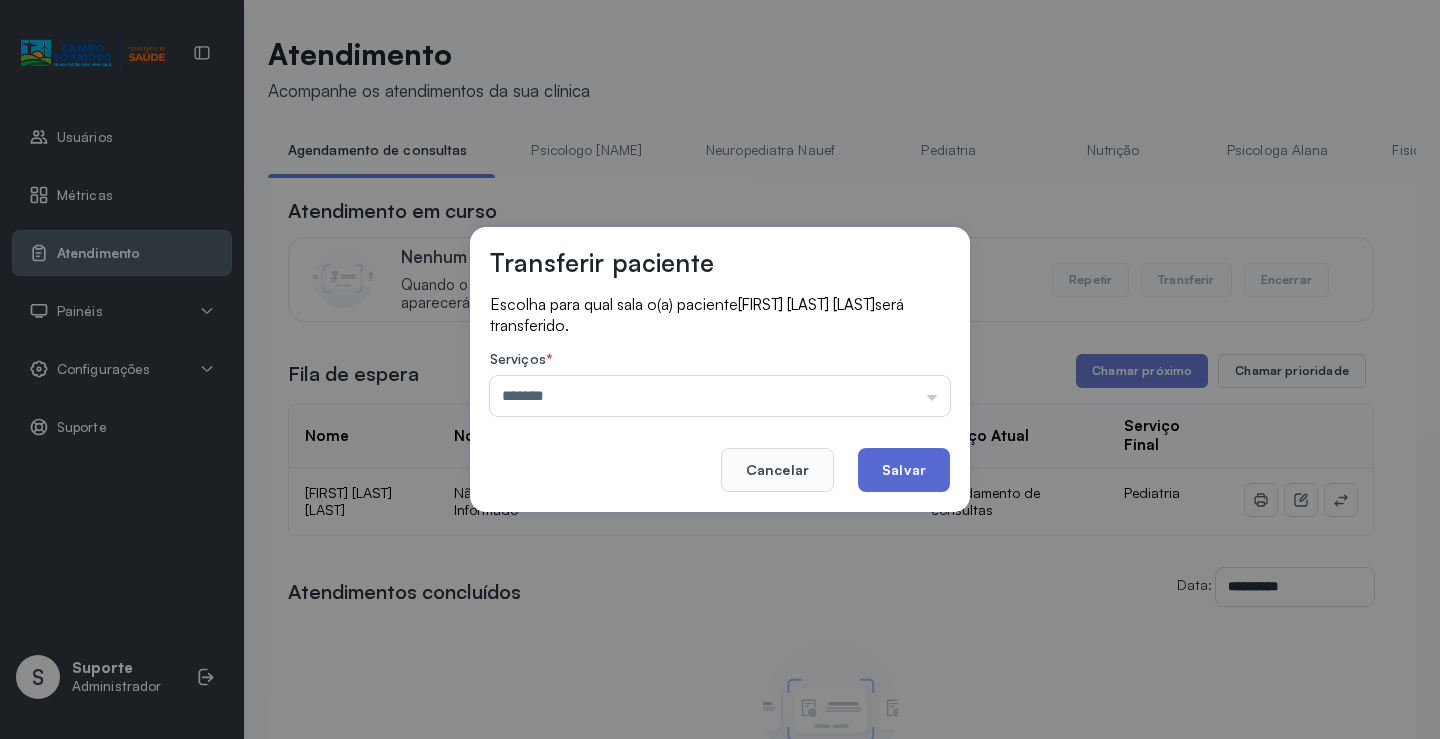 drag, startPoint x: 893, startPoint y: 488, endPoint x: 901, endPoint y: 478, distance: 12.806249 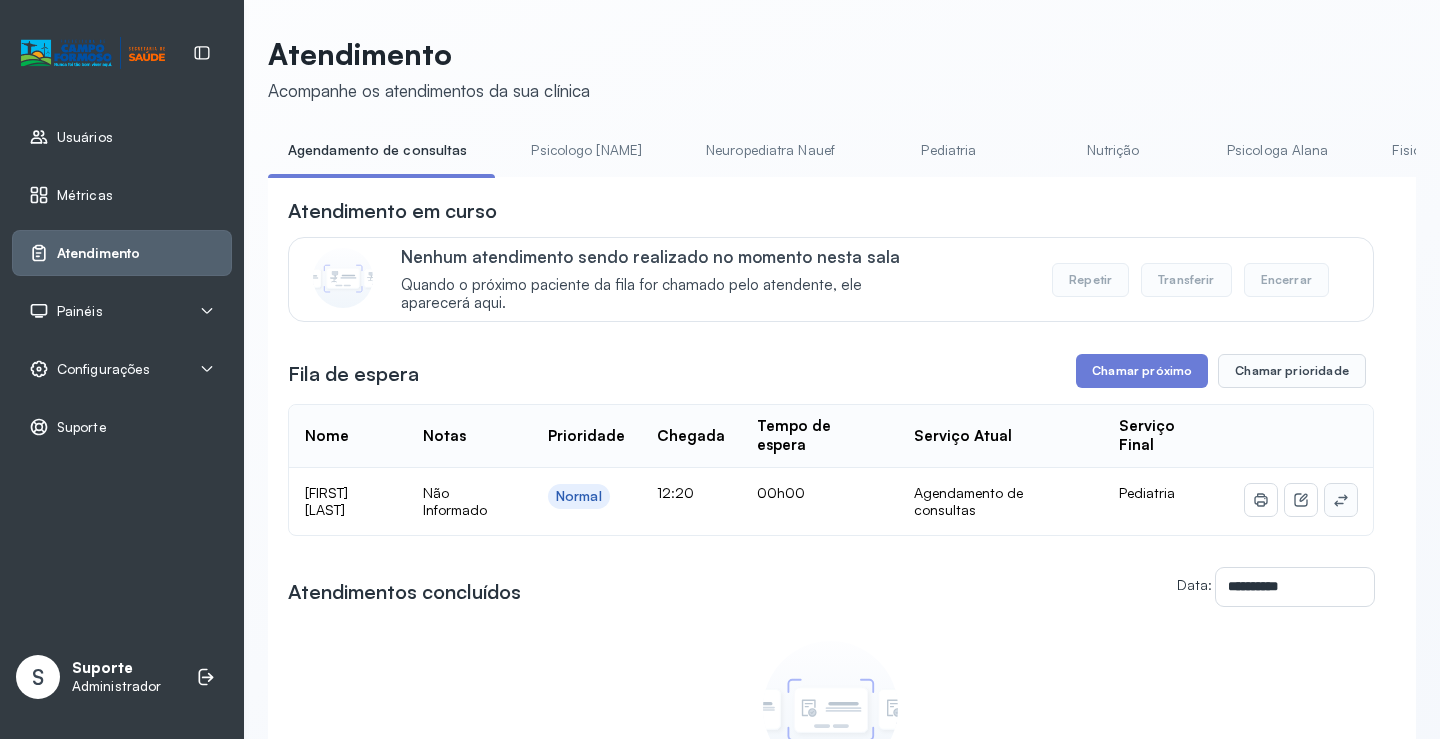 click 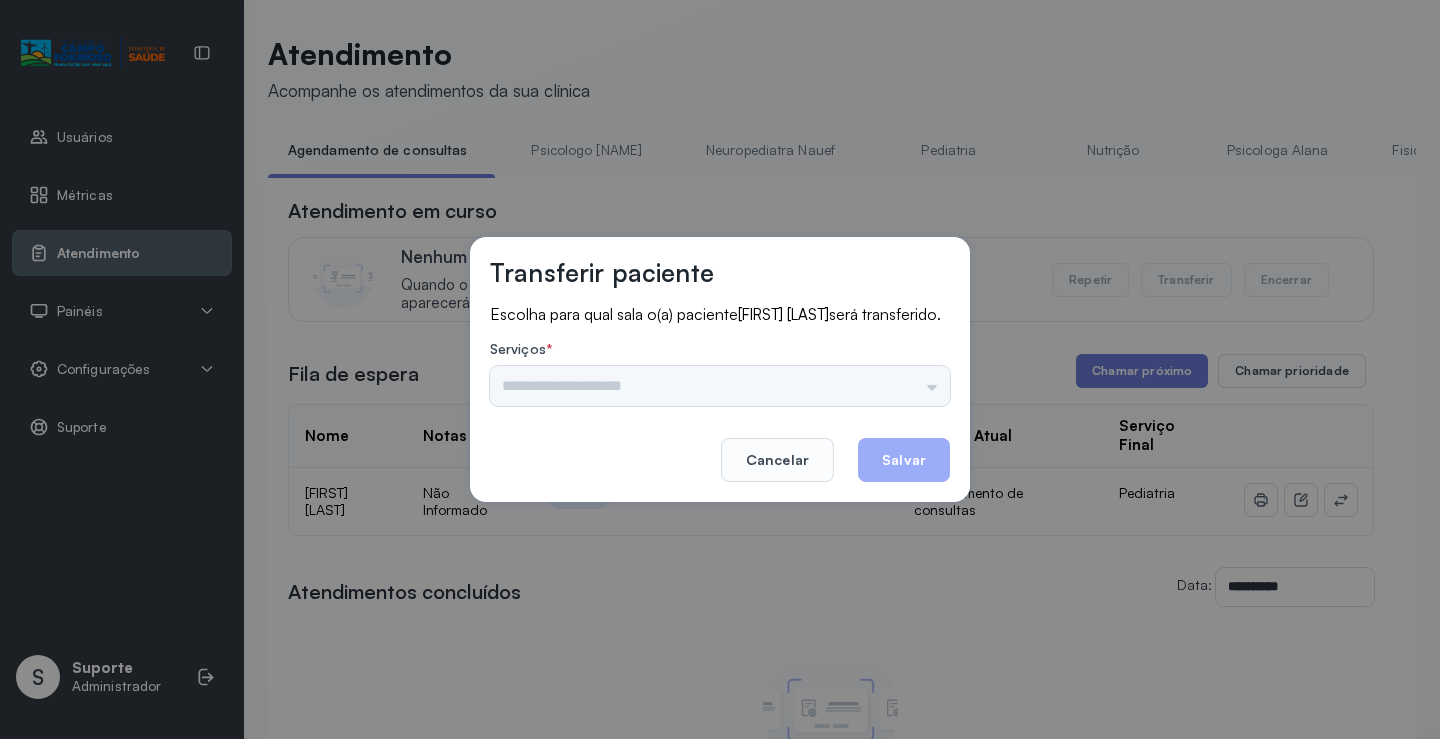 drag, startPoint x: 890, startPoint y: 410, endPoint x: 905, endPoint y: 397, distance: 19.849434 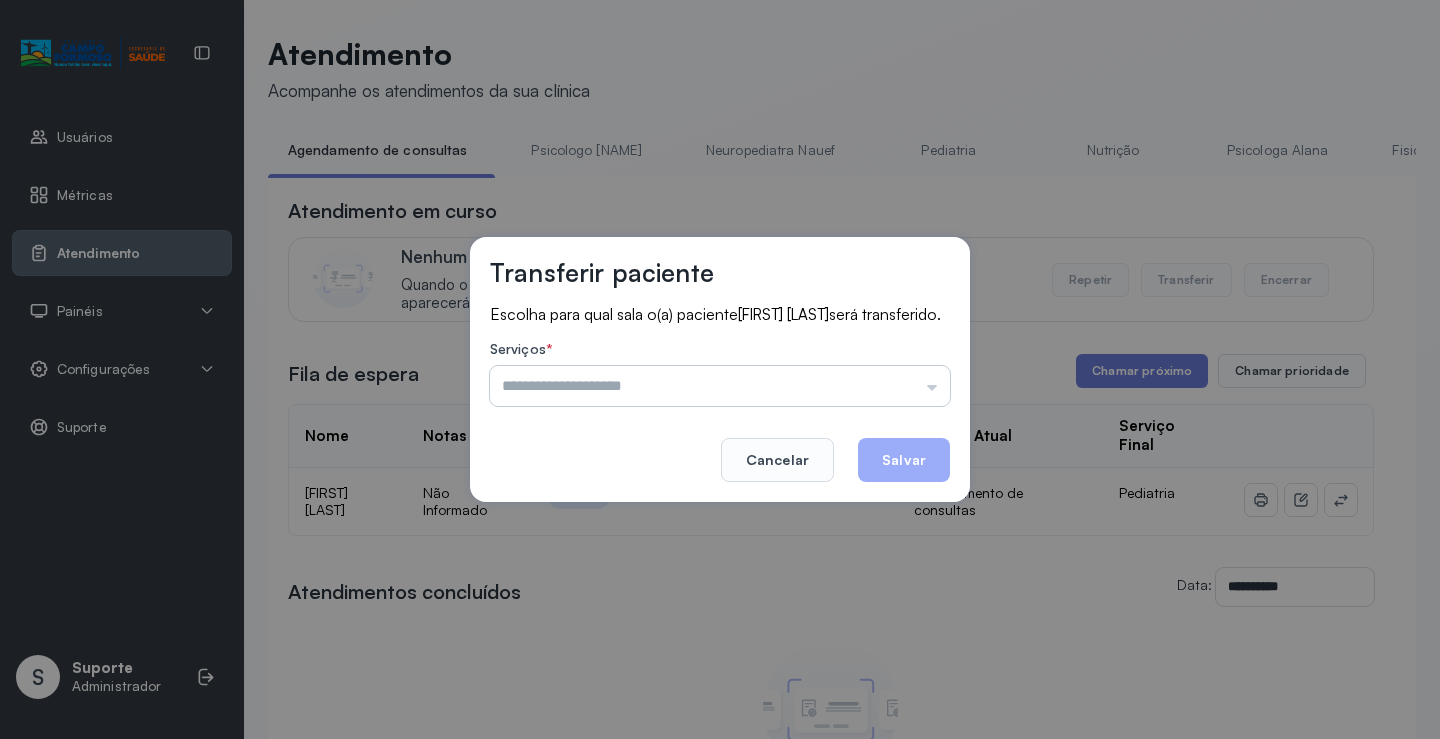 click at bounding box center (720, 386) 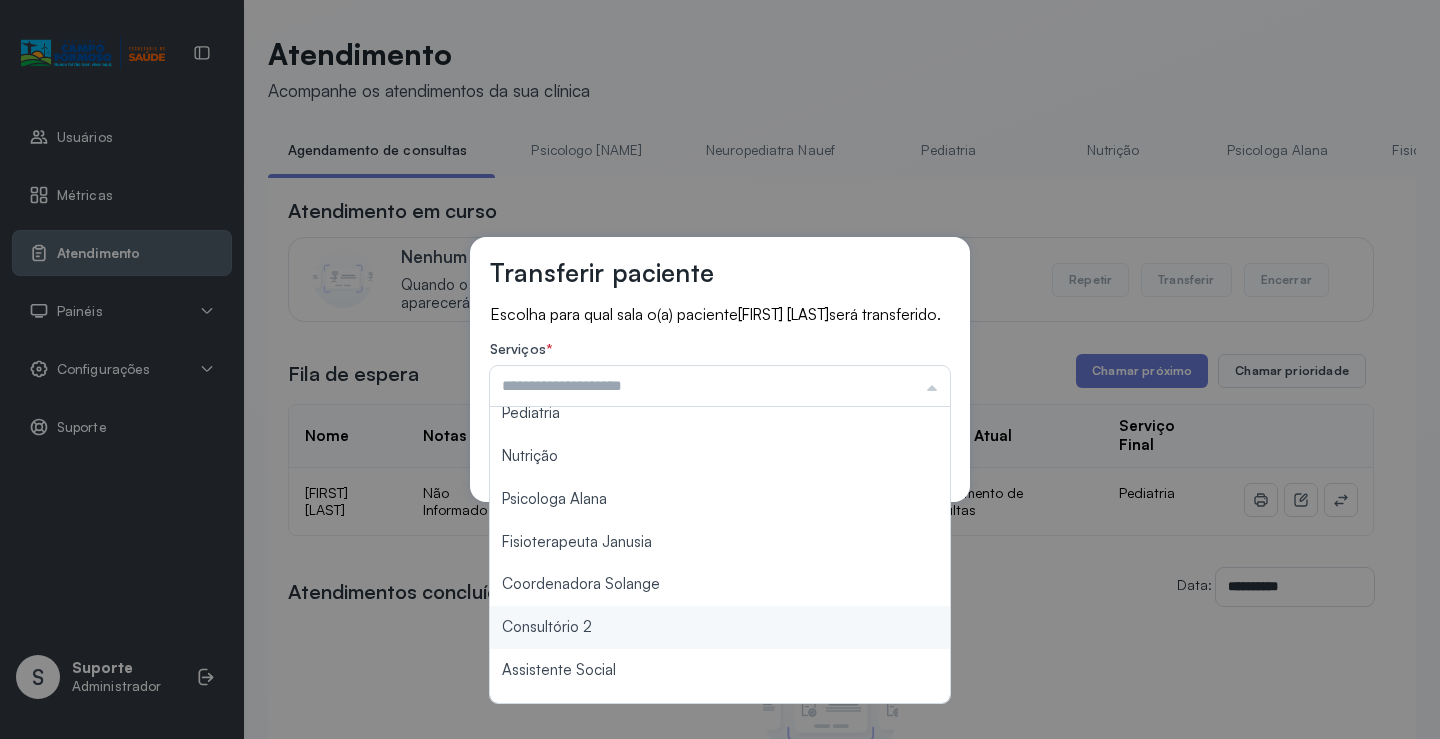 scroll, scrollTop: 302, scrollLeft: 0, axis: vertical 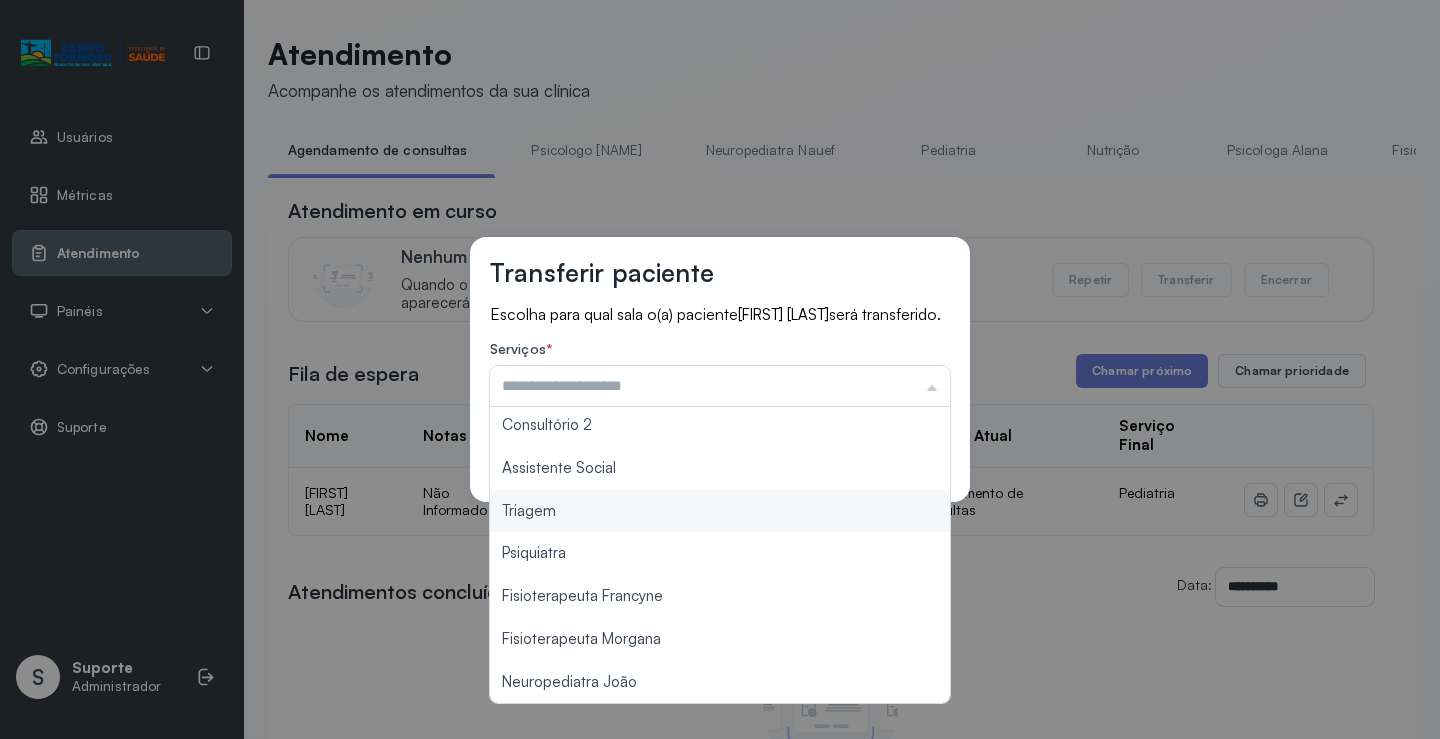 type on "*******" 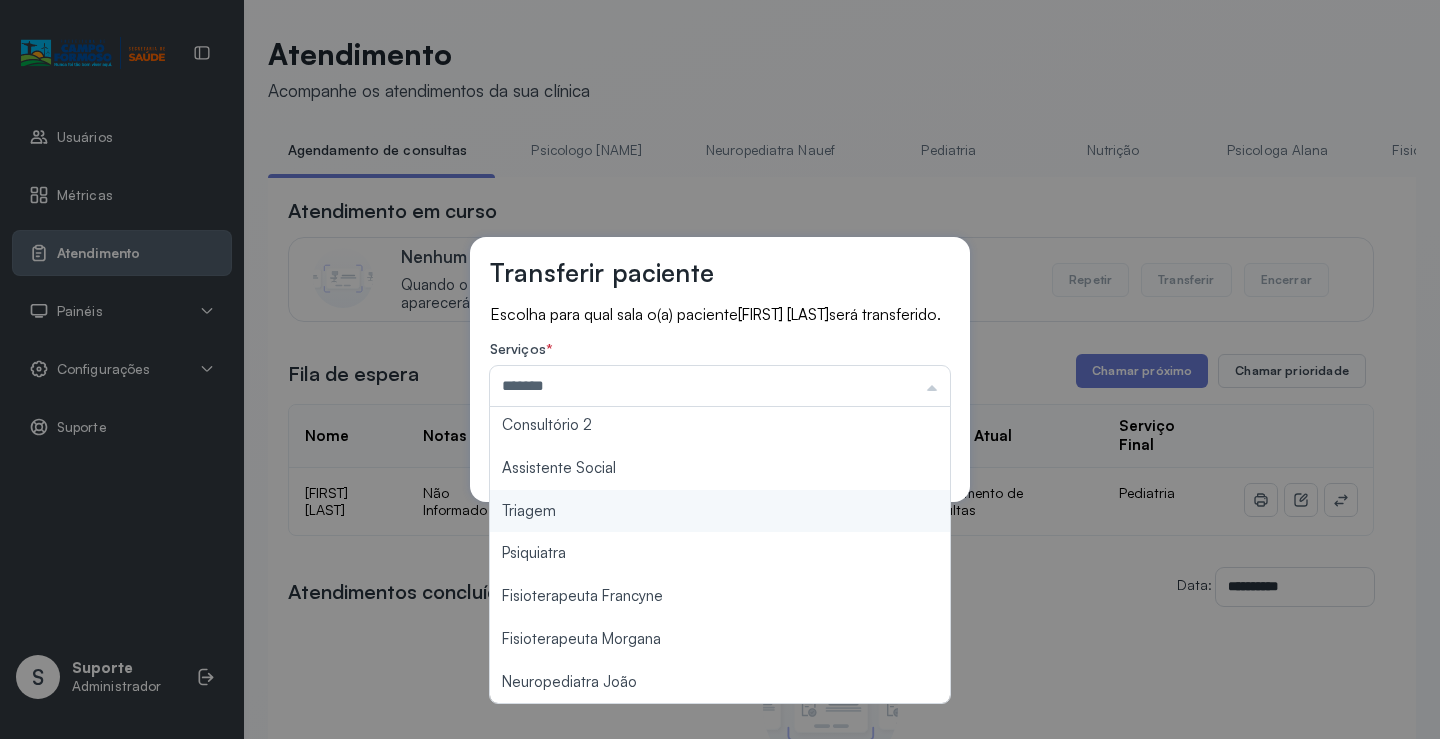 drag, startPoint x: 582, startPoint y: 528, endPoint x: 705, endPoint y: 501, distance: 125.92855 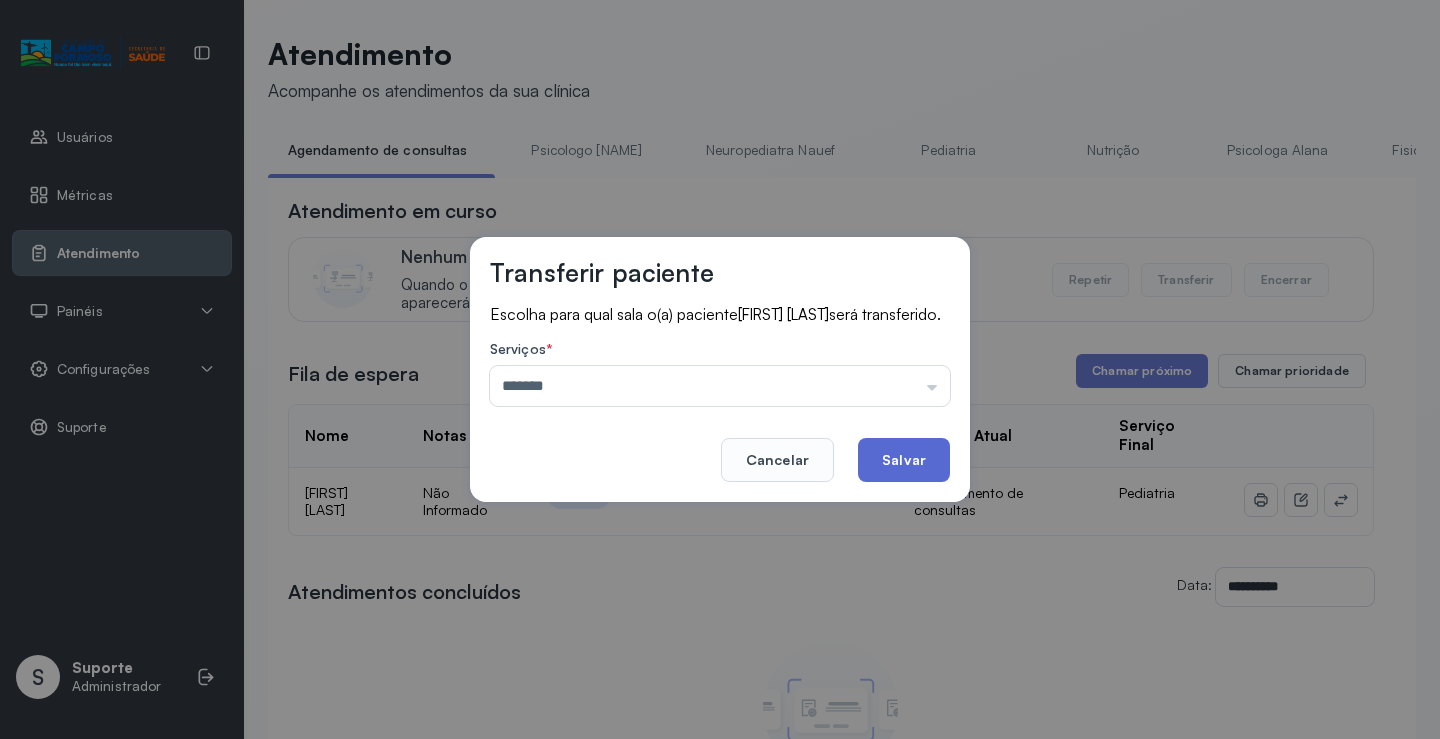 click on "Salvar" 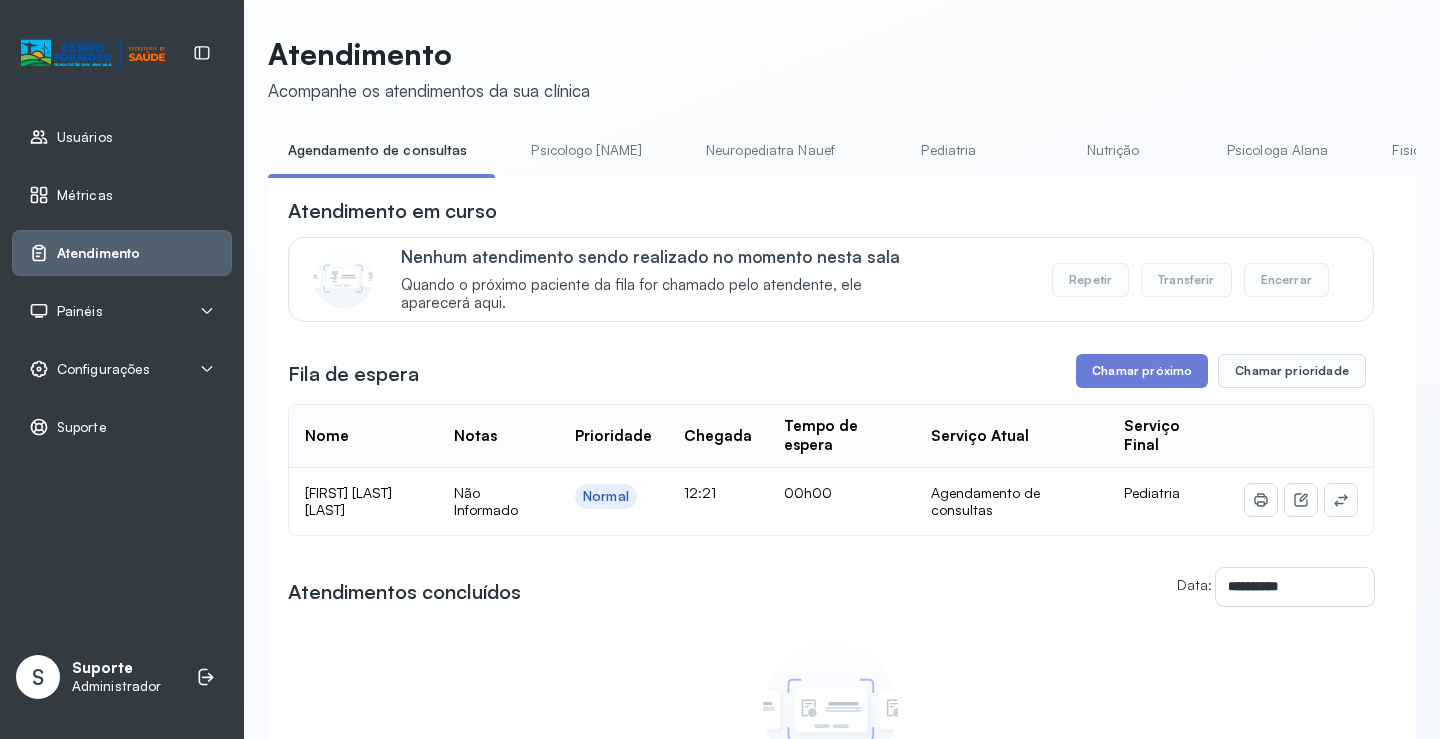click 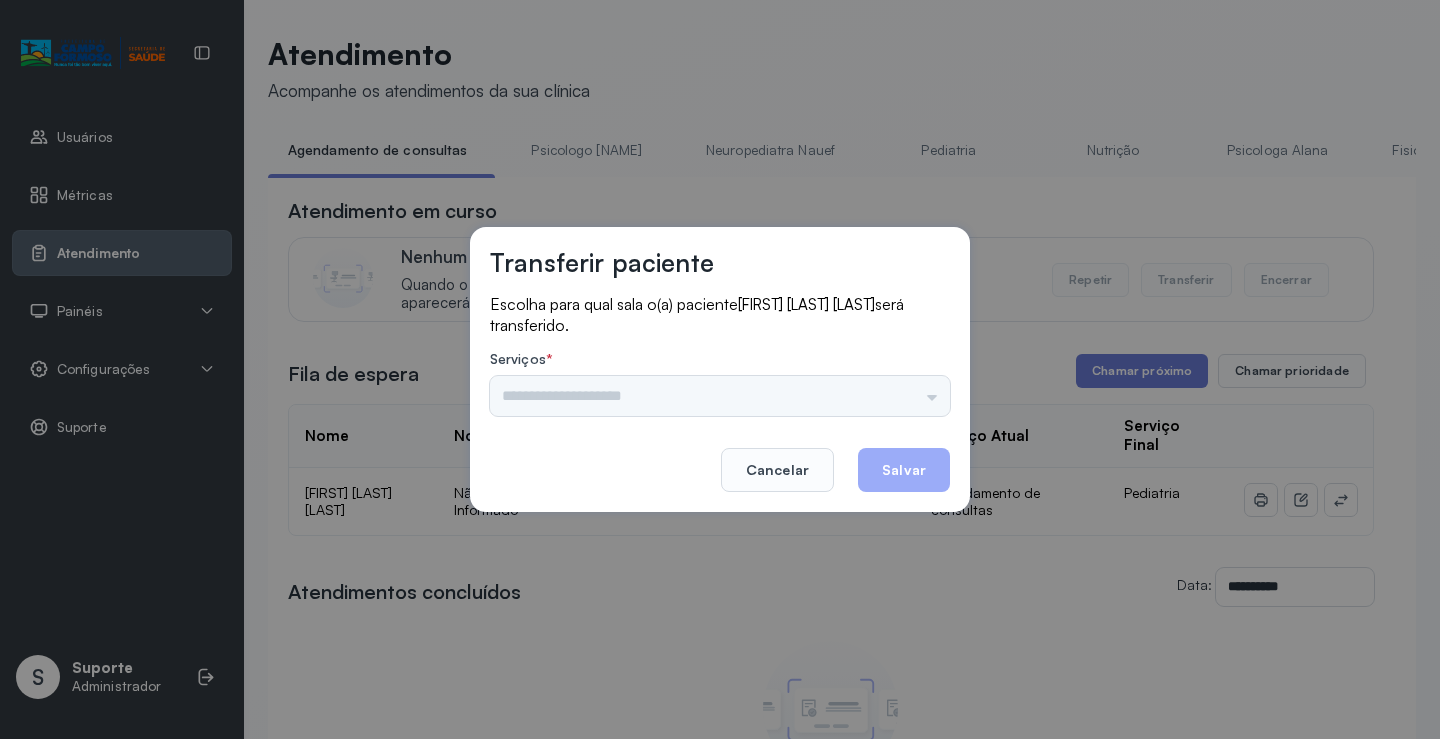 drag, startPoint x: 949, startPoint y: 400, endPoint x: 936, endPoint y: 391, distance: 15.811388 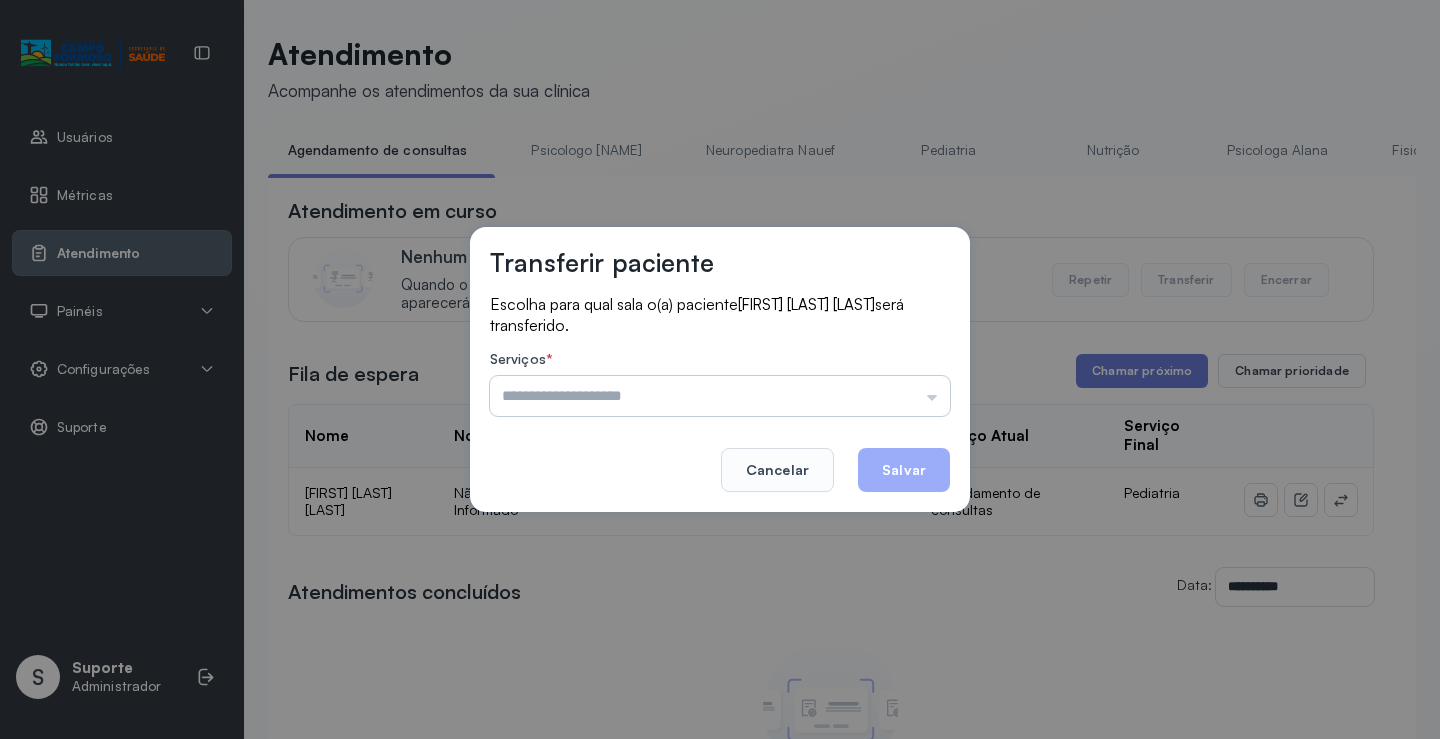 click at bounding box center [720, 396] 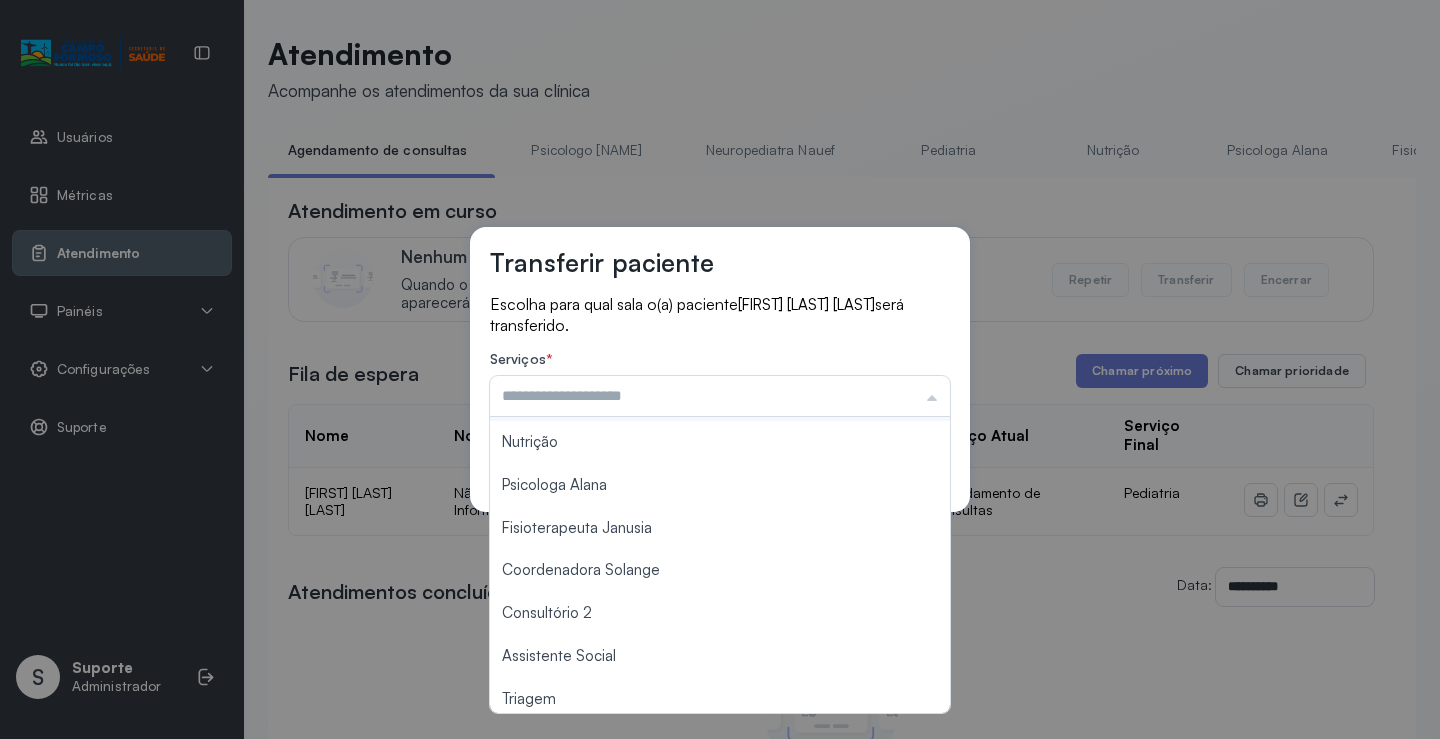 scroll, scrollTop: 302, scrollLeft: 0, axis: vertical 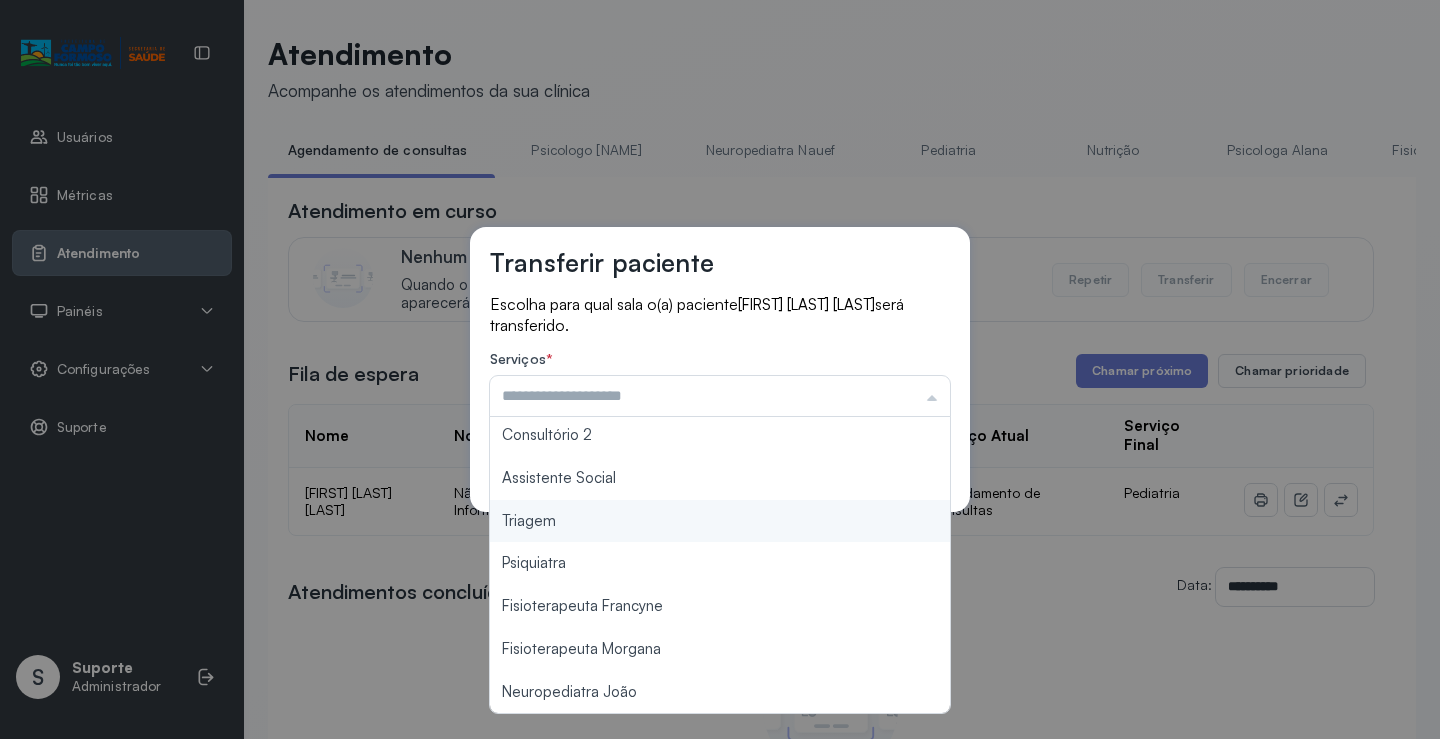 type on "*******" 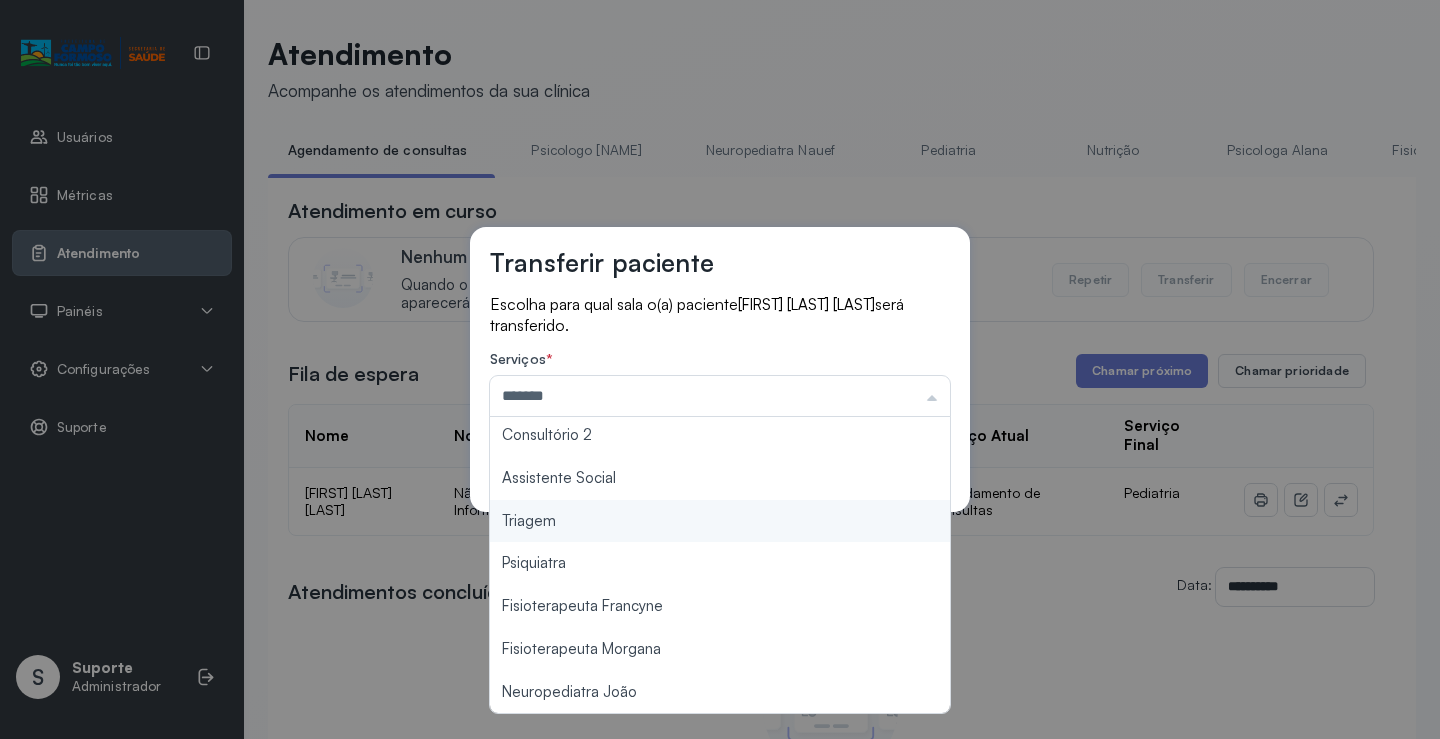 click on "Transferir paciente Escolha para qual sala o(a) paciente  [FIRST] [LAST]  será transferido.  Serviços  *  ******* Psicologo Pedro Neuropediatra Nauef Pediatria Nutrição Psicologa Alana Fisioterapeuta Janusia Coordenadora Solange Consultório 2 Assistente Social Triagem Psiquiatra Fisioterapeuta Francyne Fisioterapeuta Morgana Neuropediatra João Cancelar Salvar" at bounding box center [720, 369] 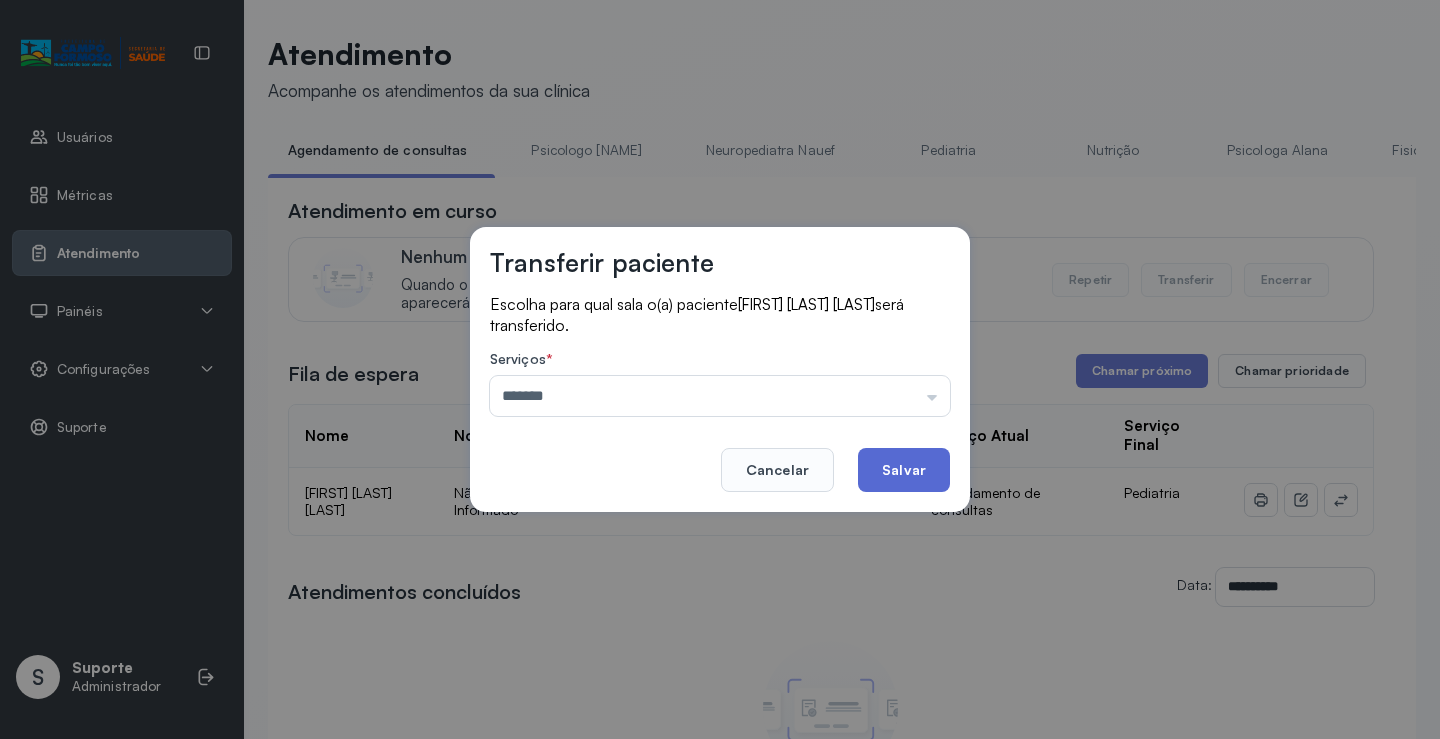 click on "Salvar" 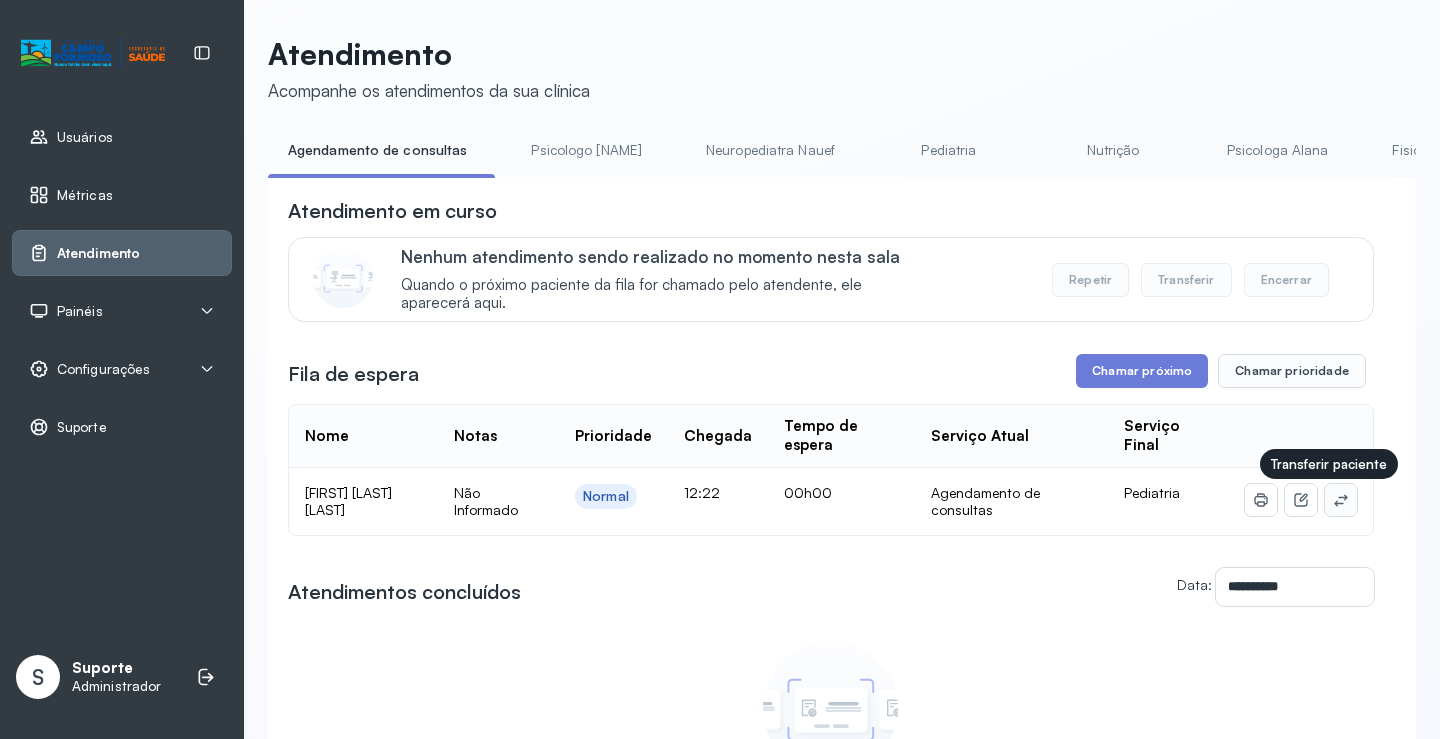 click 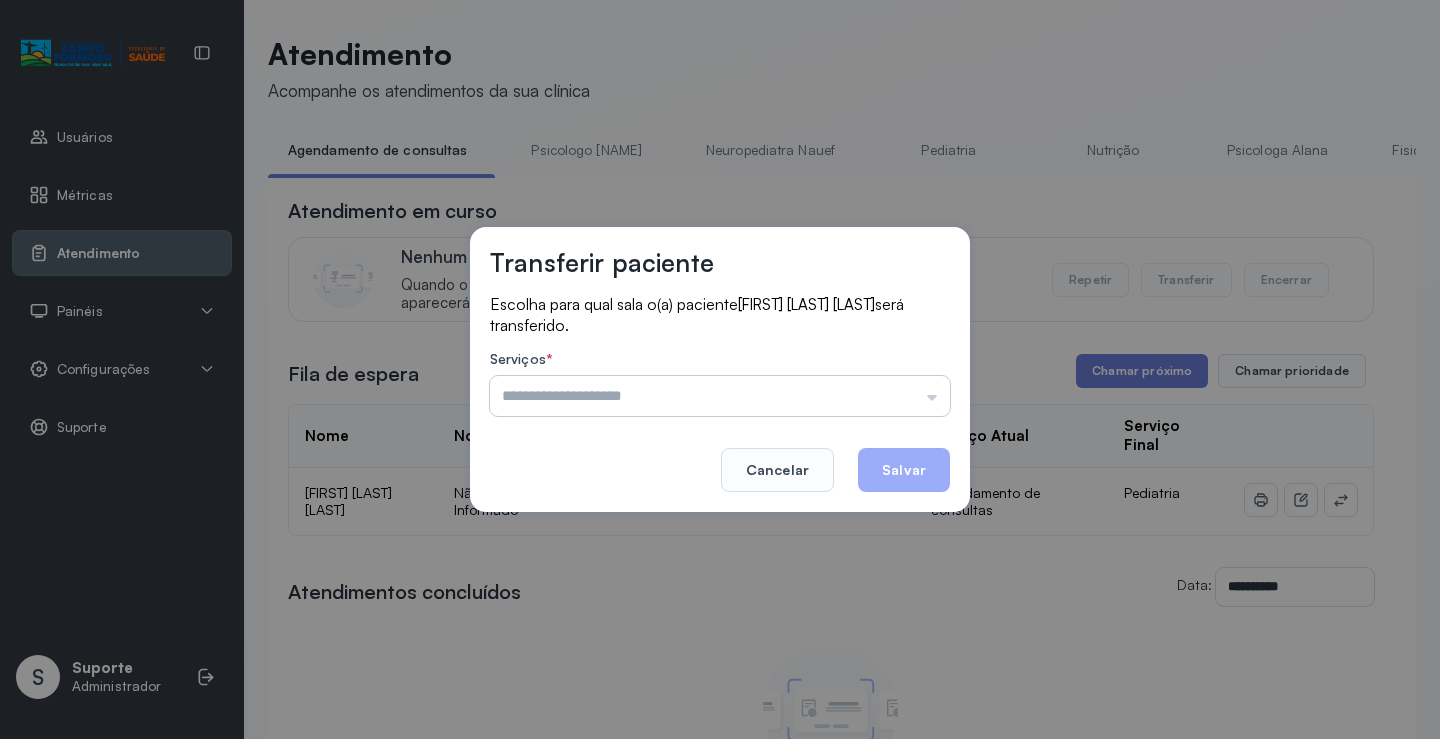 click at bounding box center [720, 396] 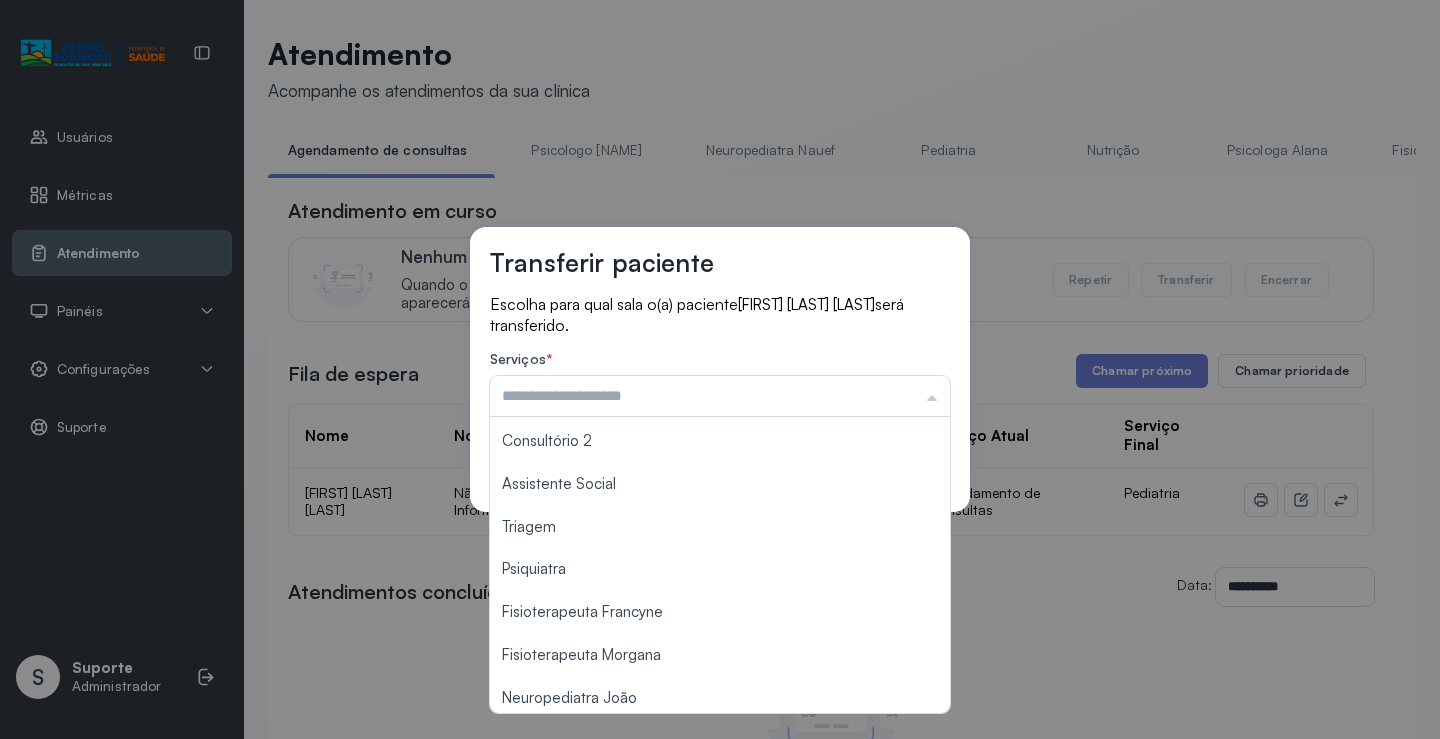 scroll, scrollTop: 302, scrollLeft: 0, axis: vertical 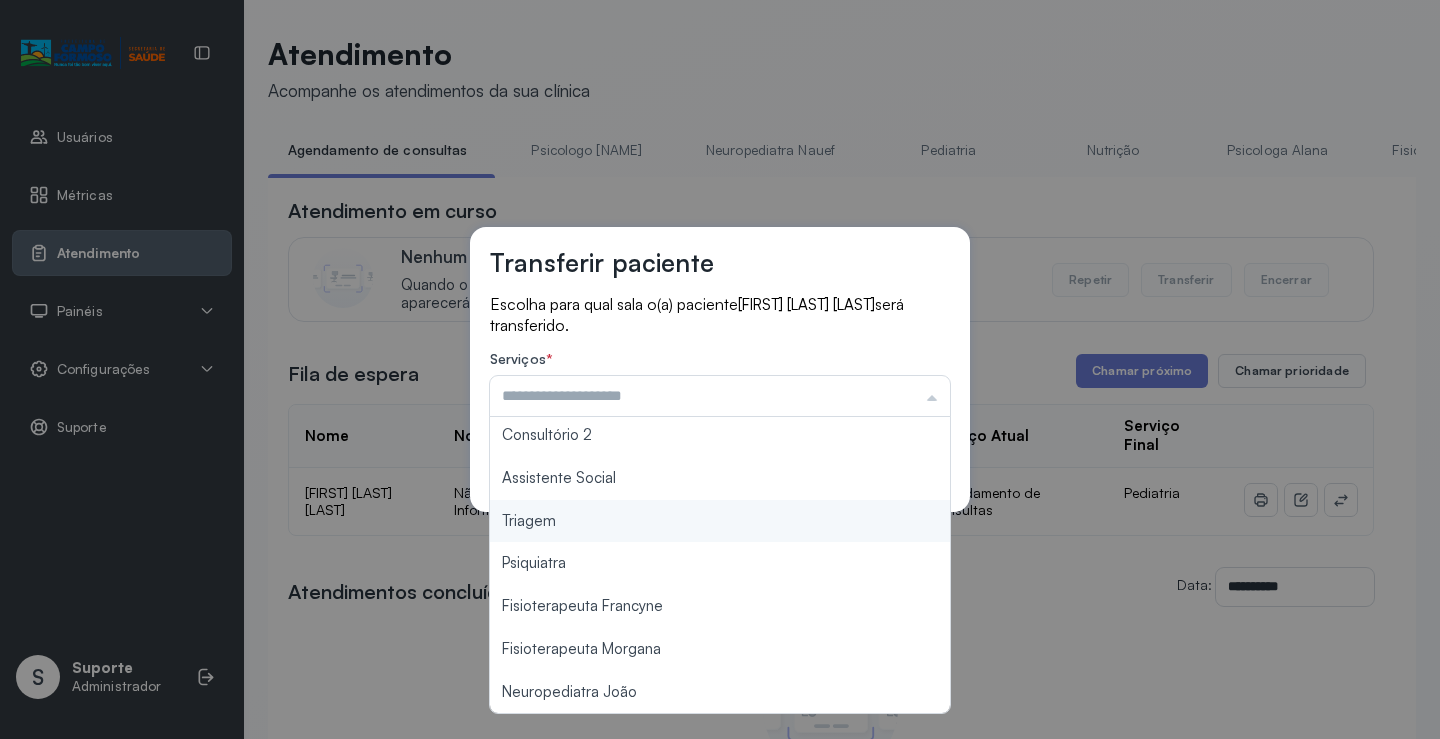 type on "*******" 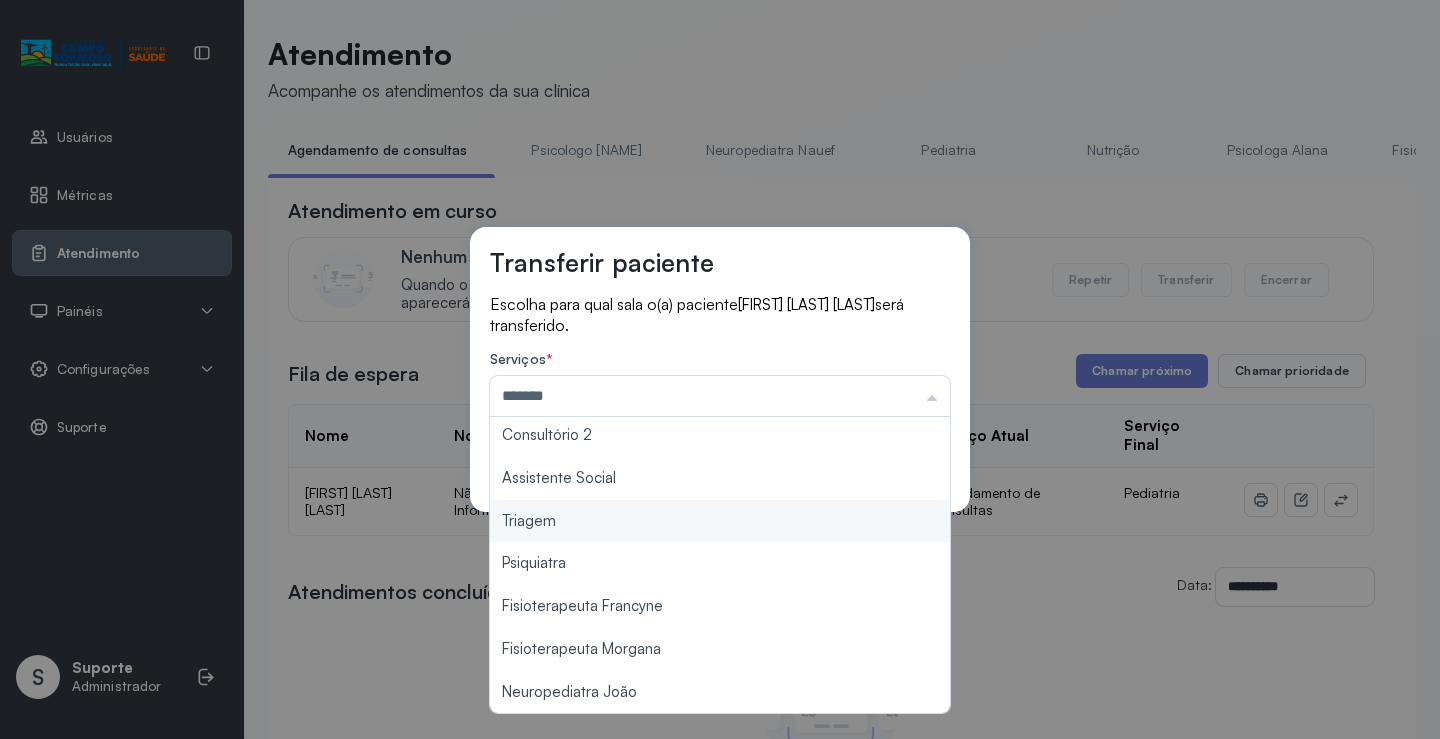 click on "Transferir paciente Escolha para qual sala o(a) paciente  [FIRST] [LAST] [LAST]  será transferido.  Serviços  *  ******* Psicologo Pedro Neuropediatra Nauef Pediatria Nutrição Psicologa Alana Fisioterapeuta Janusia Coordenadora Solange Consultório 2 Assistente Social Triagem Psiquiatra Fisioterapeuta Francyne Fisioterapeuta Morgana Neuropediatra João Cancelar Salvar" at bounding box center [720, 369] 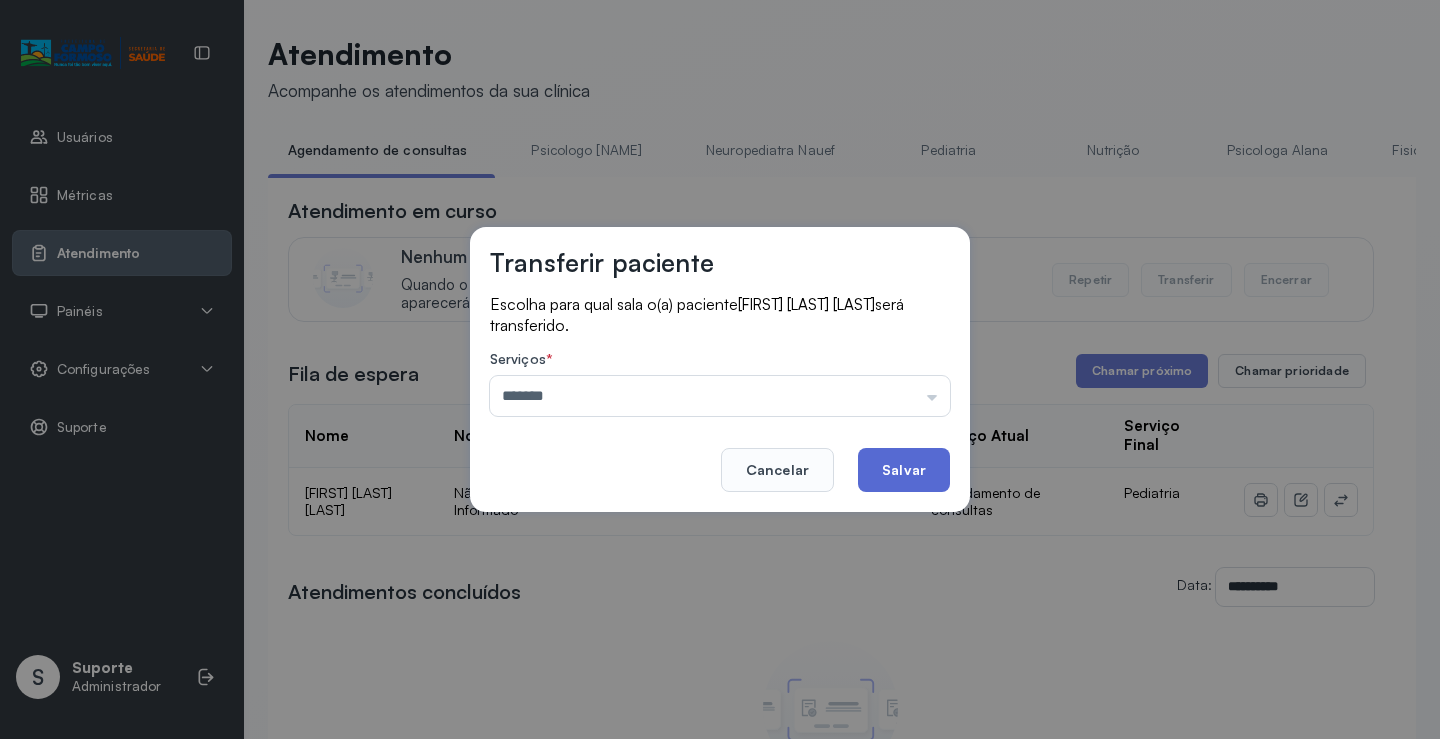 click on "Salvar" 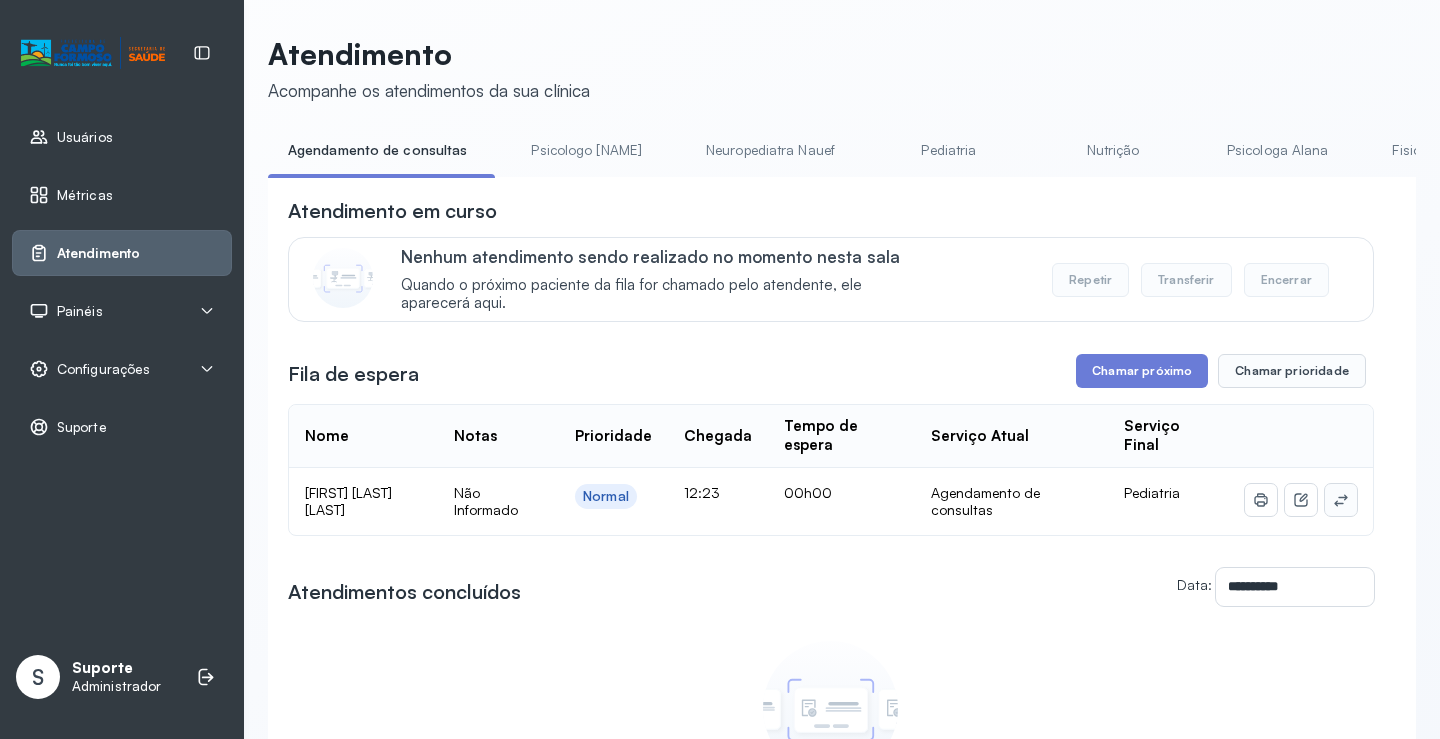 click 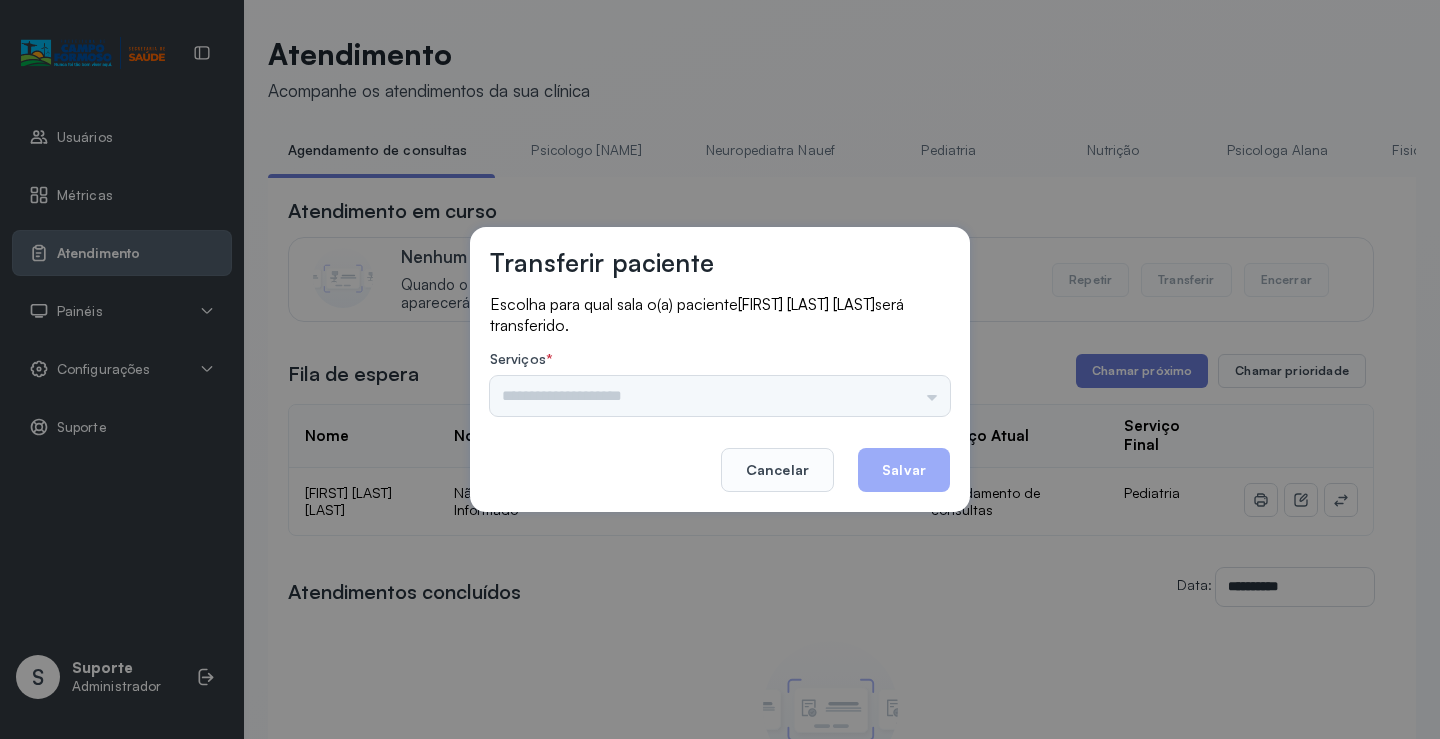 click on "Psicologo Pedro Neuropediatra Nauef Pediatria Nutrição Psicologa Alana Fisioterapeuta Janusia Coordenadora Solange Consultório 2 Assistente Social Triagem Psiquiatra Fisioterapeuta Francyne Fisioterapeuta Morgana Neuropediatra João" at bounding box center (720, 396) 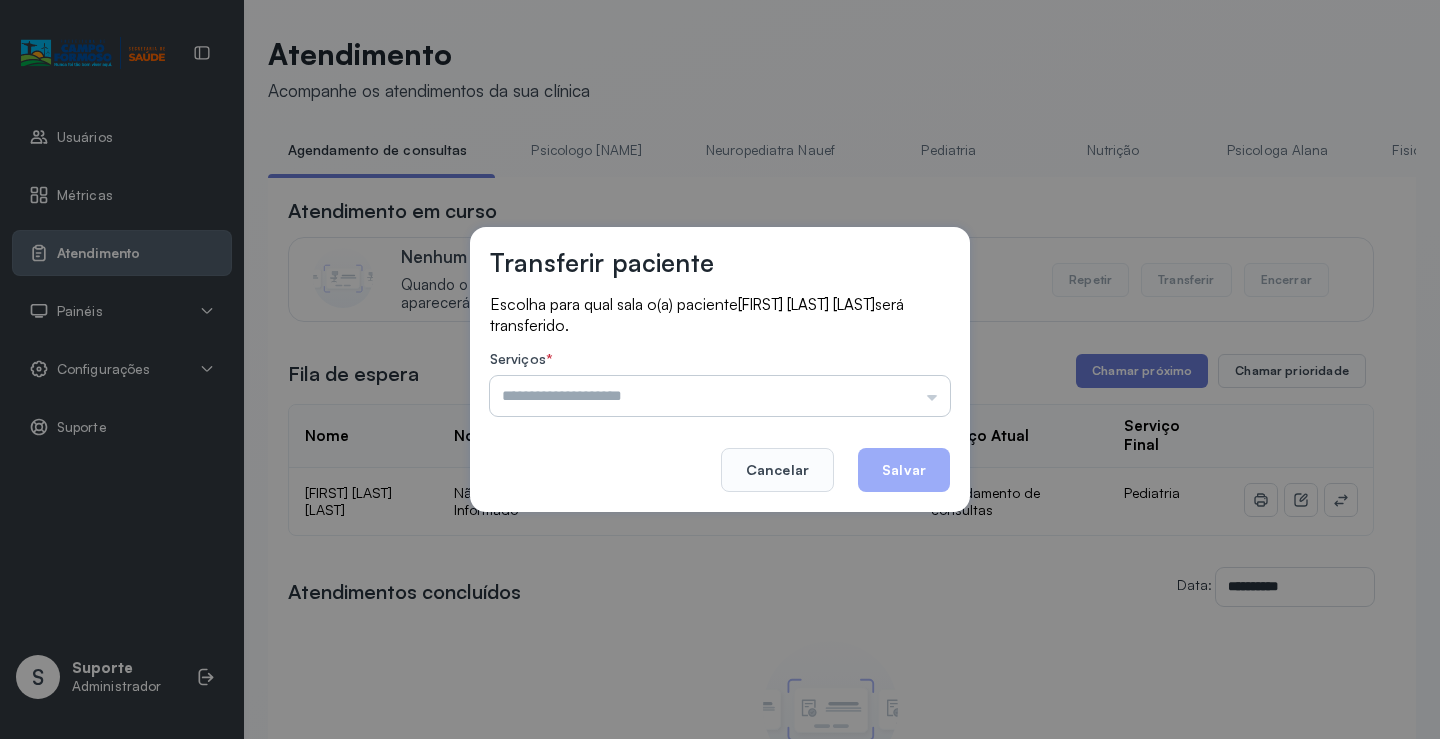 click at bounding box center (720, 396) 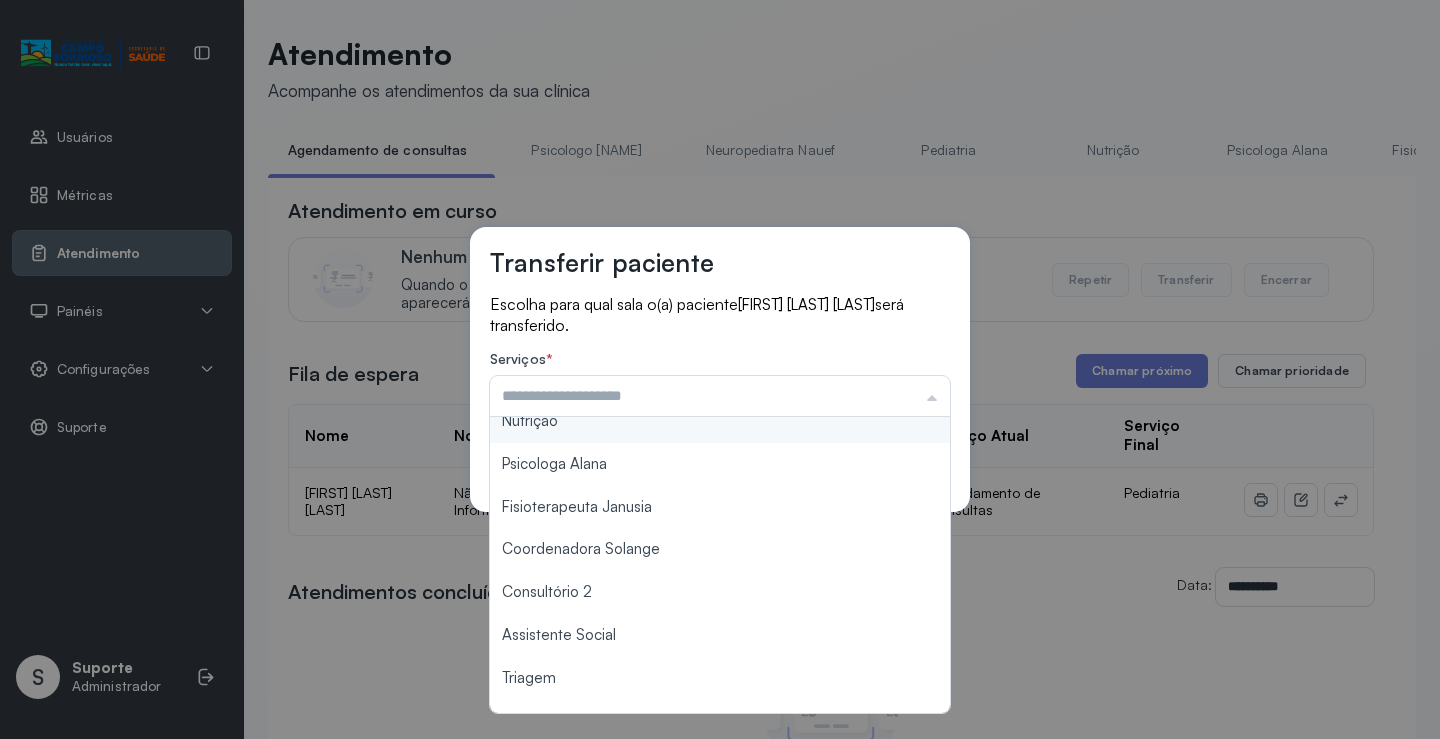 scroll, scrollTop: 200, scrollLeft: 0, axis: vertical 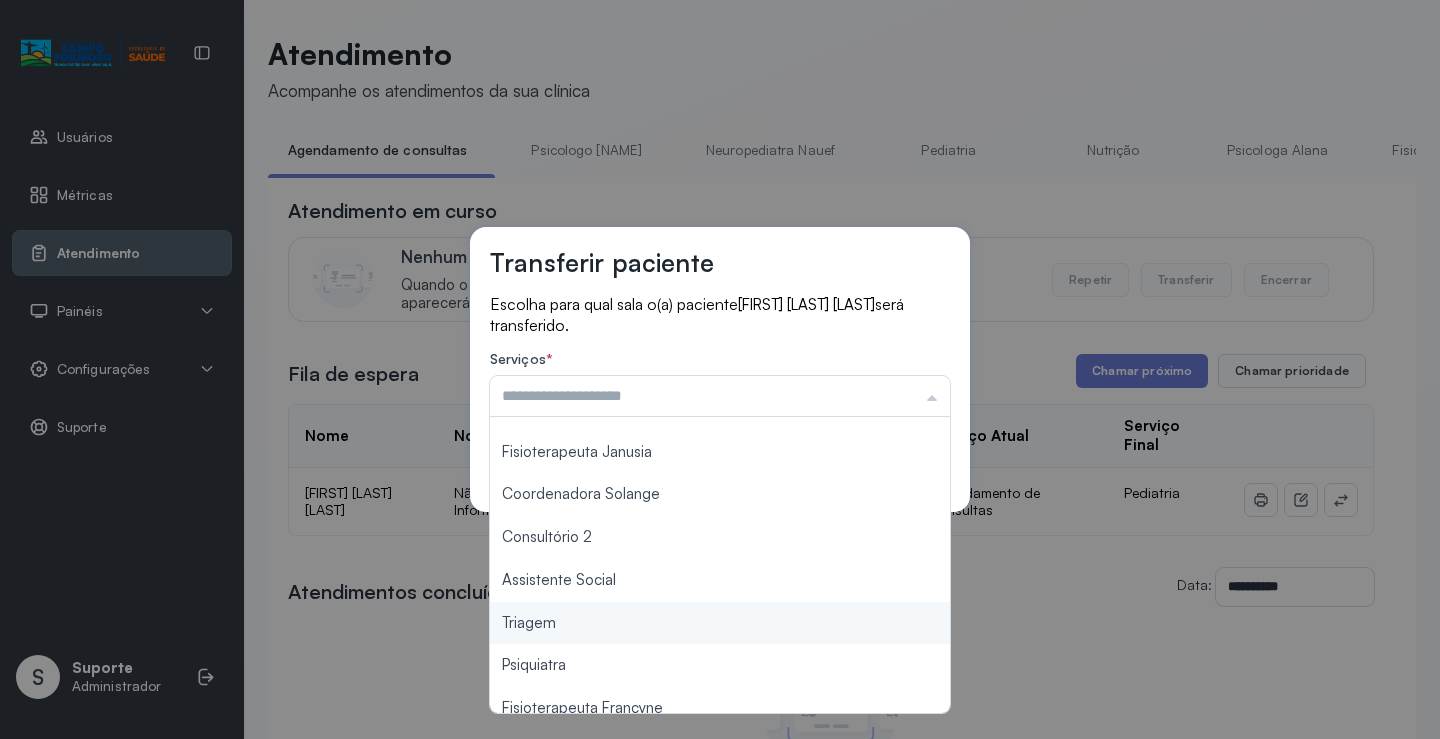 type on "*******" 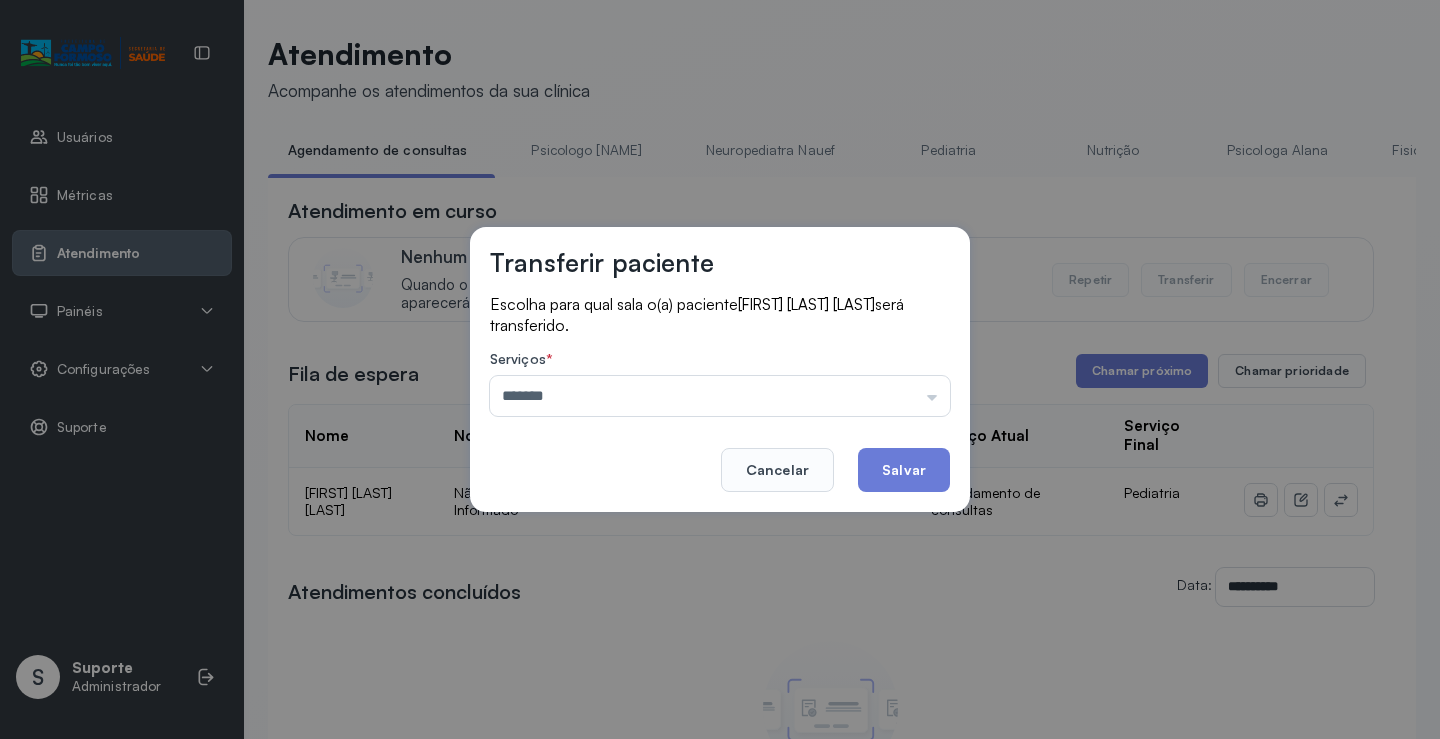 click on "Transferir paciente Escolha para qual sala o(a) paciente  [FIRST] [LAST] [LAST]  será transferido.  Serviços  *  ******* Psicologo Pedro Neuropediatra Nauef Pediatria Nutrição Psicologa Alana Fisioterapeuta Janusia Coordenadora Solange Consultório 2 Assistente Social Triagem Psiquiatra Fisioterapeuta Francyne Fisioterapeuta Morgana Neuropediatra João Cancelar Salvar" at bounding box center (720, 369) 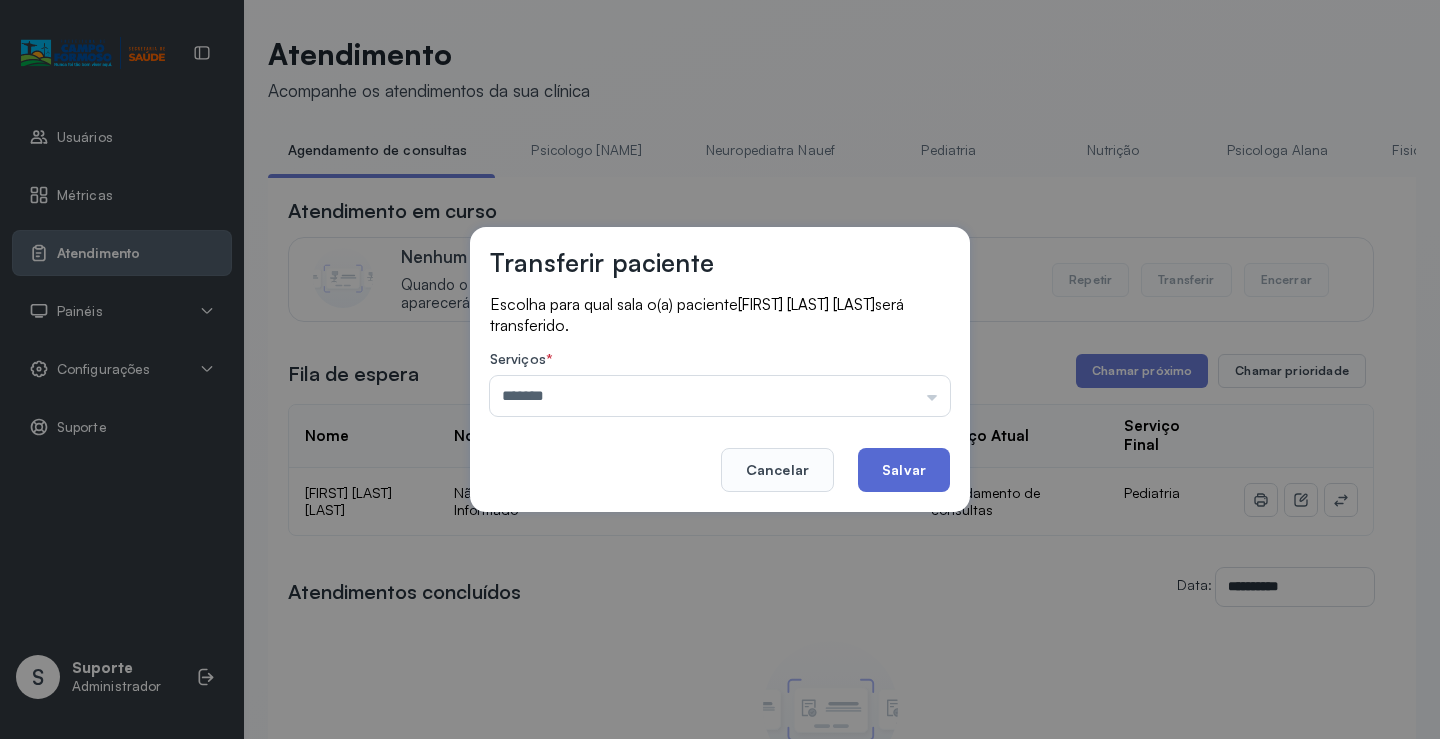 click on "Salvar" 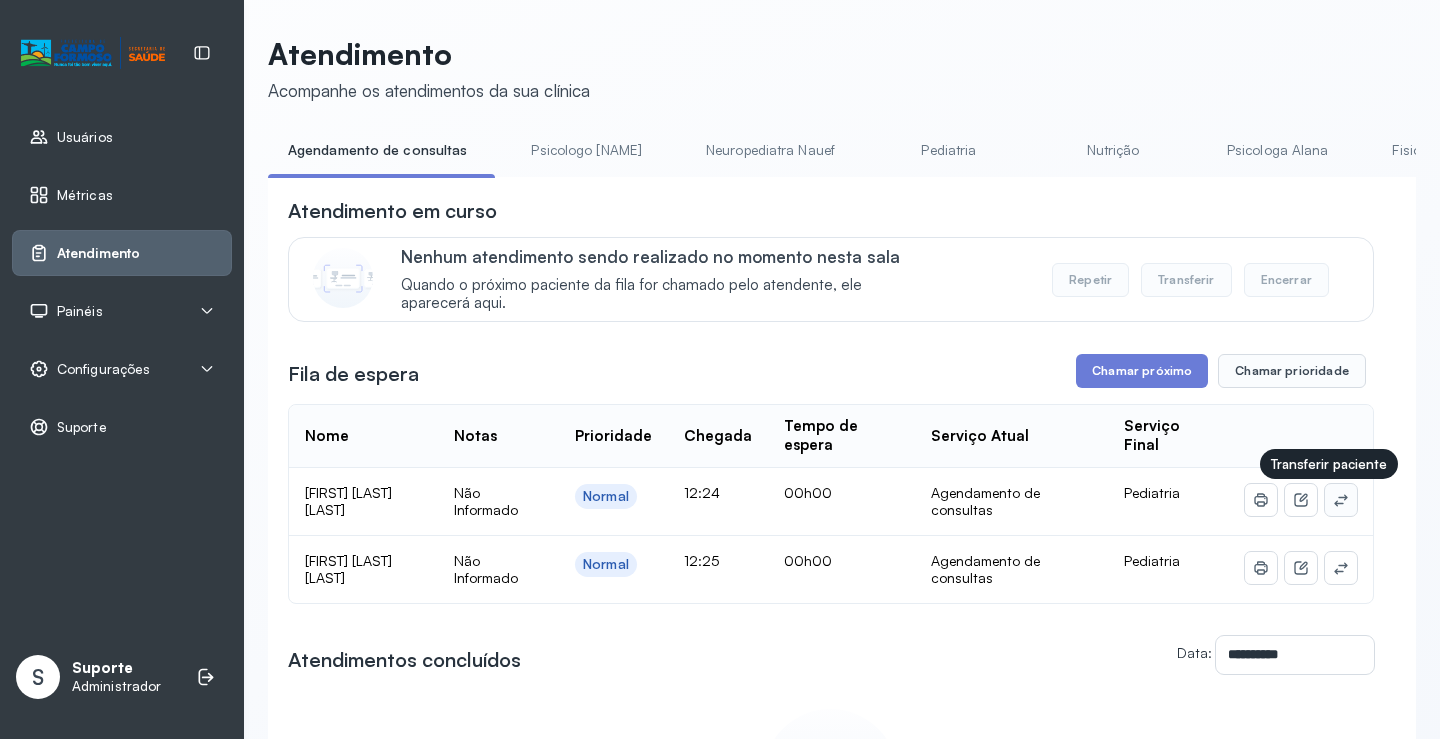 click 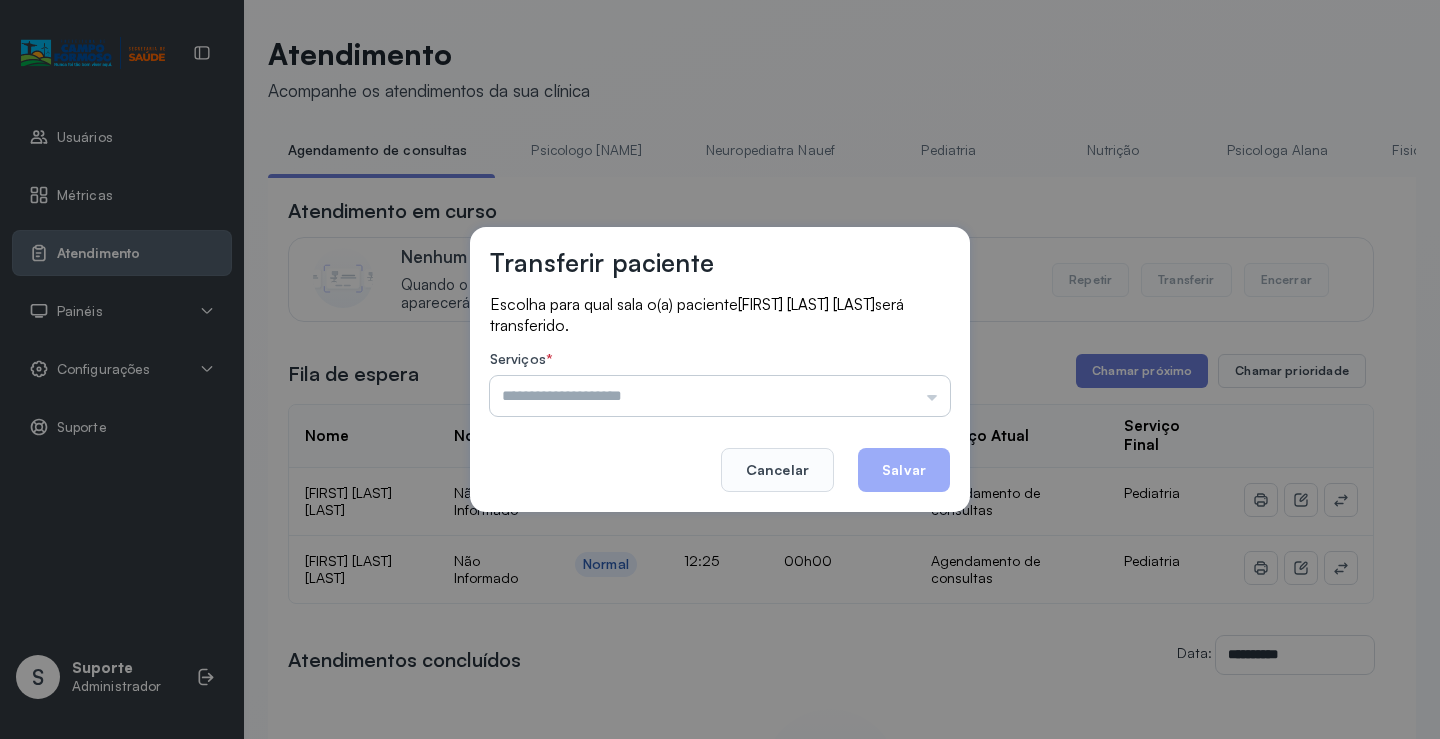 click at bounding box center [720, 396] 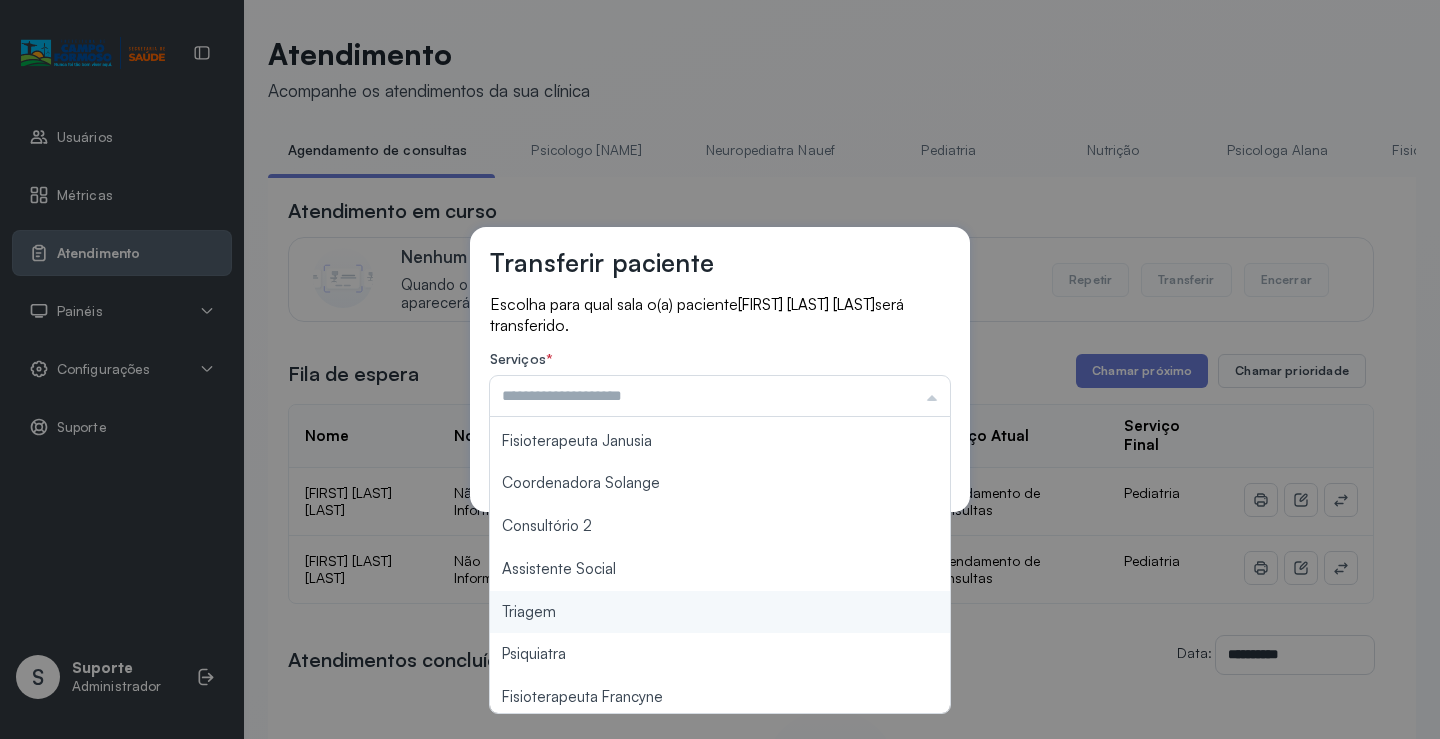 scroll, scrollTop: 300, scrollLeft: 0, axis: vertical 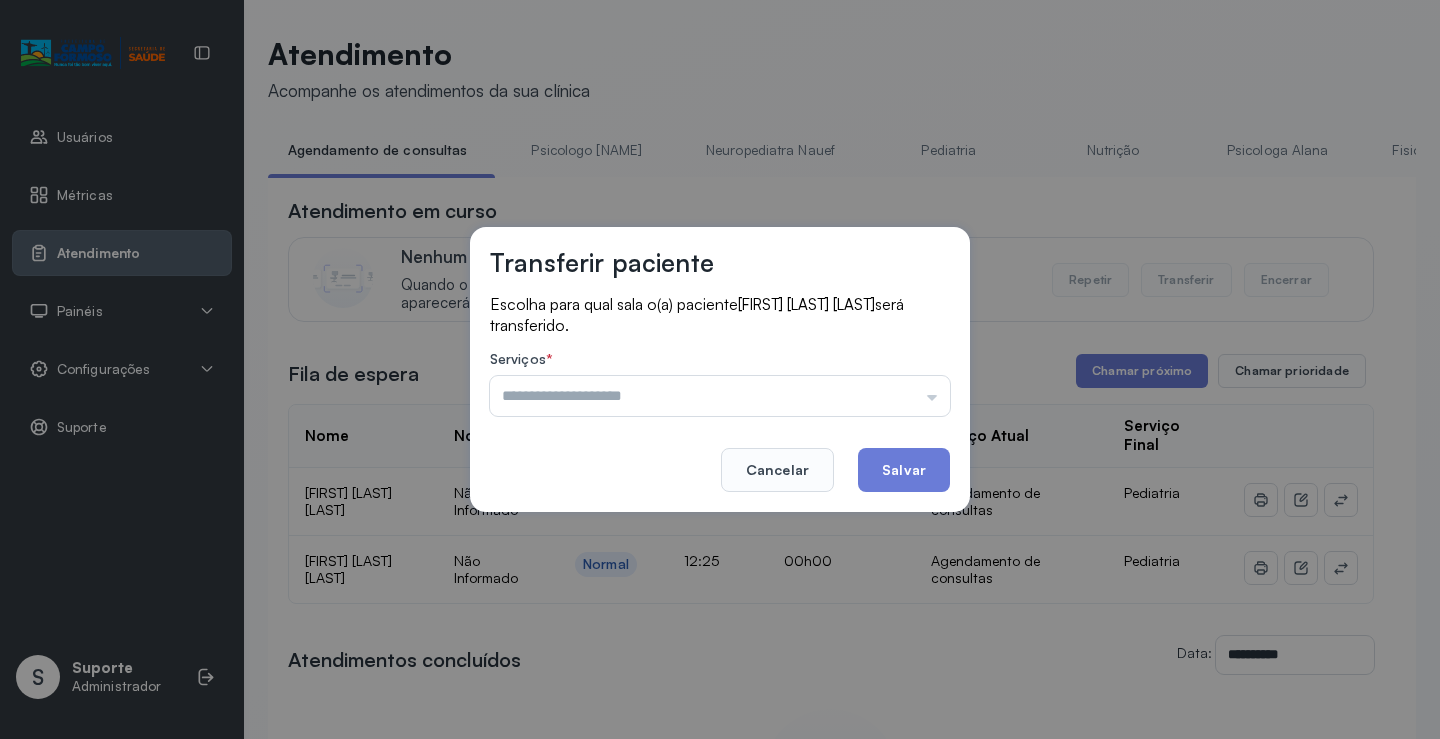 type on "*******" 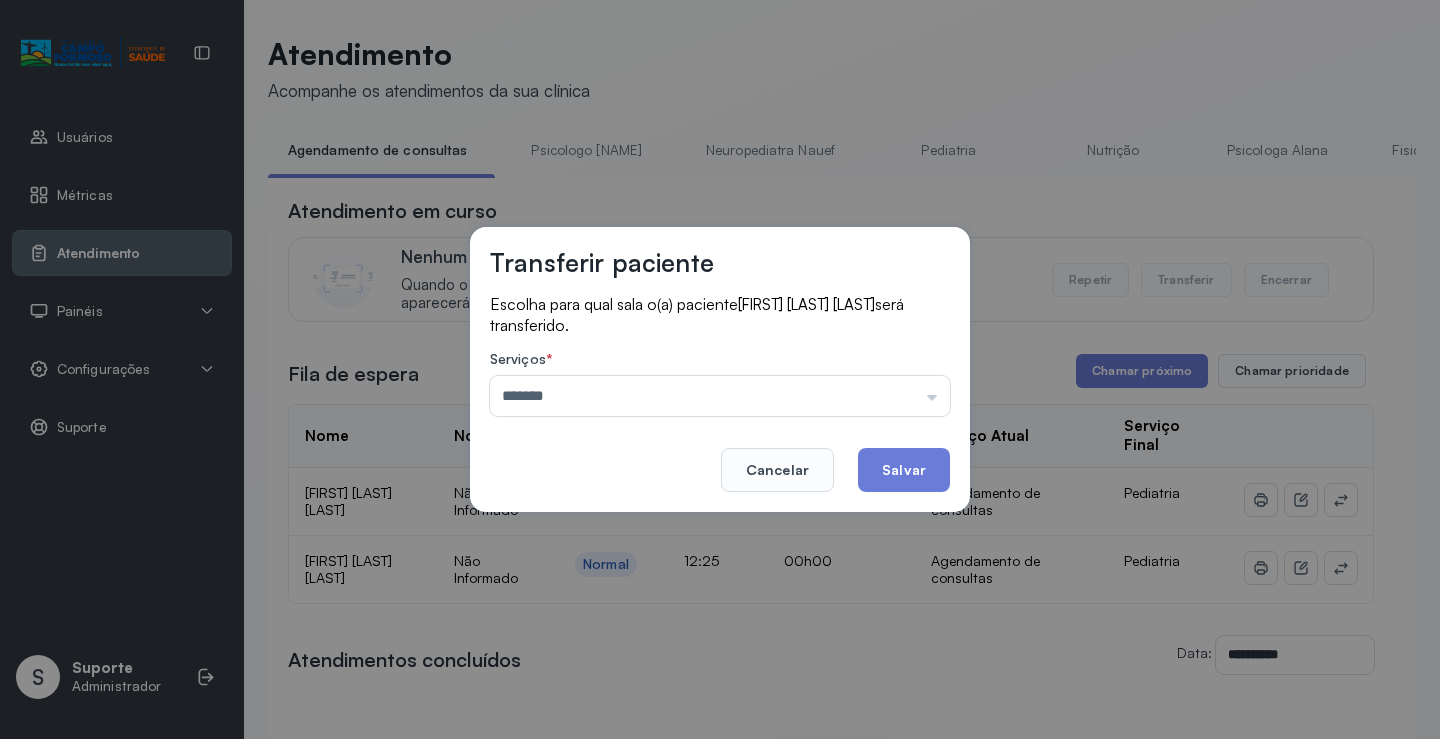 click on "Transferir paciente Escolha para qual sala o(a) paciente  [FIRST] [LAST] [LAST]  será transferido.  Serviços  *  ******* Psicologo Pedro Neuropediatra Nauef Pediatria Nutrição Psicologa Alana Fisioterapeuta Janusia Coordenadora Solange Consultório 2 Assistente Social Triagem Psiquiatra Fisioterapeuta Francyne Fisioterapeuta Morgana Neuropediatra João Cancelar Salvar" at bounding box center [720, 369] 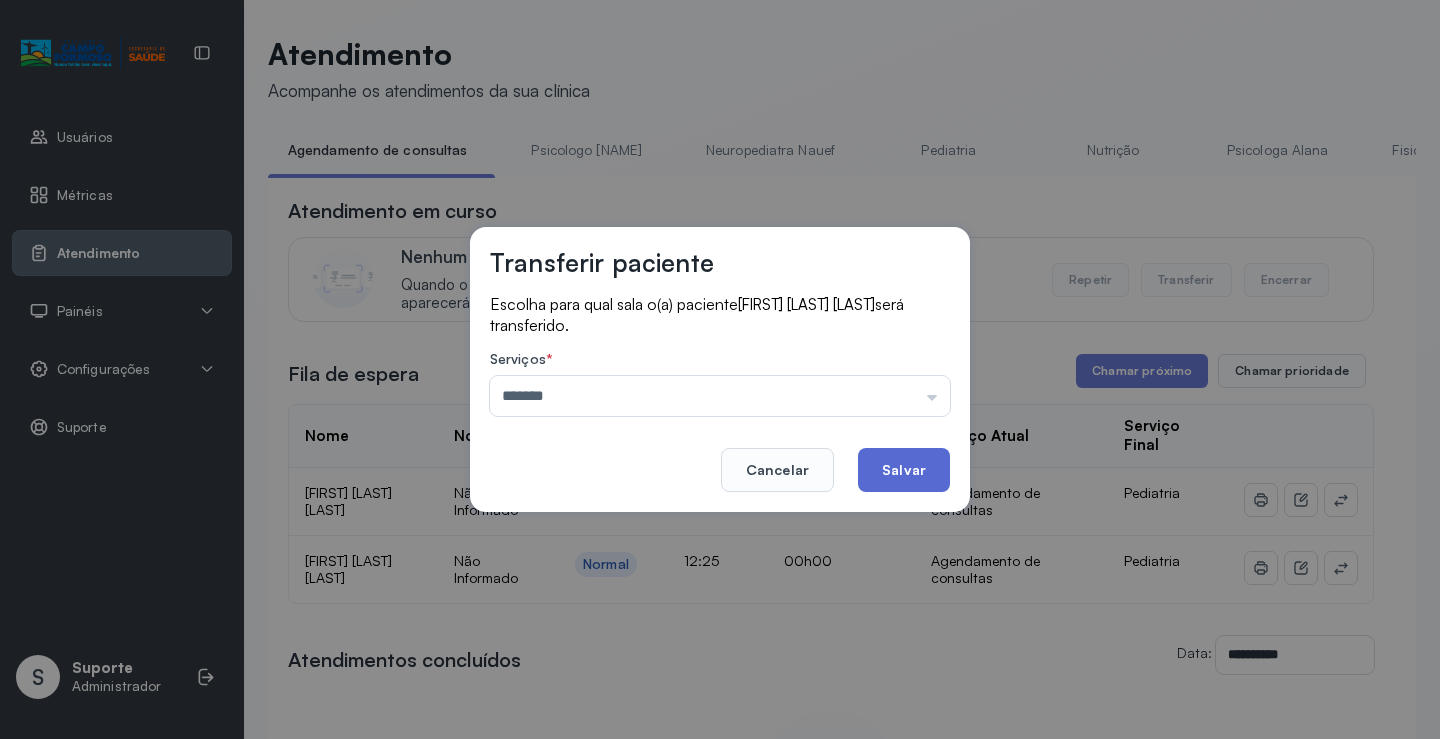 click on "Salvar" 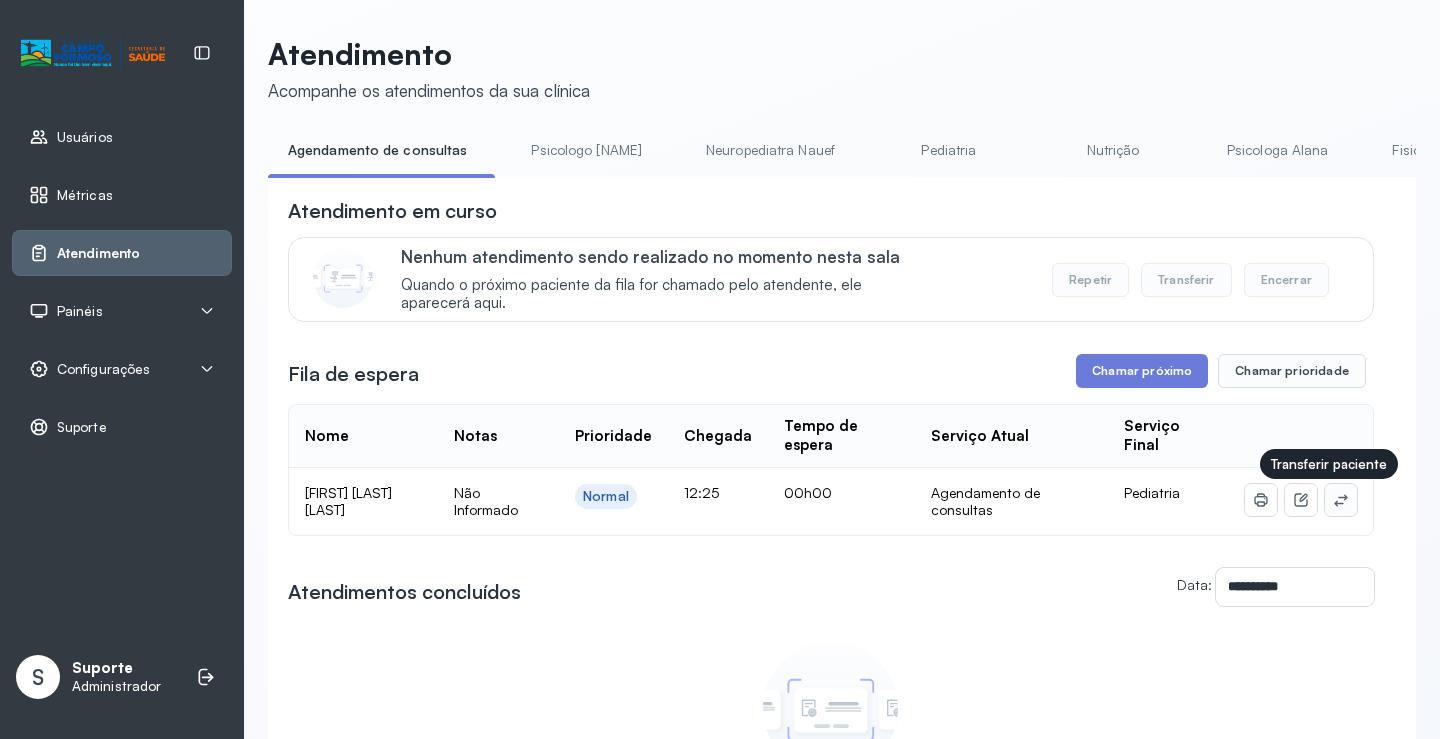 click 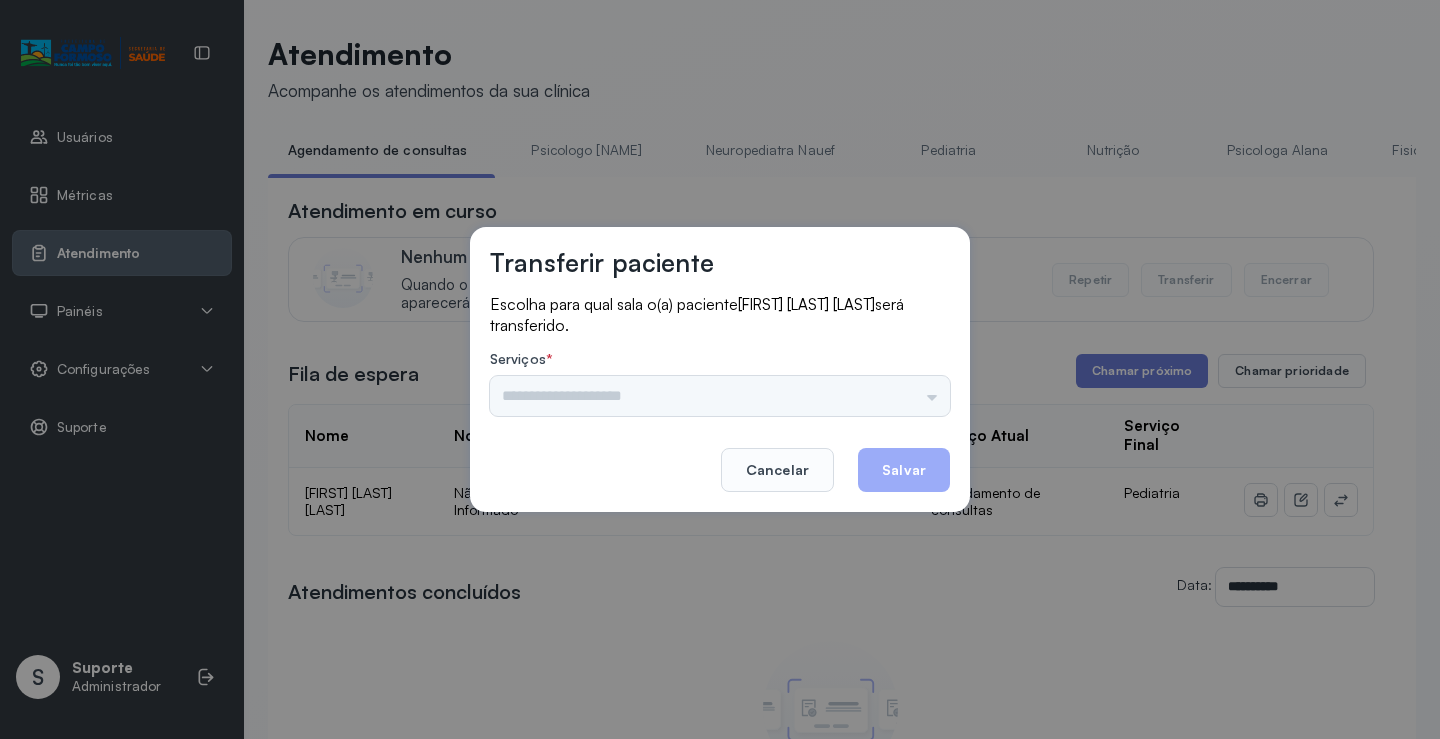 drag, startPoint x: 949, startPoint y: 386, endPoint x: 929, endPoint y: 386, distance: 20 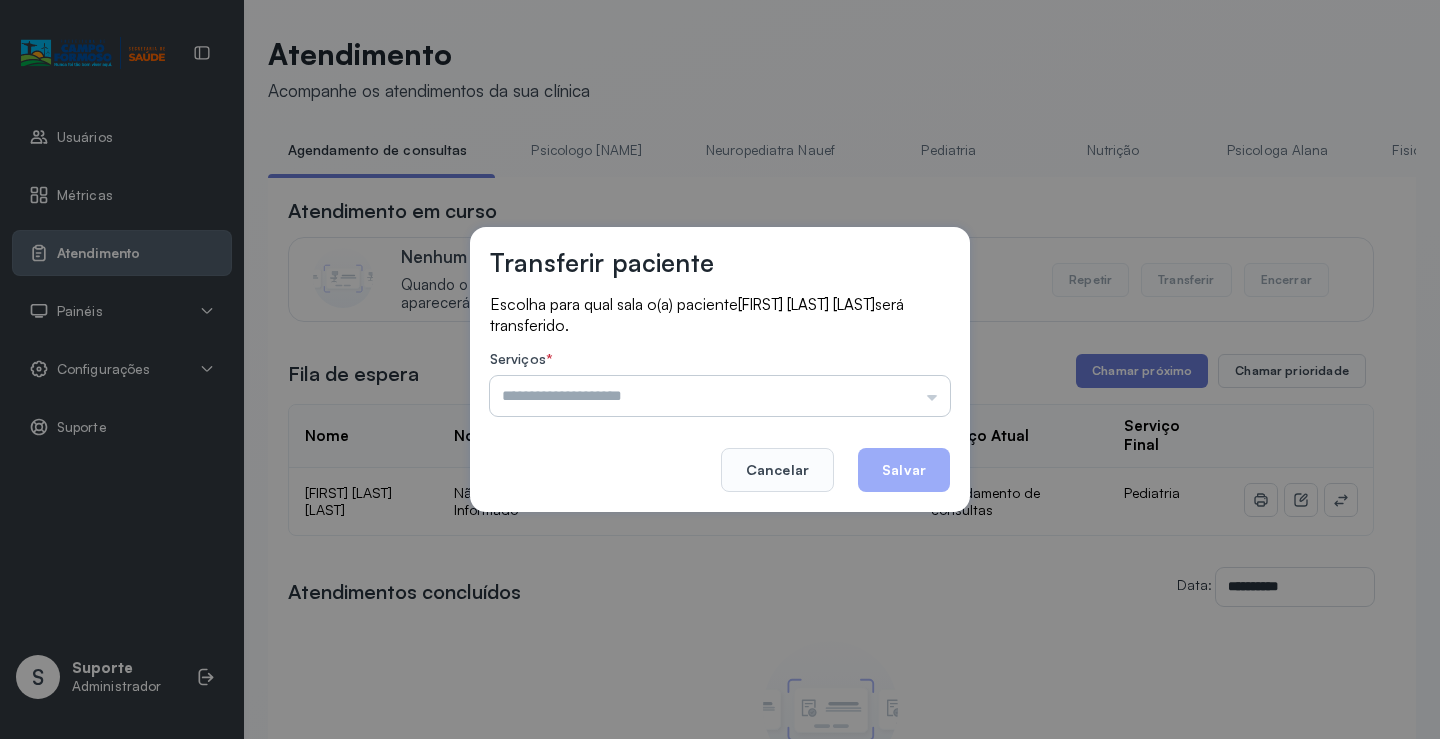 click at bounding box center (720, 396) 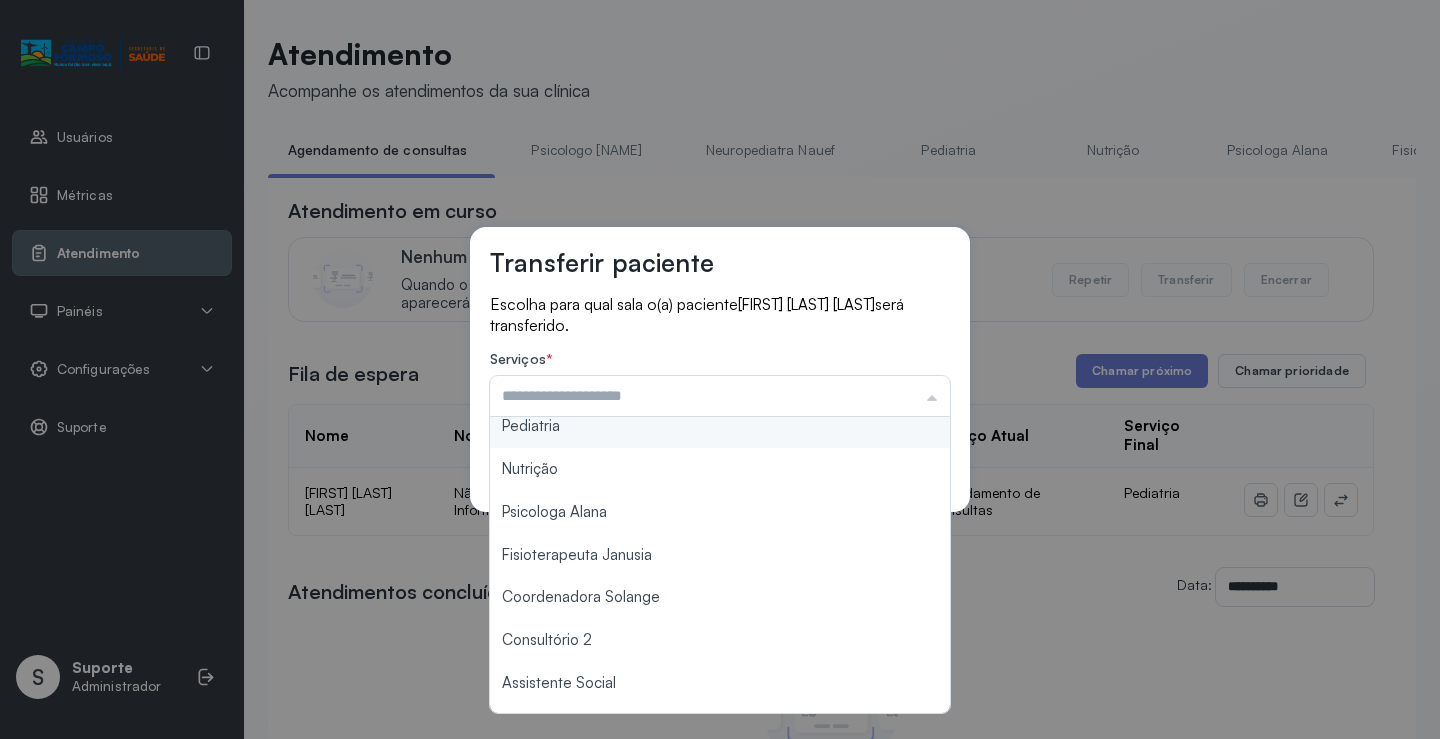 scroll, scrollTop: 300, scrollLeft: 0, axis: vertical 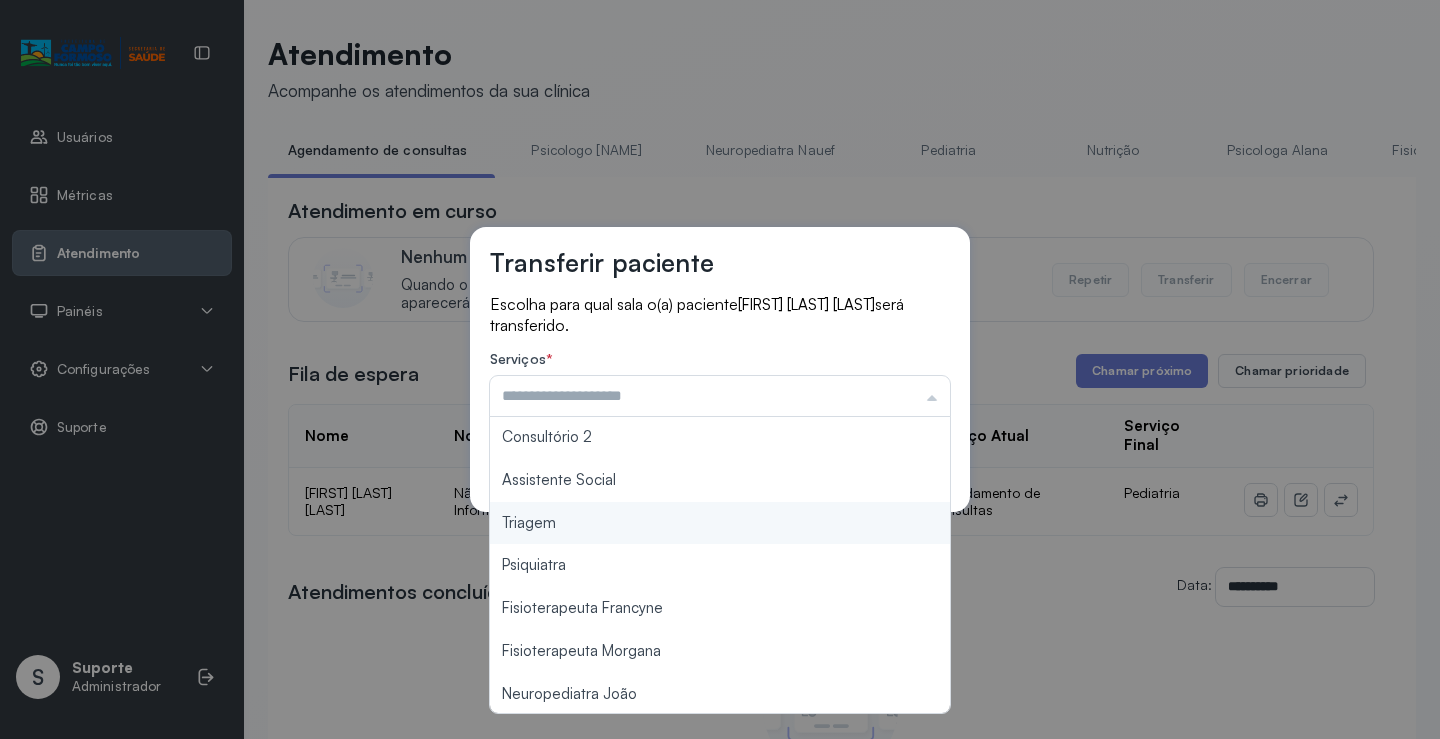 type on "*******" 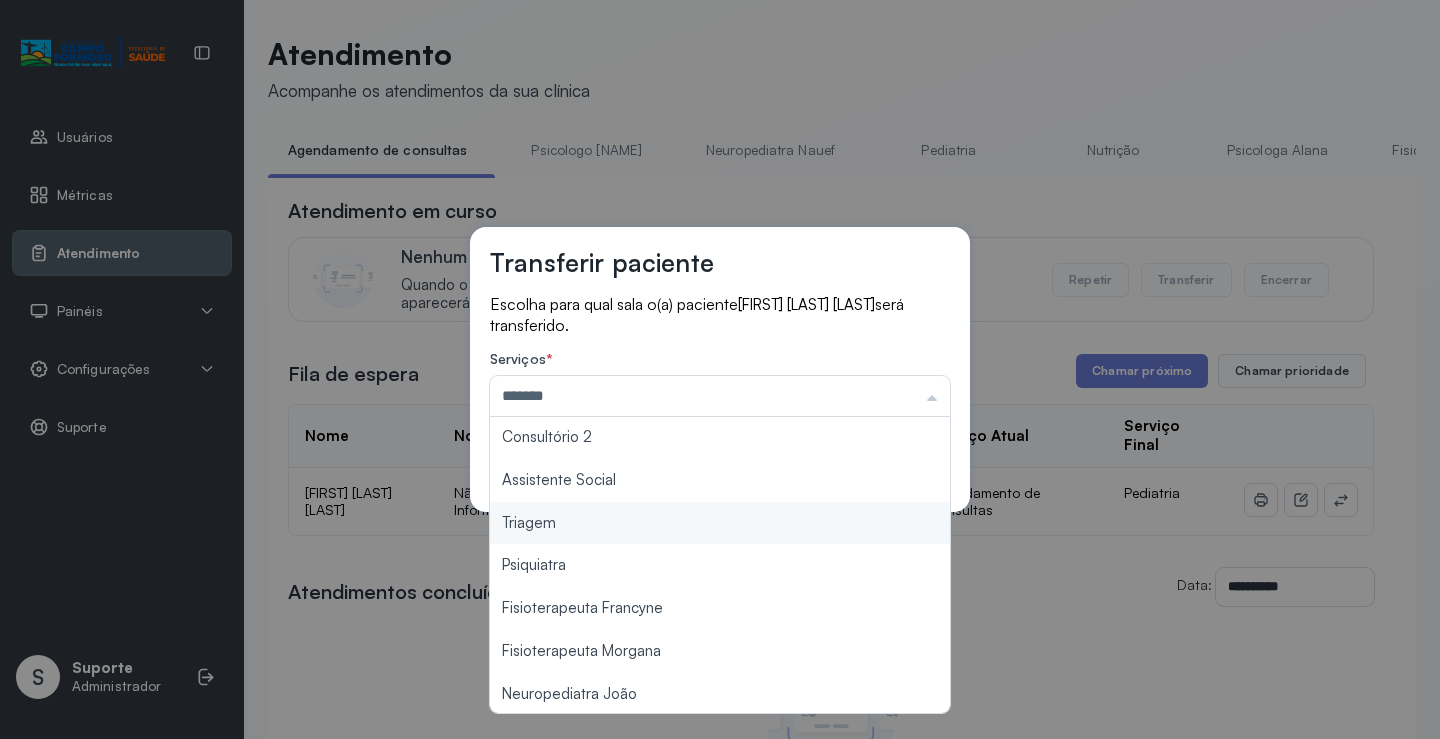 drag, startPoint x: 663, startPoint y: 533, endPoint x: 901, endPoint y: 463, distance: 248.08063 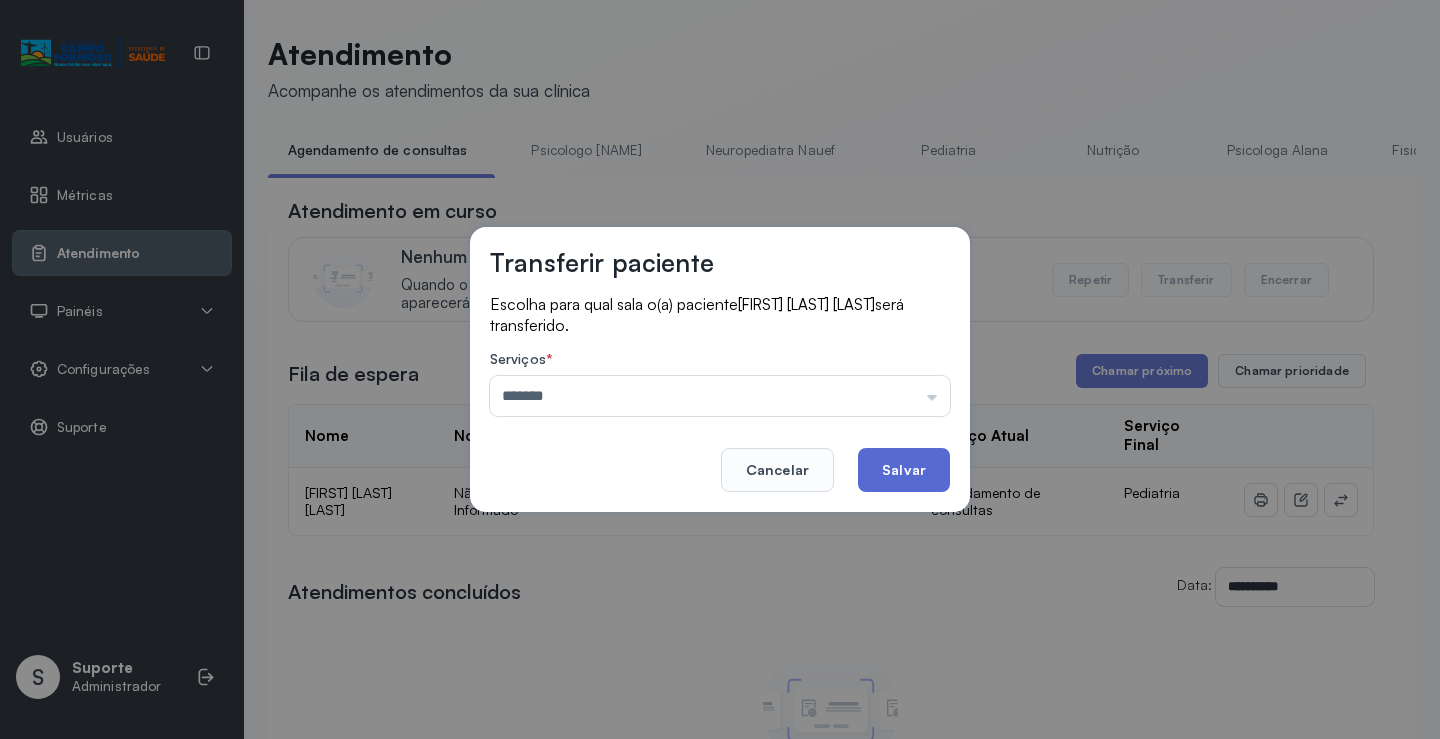click on "Salvar" 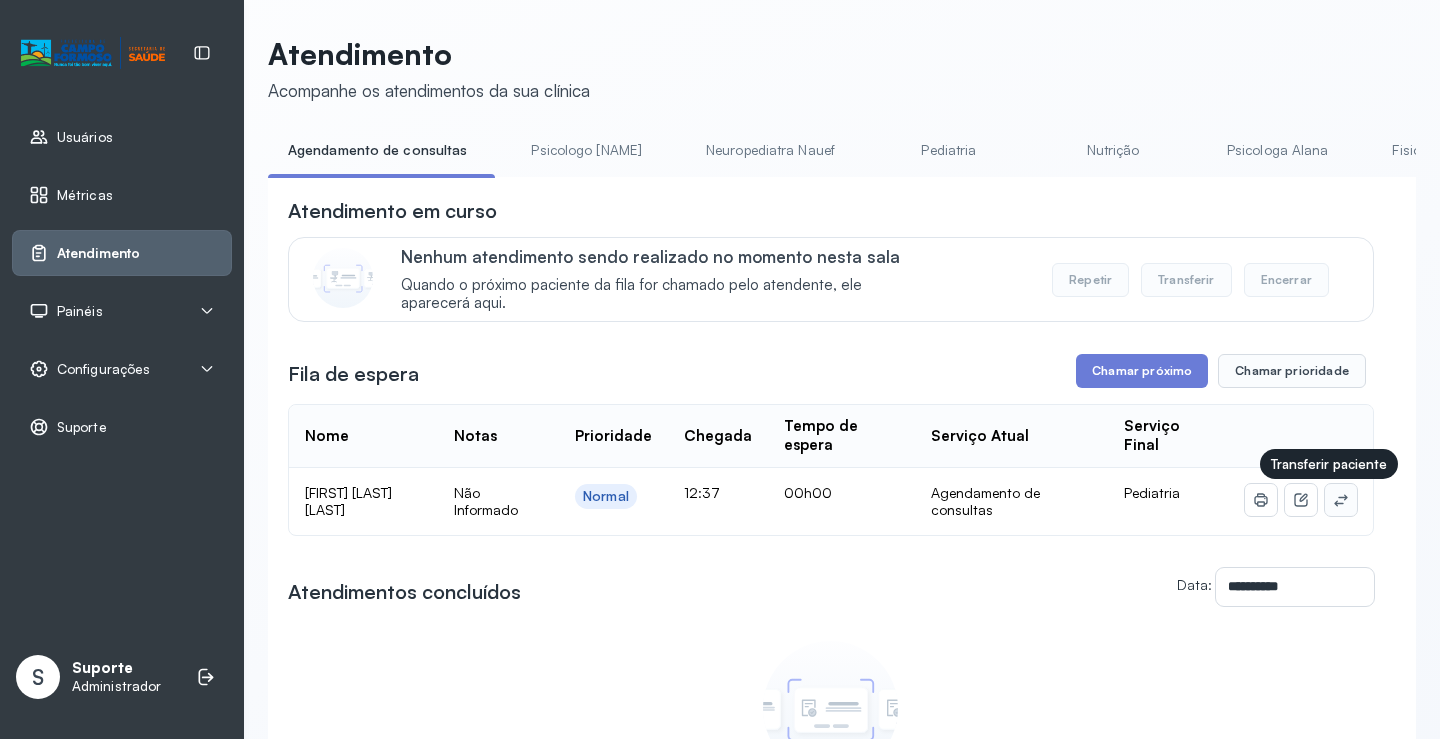 click 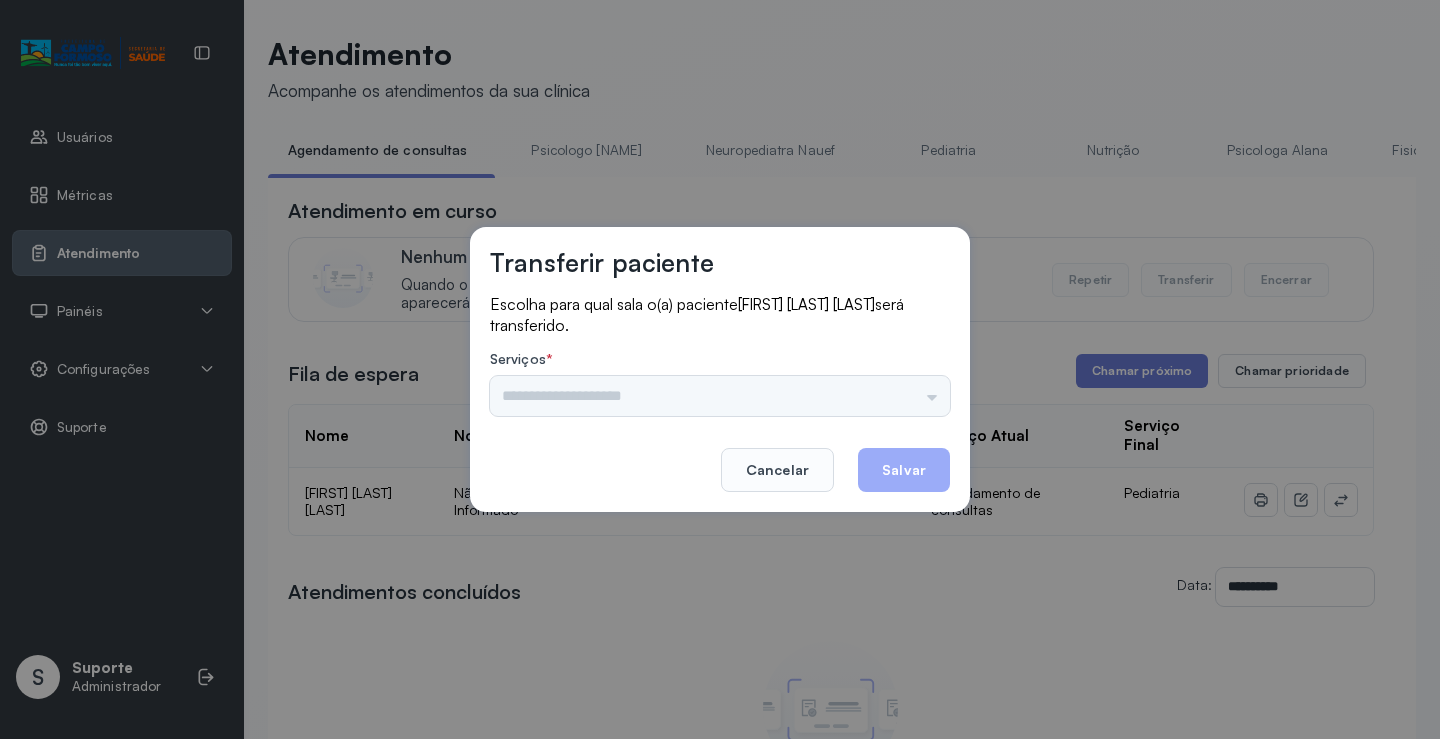 drag, startPoint x: 894, startPoint y: 401, endPoint x: 923, endPoint y: 394, distance: 29.832869 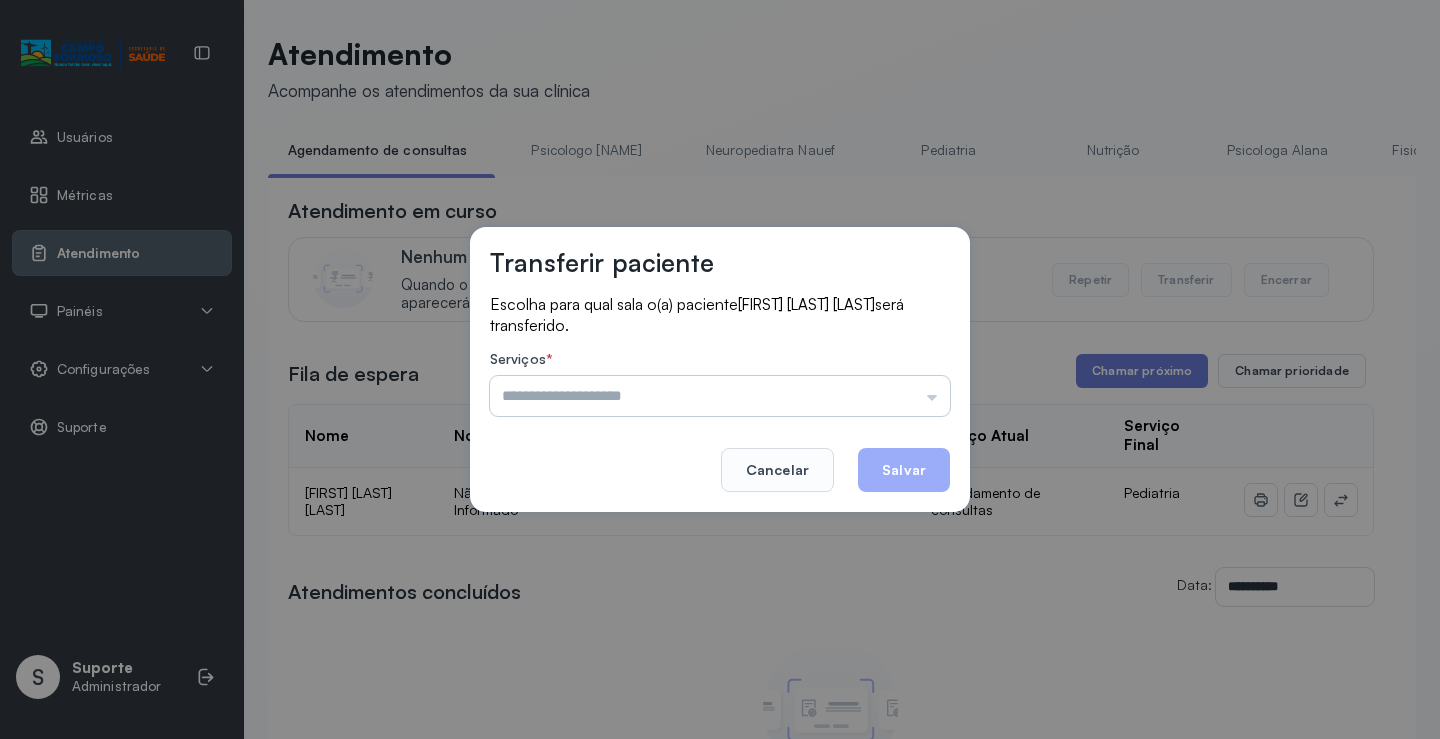 click at bounding box center (720, 396) 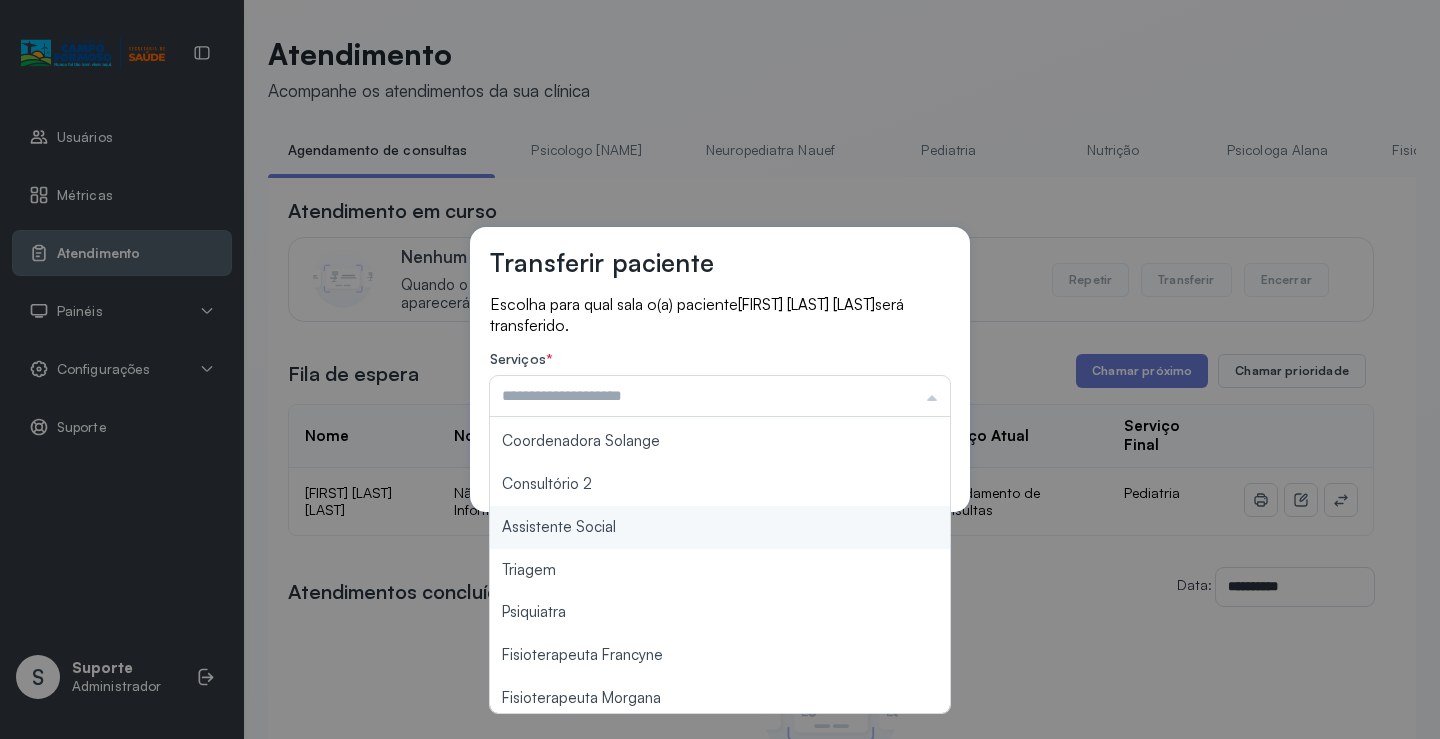 scroll, scrollTop: 302, scrollLeft: 0, axis: vertical 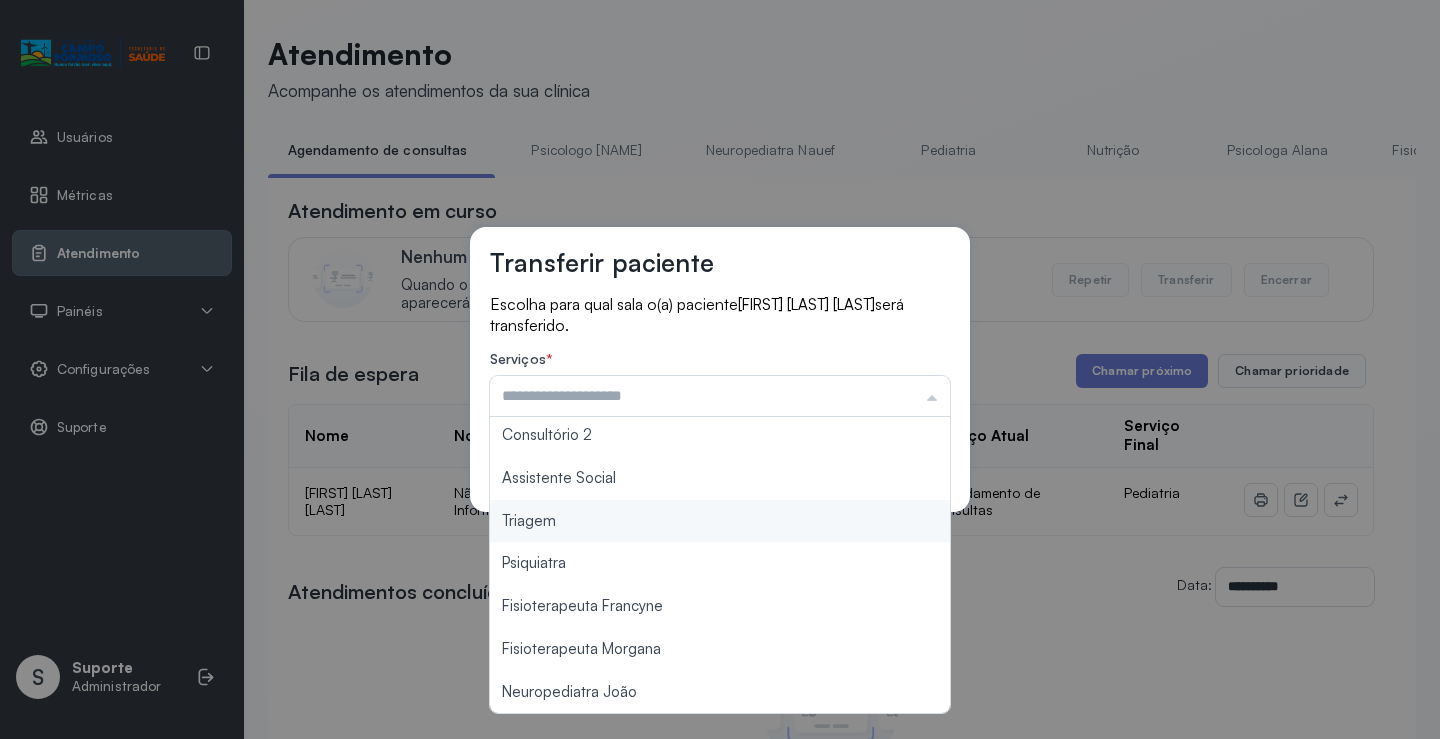 type on "*******" 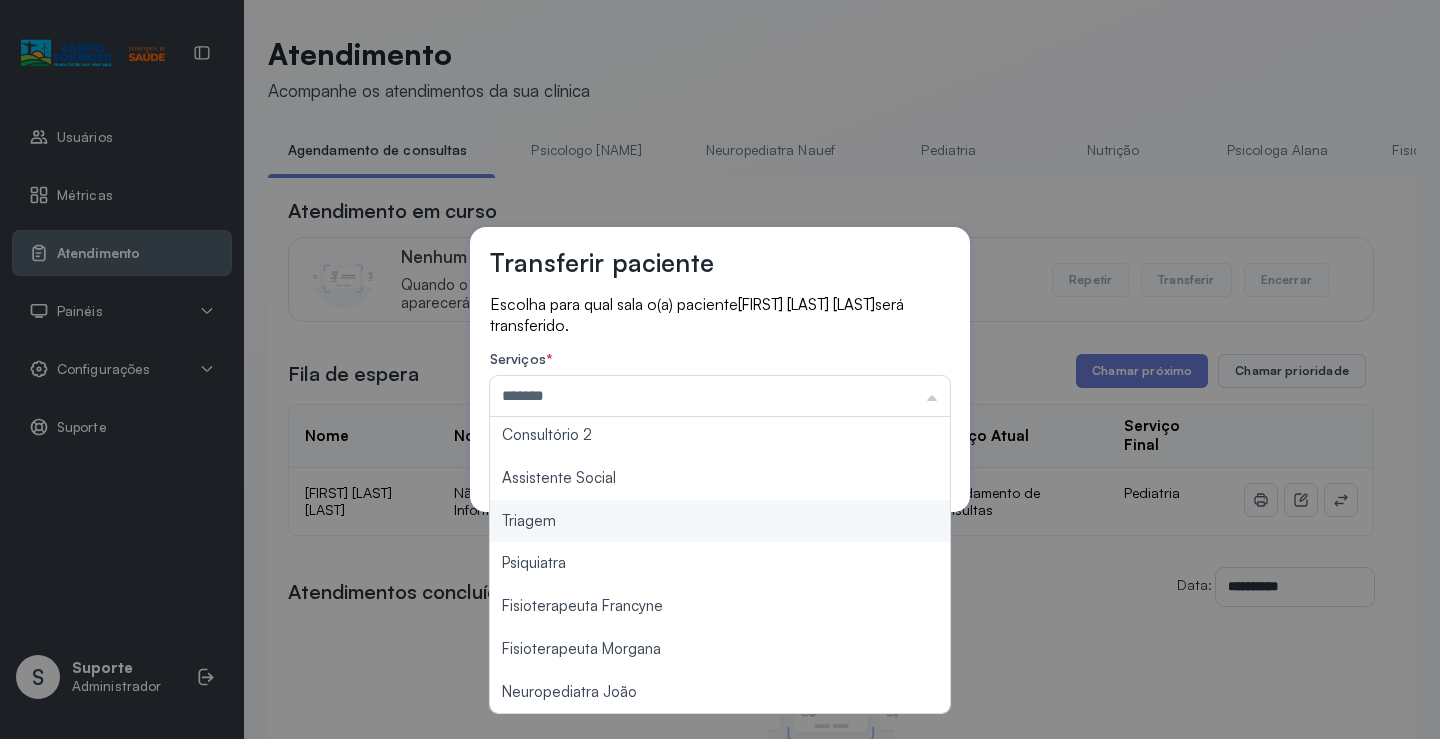 click on "Transferir paciente Escolha para qual sala o(a) paciente  [FIRST] [LAST] [LAST]  será transferido.  Serviços  *  ******* Psicologo Pedro Neuropediatra Nauef Pediatria Nutrição Psicologa Alana Fisioterapeuta Janusia Coordenadora Solange Consultório 2 Assistente Social Triagem Psiquiatra Fisioterapeuta Francyne Fisioterapeuta Morgana Neuropediatra João Cancelar Salvar" at bounding box center [720, 369] 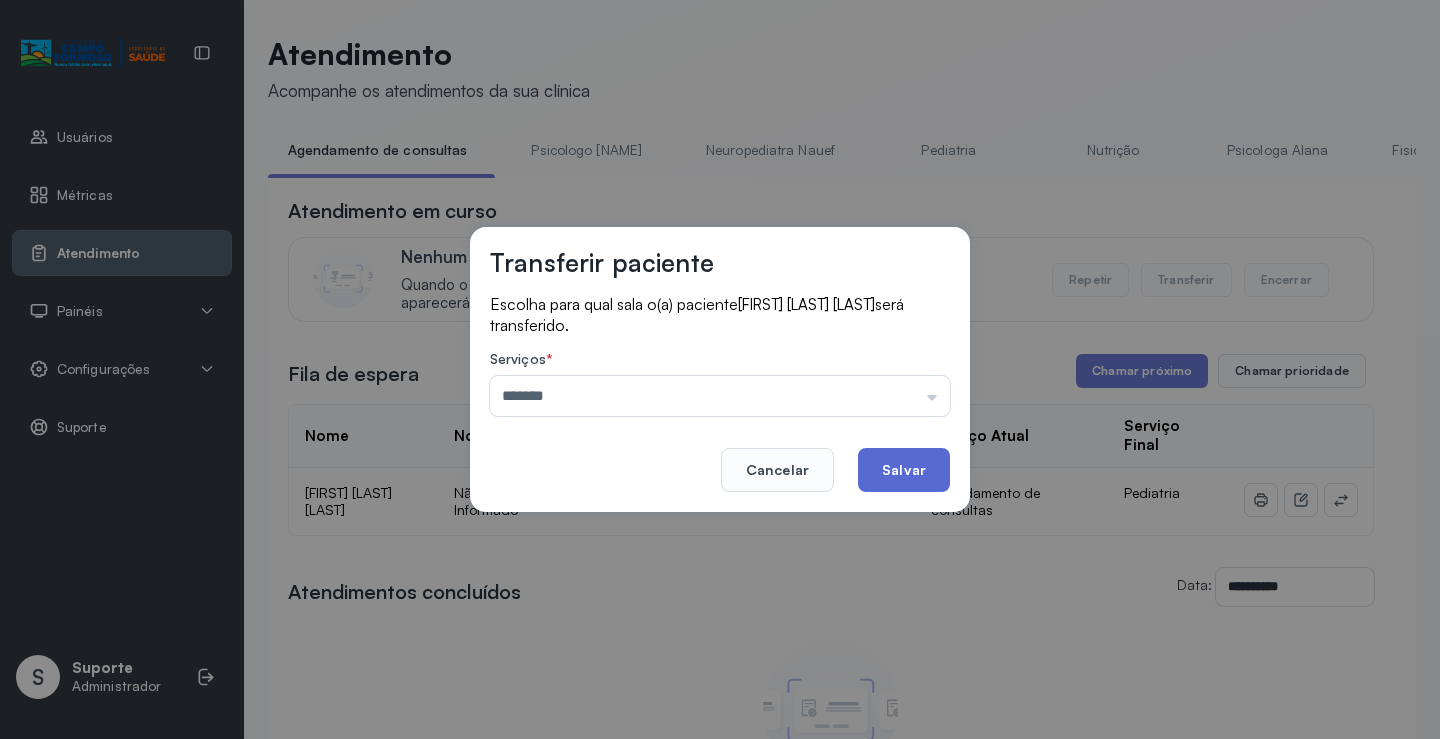 click on "Salvar" 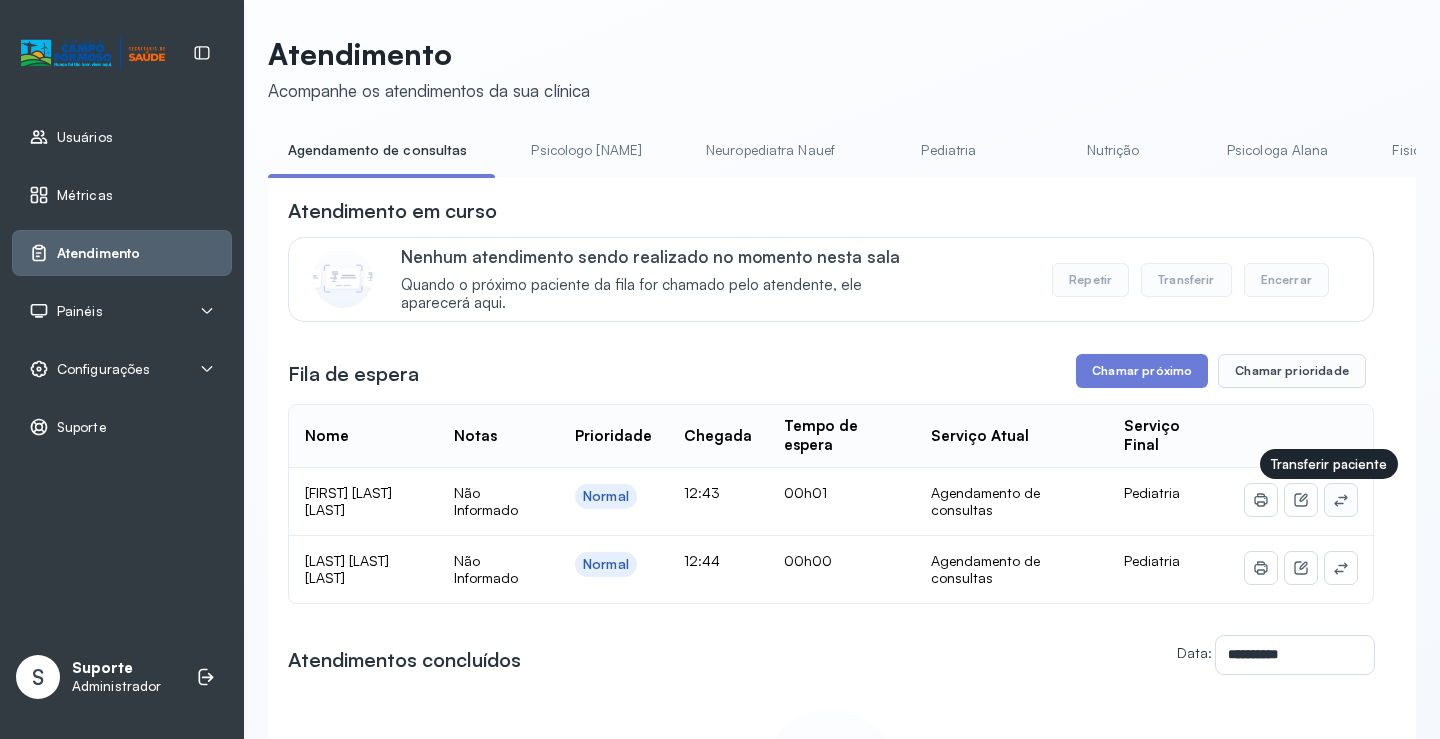 click 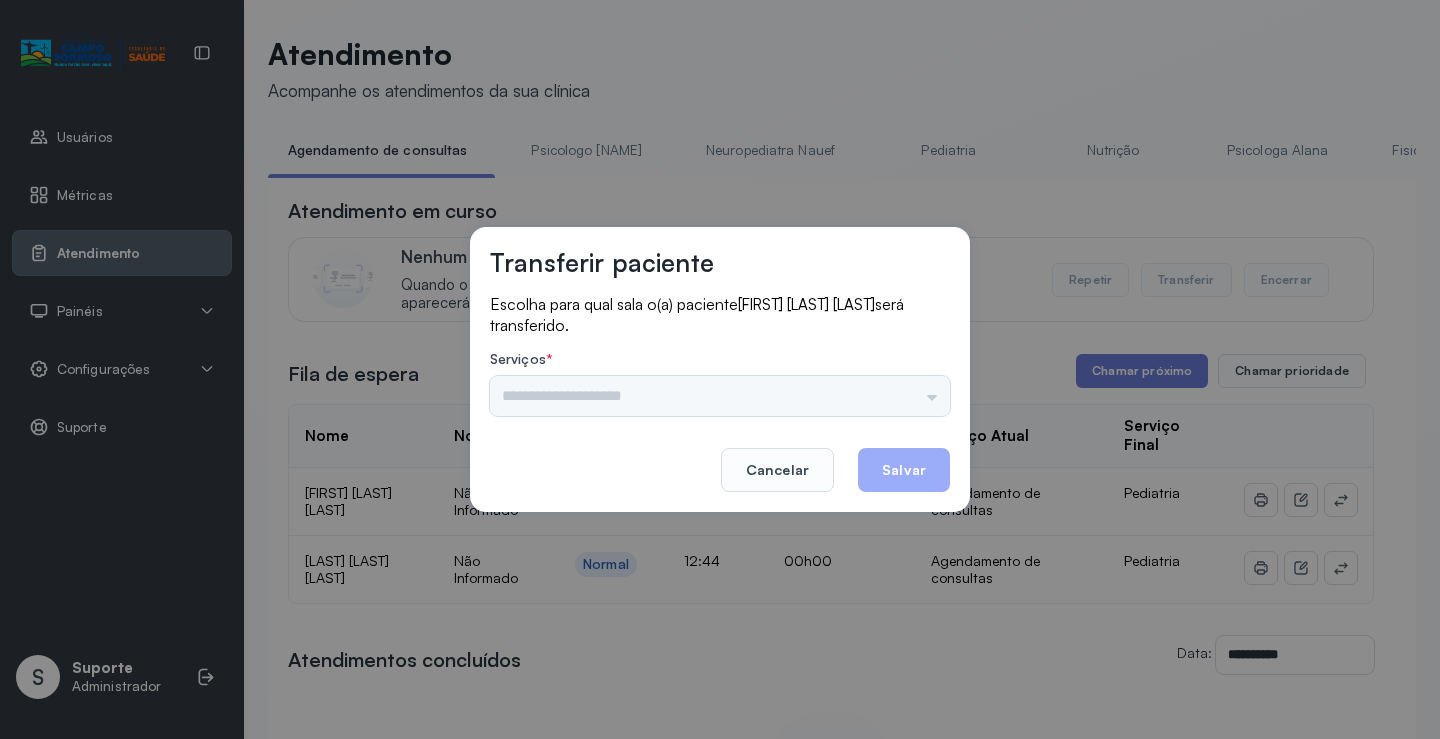 drag, startPoint x: 901, startPoint y: 403, endPoint x: 911, endPoint y: 394, distance: 13.453624 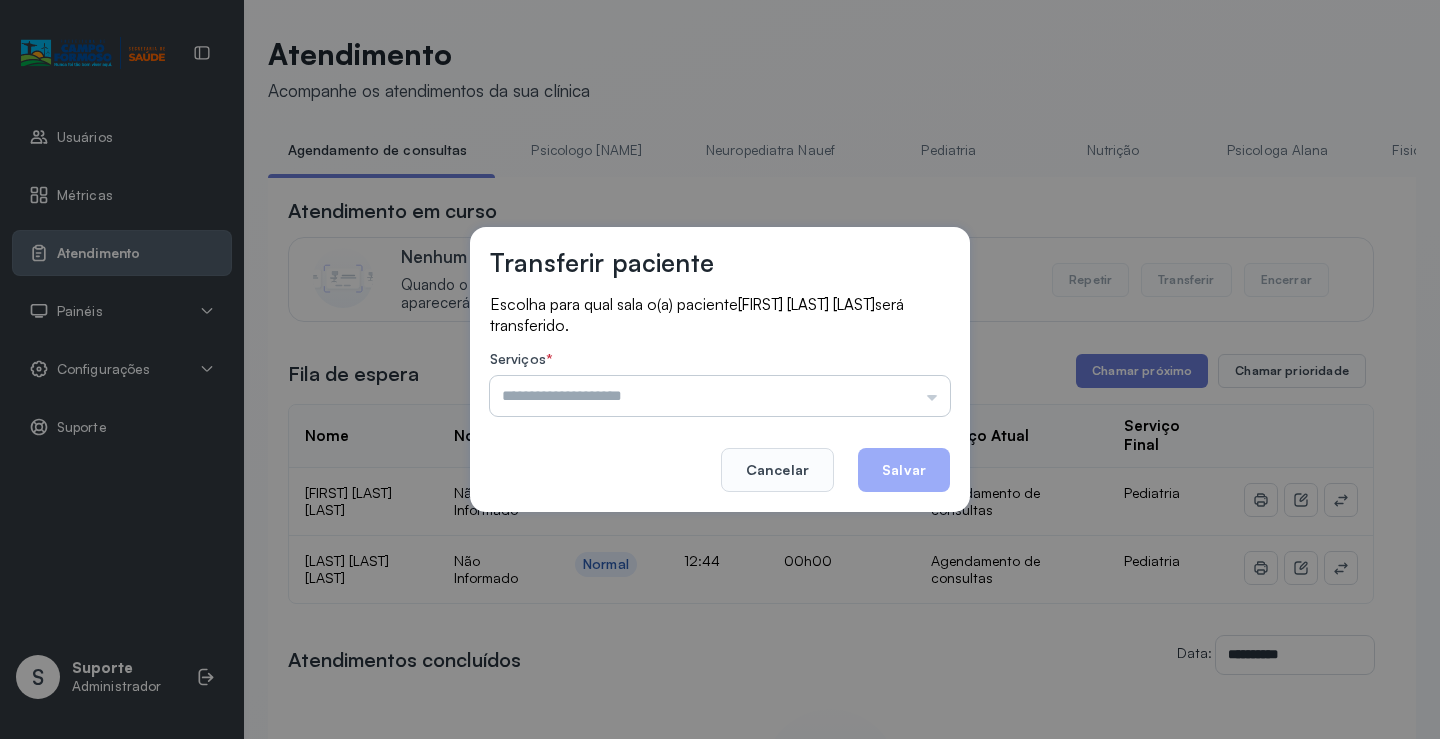 click at bounding box center [720, 396] 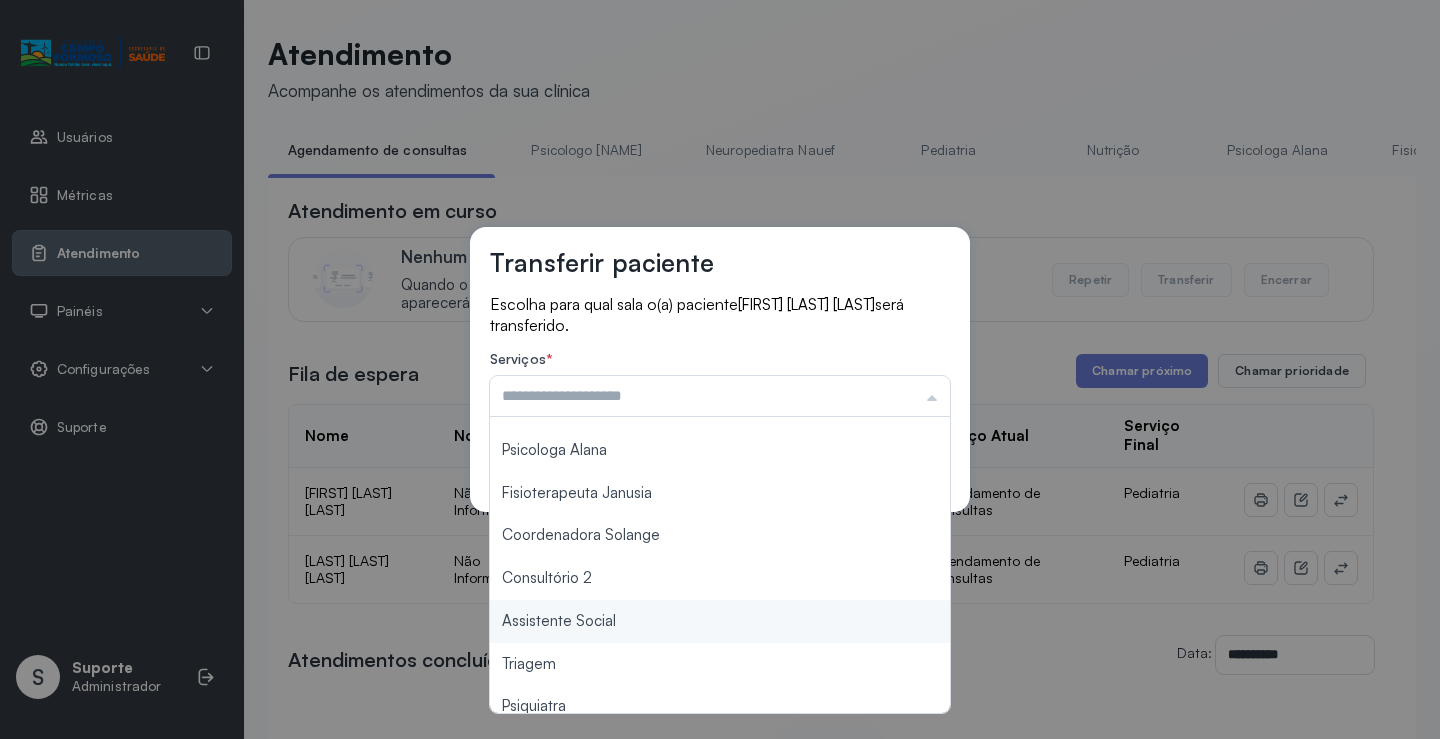 scroll, scrollTop: 302, scrollLeft: 0, axis: vertical 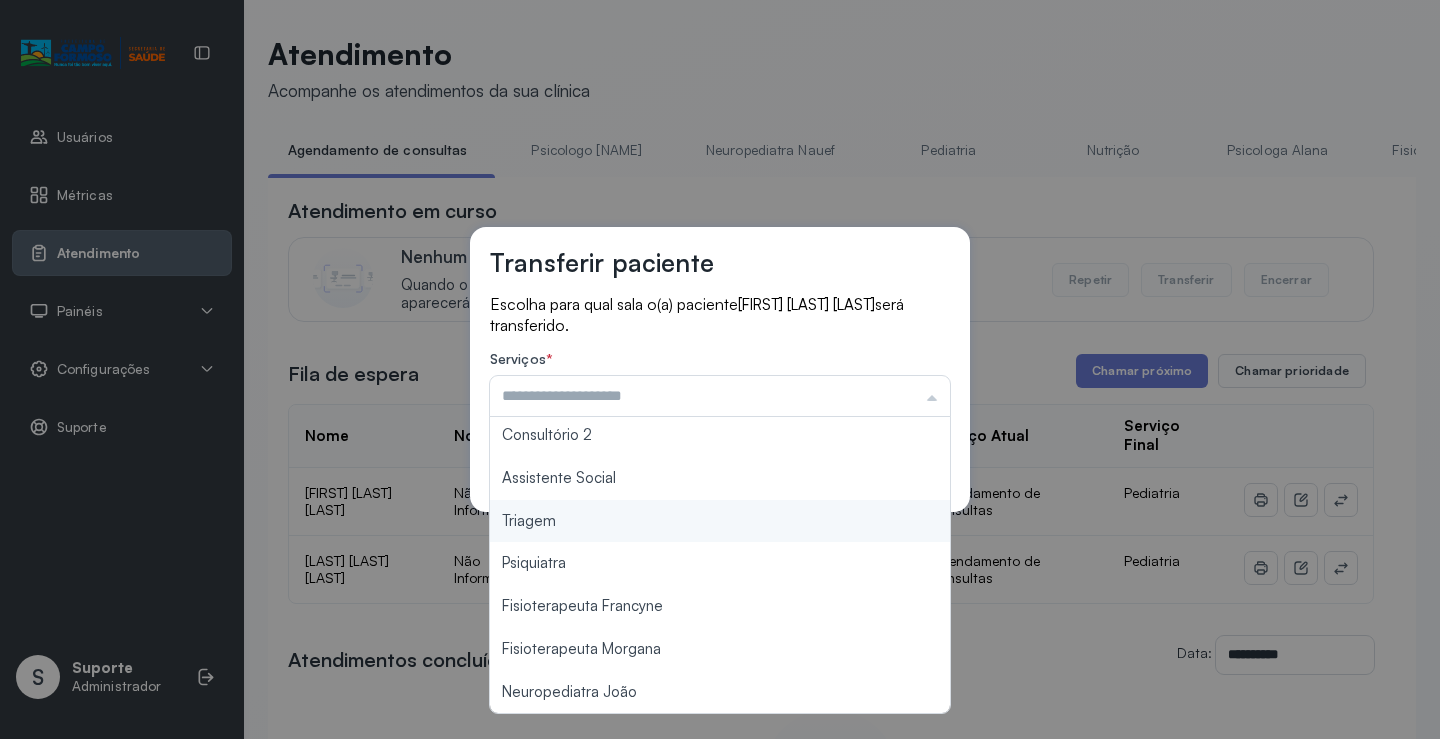 type on "*******" 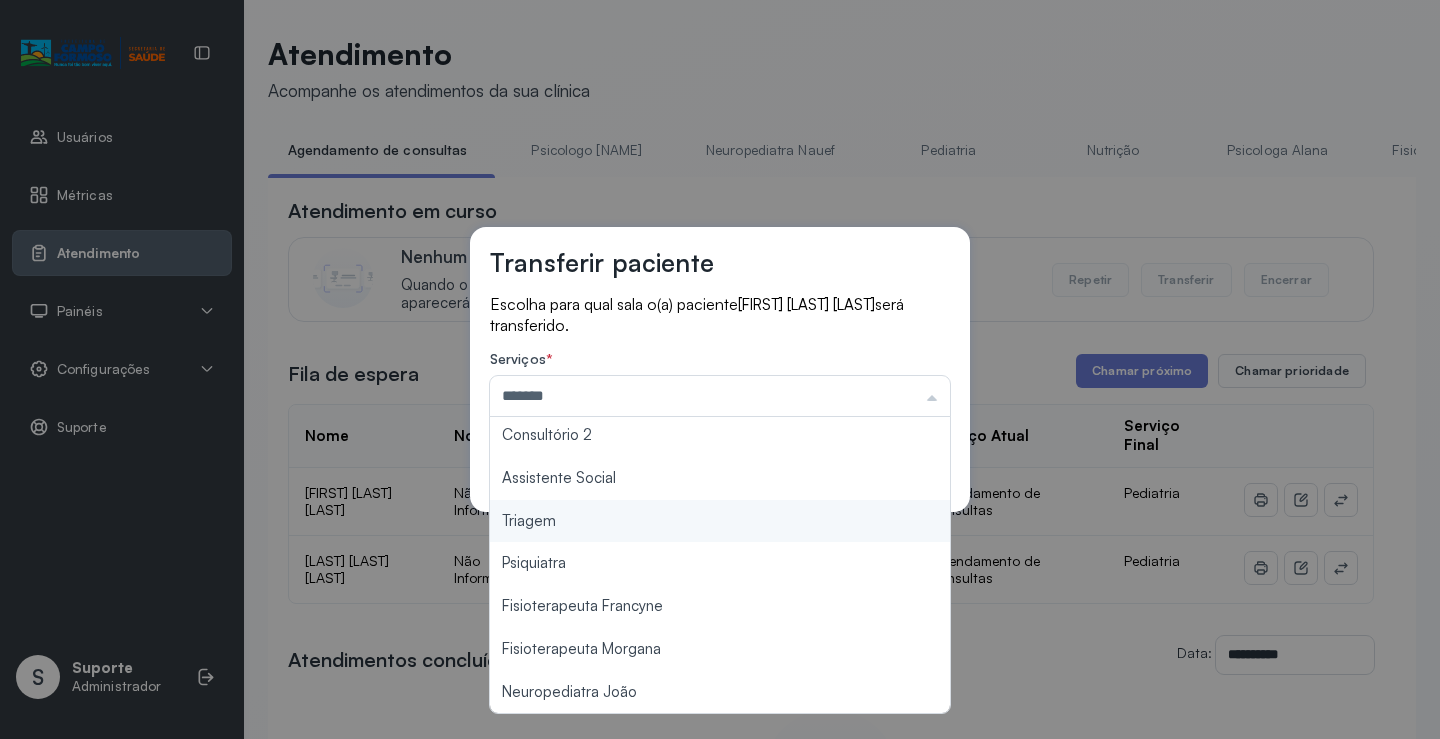 click on "Transferir paciente Escolha para qual sala o(a) paciente  [FIRST] [LAST] [LAST]  será transferido.  Serviços  *  ******* Psicologo Pedro Neuropediatra Nauef Pediatria Nutrição Psicologa Alana Fisioterapeuta Janusia Coordenadora Solange Consultório 2 Assistente Social Triagem Psiquiatra Fisioterapeuta Francyne Fisioterapeuta Morgana Neuropediatra João Cancelar Salvar" at bounding box center [720, 369] 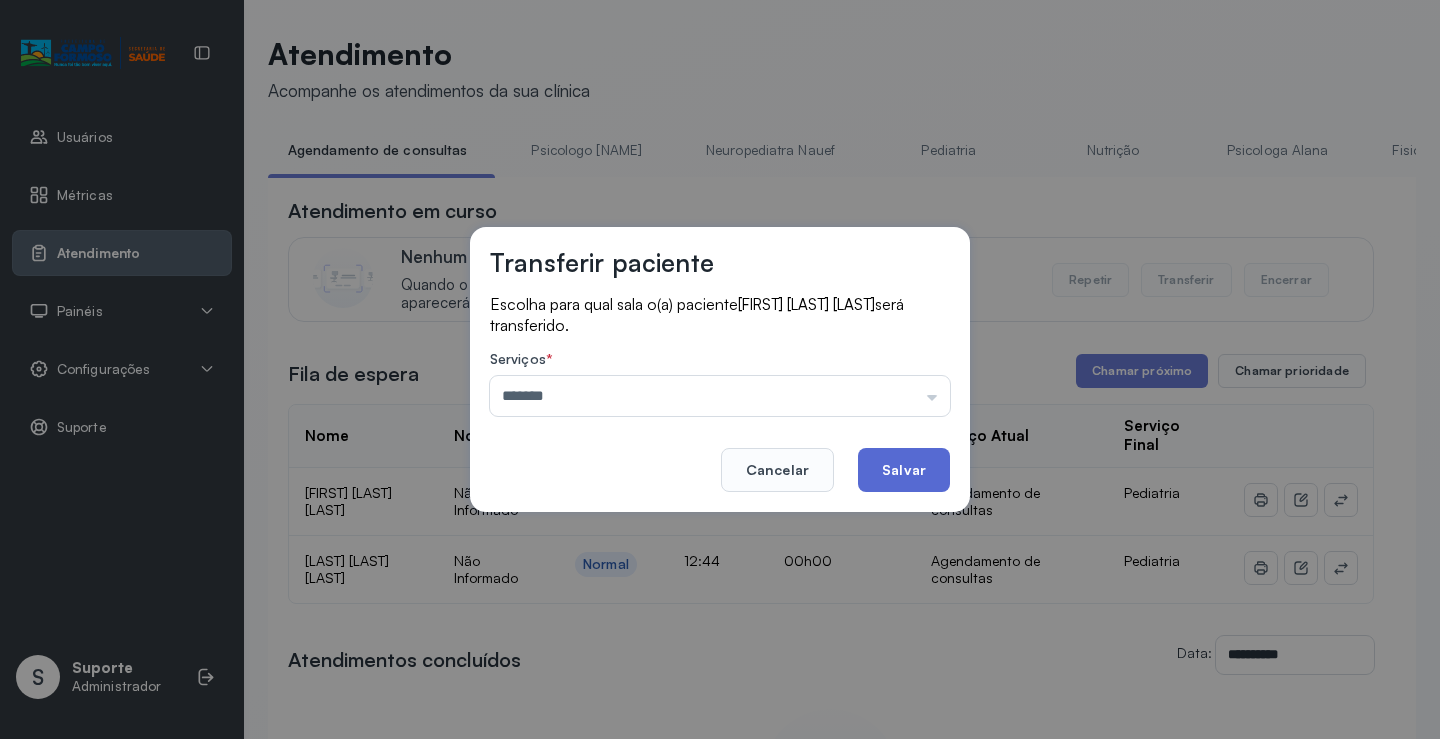 click on "Salvar" 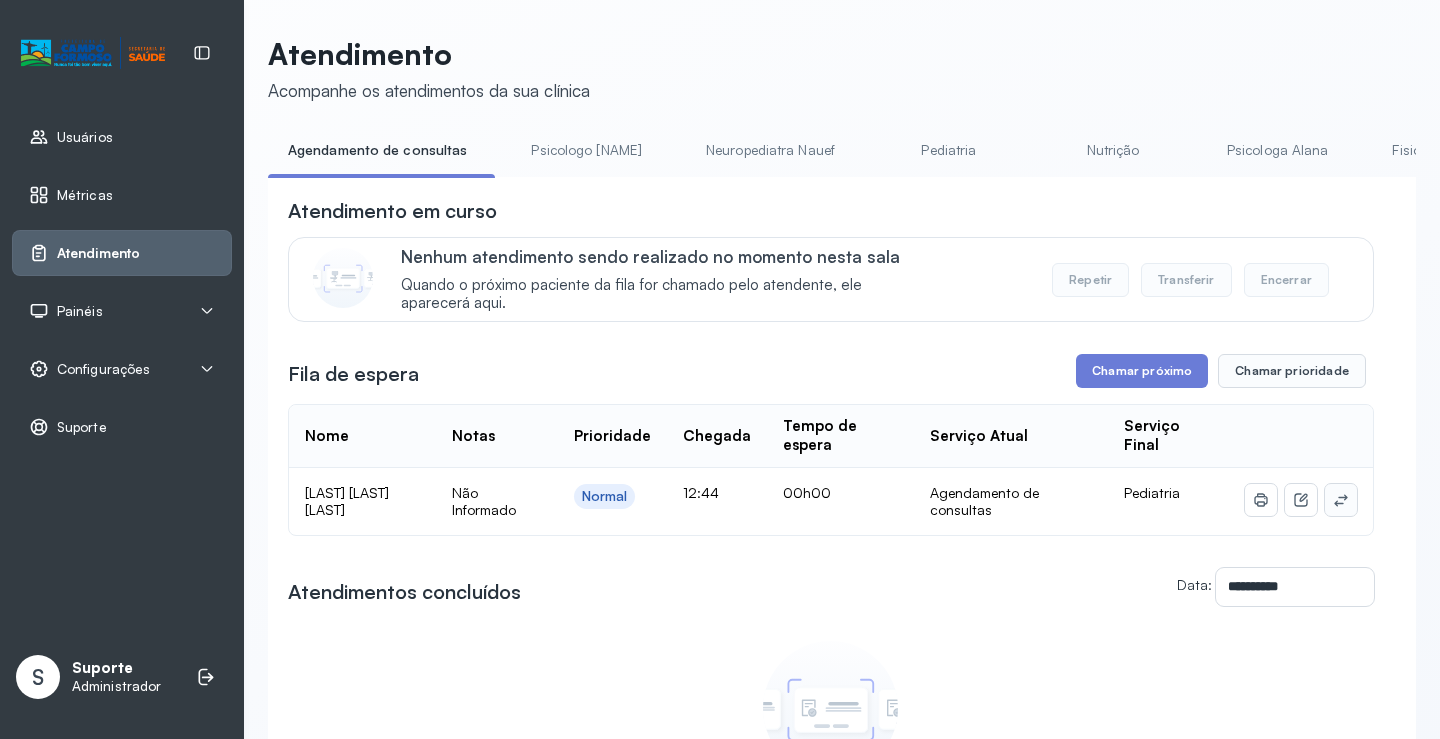 click 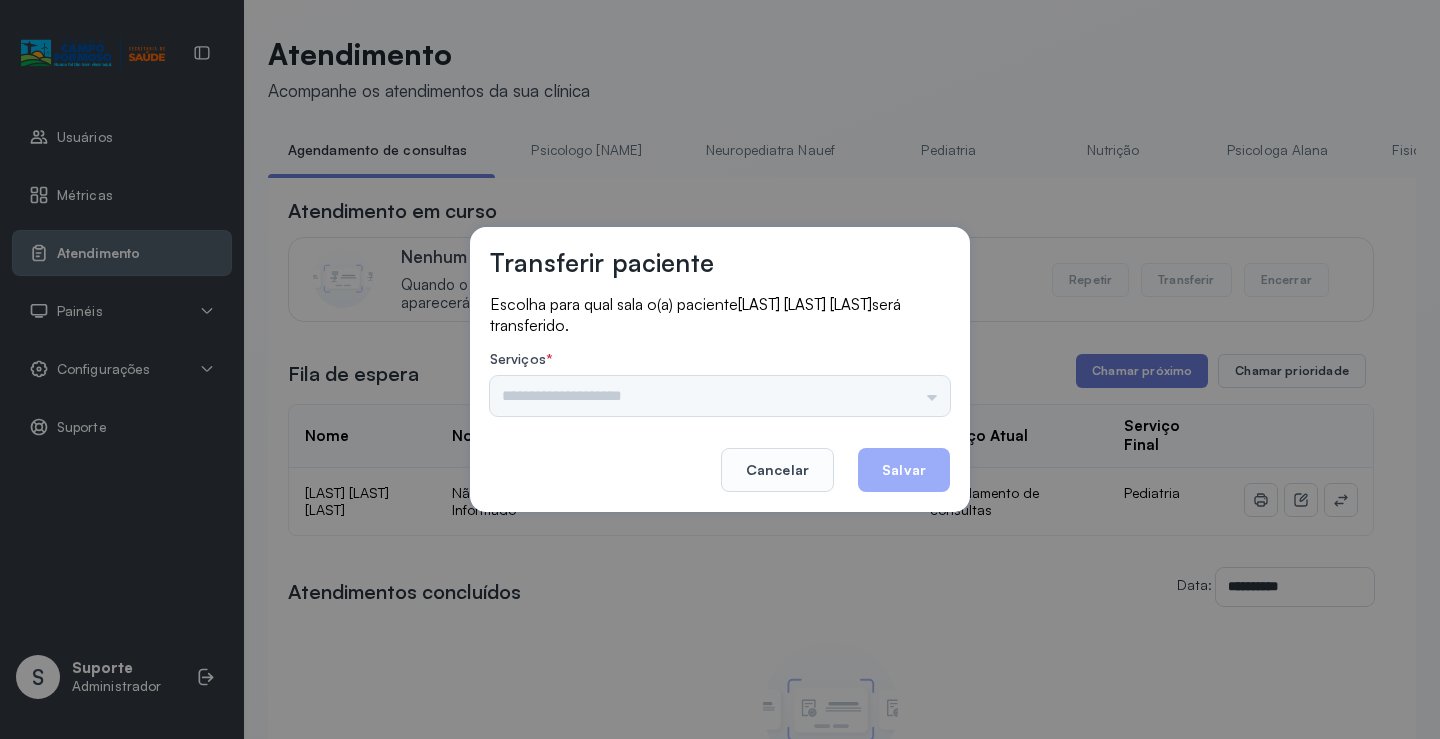 drag, startPoint x: 856, startPoint y: 395, endPoint x: 892, endPoint y: 391, distance: 36.221542 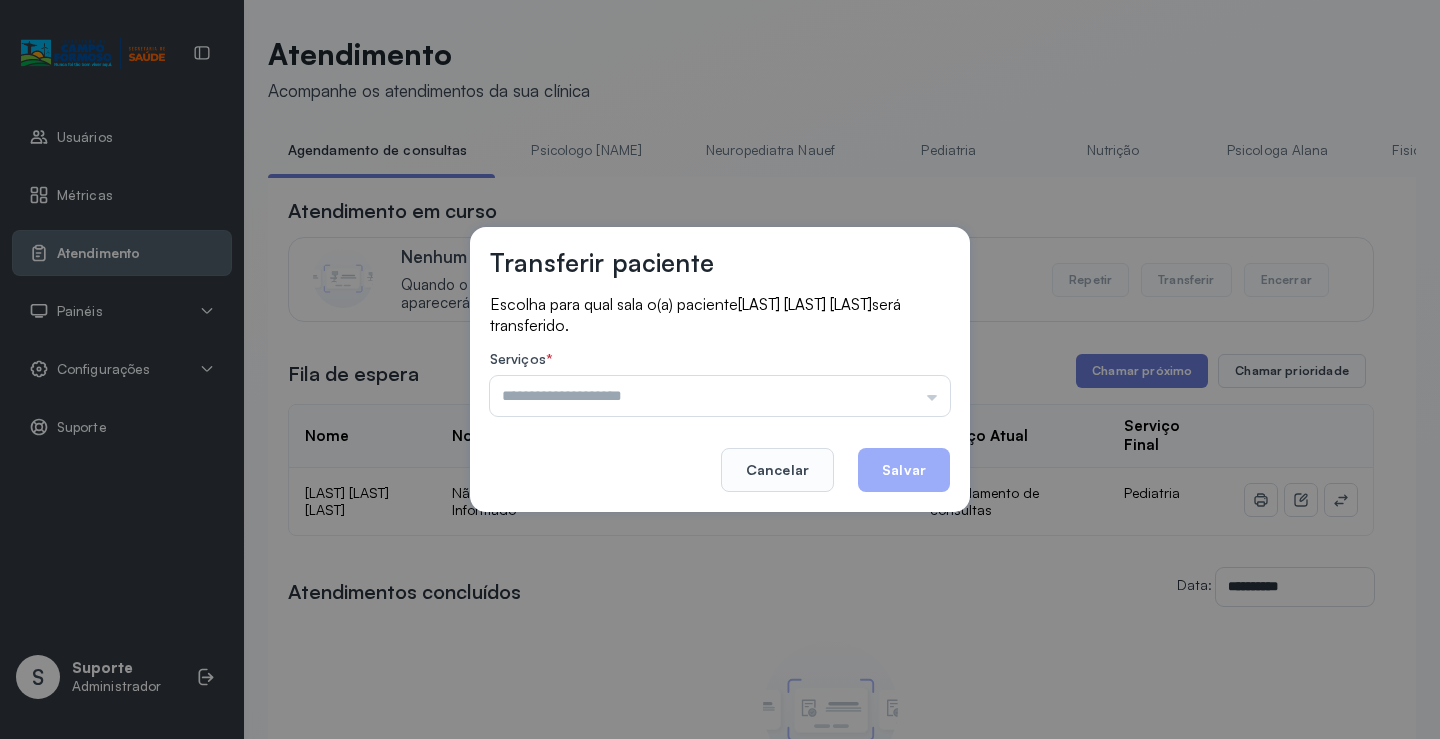 click at bounding box center (720, 396) 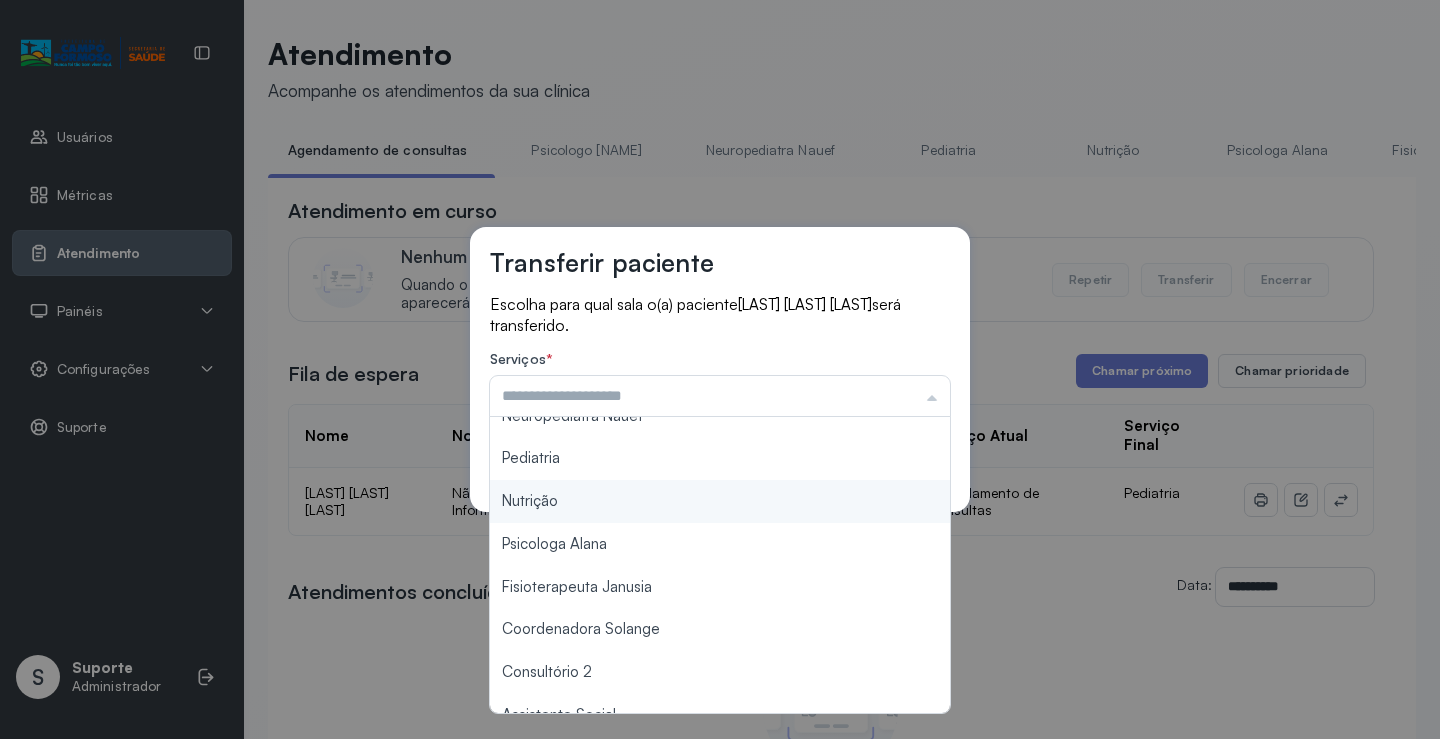 scroll, scrollTop: 200, scrollLeft: 0, axis: vertical 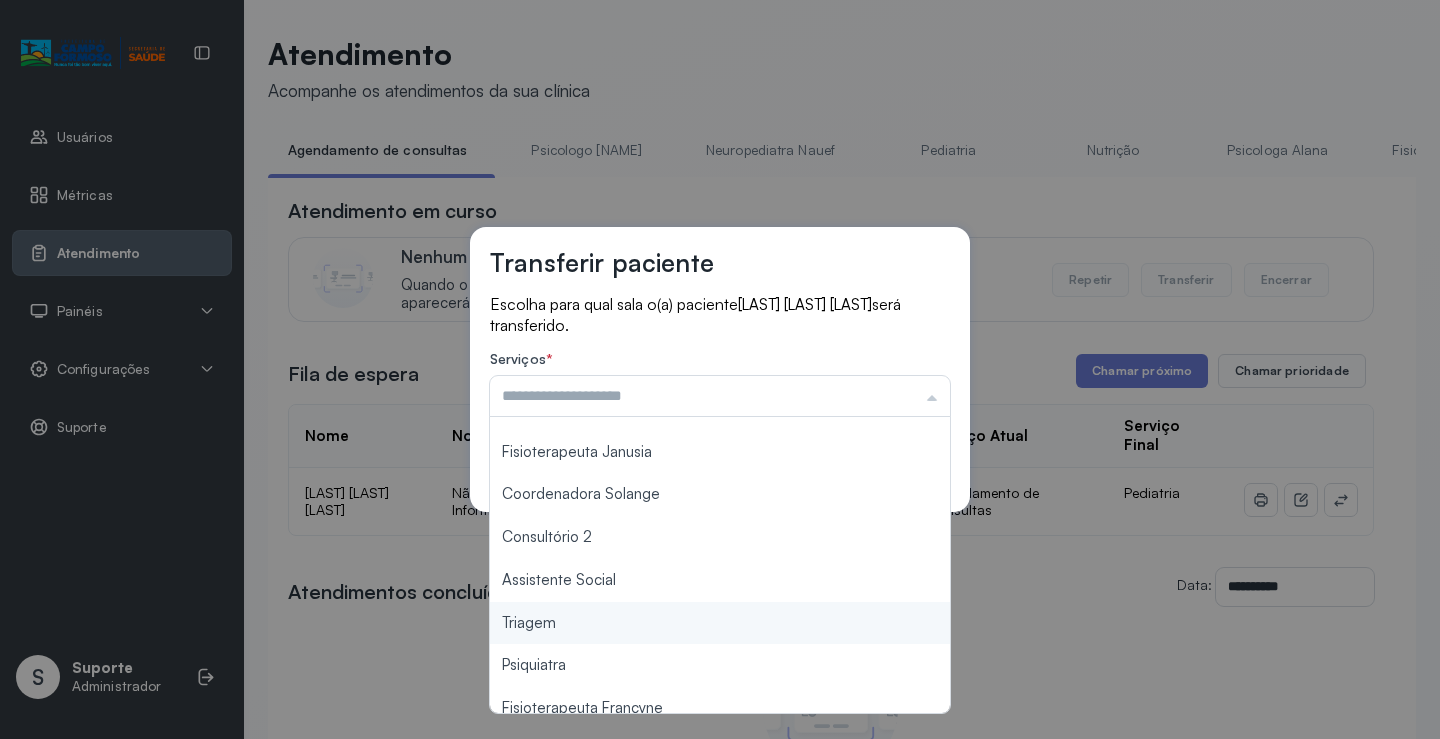 type on "*******" 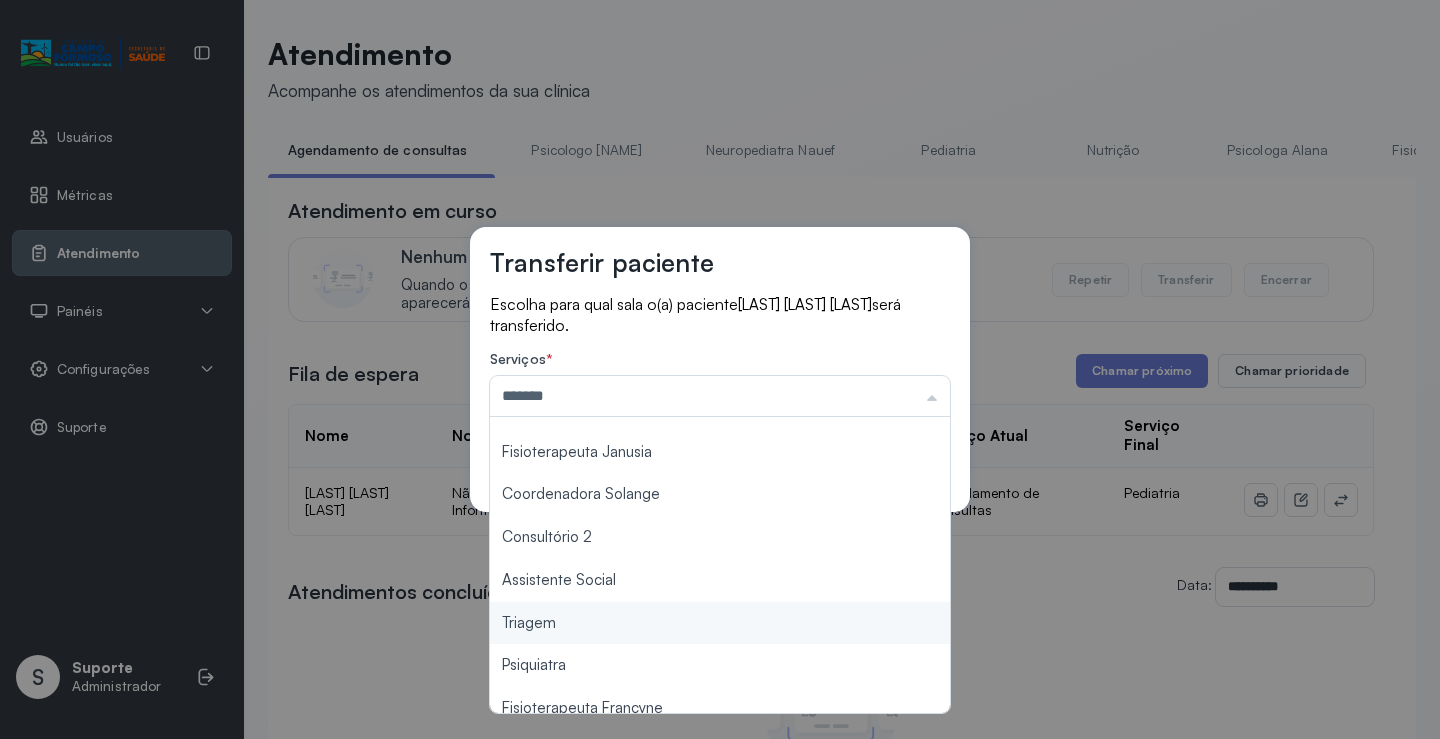 click on "Transferir paciente Escolha para qual sala o(a) paciente  [FIRST] [LAST] [LAST]  será transferido.  Serviços  *  ******* Psicologo Pedro Neuropediatra Nauef Pediatria Nutrição Psicologa Alana Fisioterapeuta Janusia Coordenadora Solange Consultório 2 Assistente Social Triagem Psiquiatra Fisioterapeuta Francyne Fisioterapeuta Morgana Neuropediatra João Cancelar Salvar" at bounding box center [720, 369] 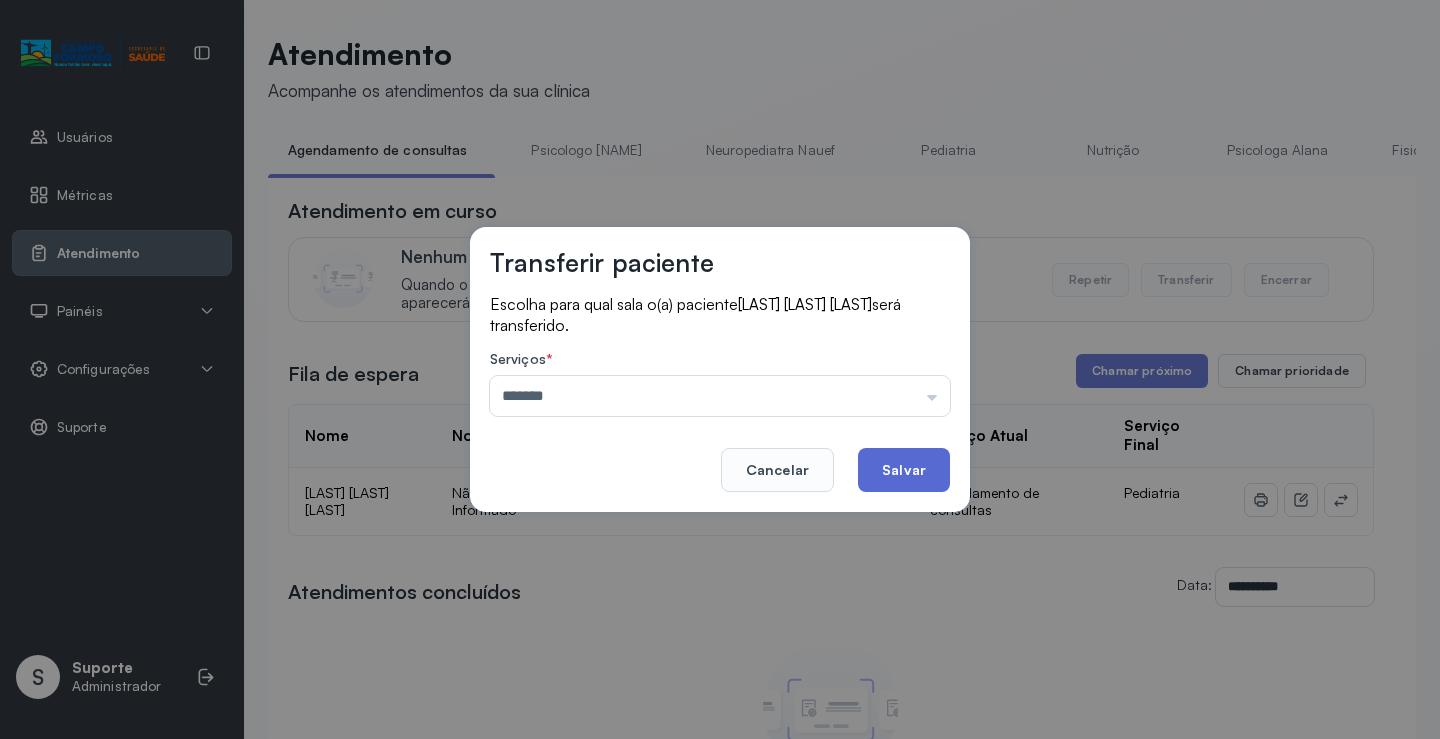 click on "Salvar" 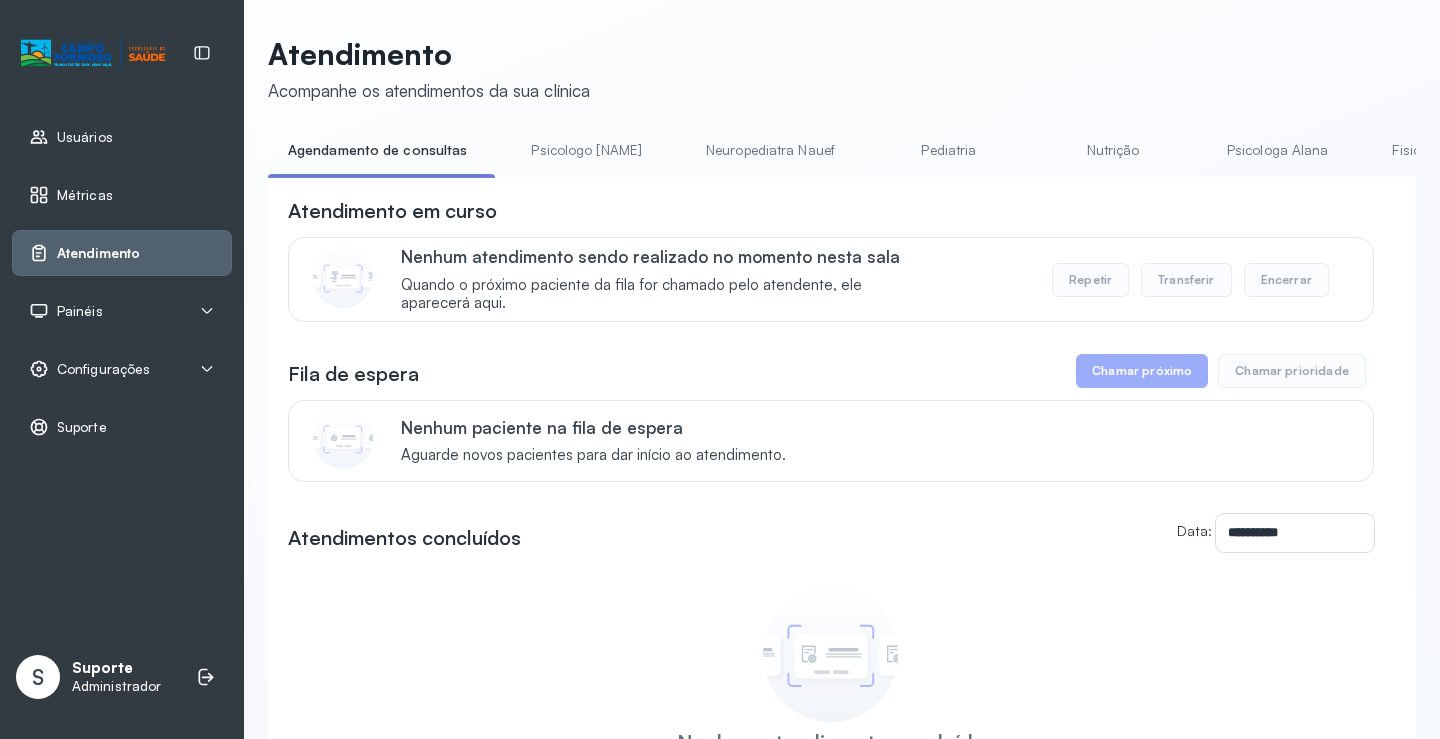 click on "Pediatria" at bounding box center (949, 150) 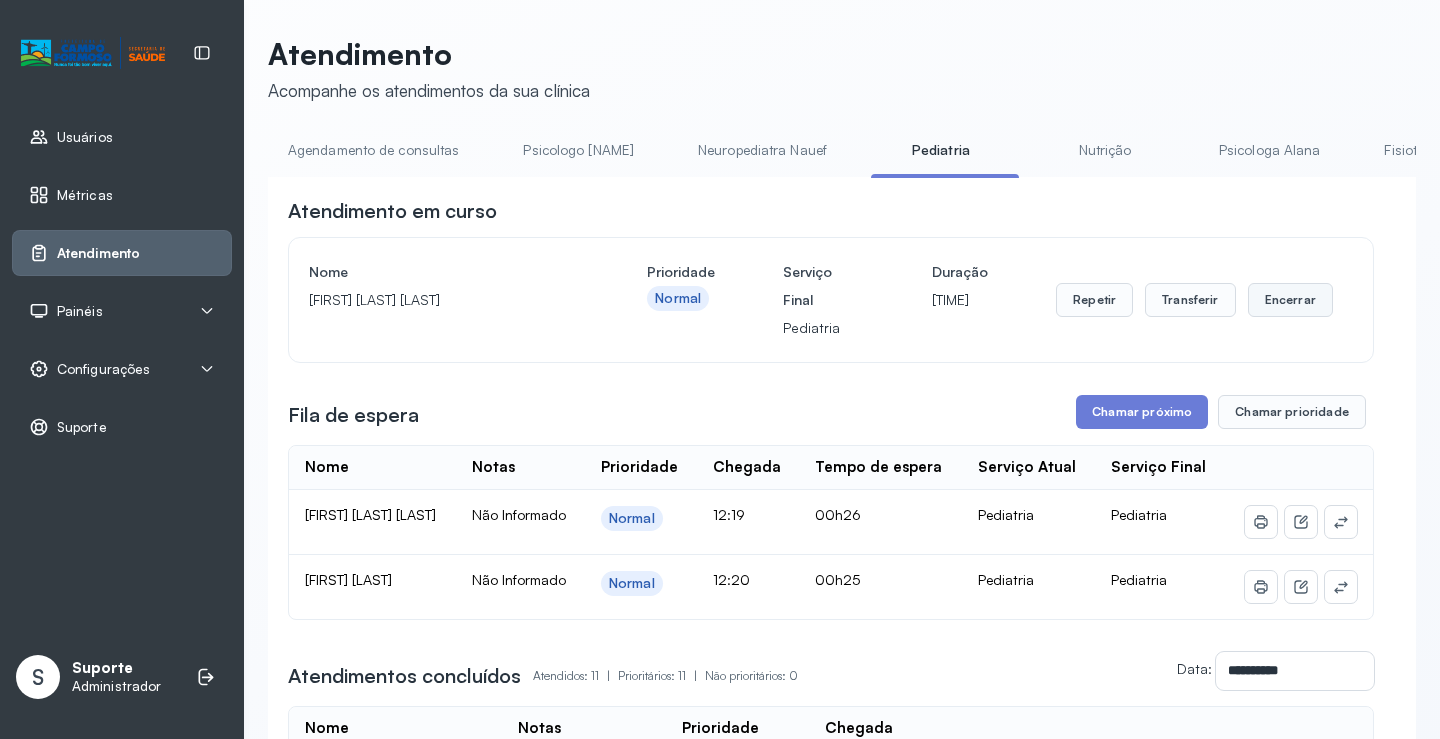 click on "Encerrar" at bounding box center [1290, 300] 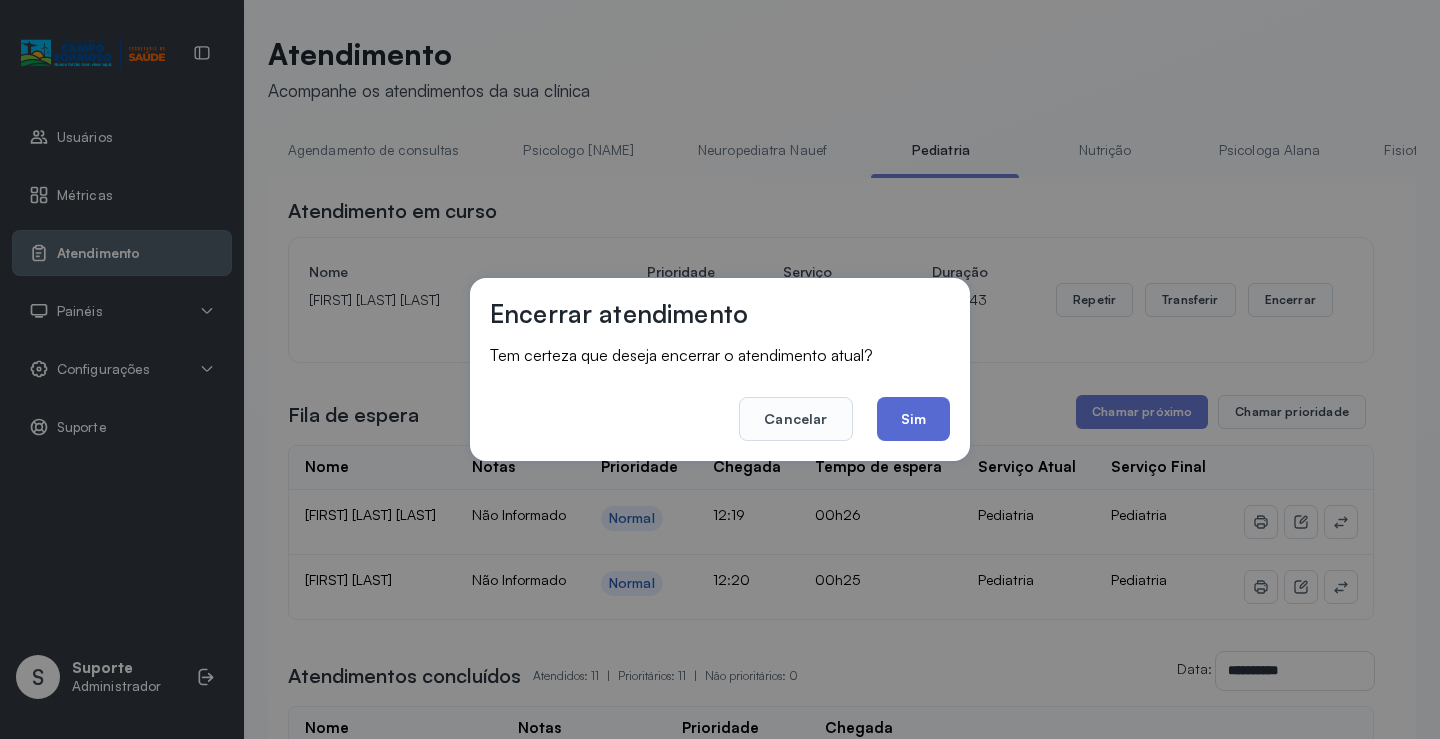 click on "Sim" 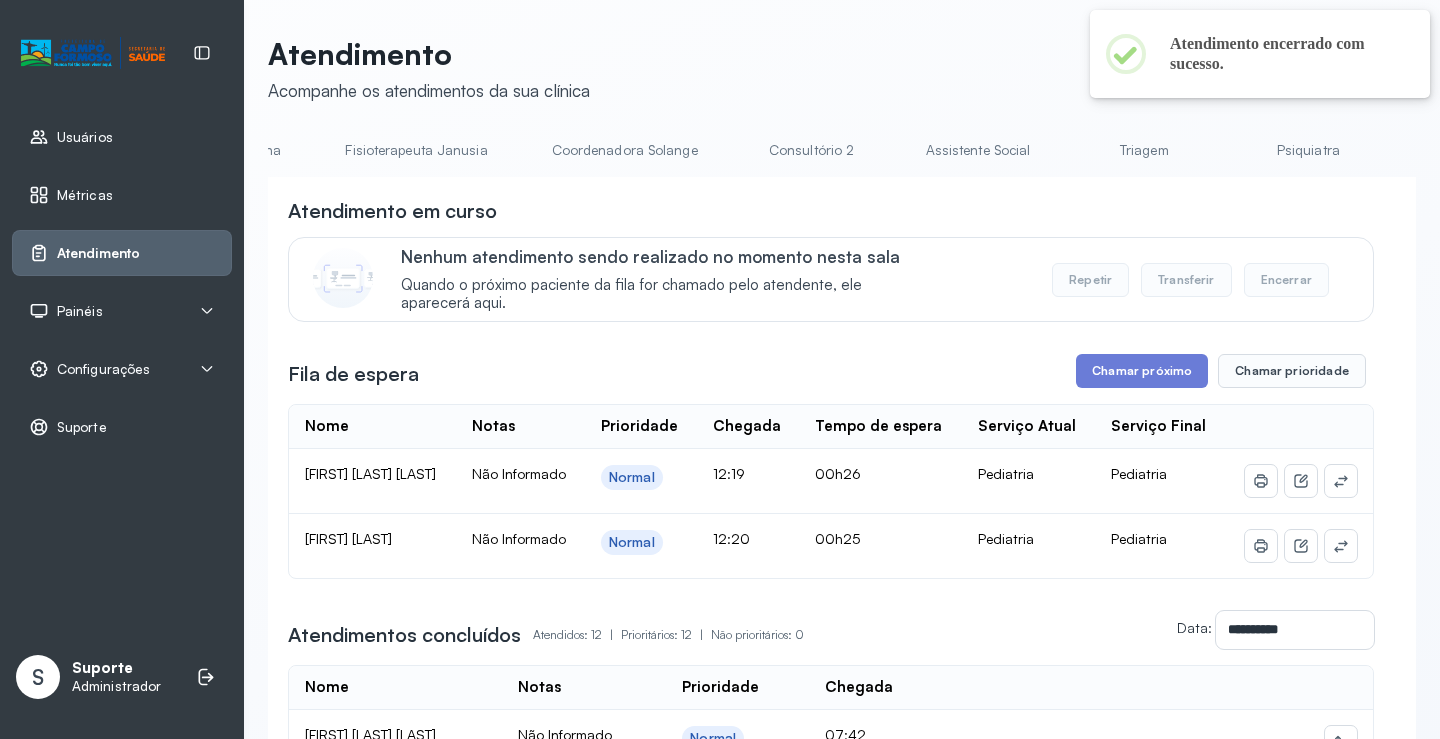 scroll, scrollTop: 0, scrollLeft: 1058, axis: horizontal 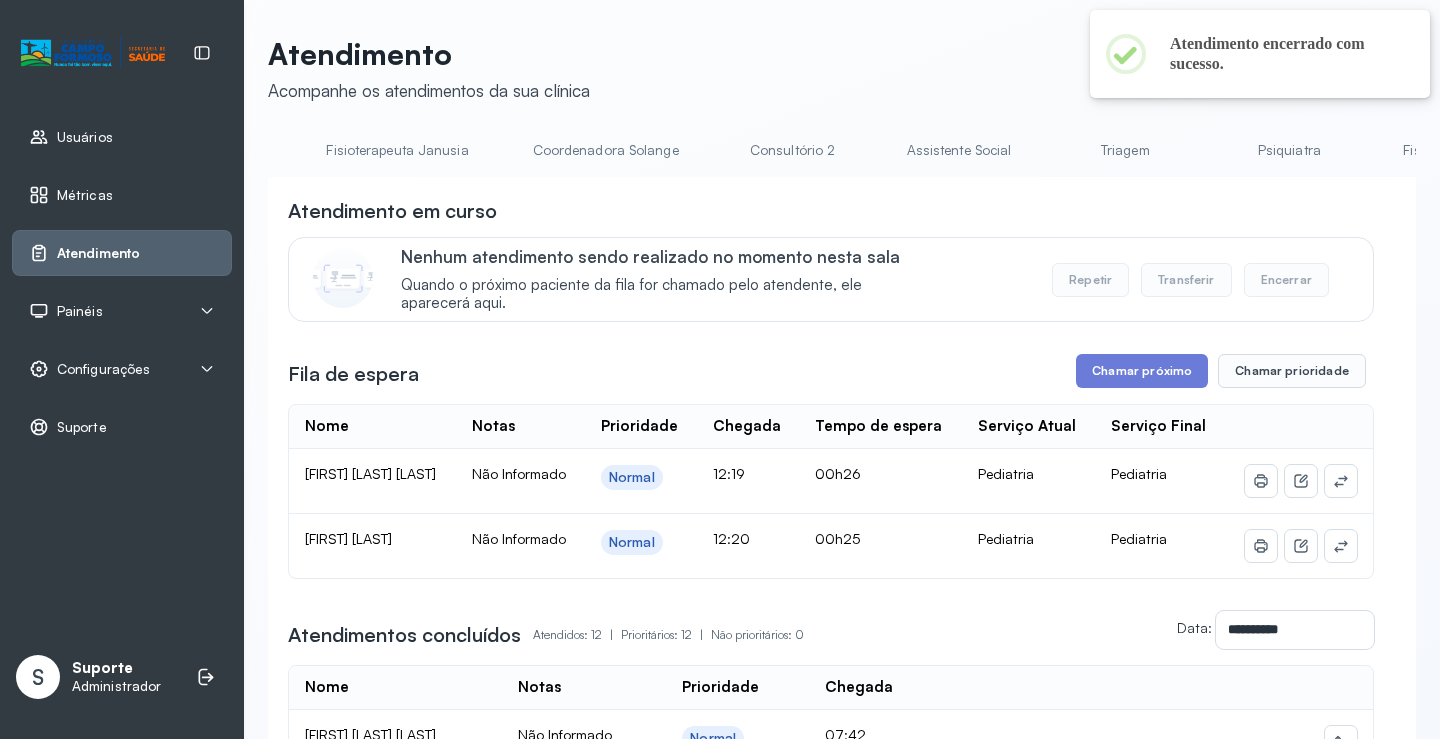 click on "Triagem" at bounding box center (1125, 150) 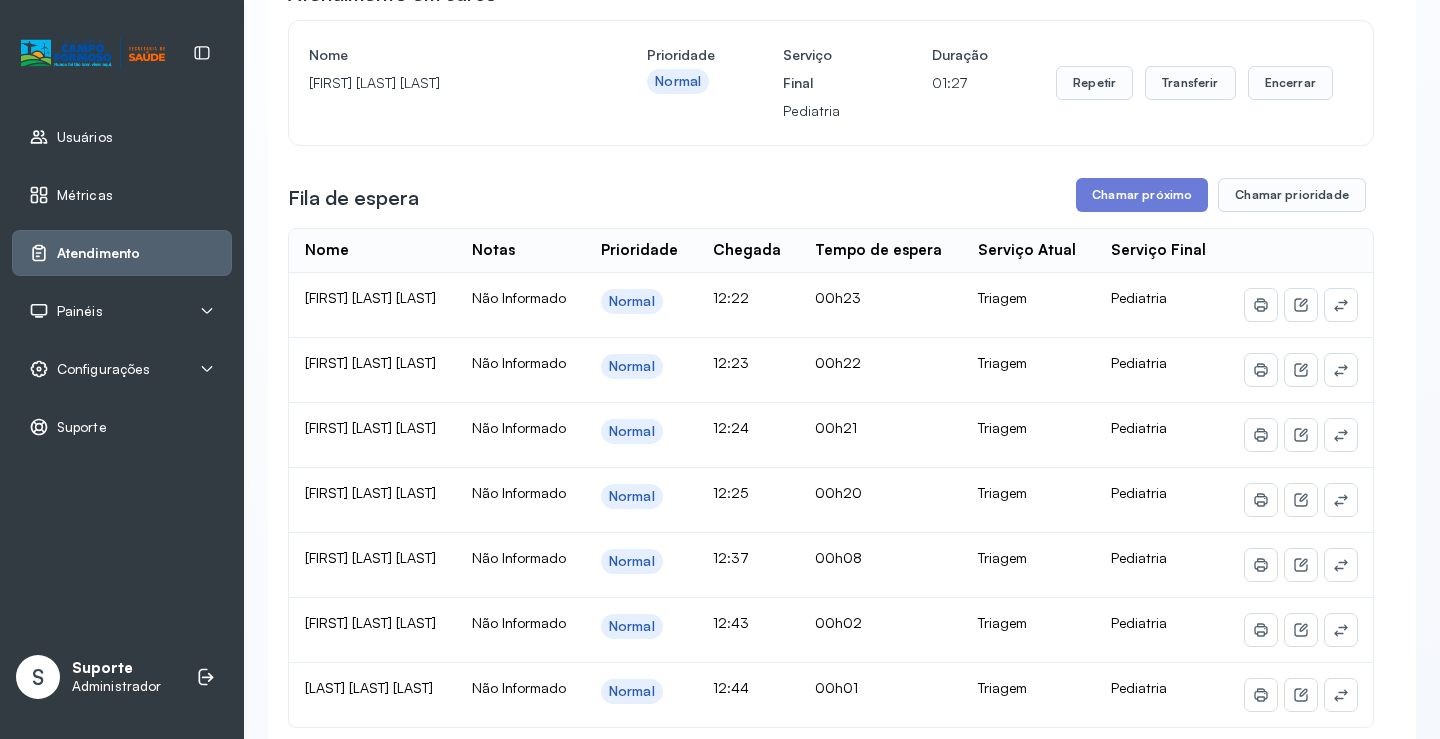 scroll, scrollTop: 200, scrollLeft: 0, axis: vertical 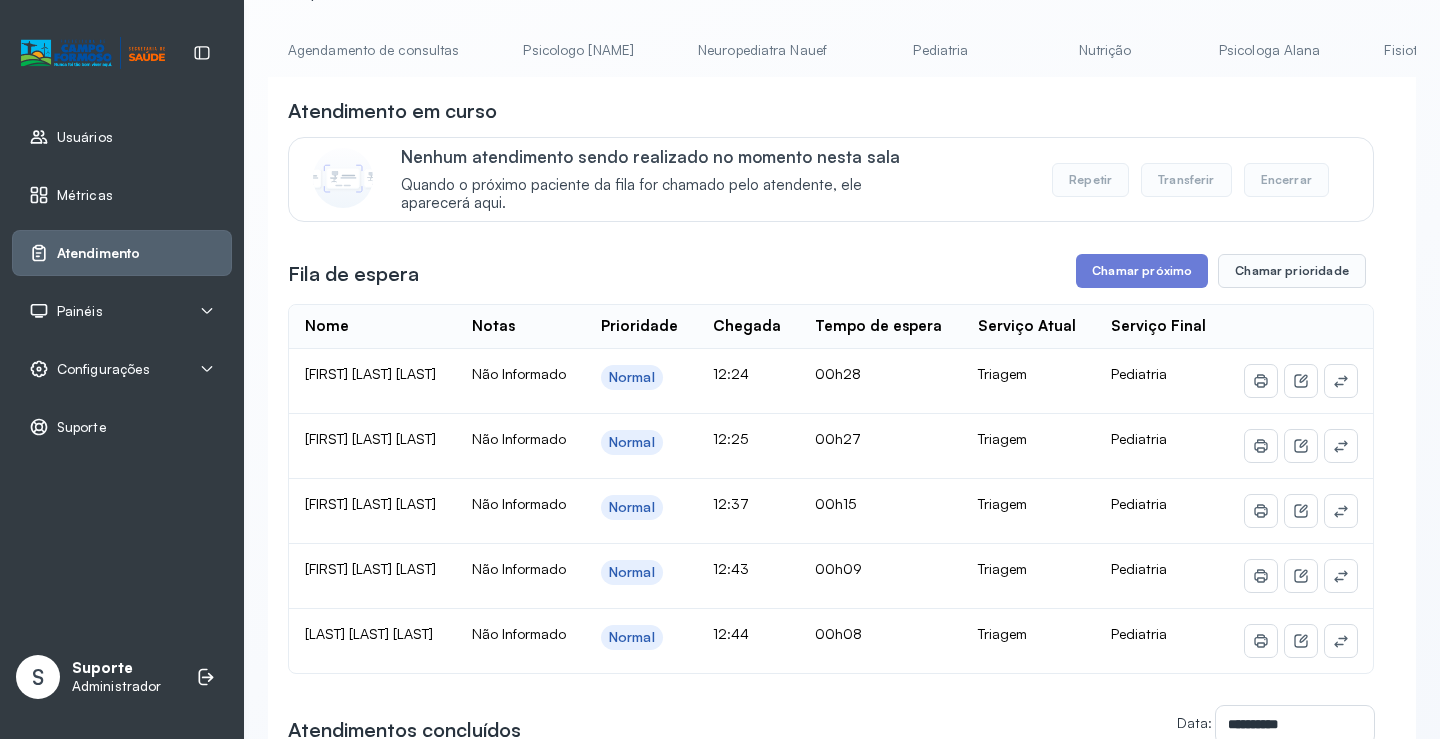 click on "Agendamento de consultas" at bounding box center (373, 50) 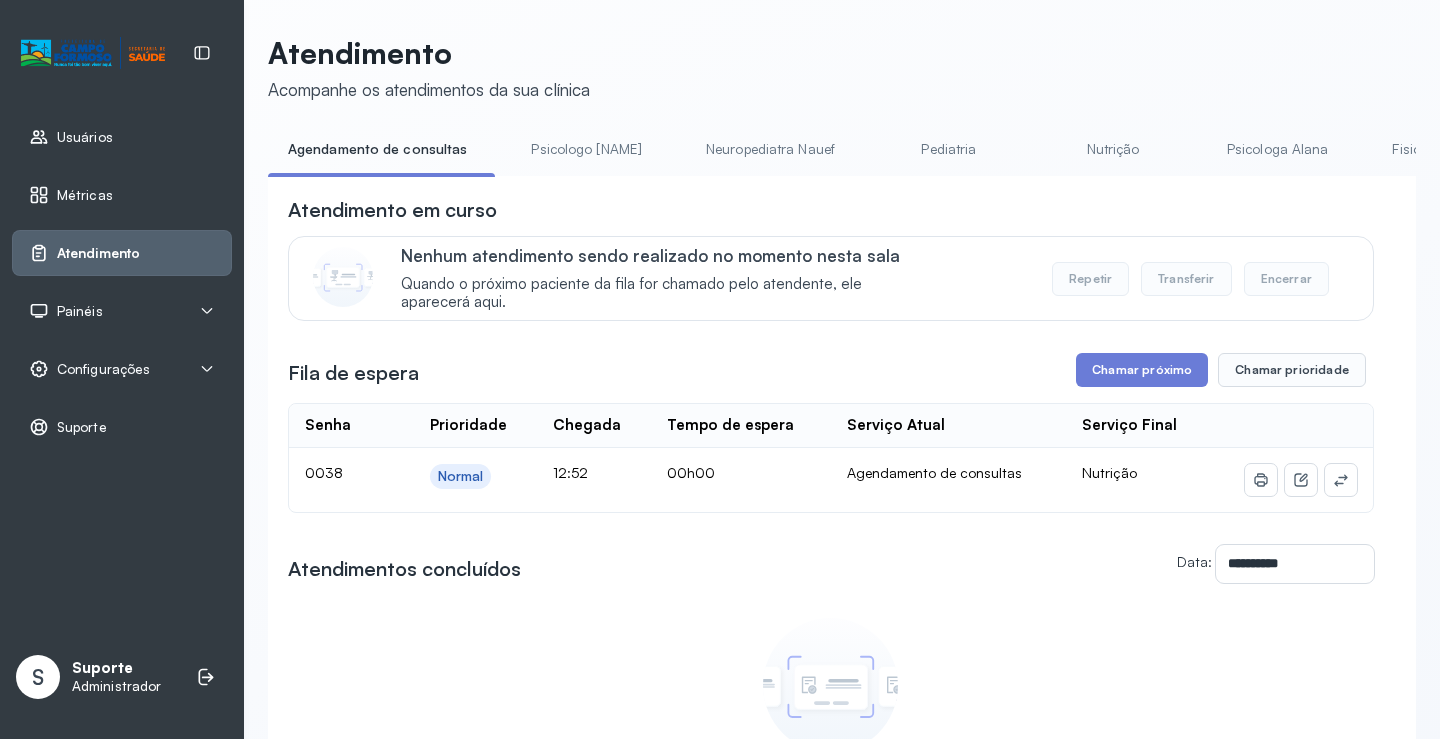 scroll, scrollTop: 100, scrollLeft: 0, axis: vertical 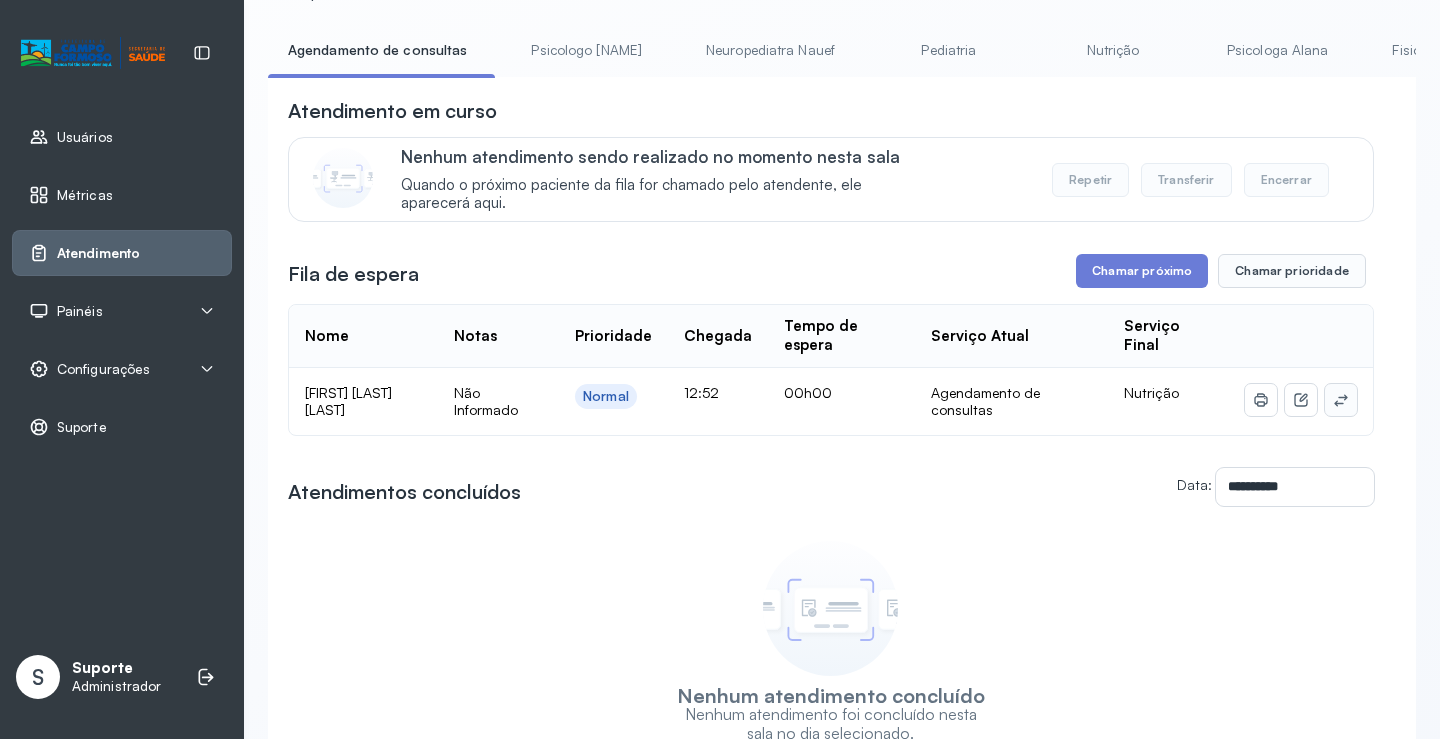 click 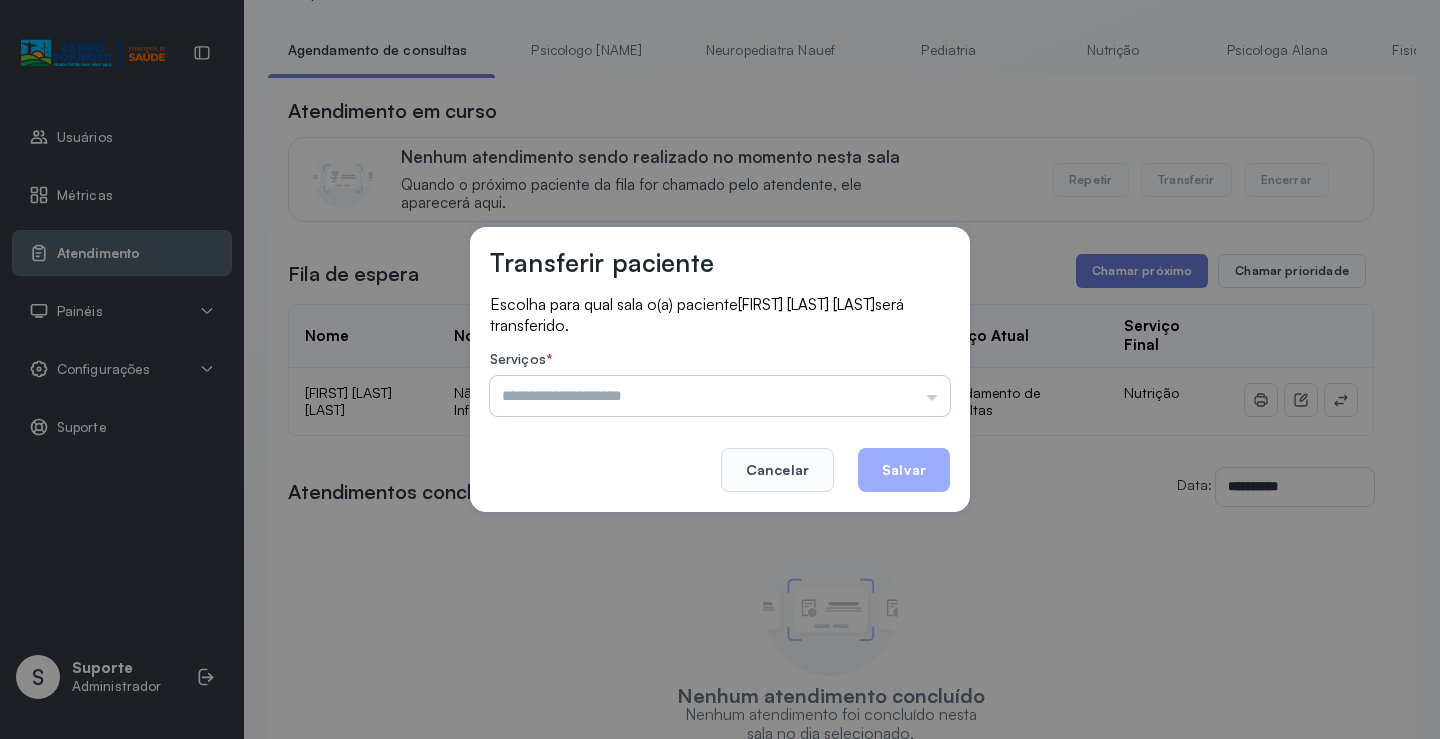 click at bounding box center [720, 396] 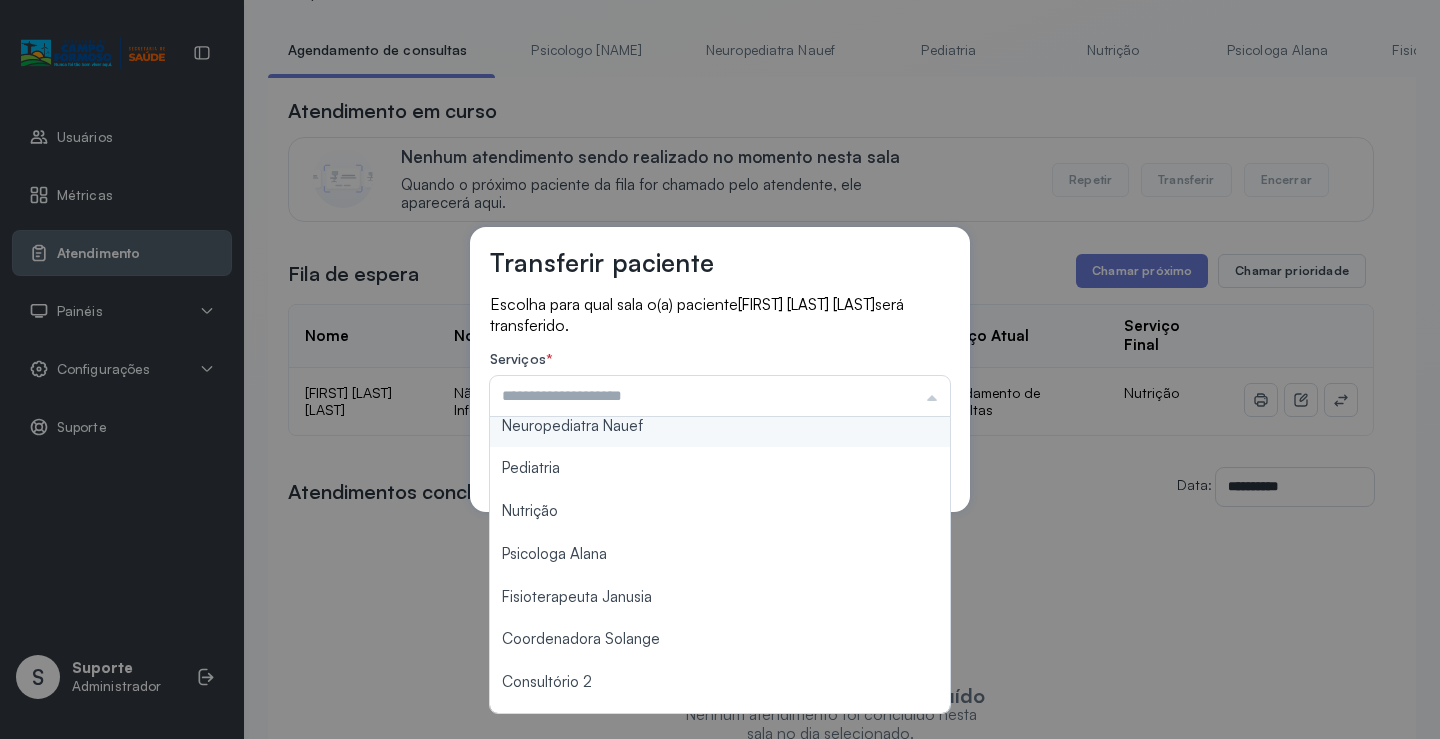 scroll, scrollTop: 200, scrollLeft: 0, axis: vertical 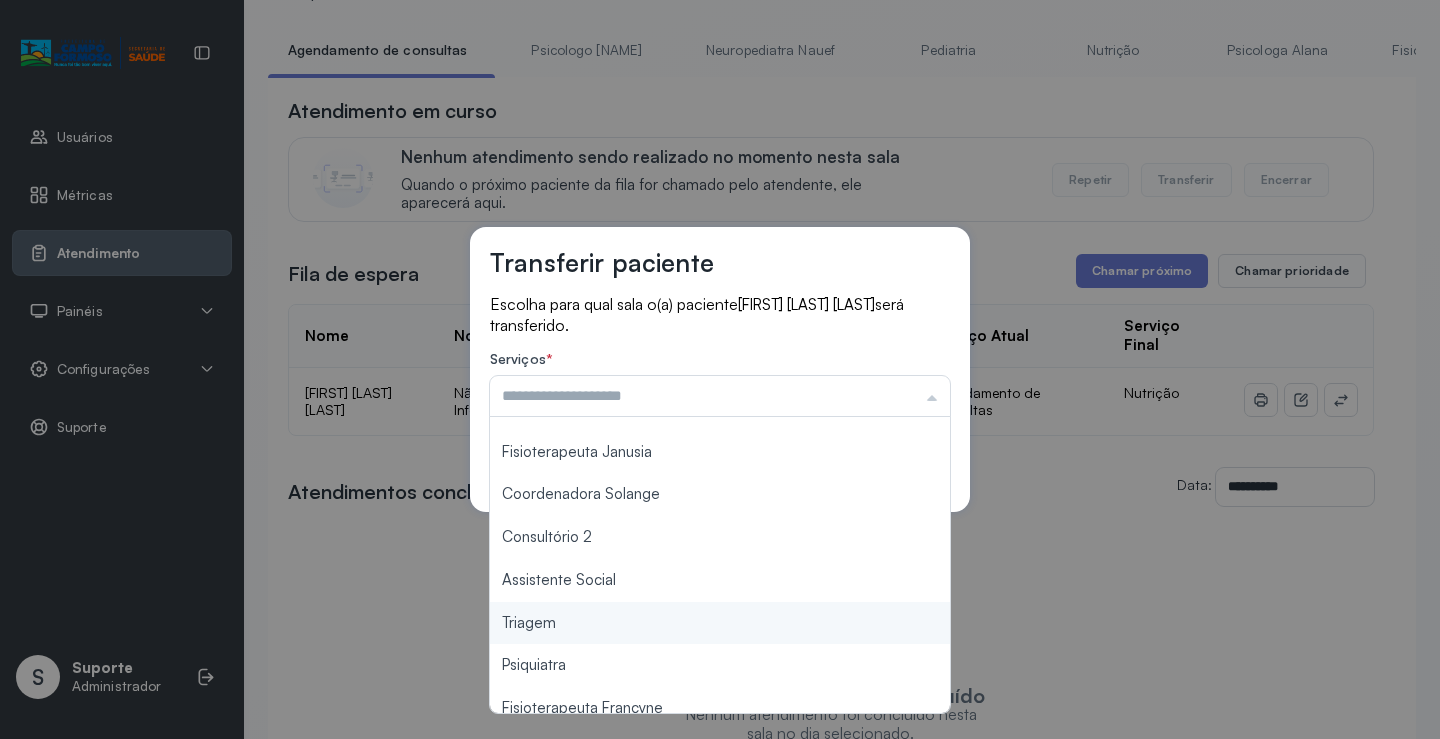 type on "*******" 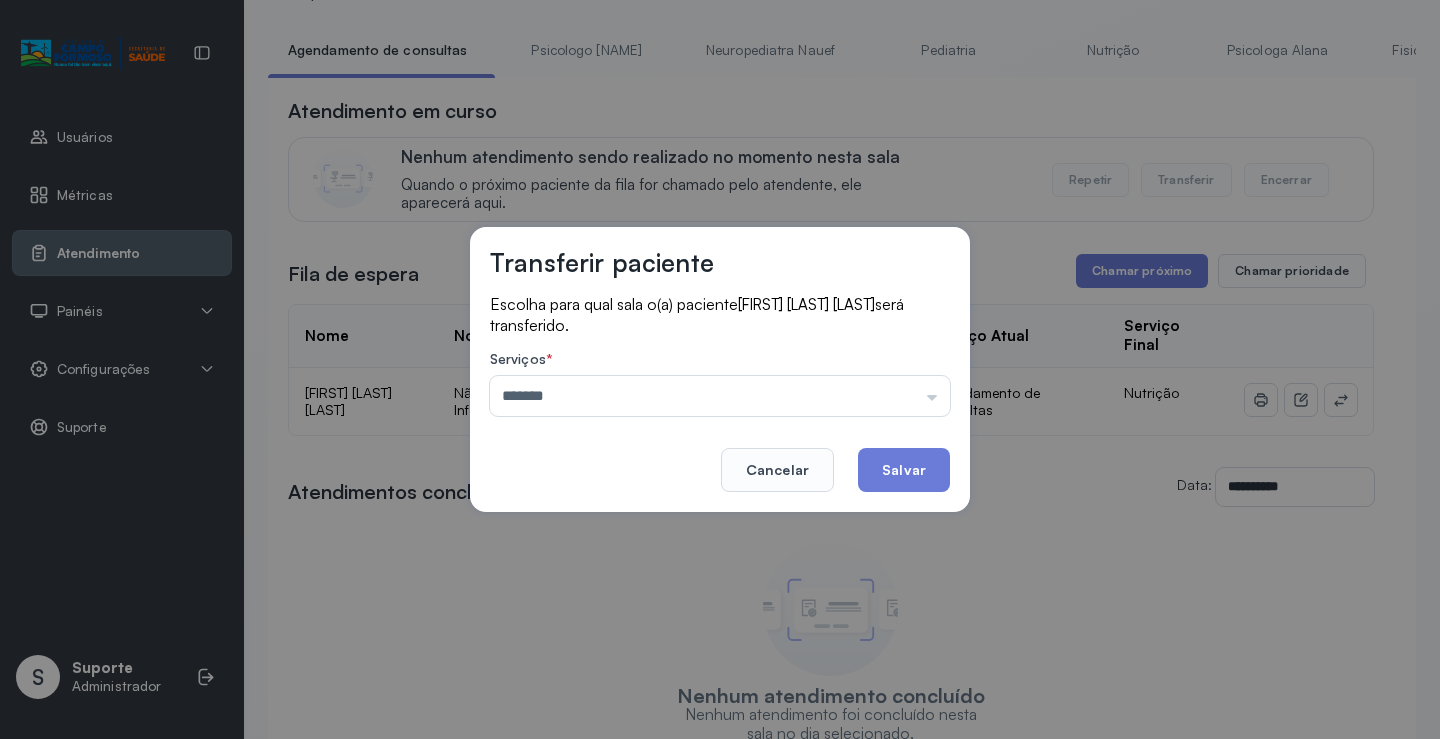 click on "Transferir paciente Escolha para qual sala o(a) paciente  [FIRST] [LAST] [LAST]  será transferido.  Serviços  *  ******* Psicologo Pedro Neuropediatra Nauef Pediatria Nutrição Psicologa Alana Fisioterapeuta Janusia Coordenadora Solange Consultório 2 Assistente Social Triagem Psiquiatra Fisioterapeuta Francyne Fisioterapeuta Morgana Neuropediatra João Cancelar Salvar" at bounding box center (720, 369) 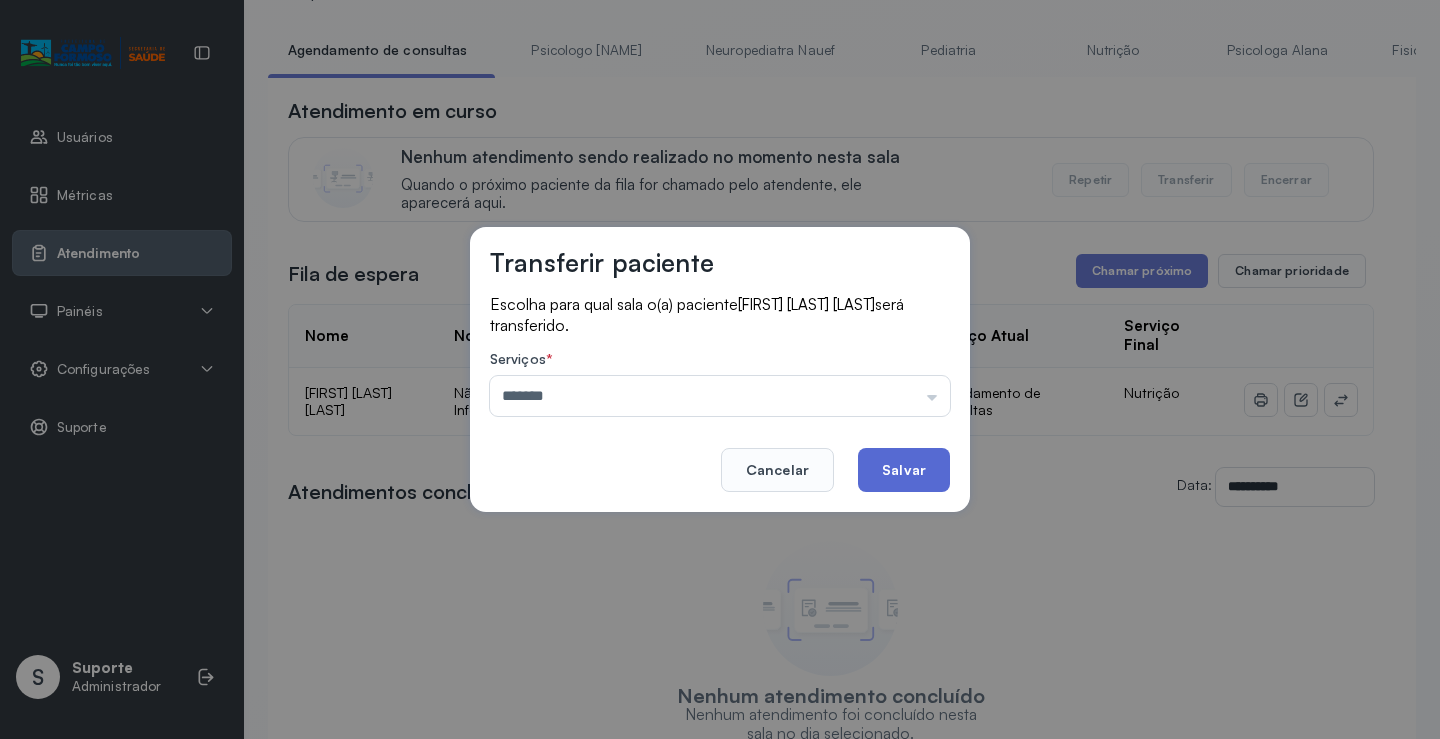 click on "Salvar" 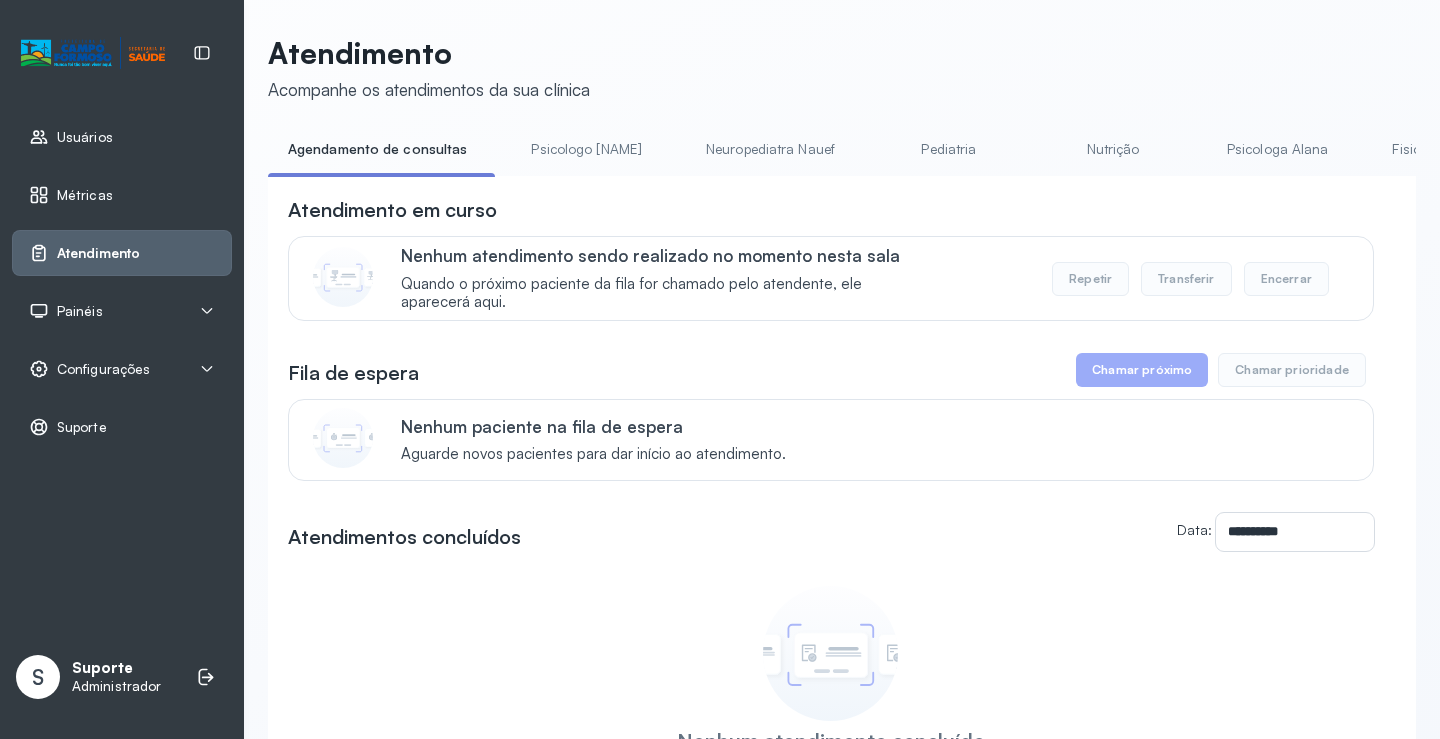 scroll, scrollTop: 100, scrollLeft: 0, axis: vertical 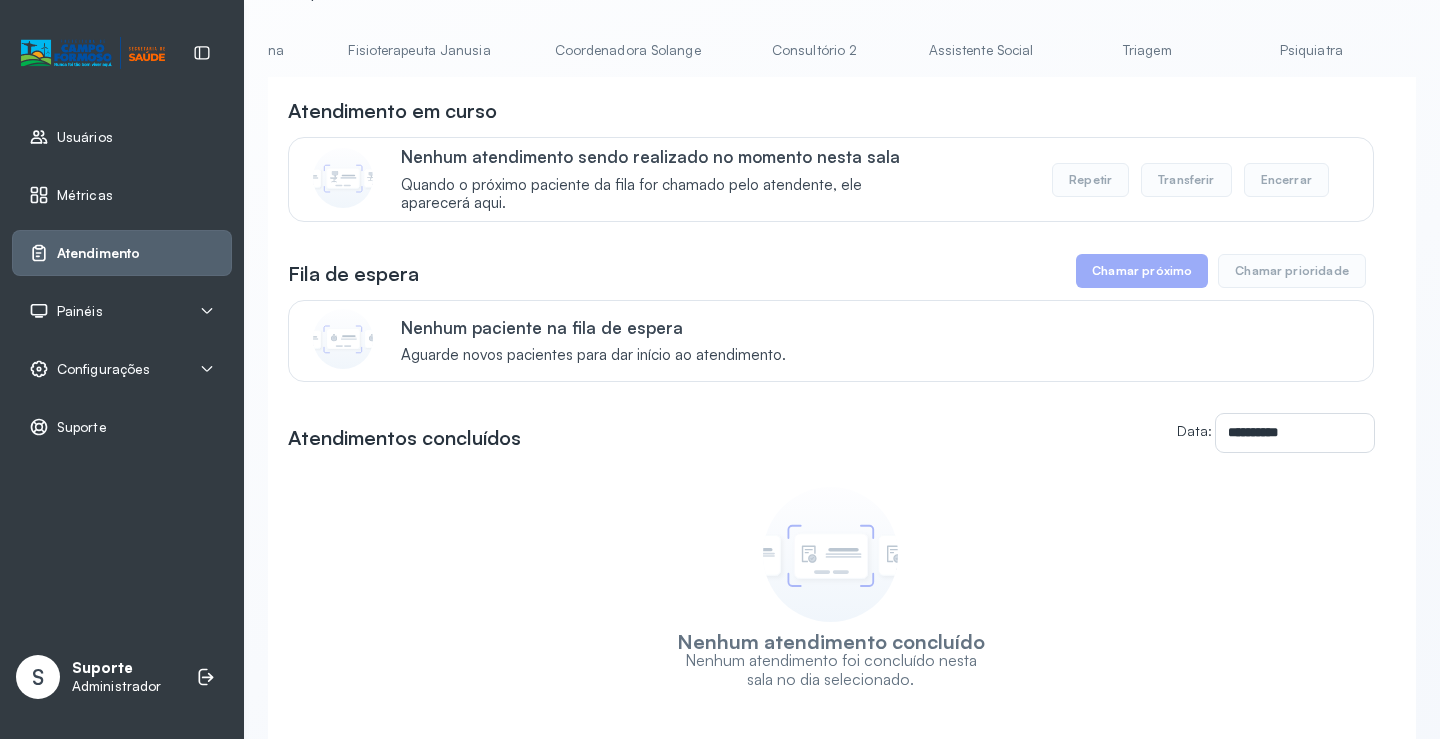 click on "Triagem" 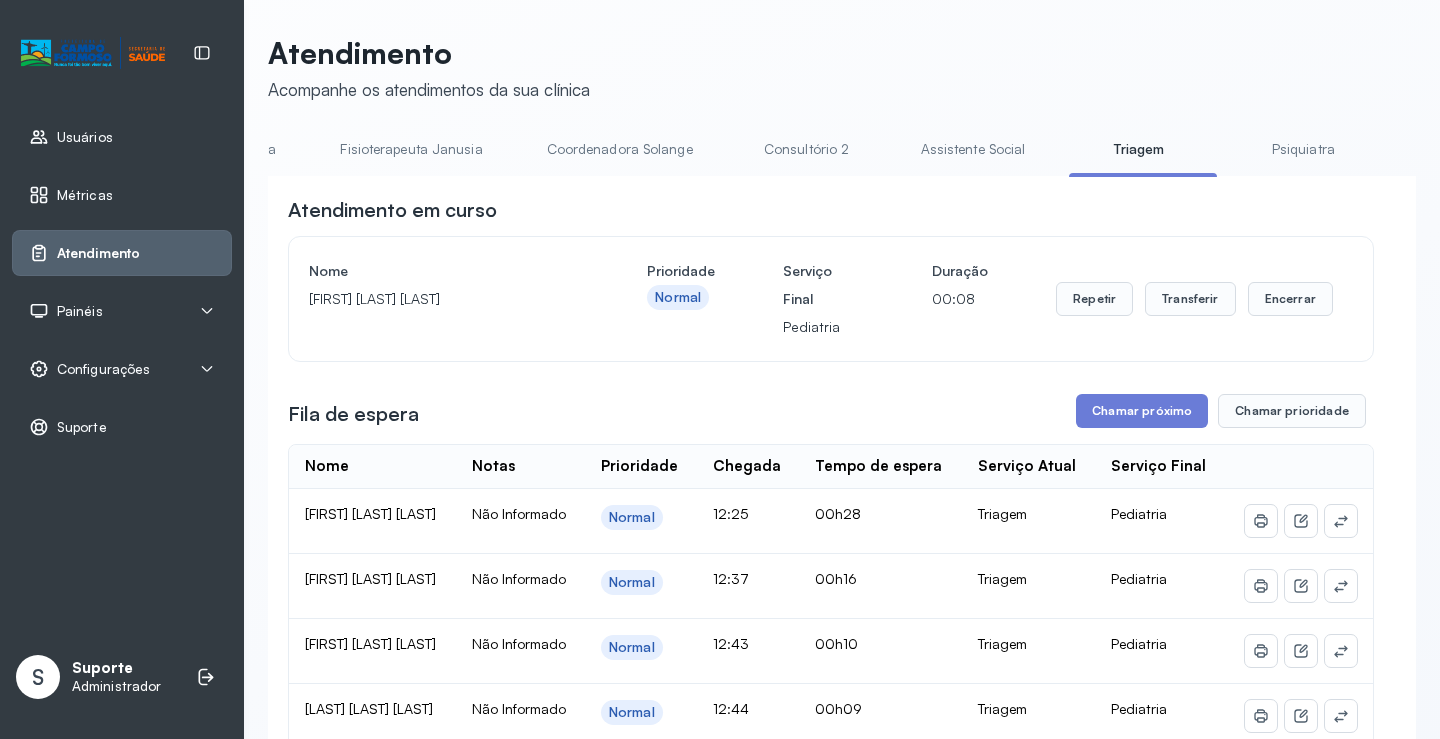 scroll, scrollTop: 100, scrollLeft: 0, axis: vertical 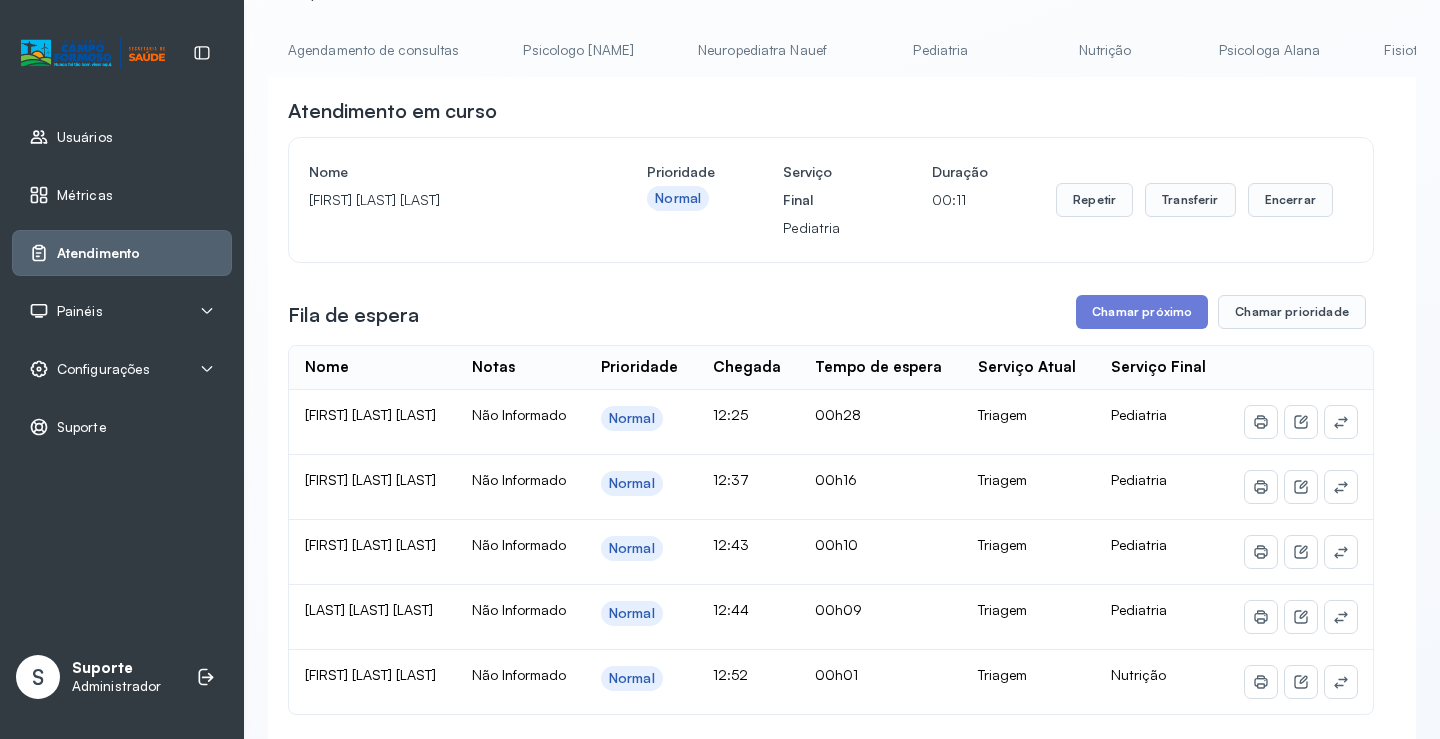 click on "Agendamento de consultas" at bounding box center [373, 50] 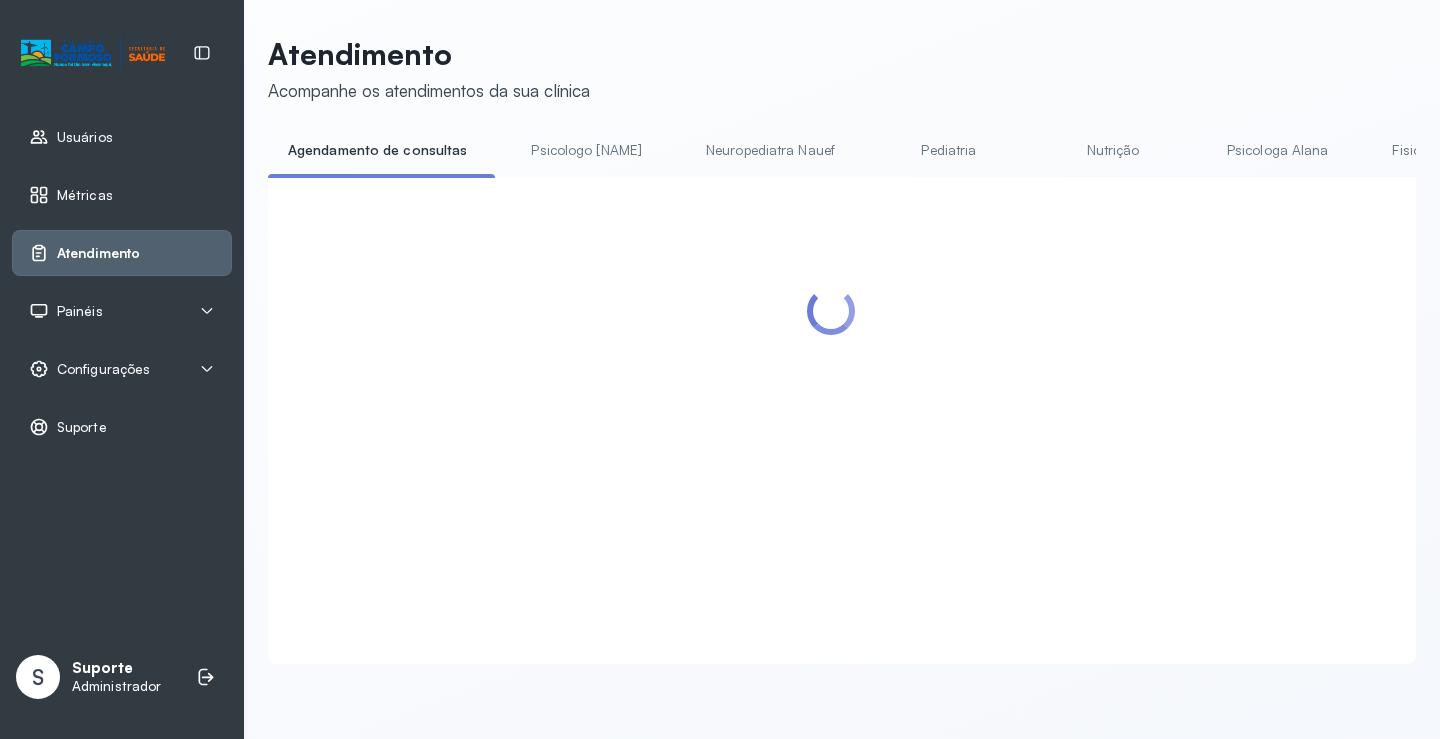 scroll, scrollTop: 1, scrollLeft: 0, axis: vertical 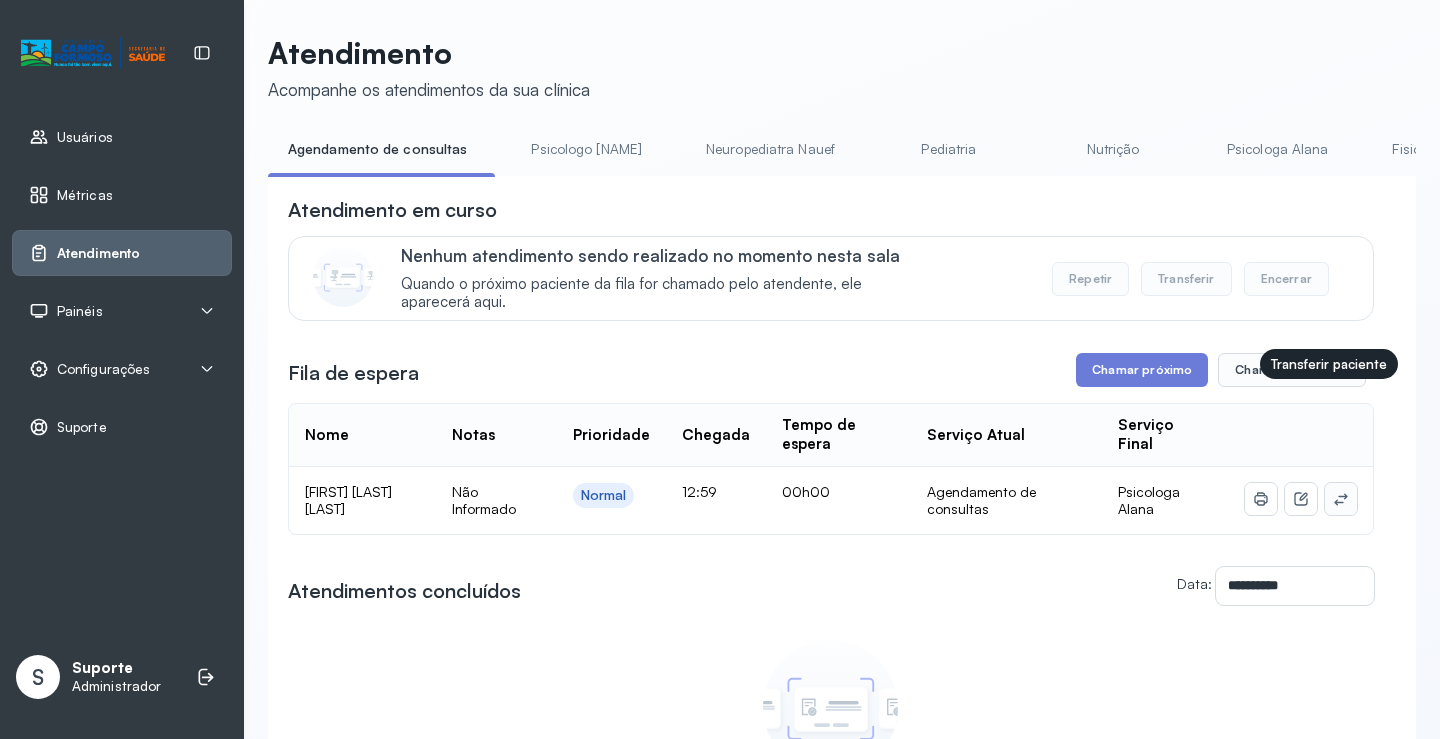 click on "**********" at bounding box center (831, 548) 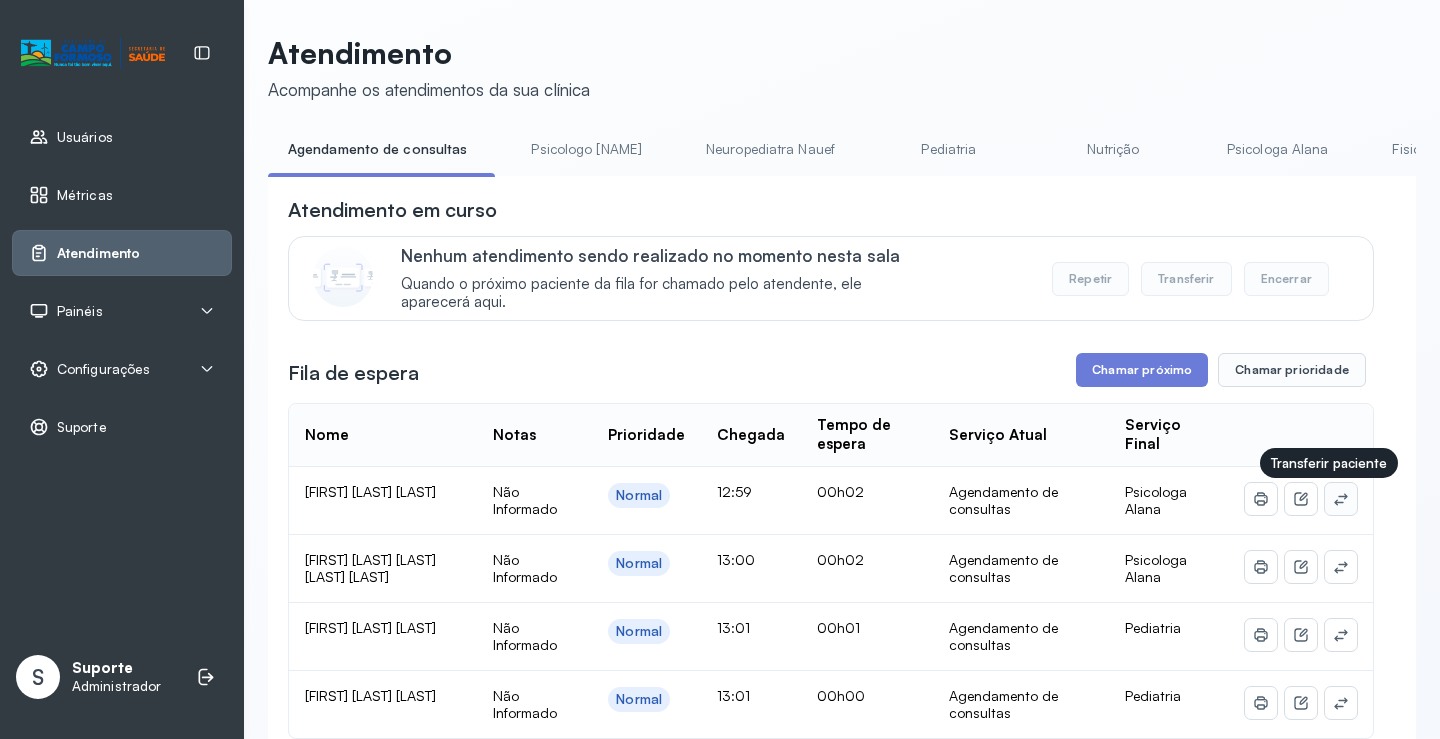 click 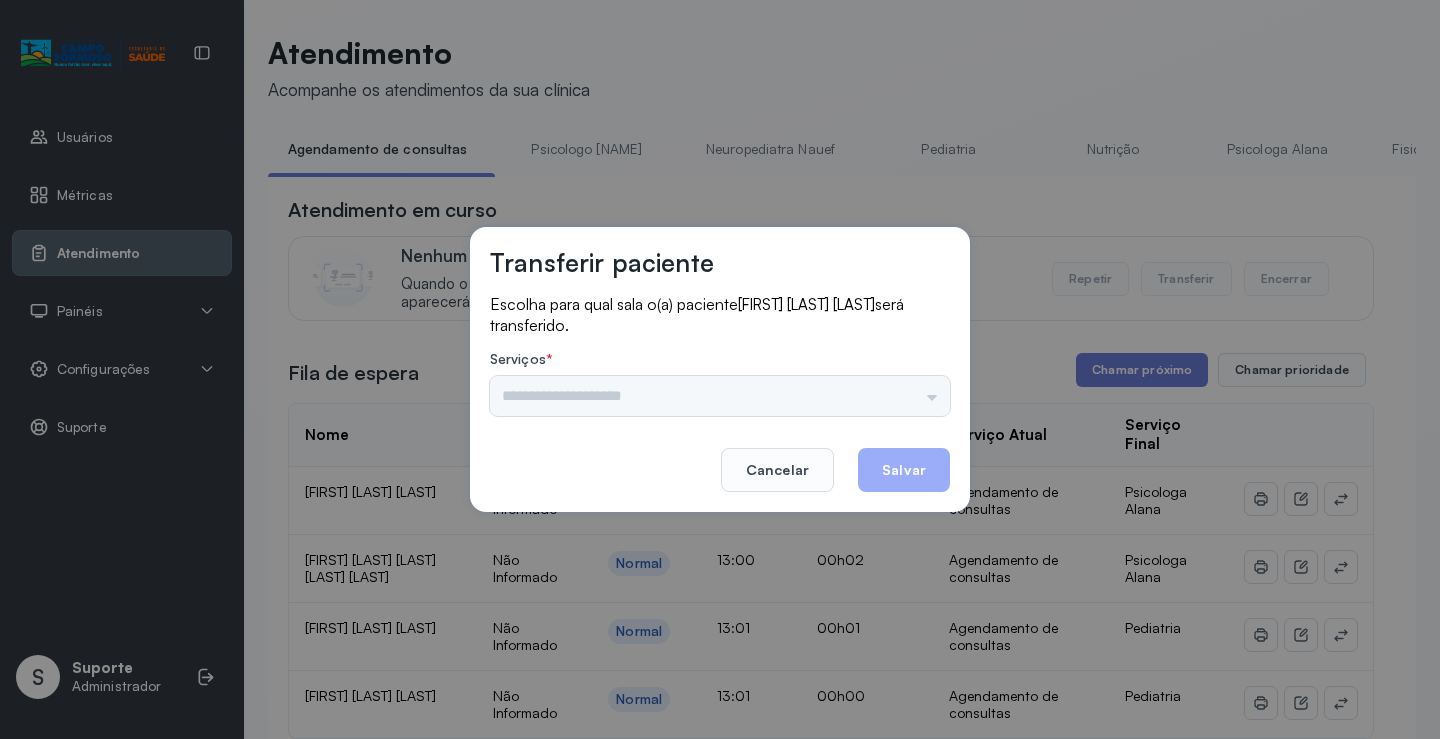 click on "Psicologo Pedro Neuropediatra Nauef Pediatria Nutrição Psicologa Alana Fisioterapeuta Janusia Coordenadora Solange Consultório 2 Assistente Social Triagem Psiquiatra Fisioterapeuta Francyne Fisioterapeuta Morgana Neuropediatra João" at bounding box center [720, 396] 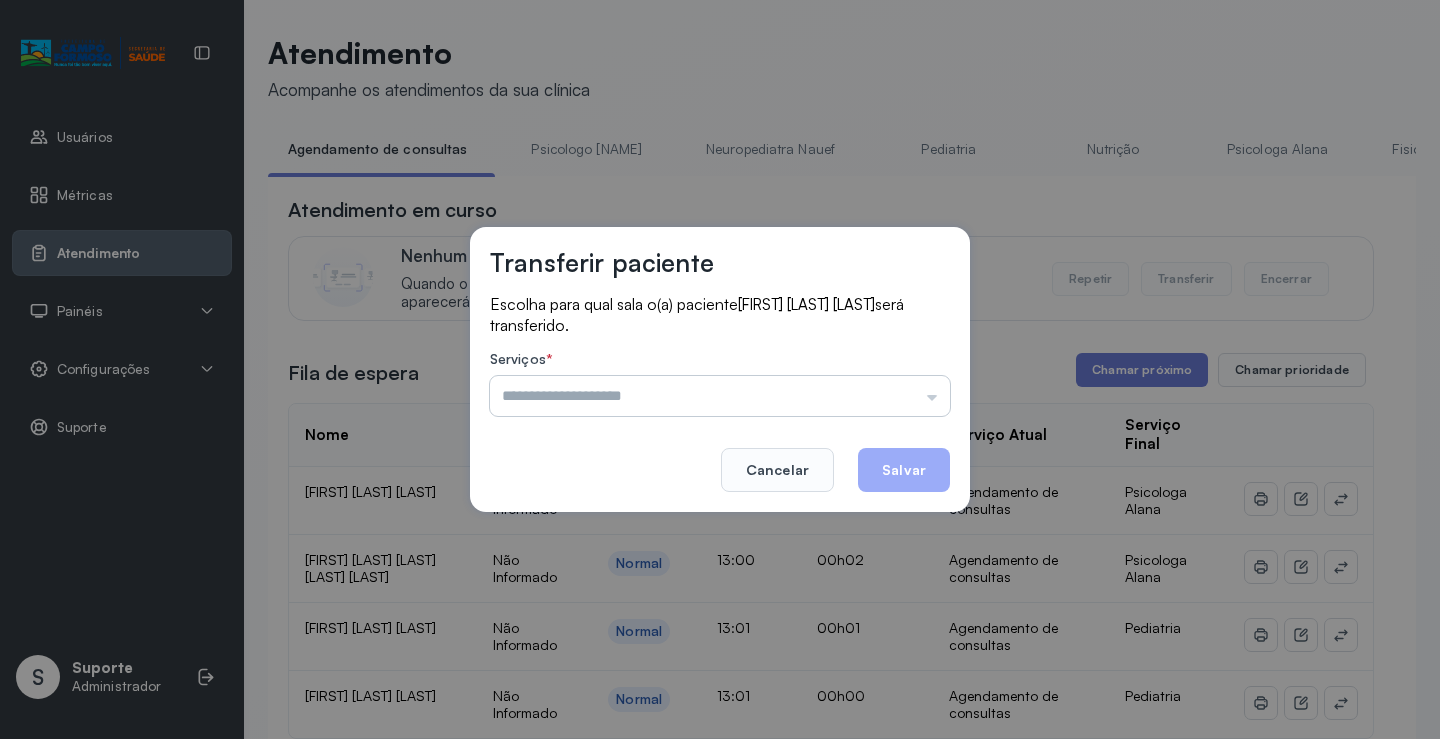 click at bounding box center (720, 396) 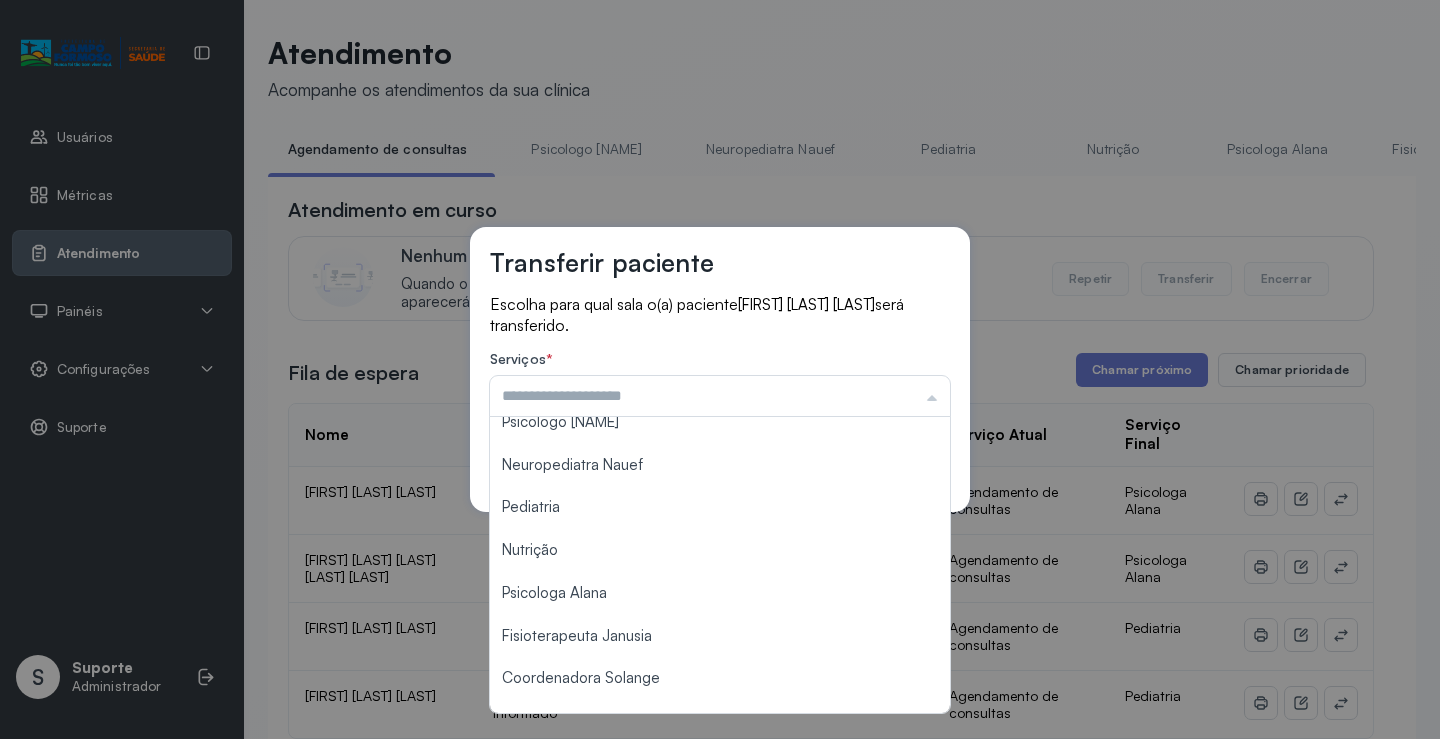 scroll, scrollTop: 0, scrollLeft: 0, axis: both 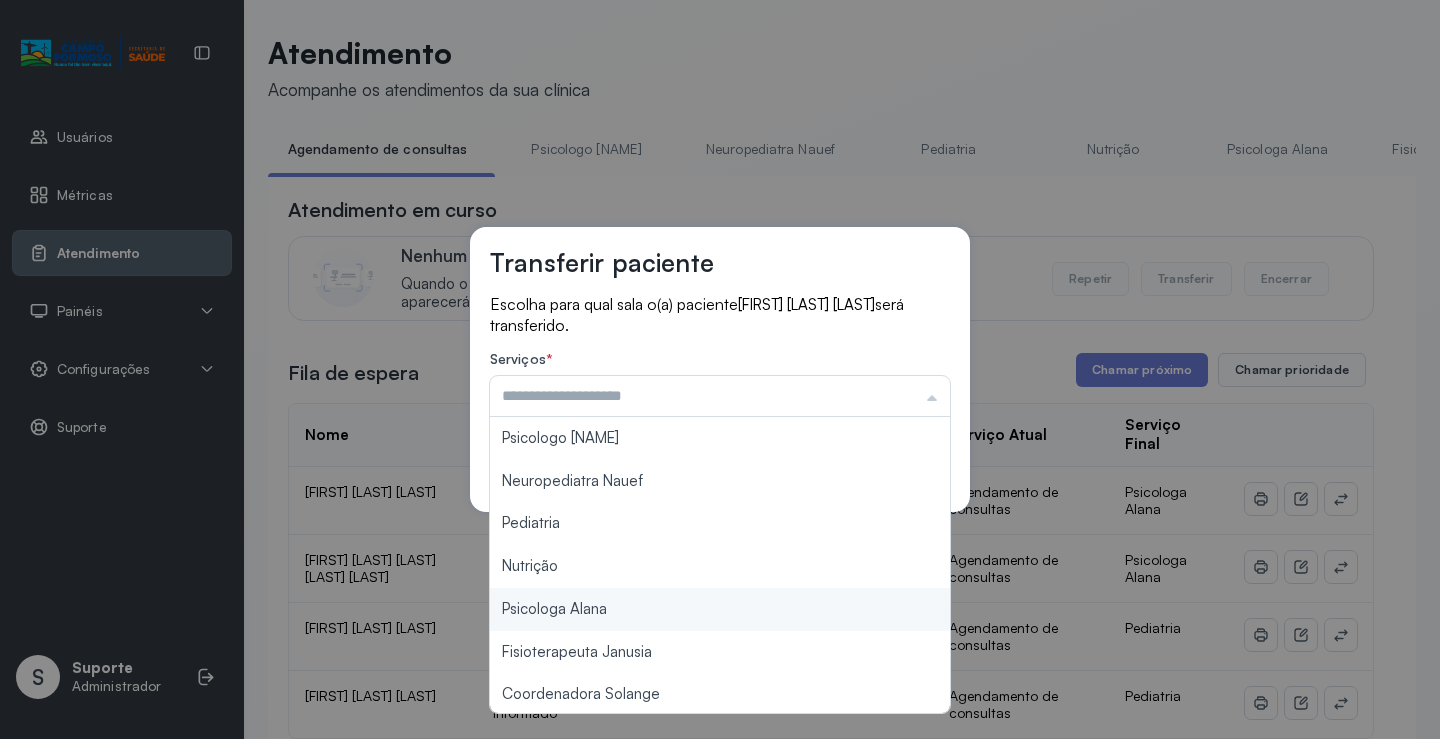 type on "**********" 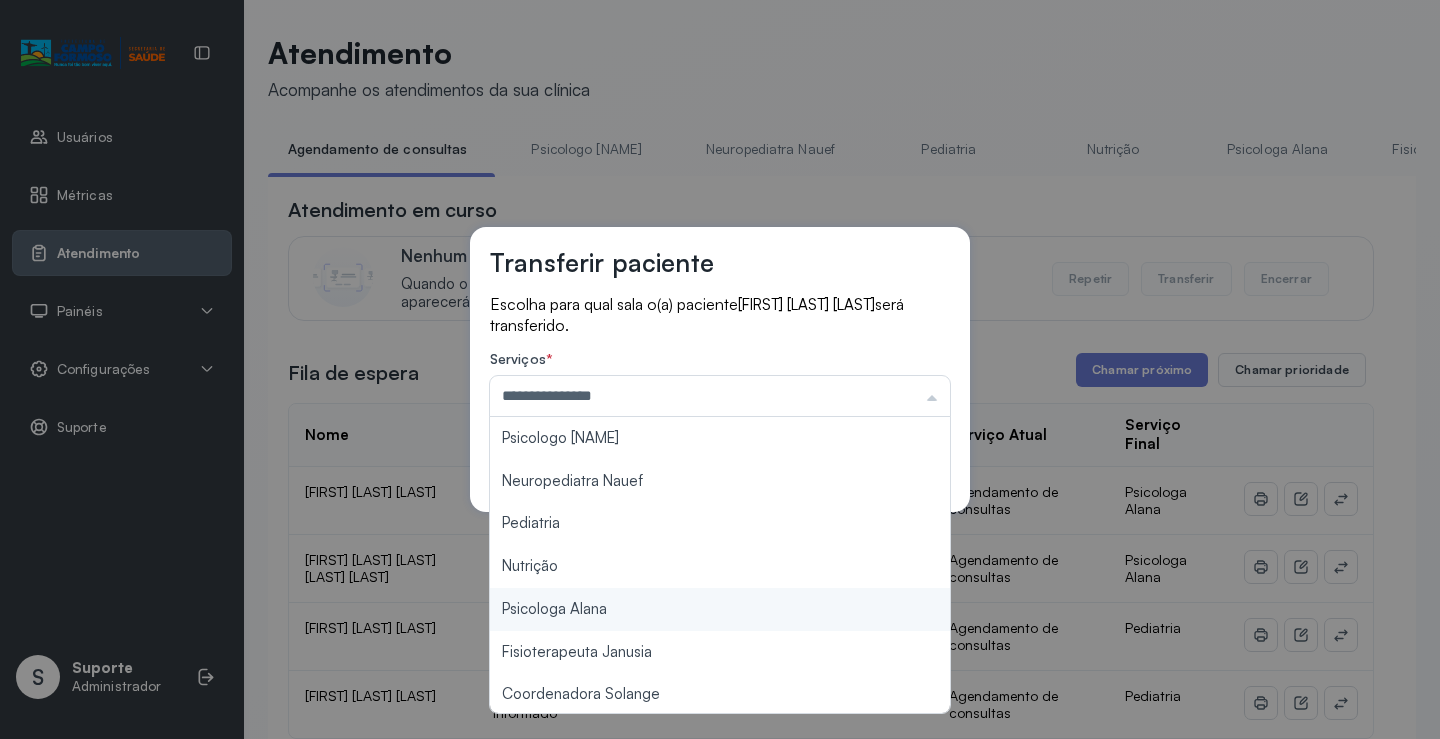 click on "**********" at bounding box center [720, 369] 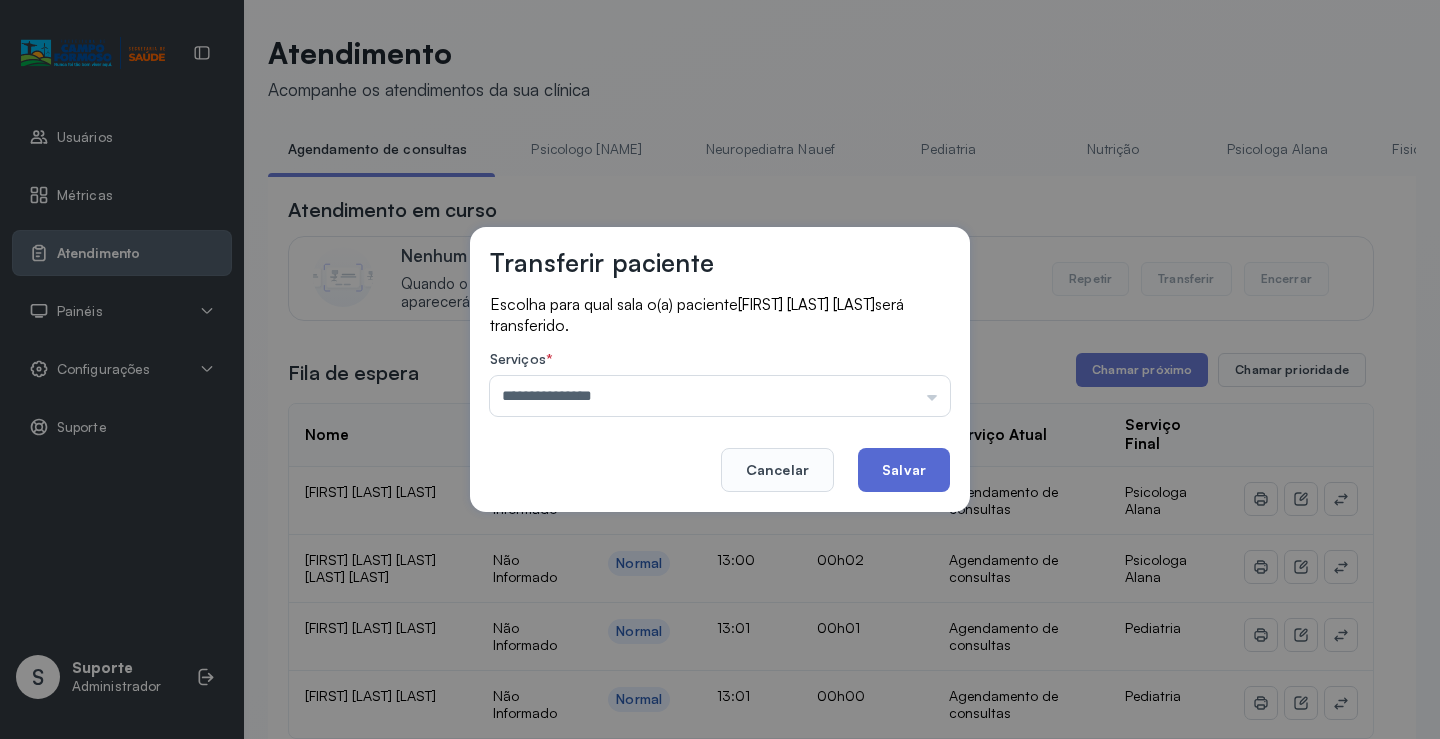 click on "Salvar" 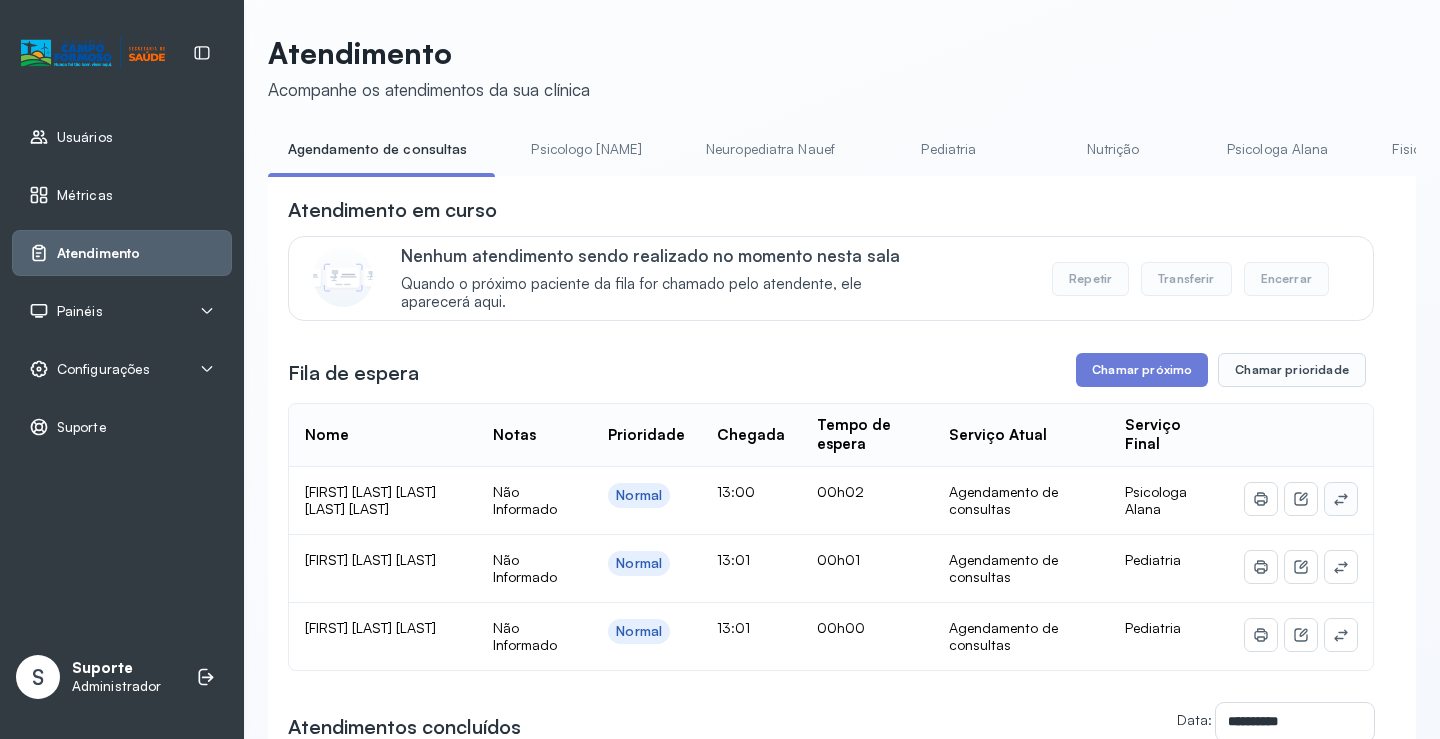 click 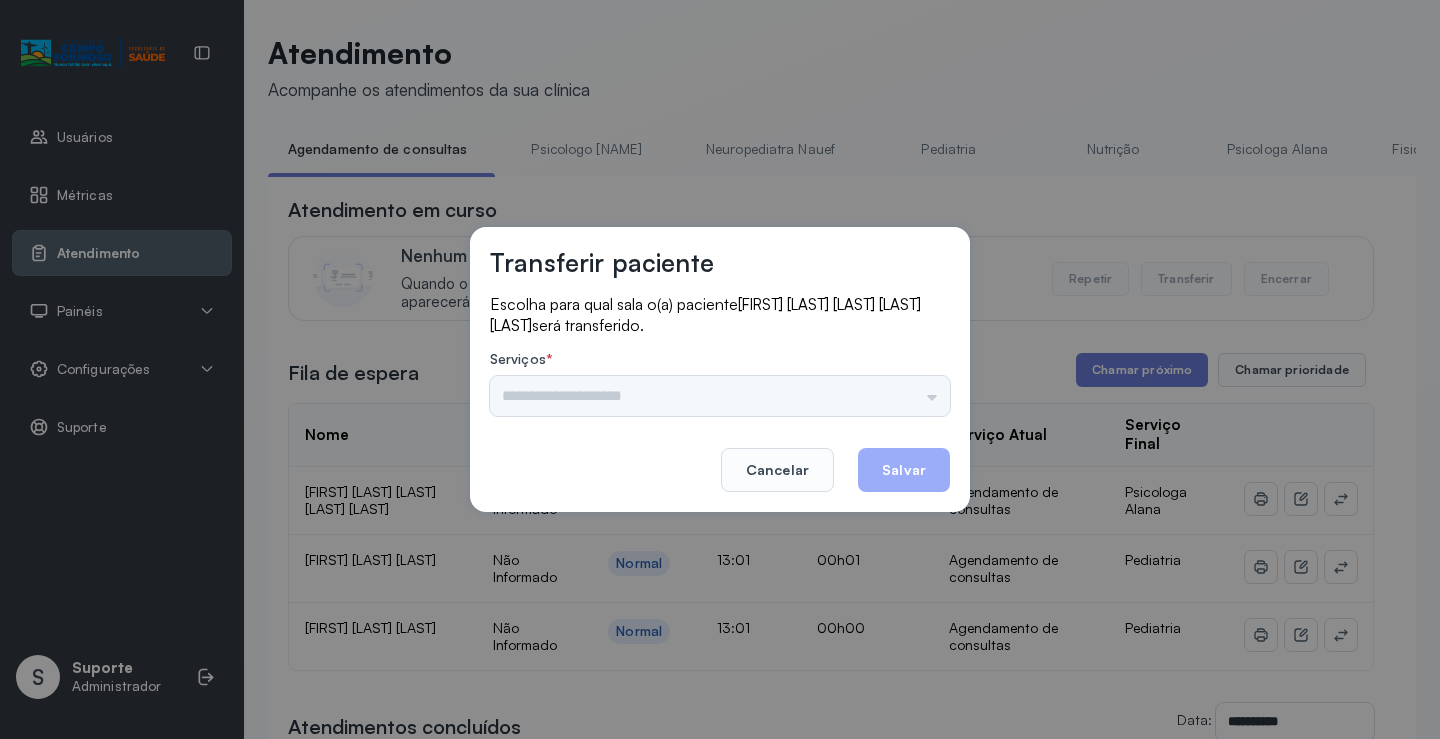 drag, startPoint x: 910, startPoint y: 363, endPoint x: 913, endPoint y: 391, distance: 28.160255 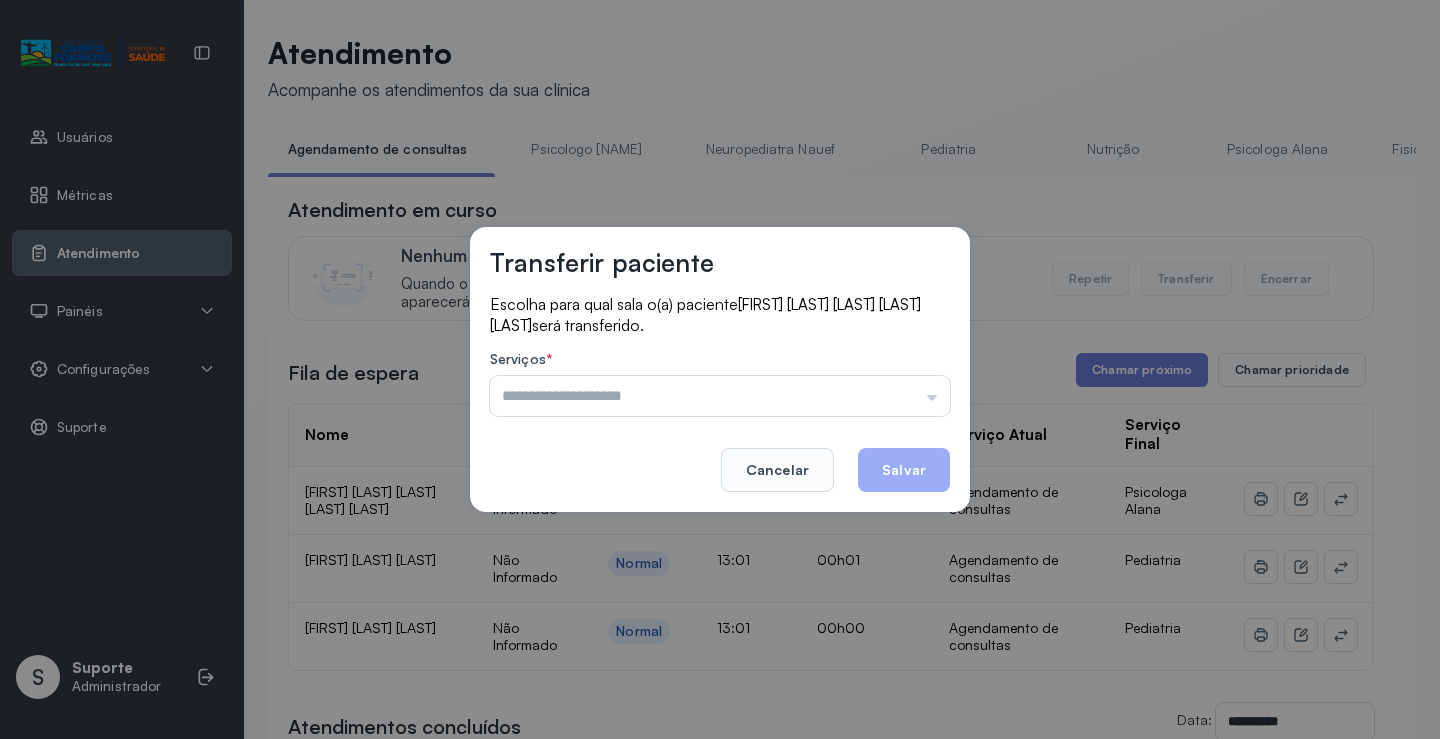 click at bounding box center [720, 396] 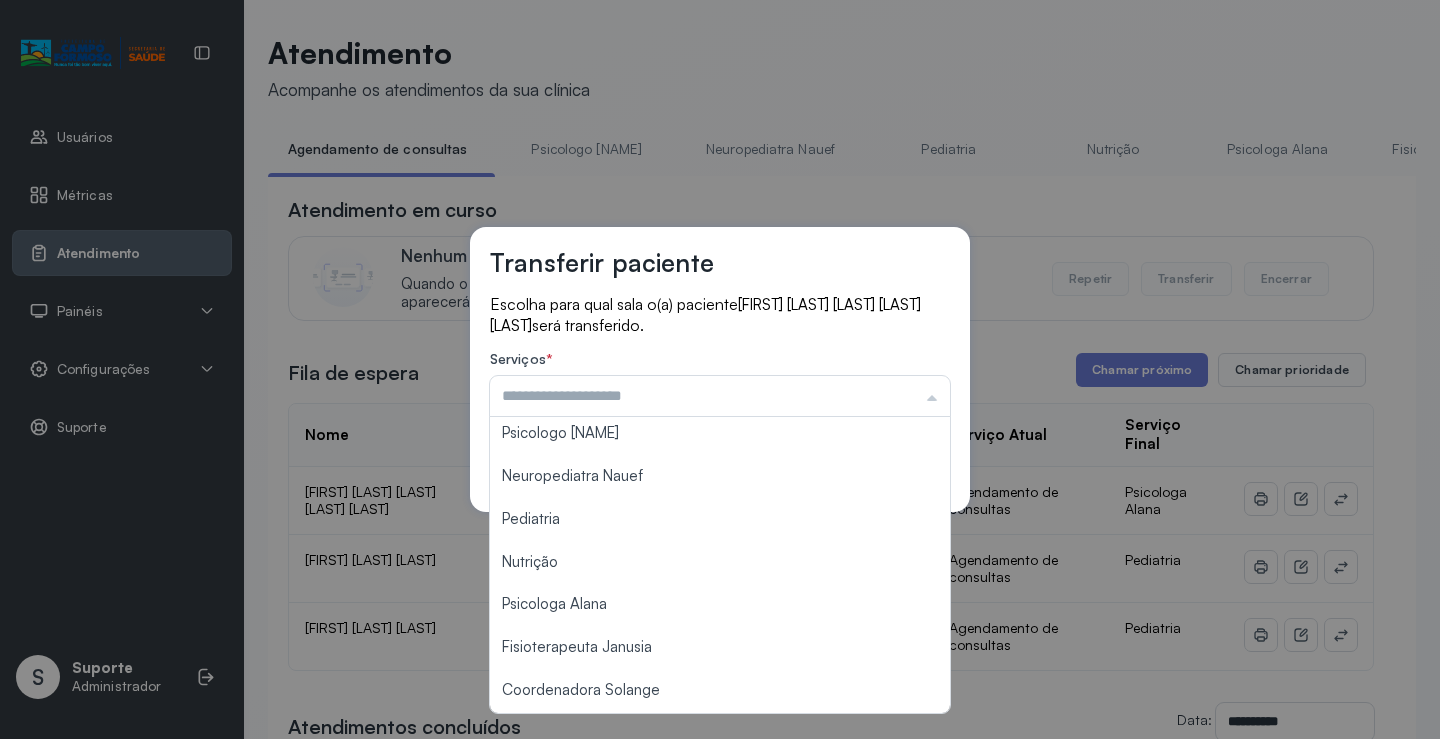scroll, scrollTop: 3, scrollLeft: 0, axis: vertical 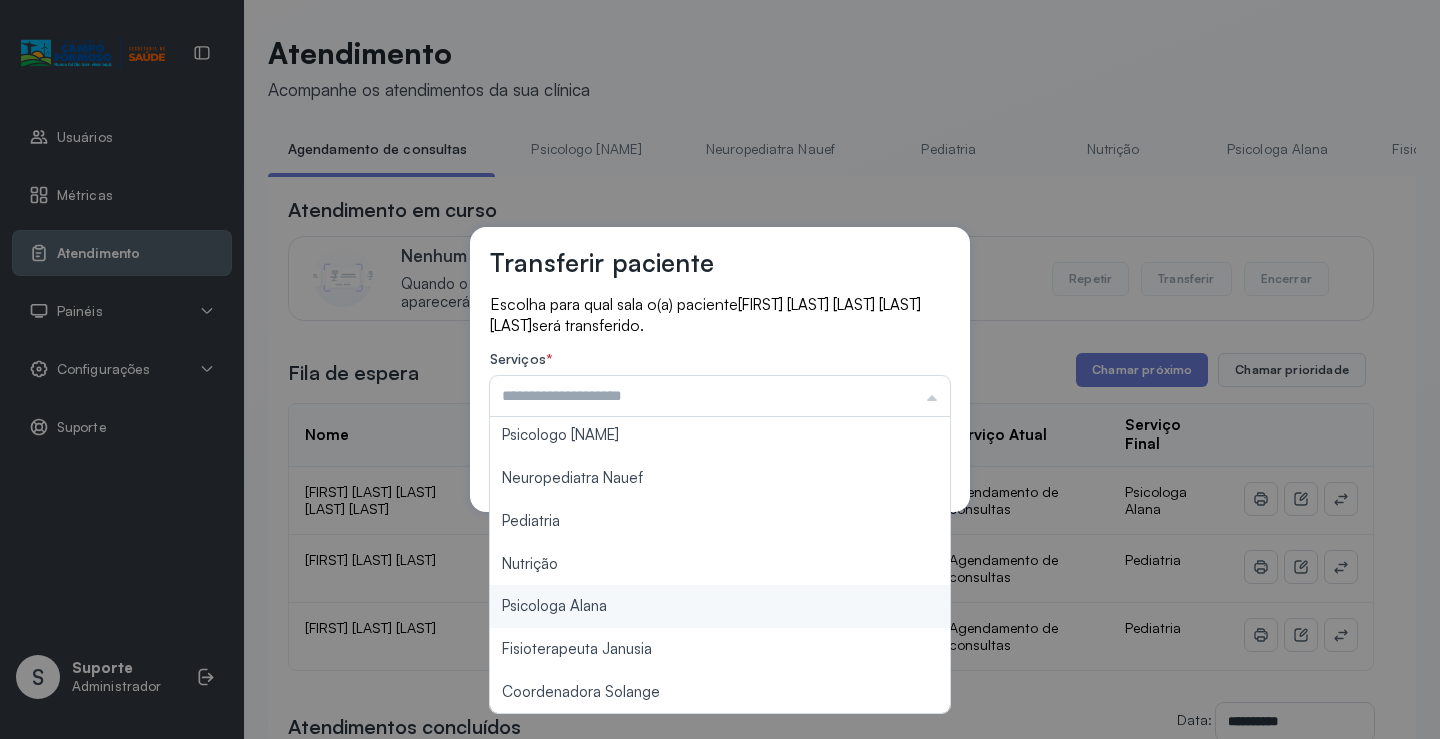 type on "**********" 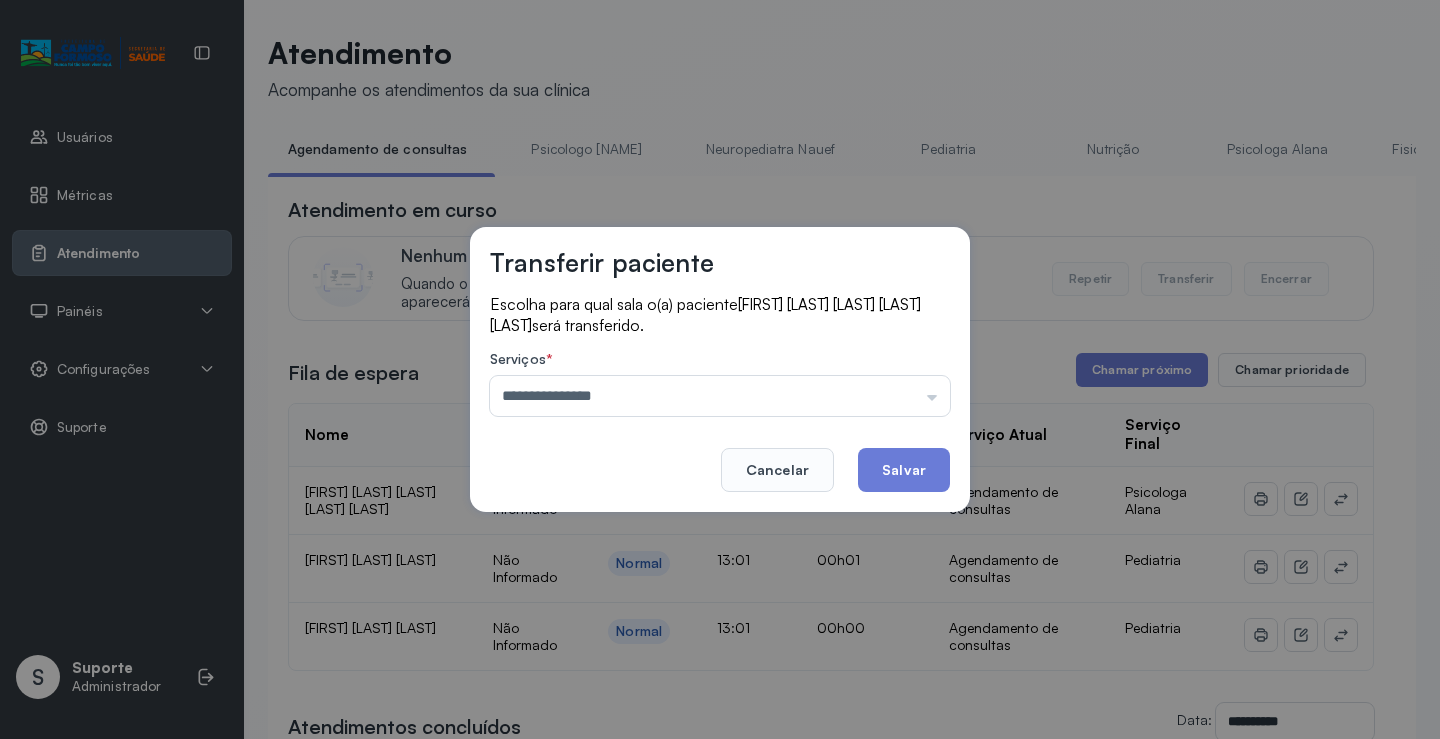 click on "**********" at bounding box center (720, 369) 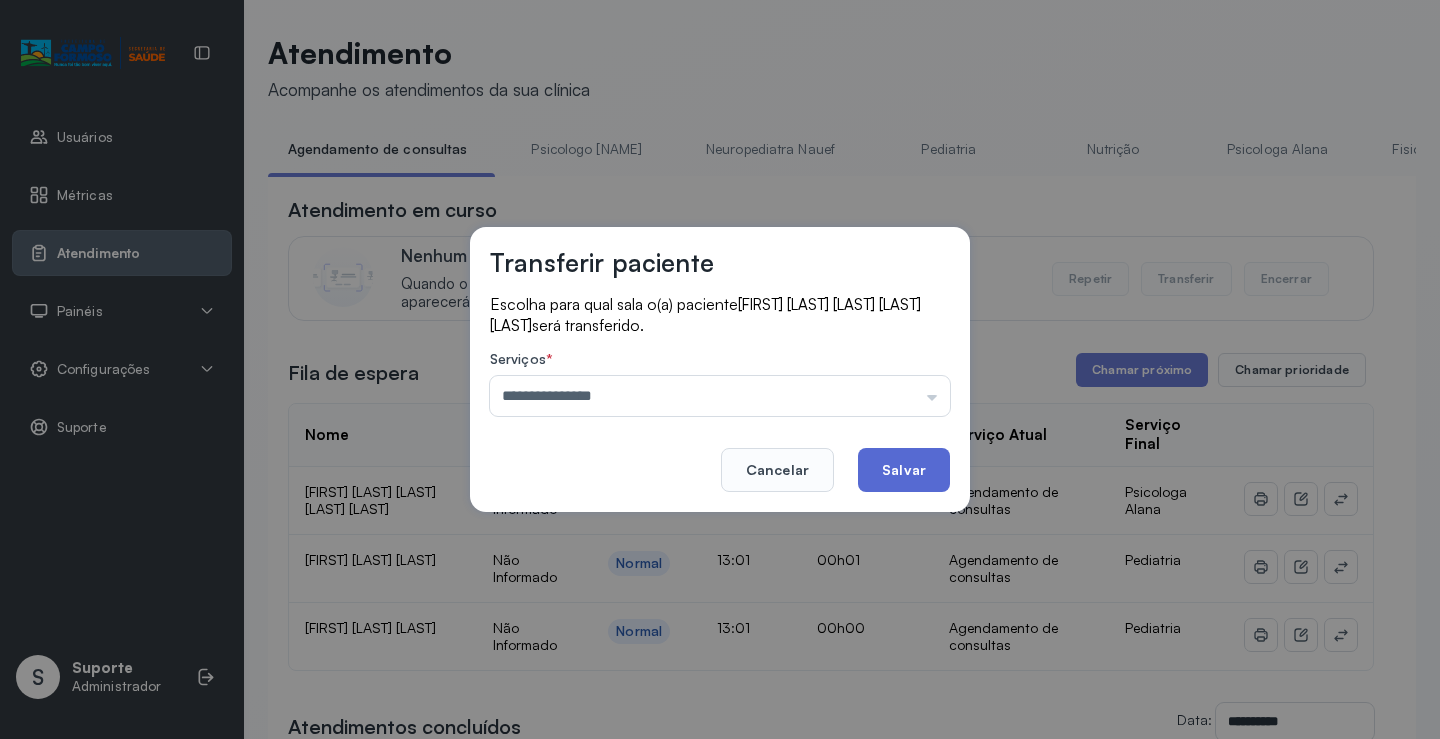 click on "Salvar" 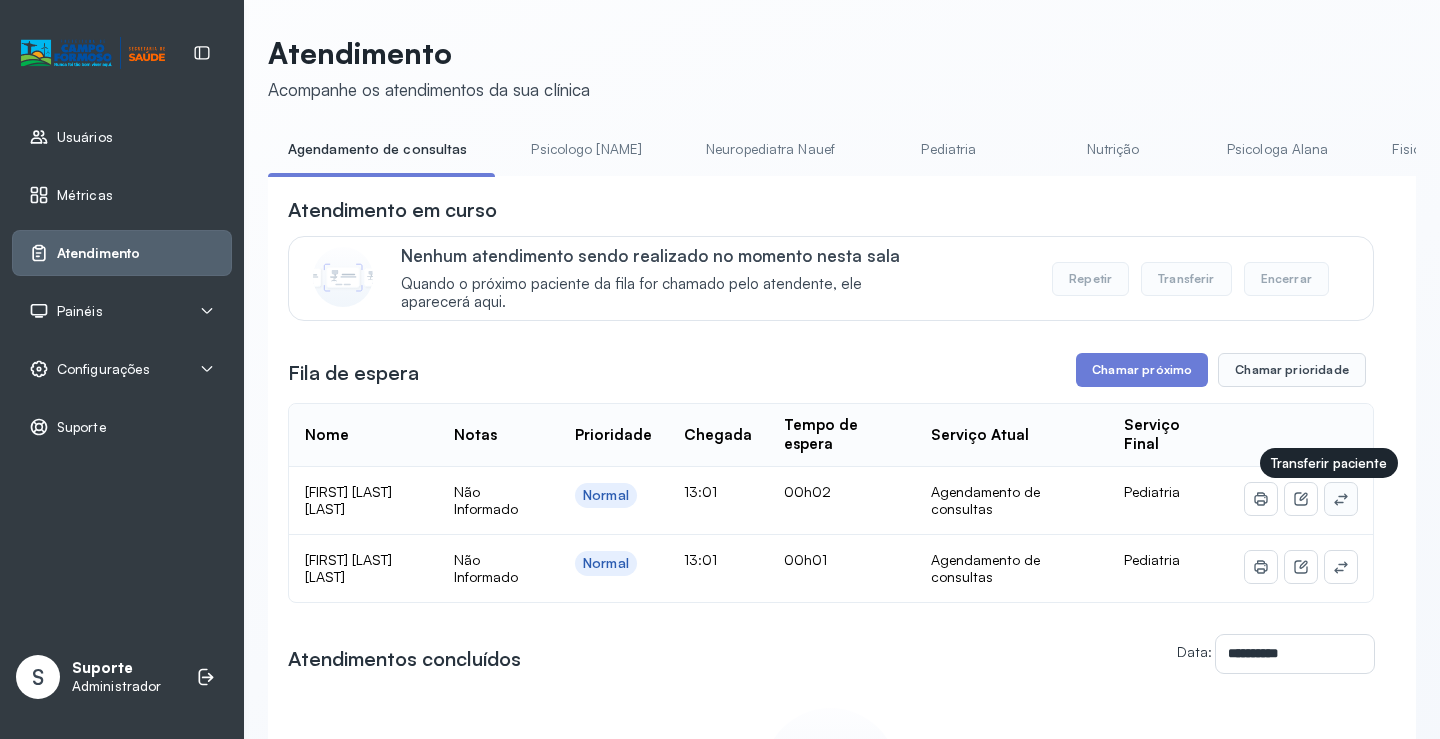 click 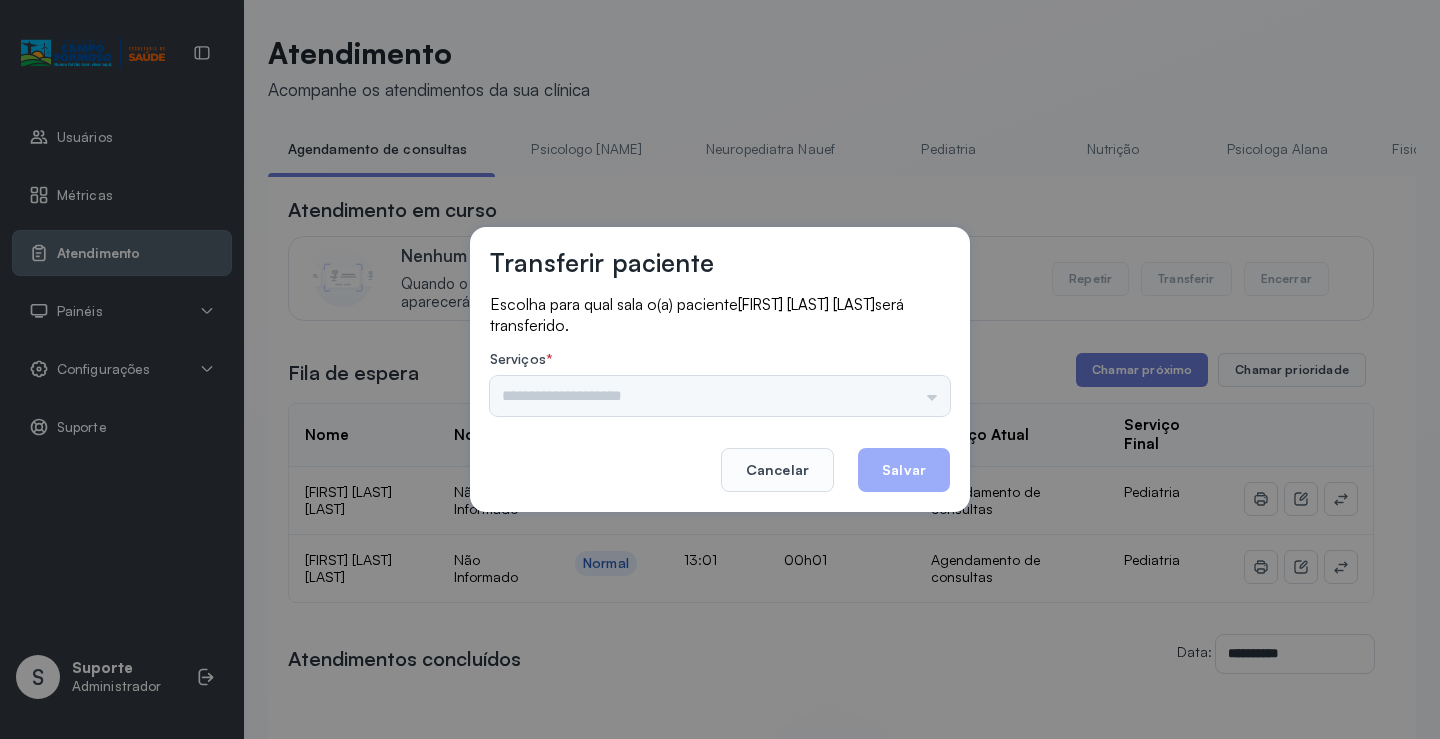 drag, startPoint x: 924, startPoint y: 400, endPoint x: 926, endPoint y: 382, distance: 18.110771 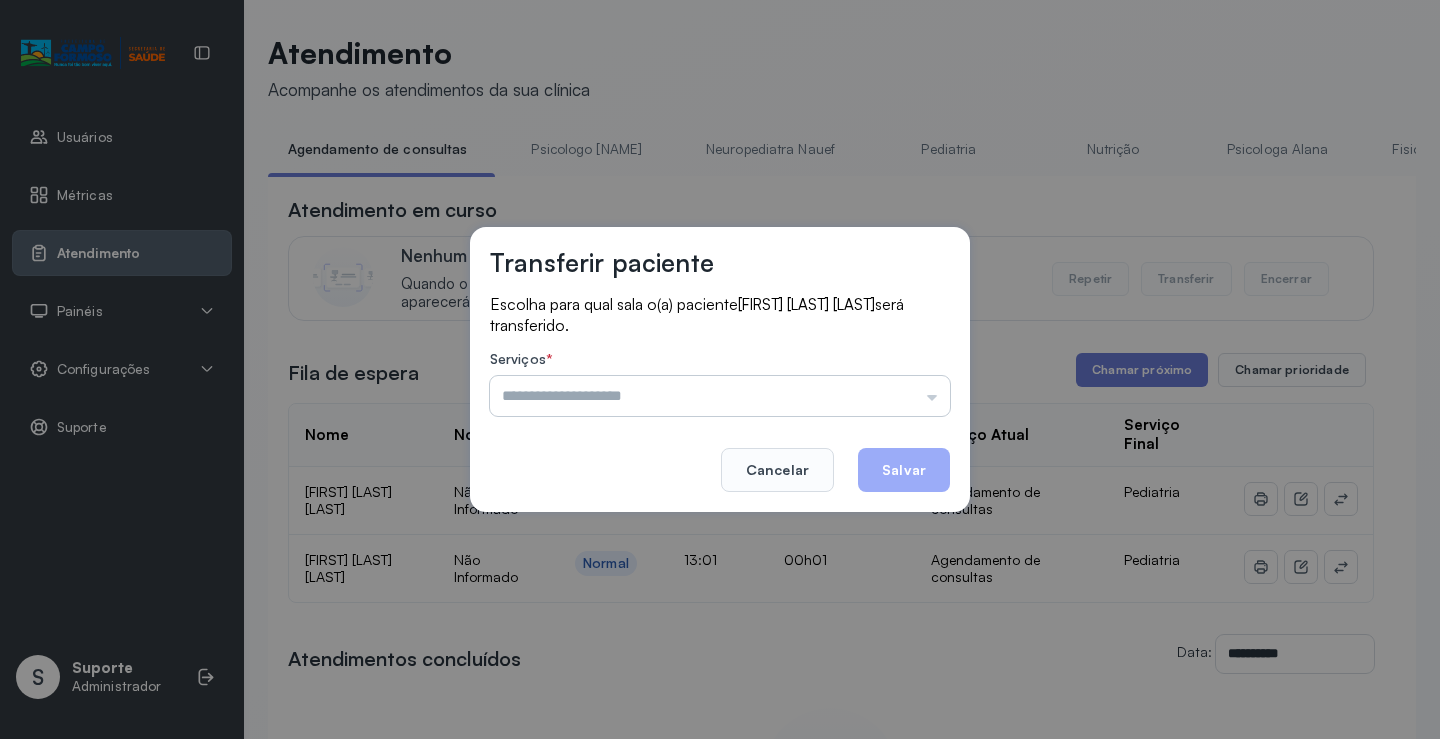 click at bounding box center [720, 396] 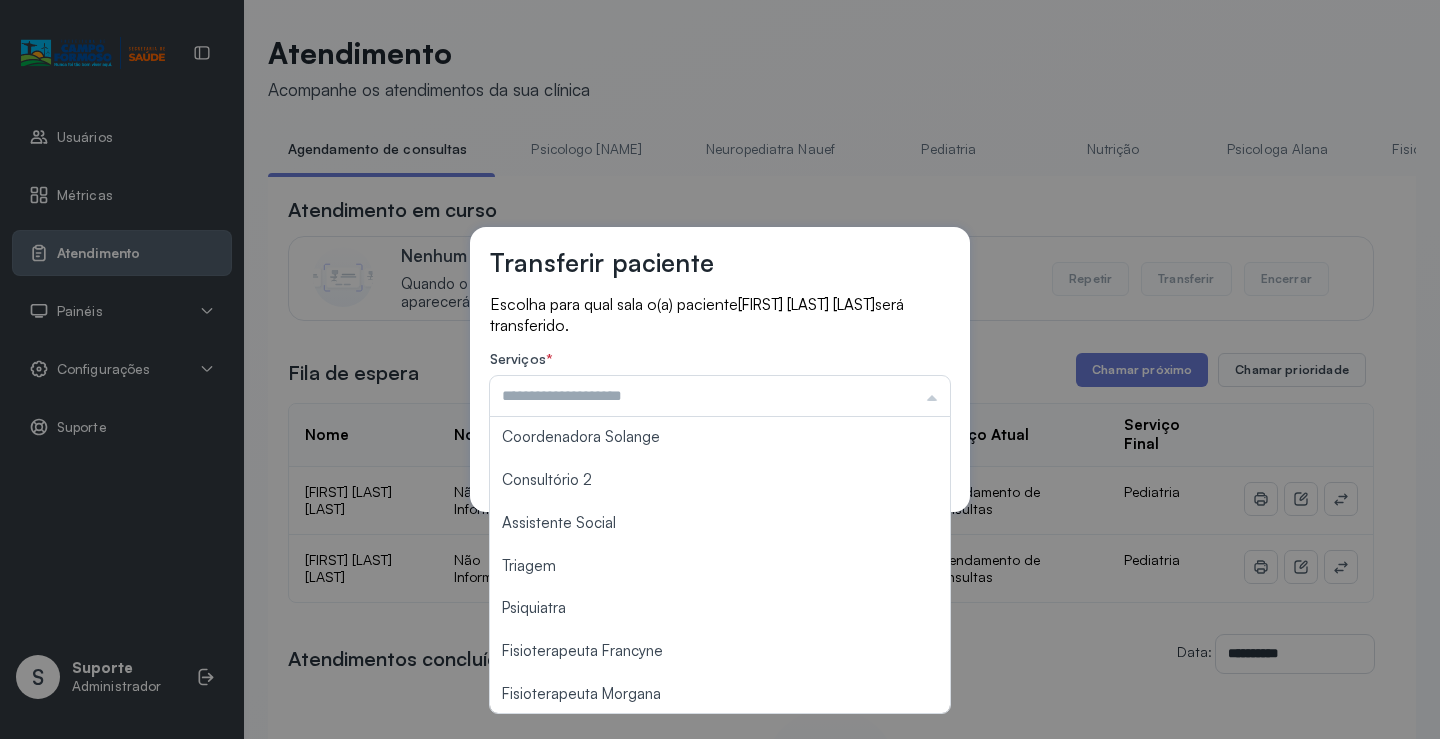 scroll, scrollTop: 302, scrollLeft: 0, axis: vertical 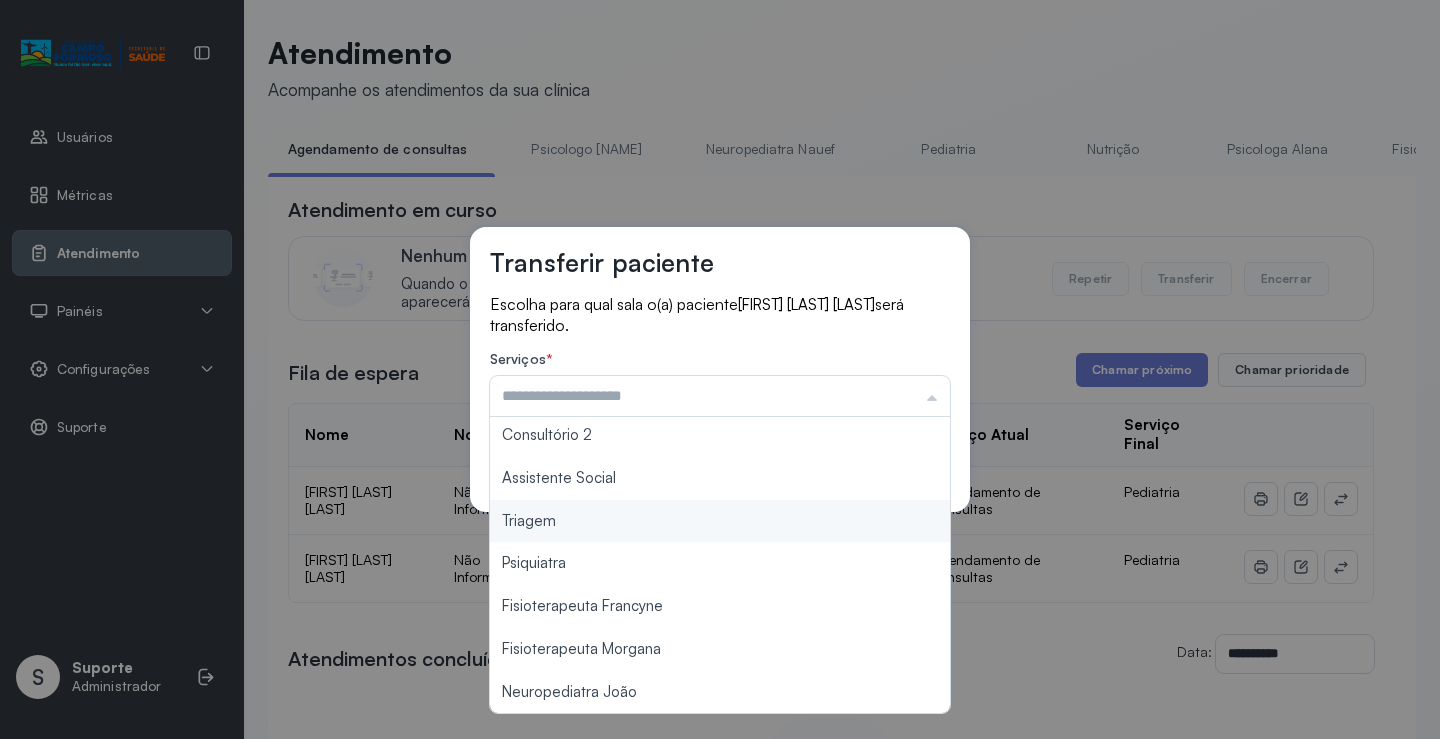 type on "*******" 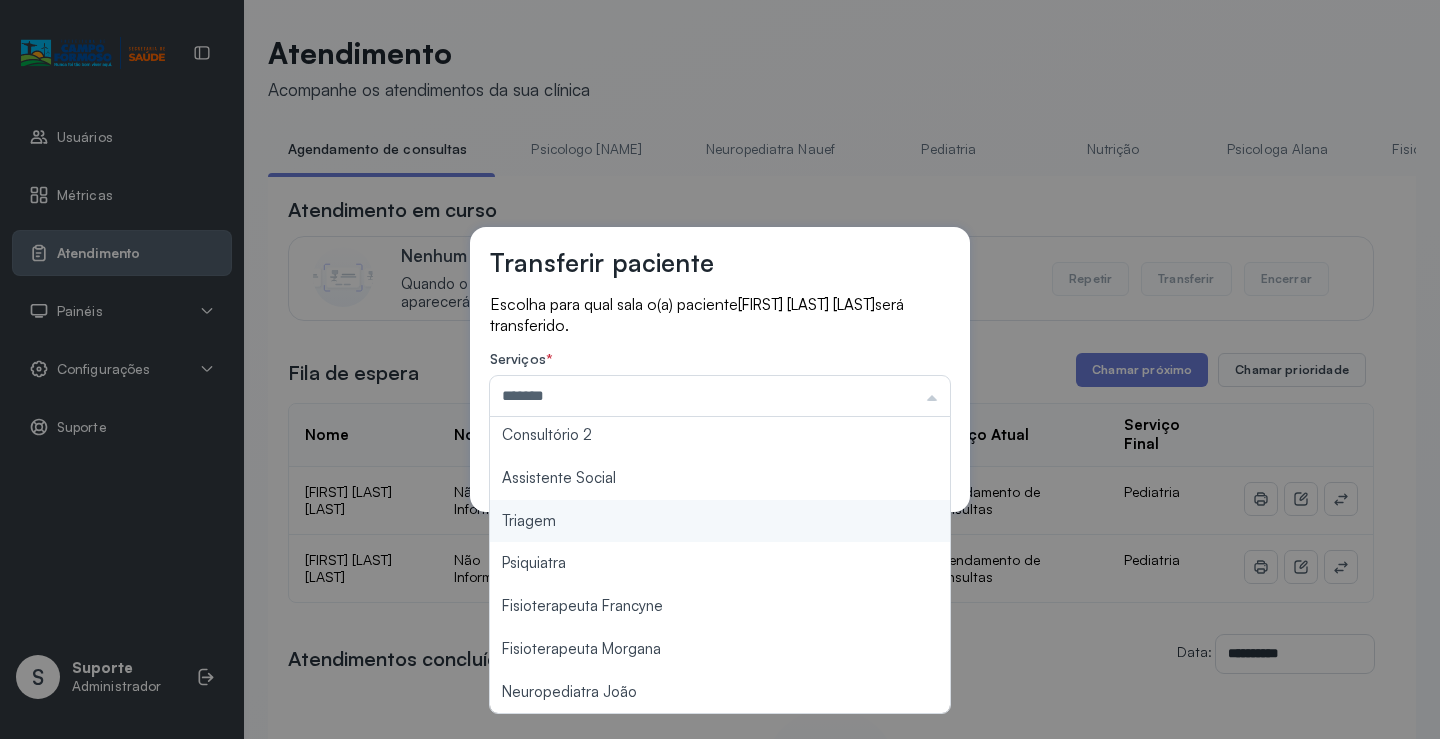 click on "Transferir paciente Escolha para qual sala o(a) paciente  [FIRST] [LAST]  será transferido.  Serviços  *  ******* Psicologo Pedro Neuropediatra Nauef Pediatria Nutrição Psicologa Alana Fisioterapeuta Janusia Coordenadora Solange Consultório 2 Assistente Social Triagem Psiquiatra Fisioterapeuta Francyne Fisioterapeuta Morgana Neuropediatra João Cancelar Salvar" at bounding box center [720, 369] 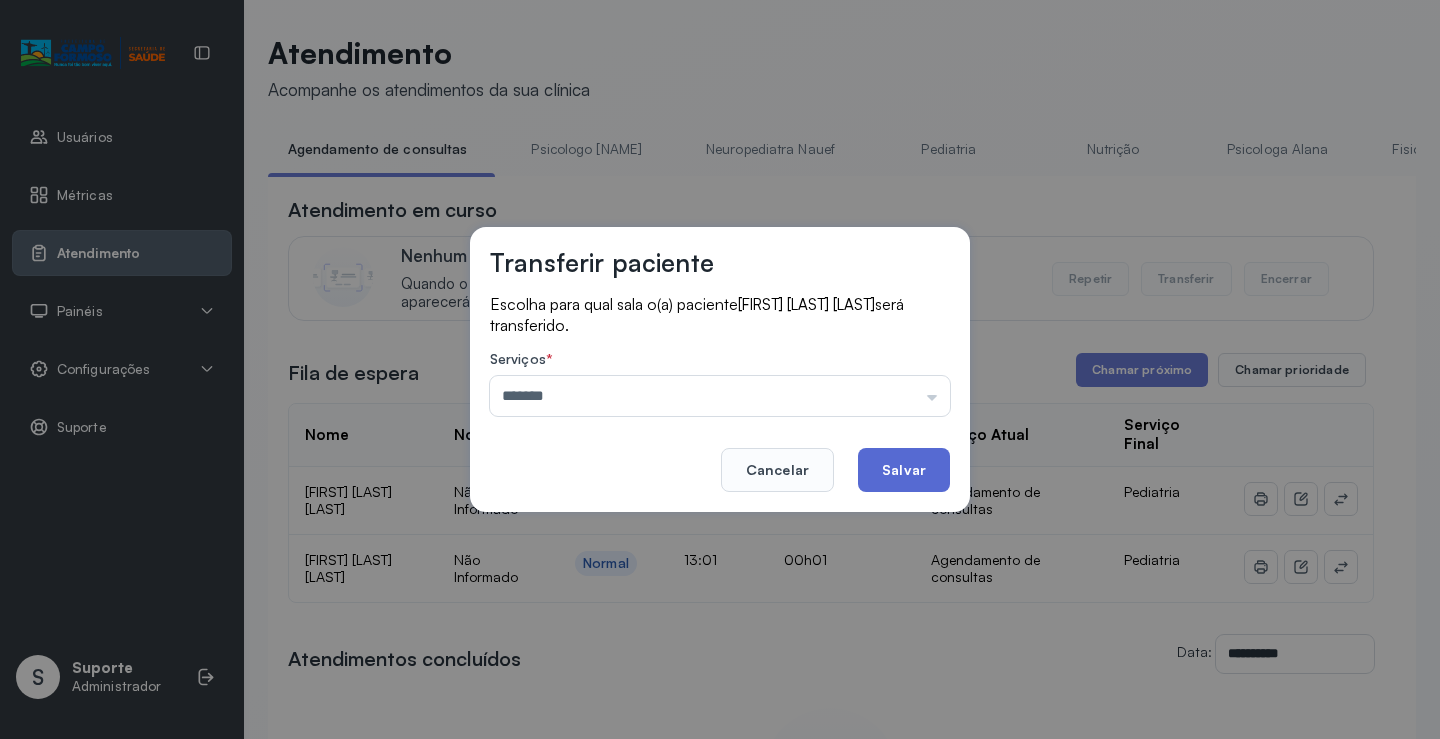 click on "Salvar" 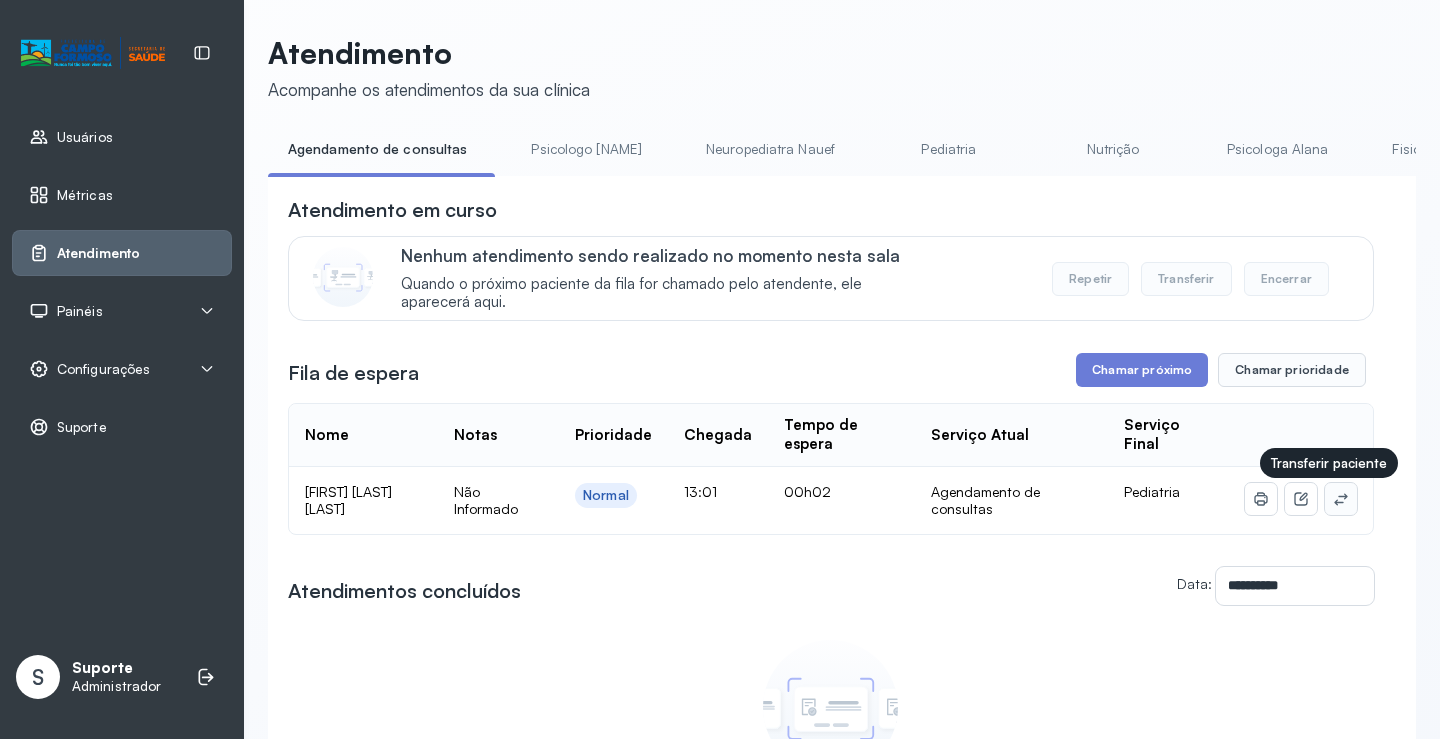 click 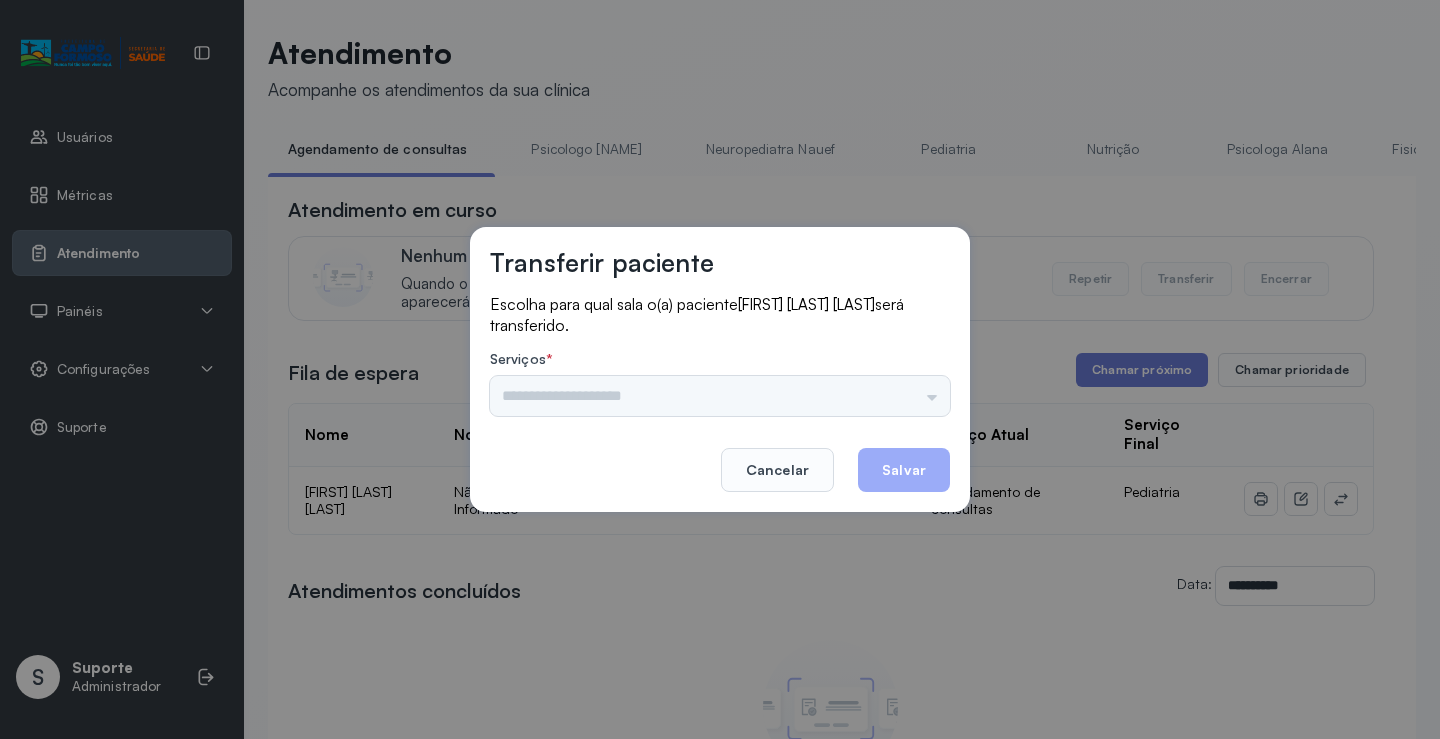 click on "Psicologo Pedro Neuropediatra Nauef Pediatria Nutrição Psicologa Alana Fisioterapeuta Janusia Coordenadora Solange Consultório 2 Assistente Social Triagem Psiquiatra Fisioterapeuta Francyne Fisioterapeuta Morgana Neuropediatra João" at bounding box center [720, 396] 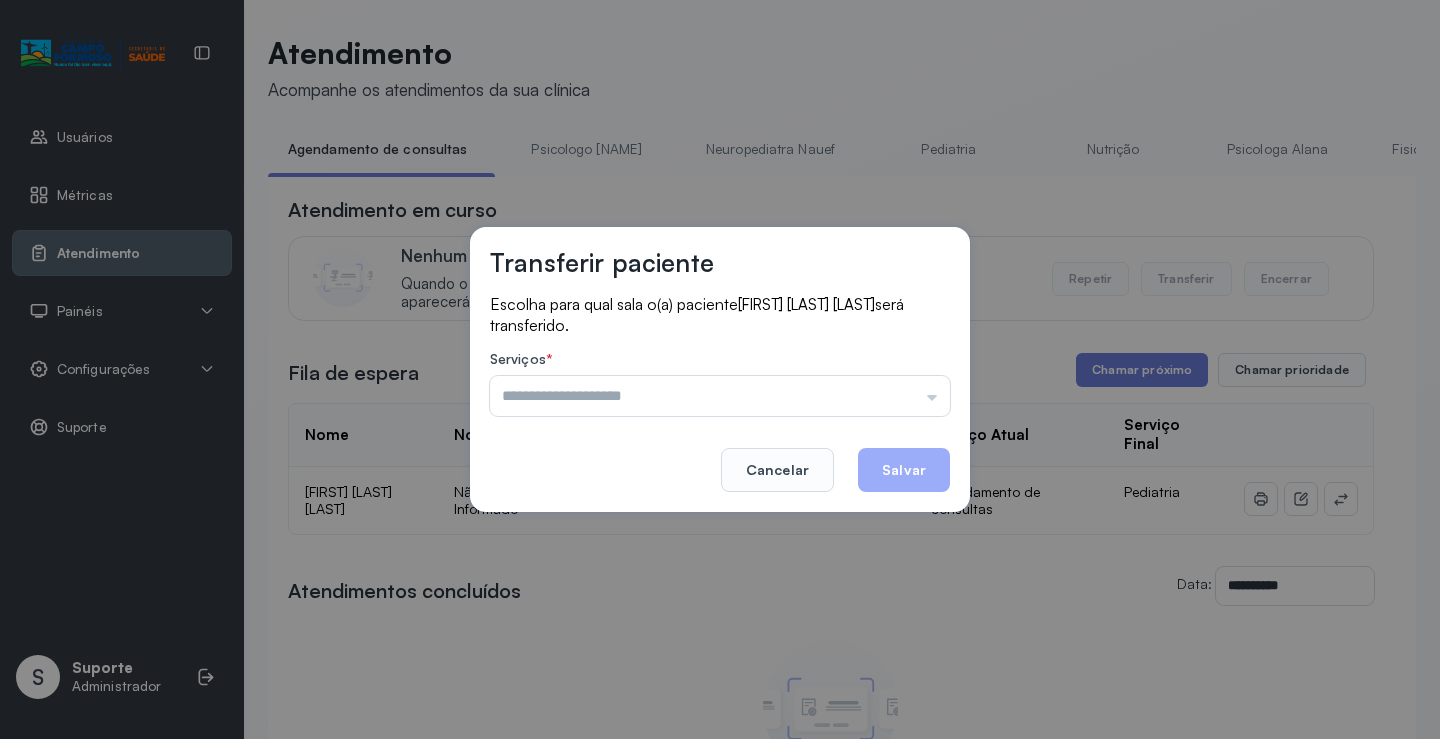 click at bounding box center [720, 396] 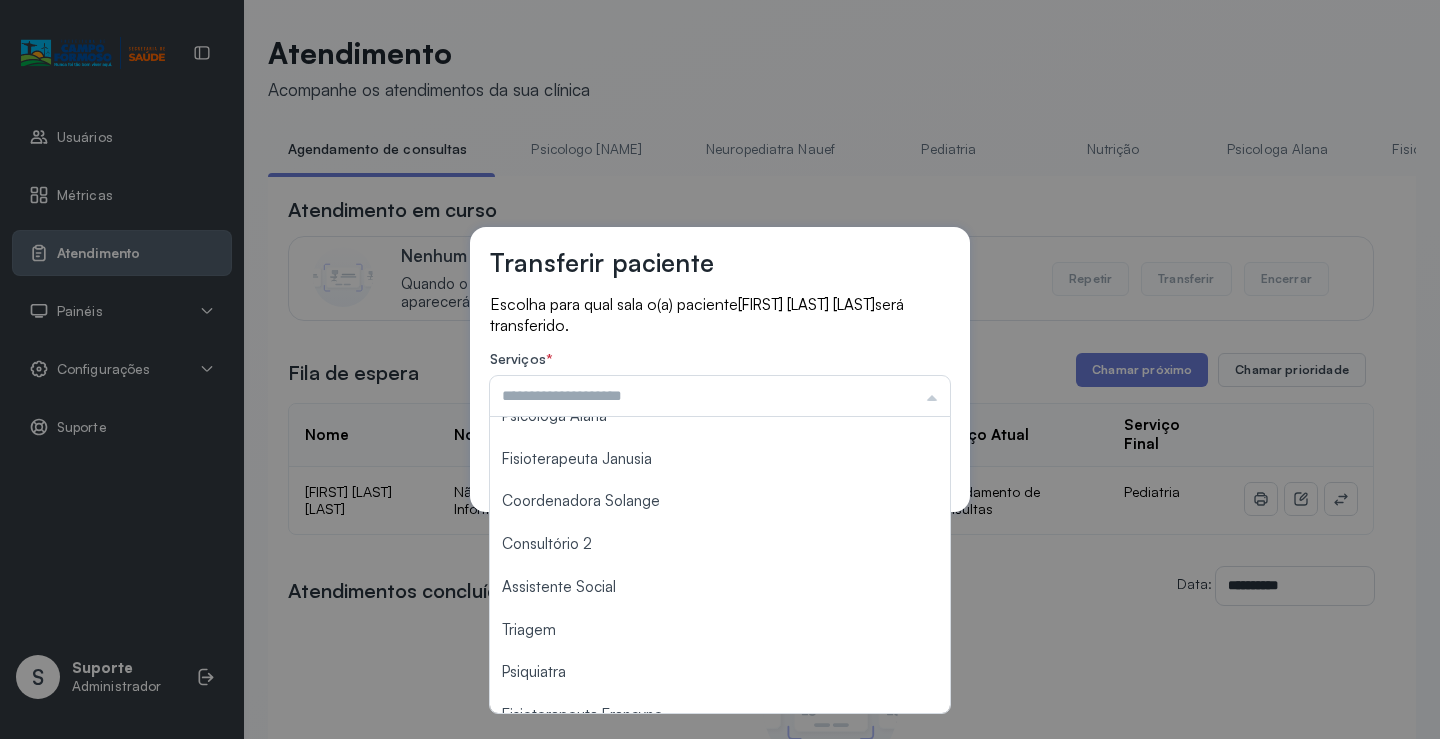 scroll, scrollTop: 303, scrollLeft: 0, axis: vertical 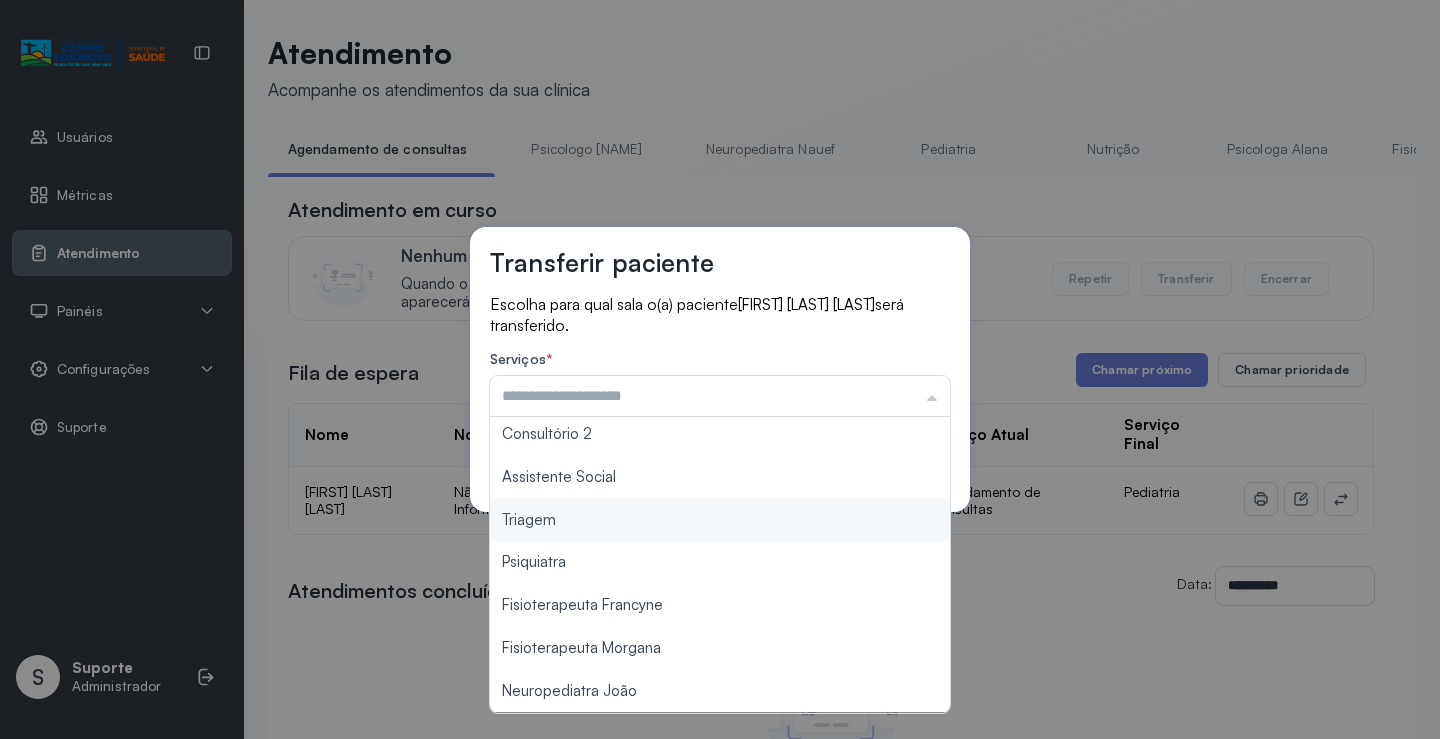 type on "*******" 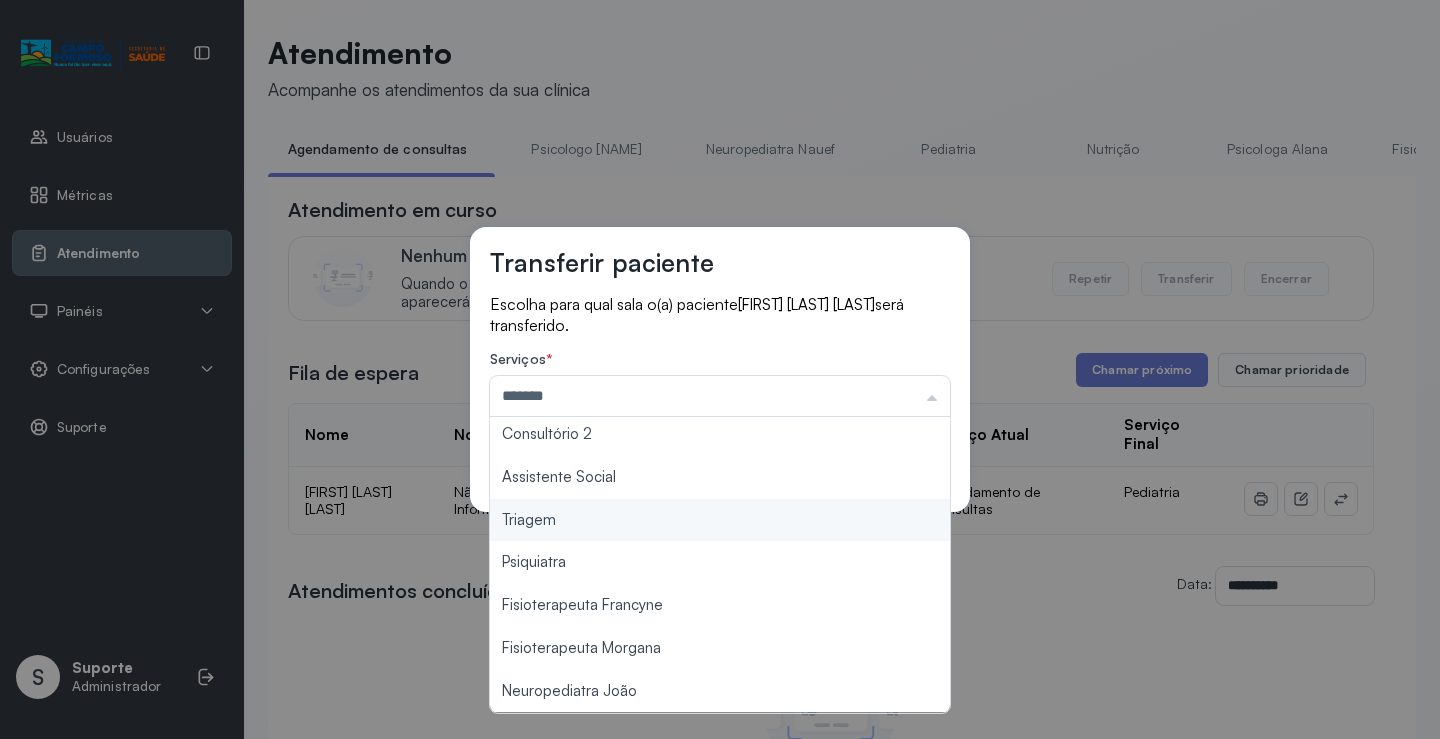 drag, startPoint x: 599, startPoint y: 528, endPoint x: 709, endPoint y: 505, distance: 112.37882 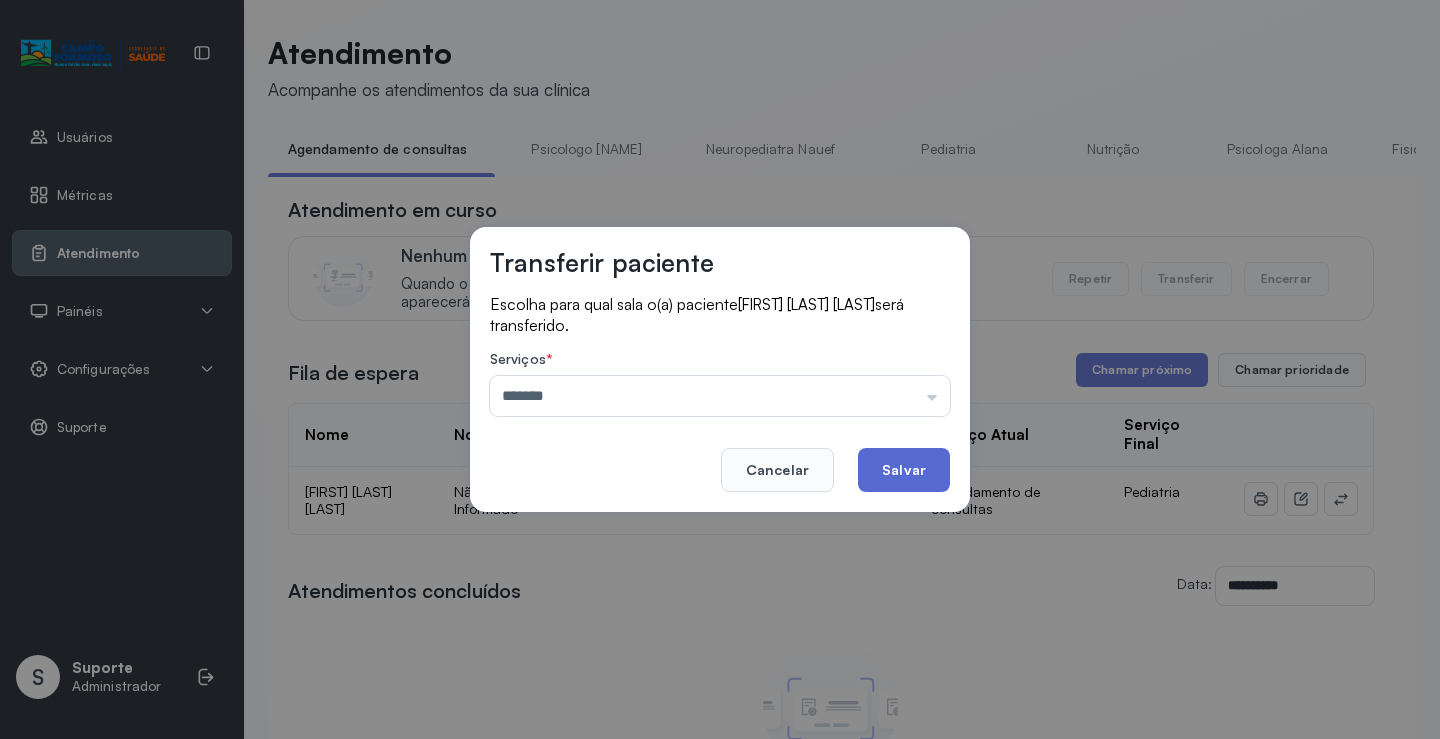 click on "Salvar" 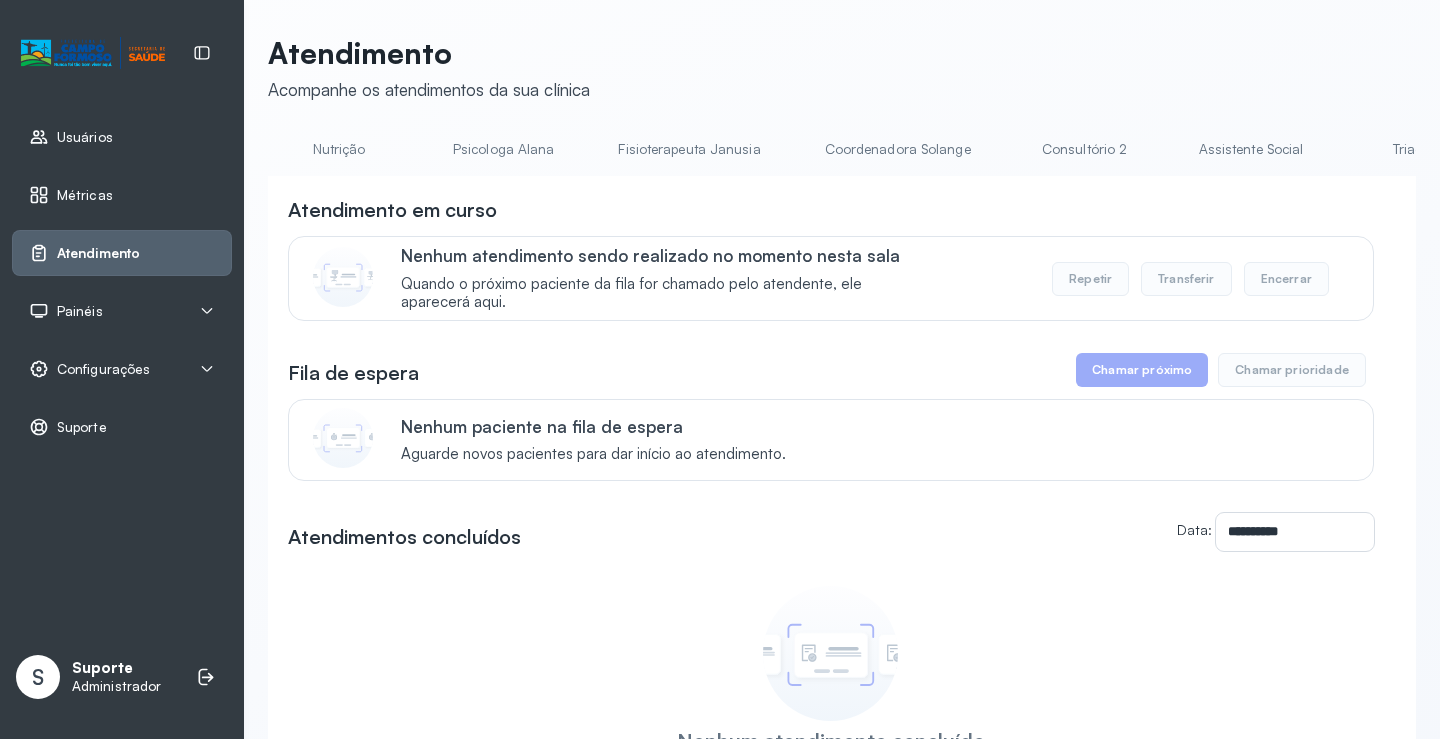 scroll, scrollTop: 0, scrollLeft: 752, axis: horizontal 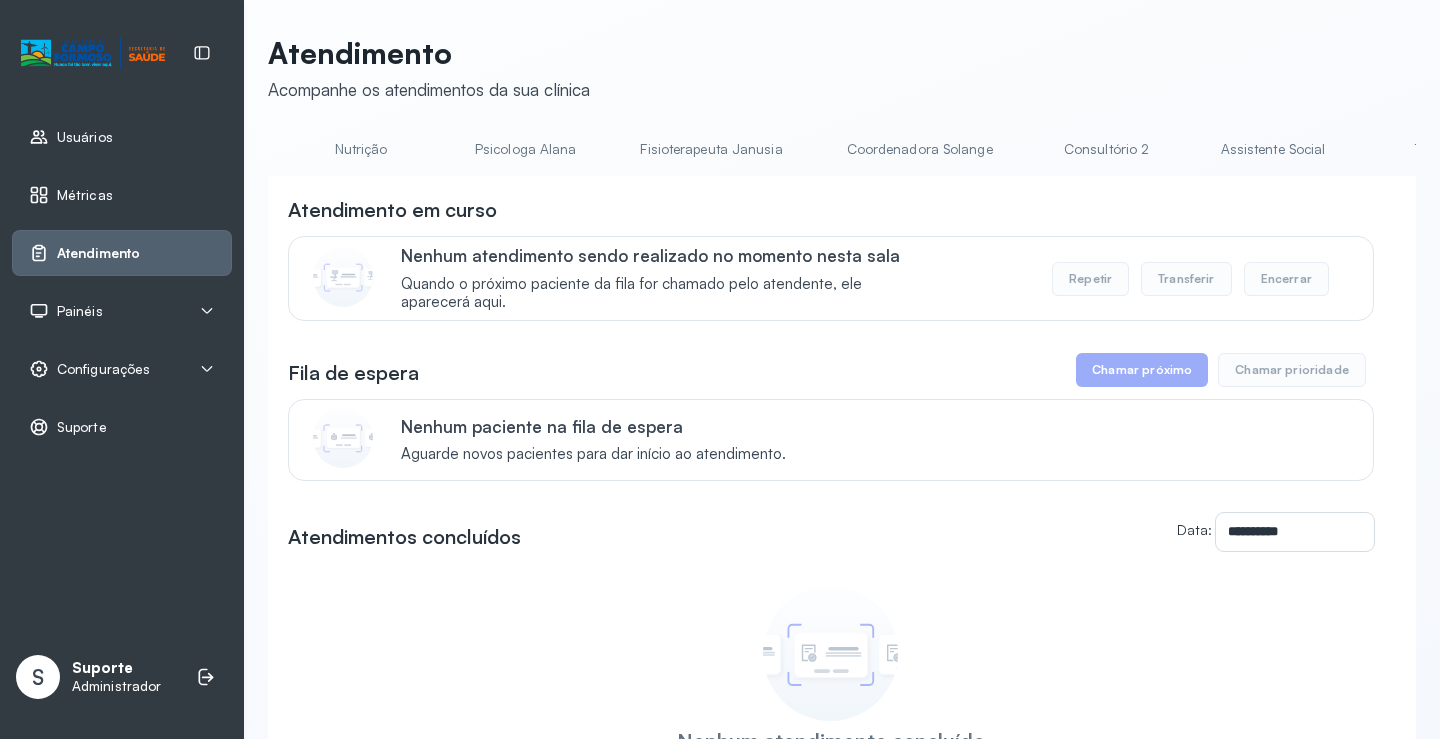 drag, startPoint x: 453, startPoint y: 128, endPoint x: 489, endPoint y: 140, distance: 37.94733 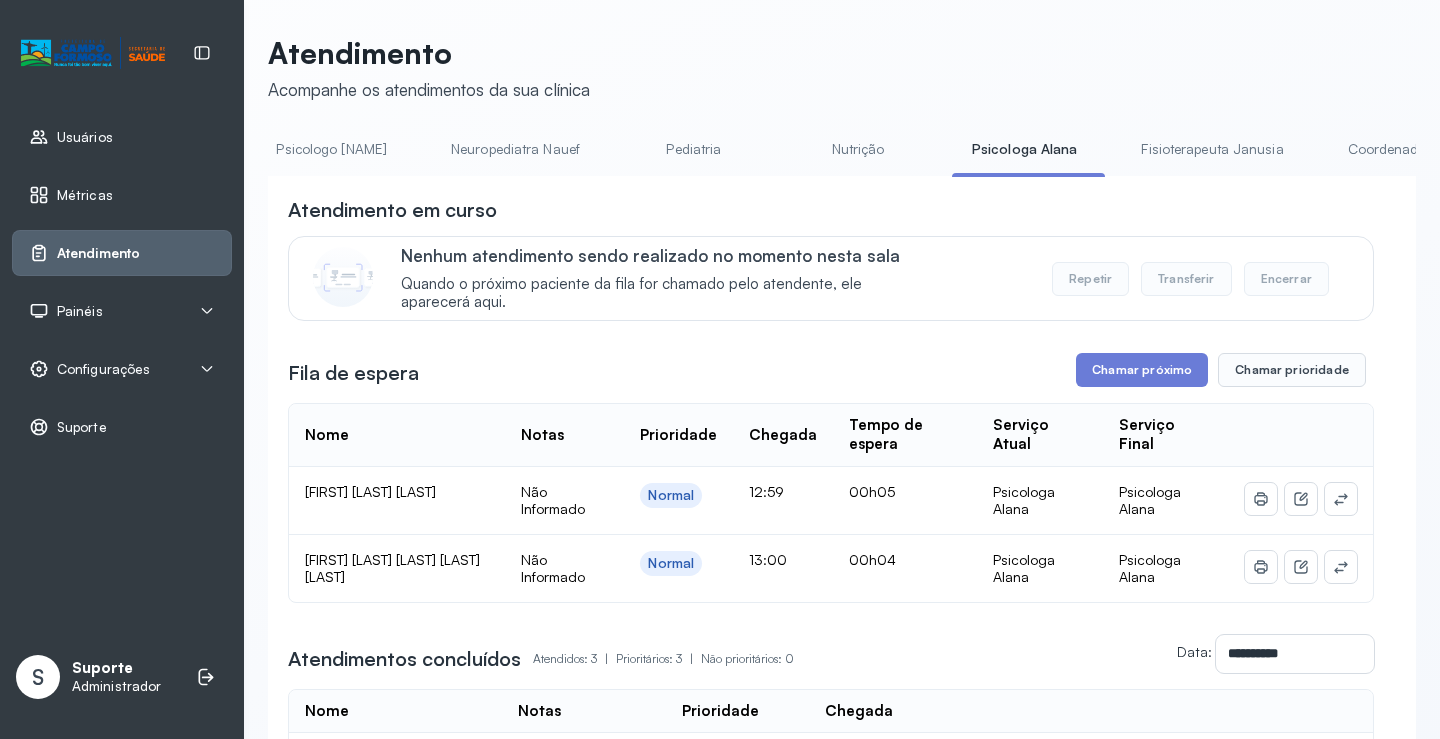scroll, scrollTop: 0, scrollLeft: 0, axis: both 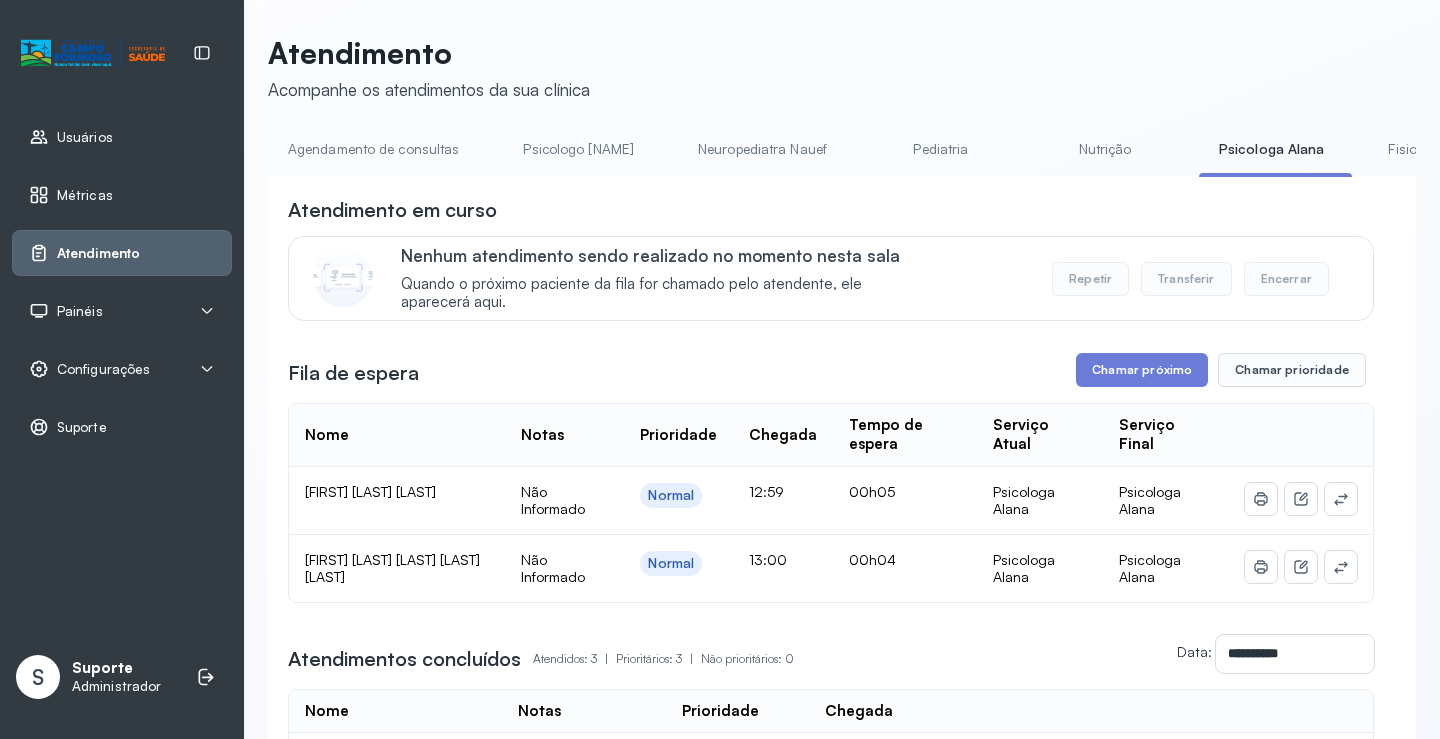 click on "Agendamento de consultas" at bounding box center (373, 149) 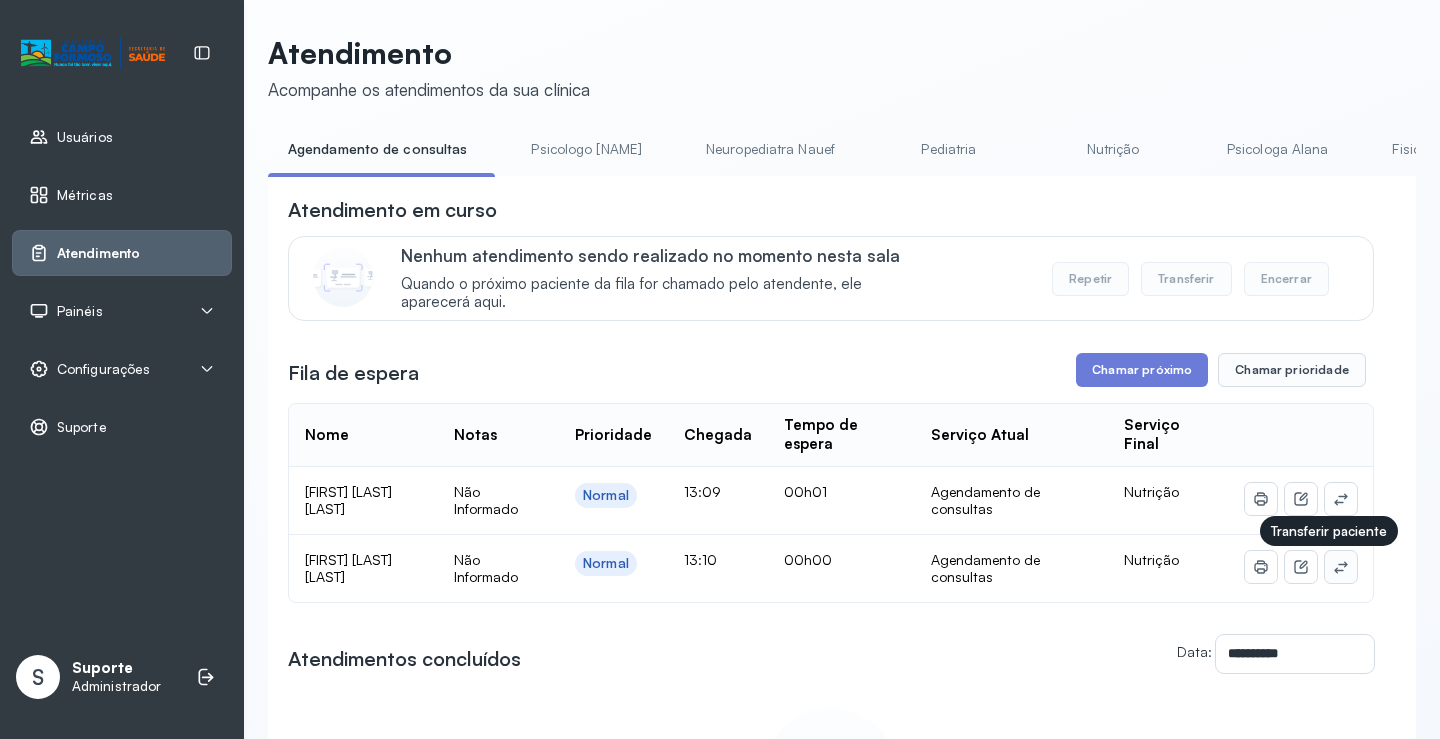 click 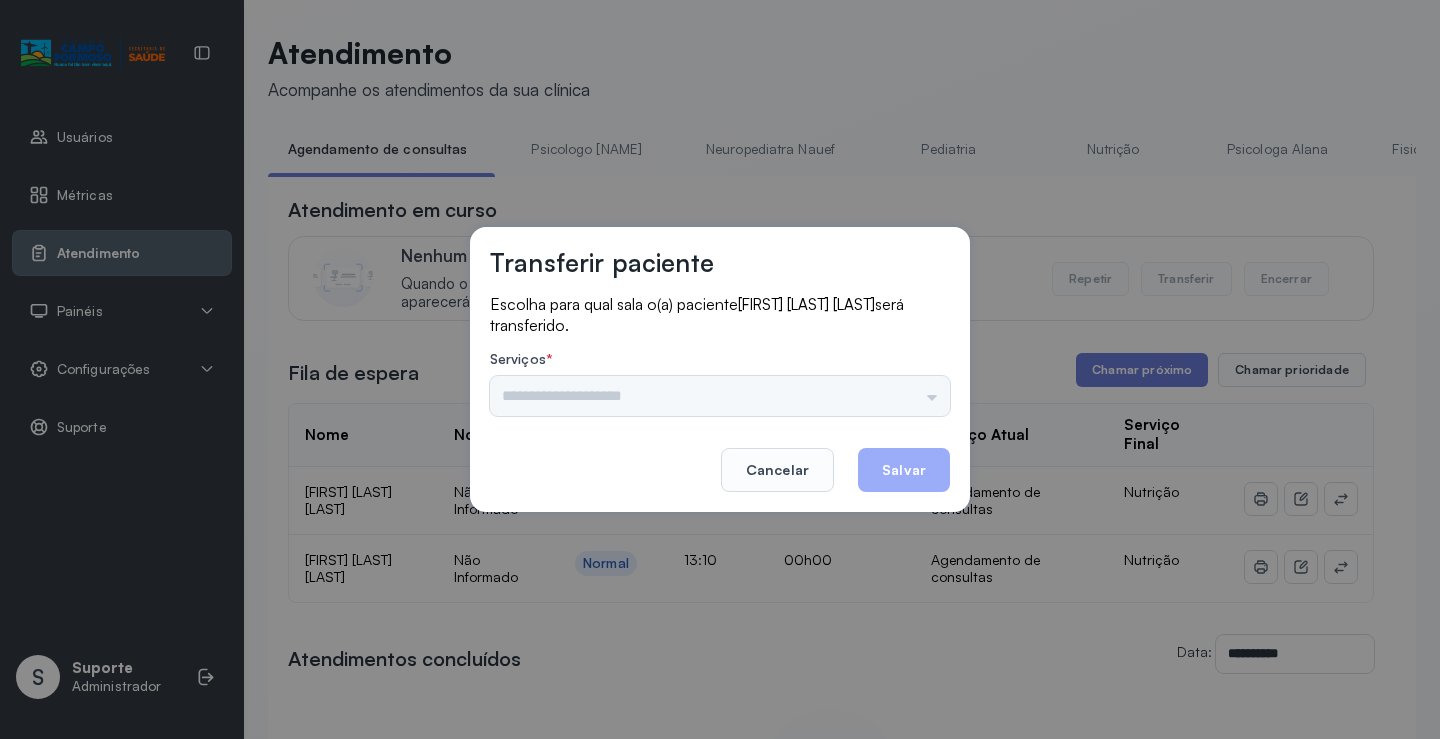 click on "Psicologo Pedro Neuropediatra Nauef Pediatria Nutrição Psicologa Alana Fisioterapeuta Janusia Coordenadora Solange Consultório 2 Assistente Social Triagem Psiquiatra Fisioterapeuta Francyne Fisioterapeuta Morgana Neuropediatra João" at bounding box center (720, 396) 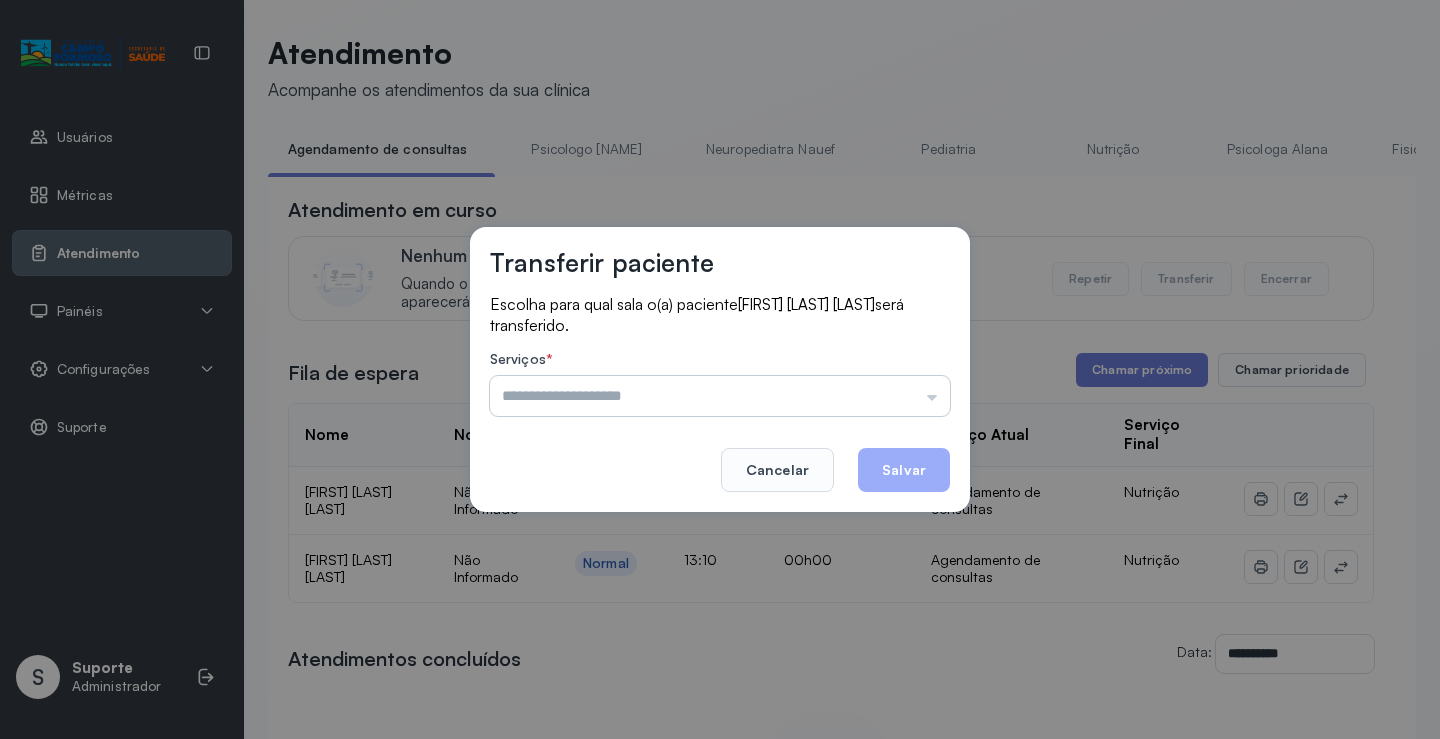 click at bounding box center [720, 396] 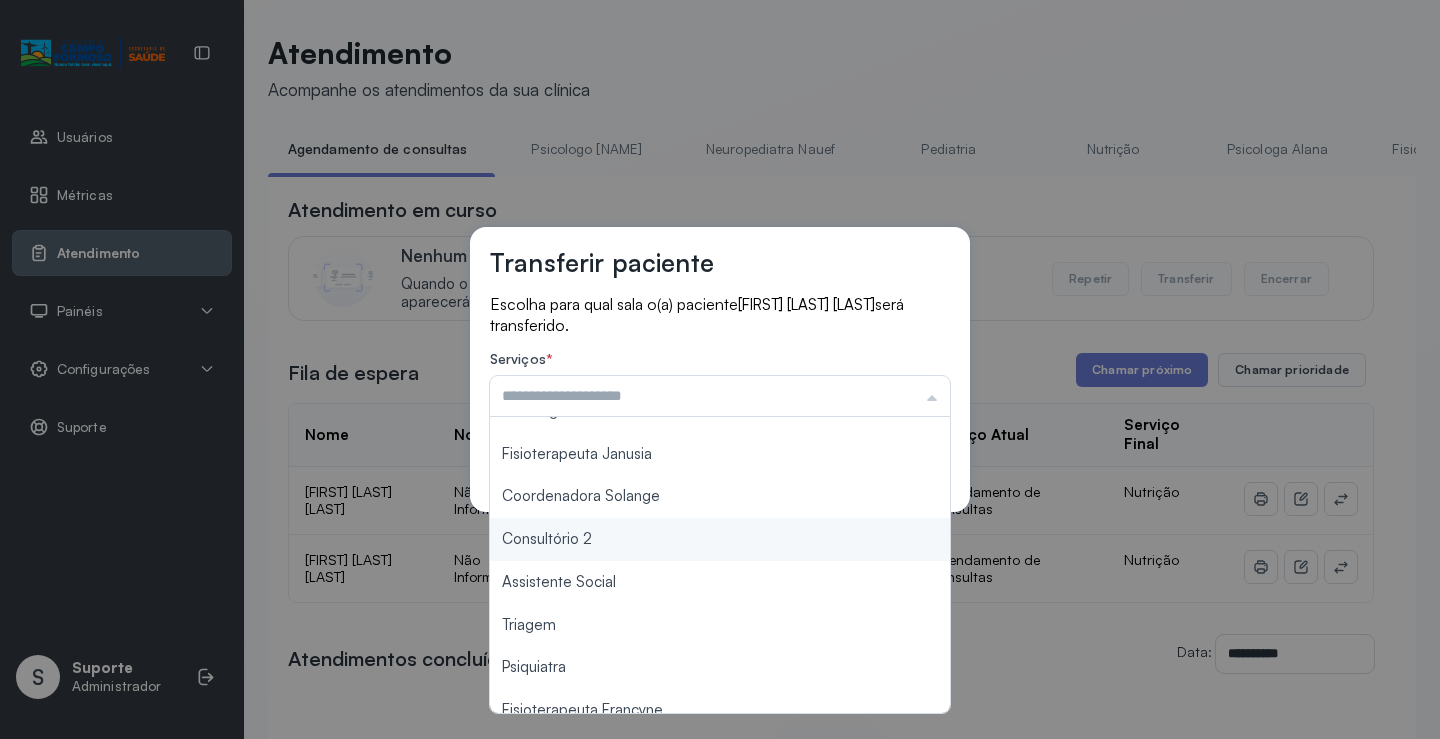 scroll, scrollTop: 200, scrollLeft: 0, axis: vertical 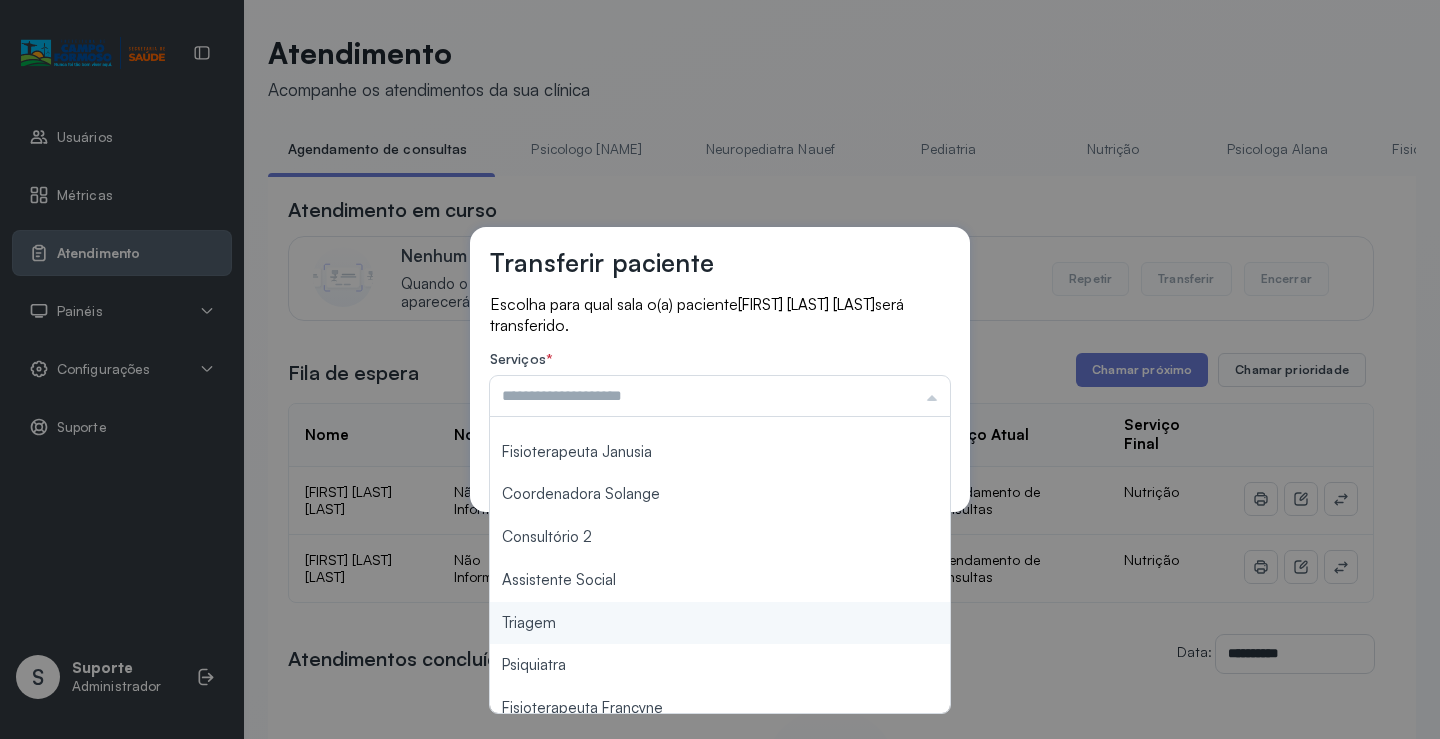 type on "*******" 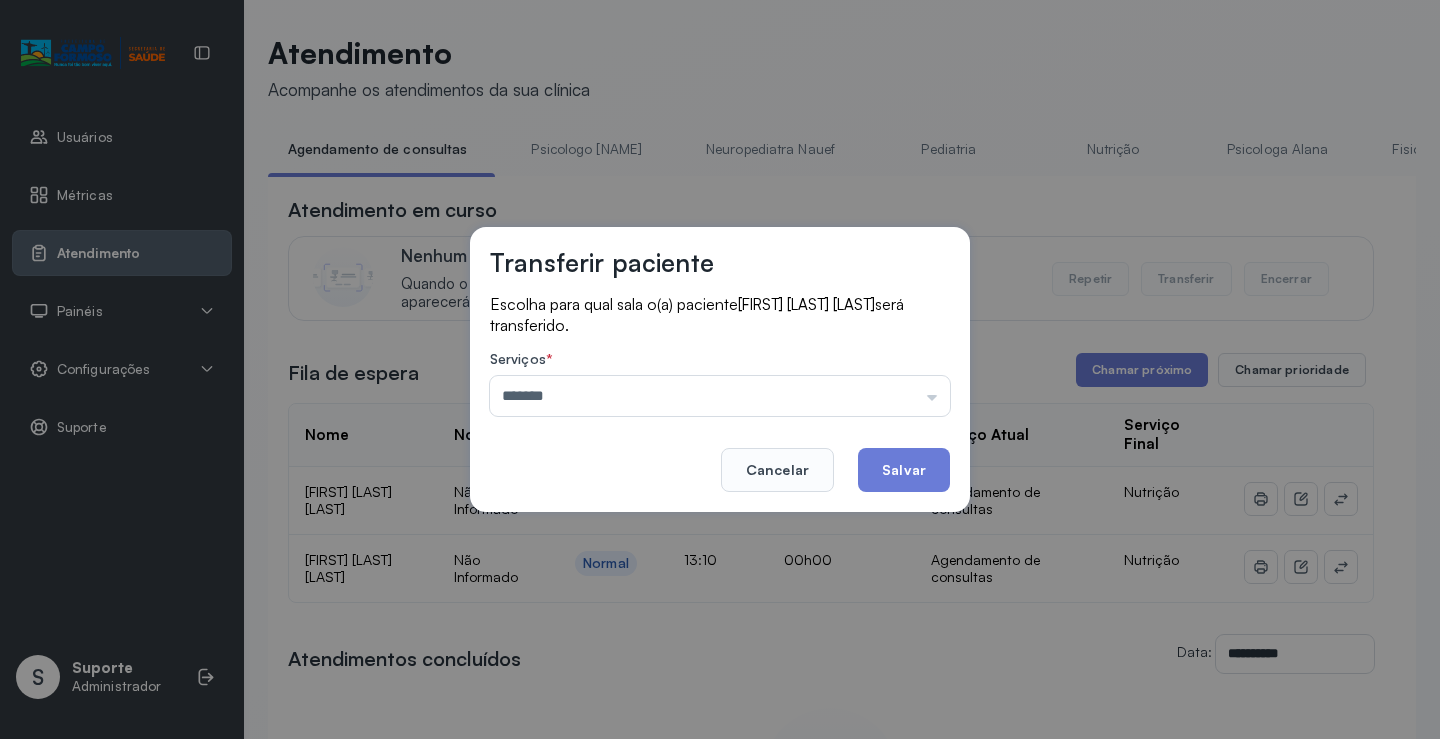 click on "Transferir paciente Escolha para qual sala o(a) paciente  [FIRST] [LAST]  será transferido.  Serviços  *  ******* Psicologo Pedro Neuropediatra Nauef Pediatria Nutrição Psicologa Alana Fisioterapeuta Janusia Coordenadora Solange Consultório 2 Assistente Social Triagem Psiquiatra Fisioterapeuta Francyne Fisioterapeuta Morgana Neuropediatra João Cancelar Salvar" at bounding box center (720, 369) 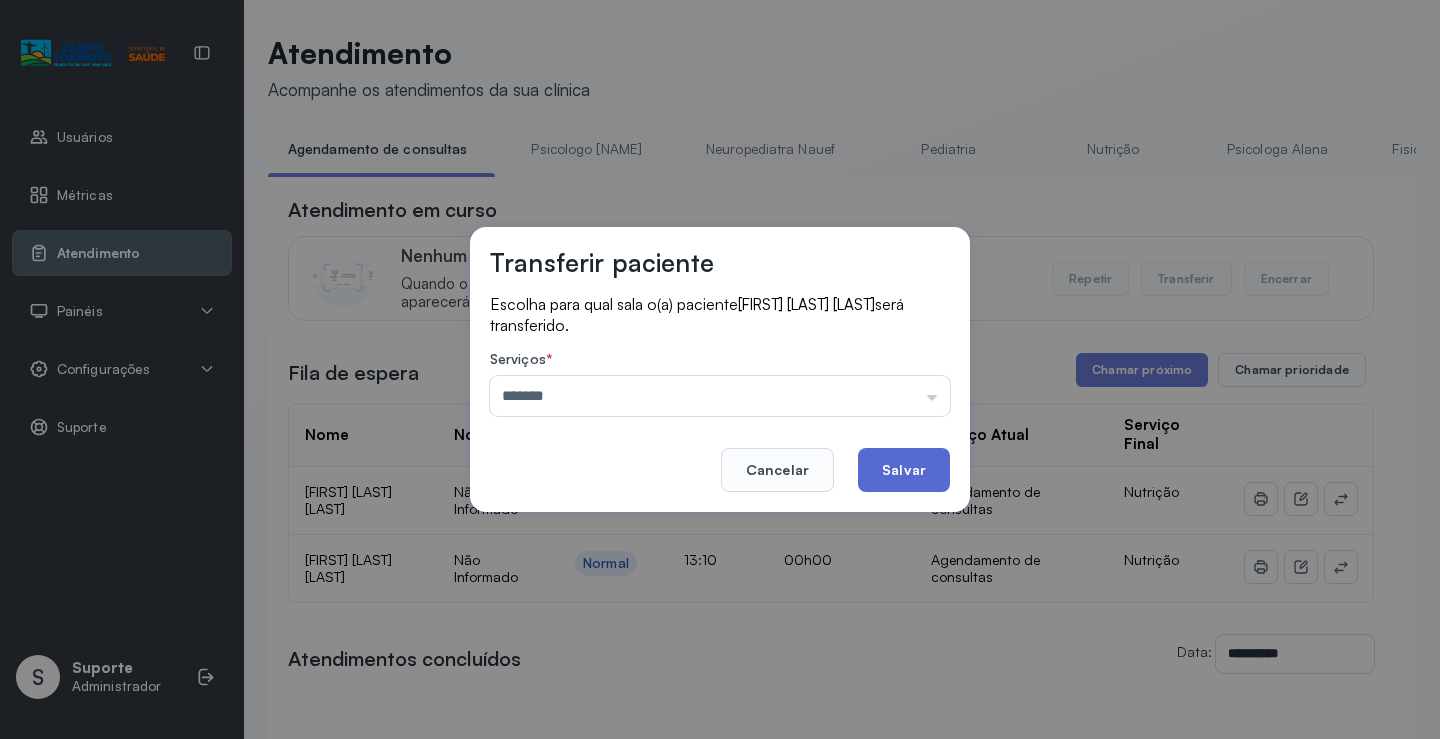 click on "Salvar" 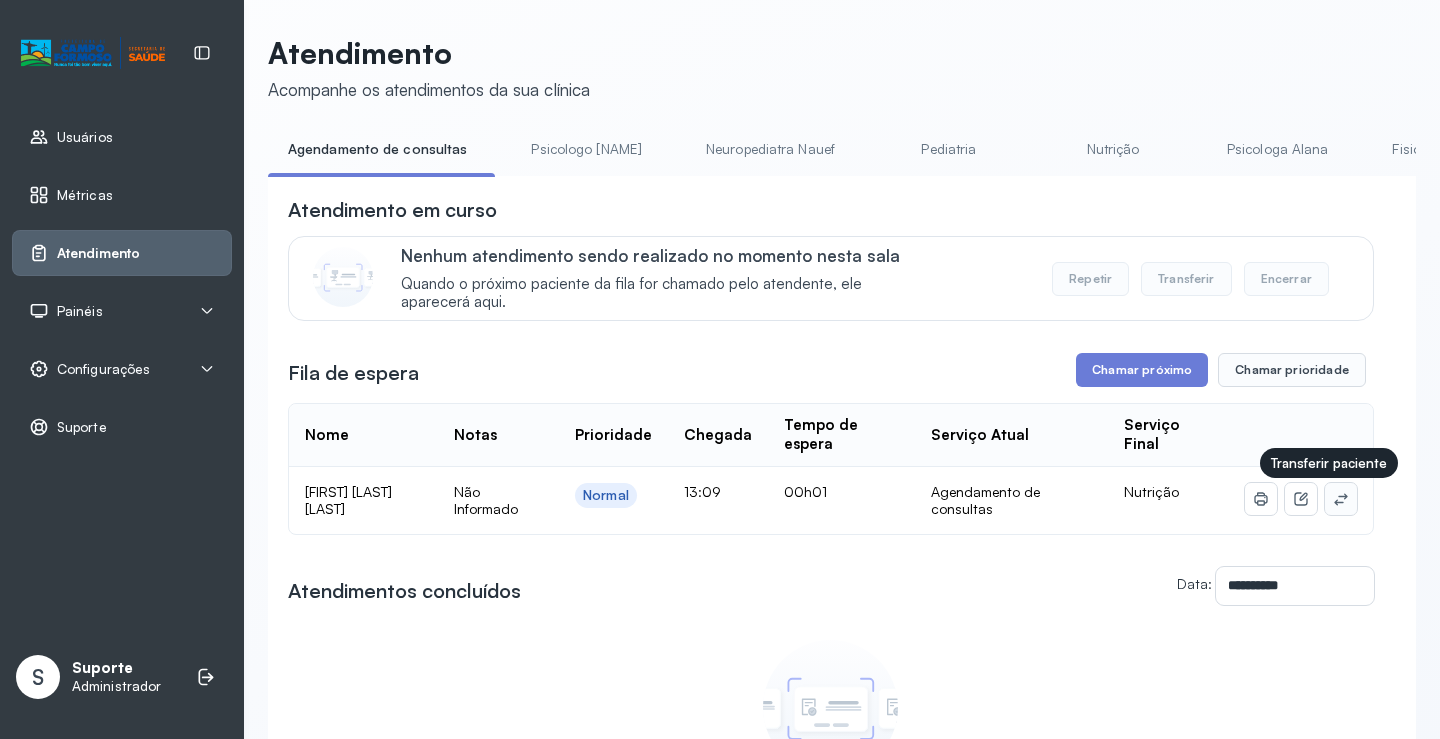 click 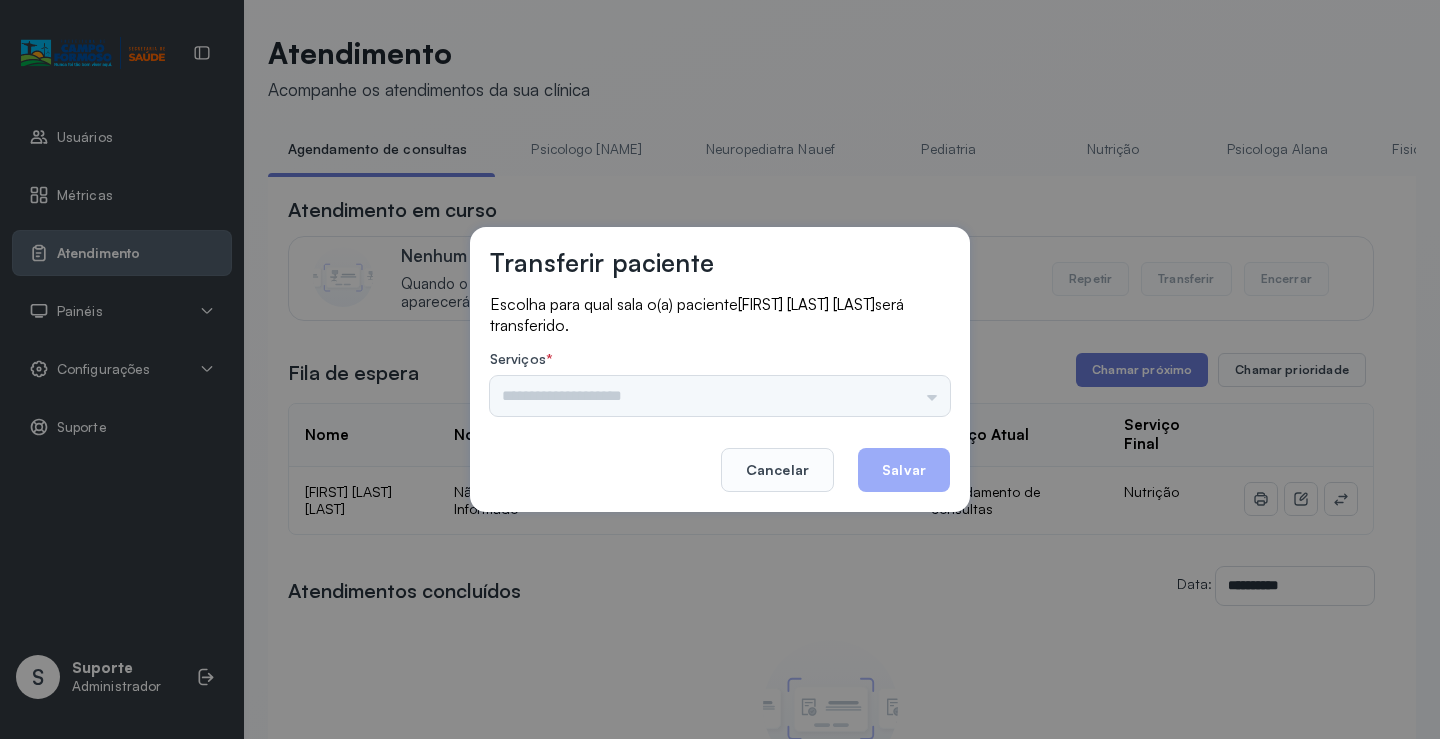 click on "Psicologo Pedro Neuropediatra Nauef Pediatria Nutrição Psicologa Alana Fisioterapeuta Janusia Coordenadora Solange Consultório 2 Assistente Social Triagem Psiquiatra Fisioterapeuta Francyne Fisioterapeuta Morgana Neuropediatra João" at bounding box center [720, 396] 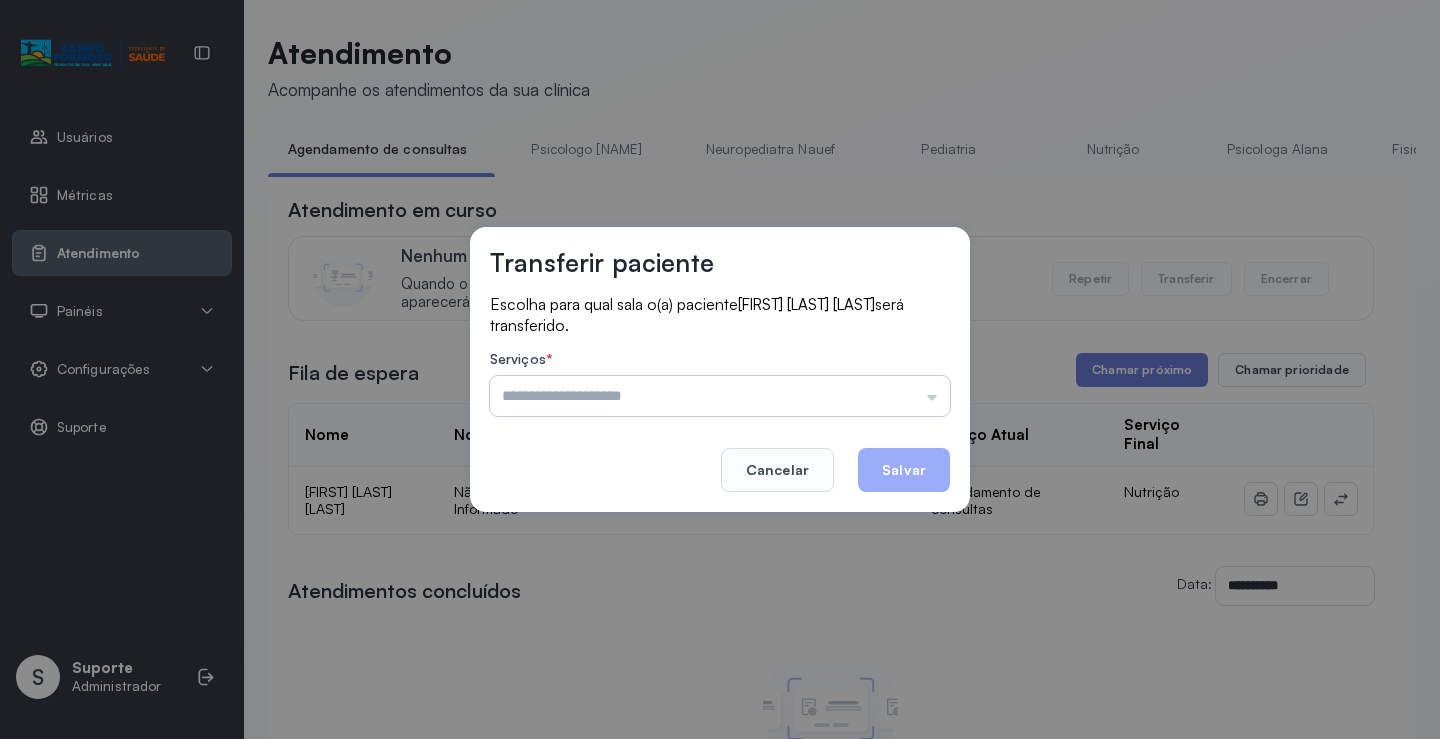click at bounding box center (720, 396) 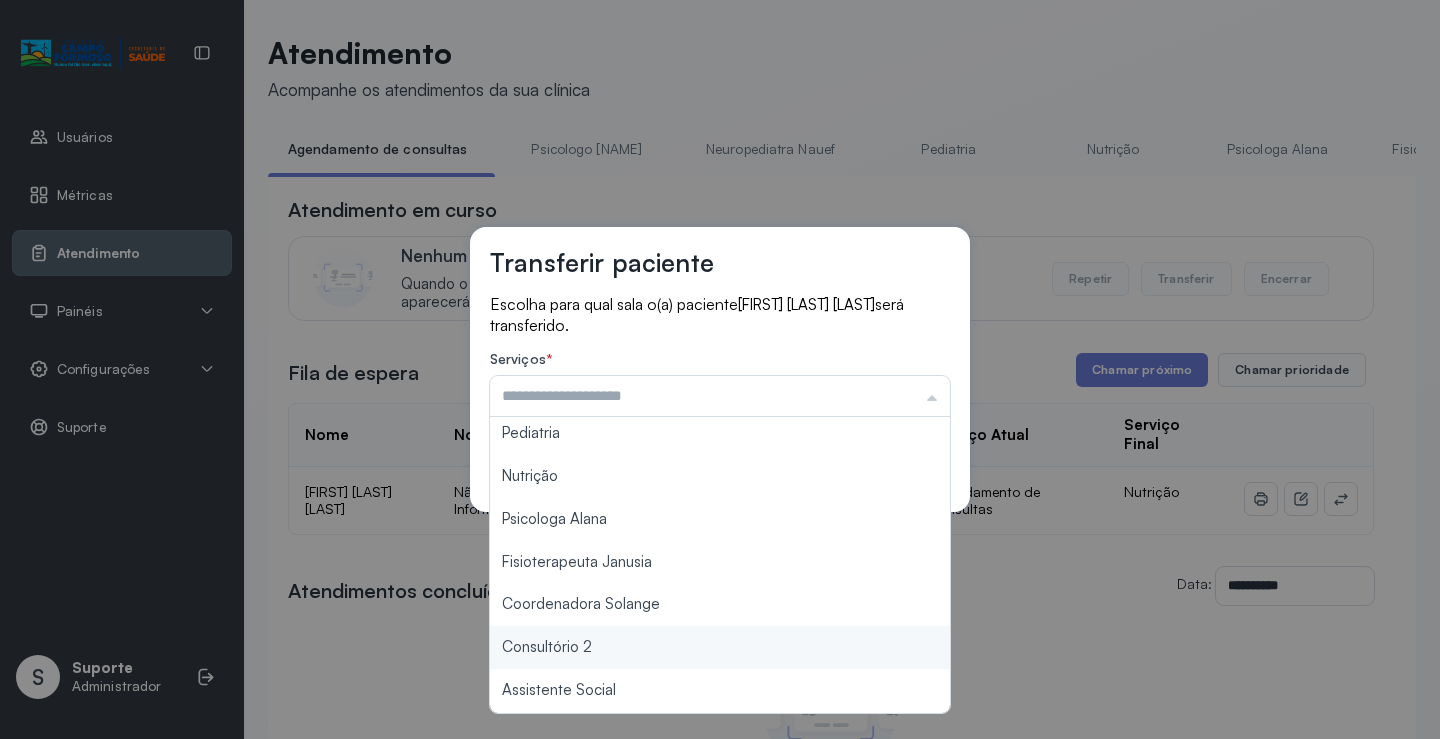 scroll, scrollTop: 302, scrollLeft: 0, axis: vertical 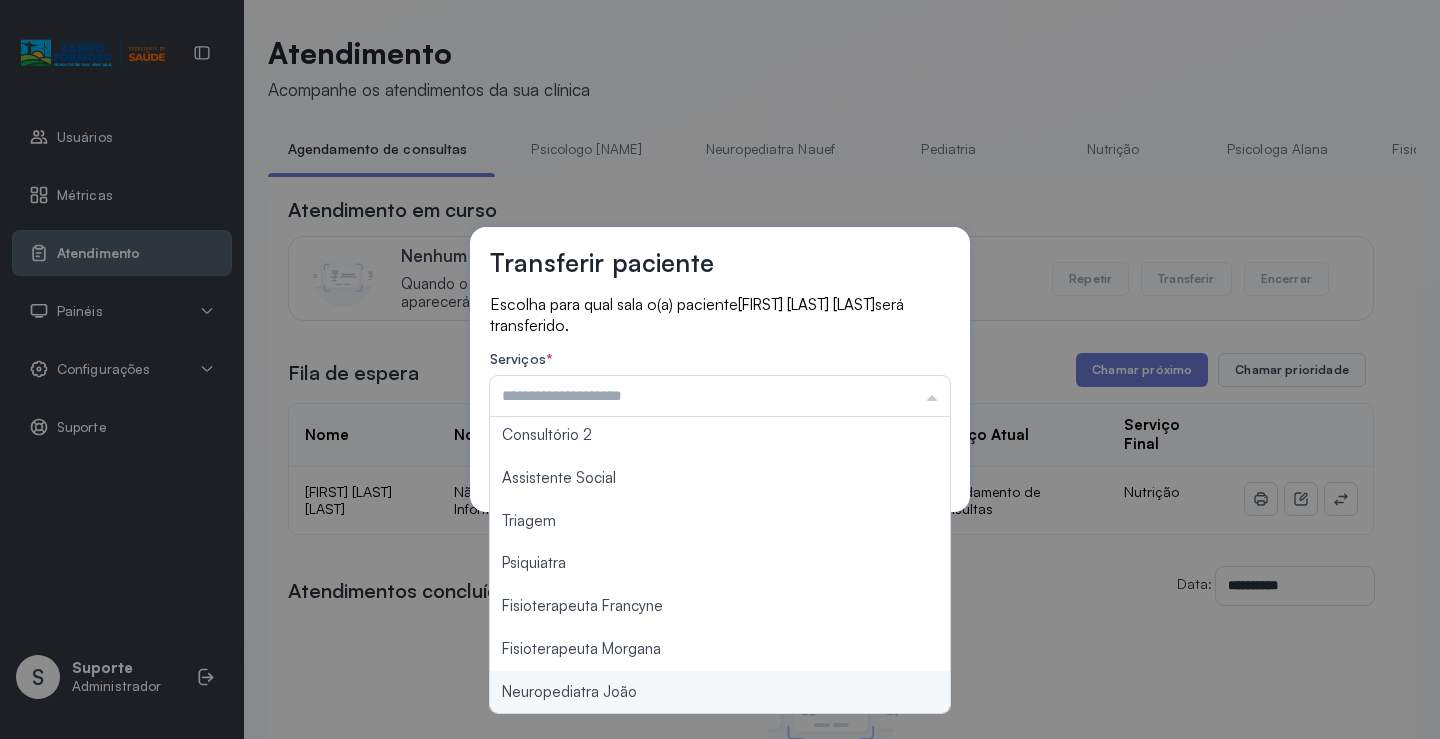type on "**********" 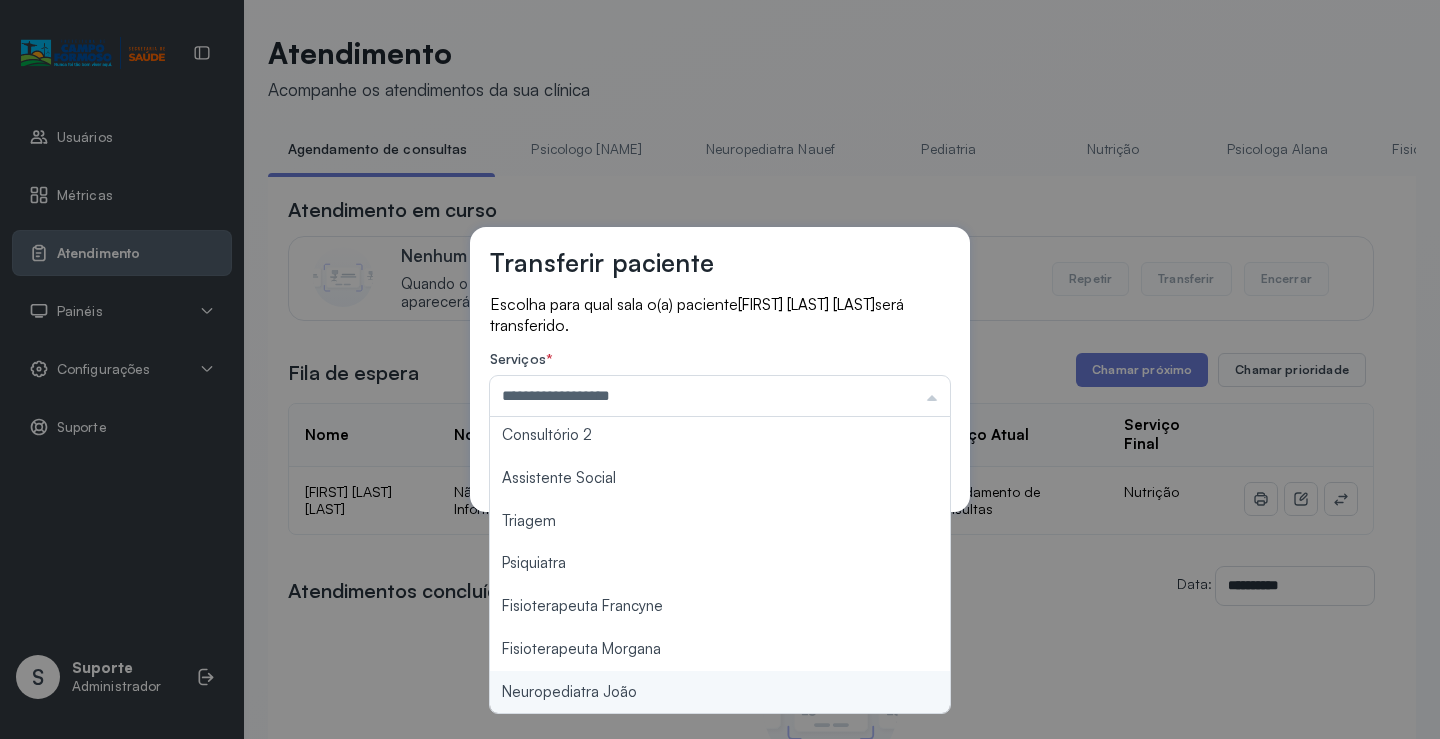 click on "**********" at bounding box center (720, 369) 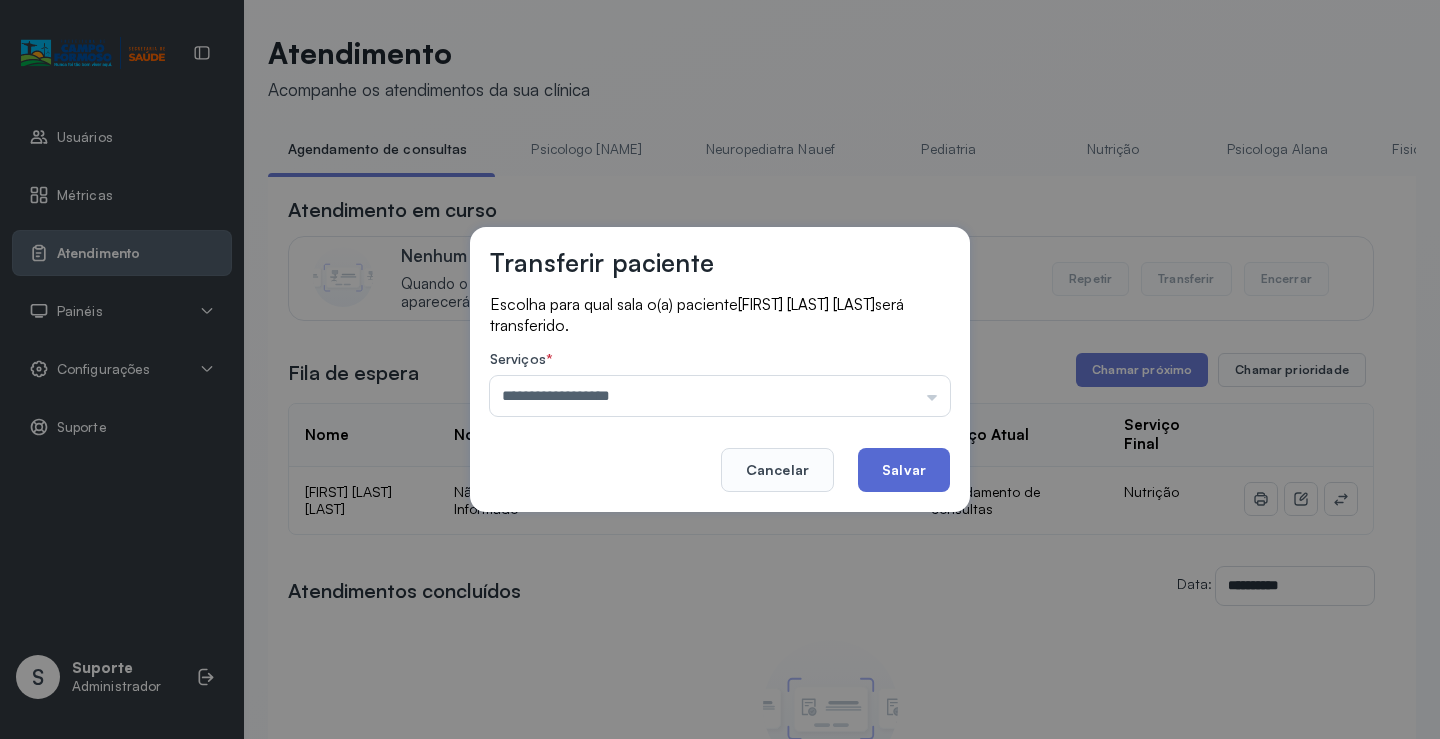 click on "Salvar" 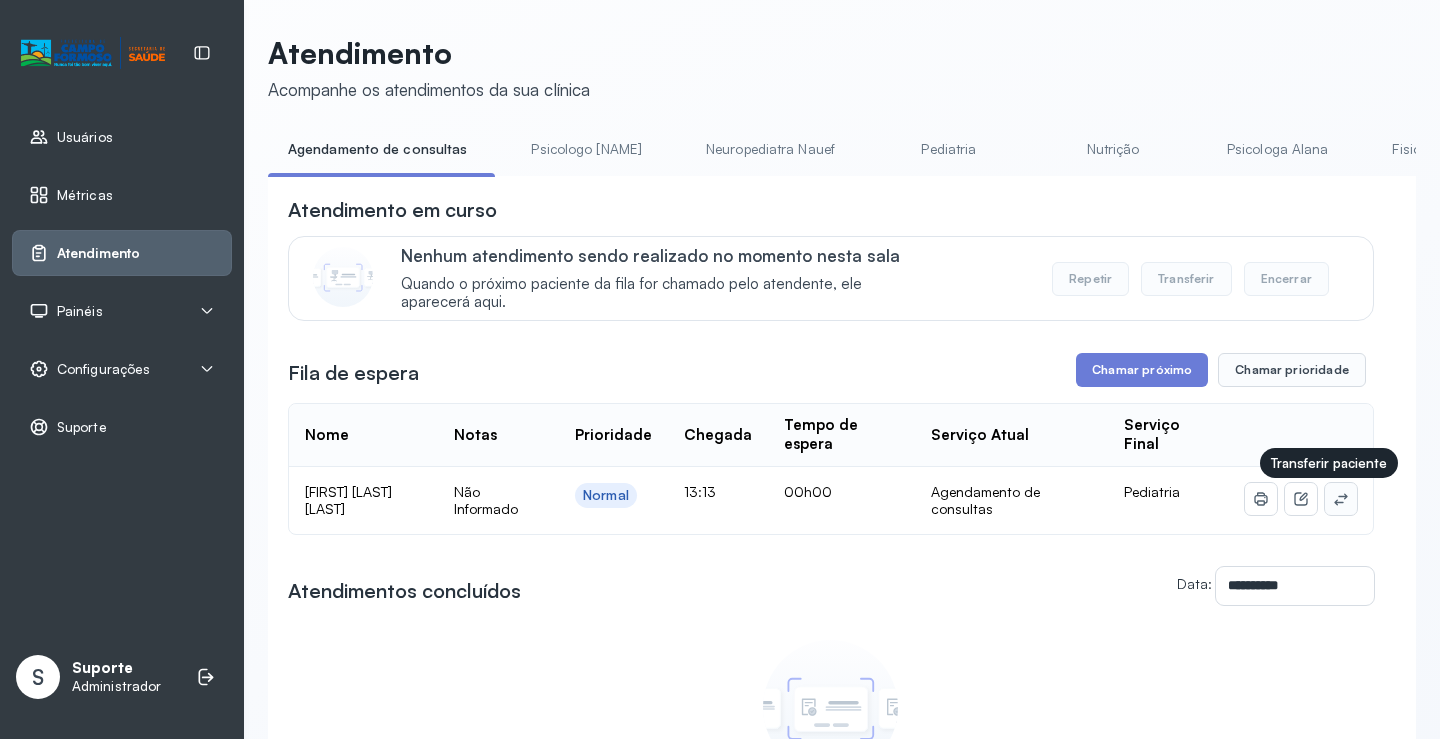 click 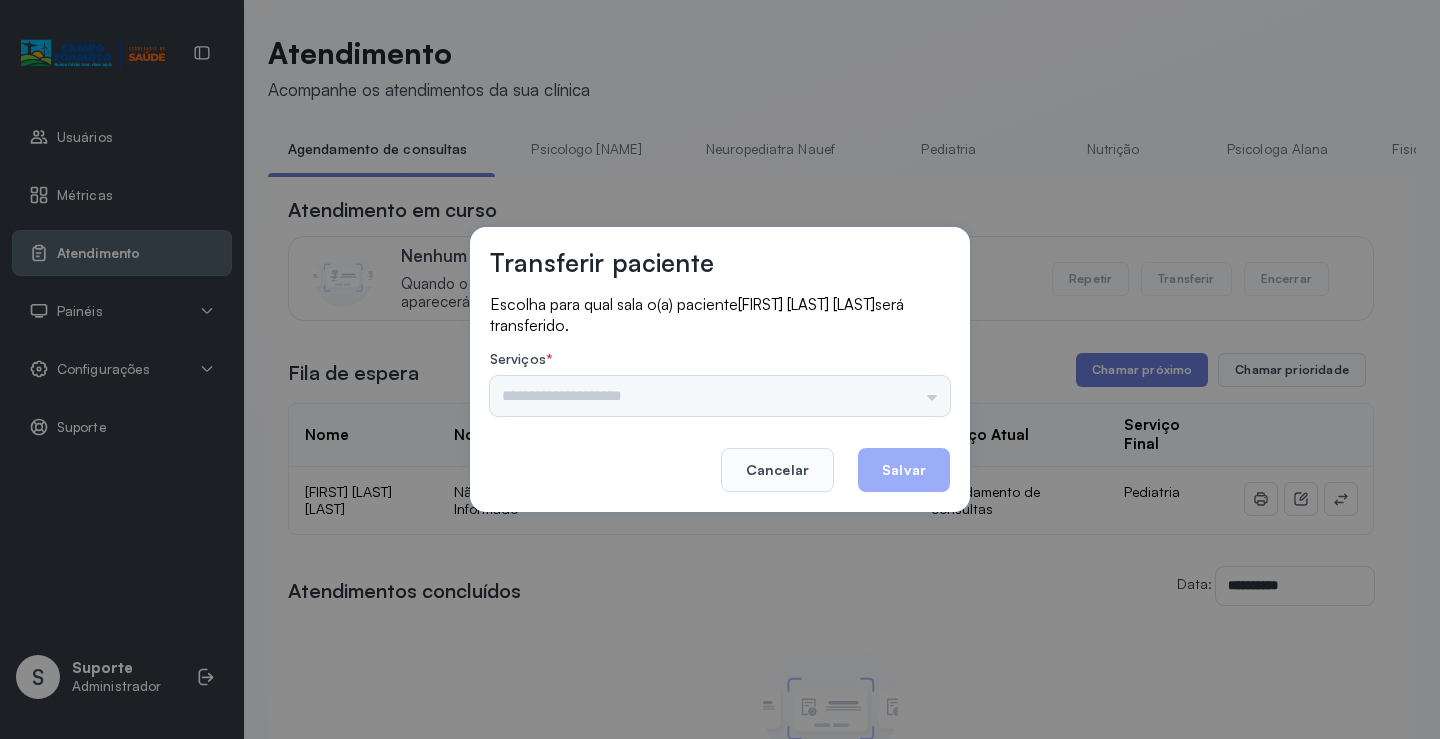 click on "Psicologo Pedro Neuropediatra Nauef Pediatria Nutrição Psicologa Alana Fisioterapeuta Janusia Coordenadora Solange Consultório 2 Assistente Social Triagem Psiquiatra Fisioterapeuta Francyne Fisioterapeuta Morgana Neuropediatra João" at bounding box center [720, 396] 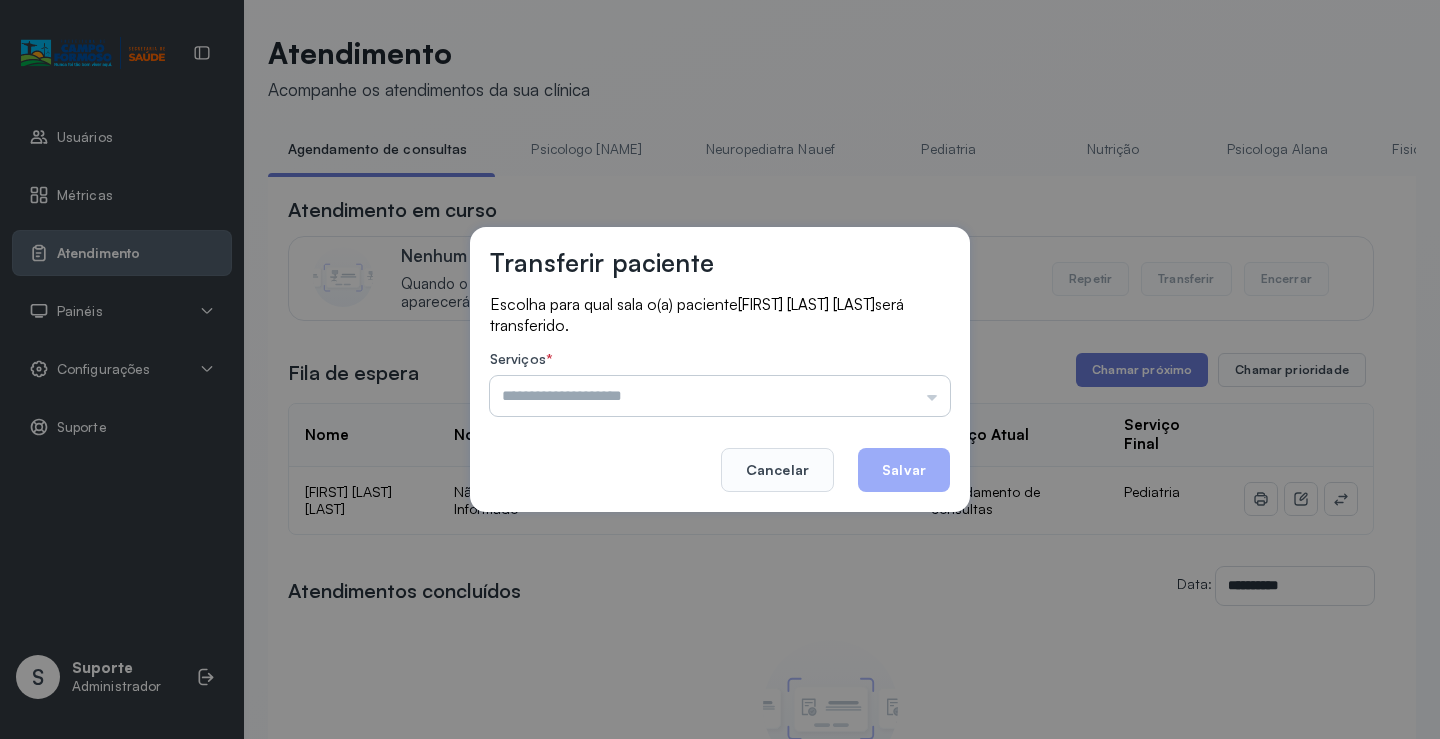 click at bounding box center (720, 396) 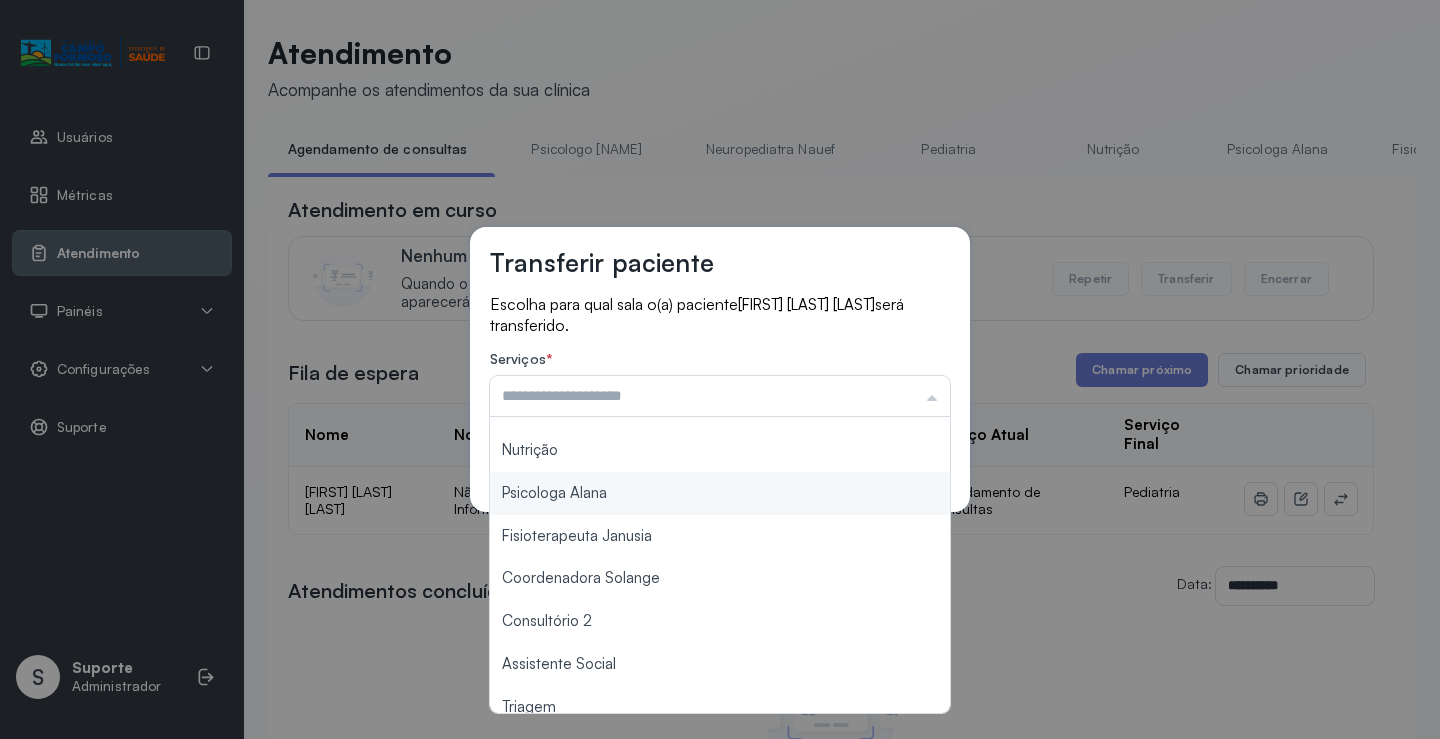 scroll, scrollTop: 203, scrollLeft: 0, axis: vertical 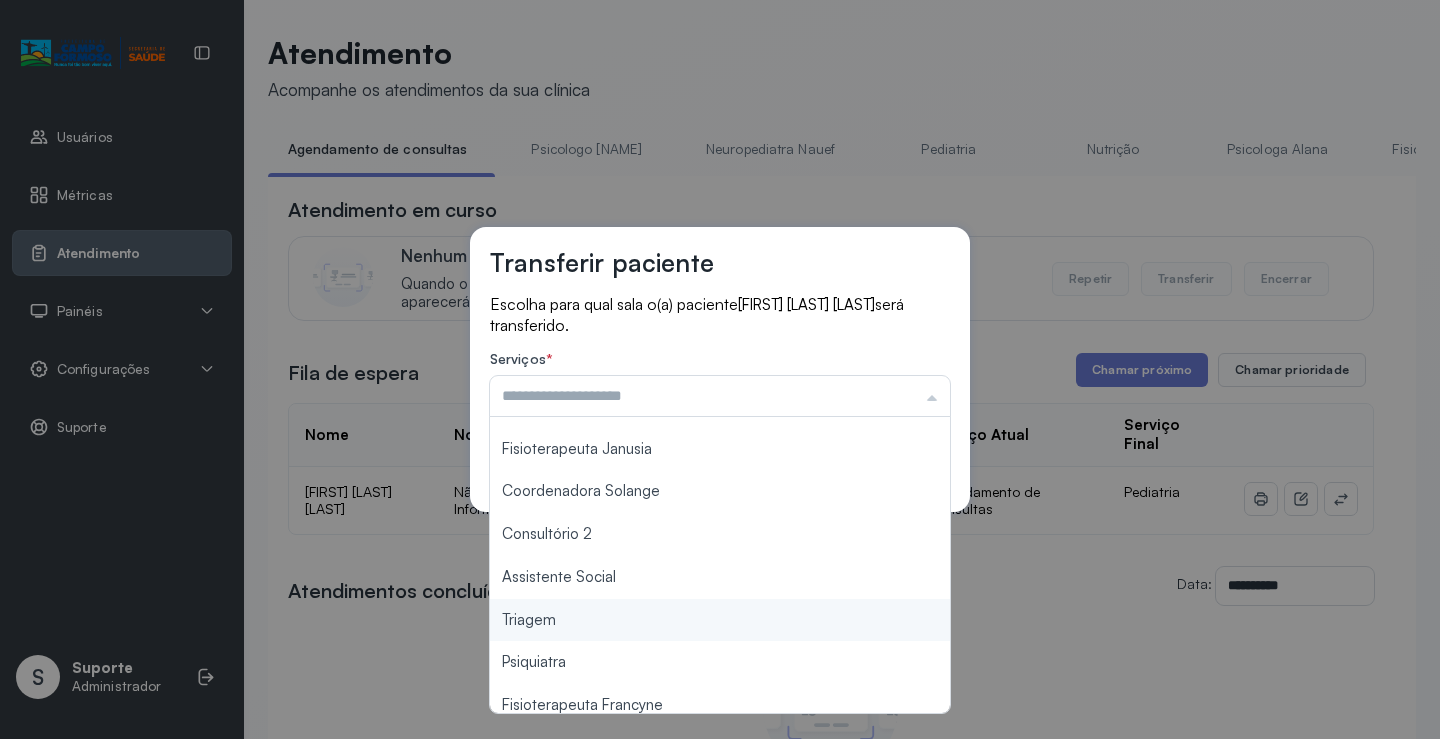 type on "*******" 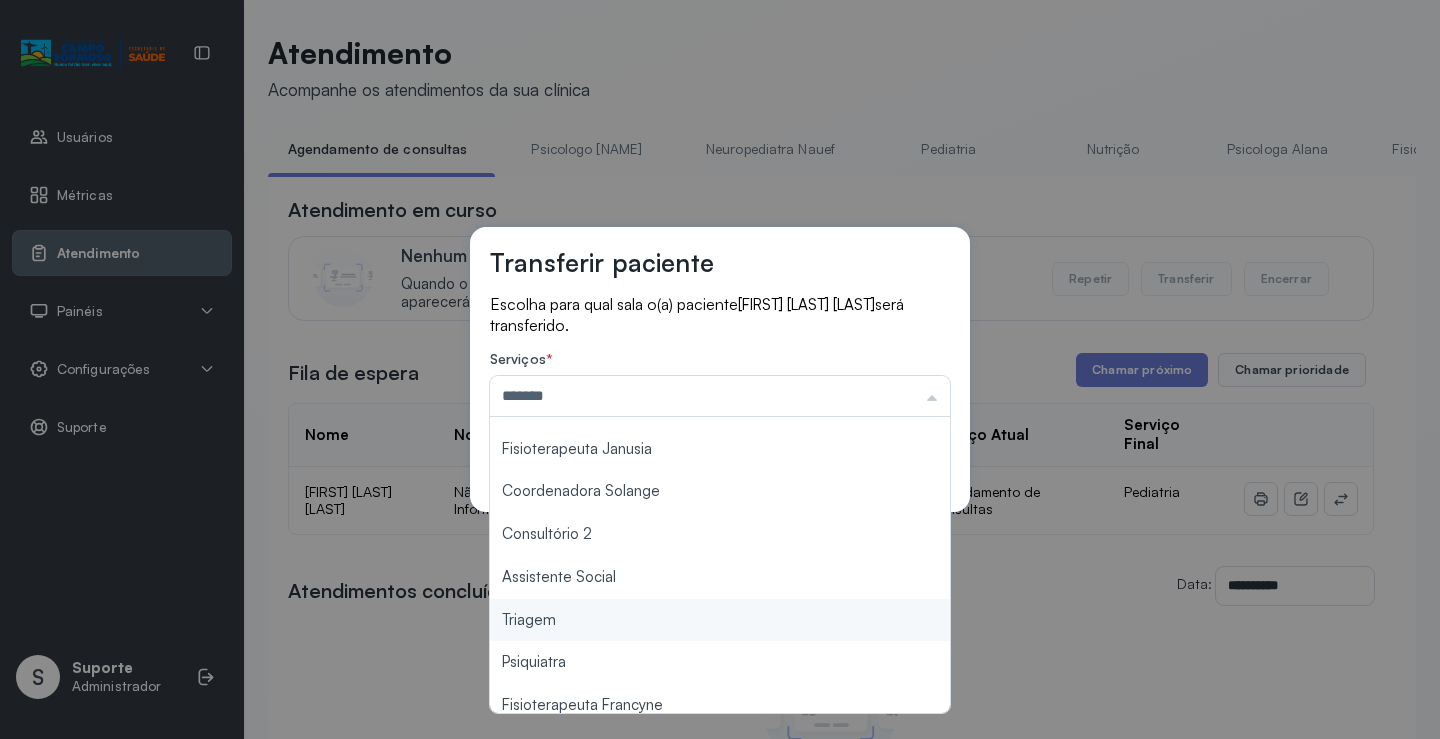 drag, startPoint x: 582, startPoint y: 627, endPoint x: 821, endPoint y: 518, distance: 262.6823 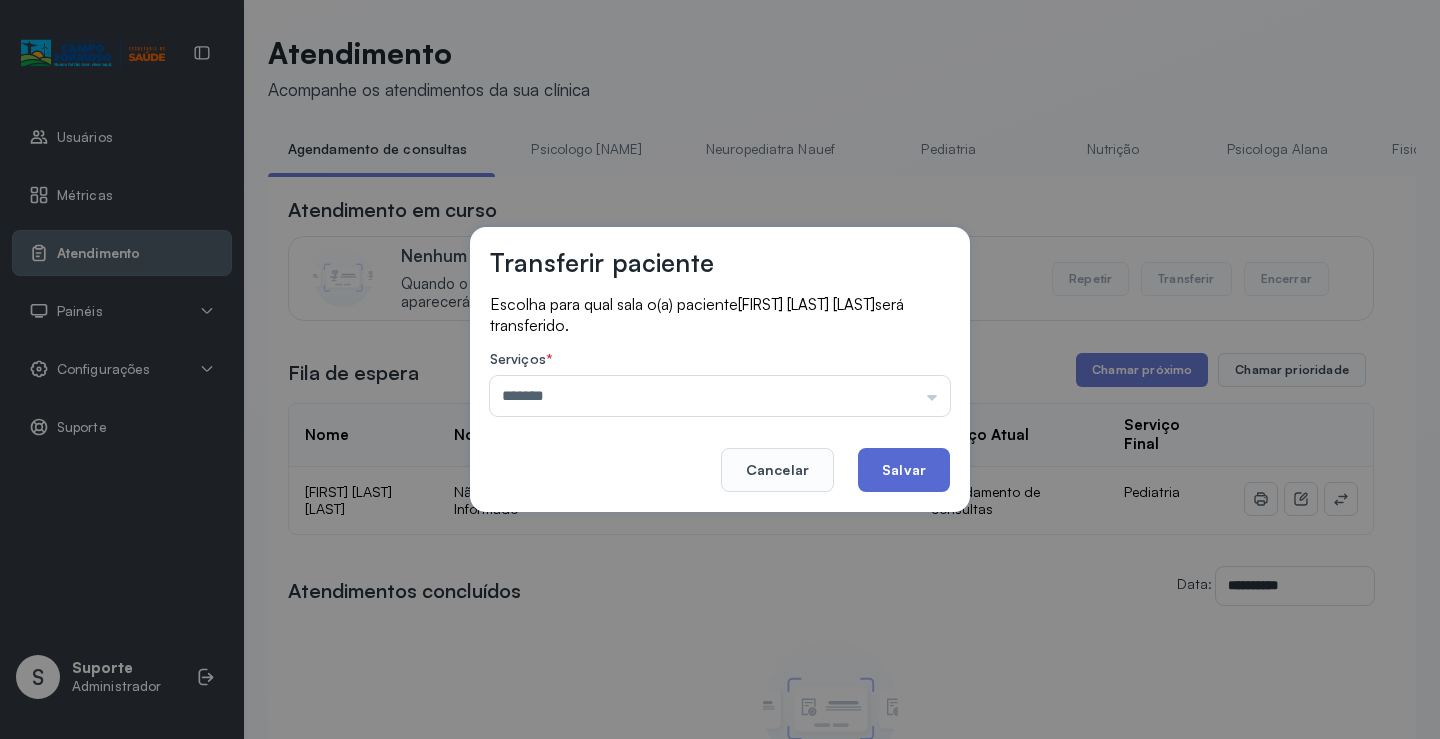 click on "Salvar" 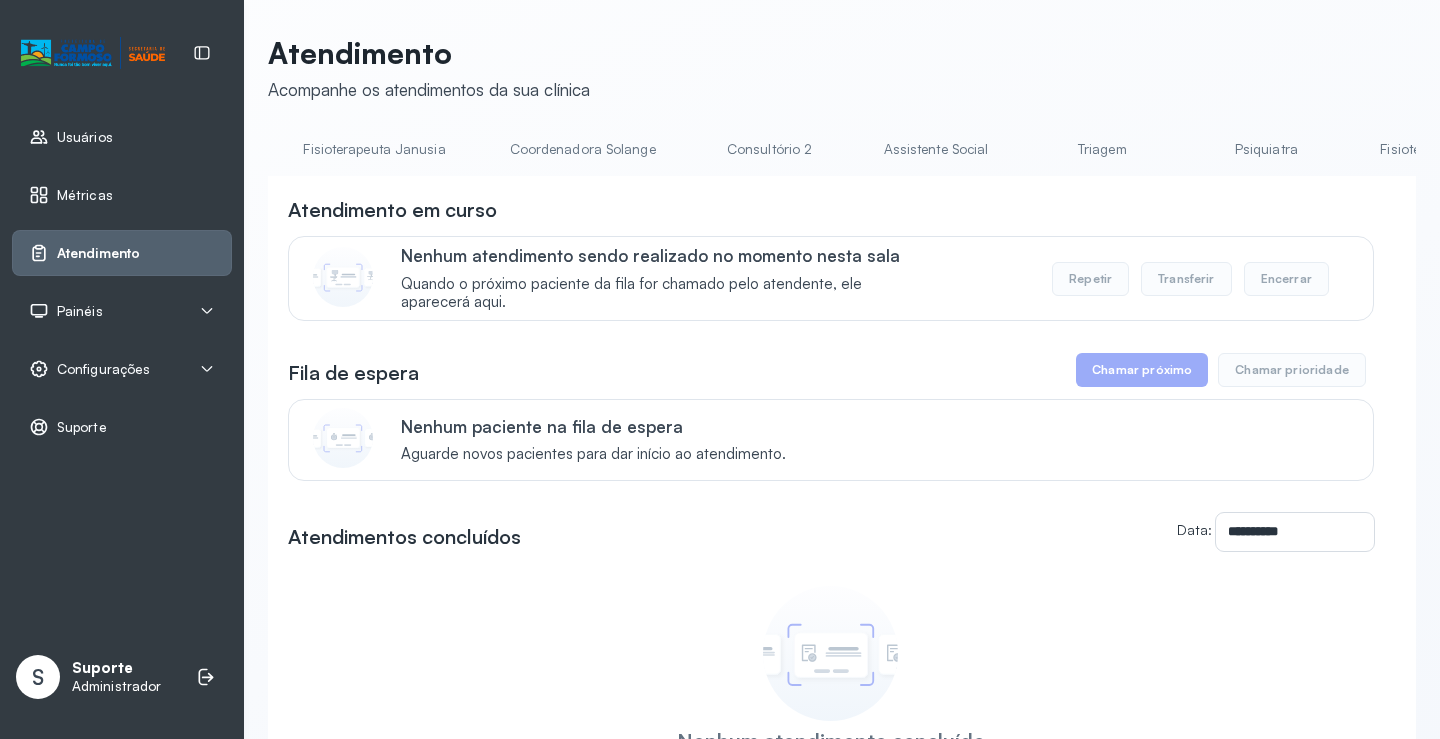 scroll, scrollTop: 0, scrollLeft: 1098, axis: horizontal 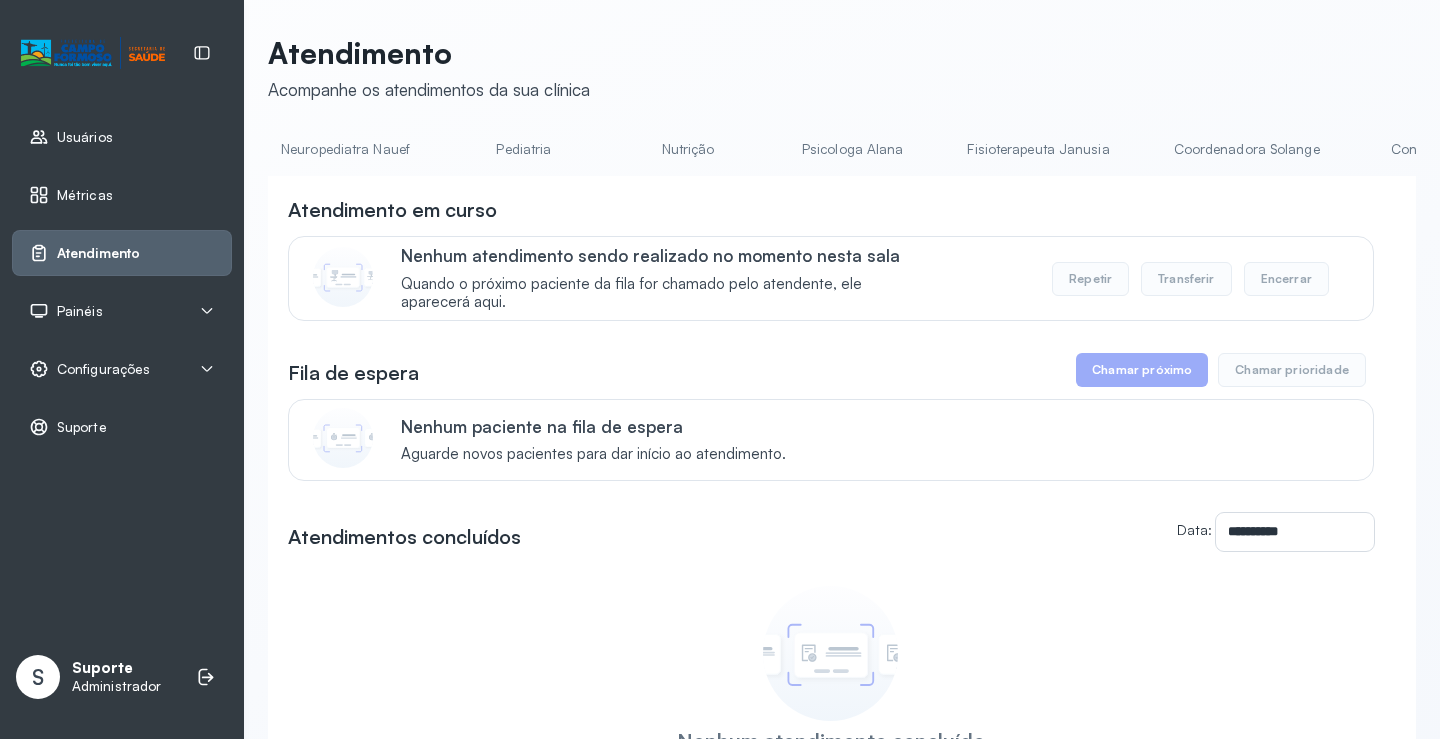 click on "Nutrição" at bounding box center (688, 149) 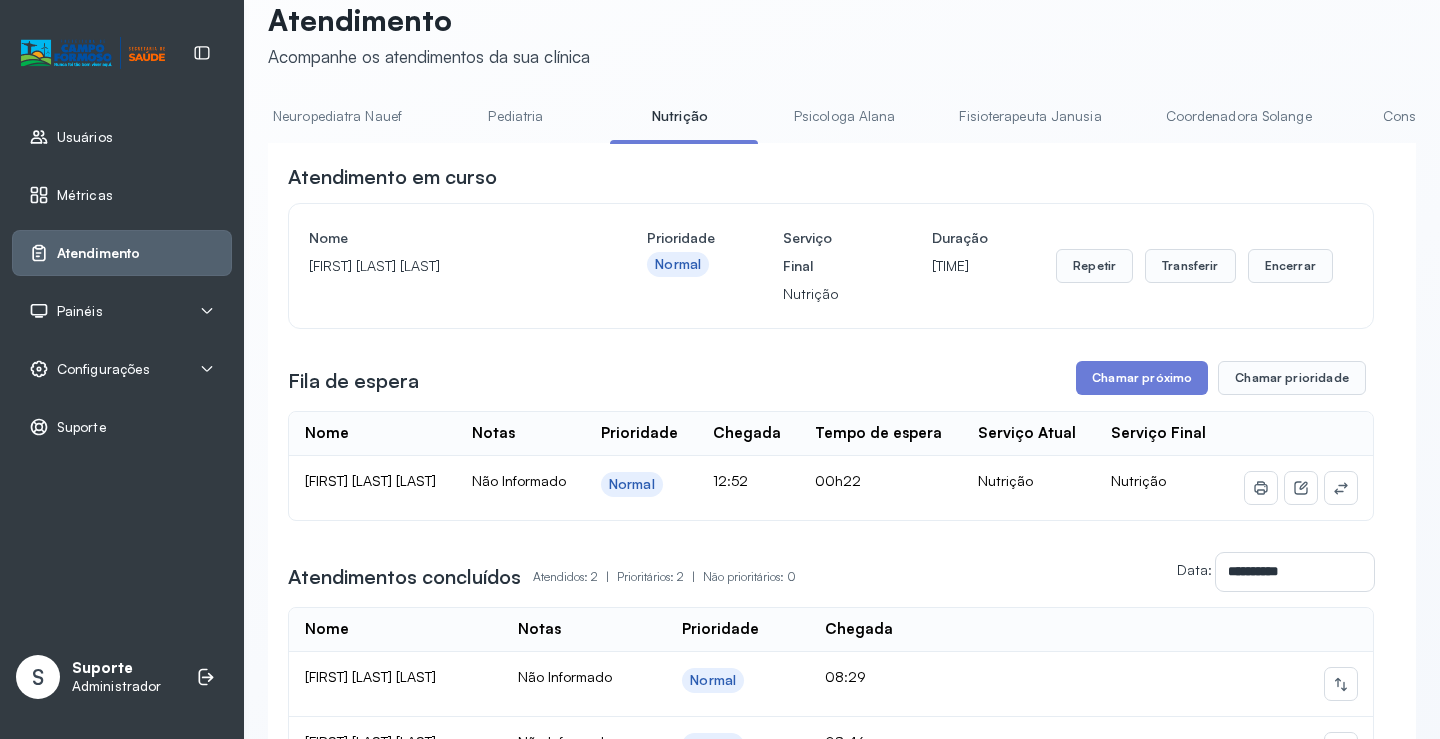 scroll, scrollTop: 0, scrollLeft: 0, axis: both 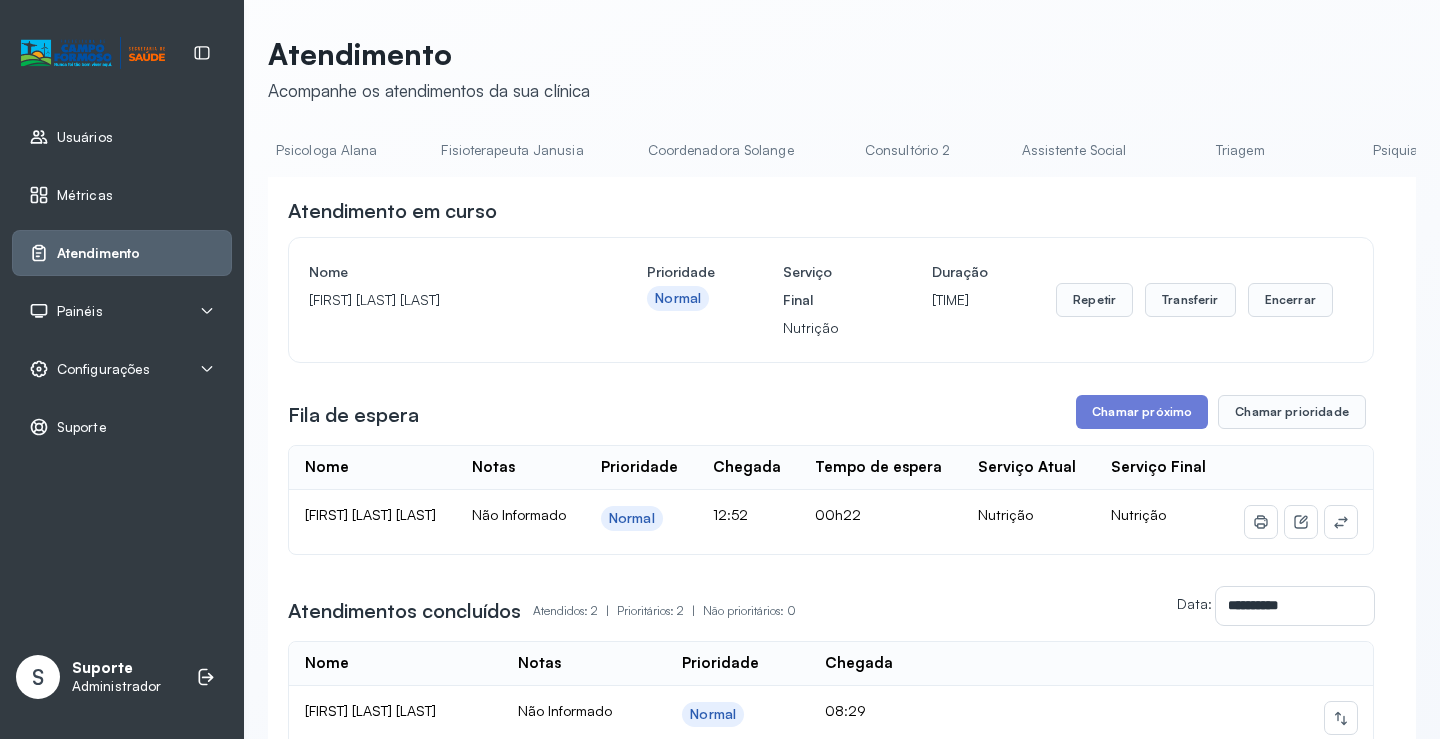 click on "Triagem" at bounding box center [1240, 150] 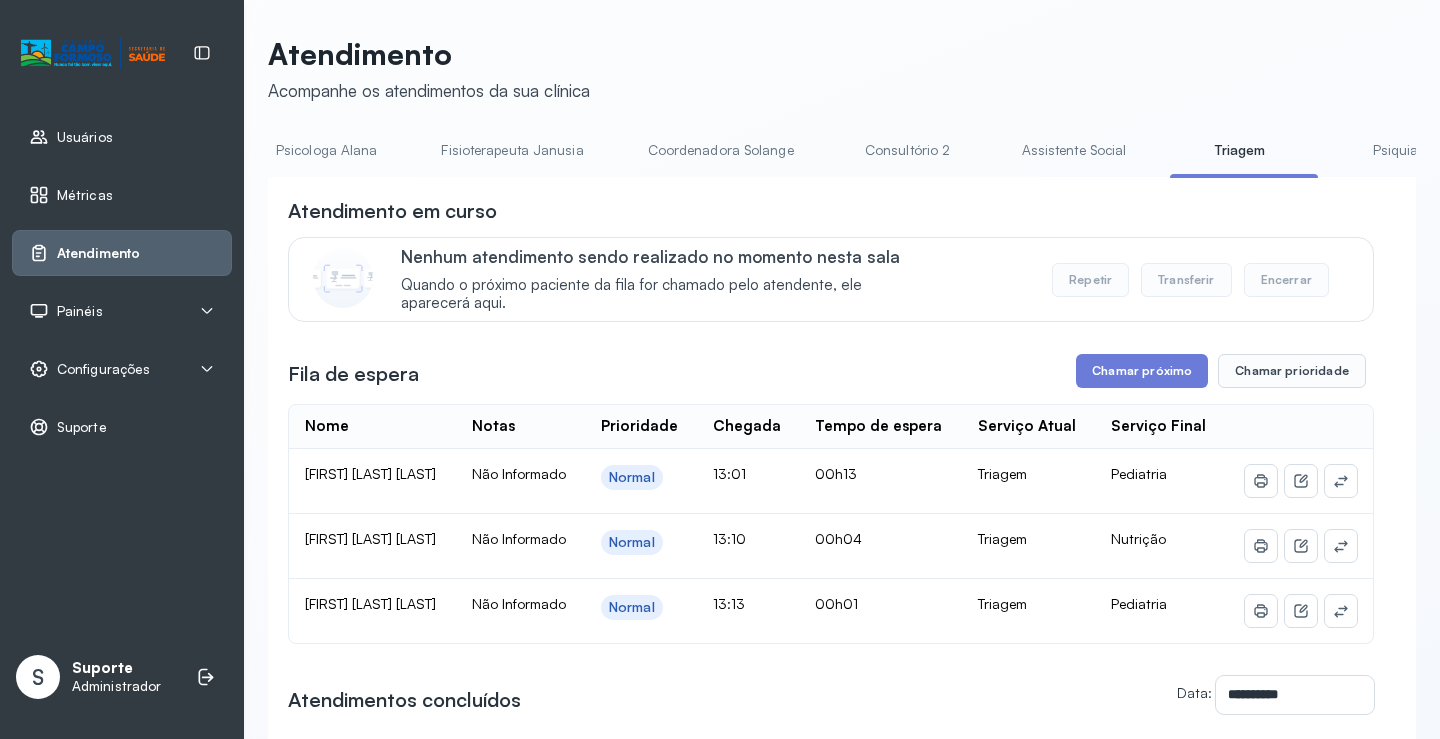 click on "Assistente Social" at bounding box center (1074, 150) 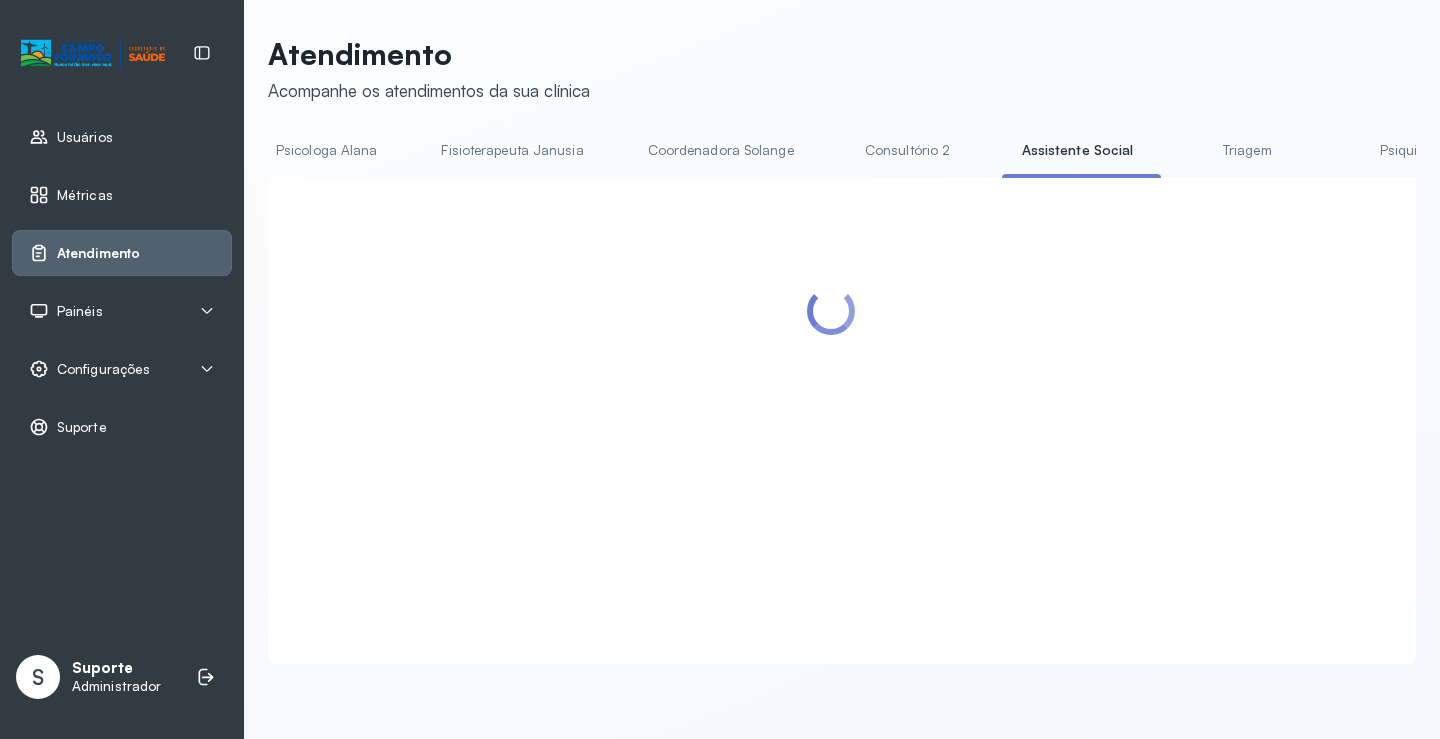 click on "Consultório 2" at bounding box center [908, 150] 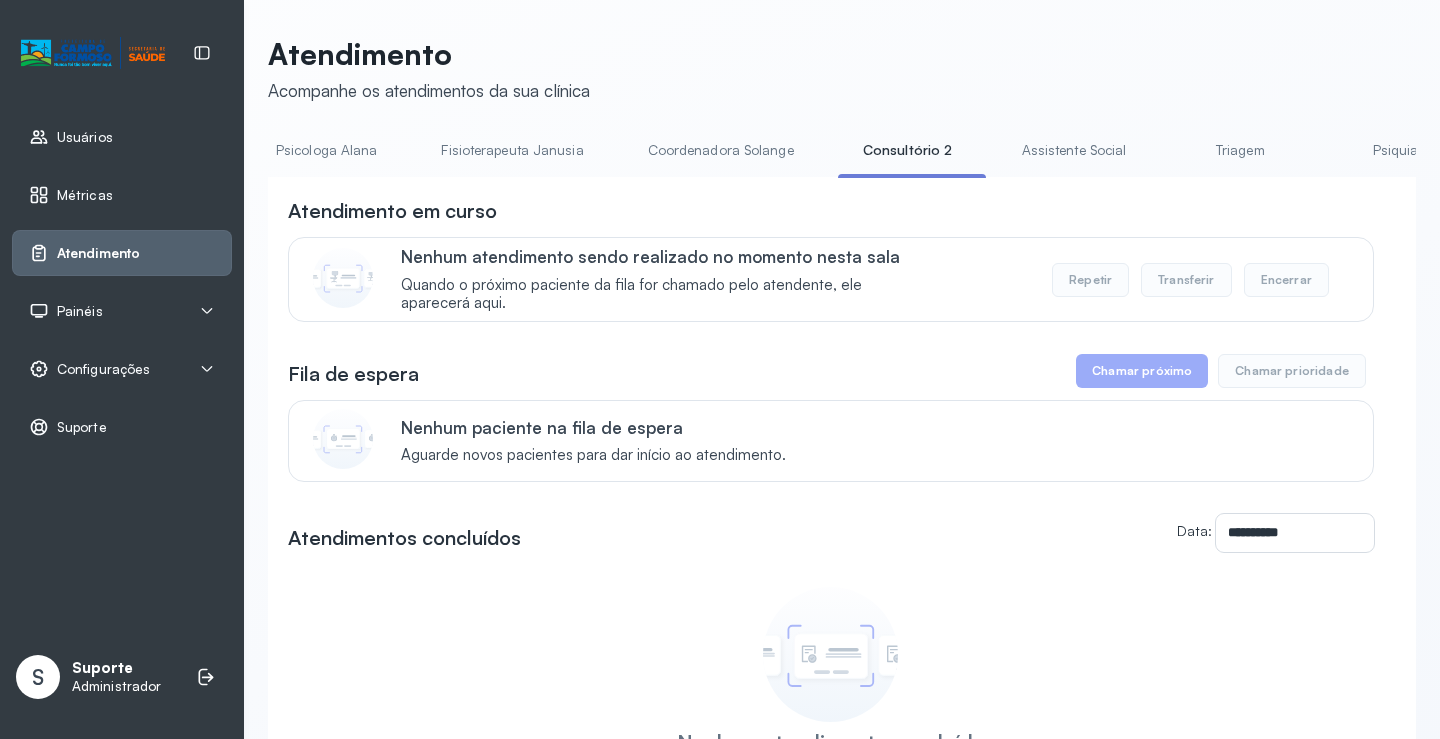 click on "Coordenadora Solange" at bounding box center (721, 150) 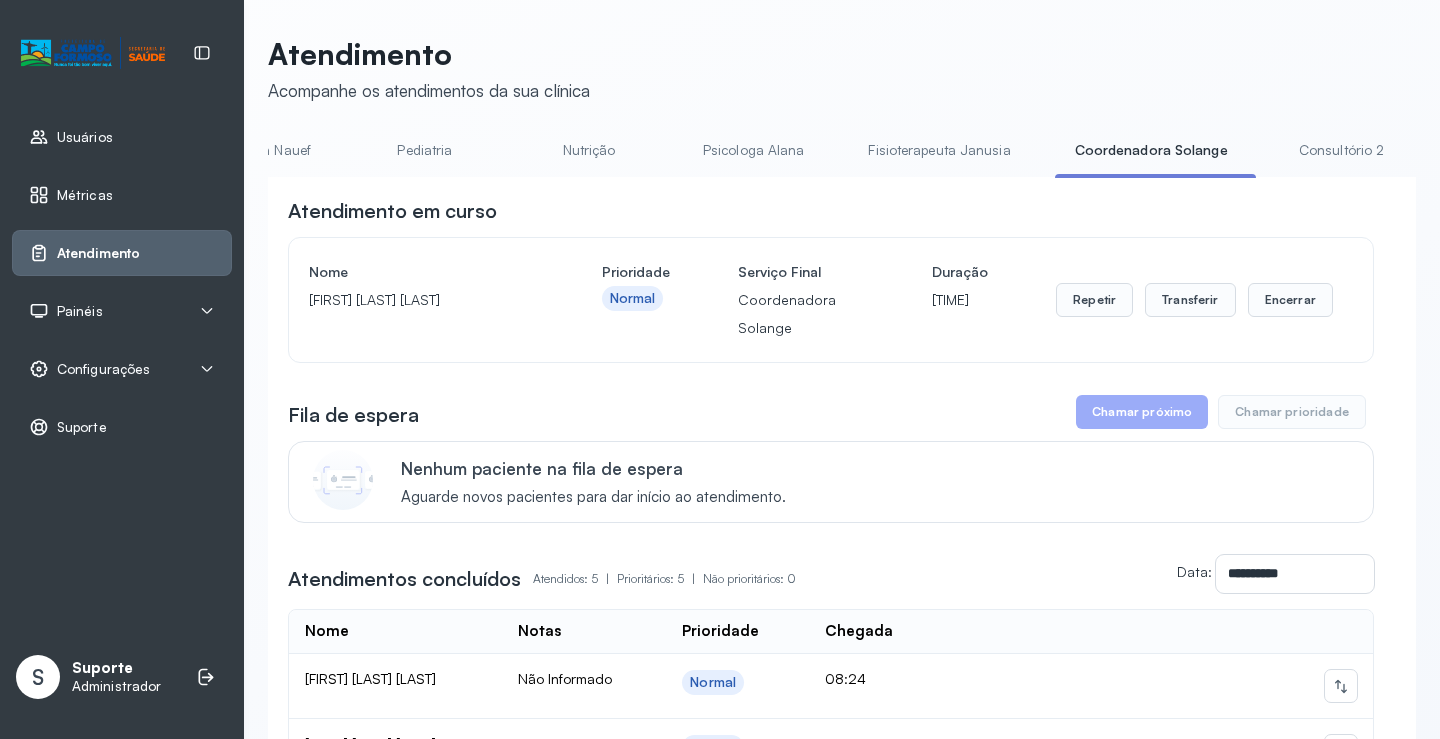 scroll, scrollTop: 0, scrollLeft: 461, axis: horizontal 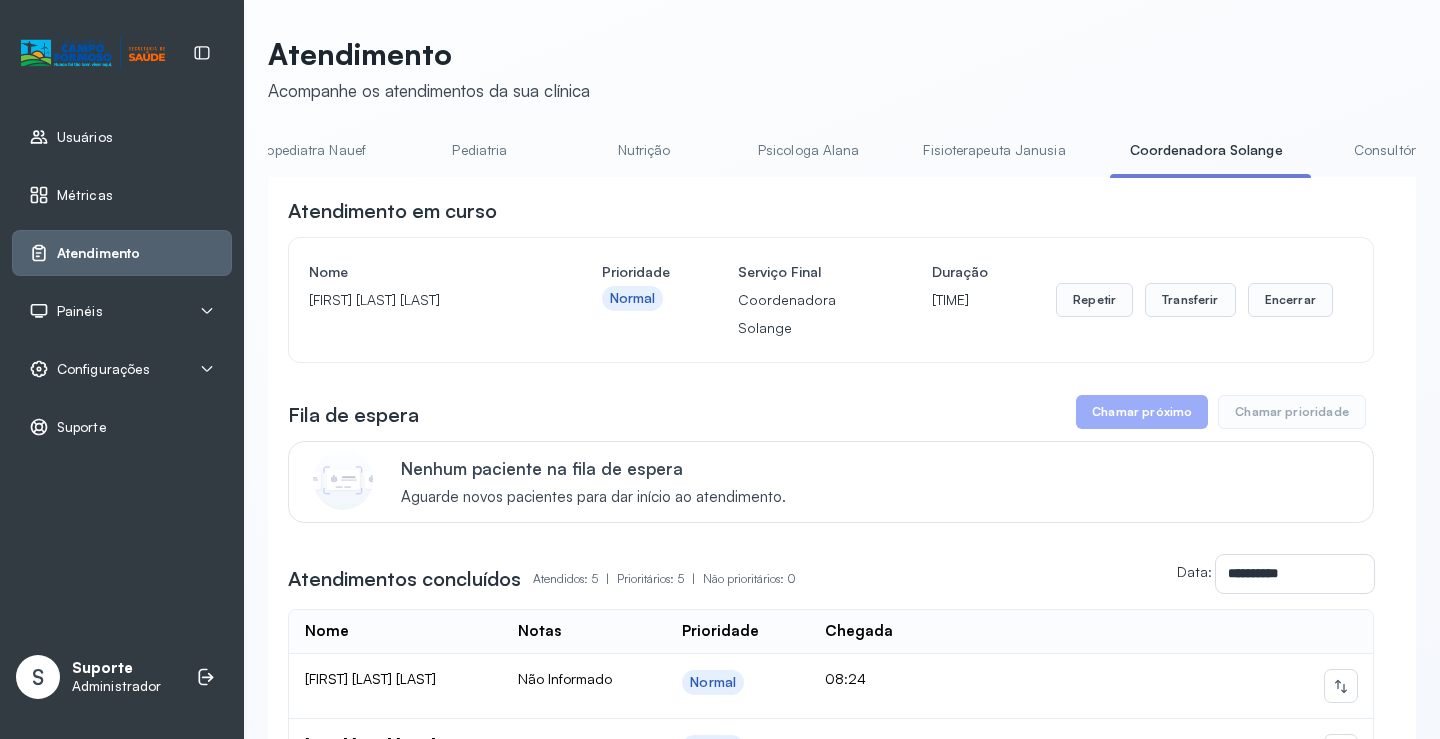 click on "Fisioterapeuta Janusia" at bounding box center (994, 150) 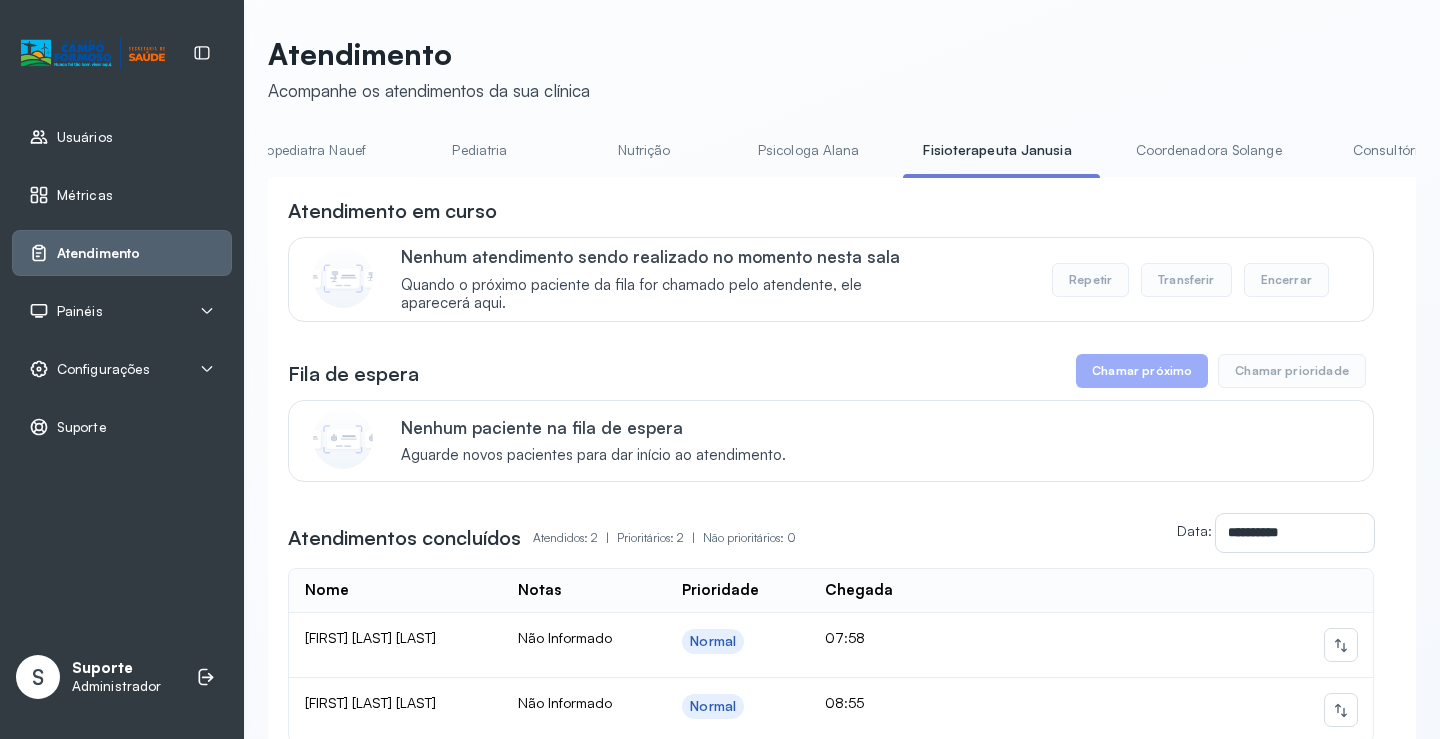 click on "Psicologa Alana" at bounding box center (809, 150) 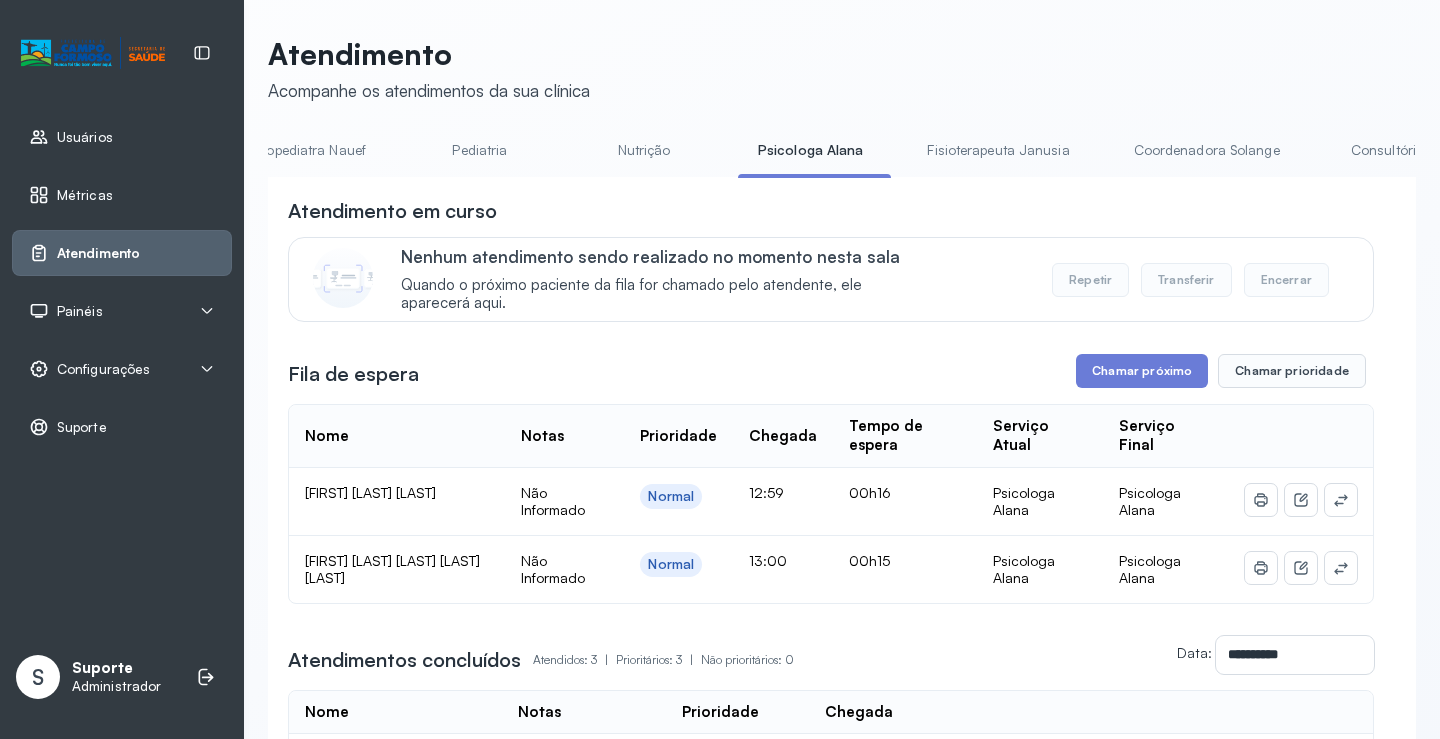 click on "Nutrição" at bounding box center (644, 150) 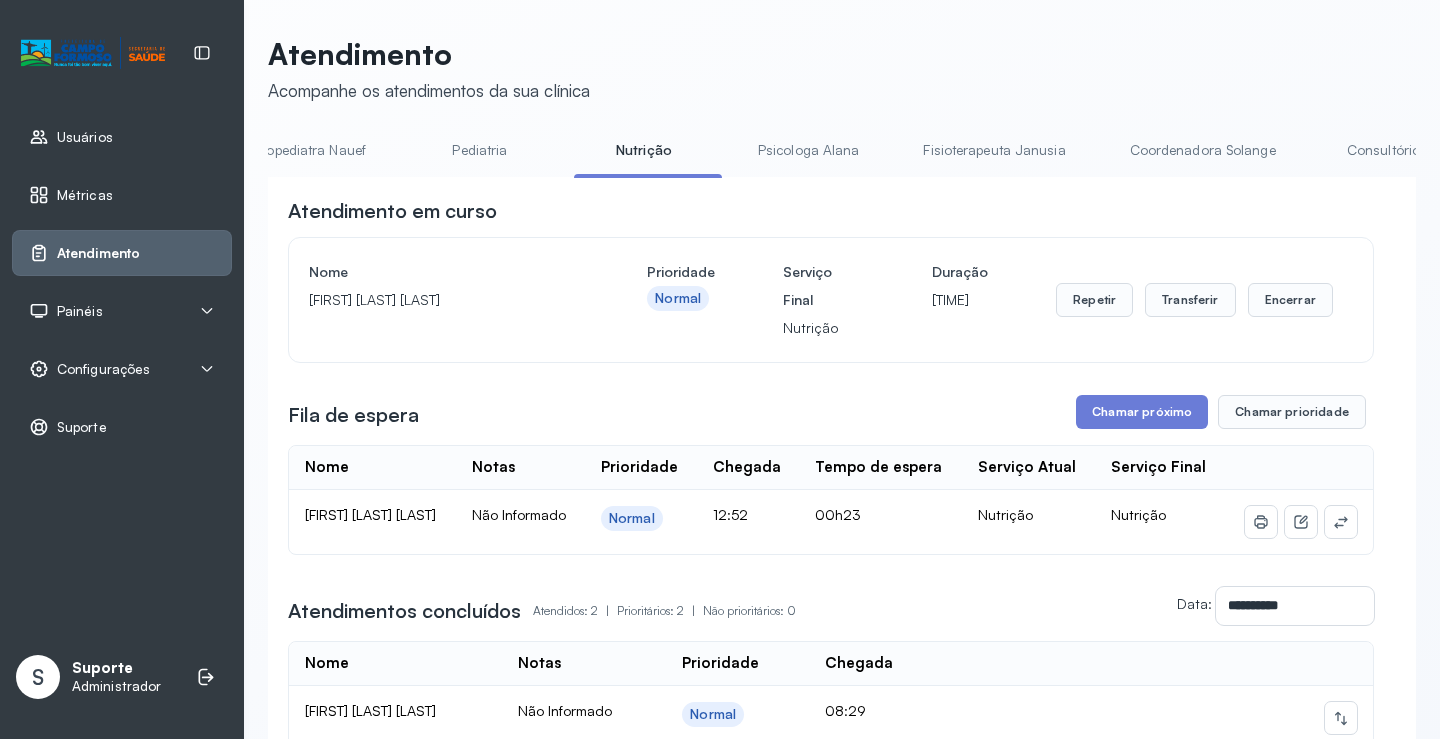 click on "Pediatria" at bounding box center [480, 150] 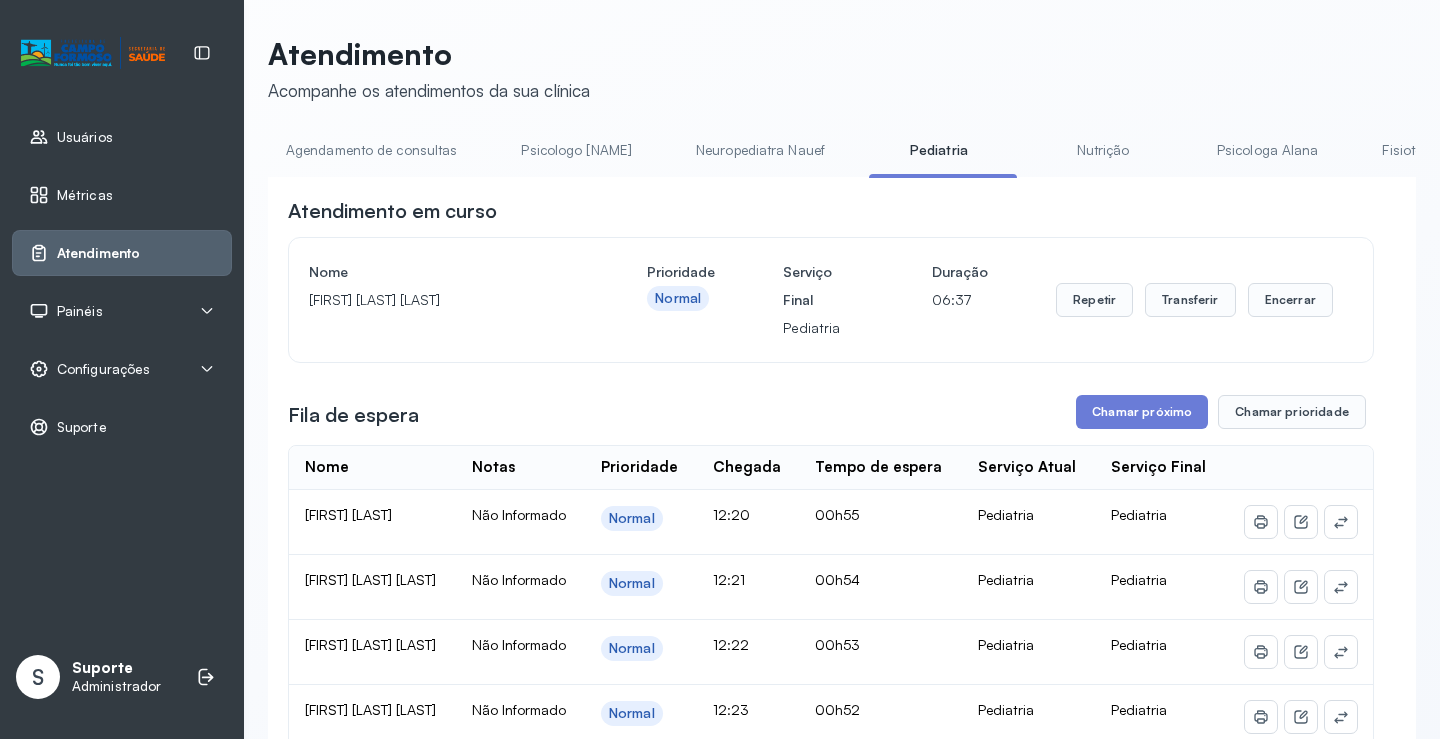 scroll, scrollTop: 0, scrollLeft: 0, axis: both 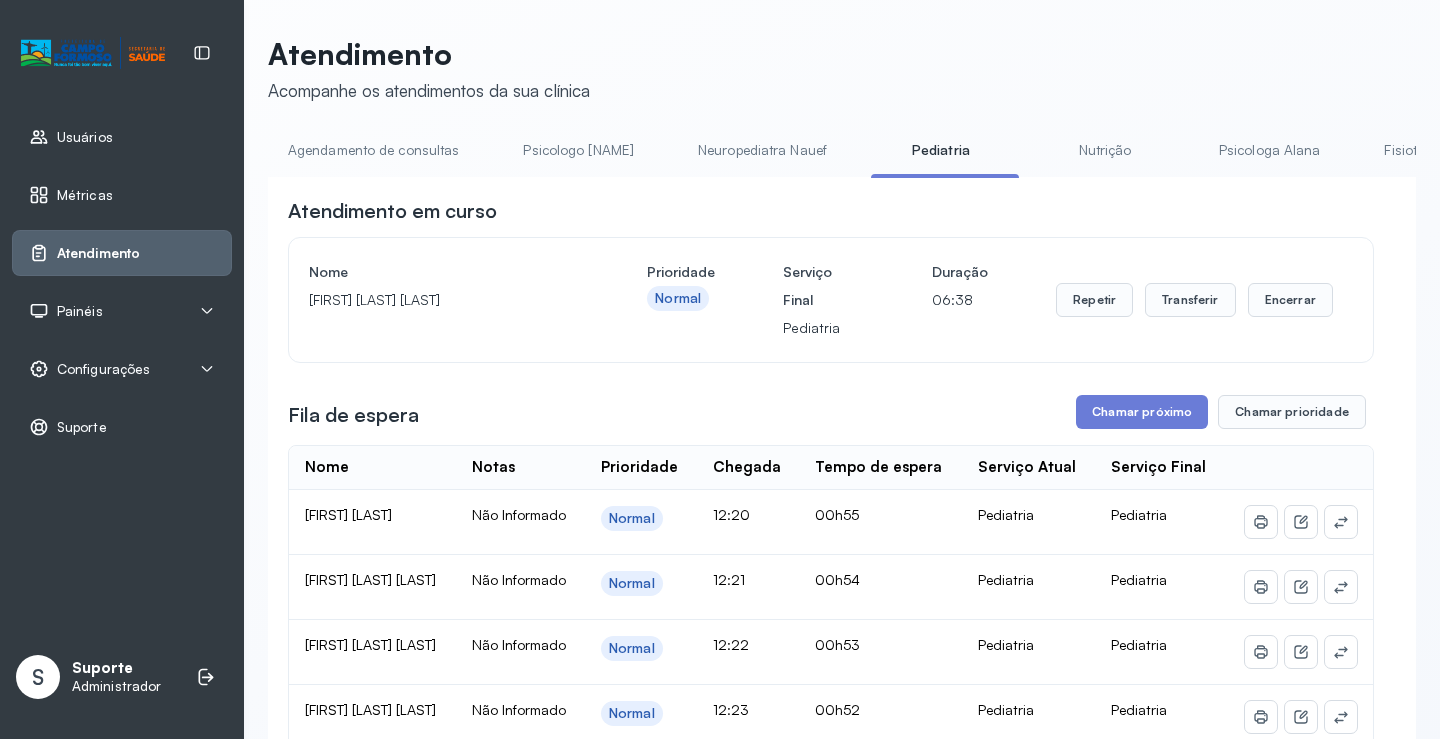 click on "Agendamento de consultas" at bounding box center [373, 150] 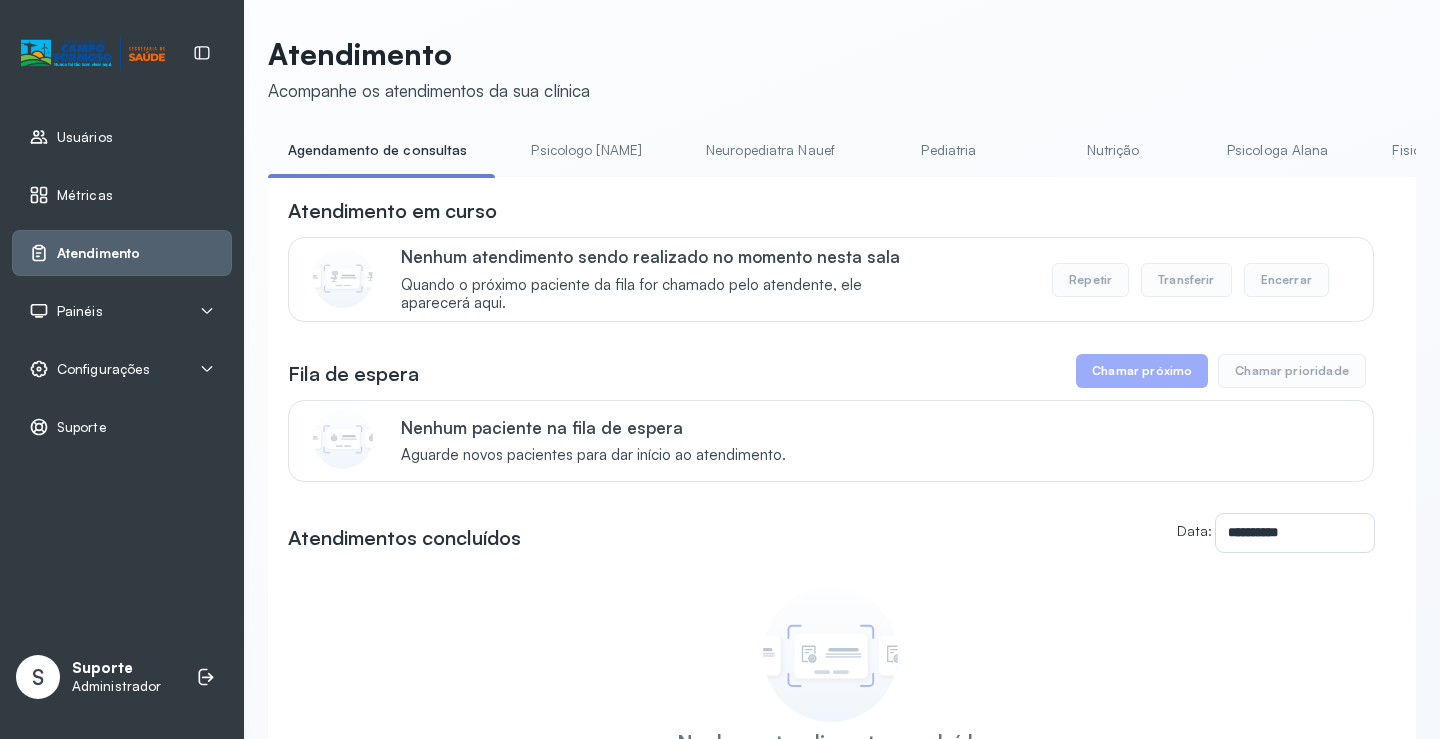 click on "Psicologa Alana" at bounding box center (1278, 150) 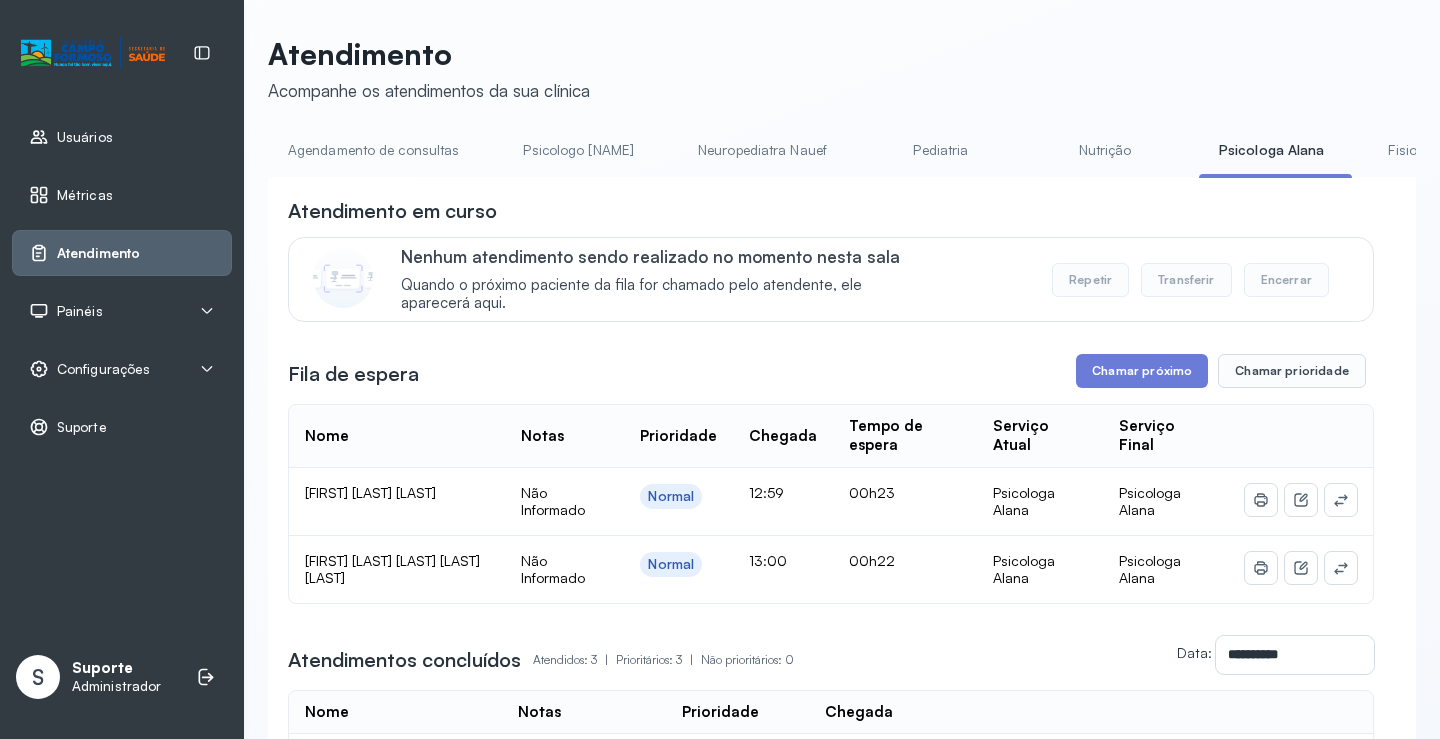 click on "Agendamento de consultas" at bounding box center (373, 150) 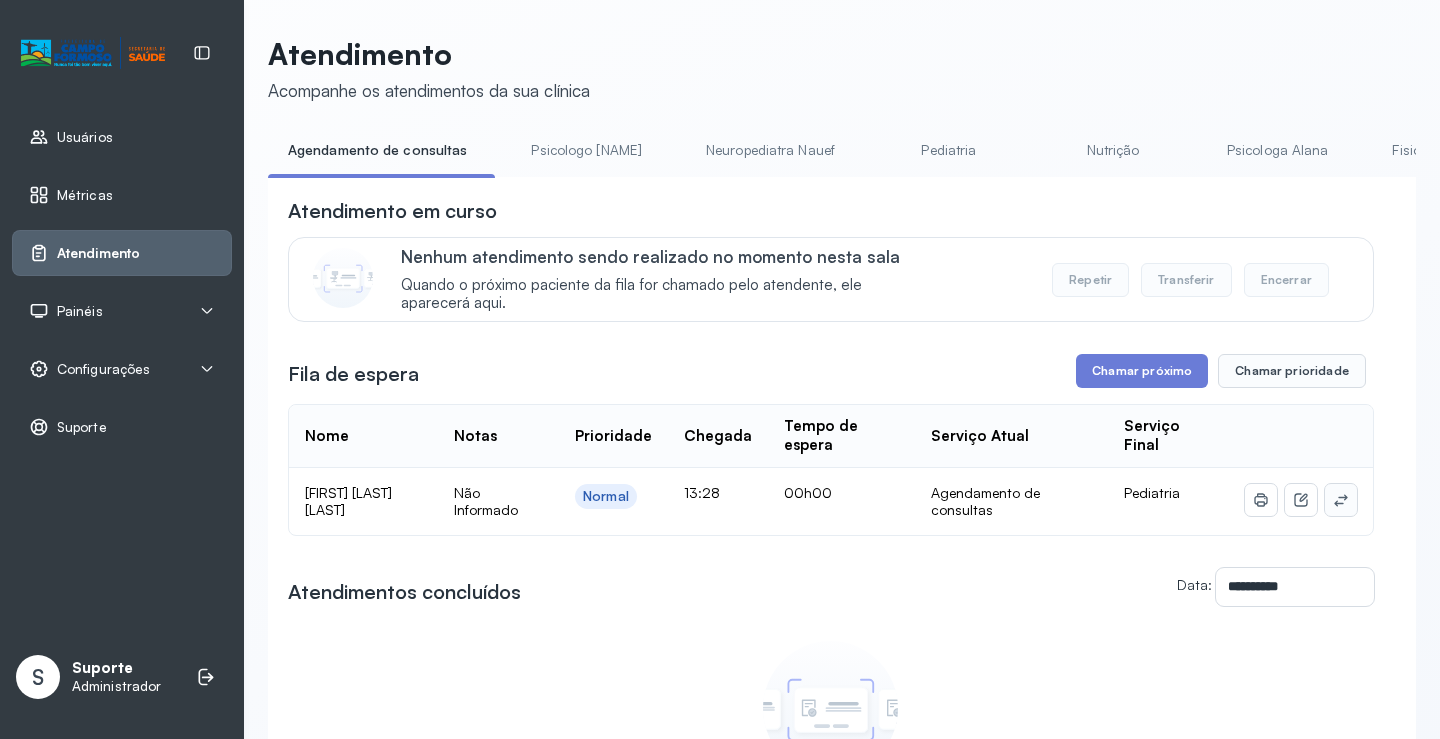 drag, startPoint x: 1325, startPoint y: 487, endPoint x: 1320, endPoint y: 513, distance: 26.476404 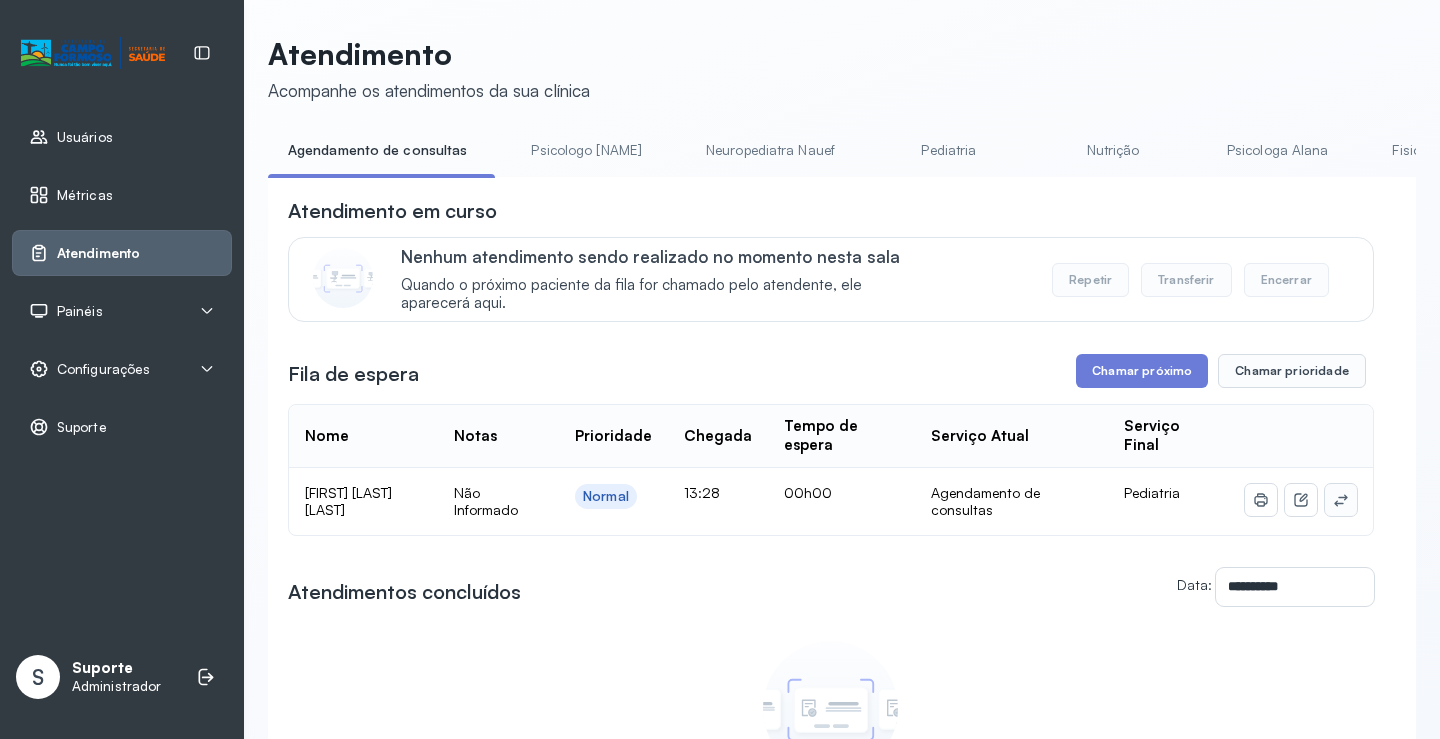 click 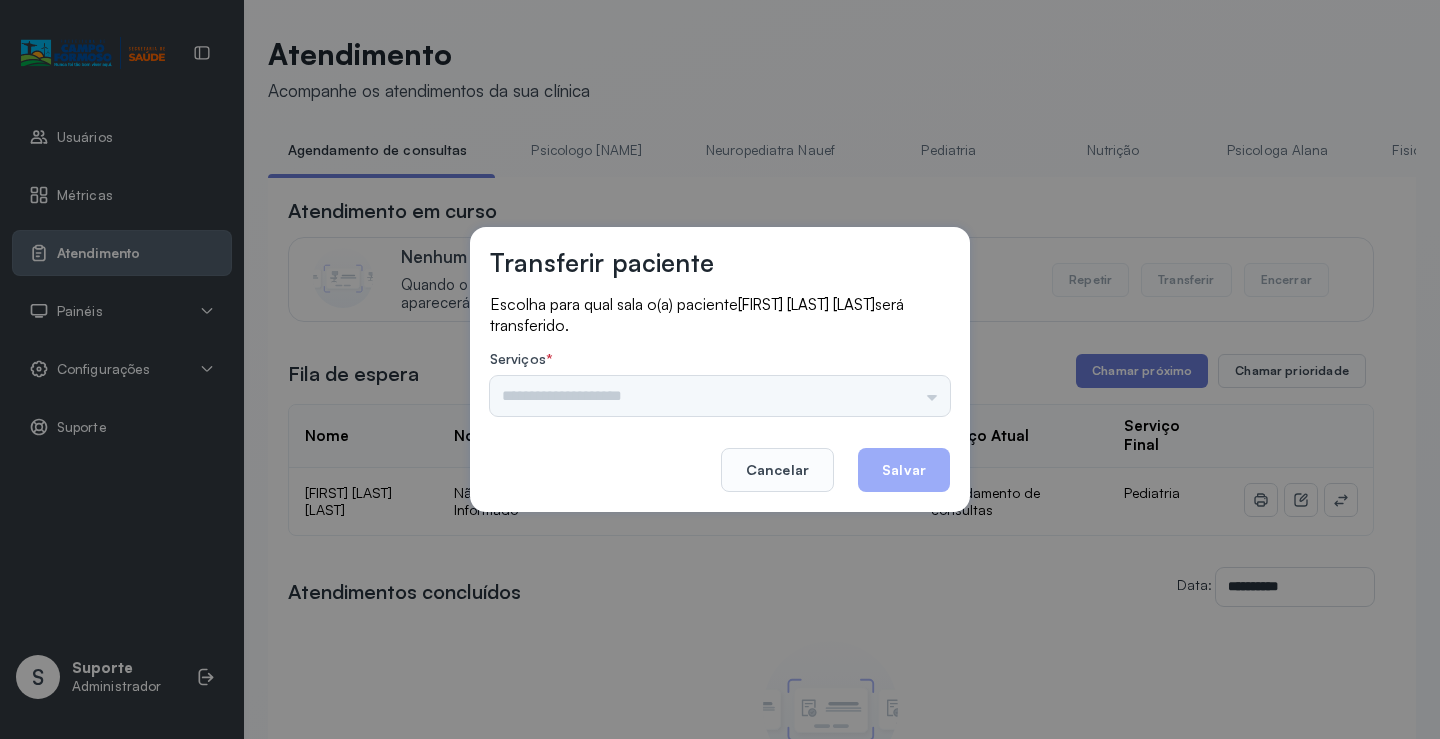 click on "Psicologo Pedro Neuropediatra Nauef Pediatria Nutrição Psicologa Alana Fisioterapeuta Janusia Coordenadora Solange Consultório 2 Assistente Social Triagem Psiquiatra Fisioterapeuta Francyne Fisioterapeuta Morgana Neuropediatra João" at bounding box center [720, 396] 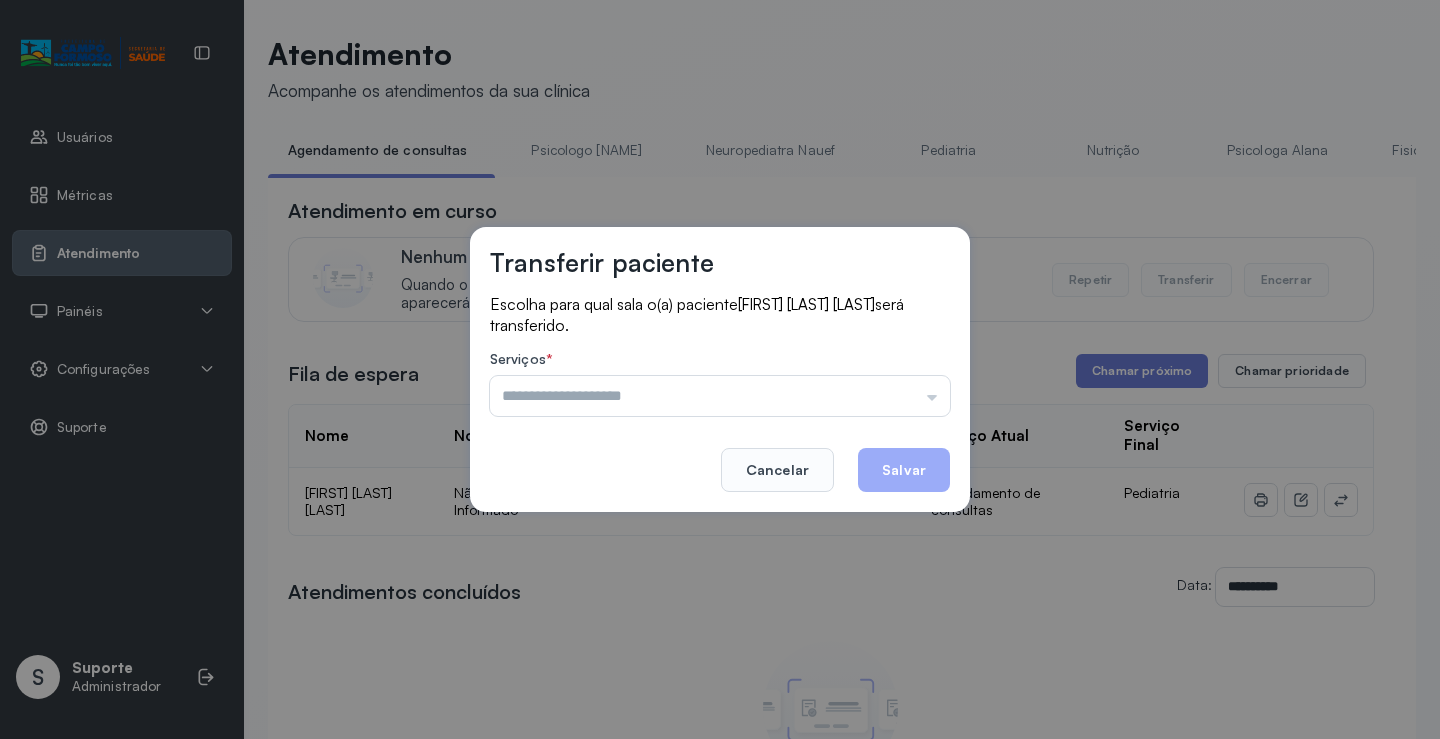 click on "Psicologo Pedro Neuropediatra Nauef Pediatria Nutrição Psicologa Alana Fisioterapeuta Janusia Coordenadora Solange Consultório 2 Assistente Social Triagem Psiquiatra Fisioterapeuta Francyne Fisioterapeuta Morgana Neuropediatra João" at bounding box center (720, 396) 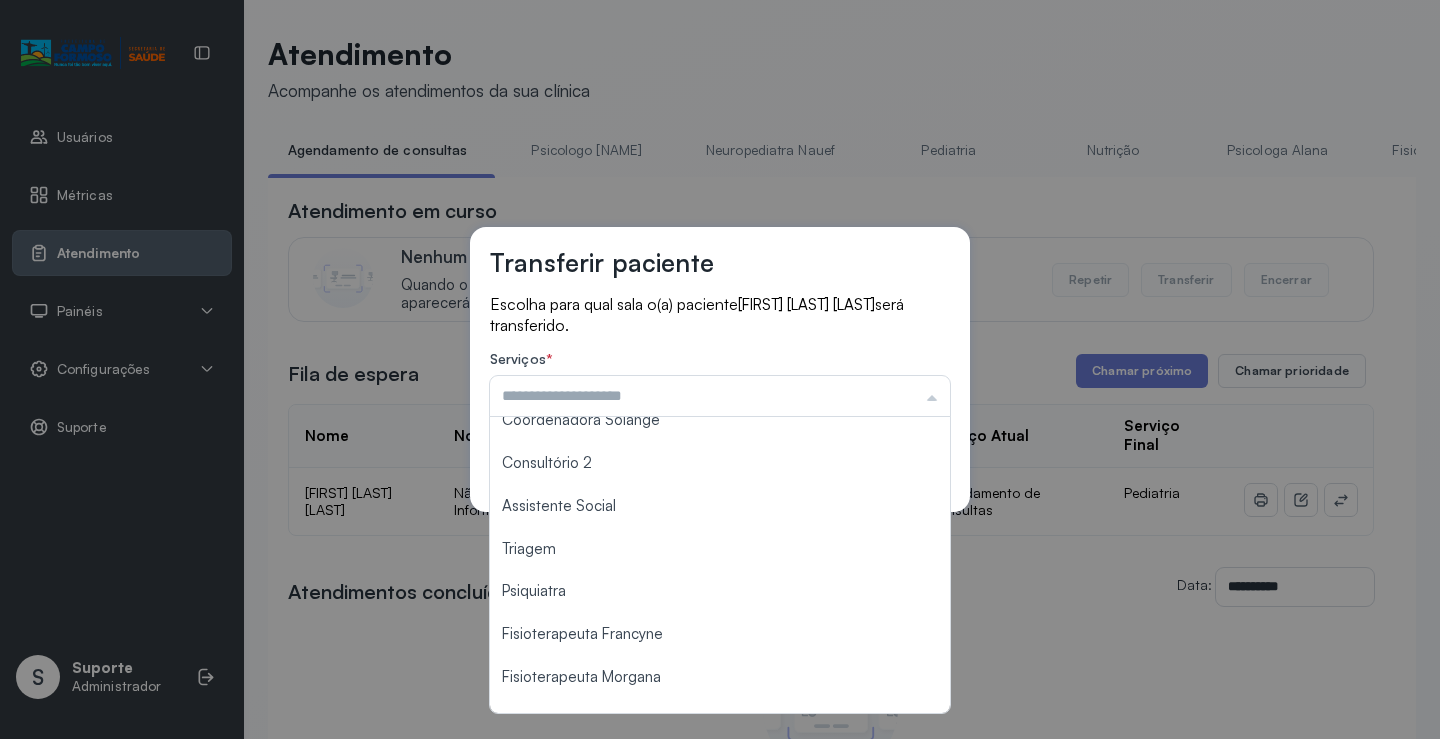 scroll, scrollTop: 303, scrollLeft: 0, axis: vertical 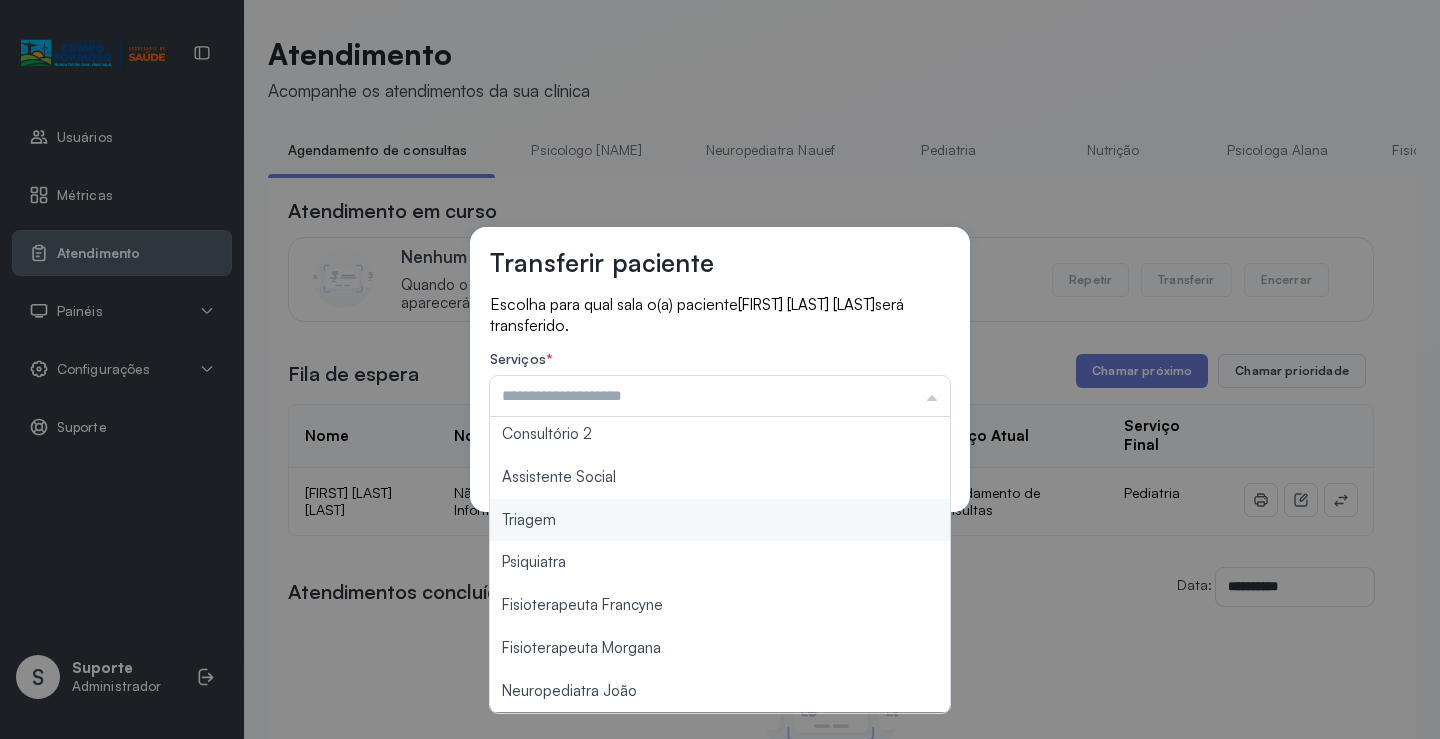 type on "*******" 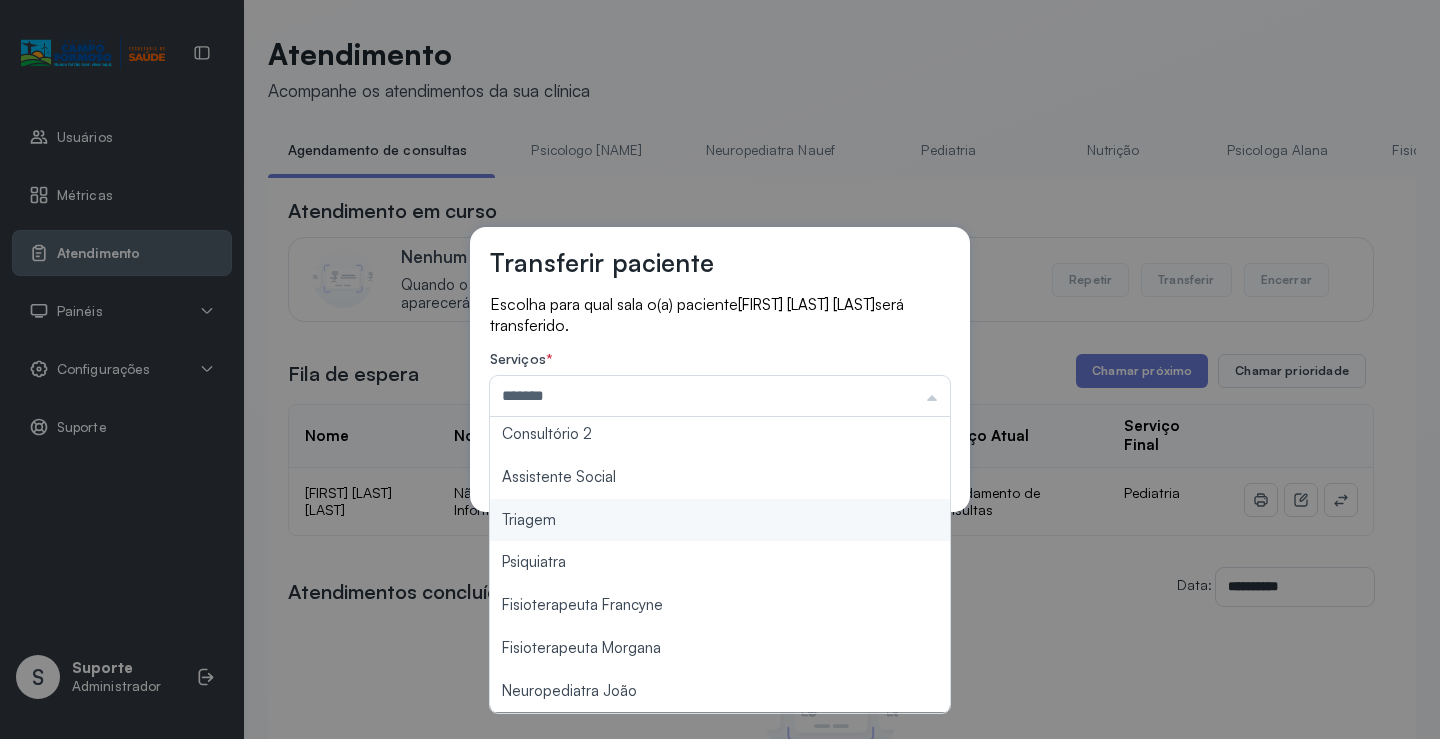 click on "Transferir paciente Escolha para qual sala o(a) paciente  [FIRST] [LAST] [LAST]  será transferido.  Serviços  *  ******* Psicologo Pedro Neuropediatra Nauef Pediatria Nutrição Psicologa Alana Fisioterapeuta Janusia Coordenadora Solange Consultório 2 Assistente Social Triagem Psiquiatra Fisioterapeuta Francyne Fisioterapeuta Morgana Neuropediatra João Cancelar Salvar" at bounding box center [720, 369] 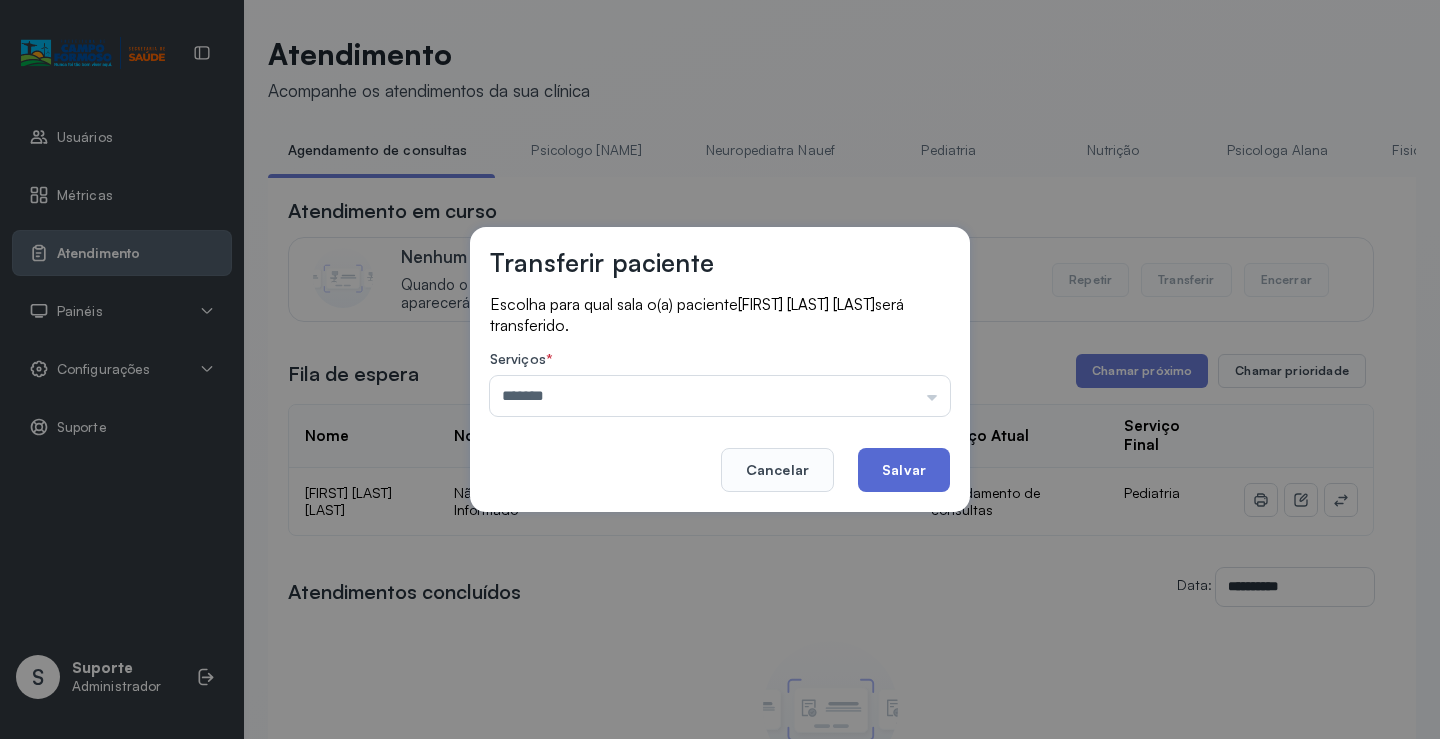 click on "Salvar" 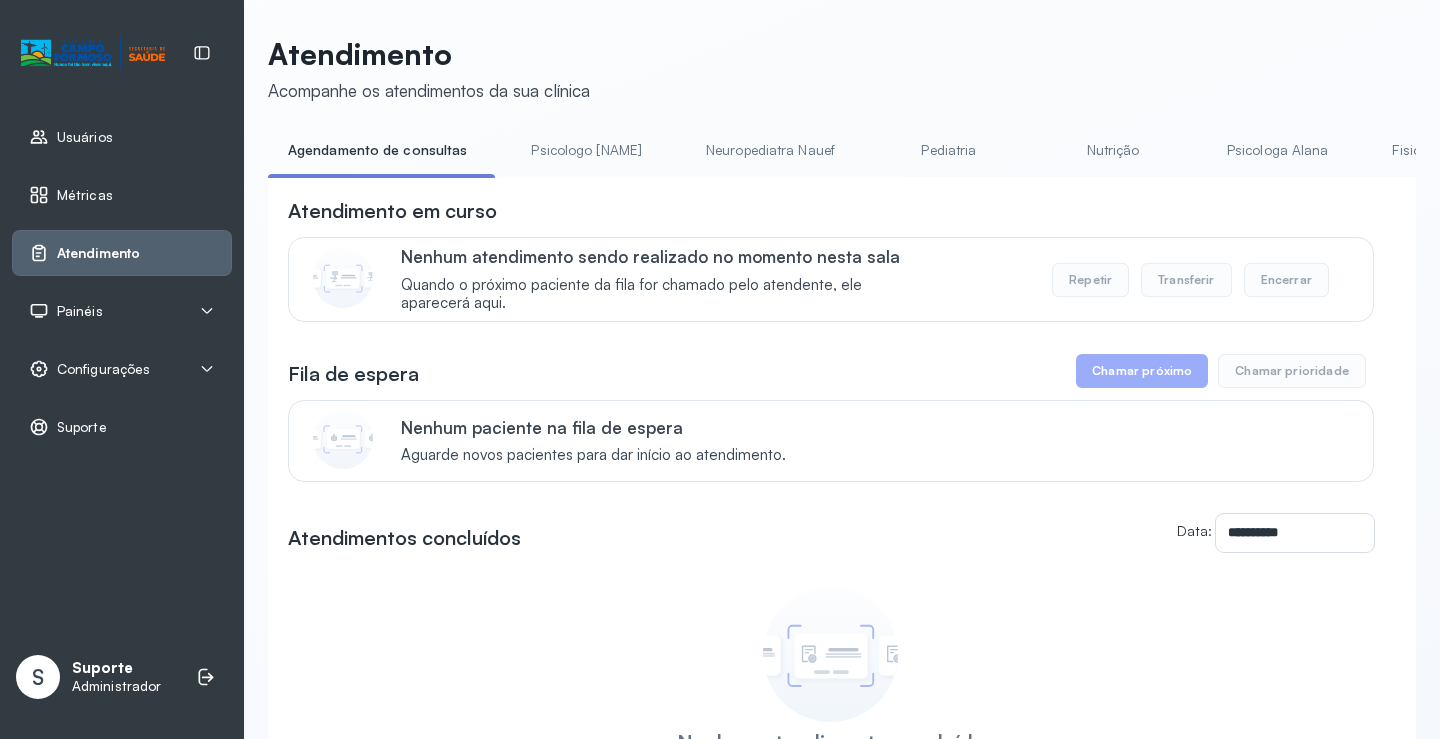 click on "Pediatria" at bounding box center [949, 150] 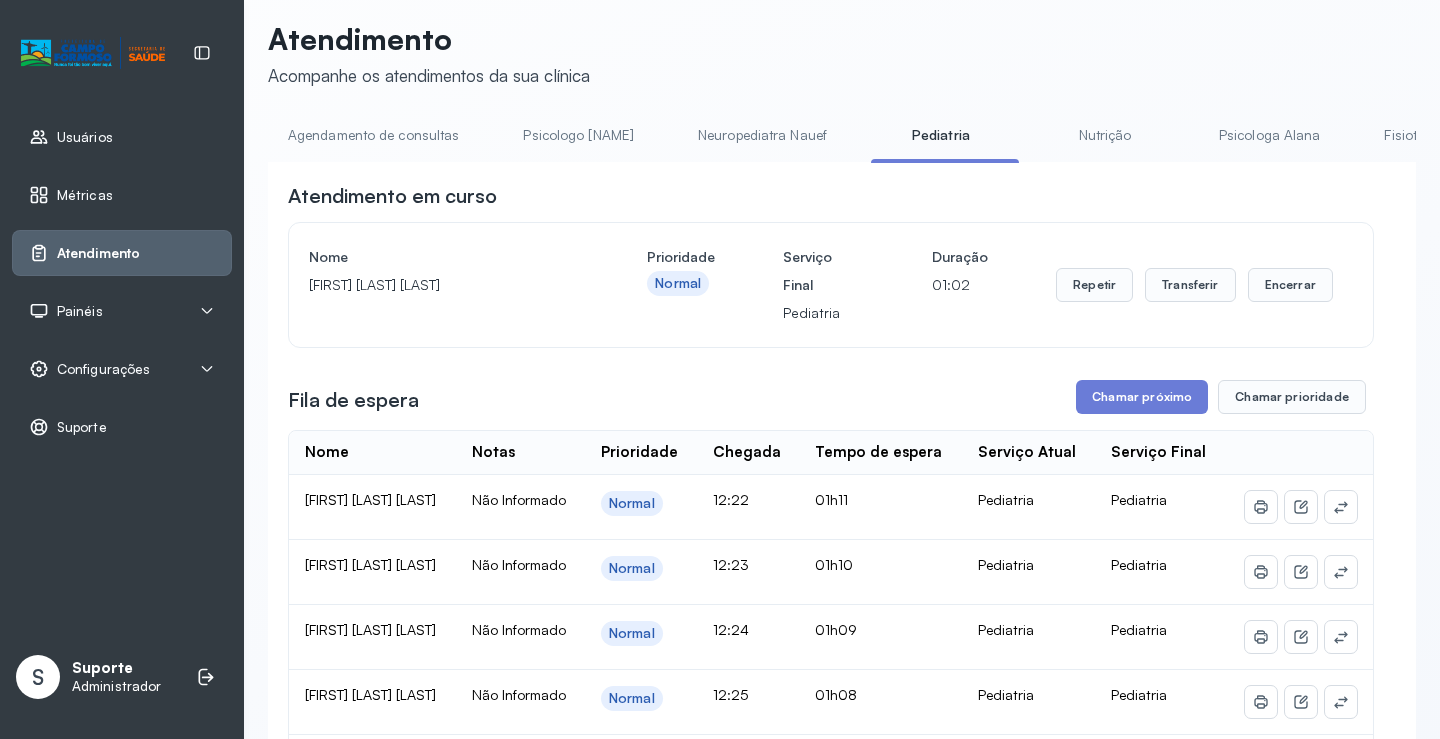 scroll, scrollTop: 0, scrollLeft: 0, axis: both 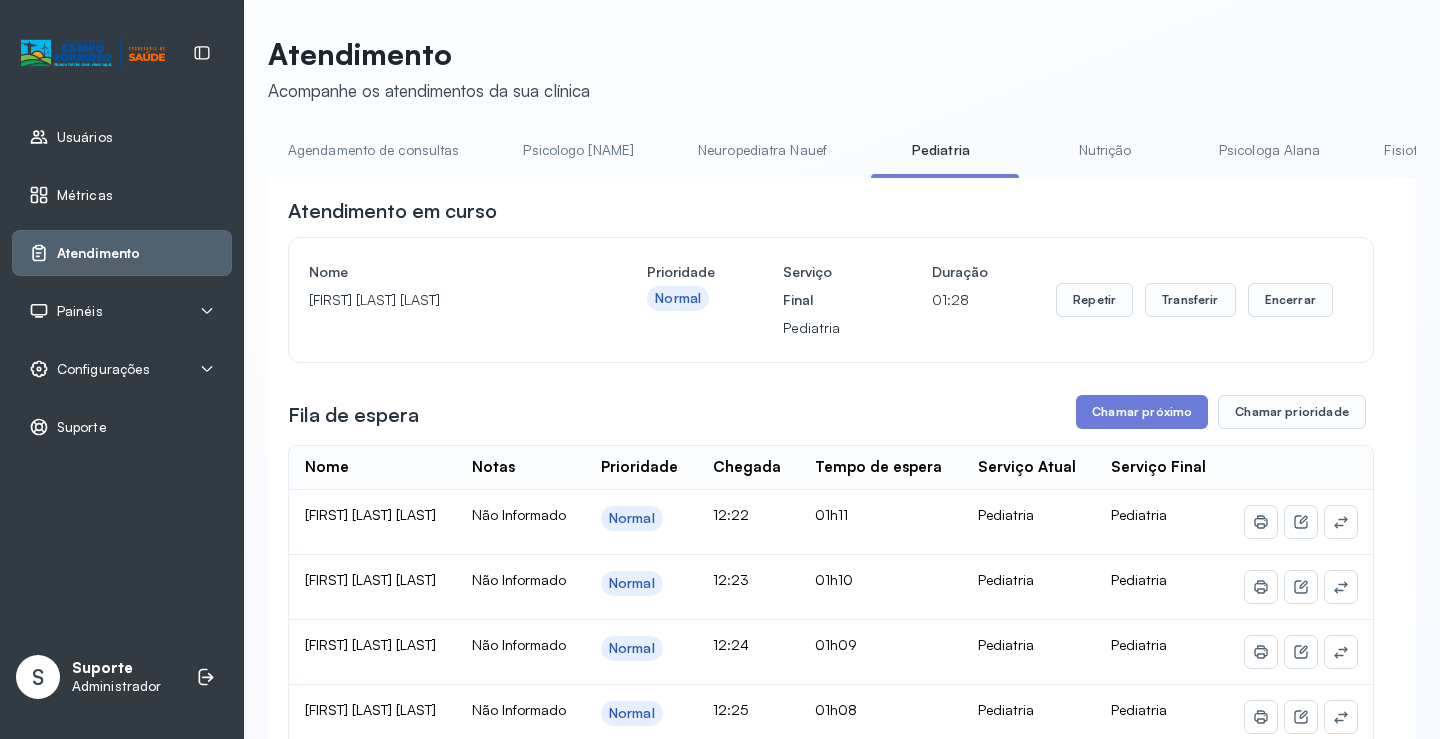 click on "Nutrição" at bounding box center (1105, 150) 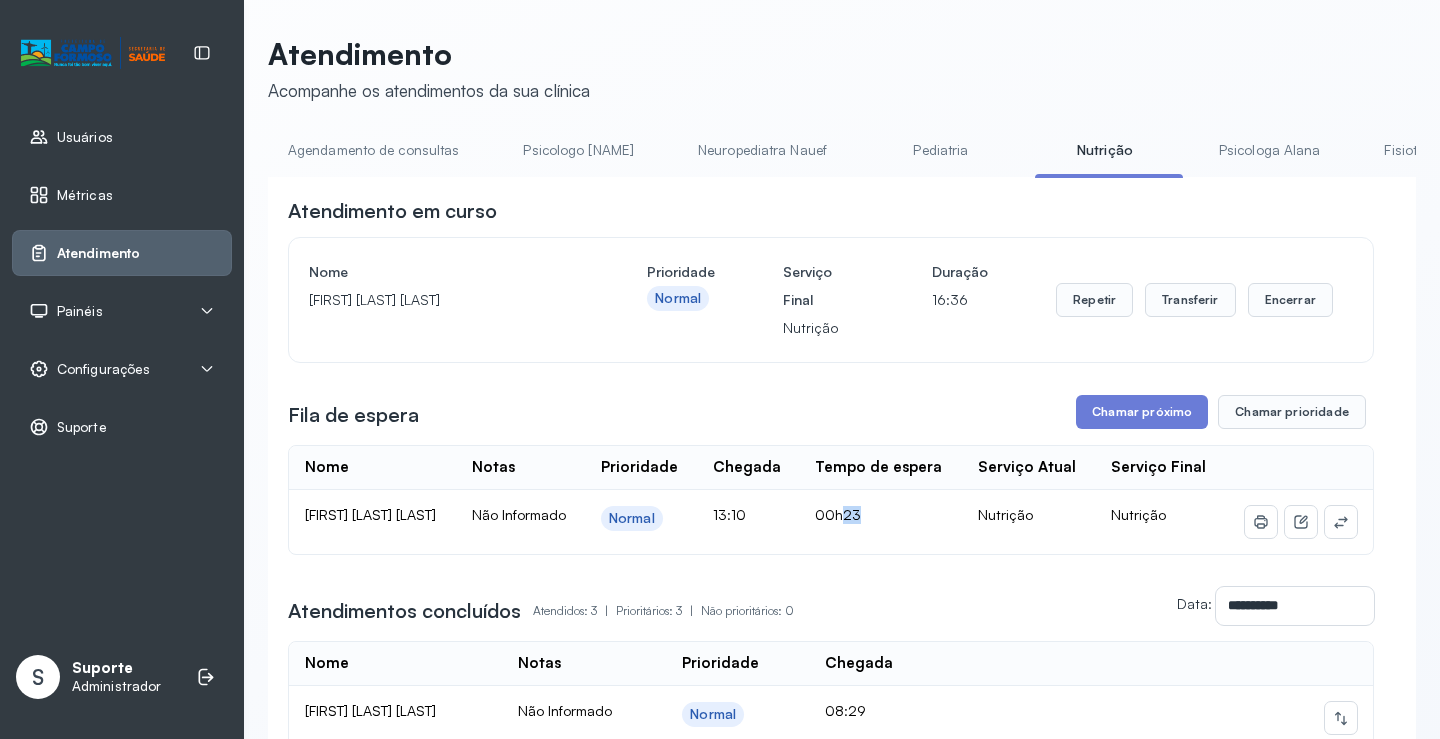 drag, startPoint x: 868, startPoint y: 541, endPoint x: 919, endPoint y: 541, distance: 51 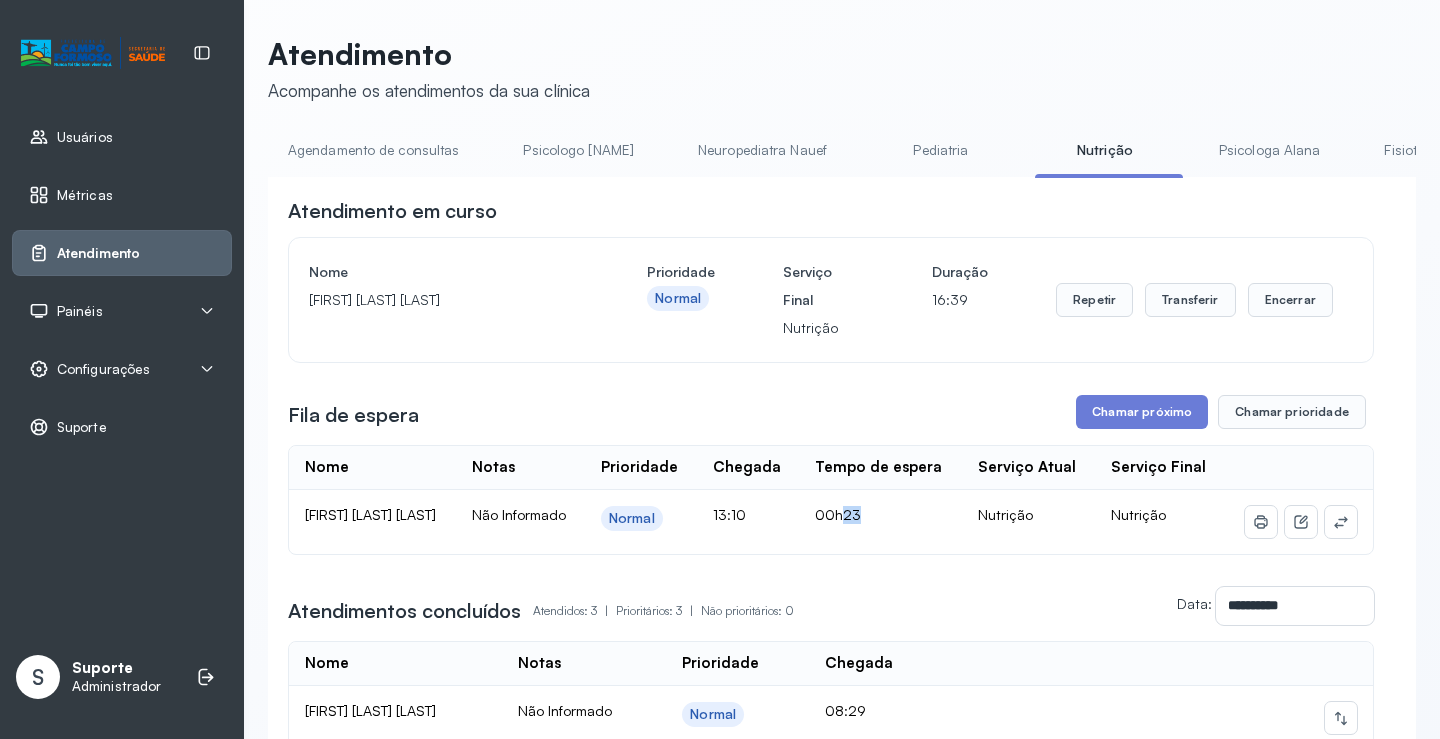 click on "00h23" 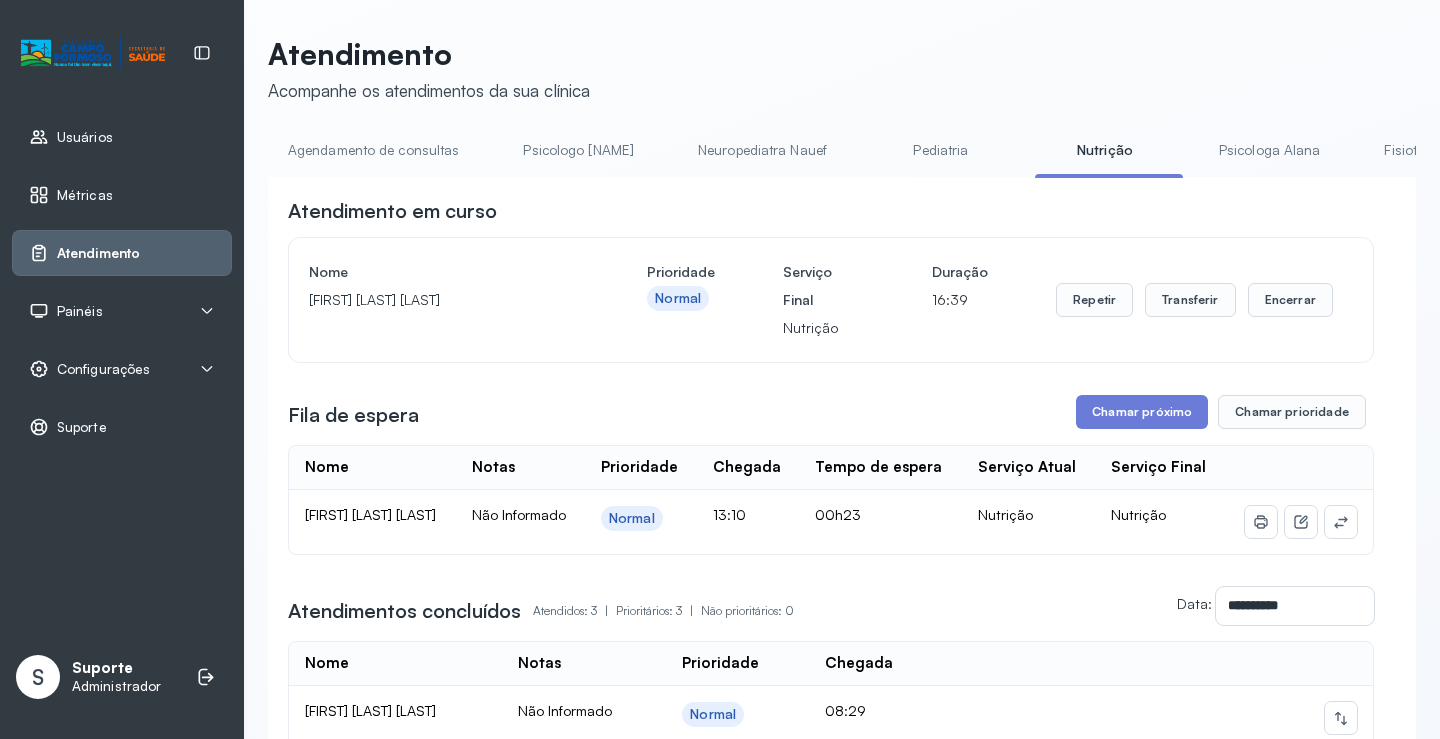 click on "00h23" 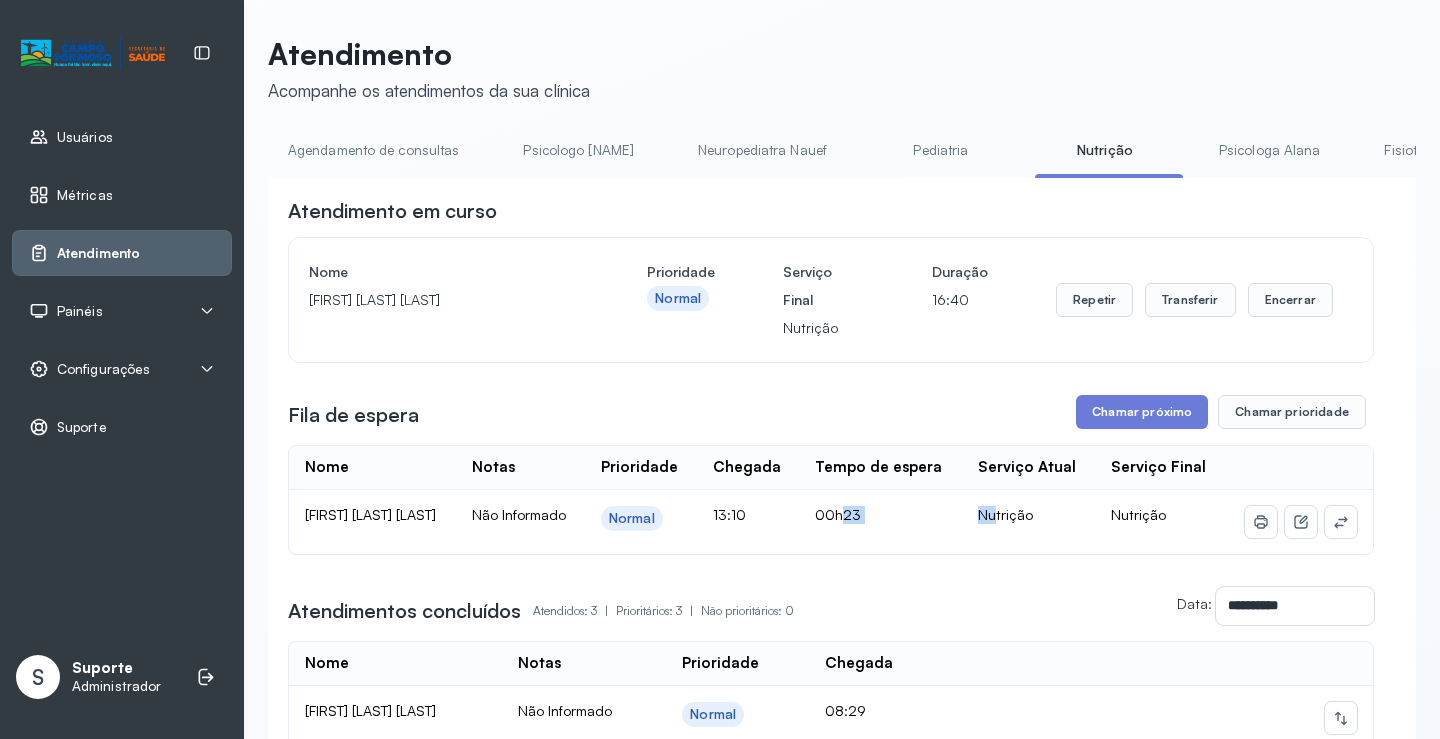 drag, startPoint x: 865, startPoint y: 534, endPoint x: 1001, endPoint y: 533, distance: 136.00368 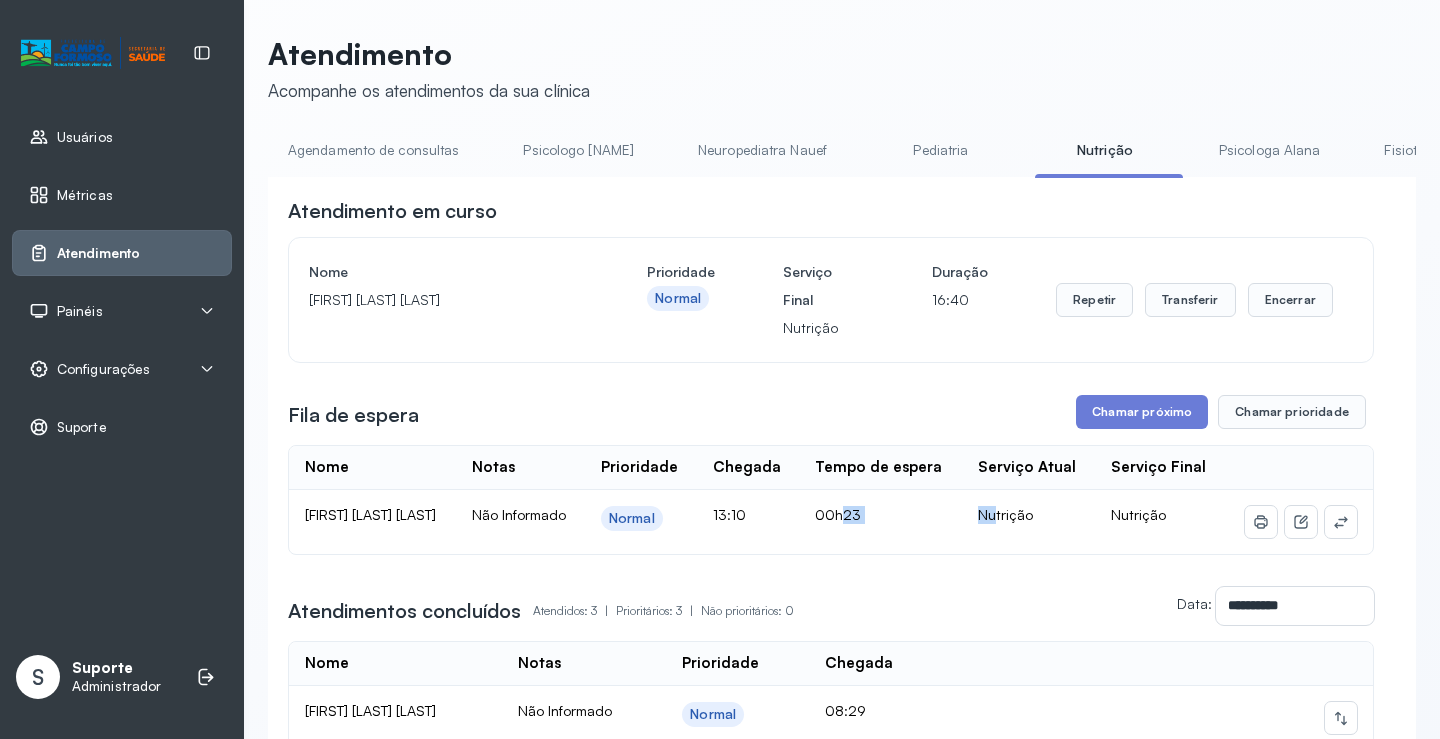 click on "[FIRST] [LAST] [LAST] Não Informado Normal [TIME] 00h23 Nutrição Nutrição" 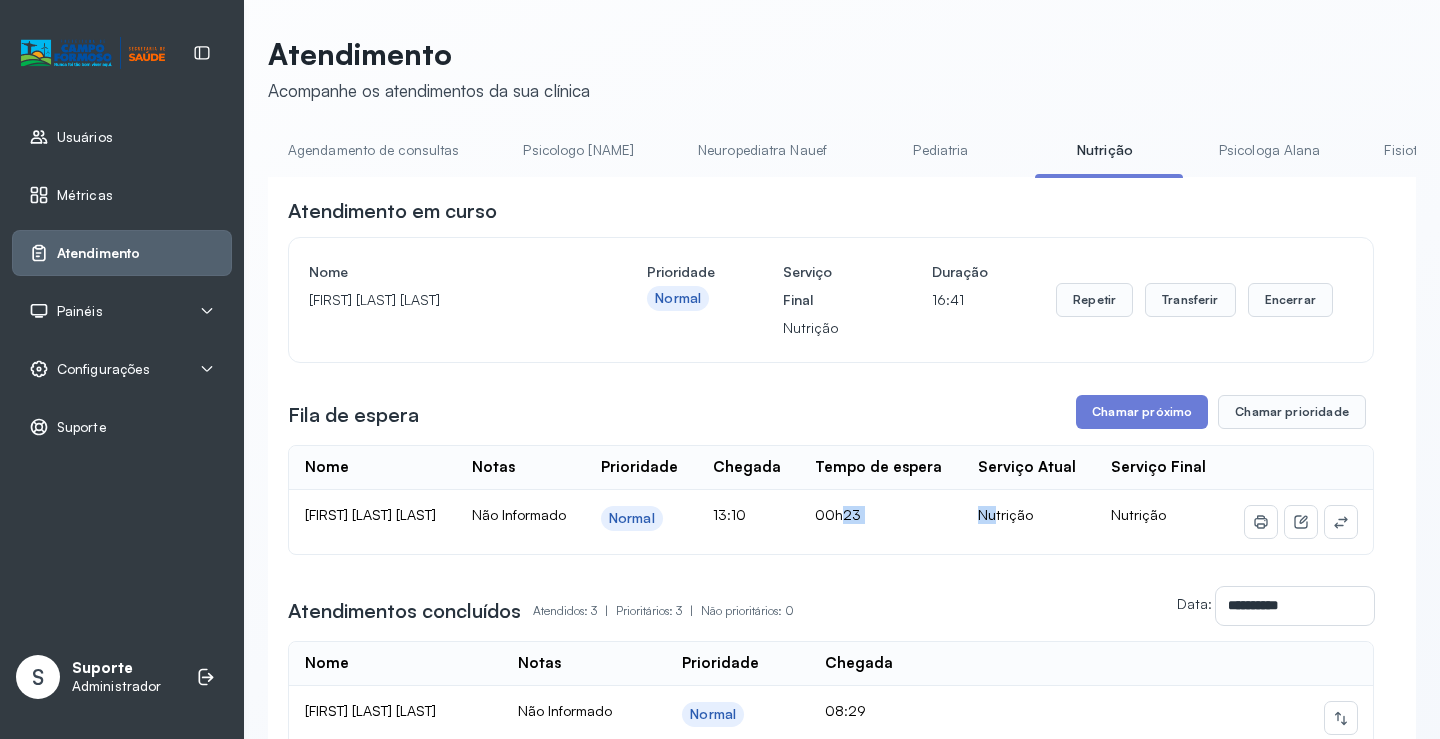 click on "00h23" 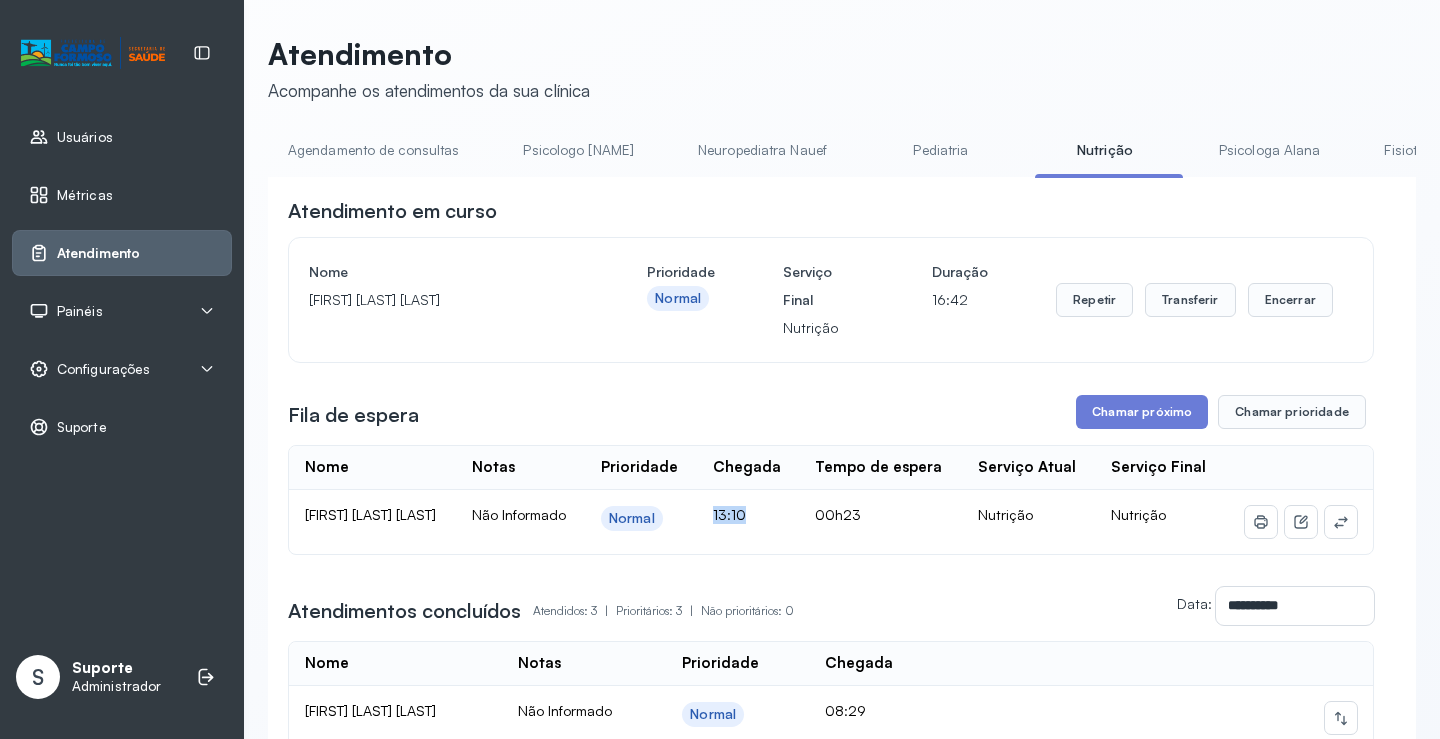 drag, startPoint x: 733, startPoint y: 542, endPoint x: 827, endPoint y: 540, distance: 94.02127 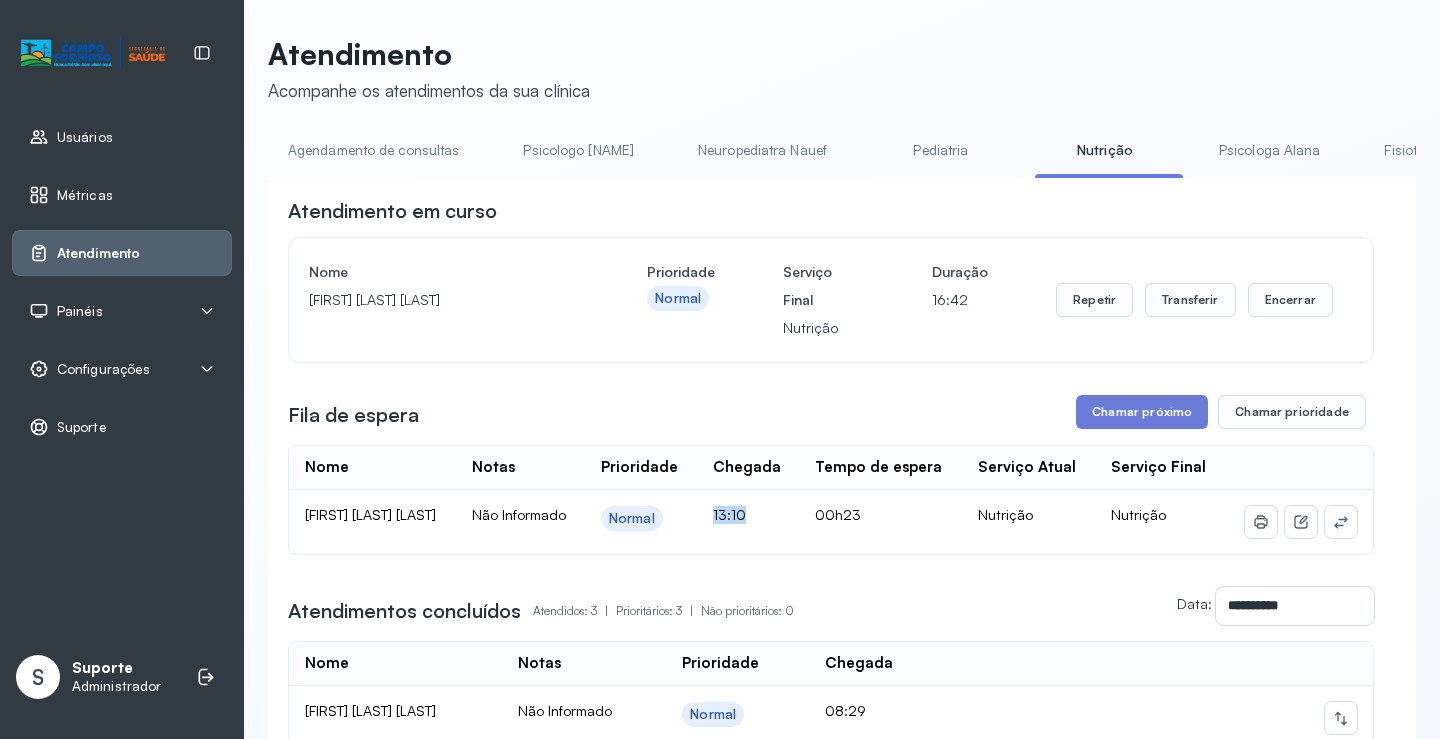 click on "[FIRST] [LAST] [LAST] Não Informado Normal [TIME] 00h23 Nutrição Nutrição" 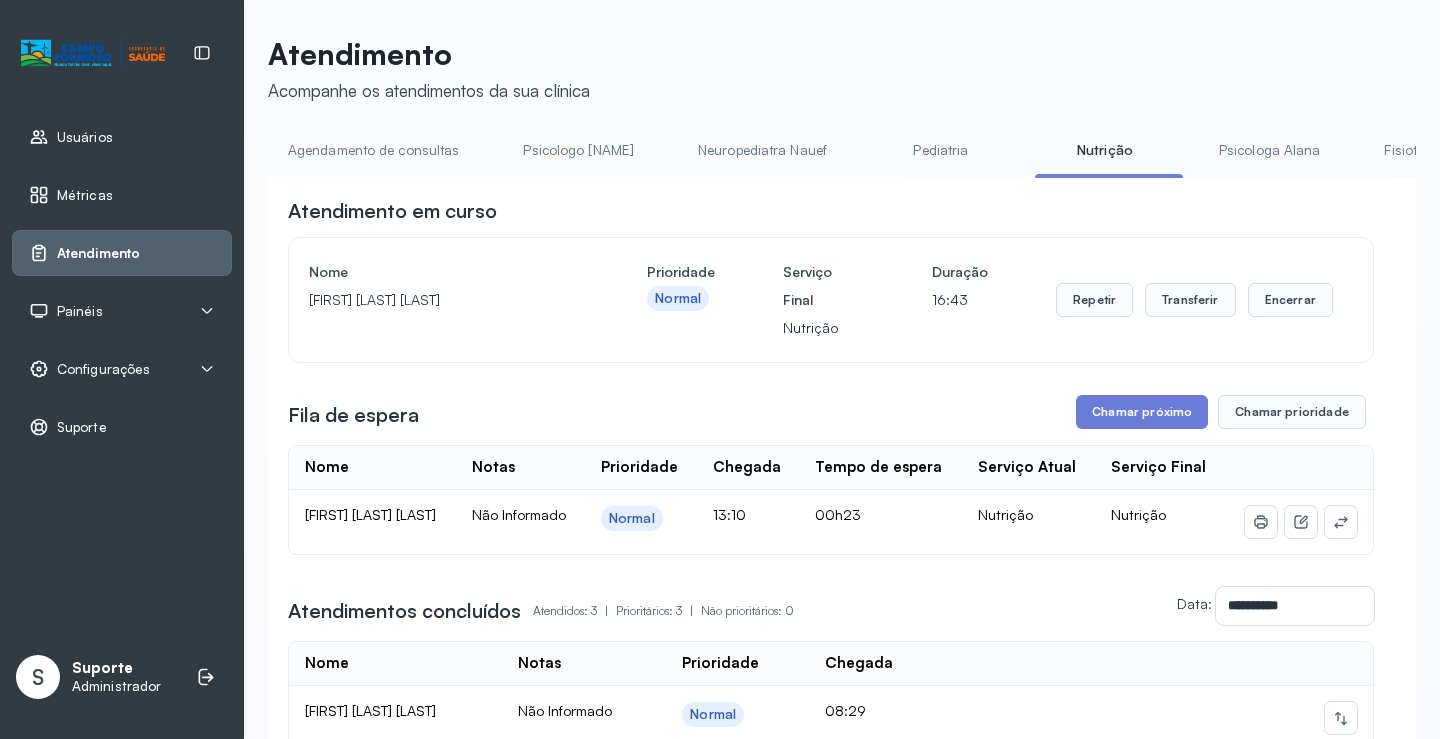 click on "00h23" 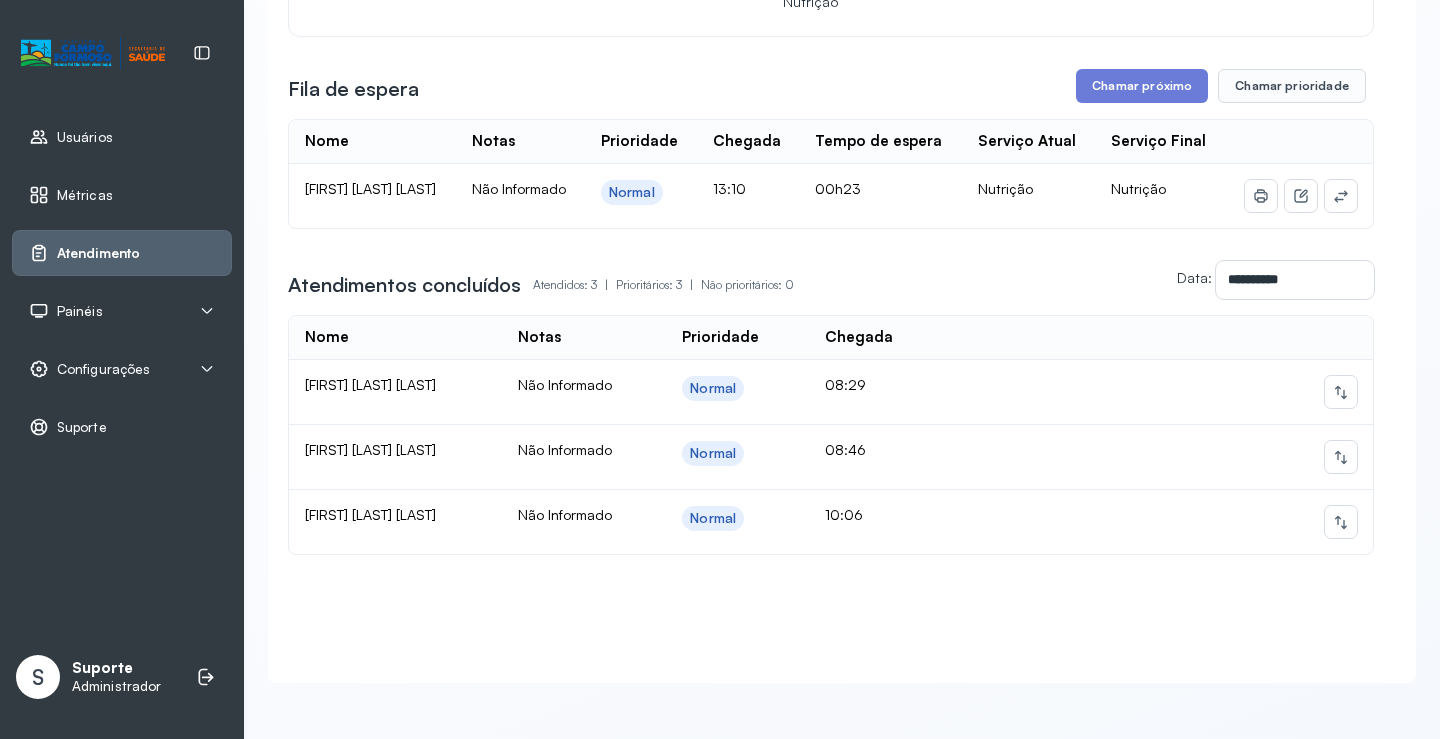 scroll, scrollTop: 0, scrollLeft: 0, axis: both 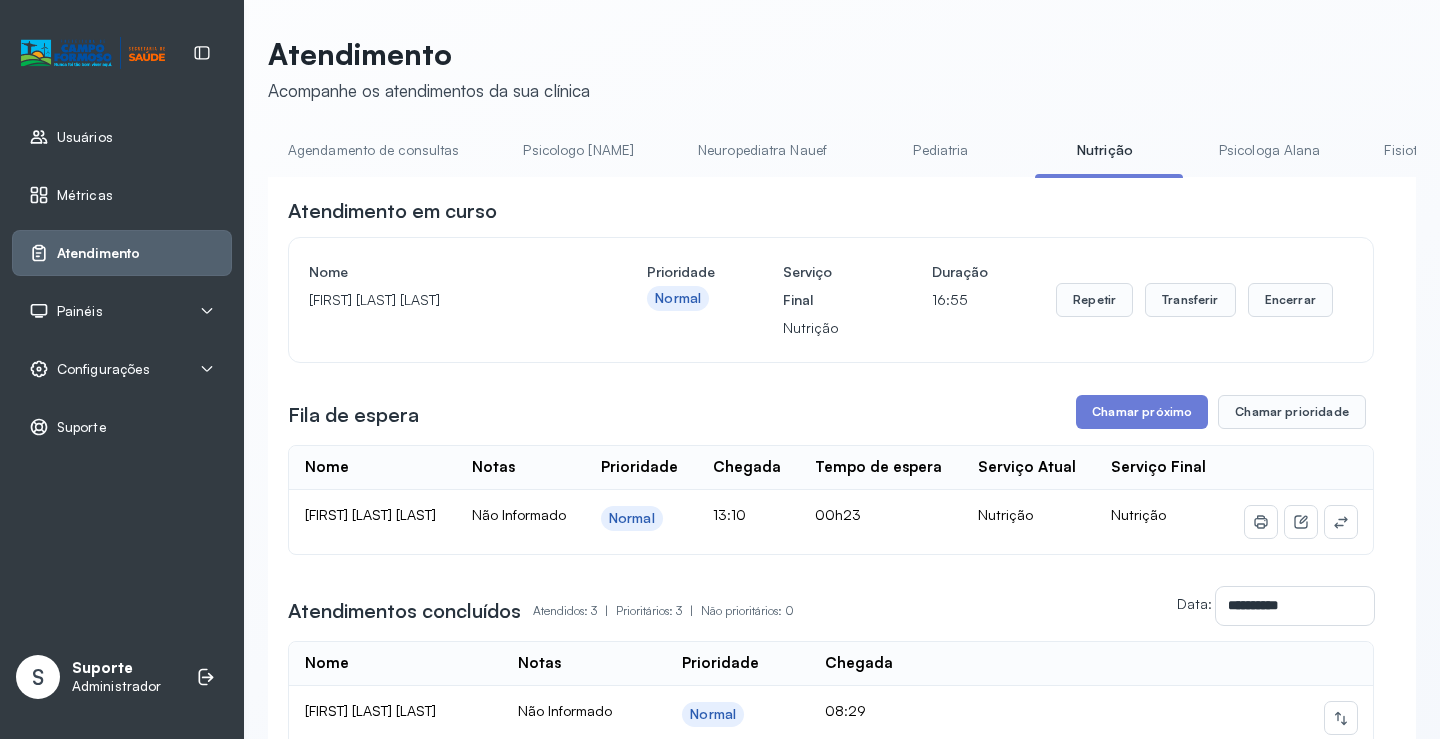 click on "Agendamento de consultas" at bounding box center [373, 150] 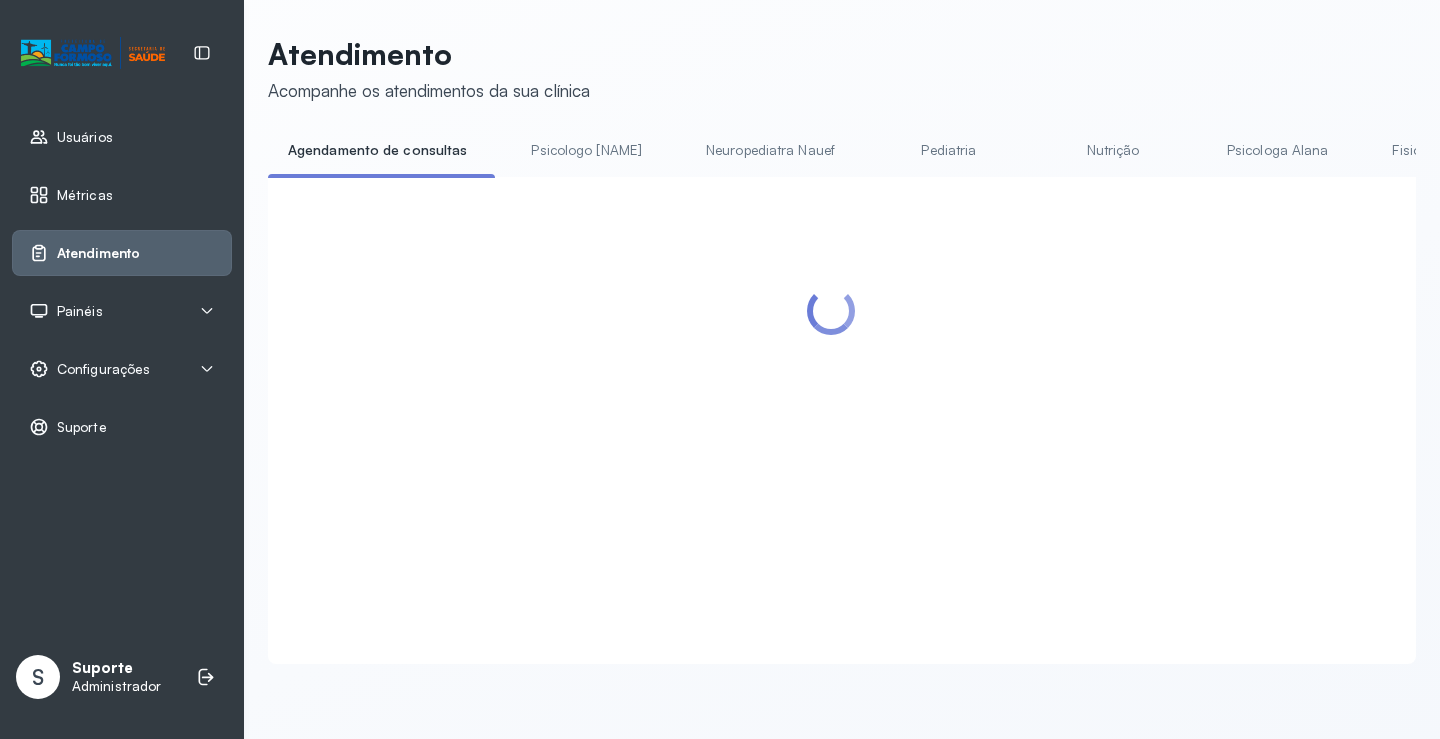 click at bounding box center [831, 396] 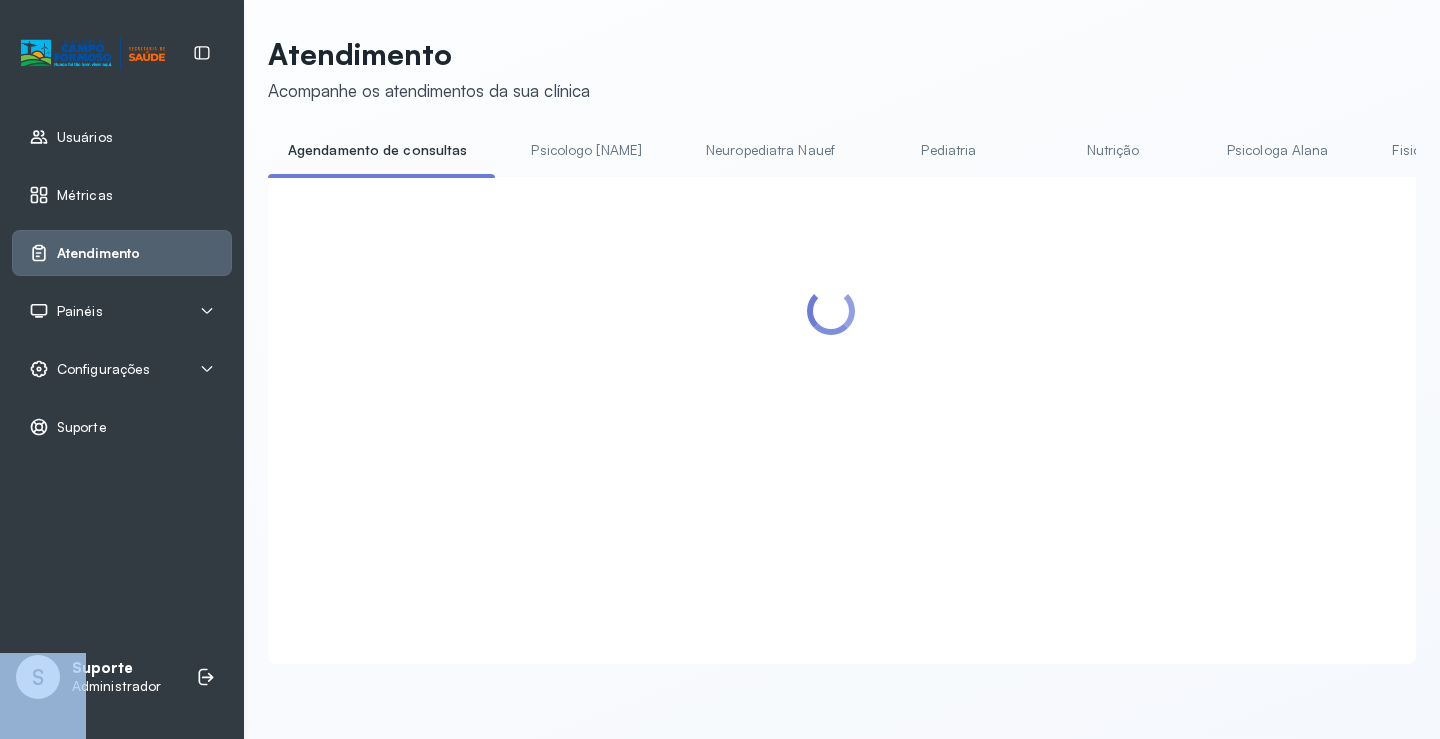 click at bounding box center (831, 396) 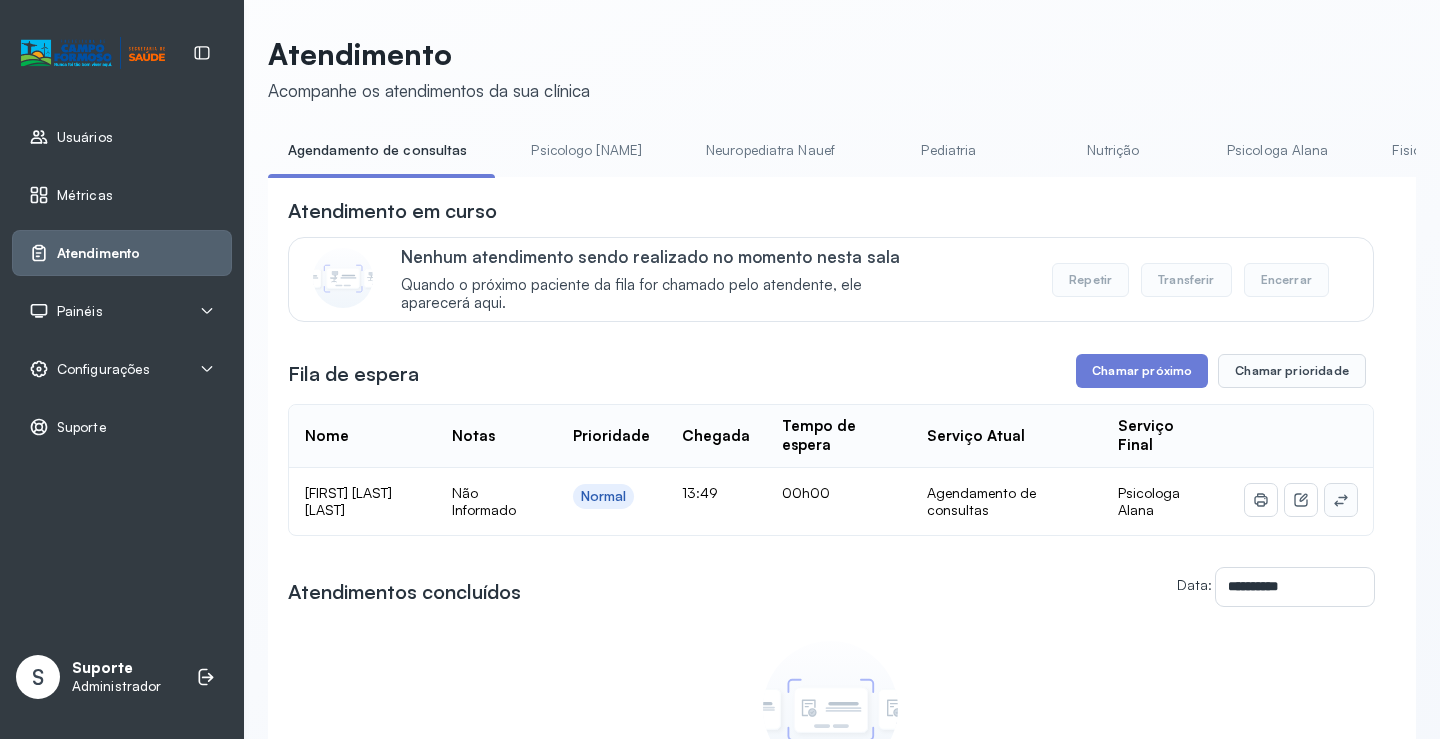 click 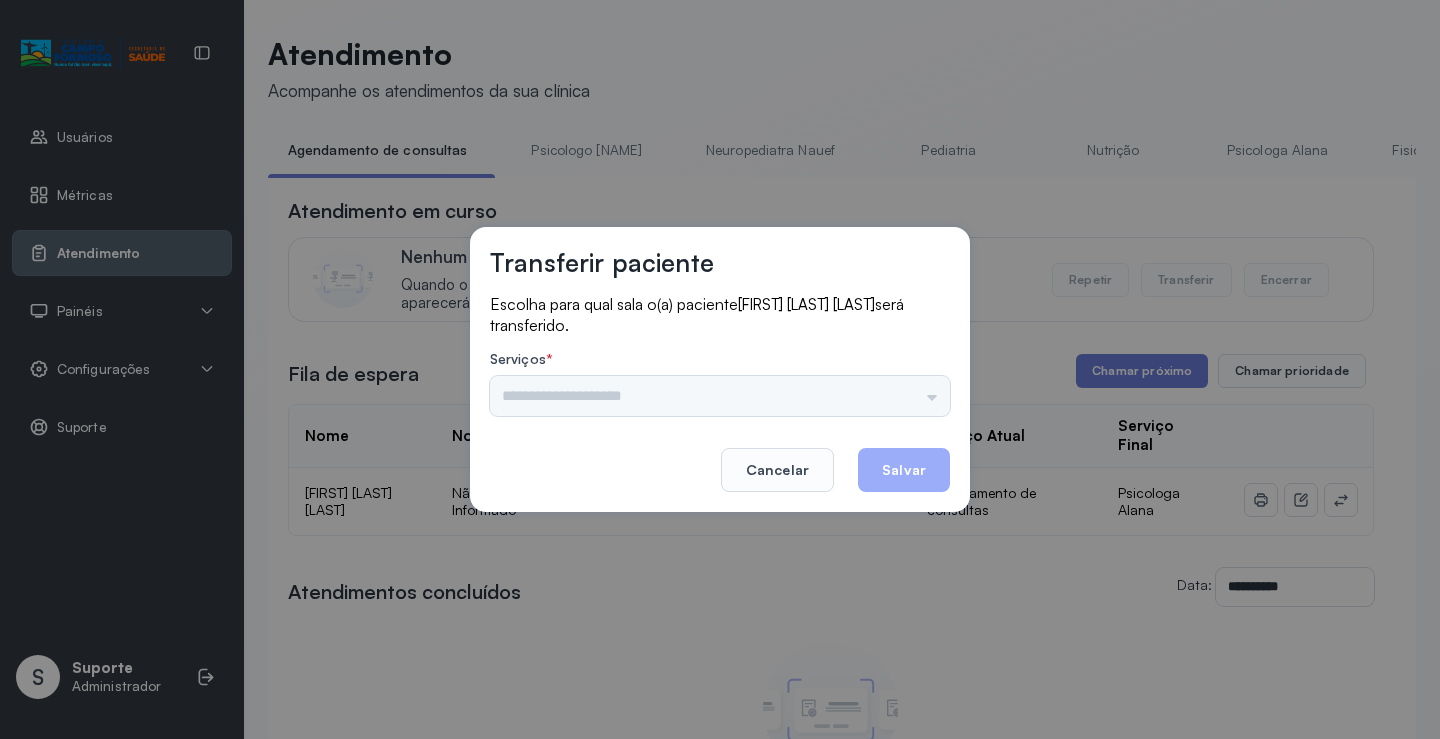 click on "Psicologo Pedro Neuropediatra Nauef Pediatria Nutrição Psicologa Alana Fisioterapeuta Janusia Coordenadora Solange Consultório 2 Assistente Social Triagem Psiquiatra Fisioterapeuta Francyne Fisioterapeuta Morgana Neuropediatra João" at bounding box center [720, 396] 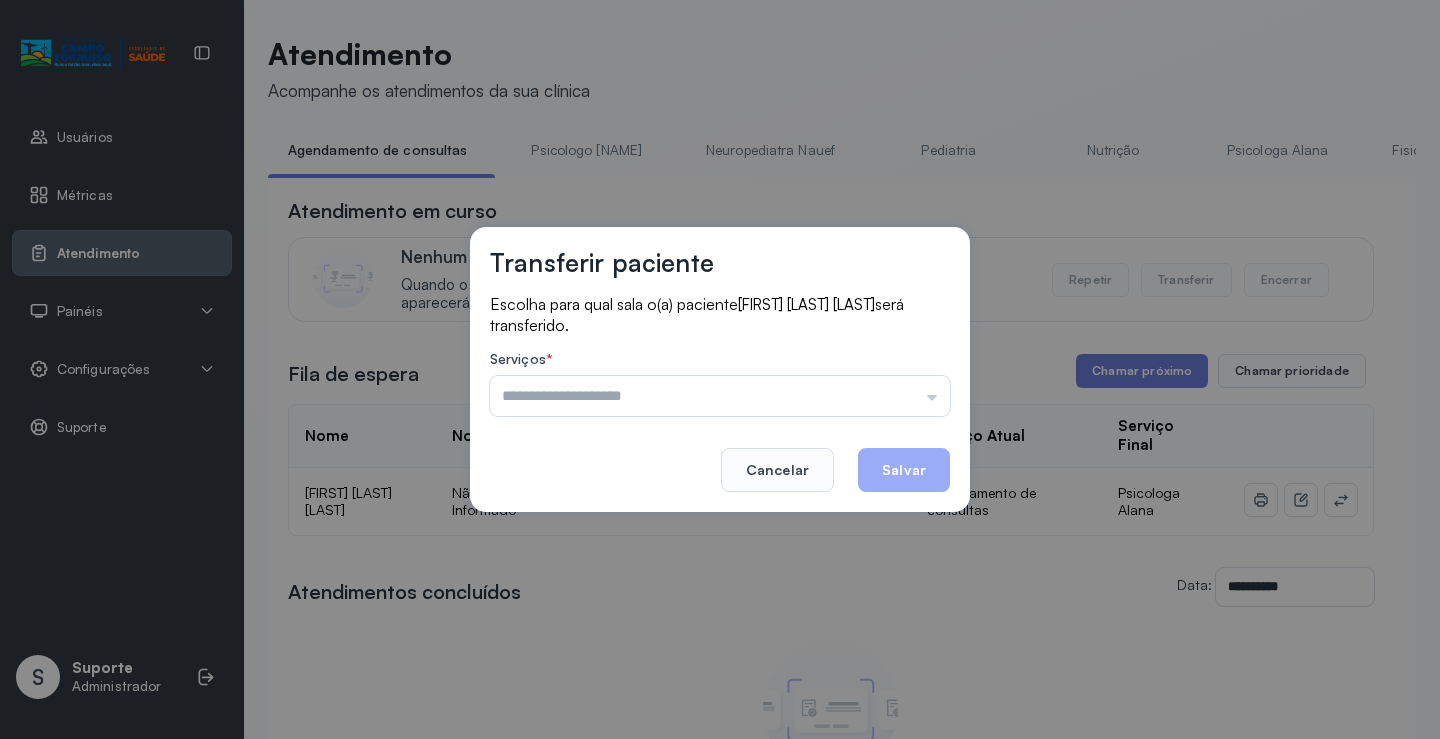 click at bounding box center [720, 396] 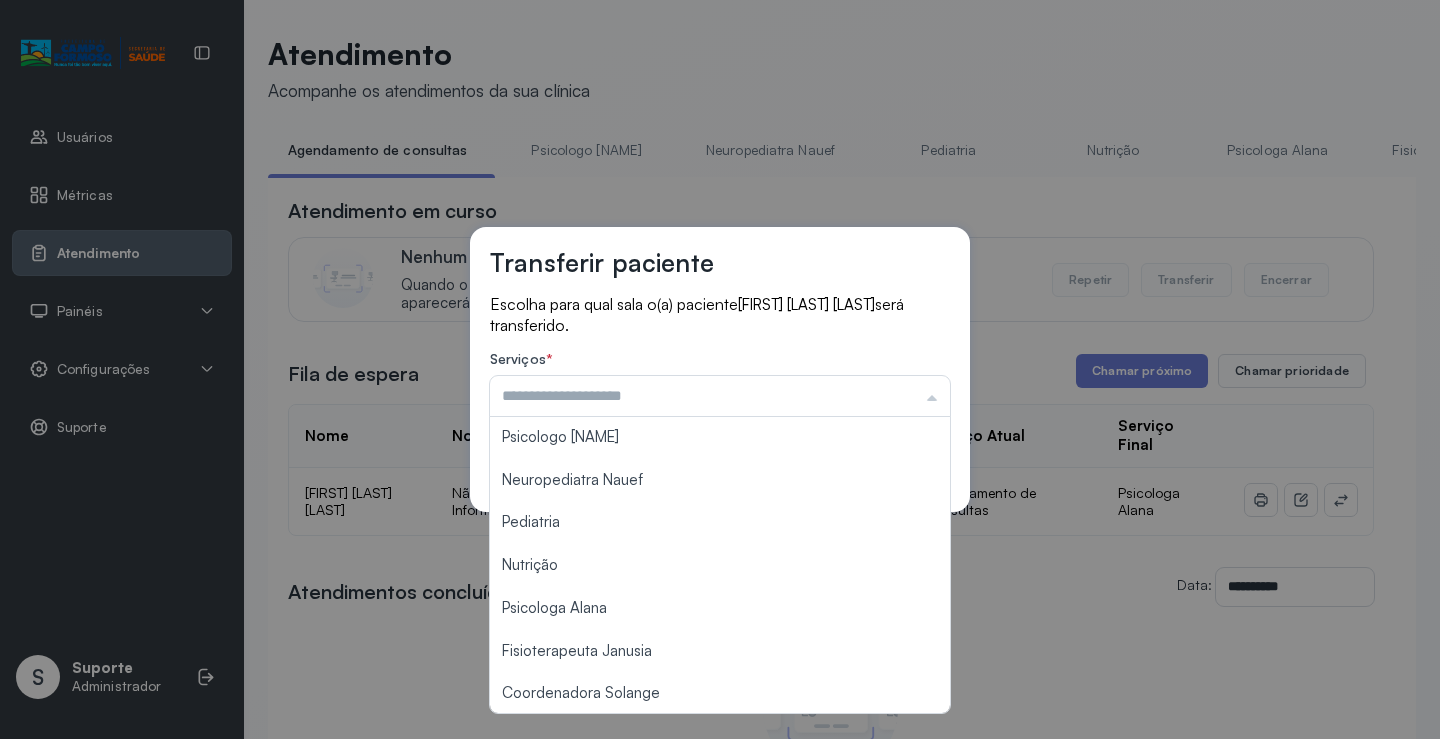 scroll, scrollTop: 0, scrollLeft: 0, axis: both 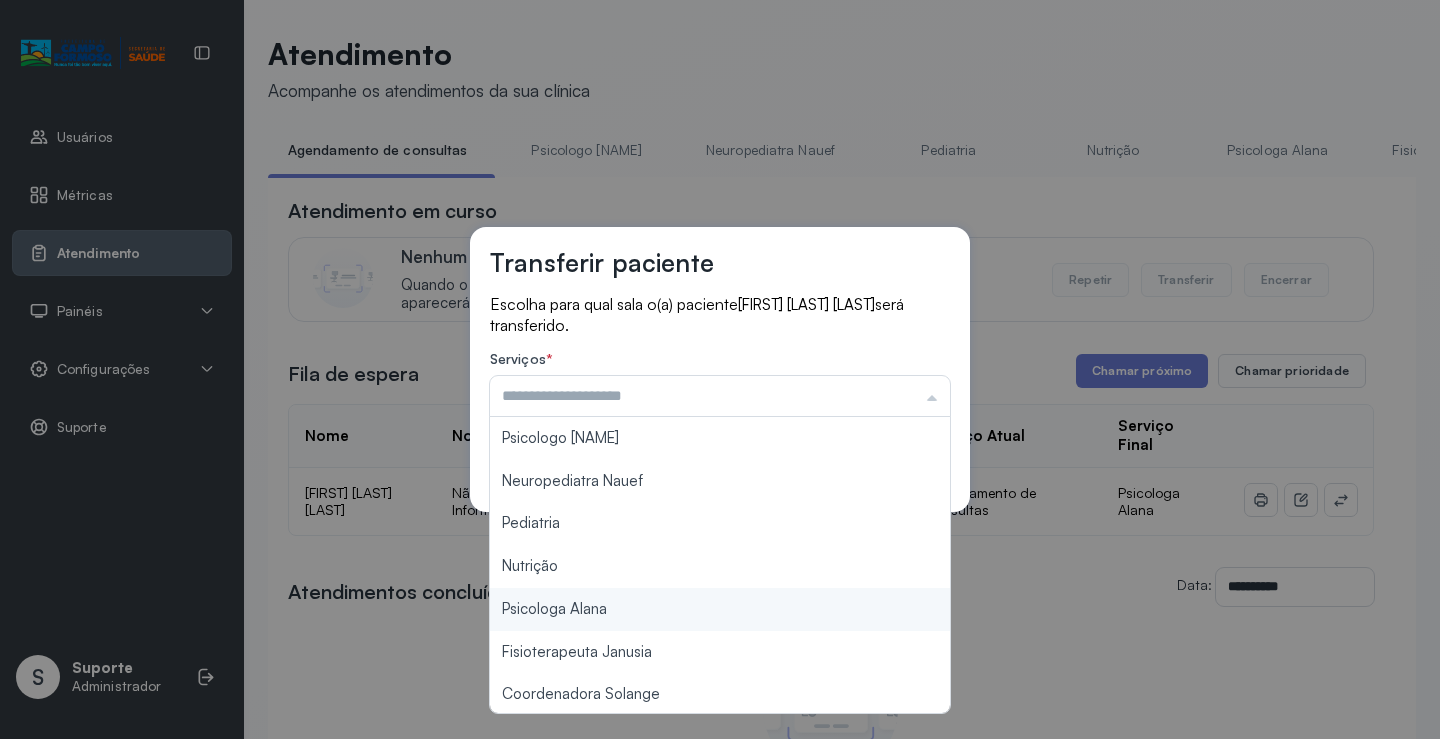 type on "**********" 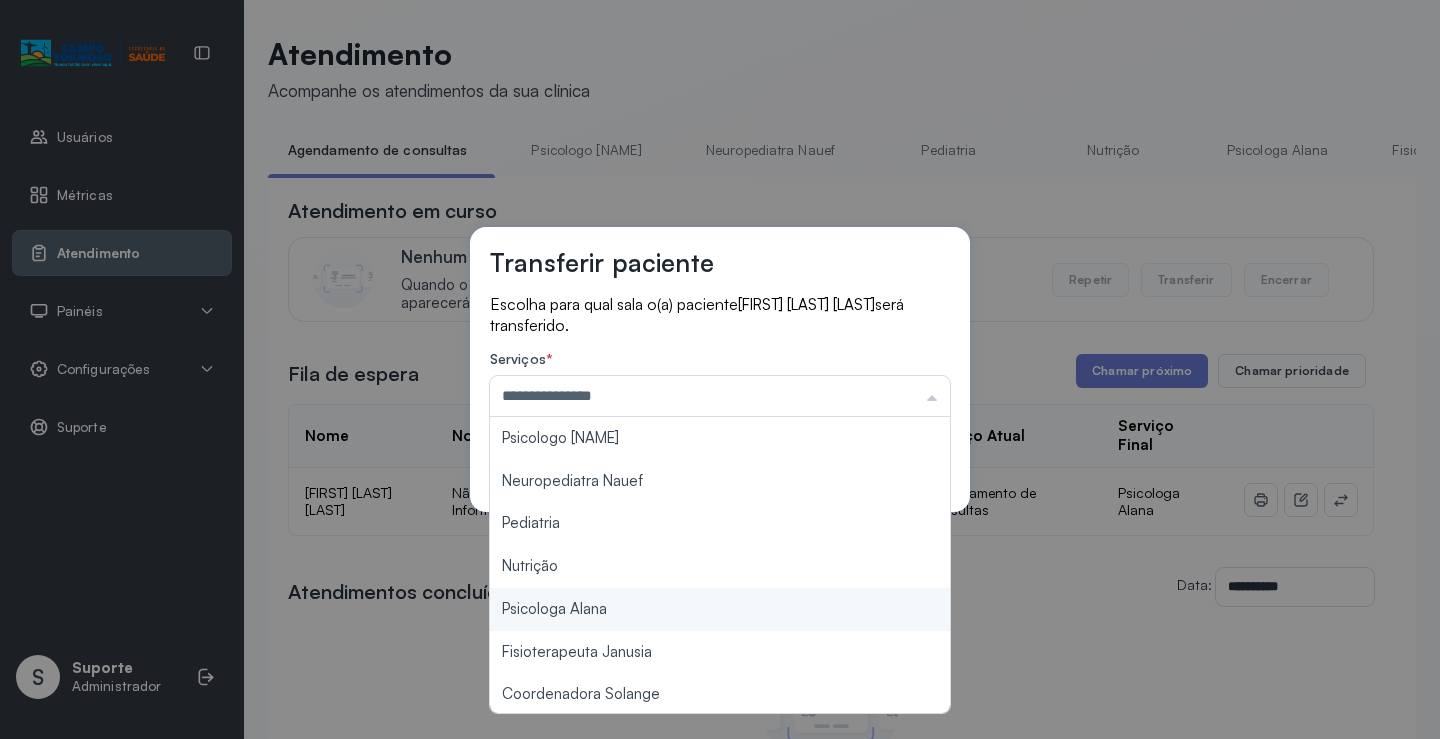 click on "**********" at bounding box center (720, 369) 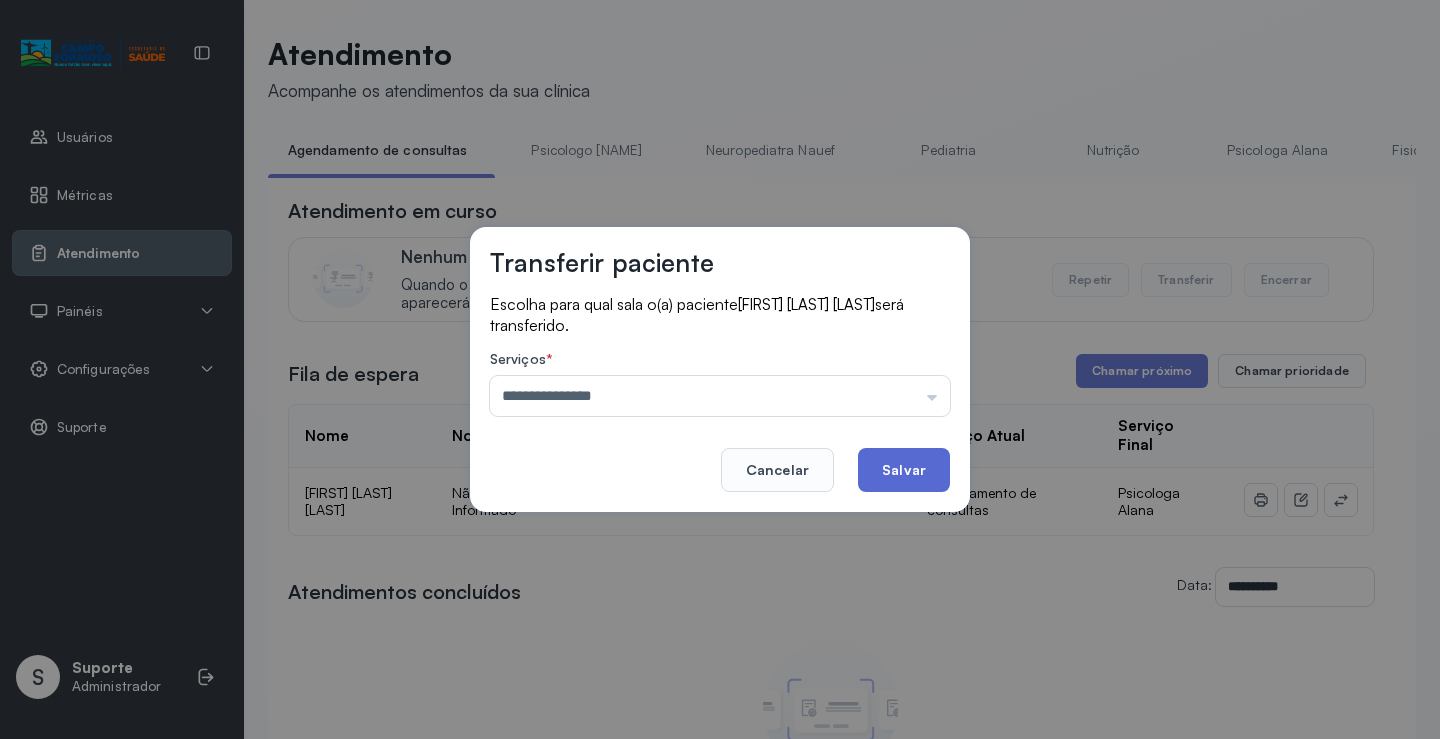click on "Salvar" 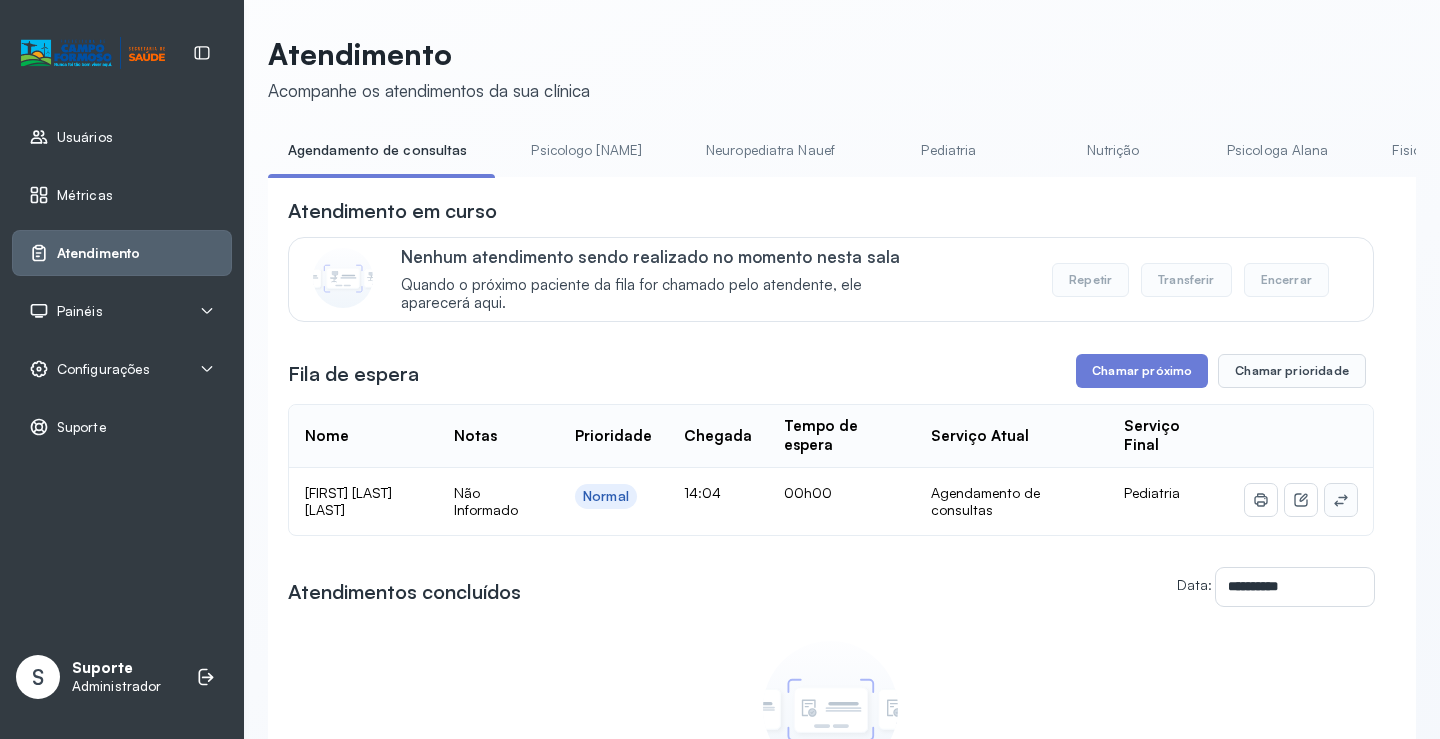 click 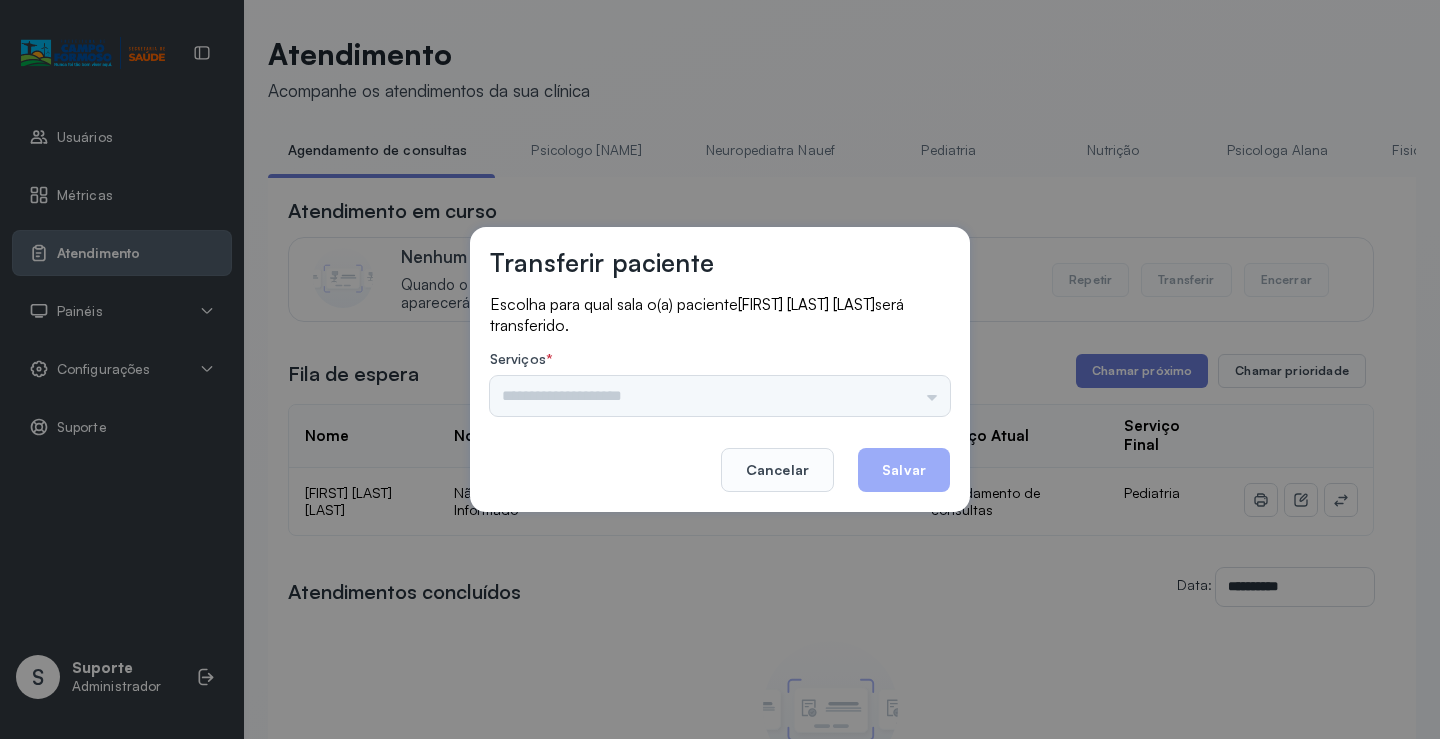 drag, startPoint x: 938, startPoint y: 386, endPoint x: 897, endPoint y: 398, distance: 42.72002 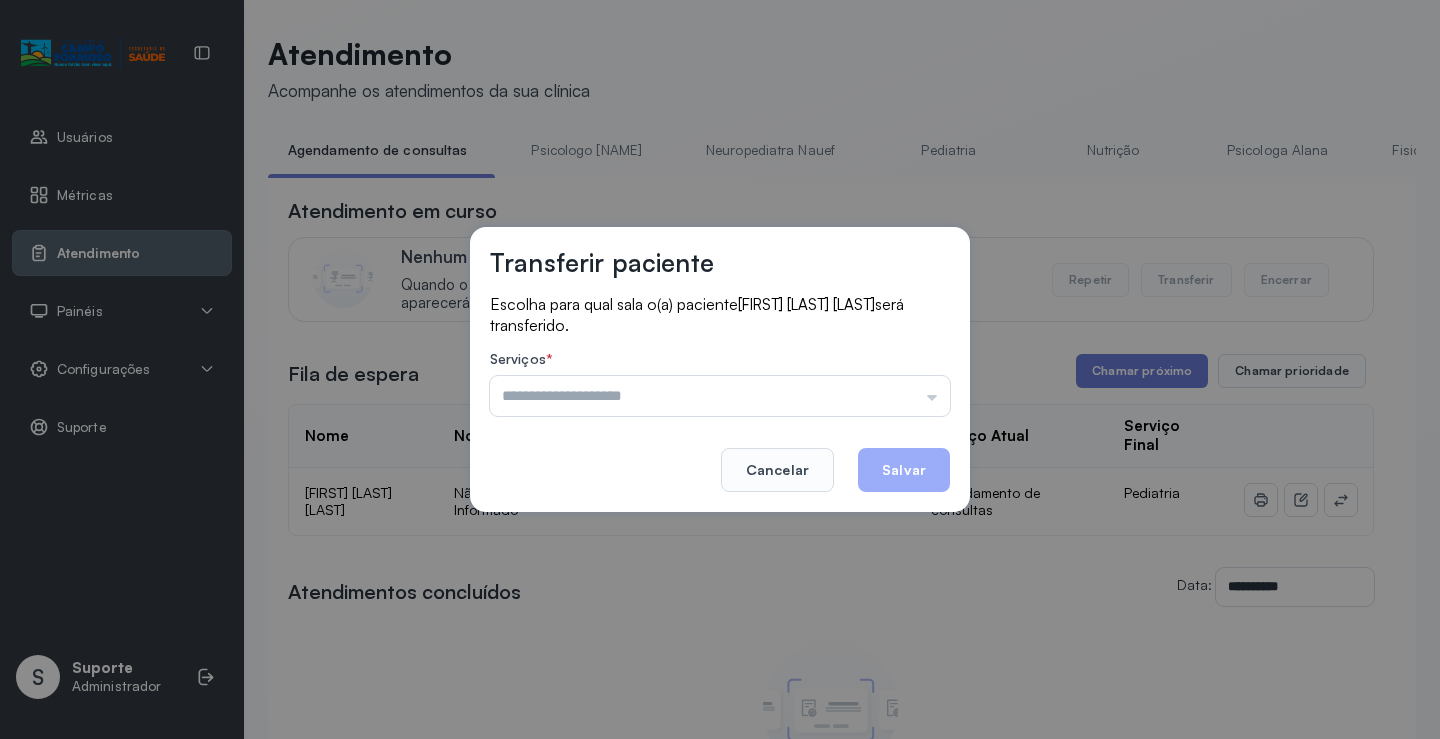 click at bounding box center (720, 396) 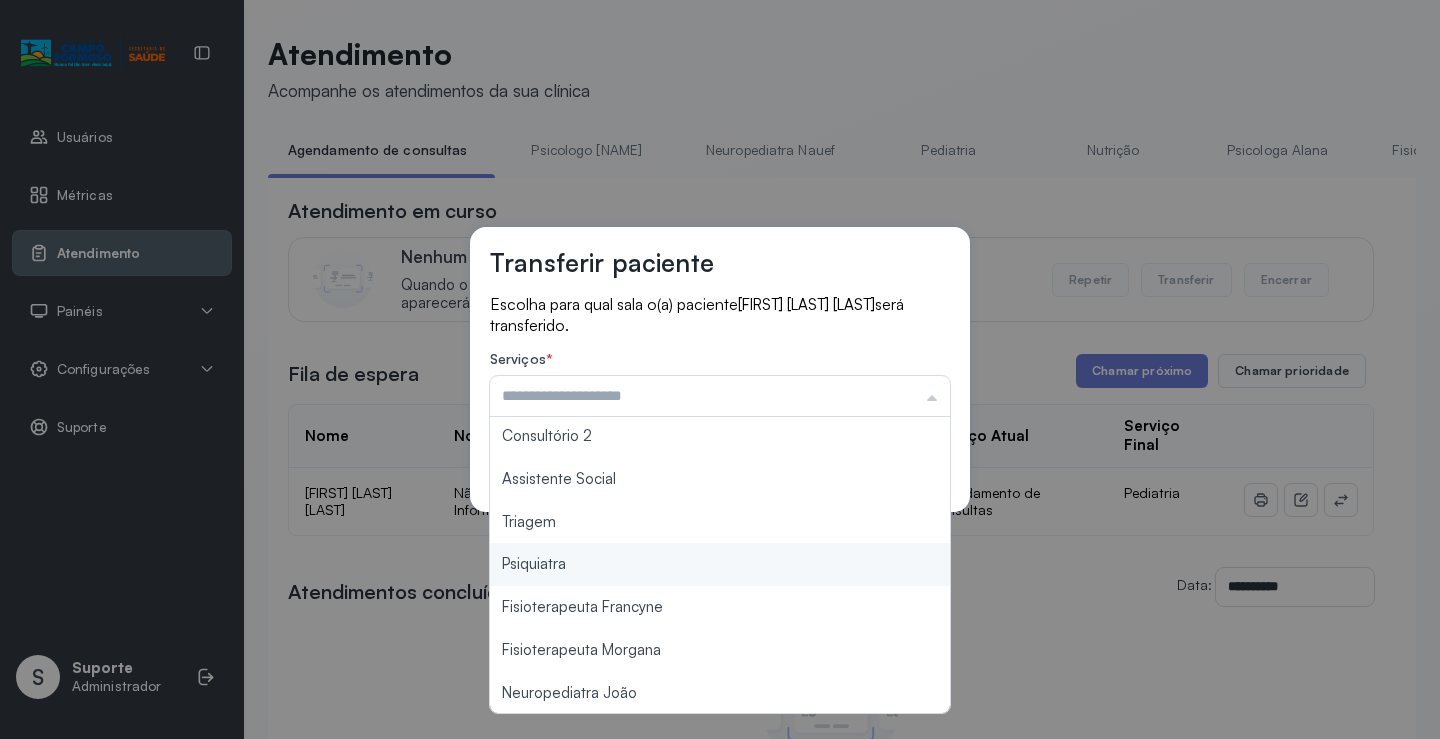 scroll, scrollTop: 302, scrollLeft: 0, axis: vertical 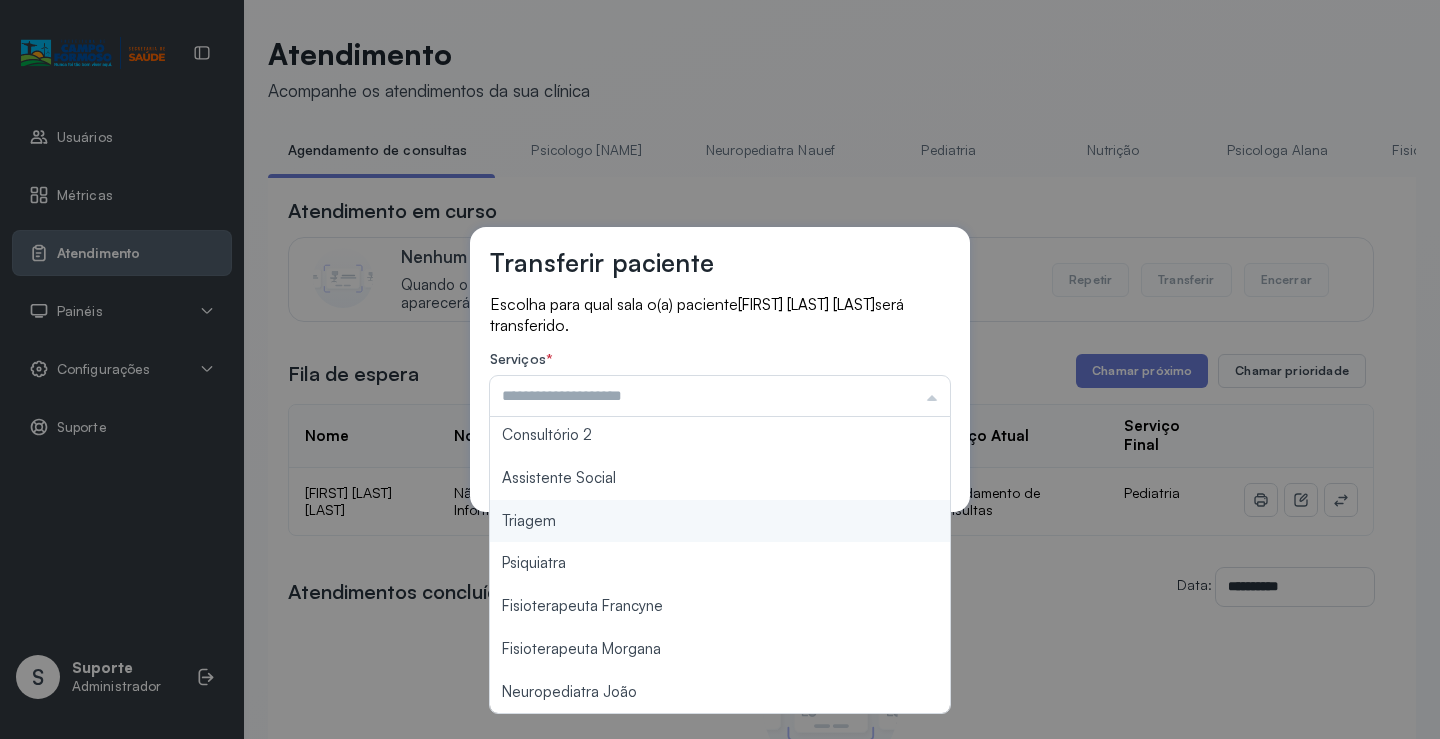 type on "*******" 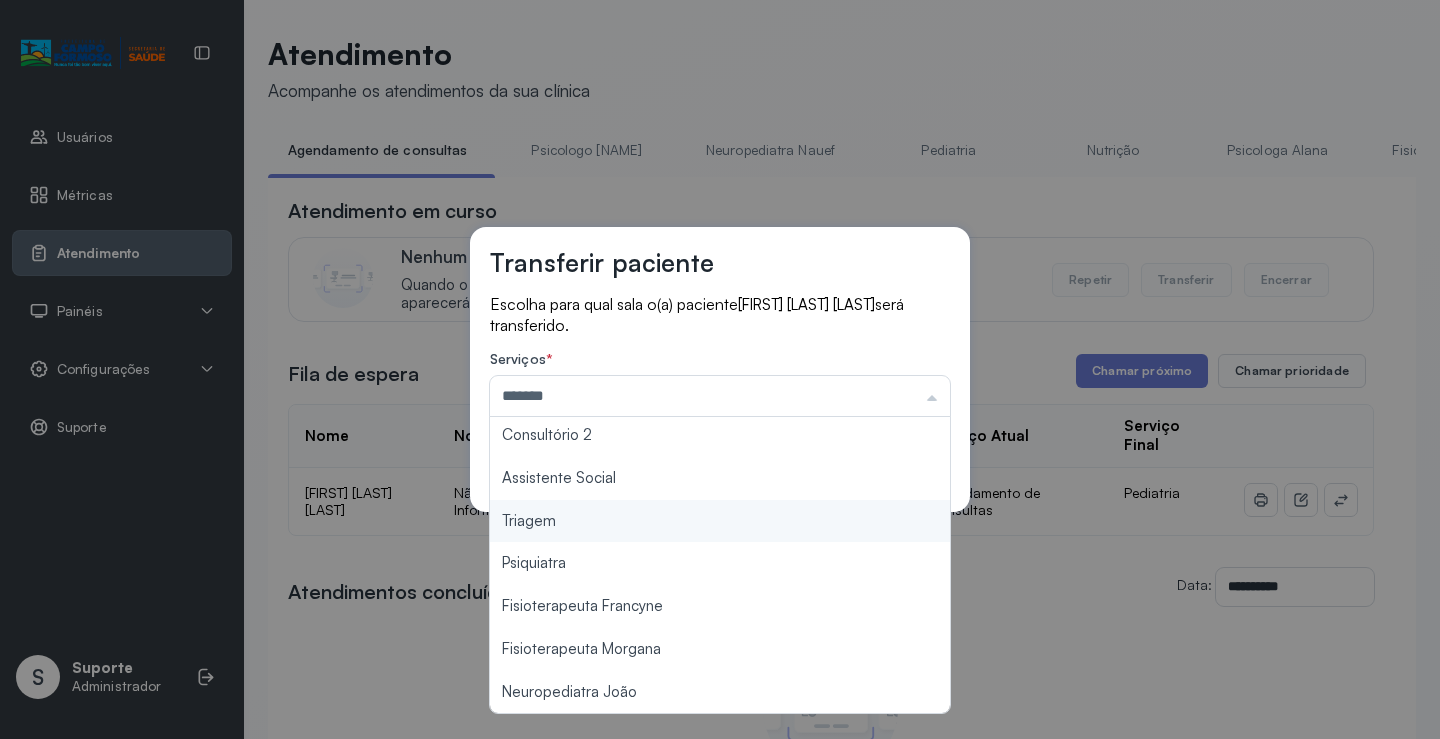 drag, startPoint x: 594, startPoint y: 522, endPoint x: 778, endPoint y: 479, distance: 188.95767 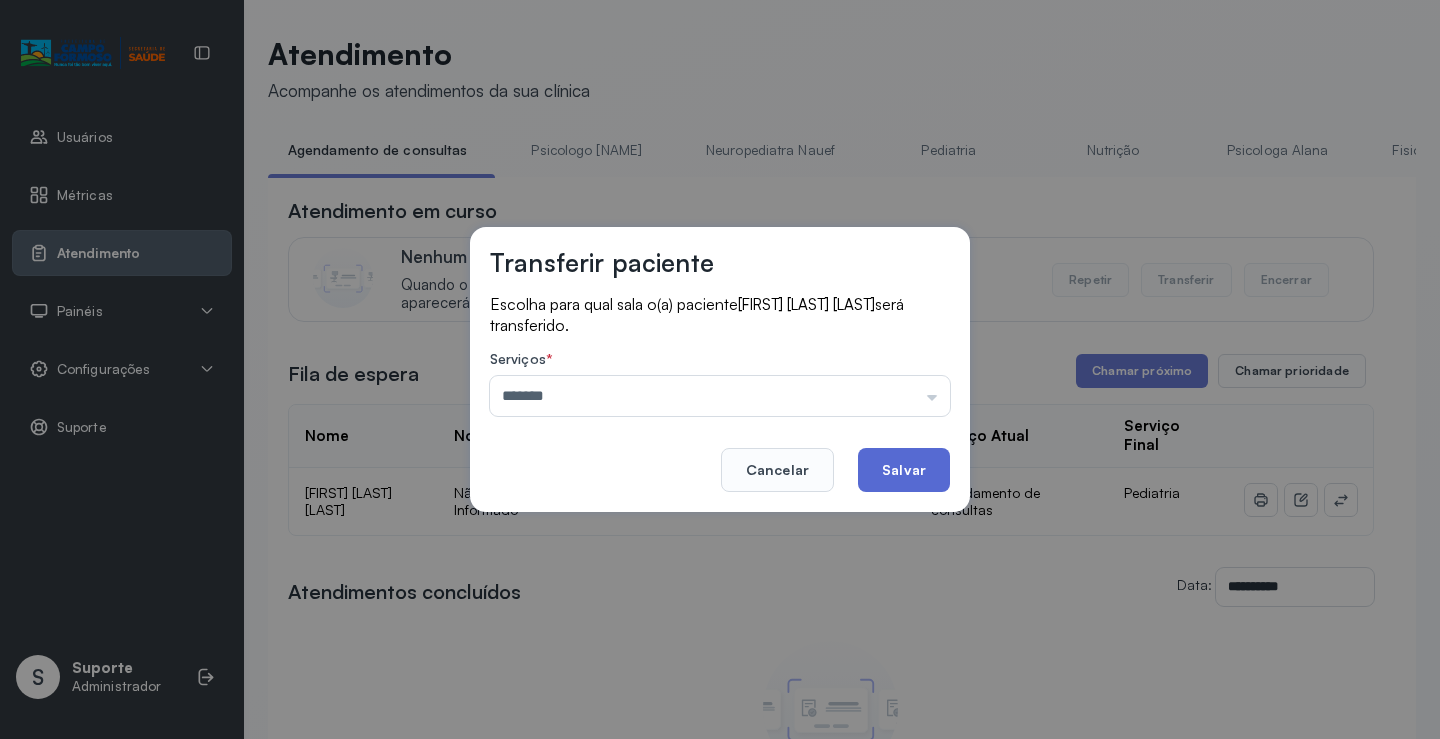 drag, startPoint x: 909, startPoint y: 467, endPoint x: 923, endPoint y: 448, distance: 23.600847 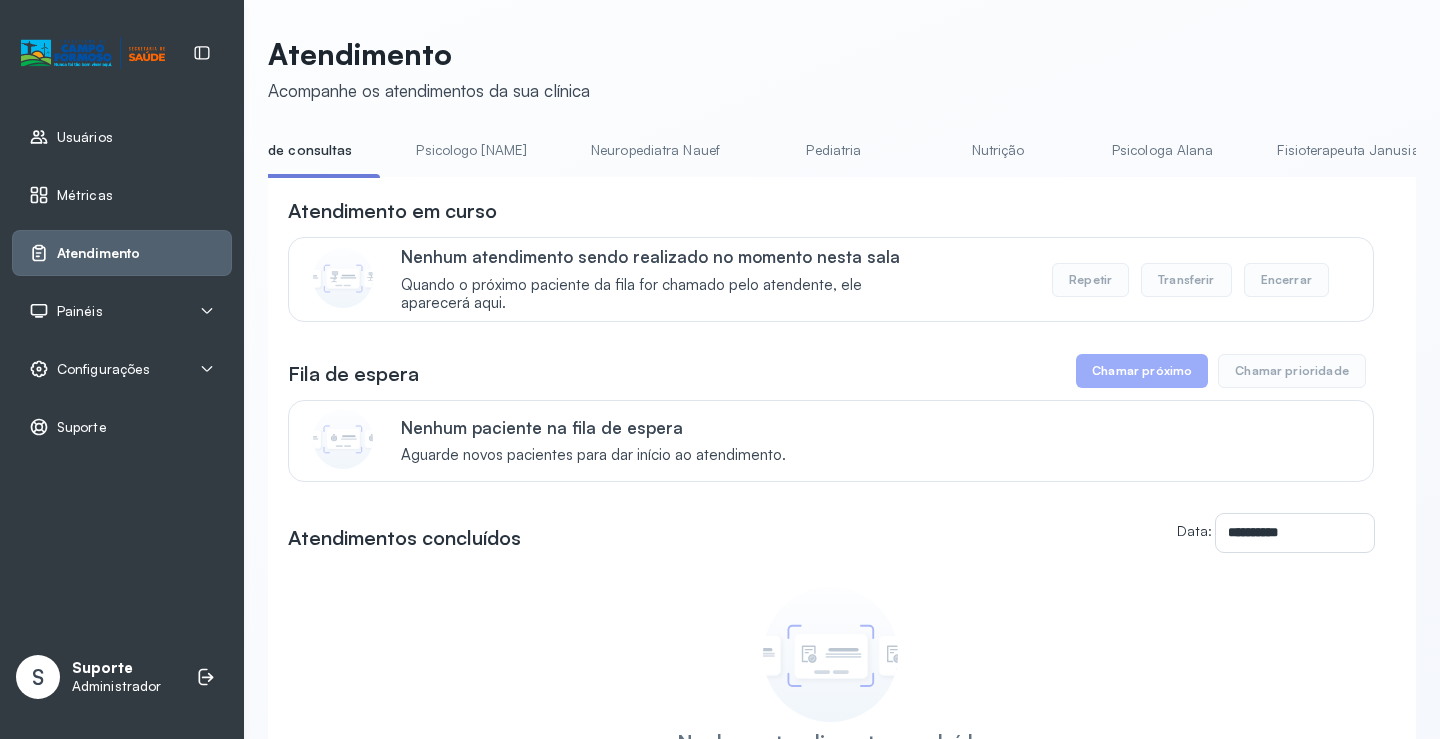 scroll, scrollTop: 0, scrollLeft: 120, axis: horizontal 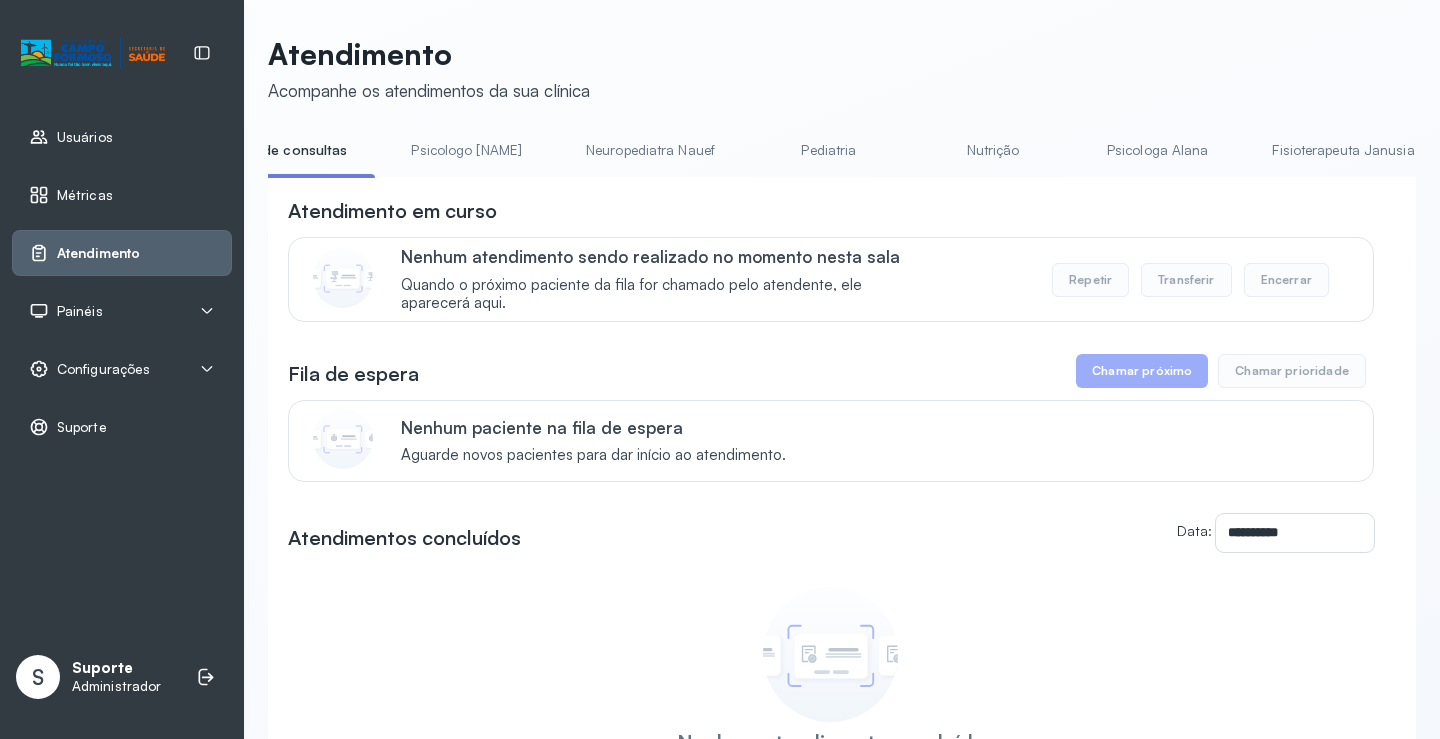 click on "Psicologa Alana" at bounding box center (1158, 150) 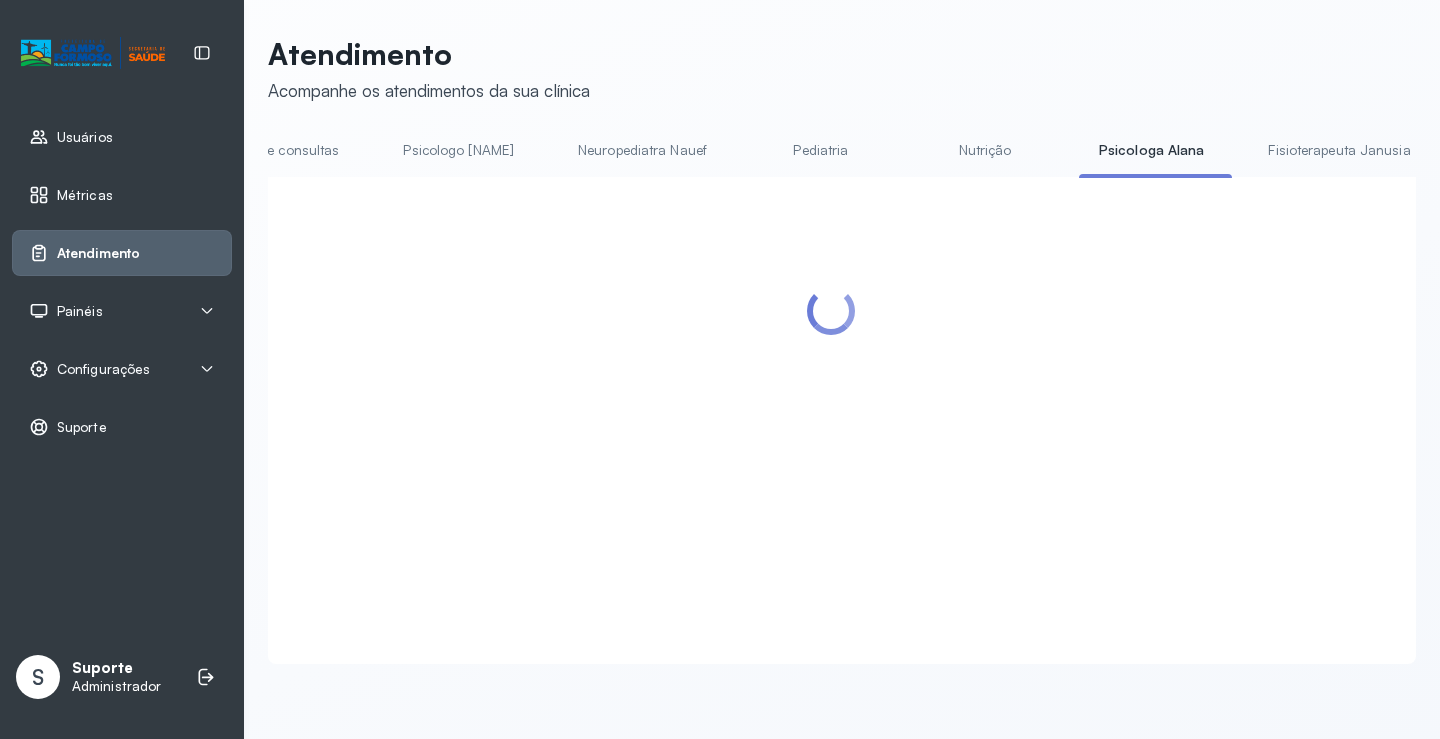 scroll, scrollTop: 0, scrollLeft: 0, axis: both 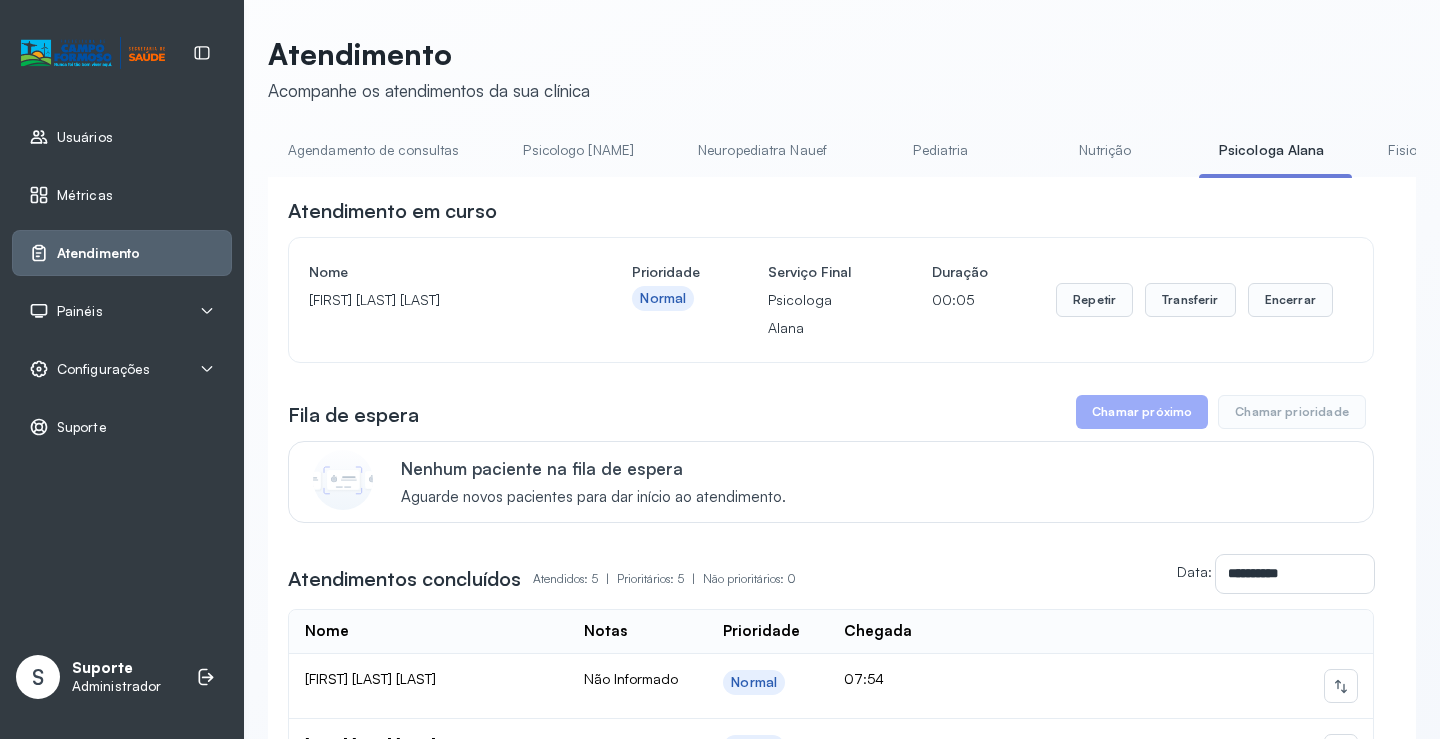 click on "Agendamento de consultas" at bounding box center [373, 150] 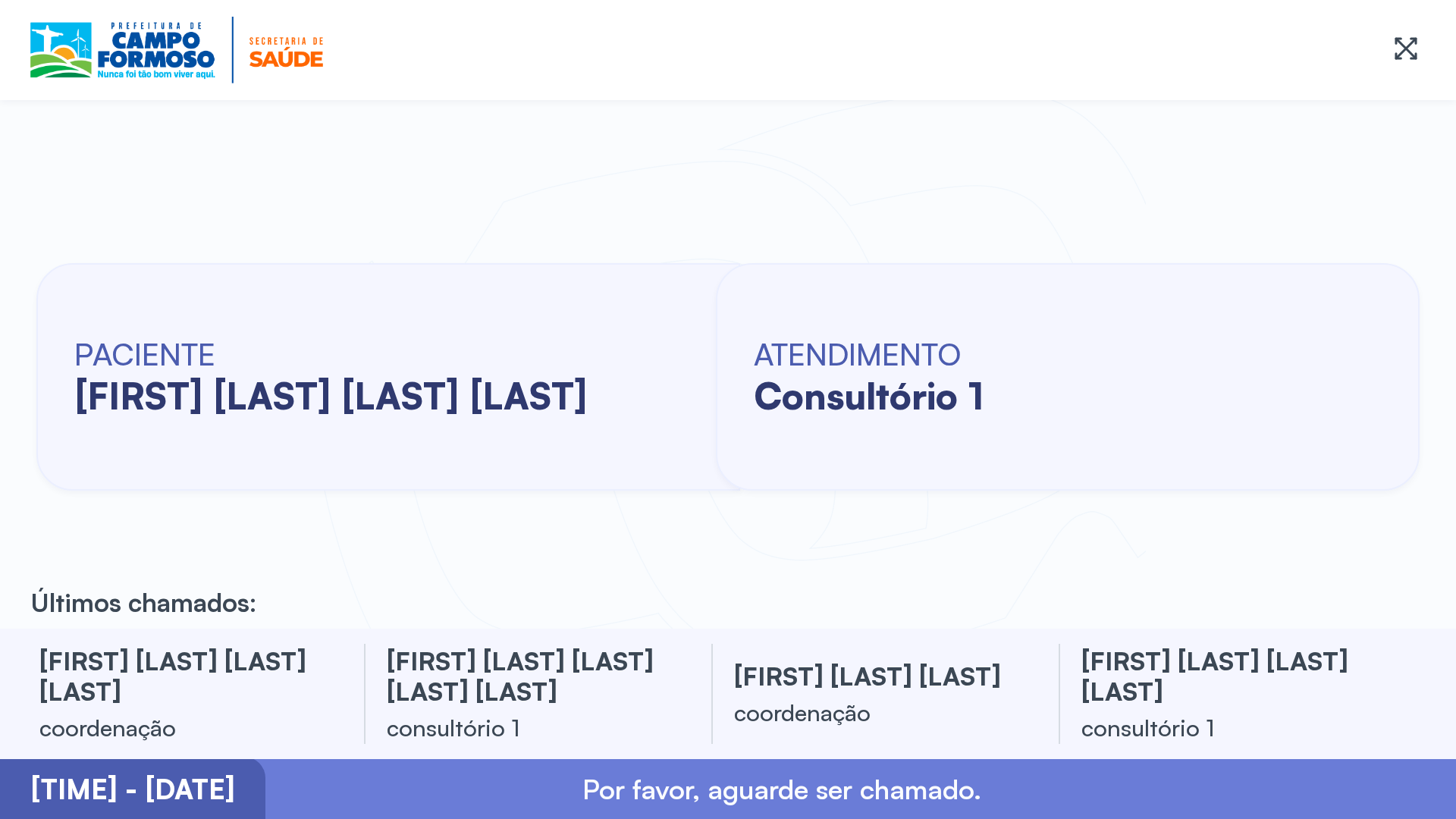scroll, scrollTop: 0, scrollLeft: 0, axis: both 